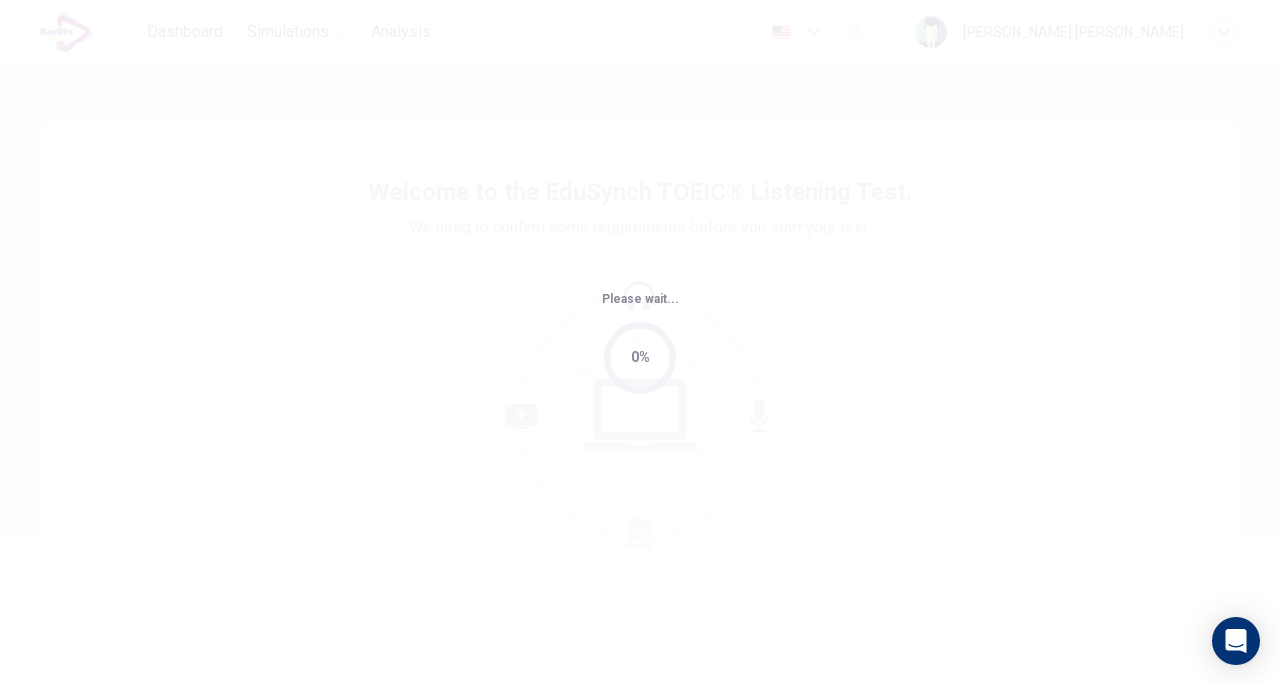 scroll, scrollTop: 0, scrollLeft: 0, axis: both 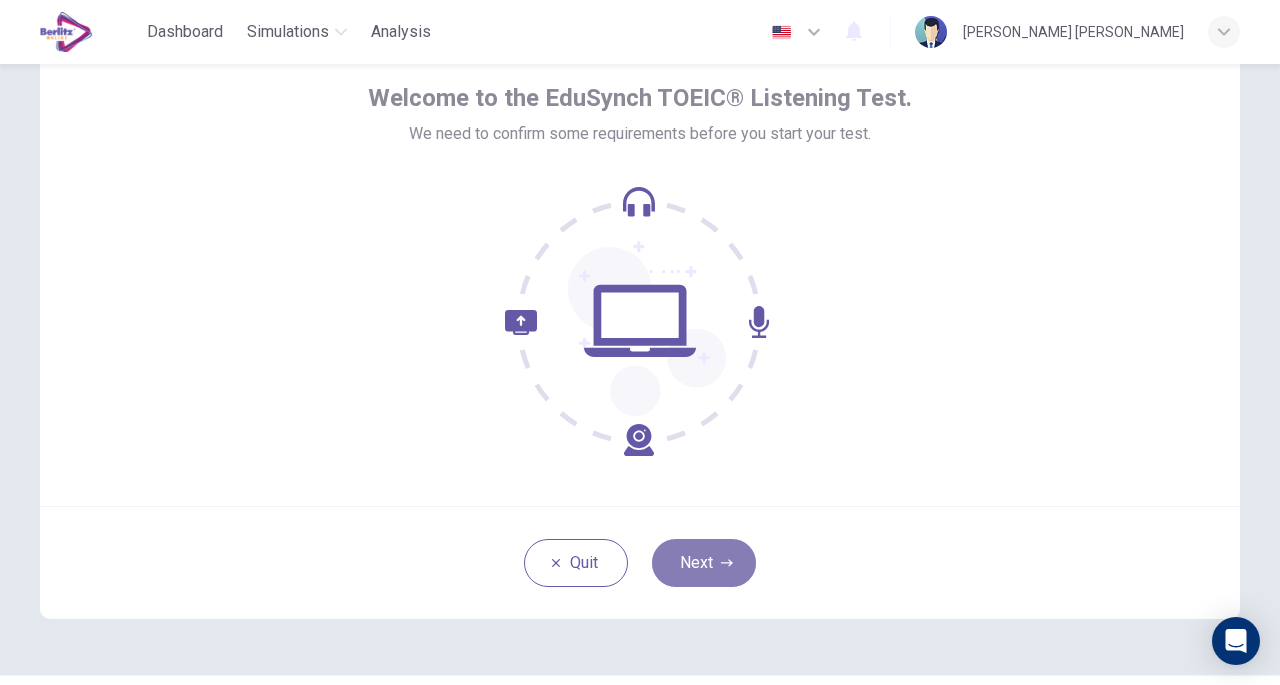 click on "Next" at bounding box center (704, 563) 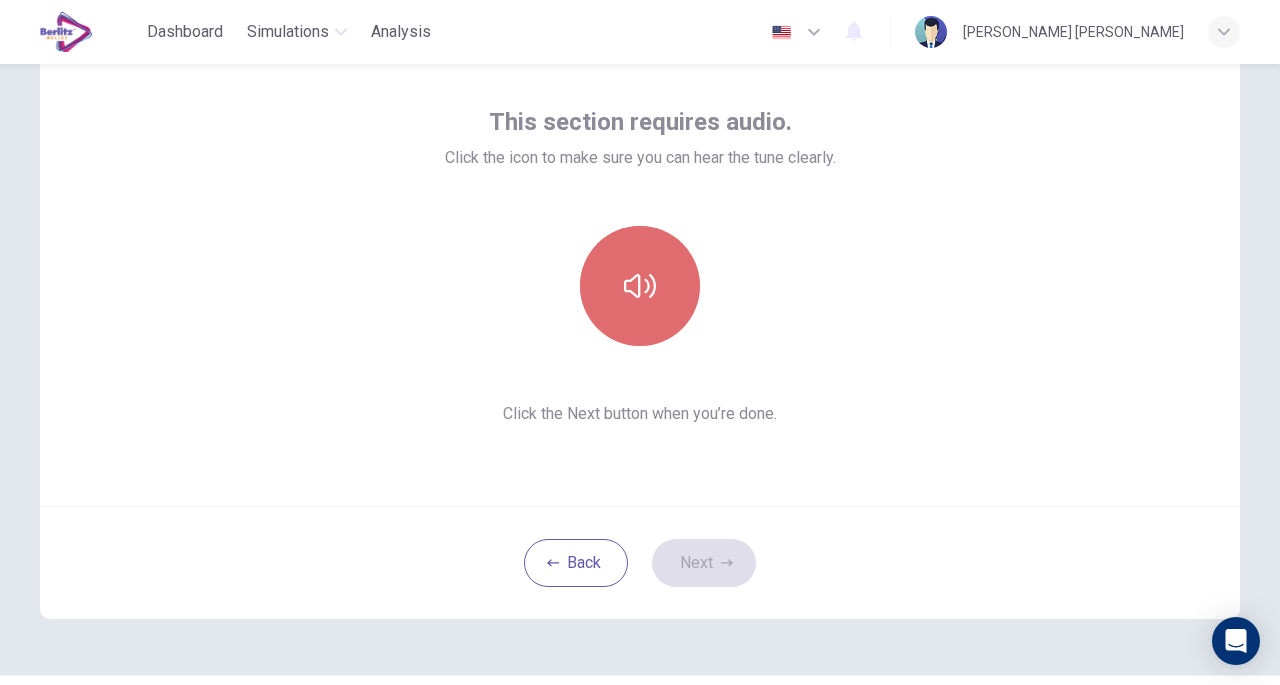 click 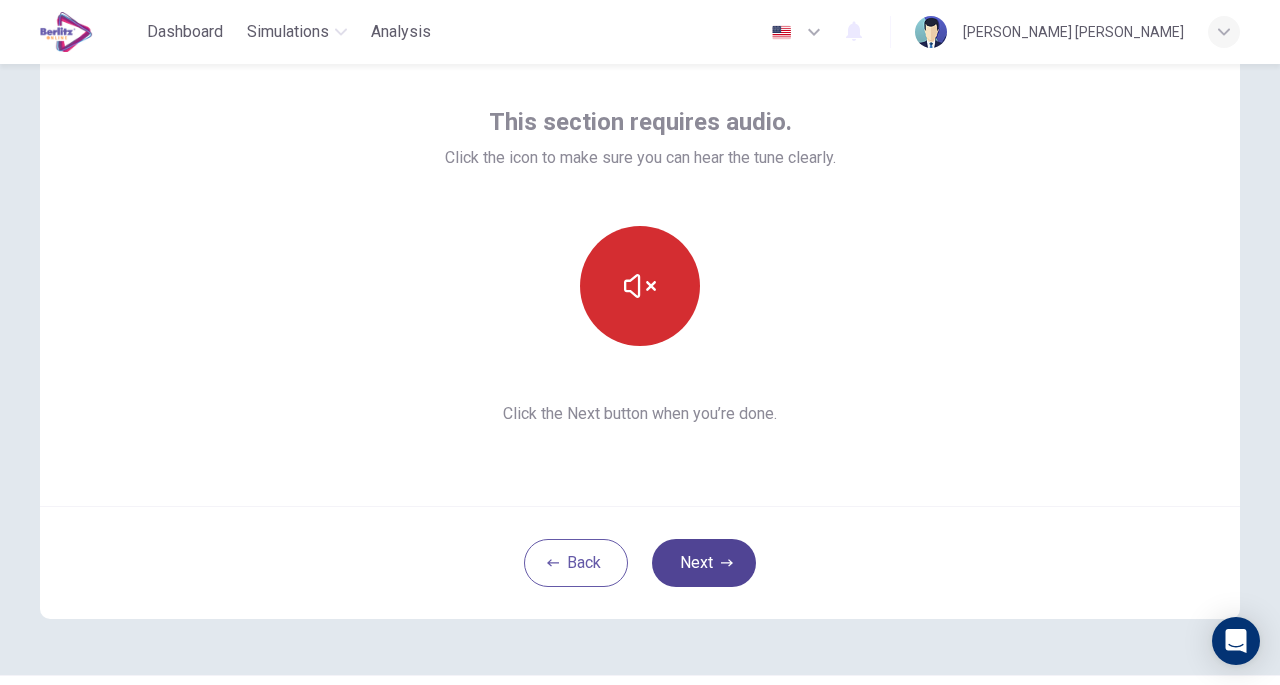 click on "Next" at bounding box center (704, 563) 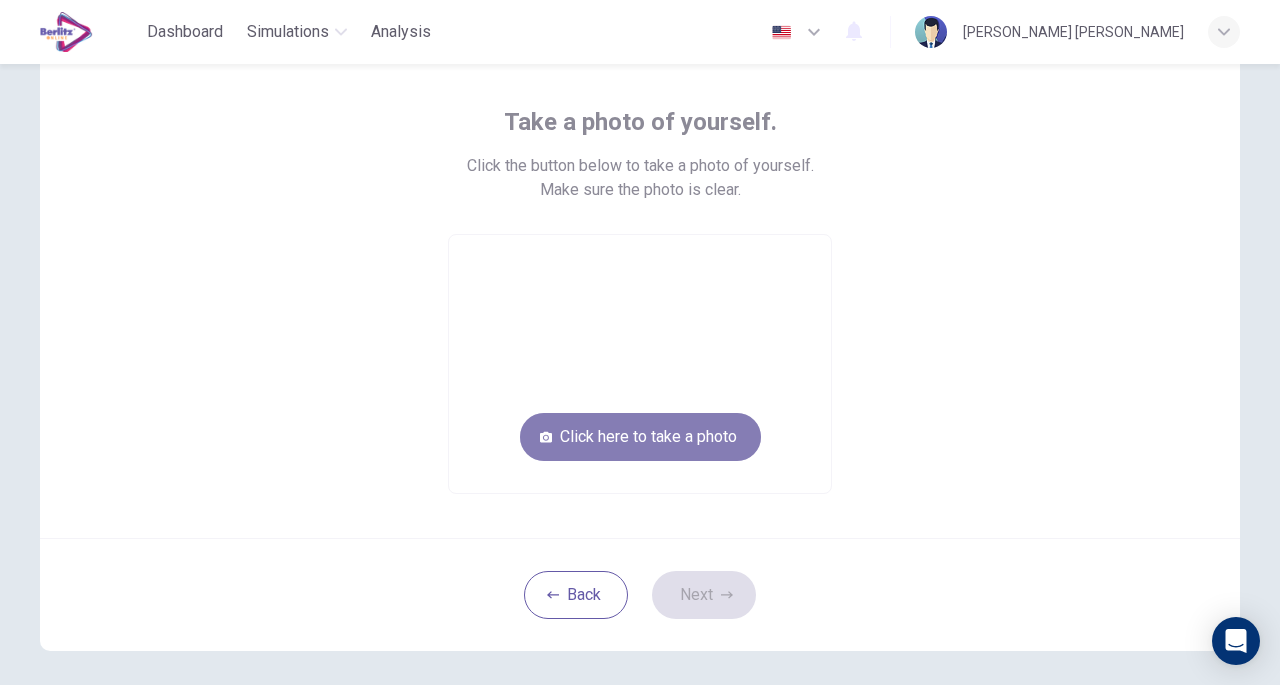 click on "Click here to take a photo" at bounding box center (640, 437) 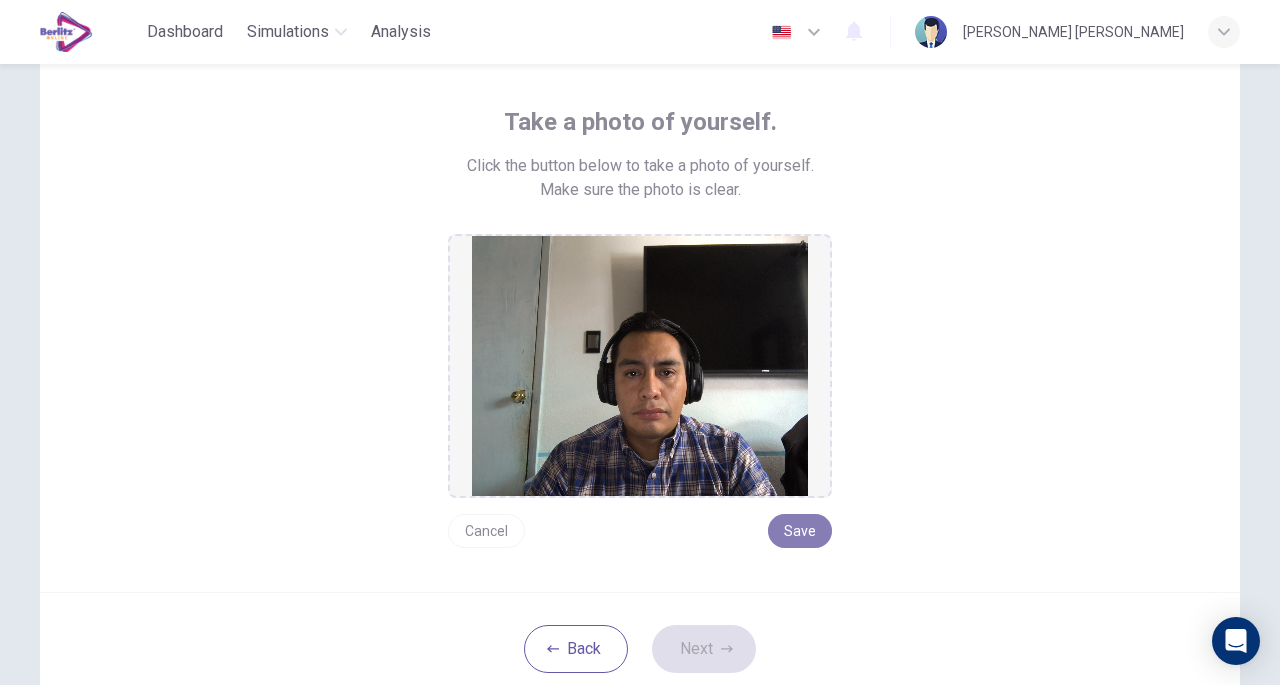 click on "Save" at bounding box center [800, 531] 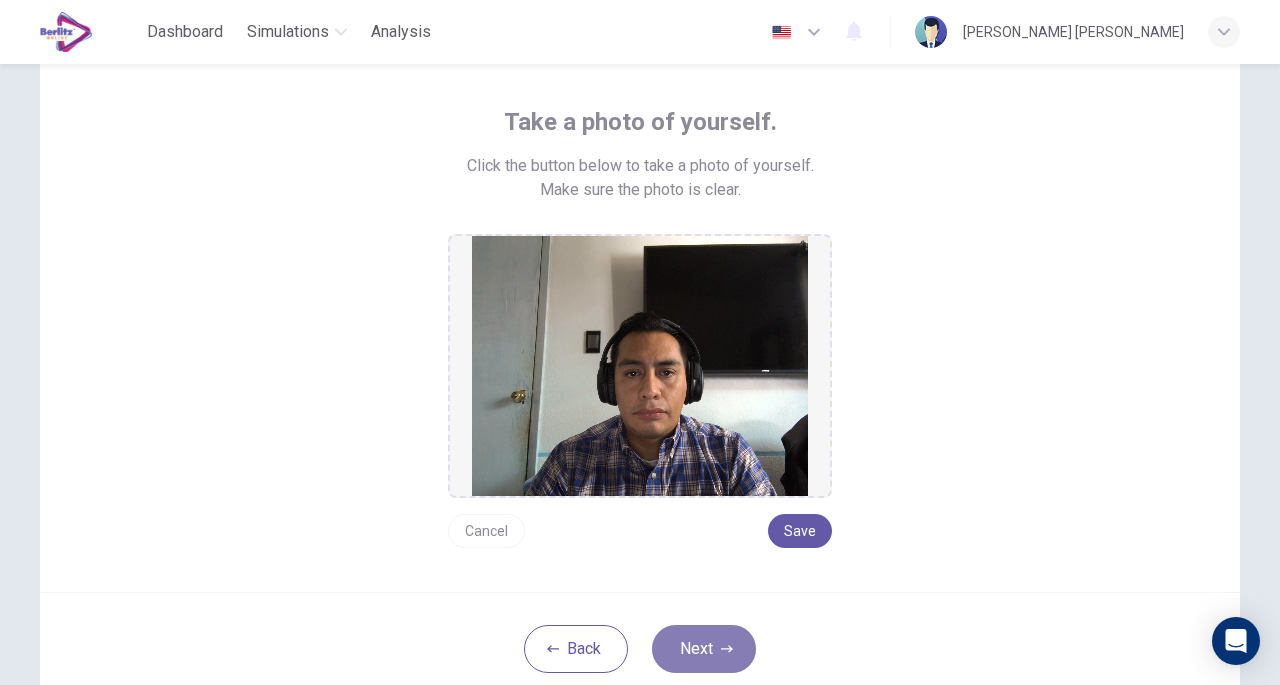 click on "Next" at bounding box center (704, 649) 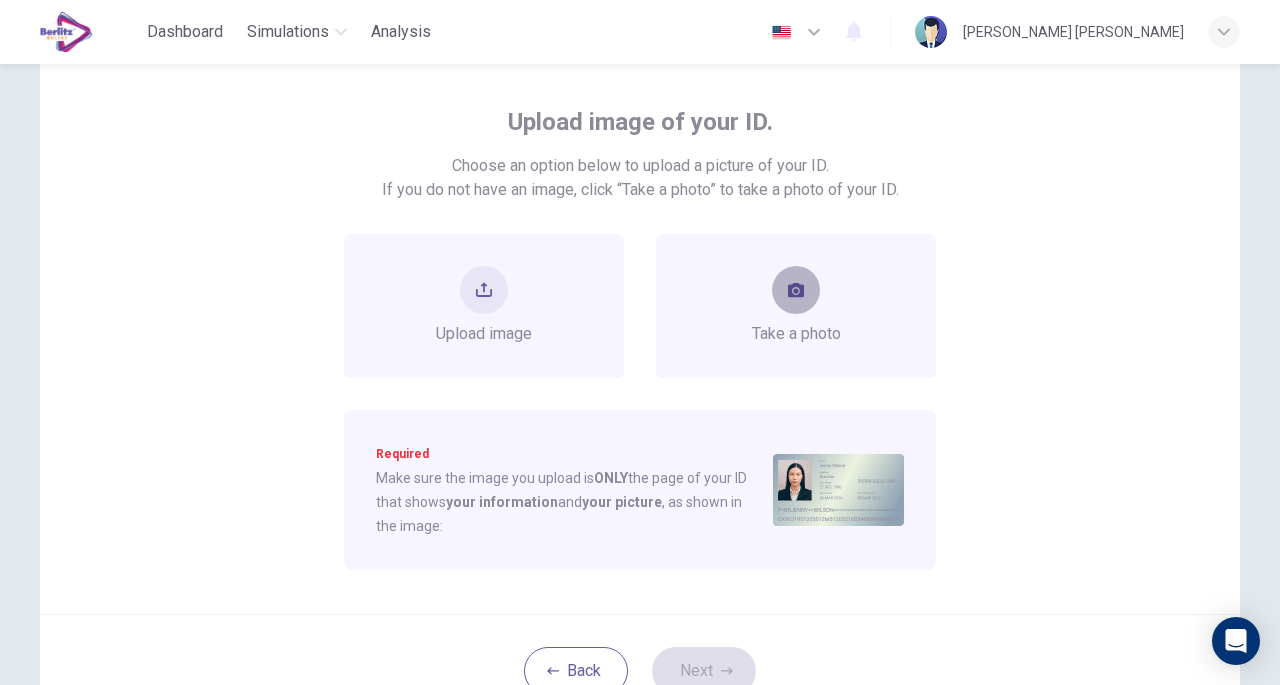 click 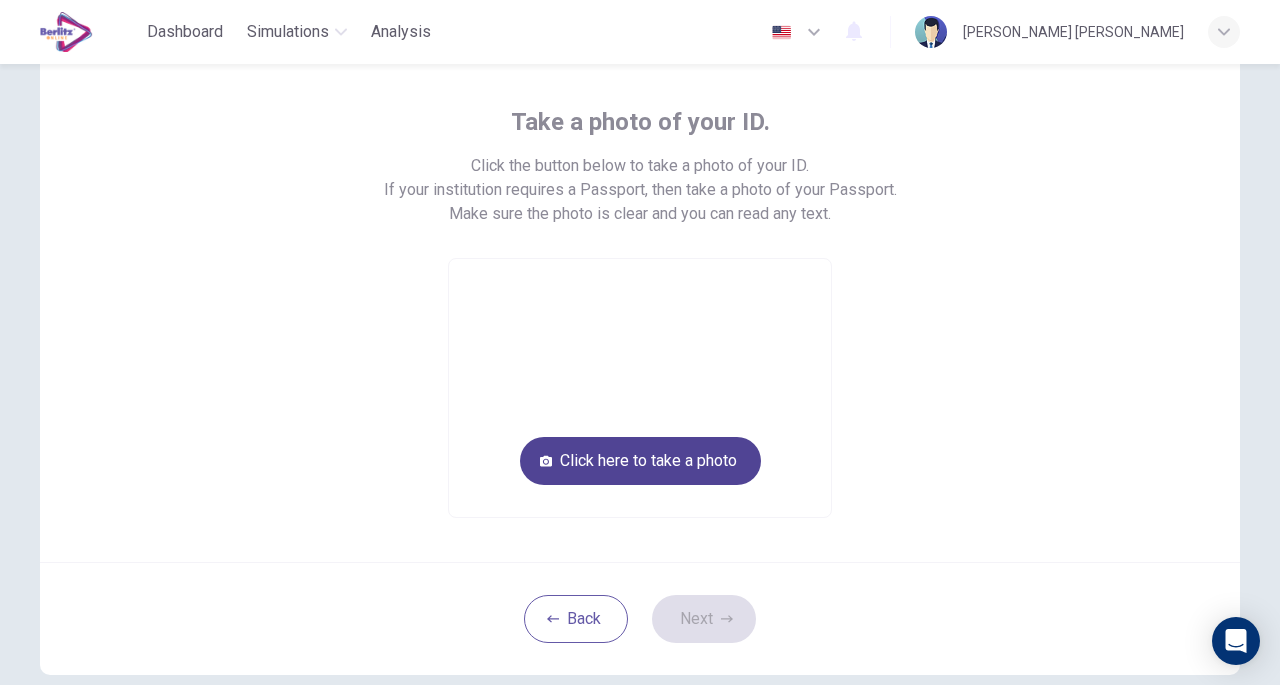 click on "Click here to take a photo" at bounding box center (640, 461) 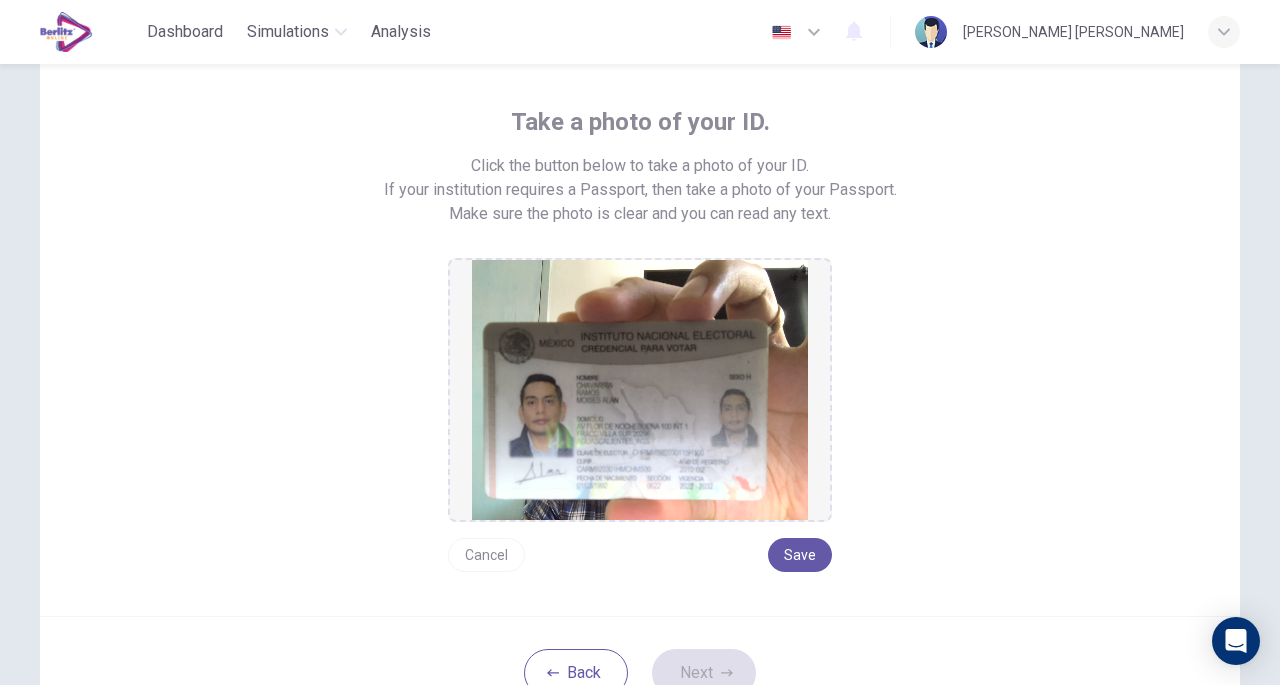 drag, startPoint x: 796, startPoint y: 561, endPoint x: 824, endPoint y: 425, distance: 138.85243 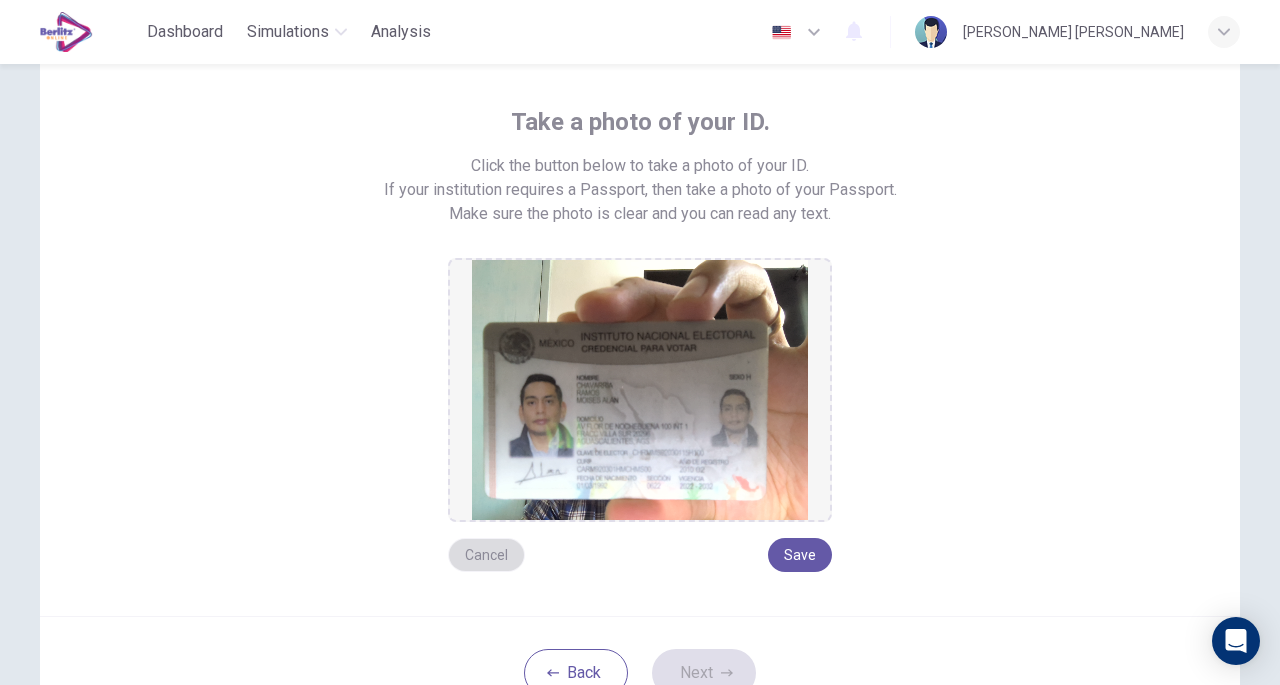 click on "Cancel" at bounding box center [486, 555] 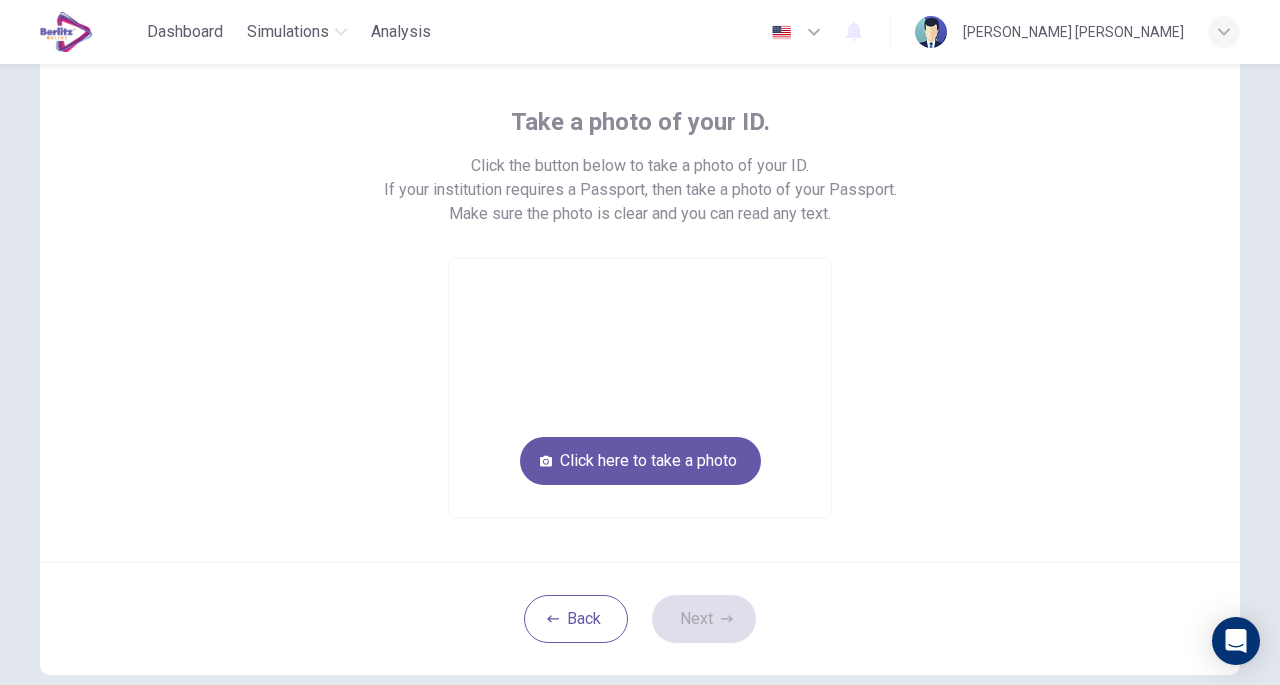 drag, startPoint x: 630, startPoint y: 466, endPoint x: 884, endPoint y: 331, distance: 287.64734 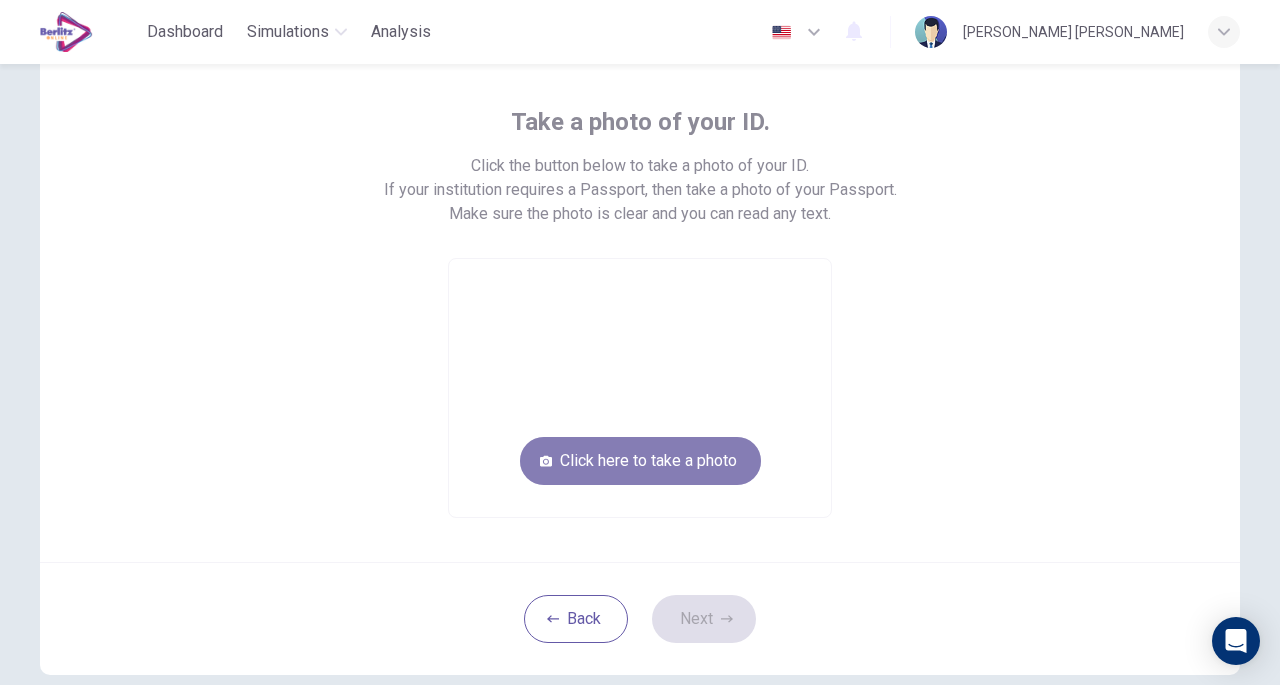 click on "Click here to take a photo" at bounding box center (640, 461) 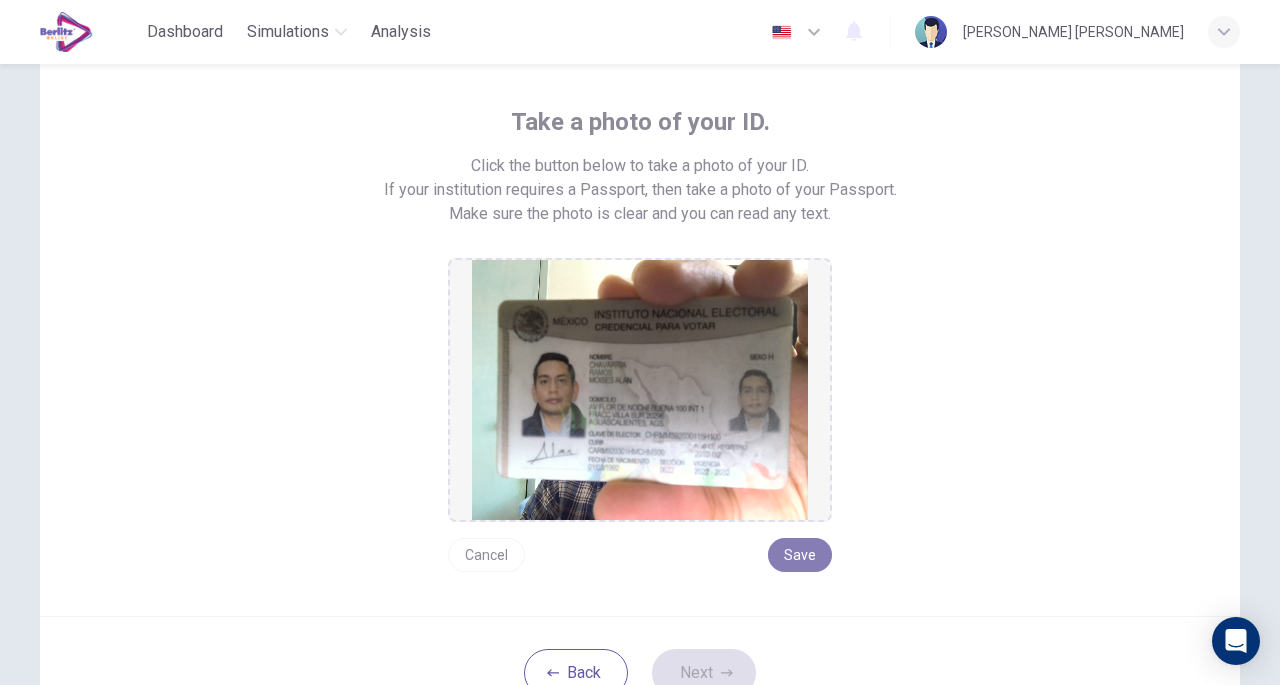 click on "Save" at bounding box center [800, 555] 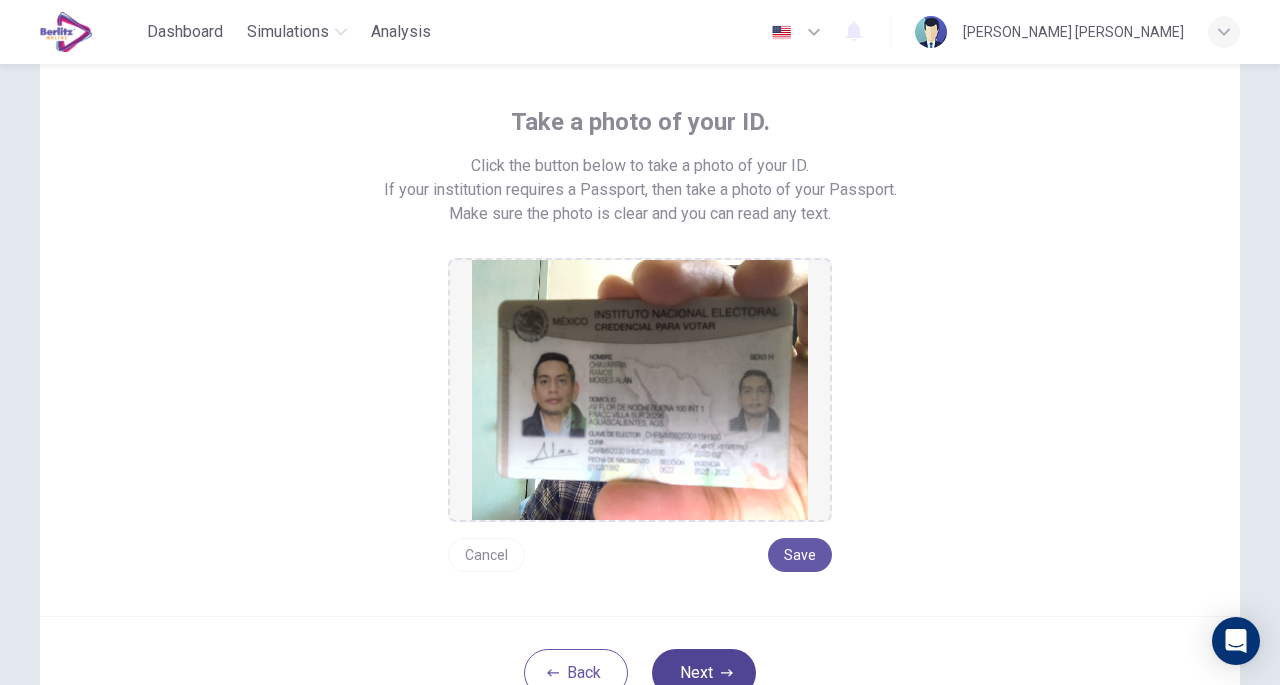 click on "Next" at bounding box center [704, 673] 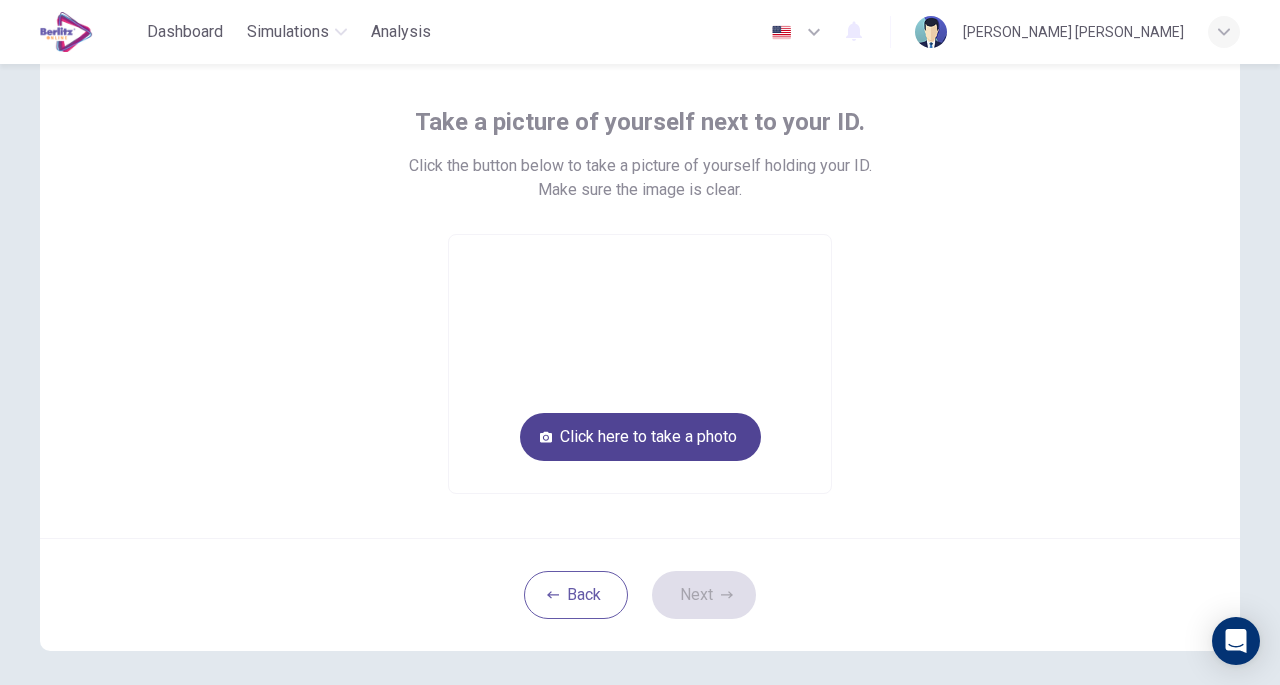 click on "Click here to take a photo" at bounding box center (640, 437) 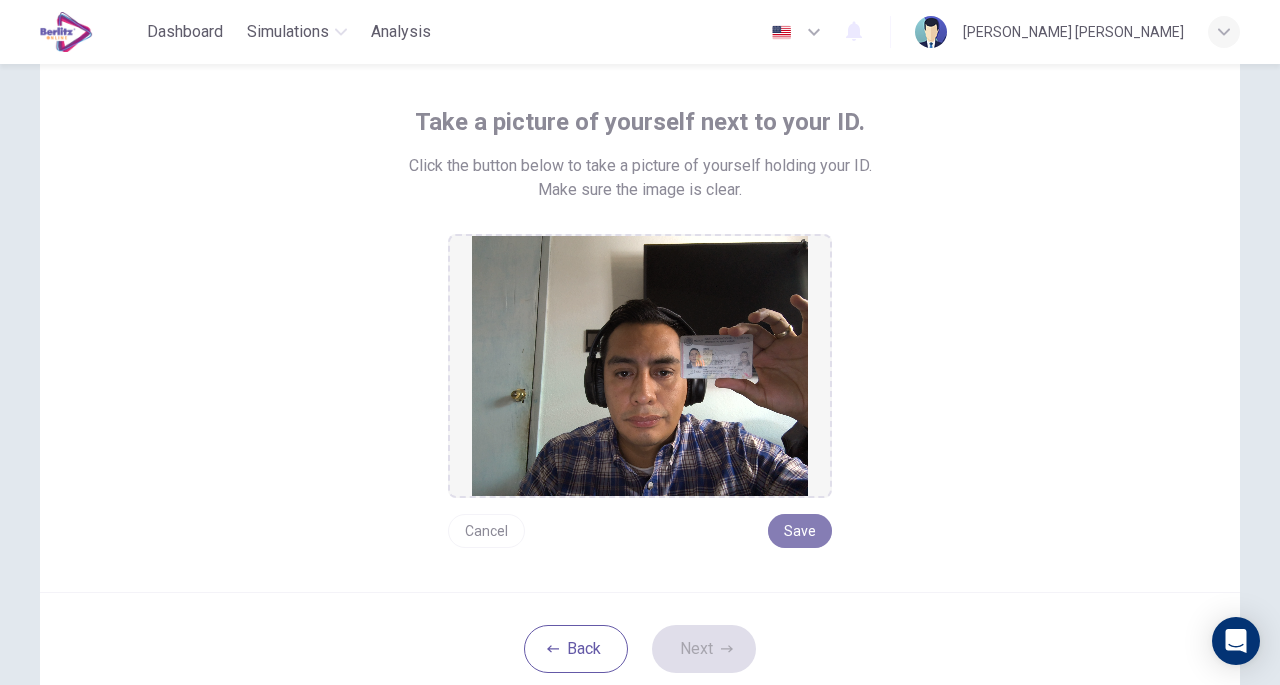click on "Save" at bounding box center (800, 531) 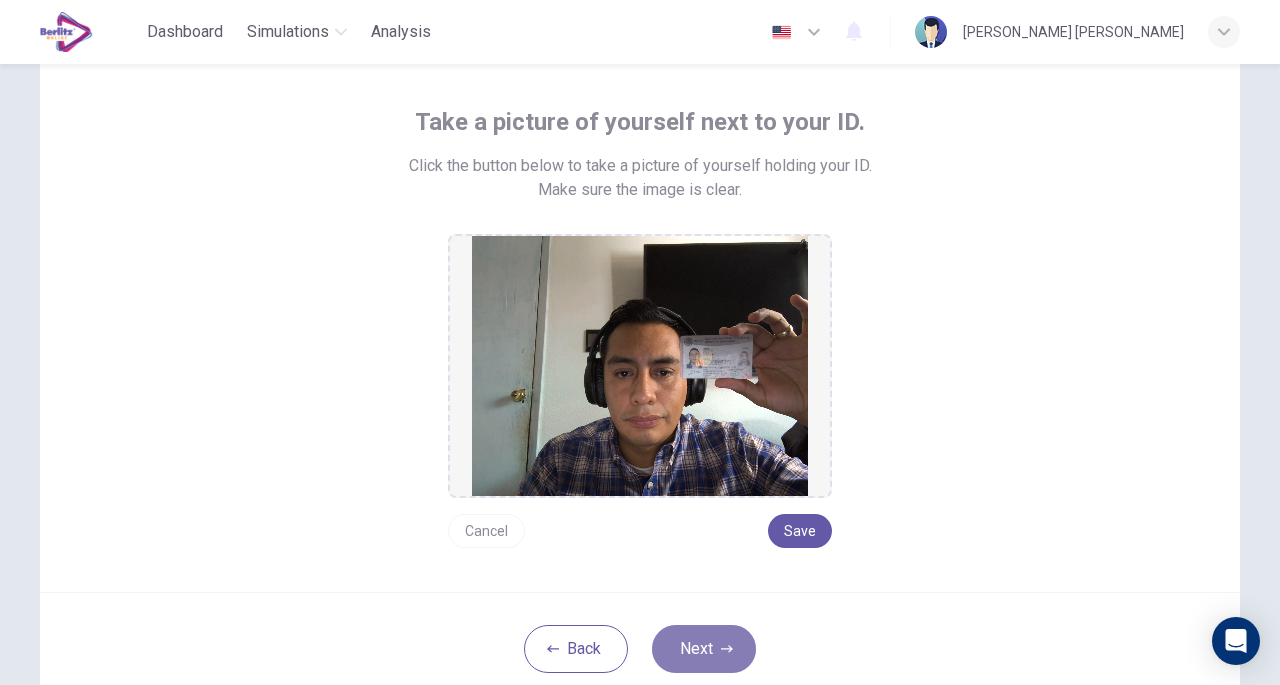 click on "Next" at bounding box center [704, 649] 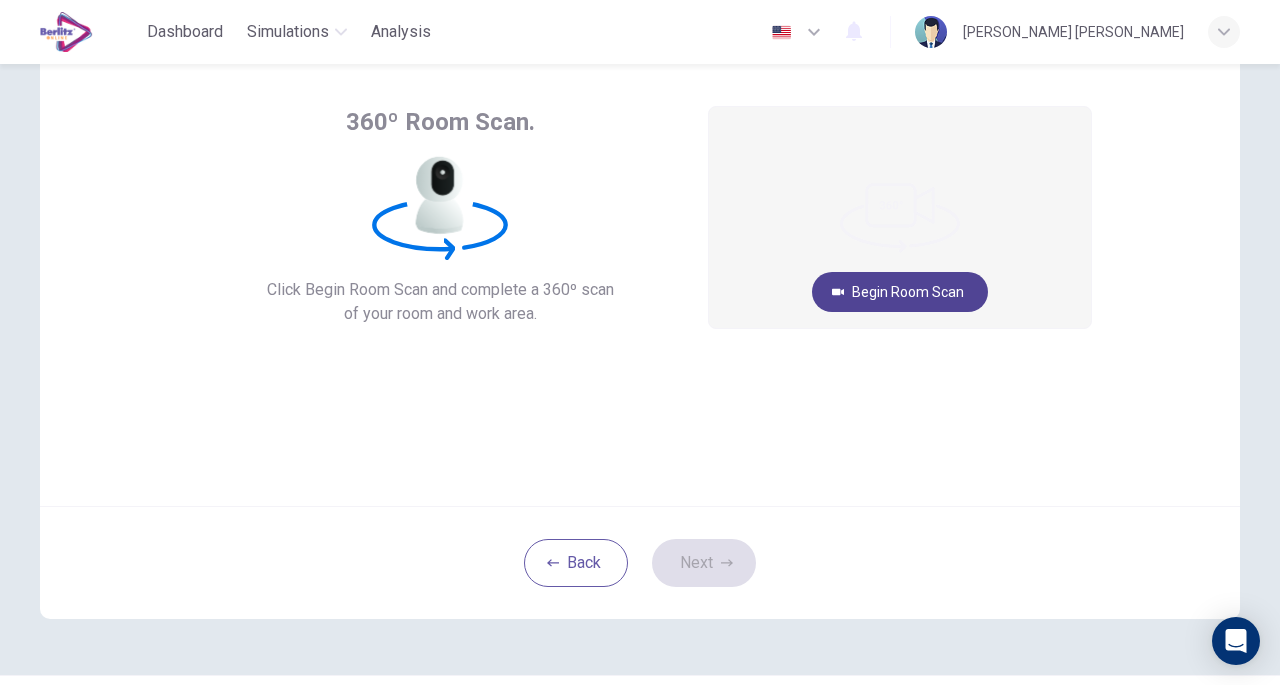 click on "Begin Room Scan" at bounding box center [900, 292] 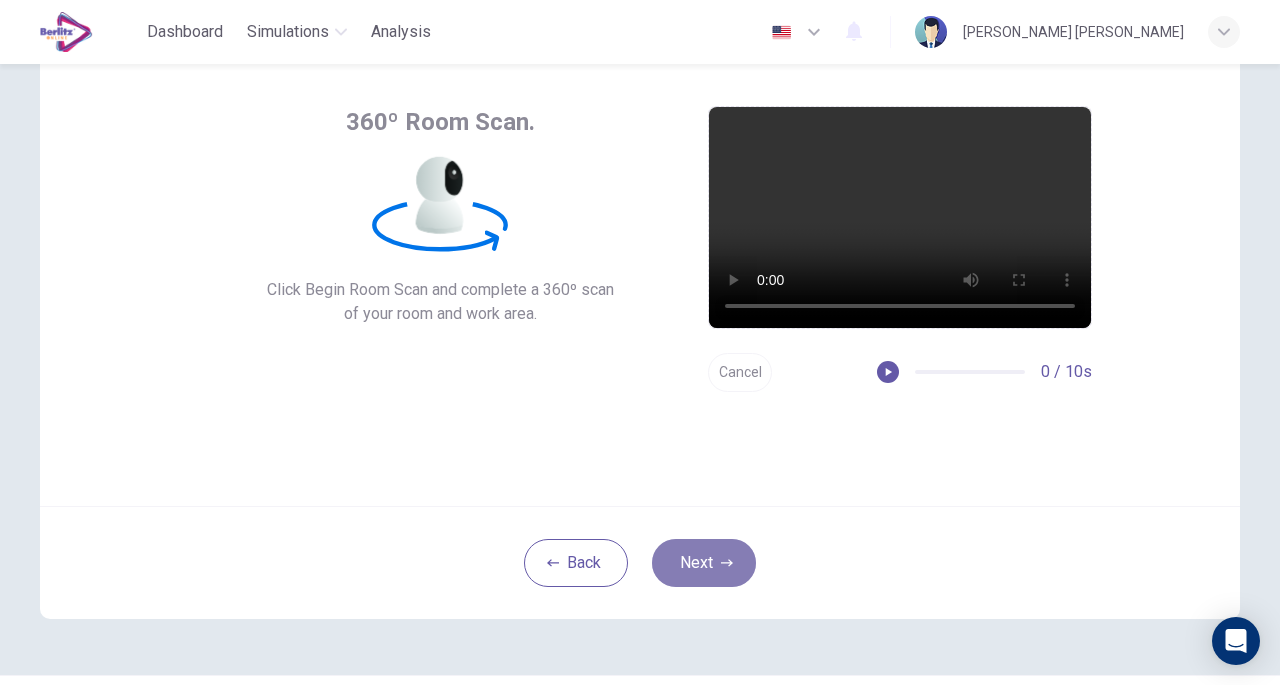 click on "Next" at bounding box center [704, 563] 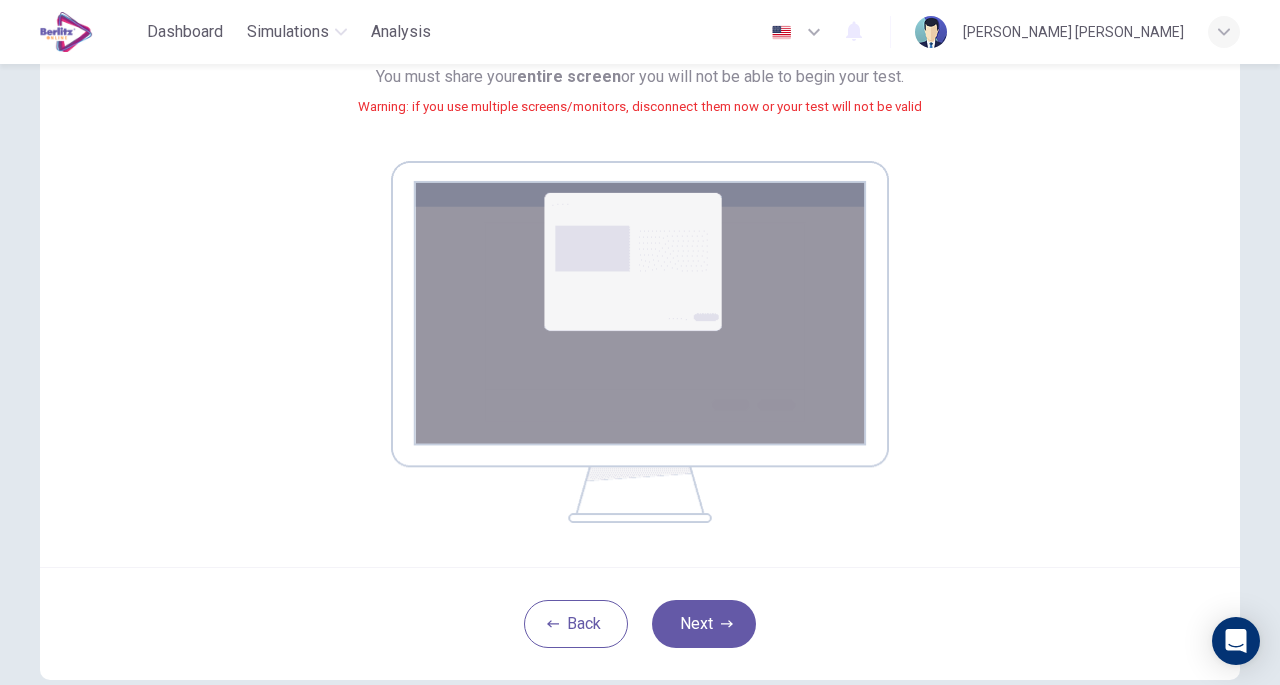 scroll, scrollTop: 240, scrollLeft: 0, axis: vertical 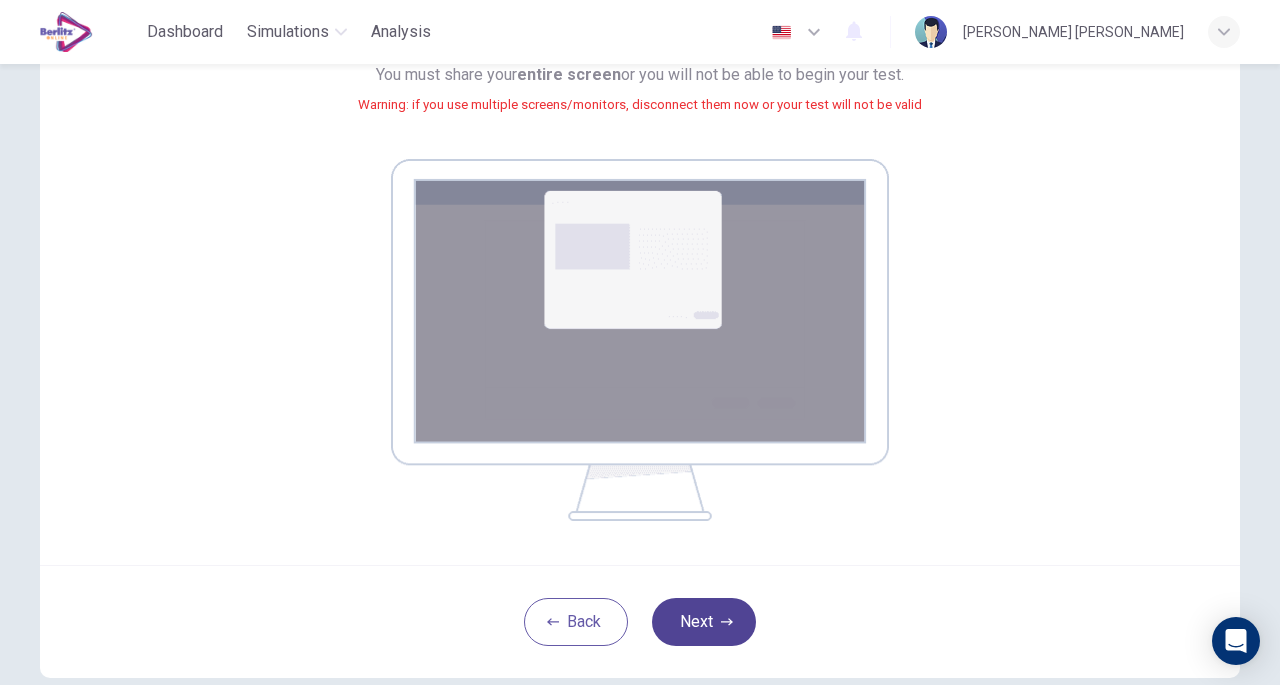 click on "Next" at bounding box center [704, 622] 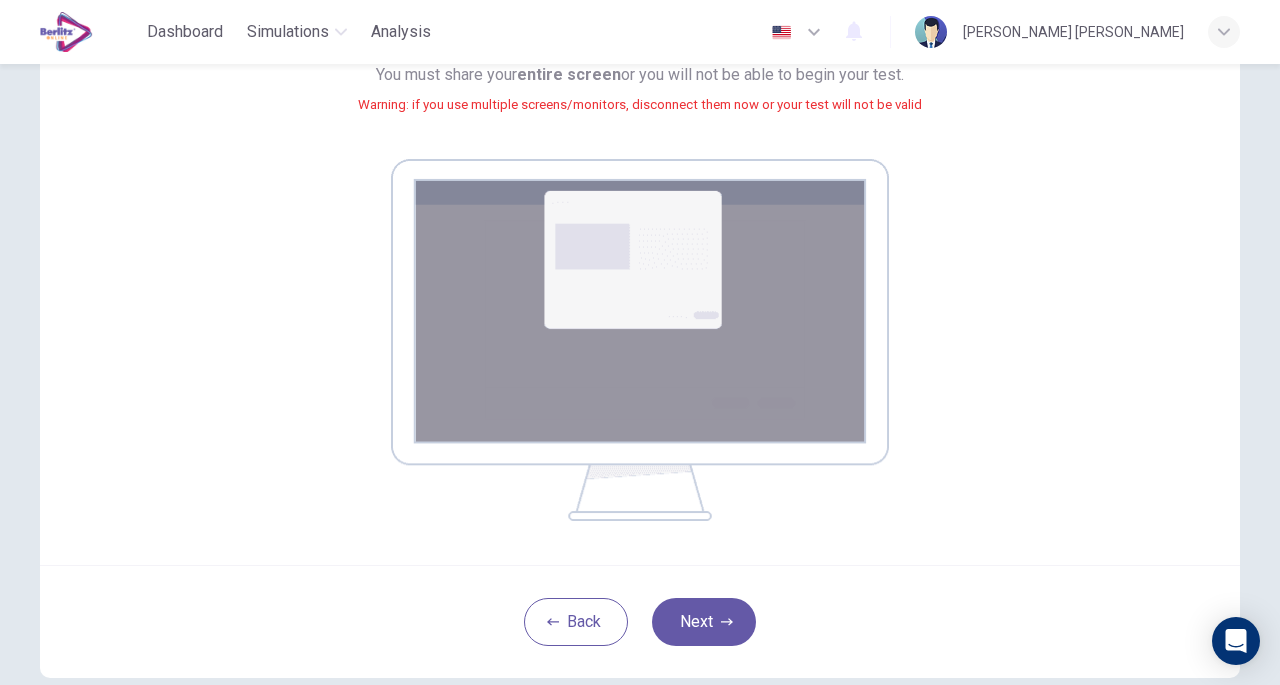 click on "Your screen will also be recorded. Click the Next button to select your screen.  You must share your  entire screen  or you will not be able to begin your test.    Warning: if you use multiple screens/monitors, disconnect them now or your test will not be valid" at bounding box center [640, 222] 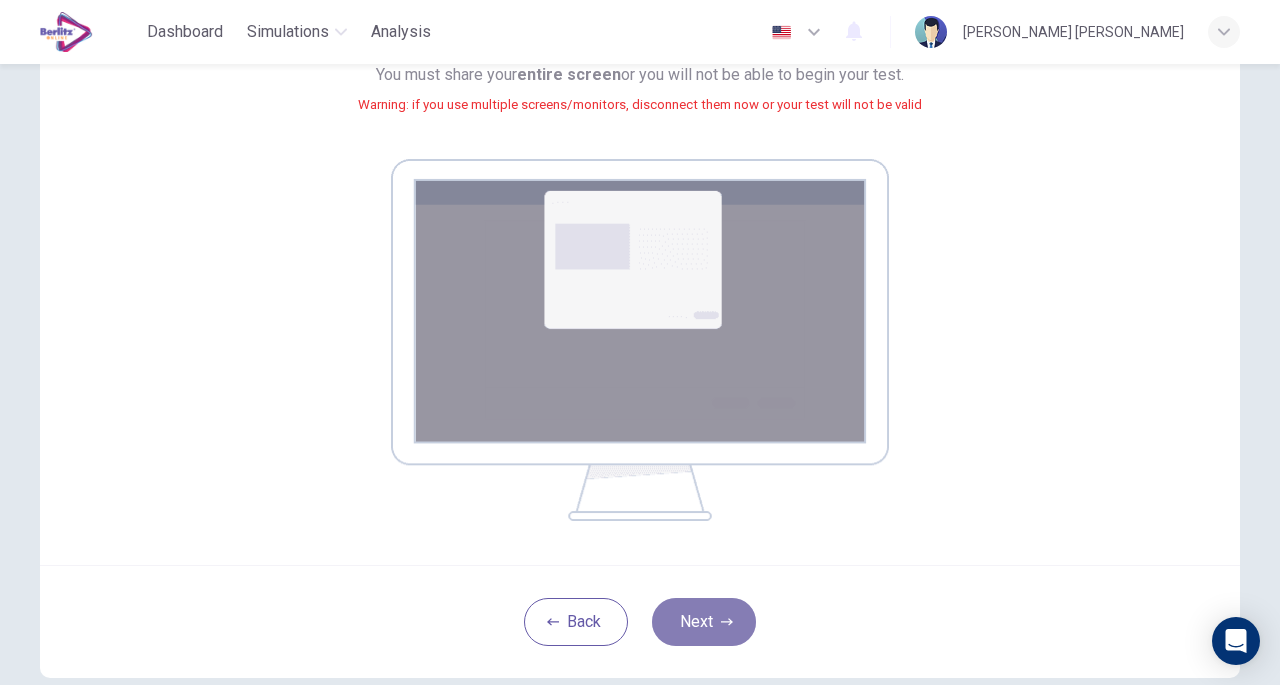 click on "Next" at bounding box center (704, 622) 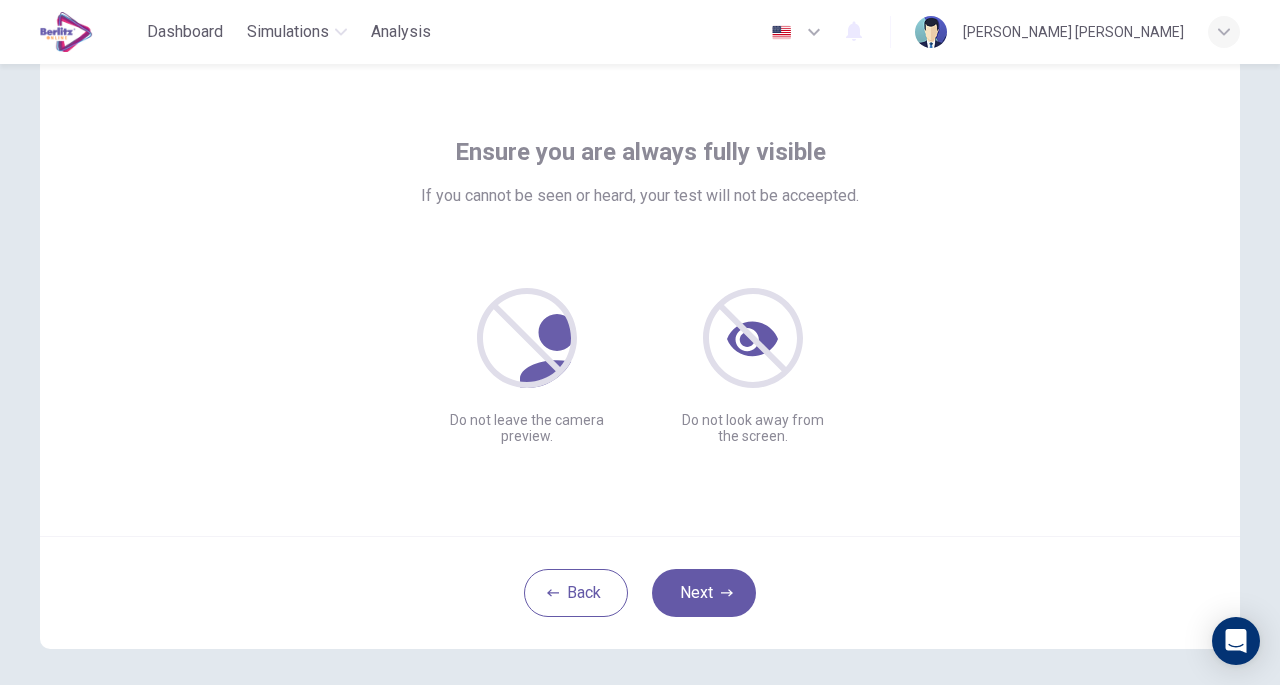 scroll, scrollTop: 63, scrollLeft: 0, axis: vertical 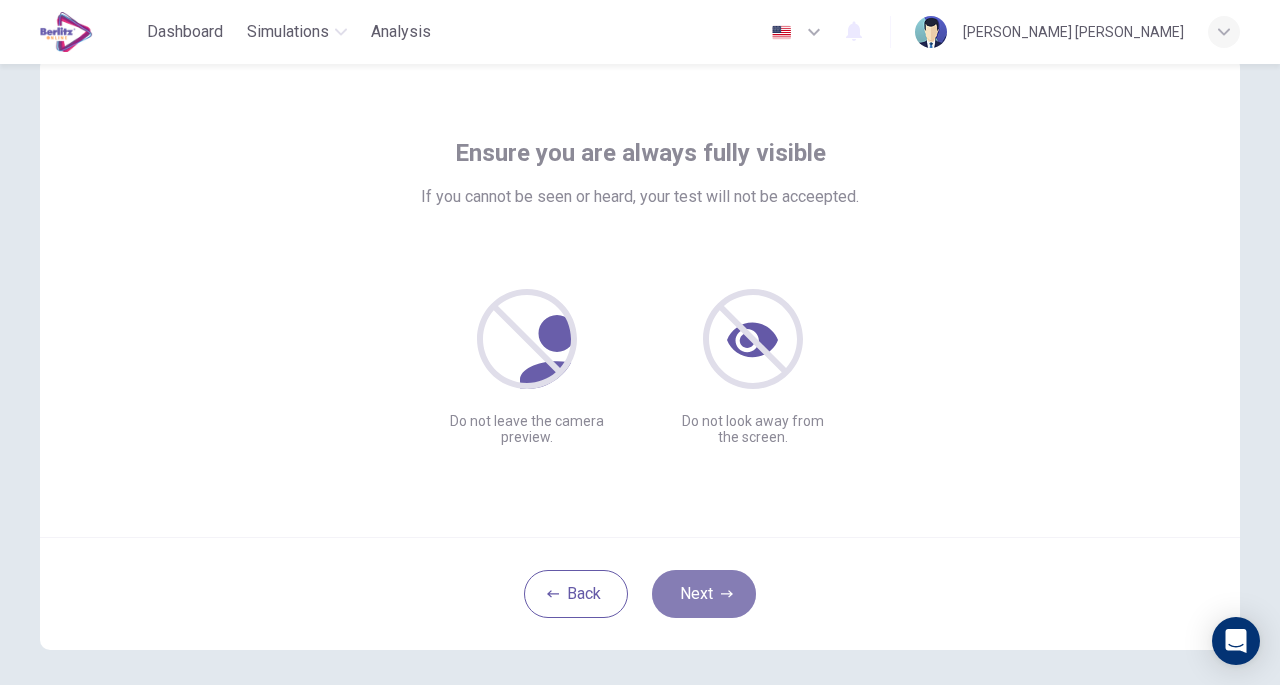 click on "Next" at bounding box center [704, 594] 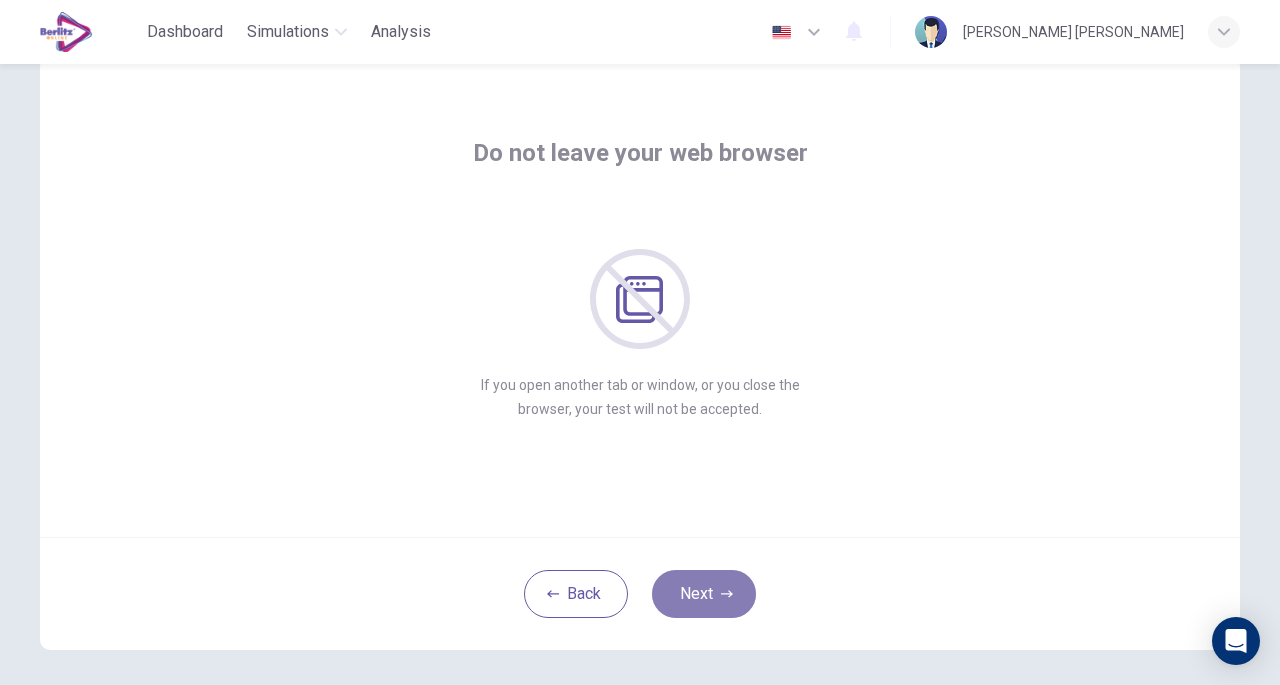 click on "Next" at bounding box center (704, 594) 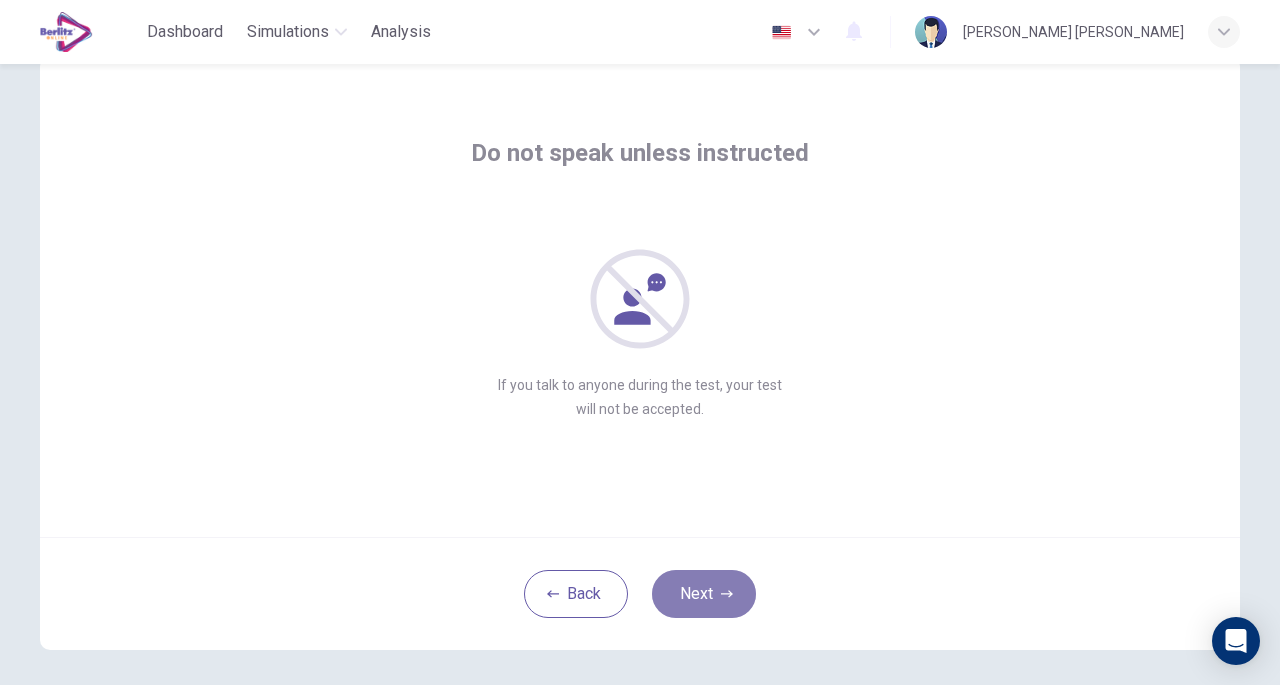 click on "Next" at bounding box center (704, 594) 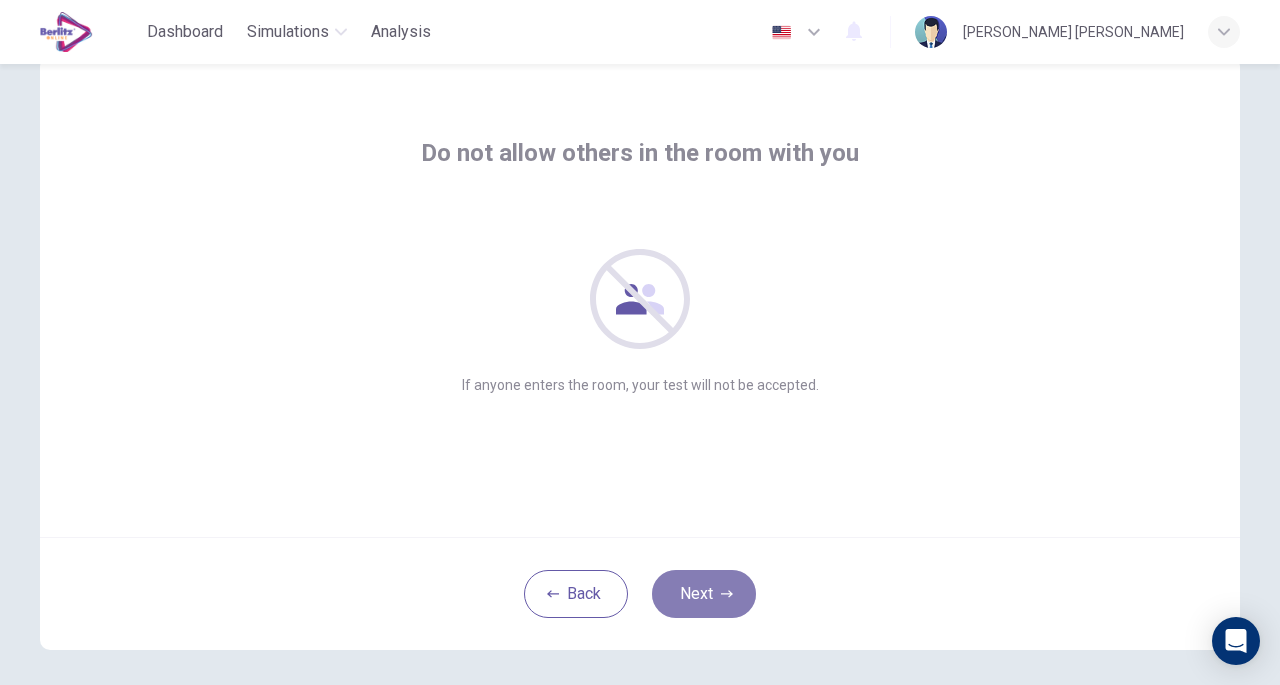 click on "Next" at bounding box center (704, 594) 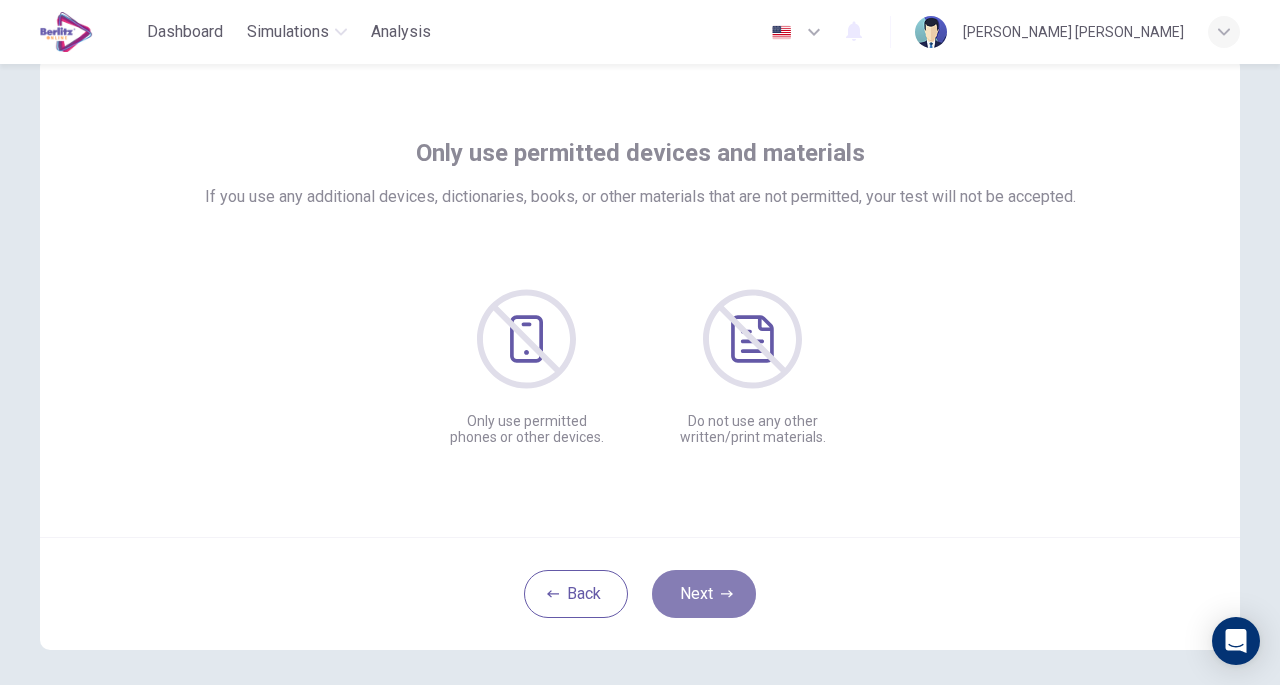 click on "Next" at bounding box center [704, 594] 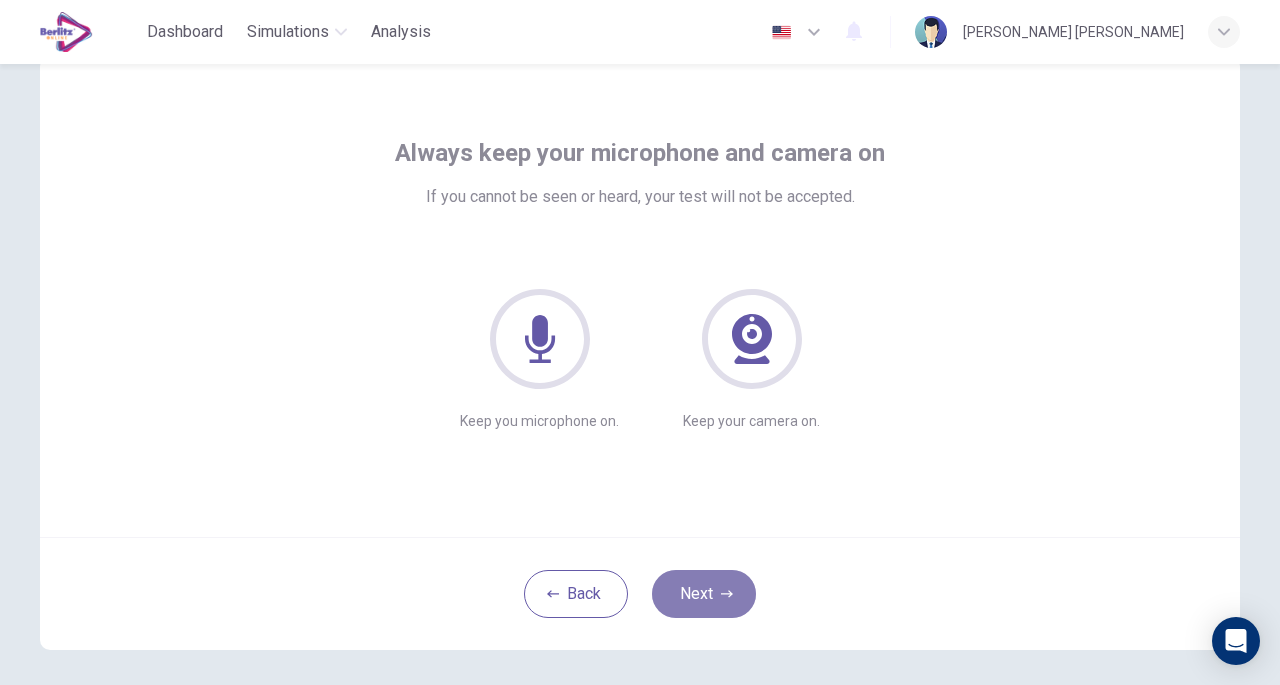 click on "Next" at bounding box center [704, 594] 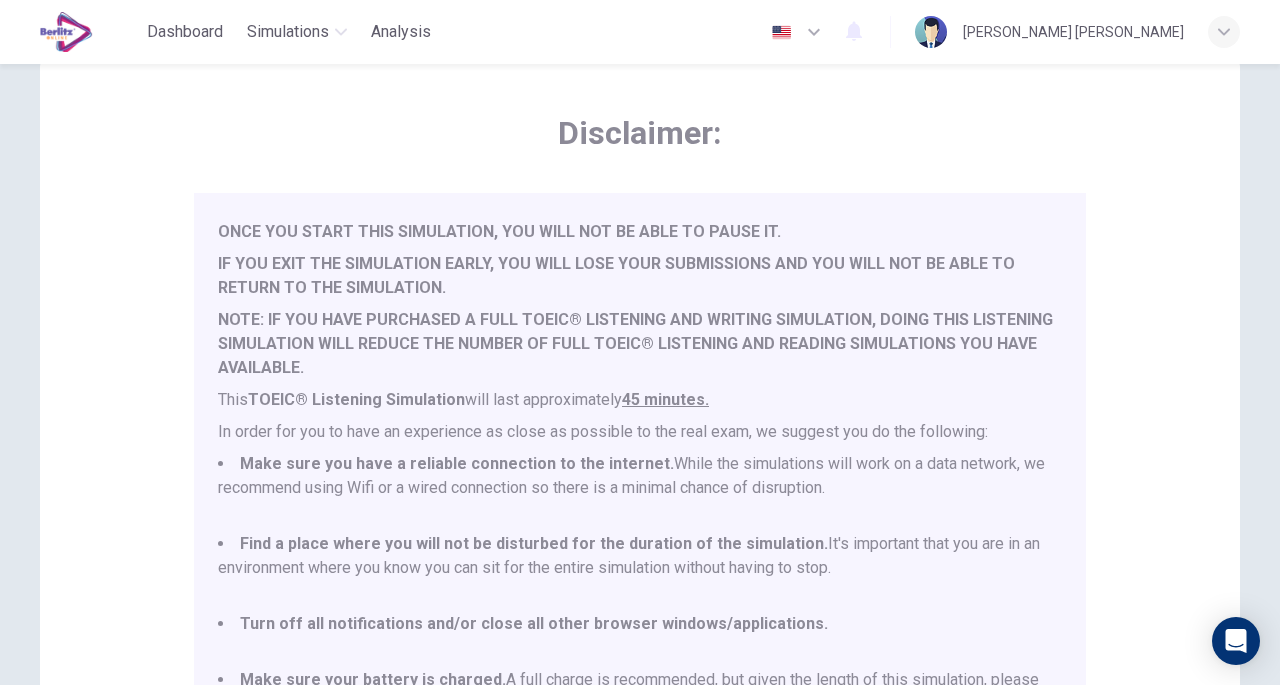 scroll, scrollTop: 52, scrollLeft: 0, axis: vertical 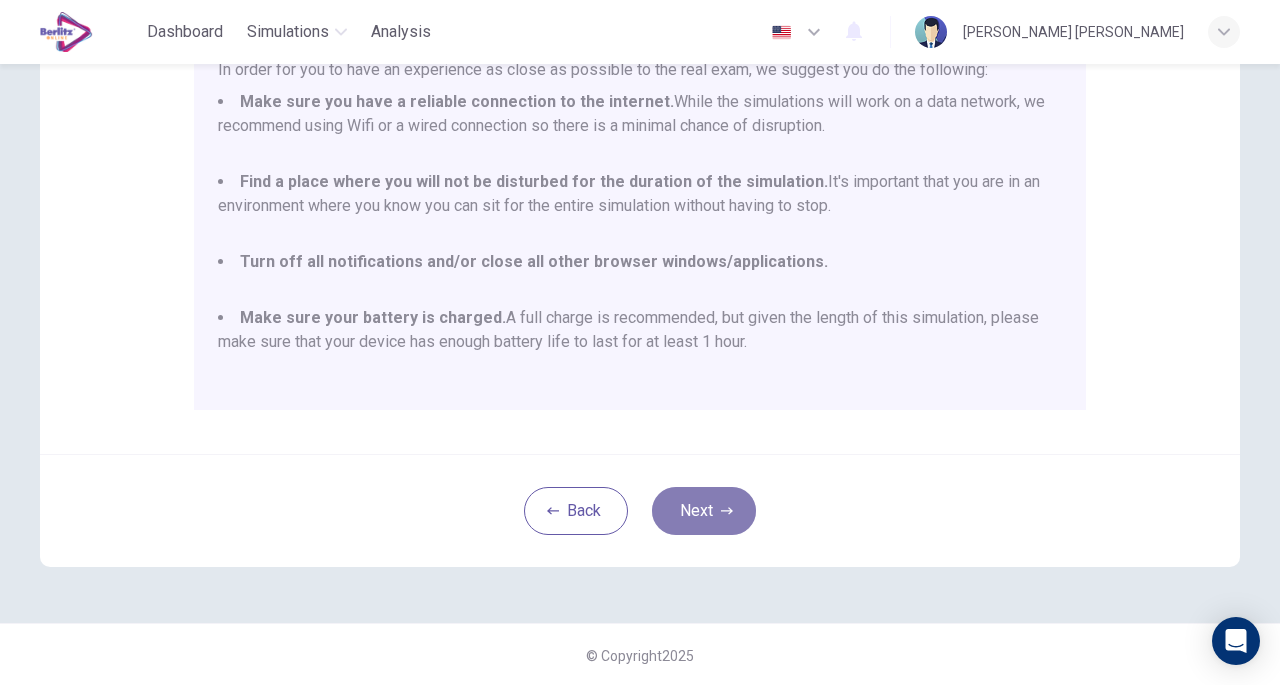 click on "Next" at bounding box center [704, 511] 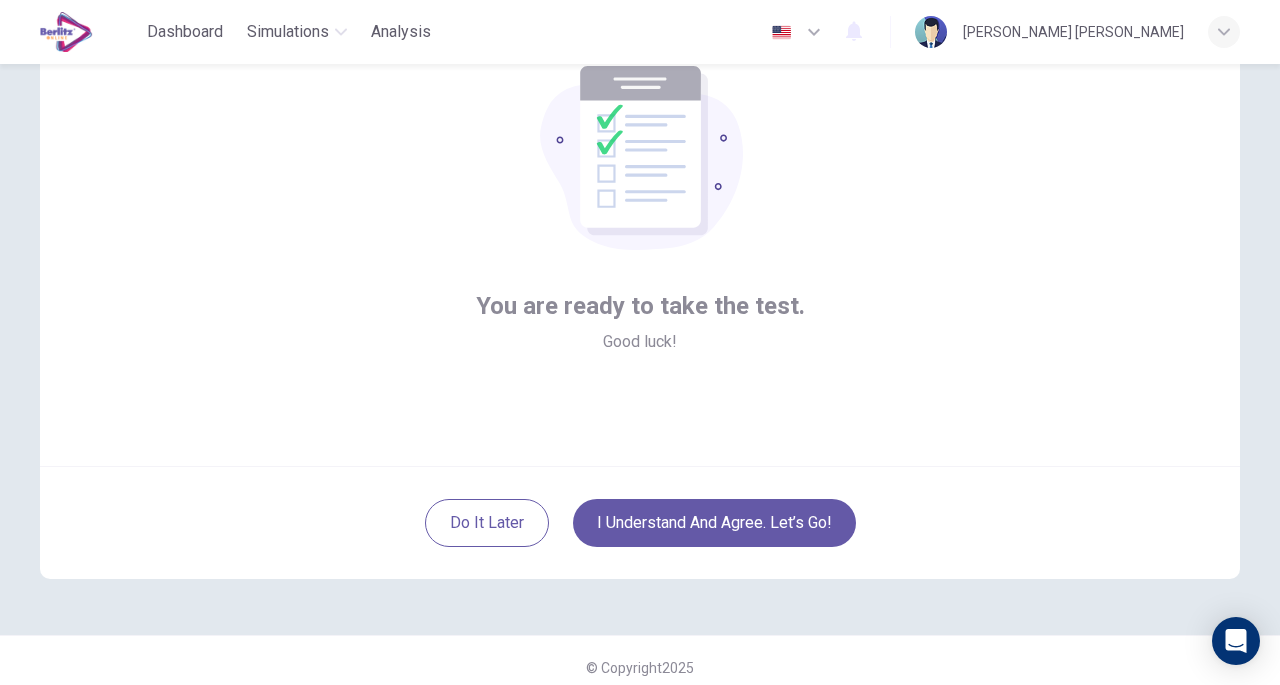 scroll, scrollTop: 147, scrollLeft: 0, axis: vertical 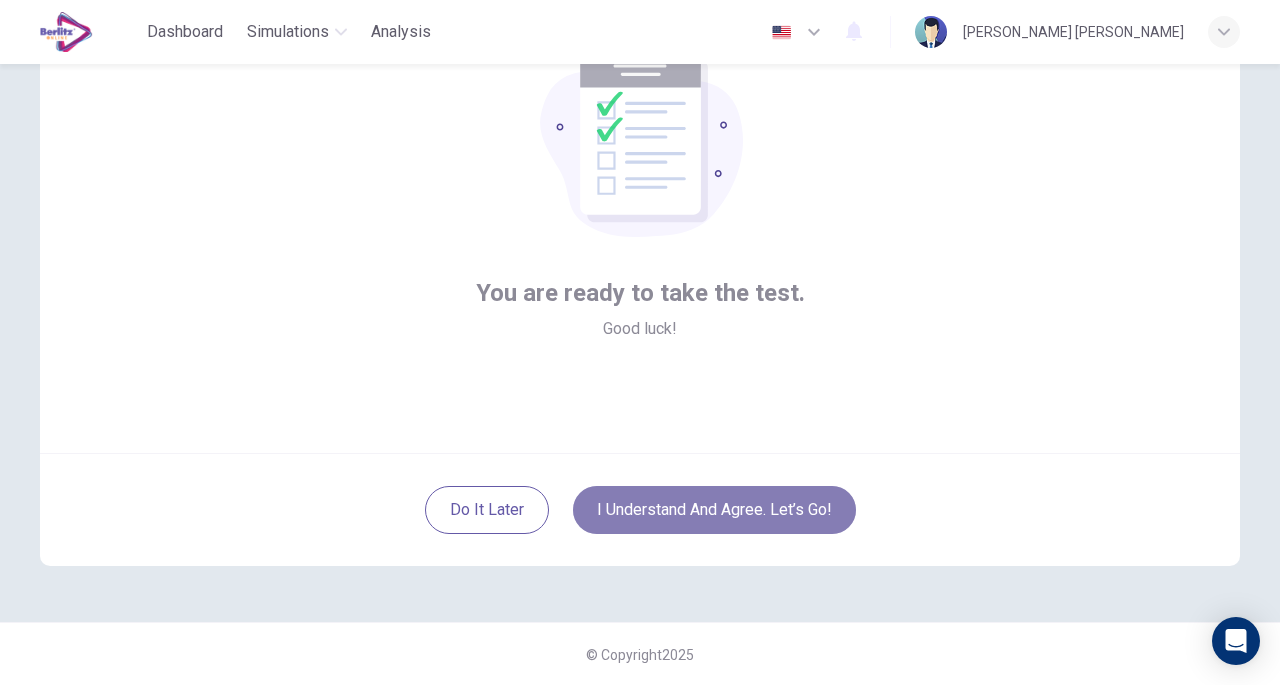 click on "I understand and agree. Let’s go!" at bounding box center (714, 510) 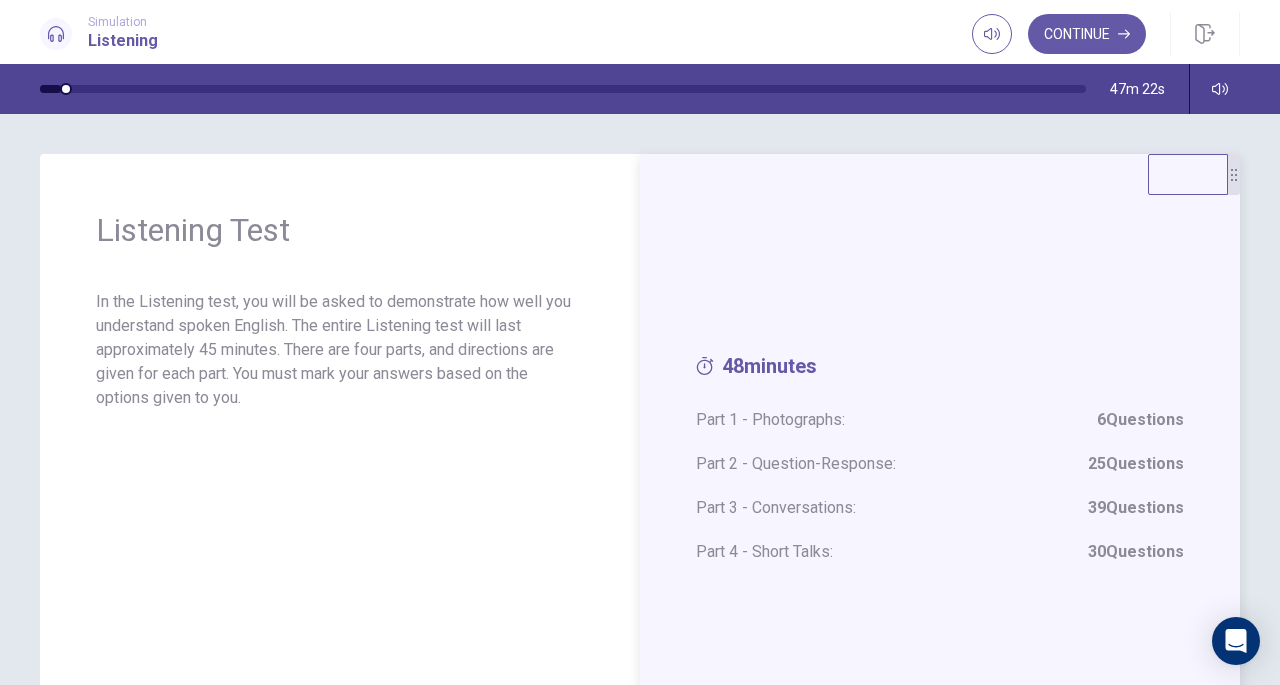 scroll, scrollTop: 75, scrollLeft: 0, axis: vertical 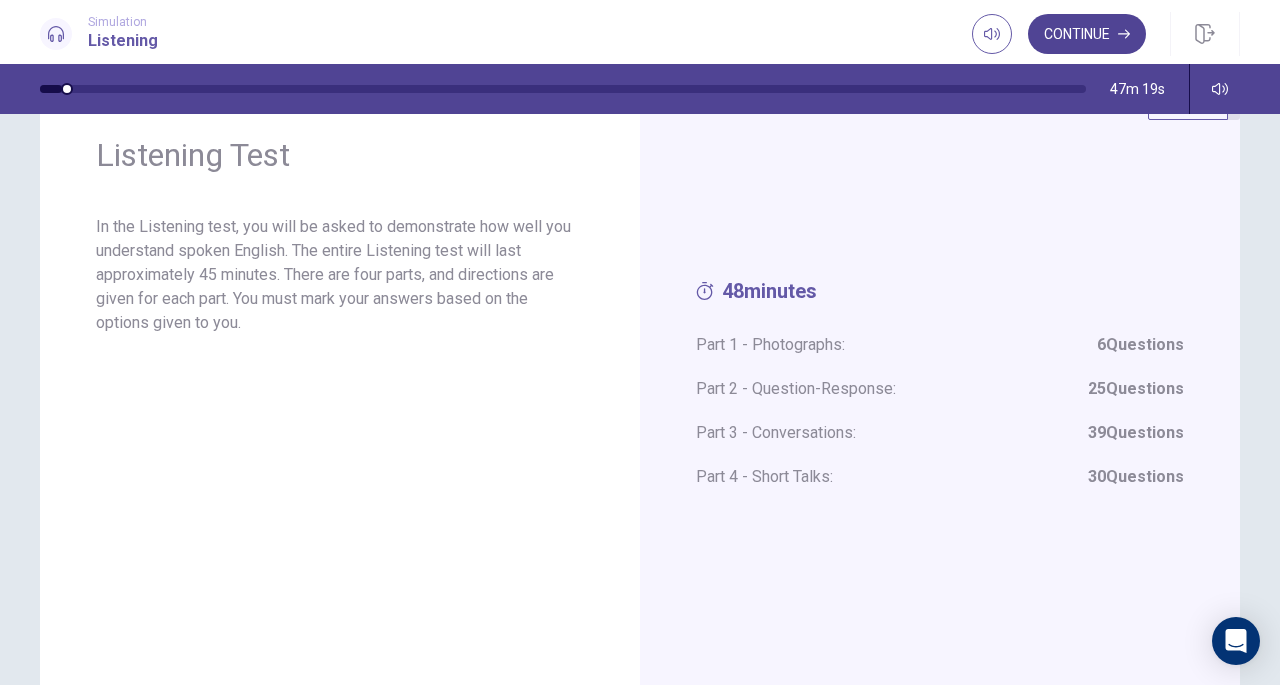 click on "Continue" at bounding box center [1087, 34] 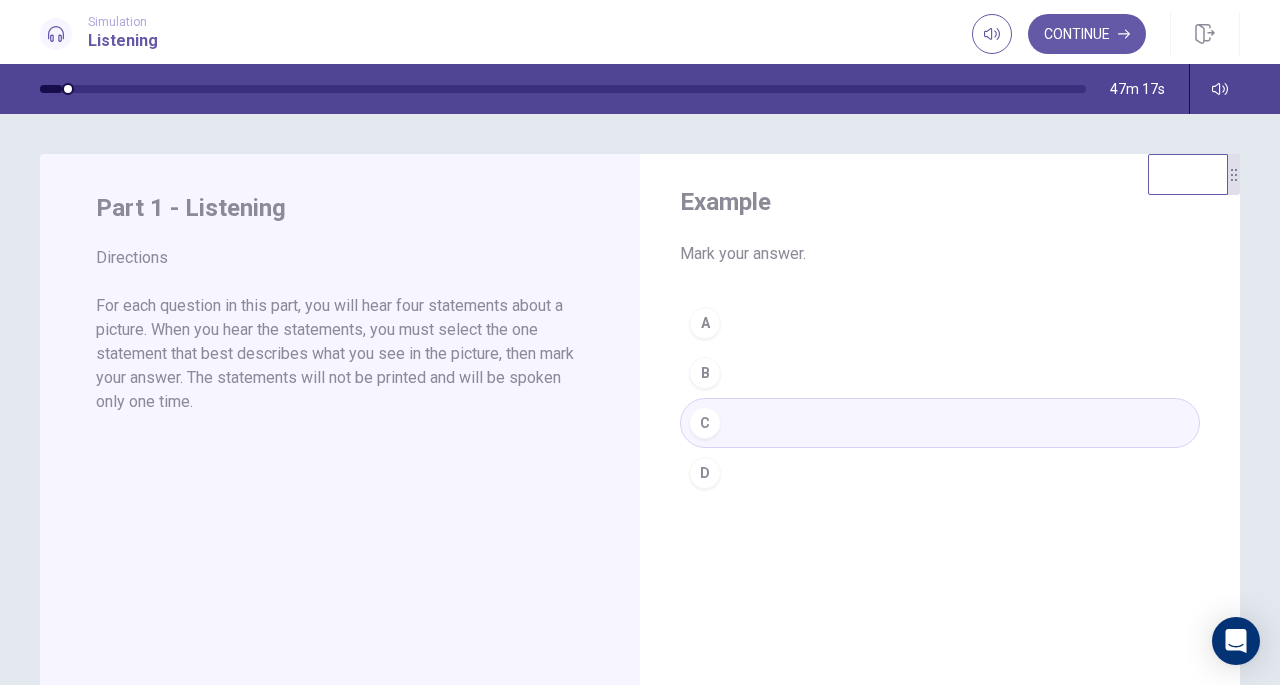 scroll, scrollTop: 1, scrollLeft: 0, axis: vertical 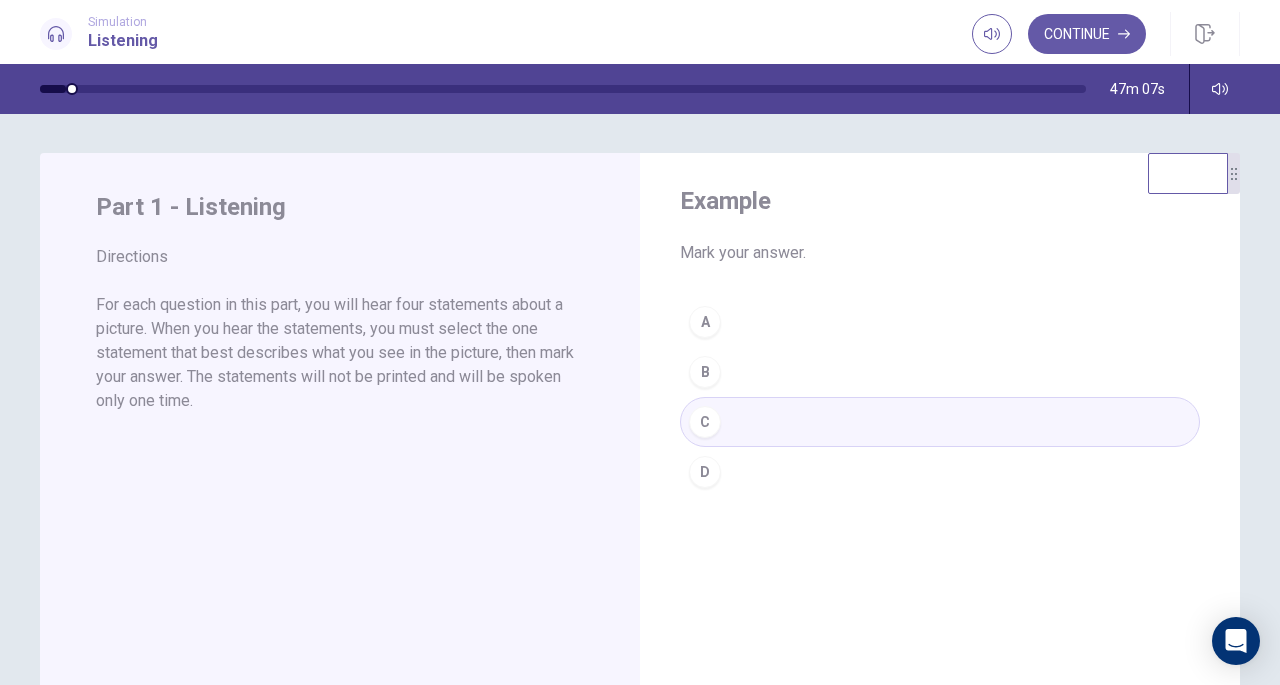 drag, startPoint x: 1076, startPoint y: 35, endPoint x: 1032, endPoint y: 427, distance: 394.46167 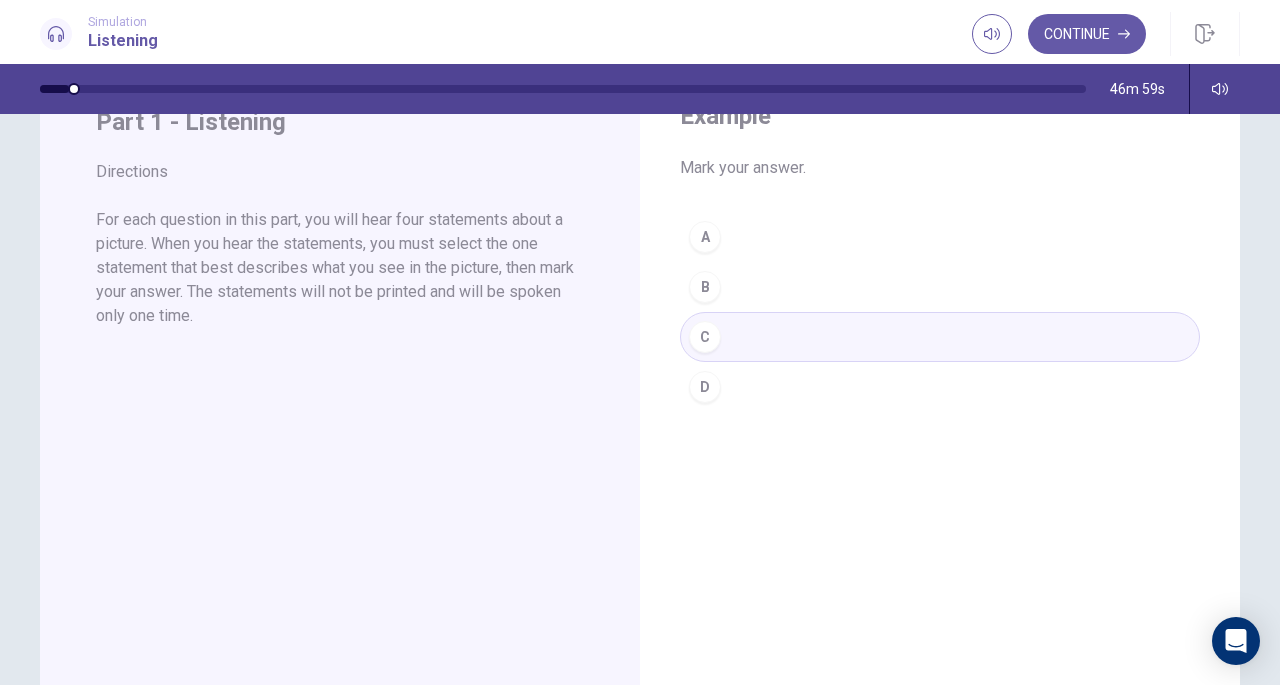 scroll, scrollTop: 89, scrollLeft: 0, axis: vertical 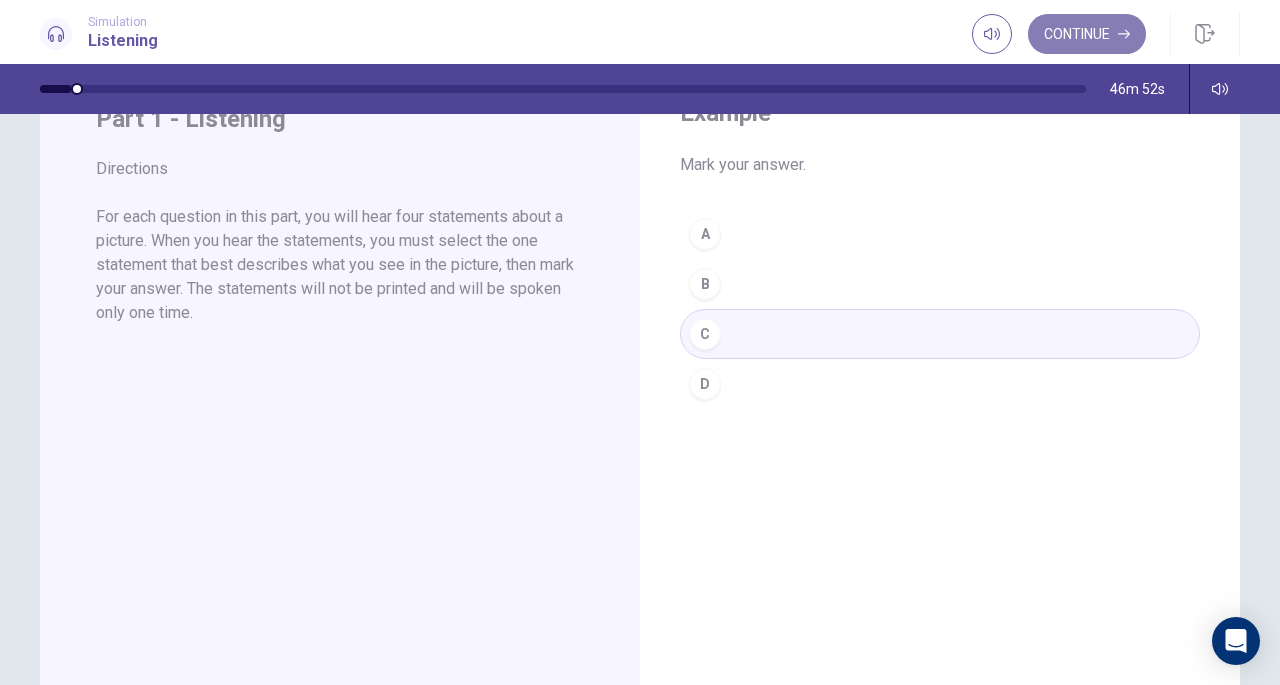 click on "Continue" at bounding box center (1087, 34) 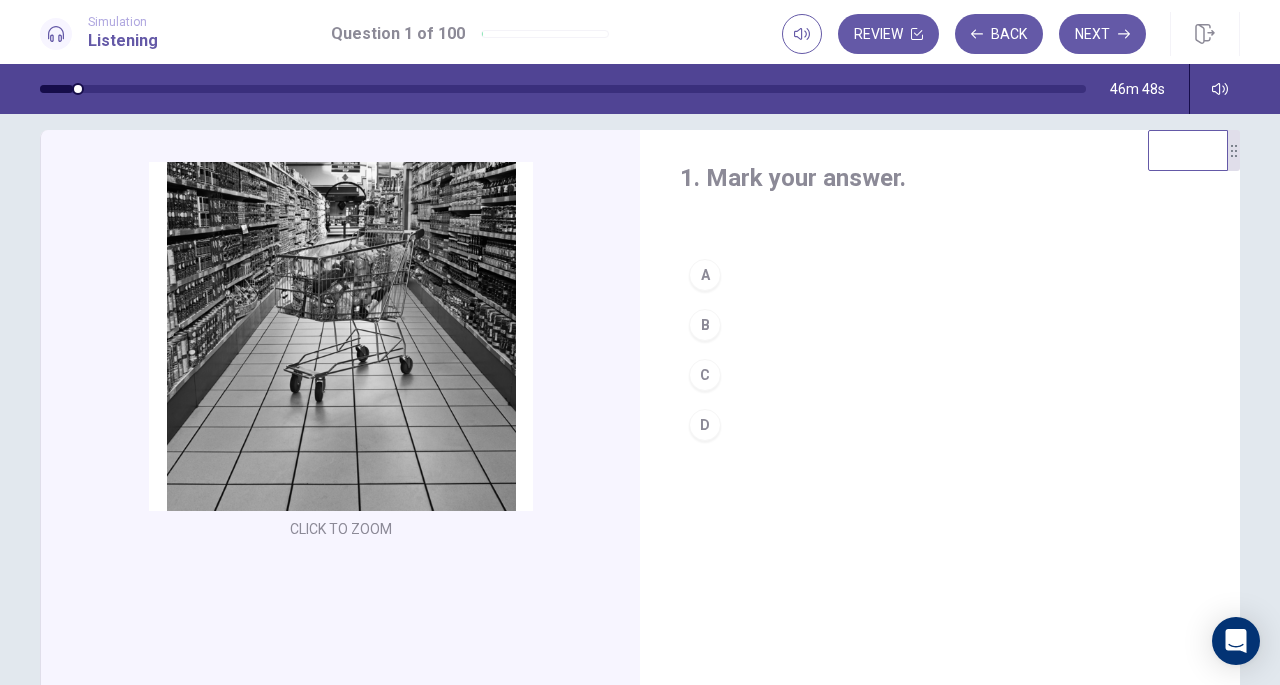 scroll, scrollTop: 23, scrollLeft: 0, axis: vertical 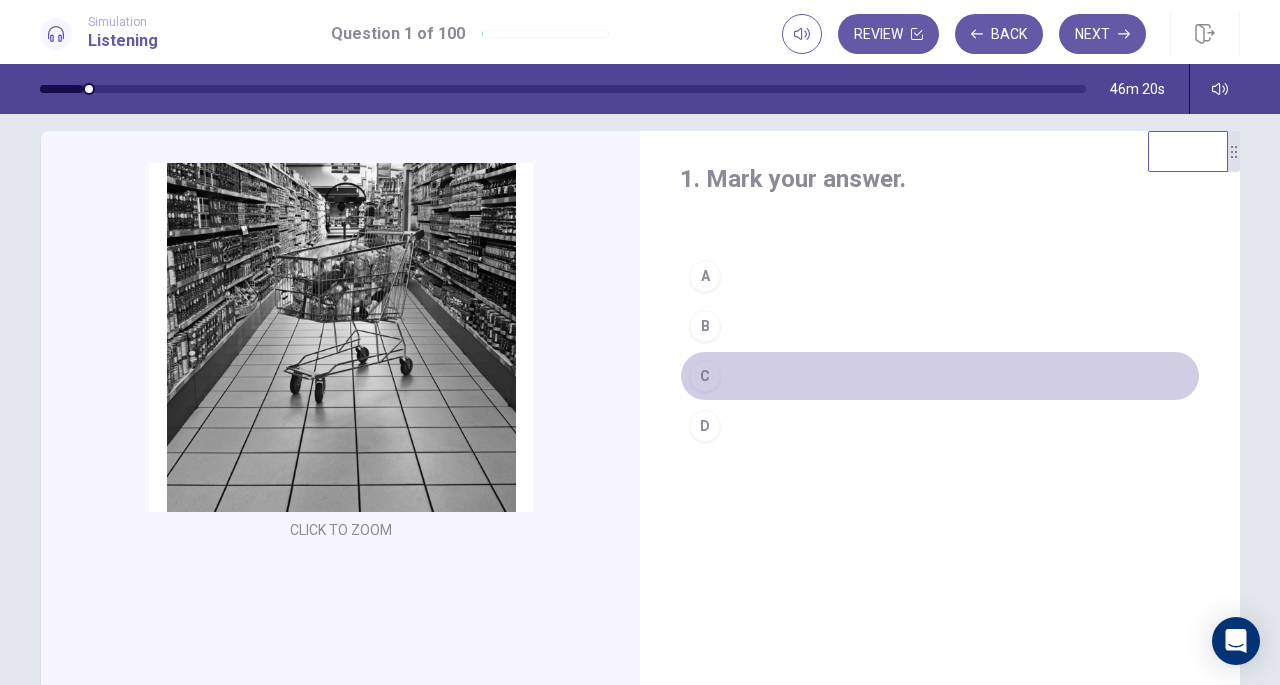 click on "C" at bounding box center [705, 376] 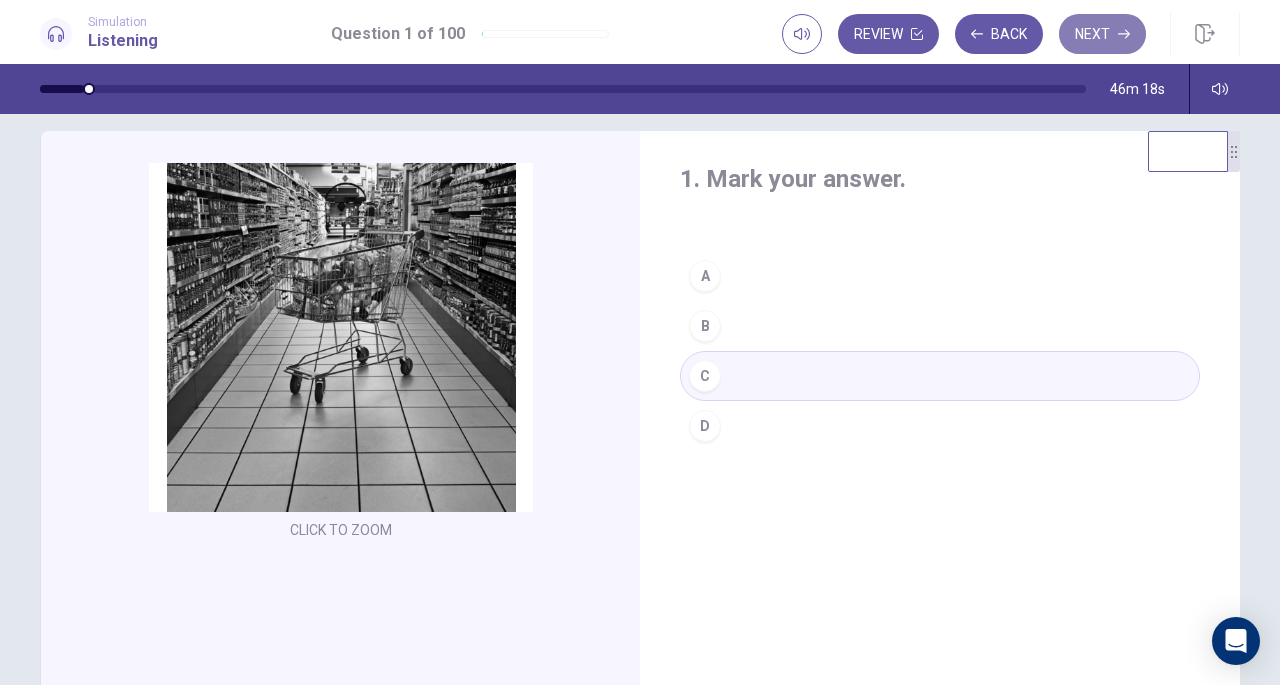 click on "Next" at bounding box center (1102, 34) 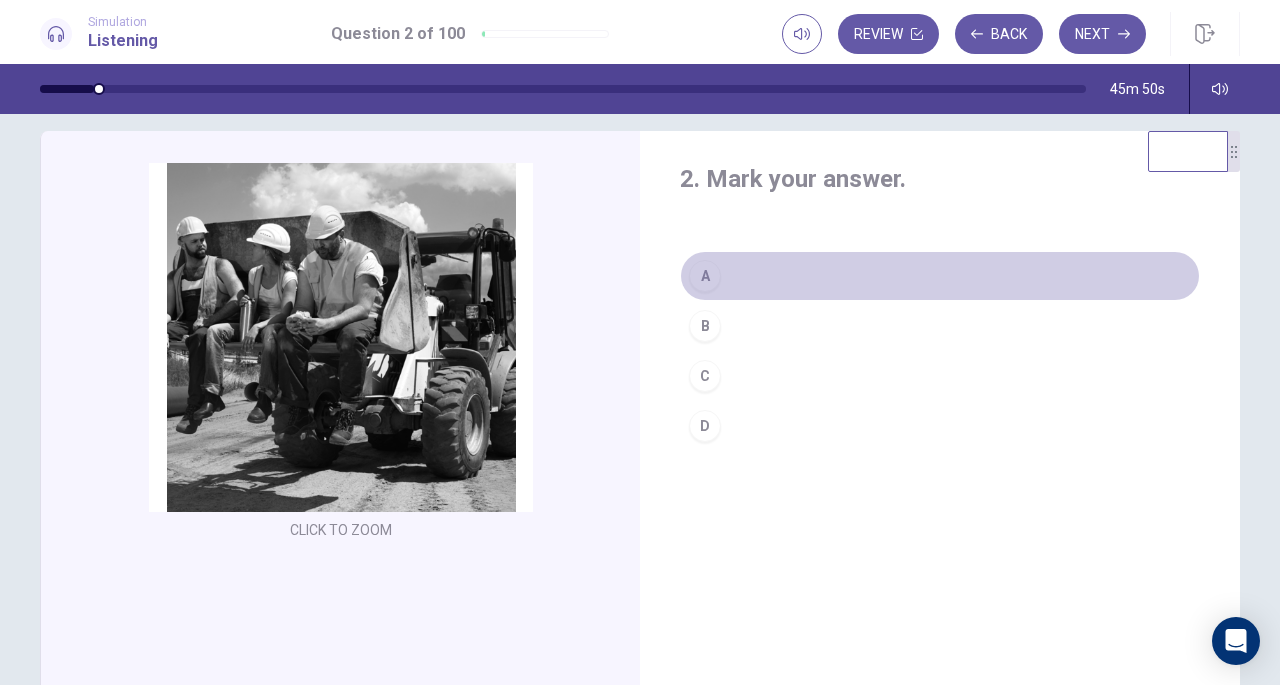 click on "A" at bounding box center (705, 276) 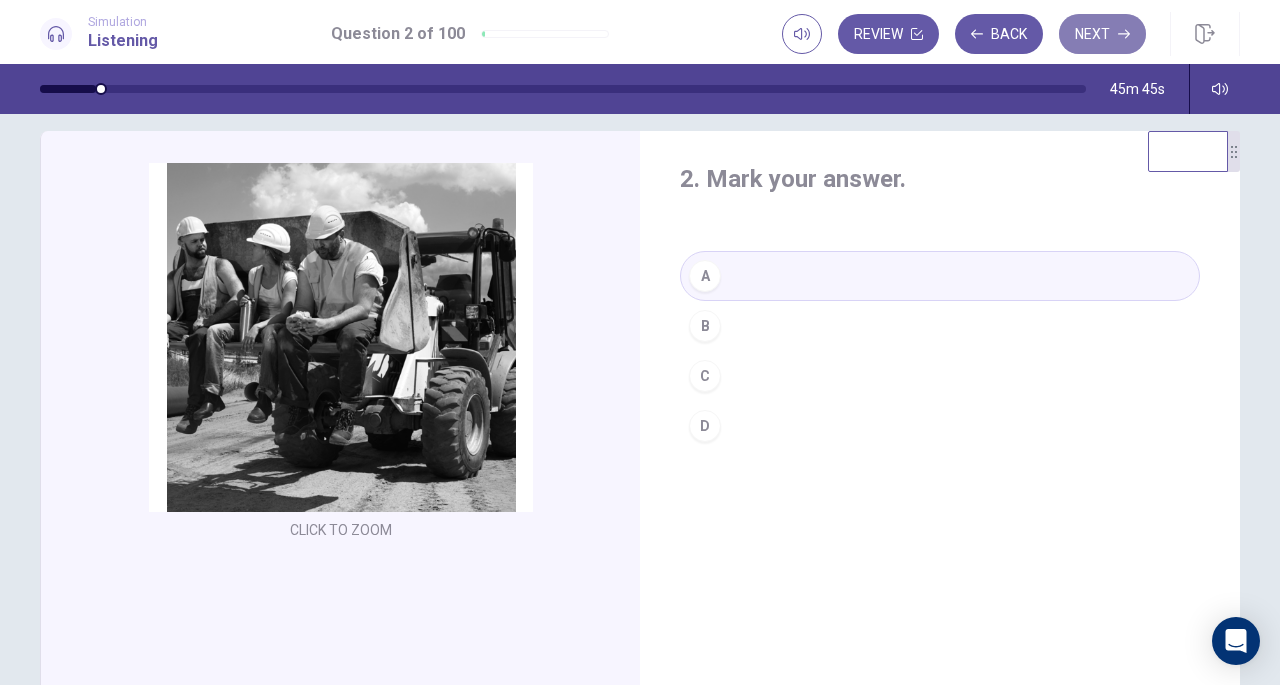 click on "Next" at bounding box center (1102, 34) 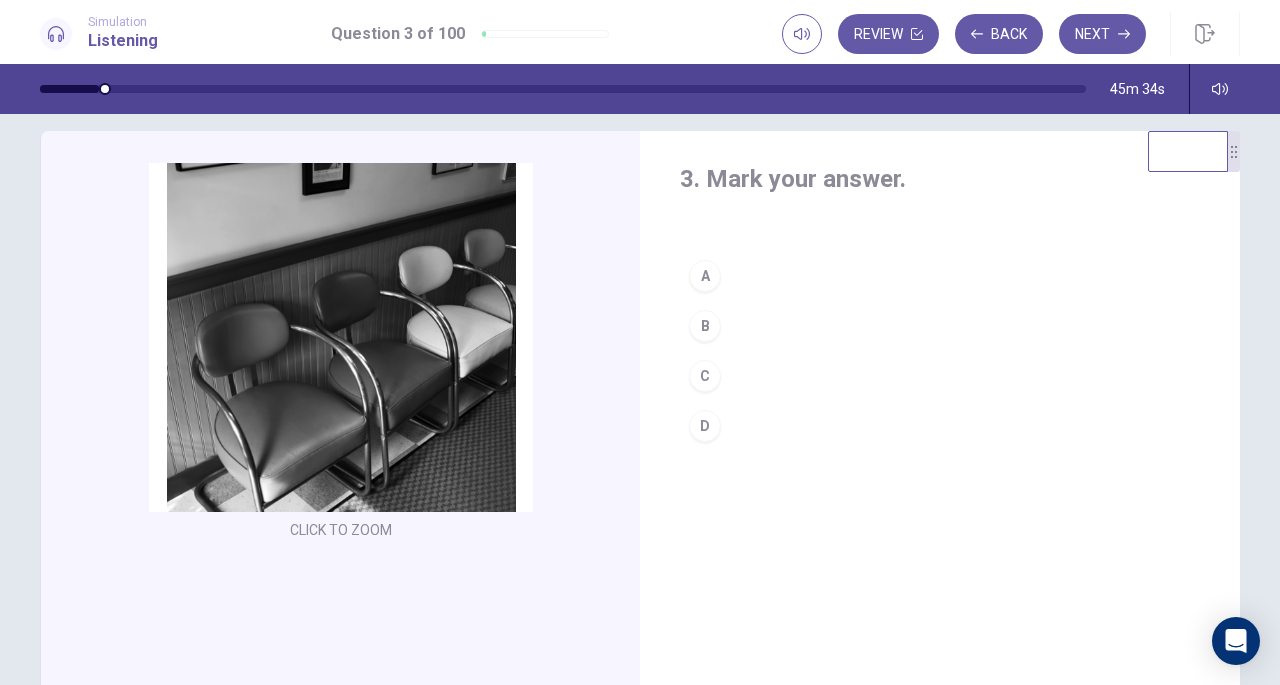 click on "C" at bounding box center (705, 376) 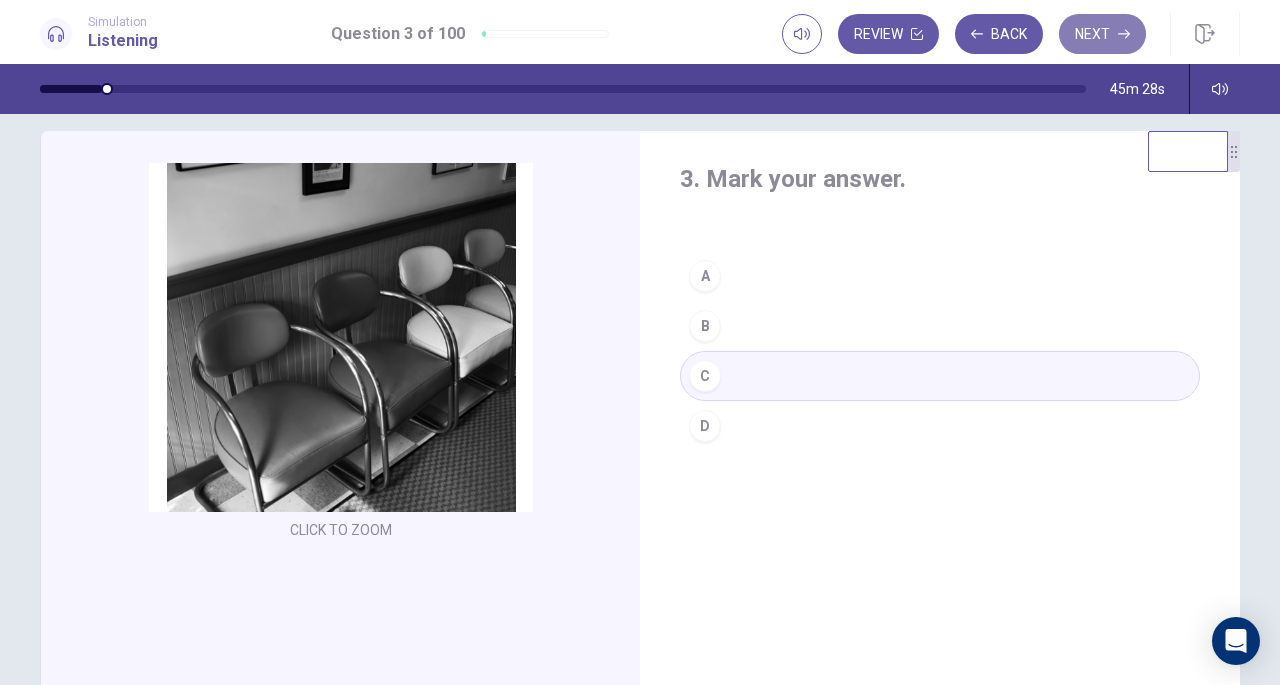 click on "Next" at bounding box center (1102, 34) 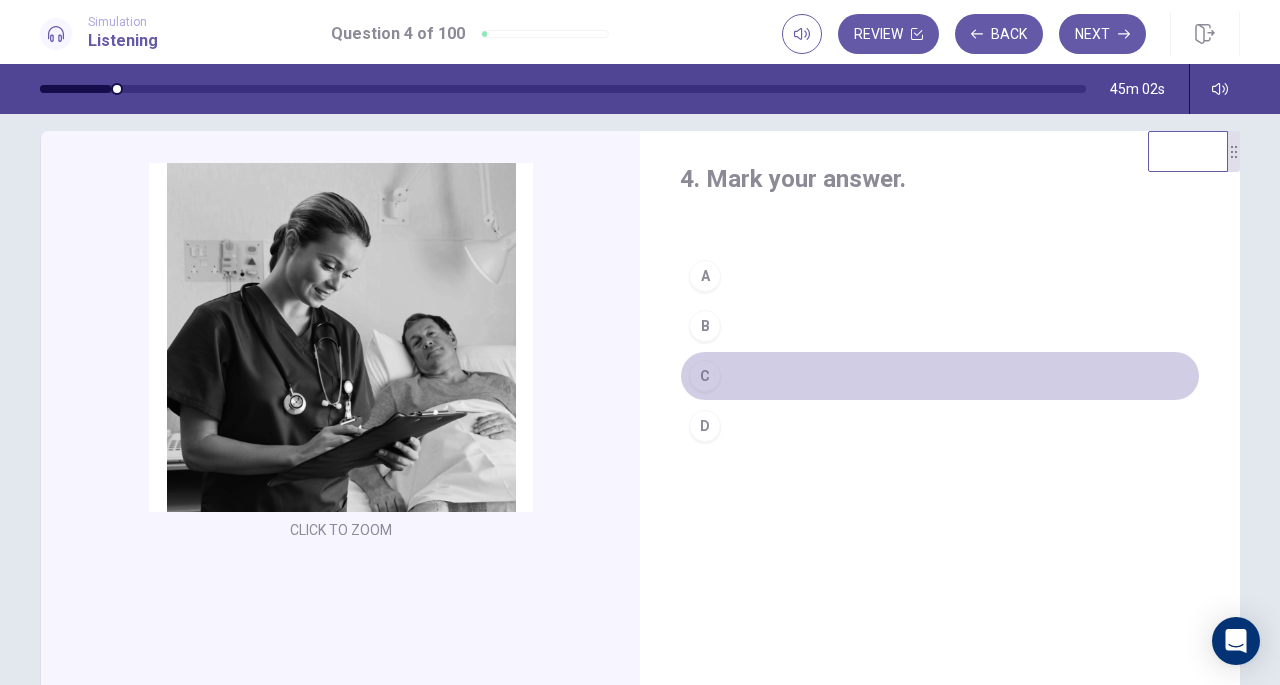 click on "C" at bounding box center [705, 376] 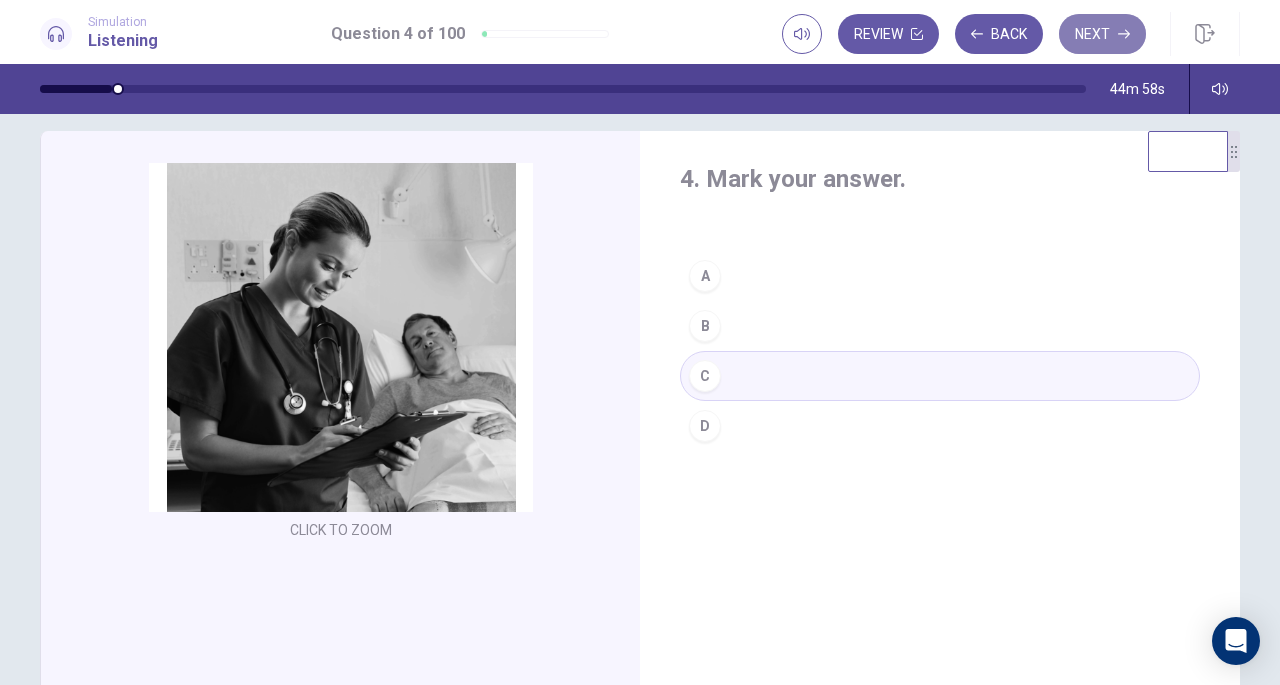 click on "Next" at bounding box center [1102, 34] 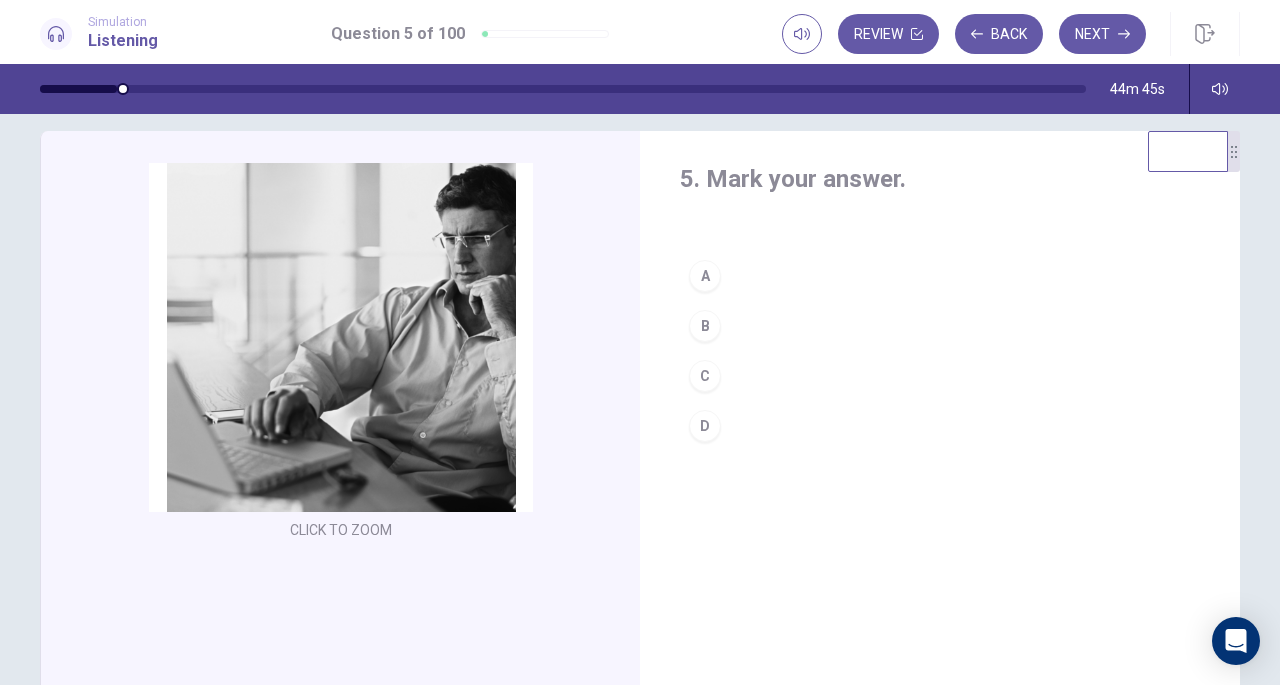 click on "B" at bounding box center [940, 326] 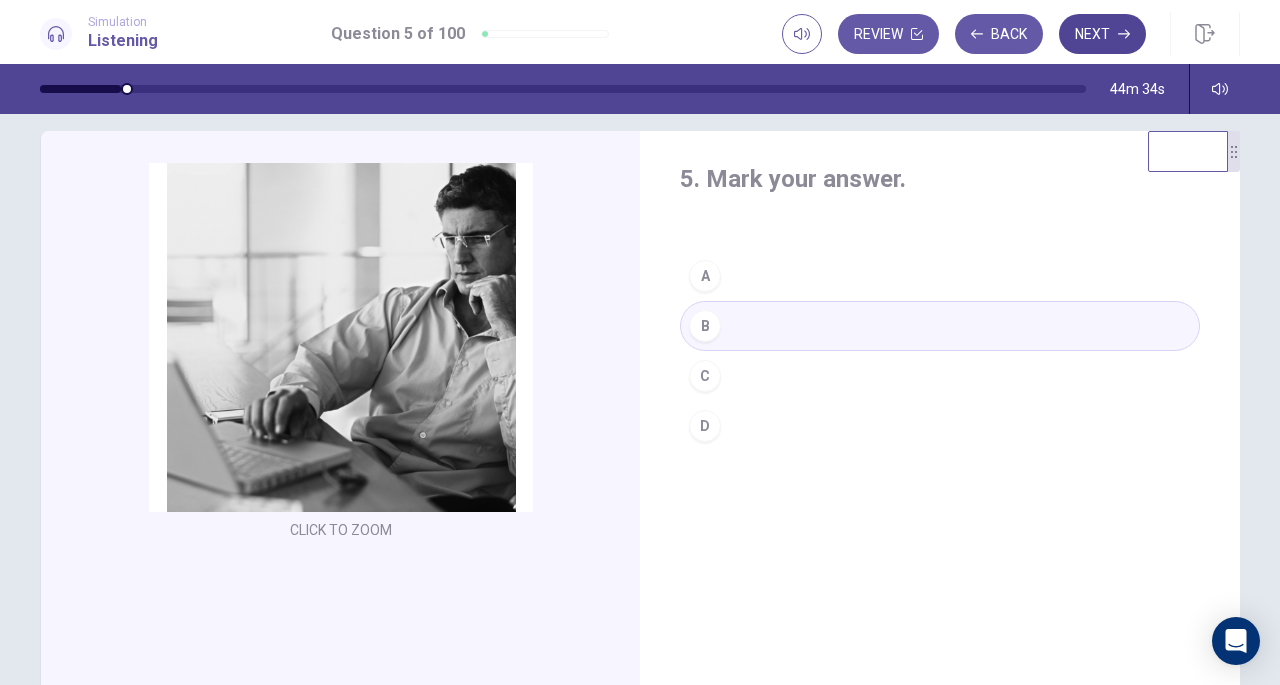click on "Next" at bounding box center (1102, 34) 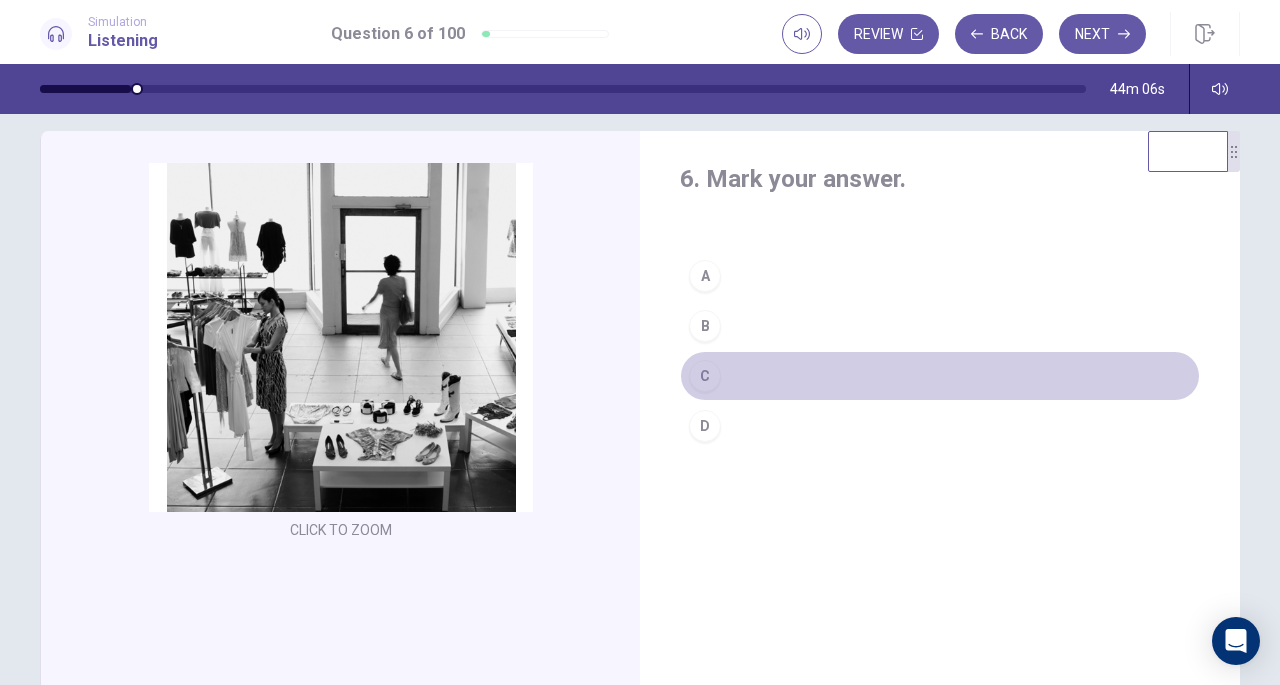 click on "C" at bounding box center [705, 376] 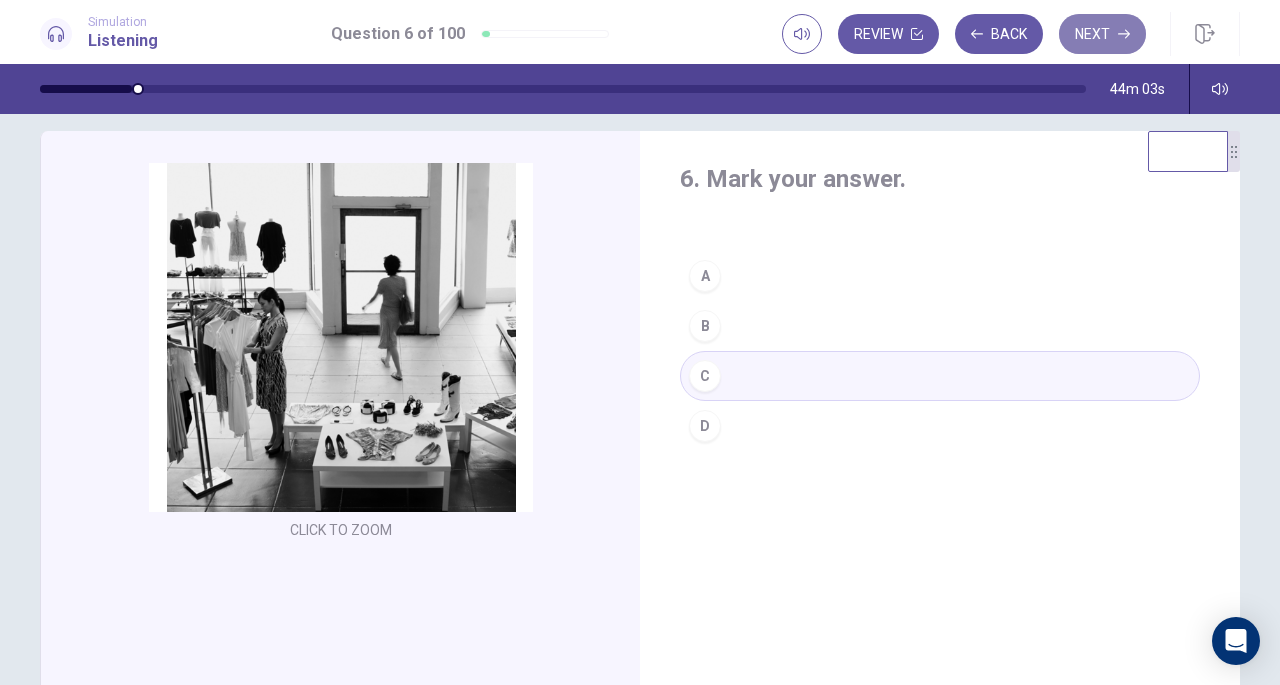 click on "Next" at bounding box center [1102, 34] 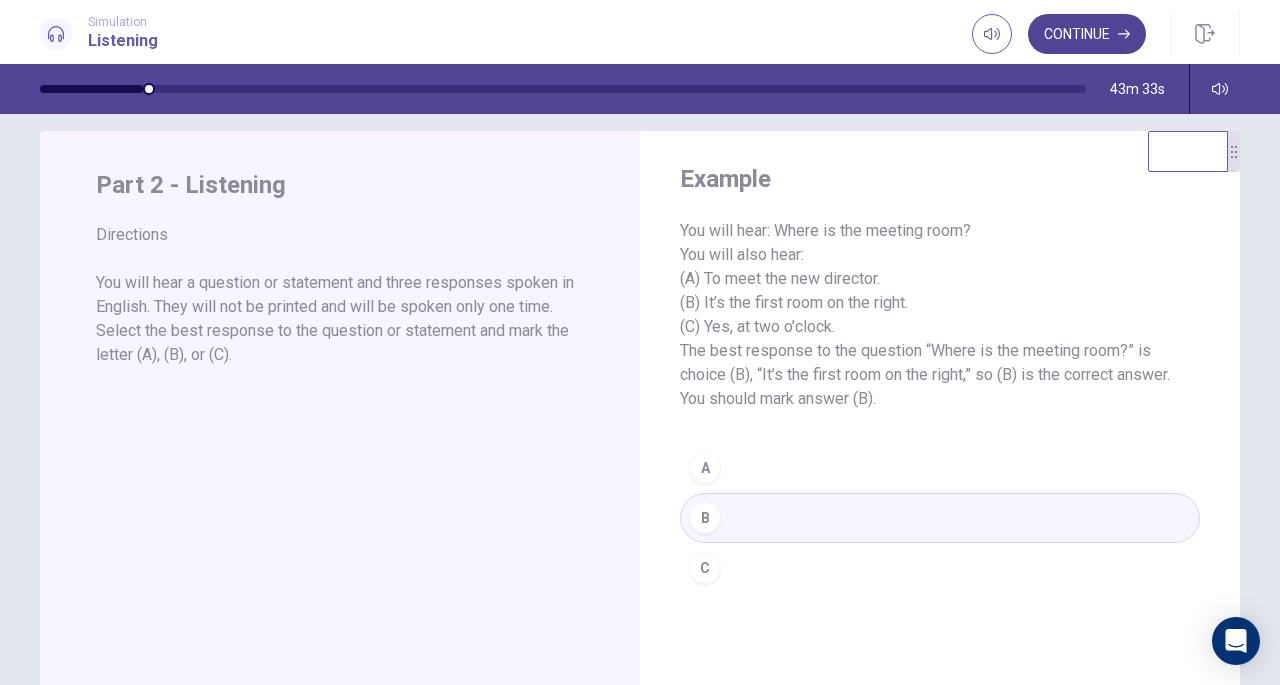 click on "Continue" at bounding box center [1087, 34] 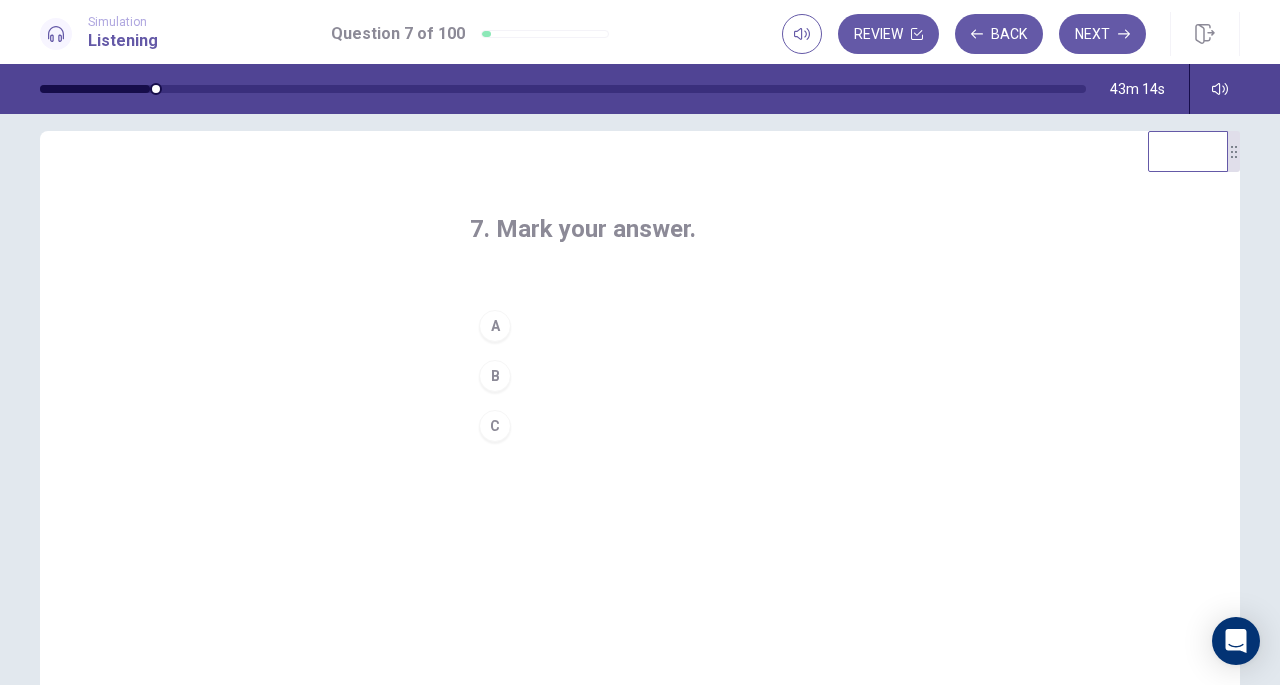 click on "B" at bounding box center [495, 376] 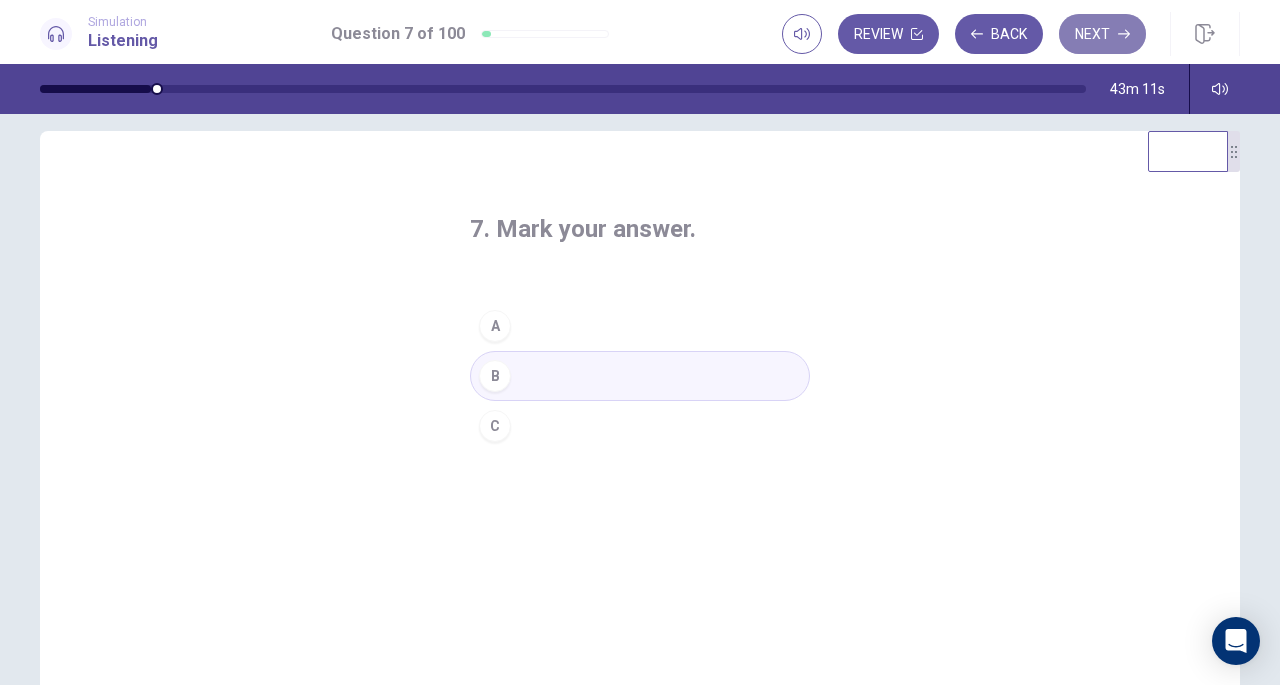 click on "Next" at bounding box center [1102, 34] 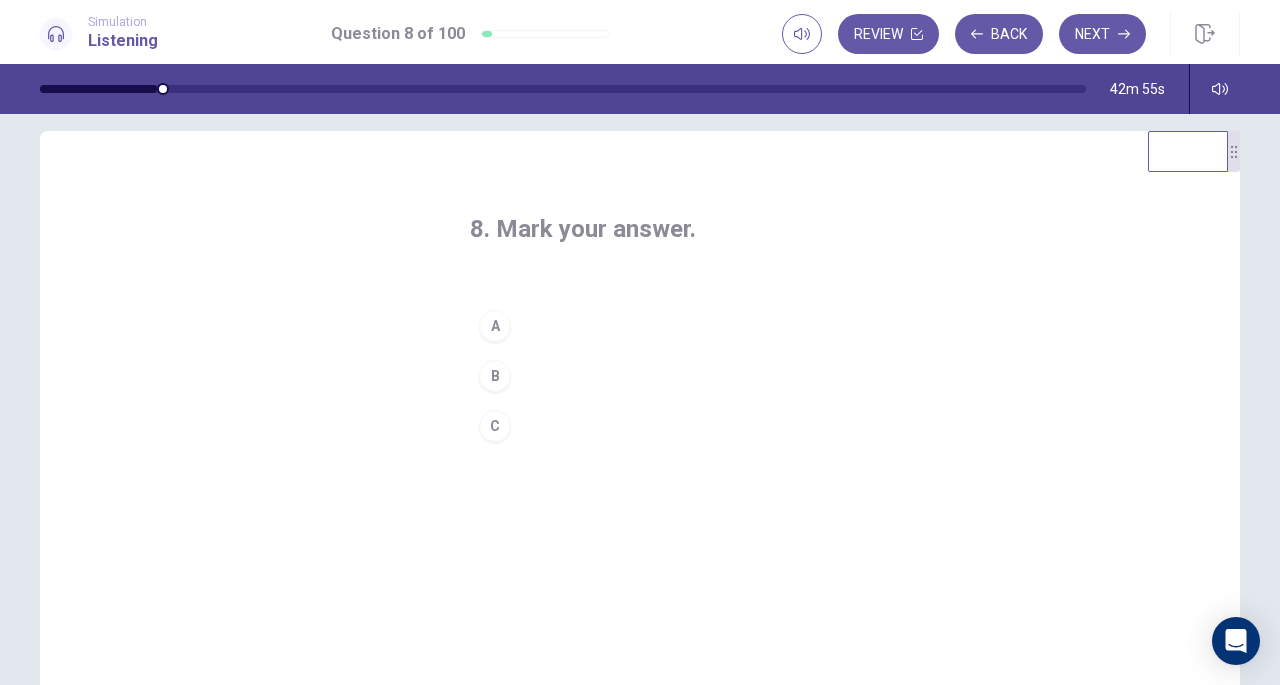 click on "B" at bounding box center [495, 376] 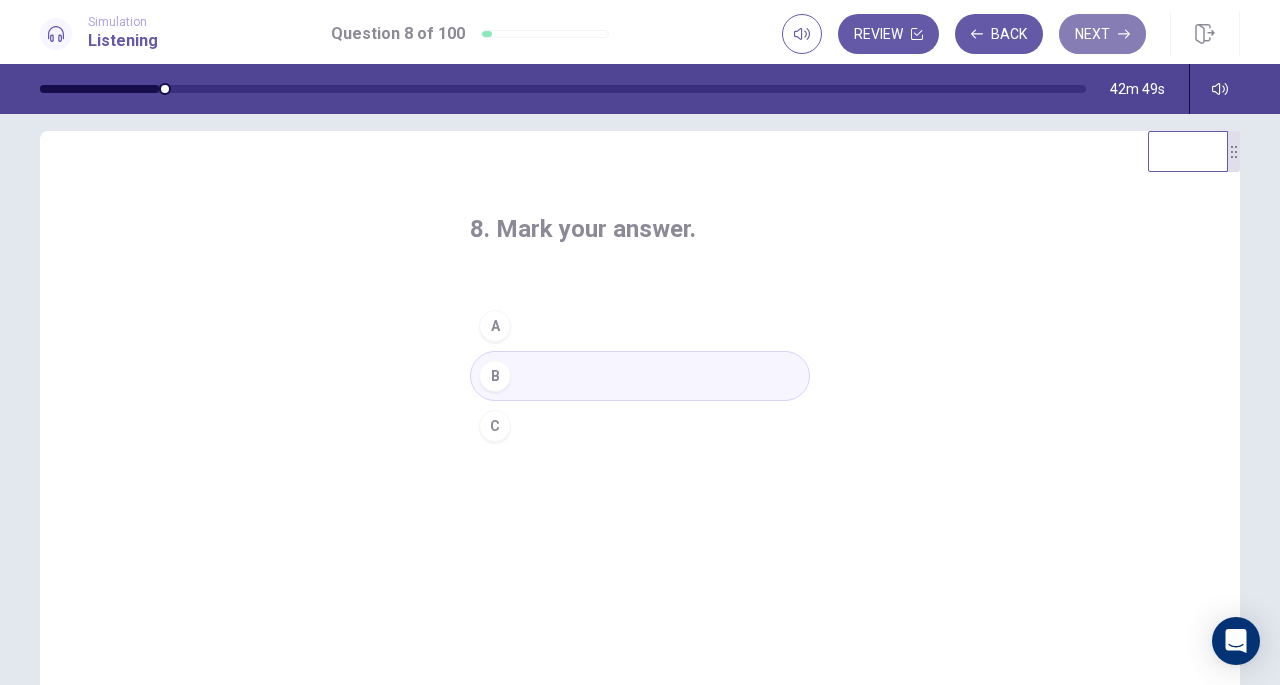 click on "Next" at bounding box center [1102, 34] 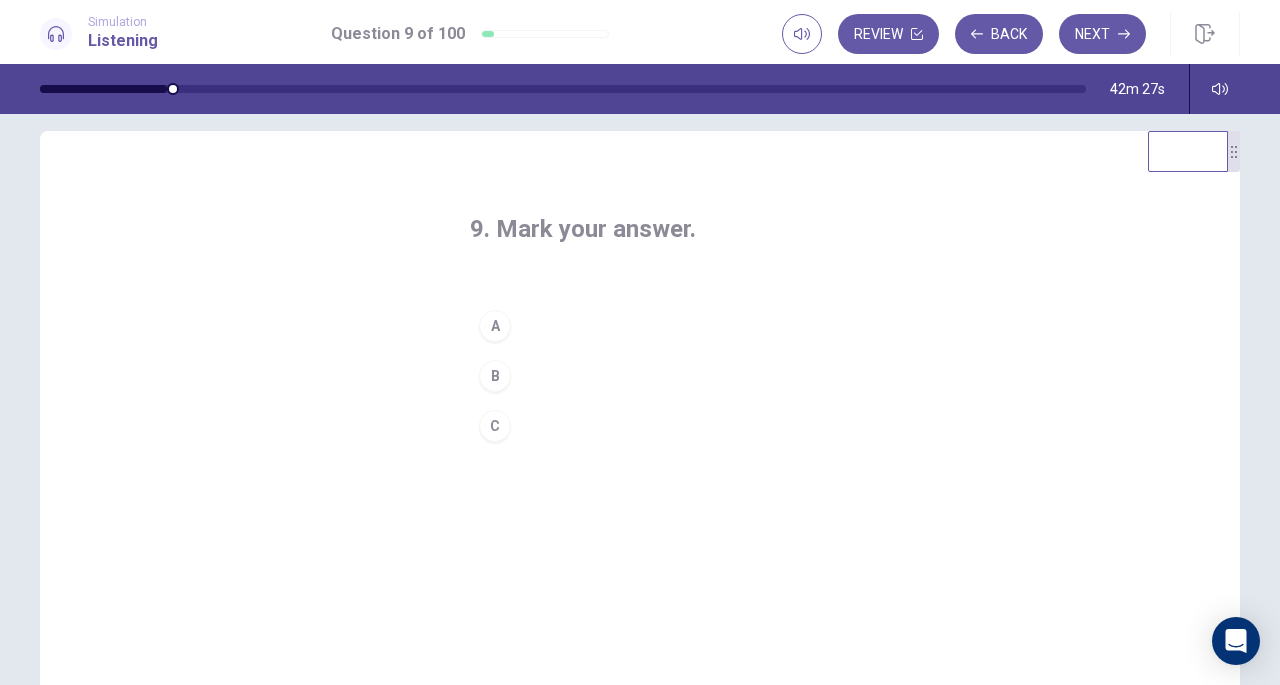click on "C" at bounding box center [495, 426] 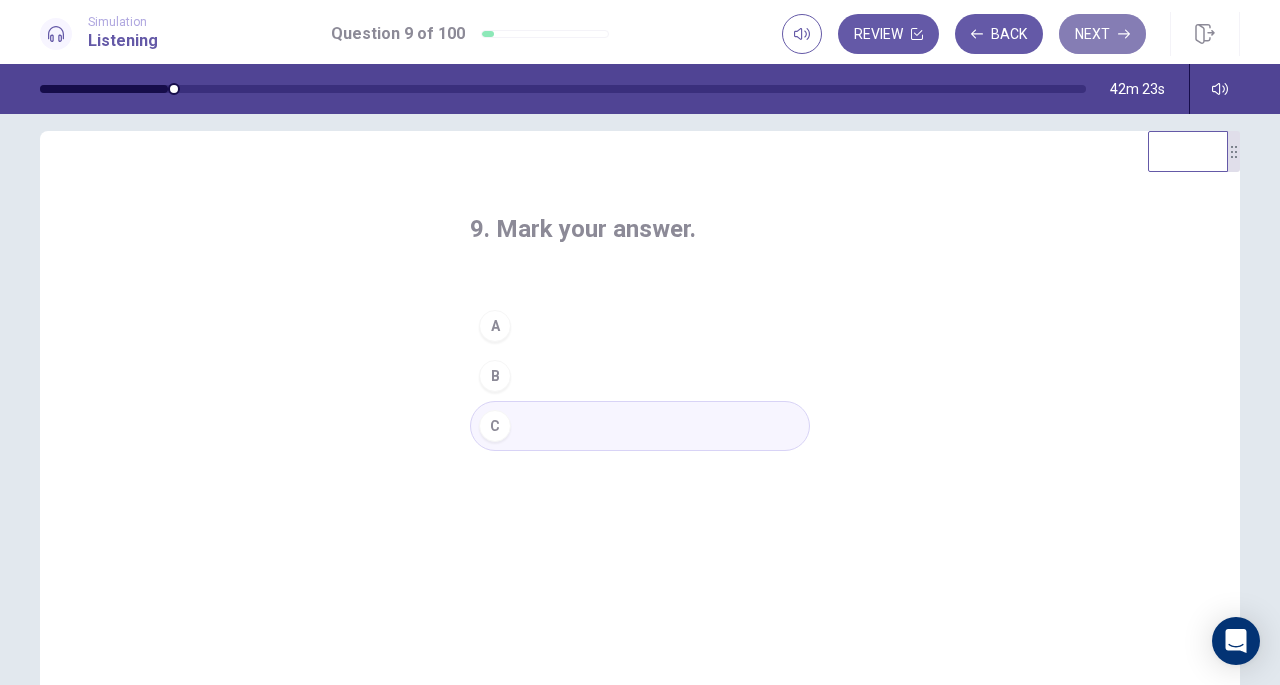 click on "Next" at bounding box center (1102, 34) 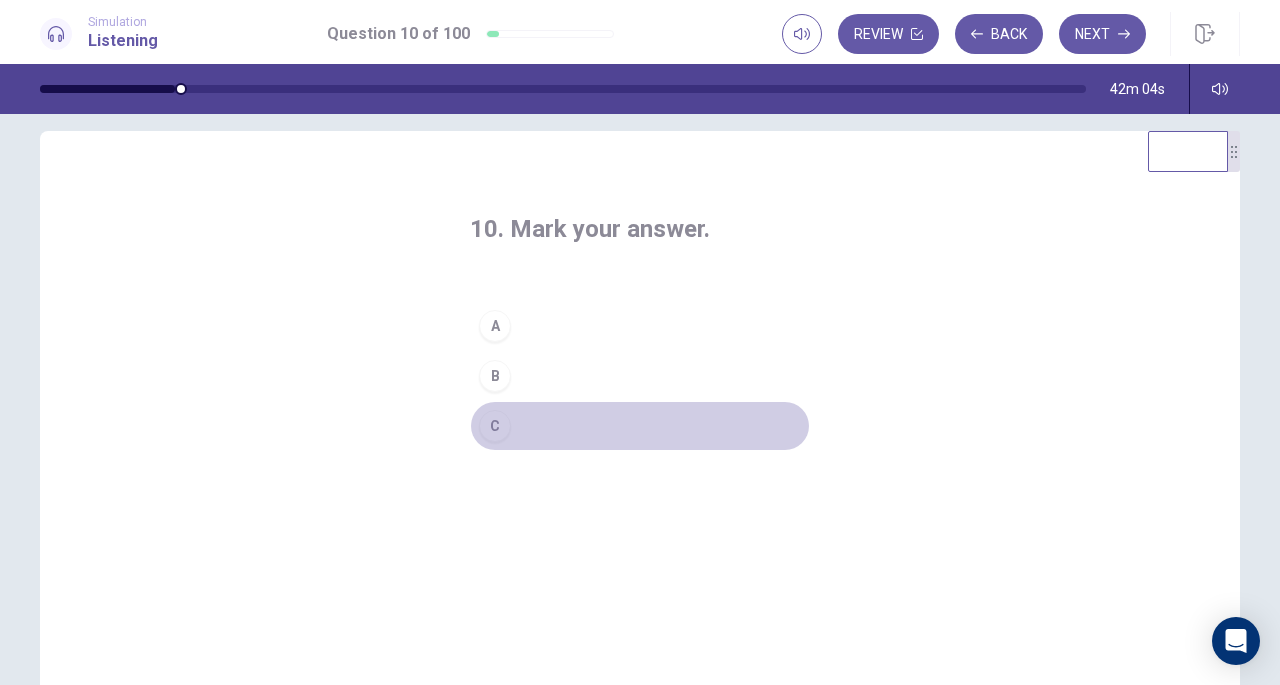click on "C" at bounding box center (495, 426) 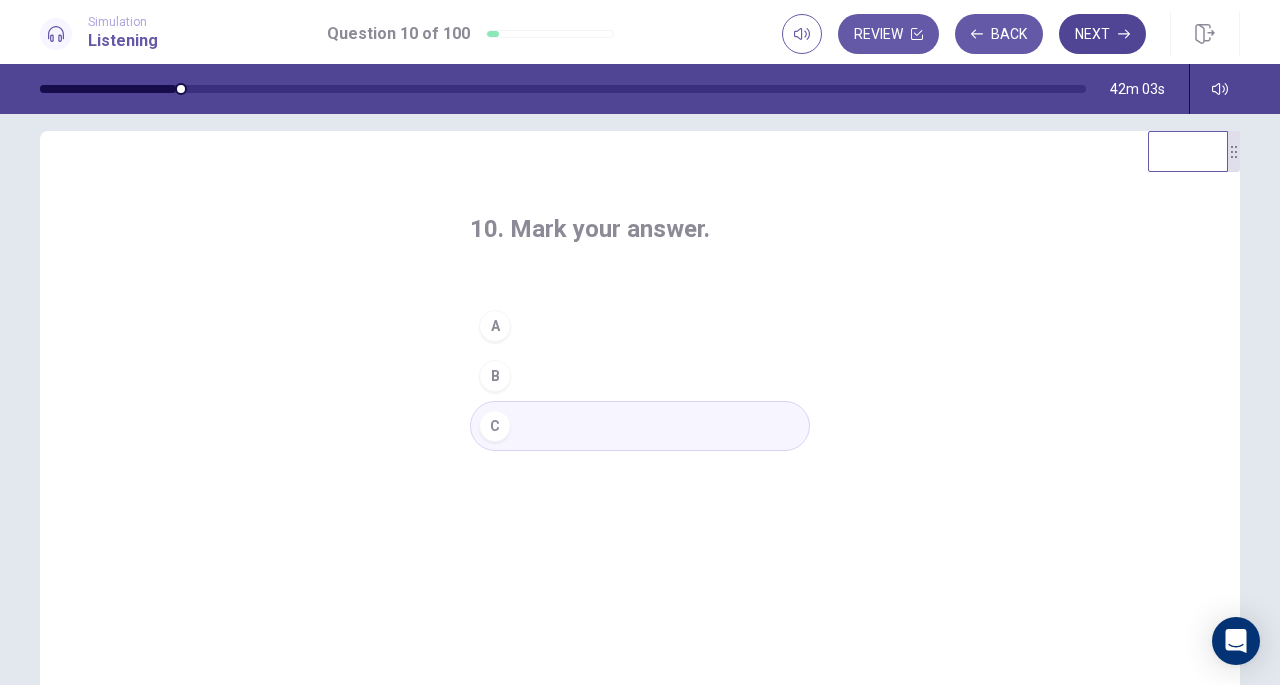 click on "Next" at bounding box center [1102, 34] 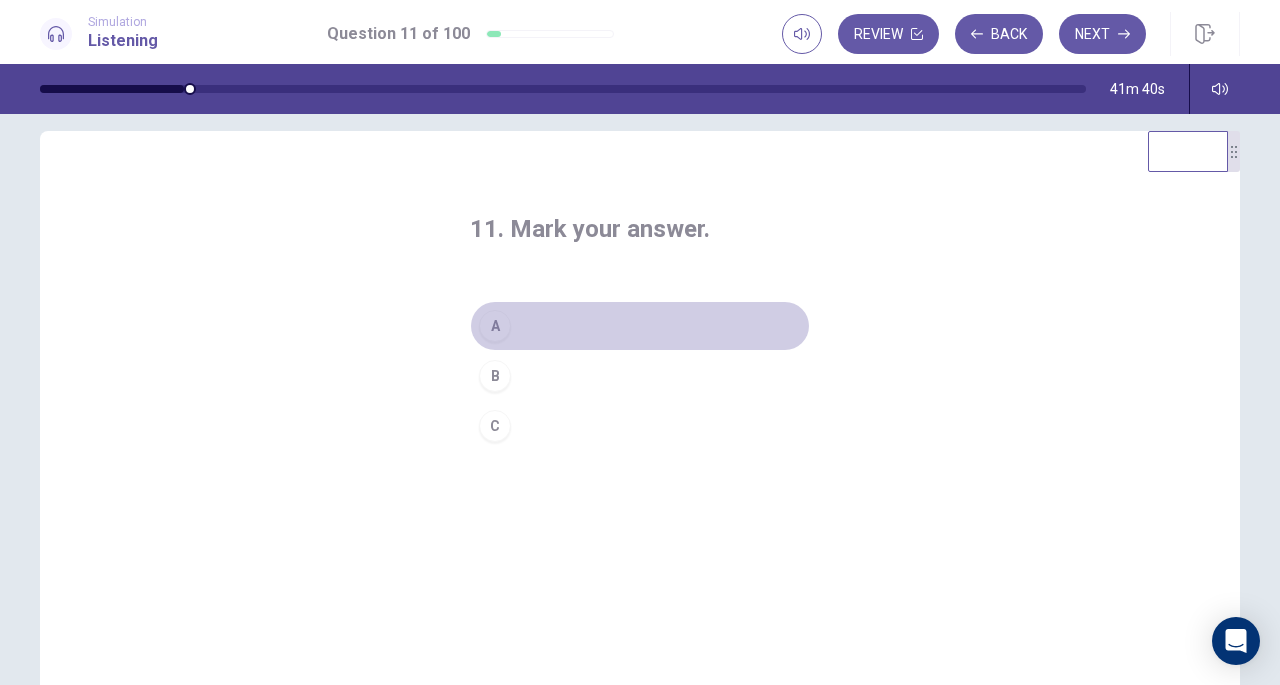 click on "A" at bounding box center [495, 326] 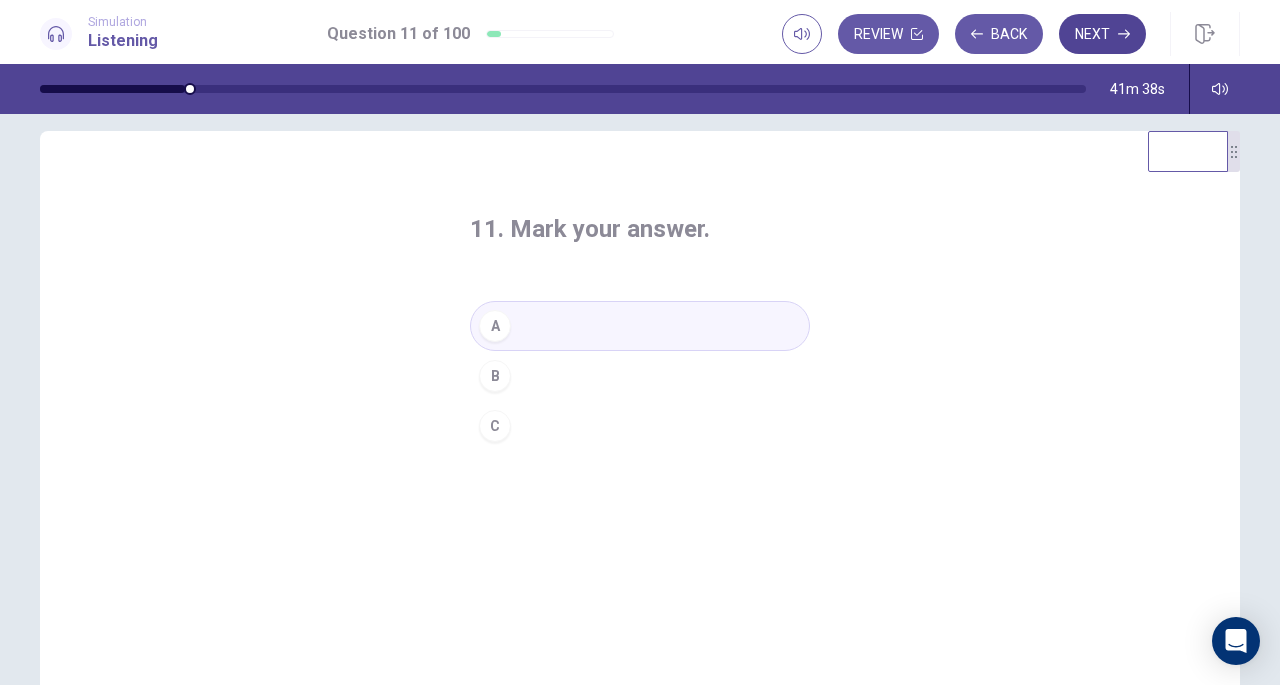click on "Next" at bounding box center (1102, 34) 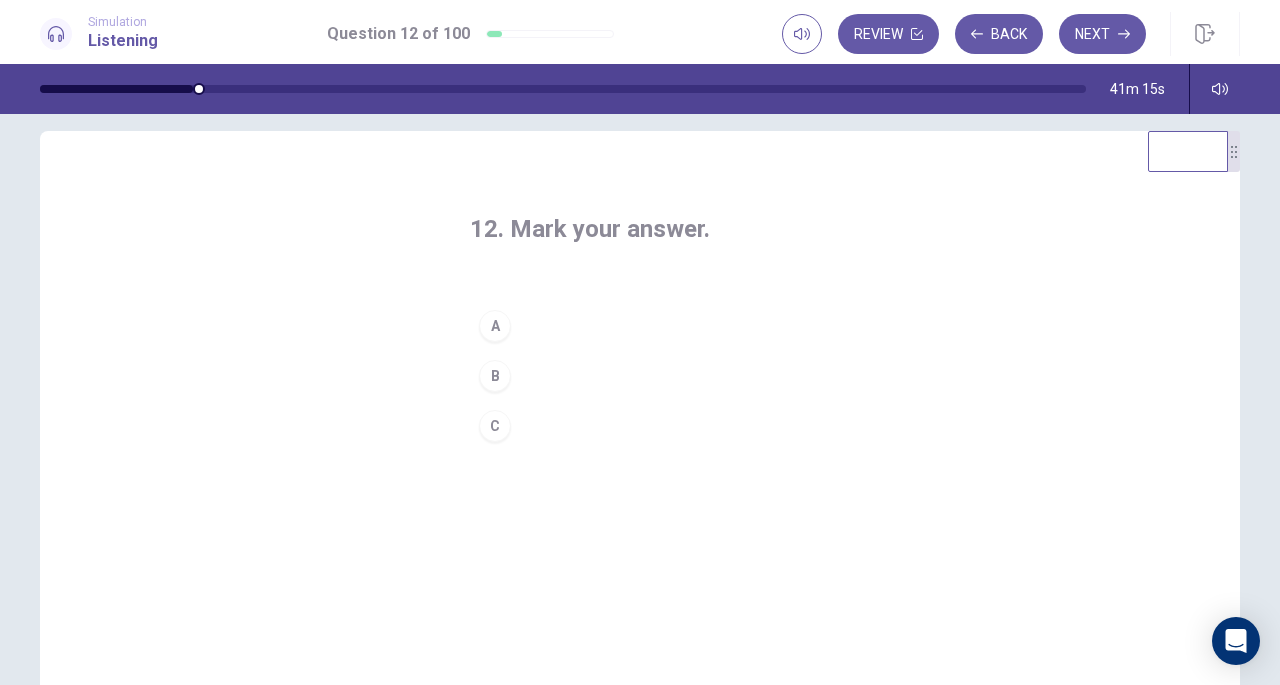 click on "C" at bounding box center (495, 426) 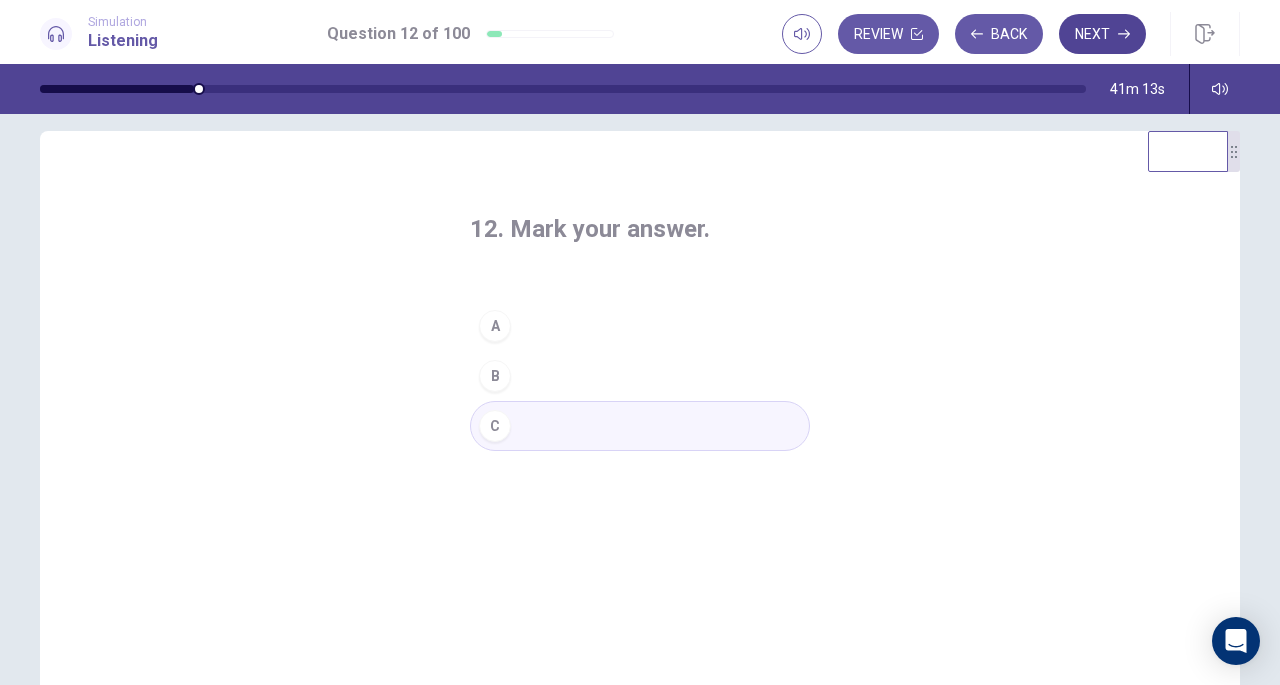 click on "Next" at bounding box center (1102, 34) 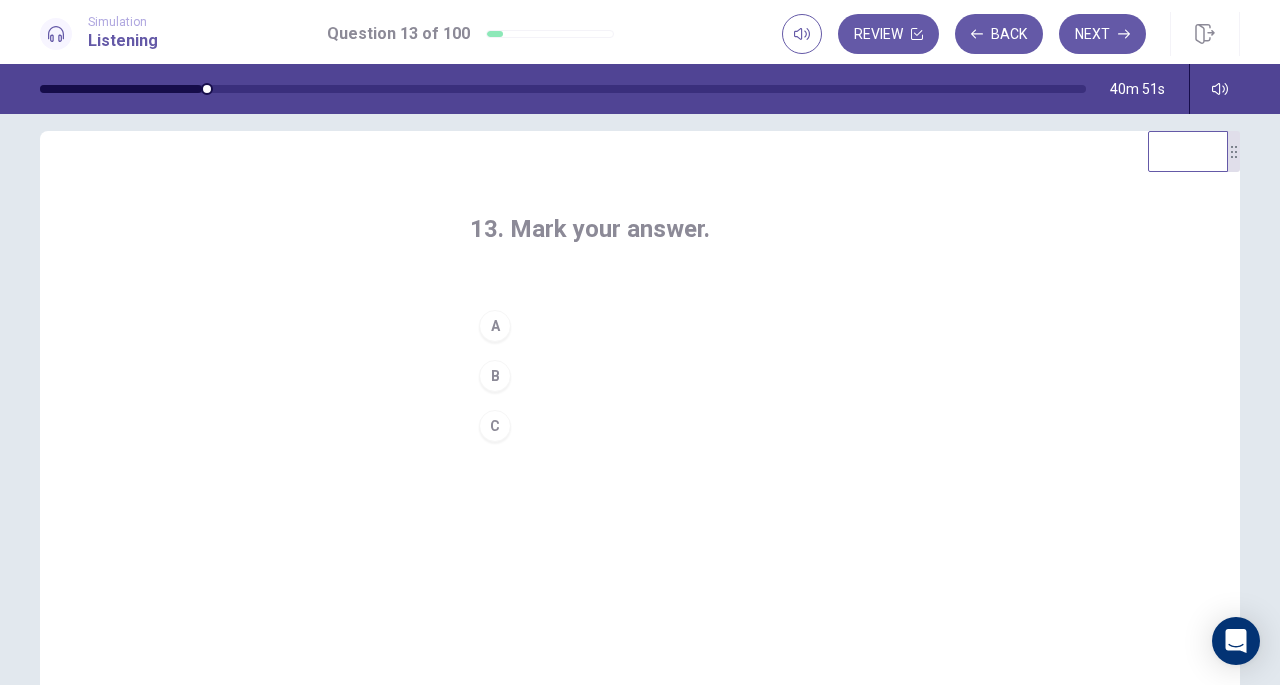 click on "B" at bounding box center (495, 376) 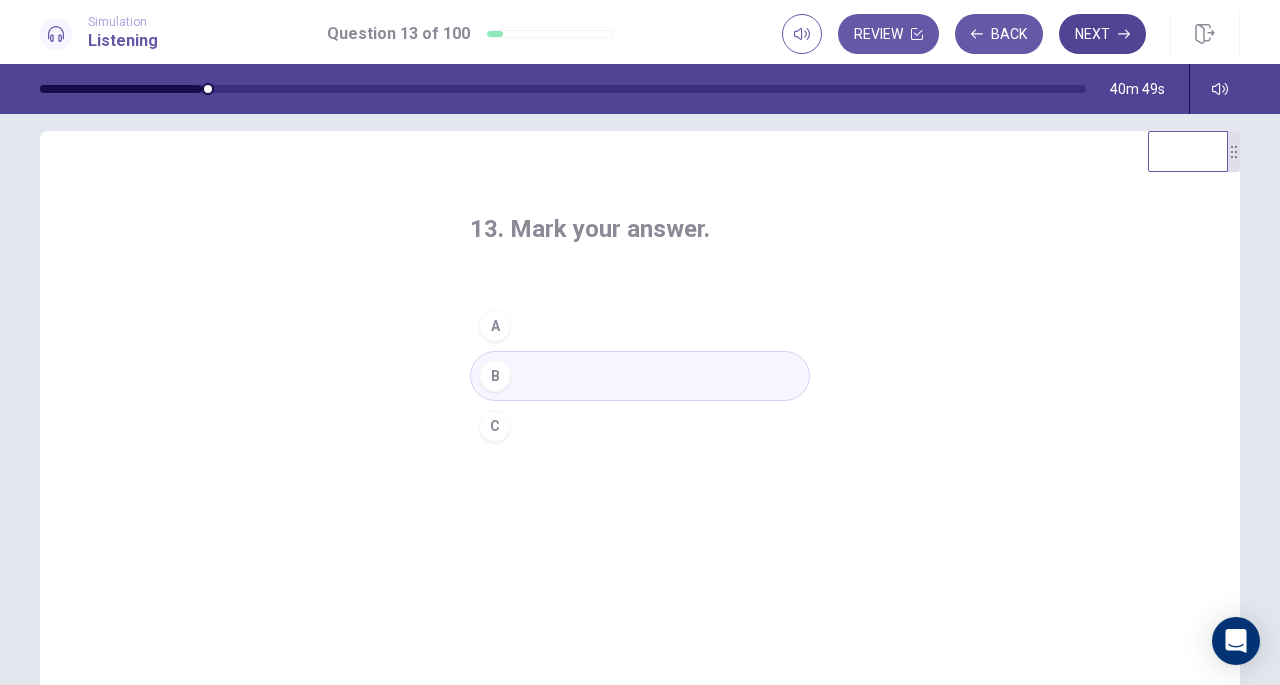 click on "Next" at bounding box center [1102, 34] 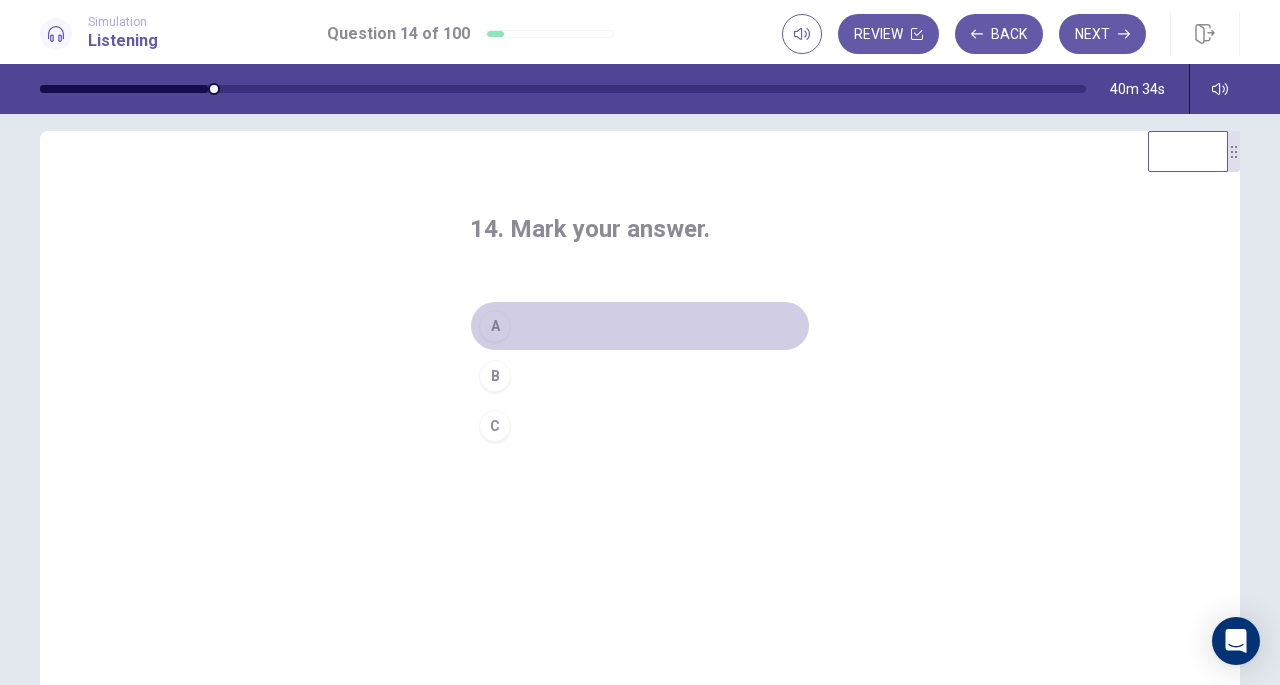 click on "A" at bounding box center (495, 326) 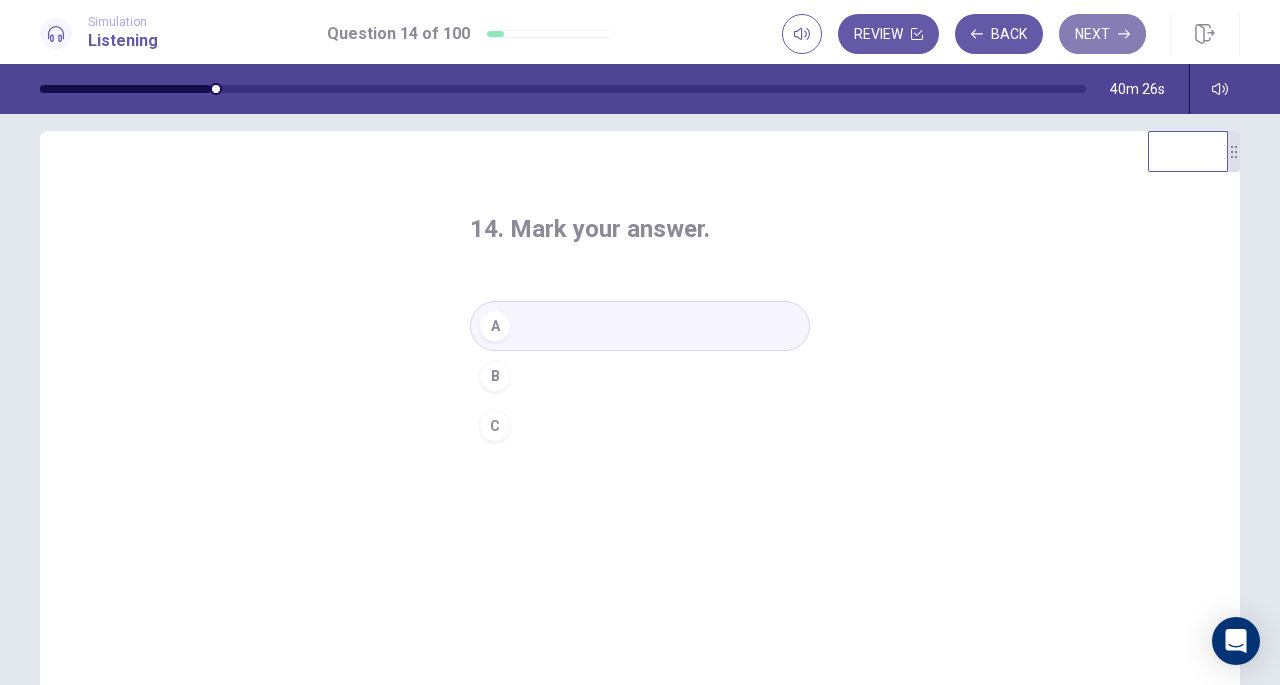 click on "Next" at bounding box center (1102, 34) 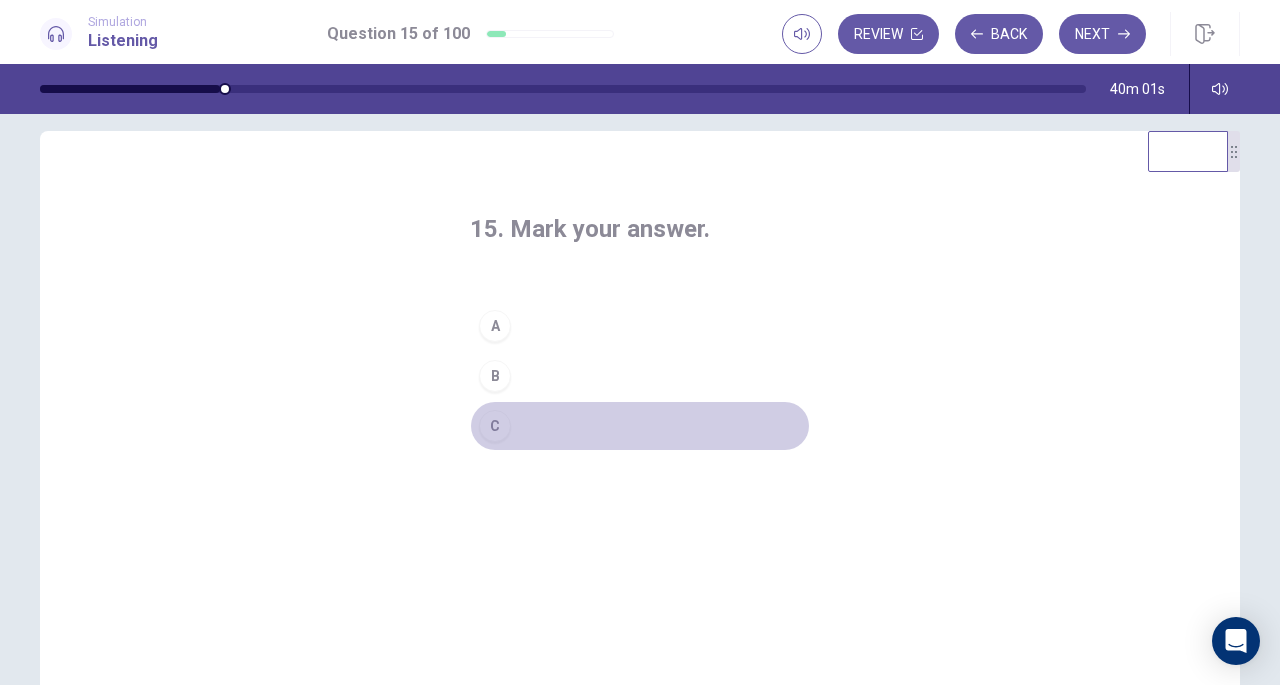 click on "C" at bounding box center (495, 426) 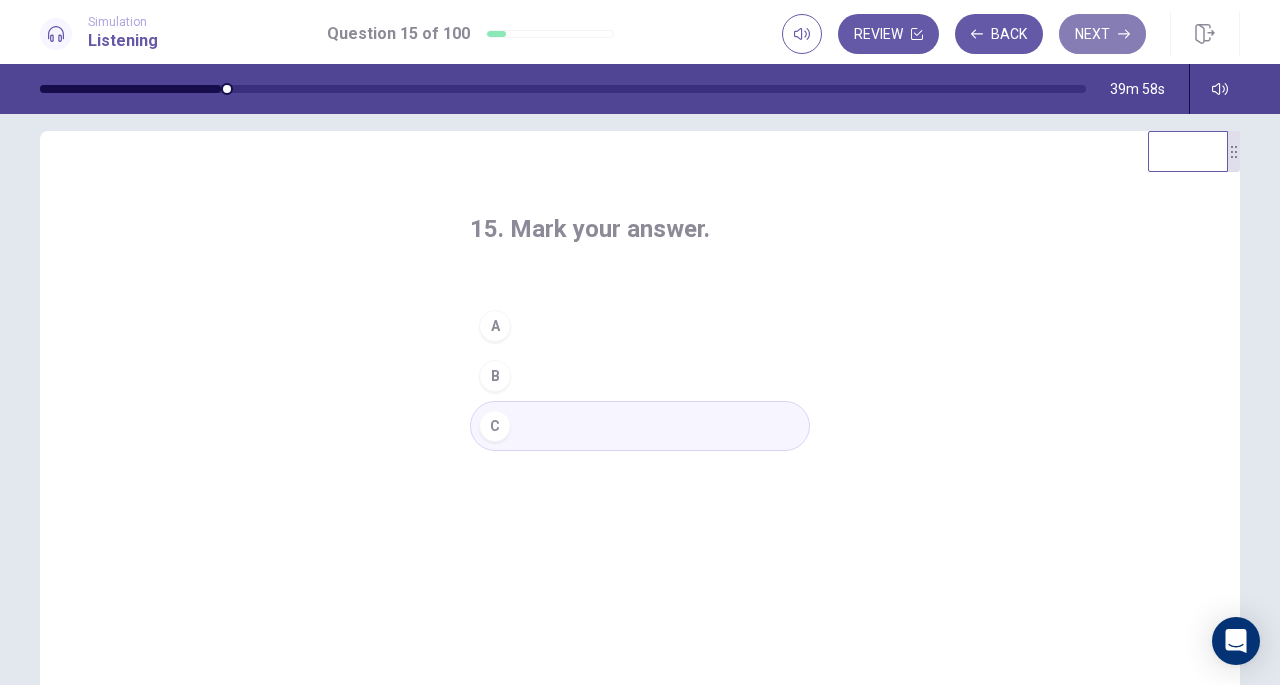 click on "Next" at bounding box center (1102, 34) 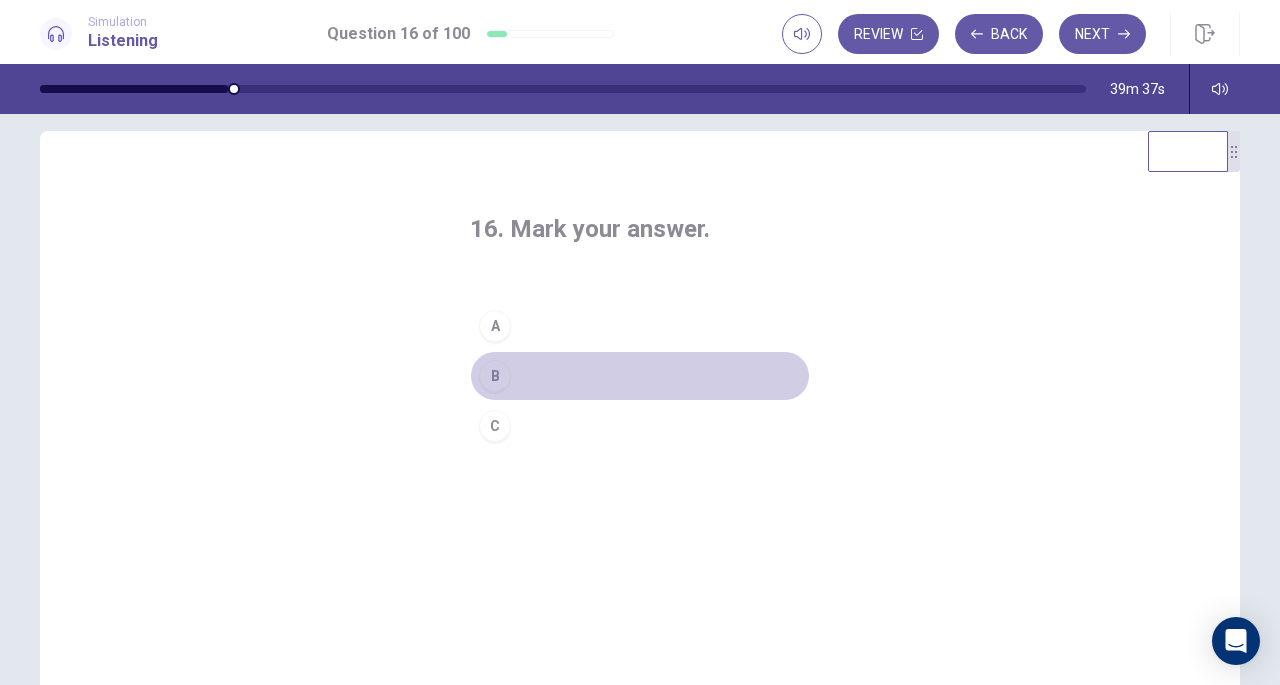 click on "B" at bounding box center [495, 376] 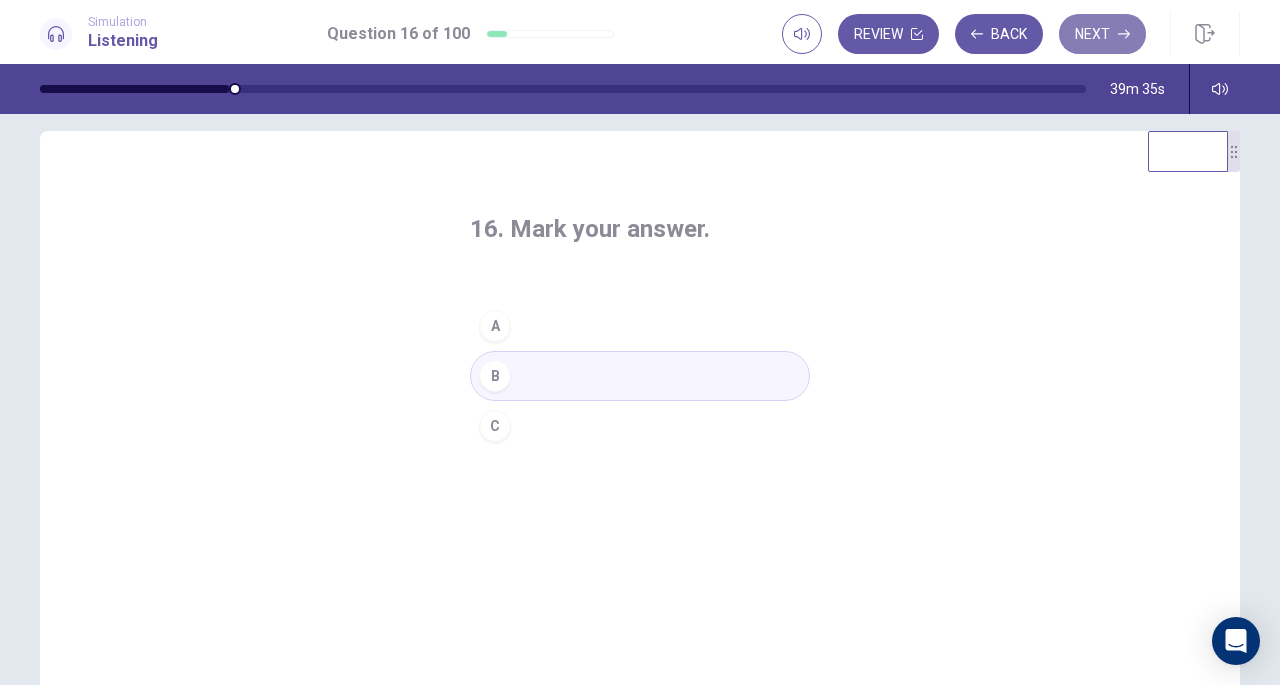 click on "Next" at bounding box center [1102, 34] 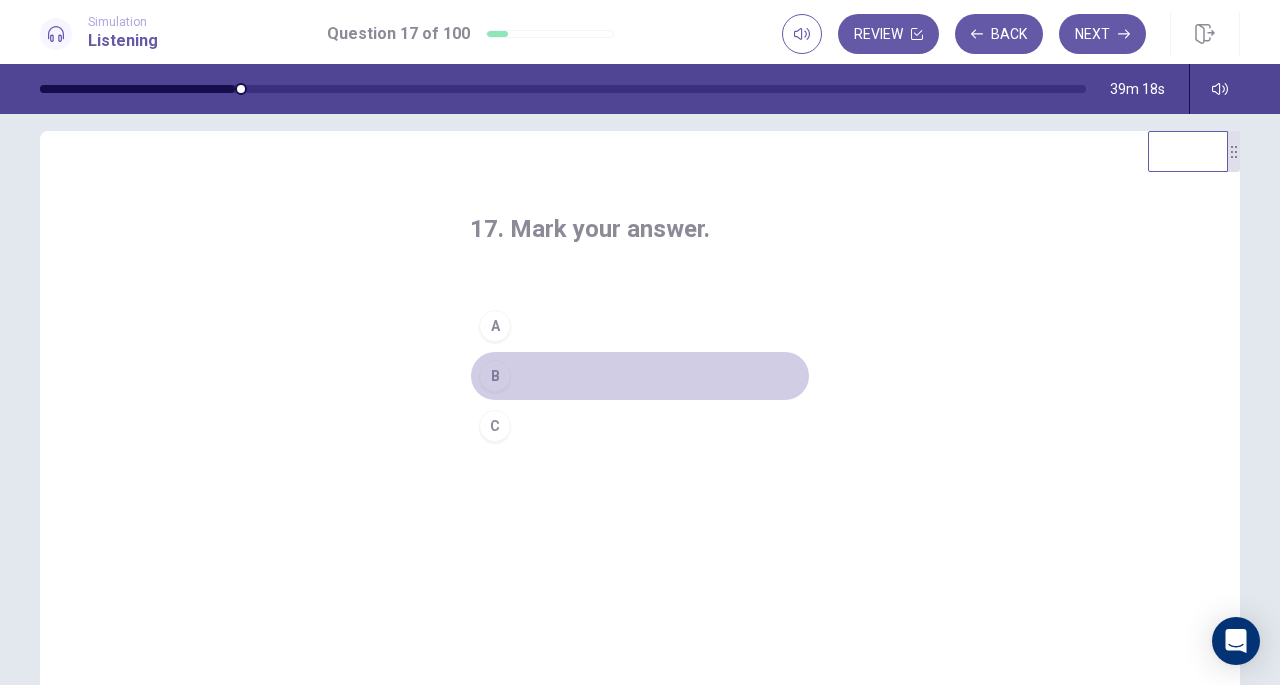 click on "B" at bounding box center [495, 376] 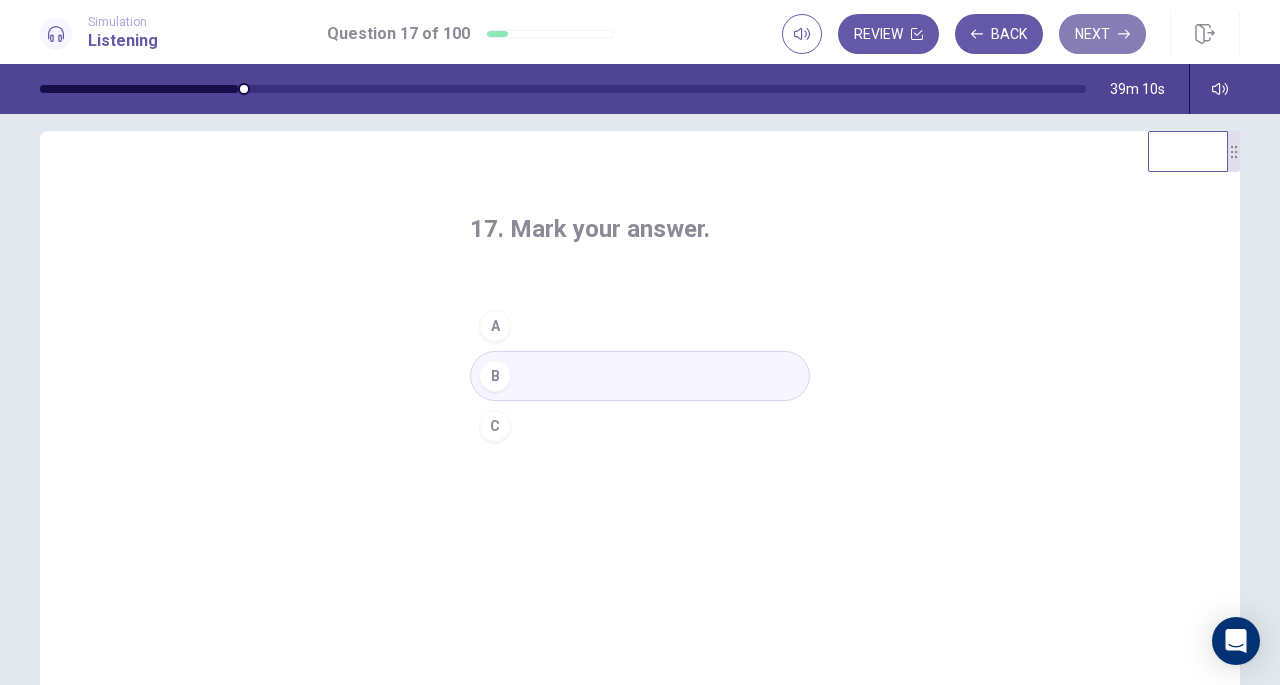 click on "Next" at bounding box center [1102, 34] 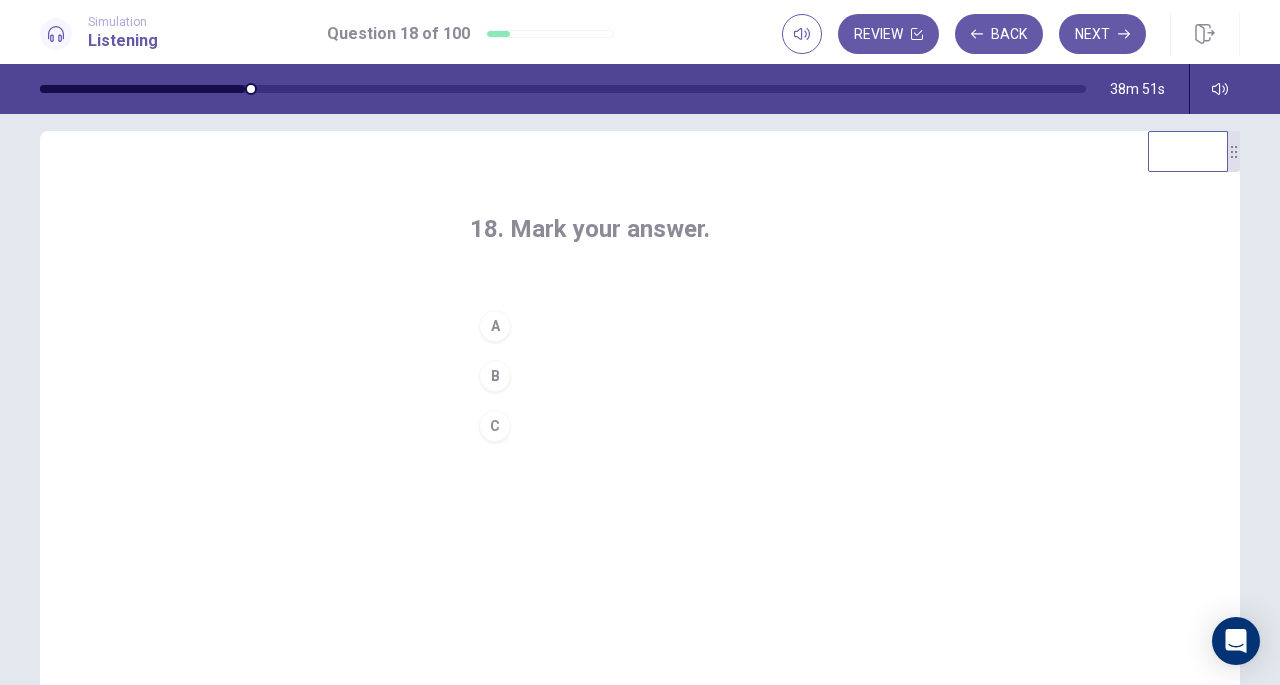 click on "C" at bounding box center (495, 426) 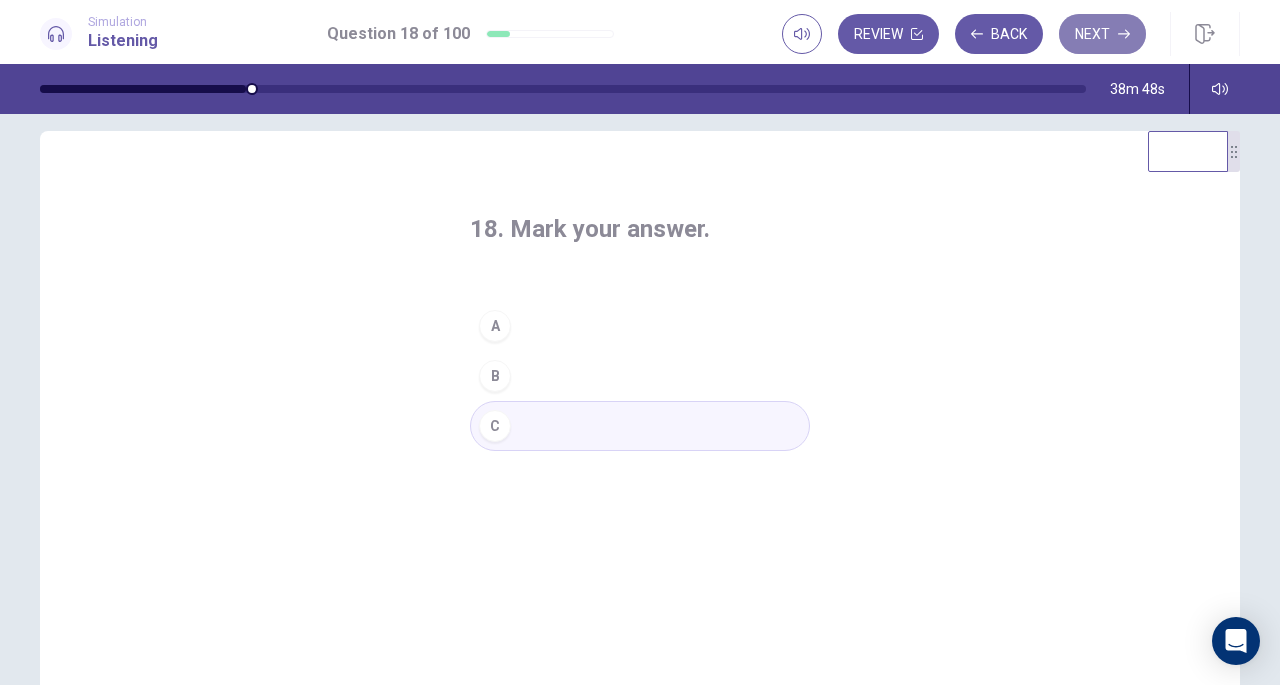 click on "Next" at bounding box center (1102, 34) 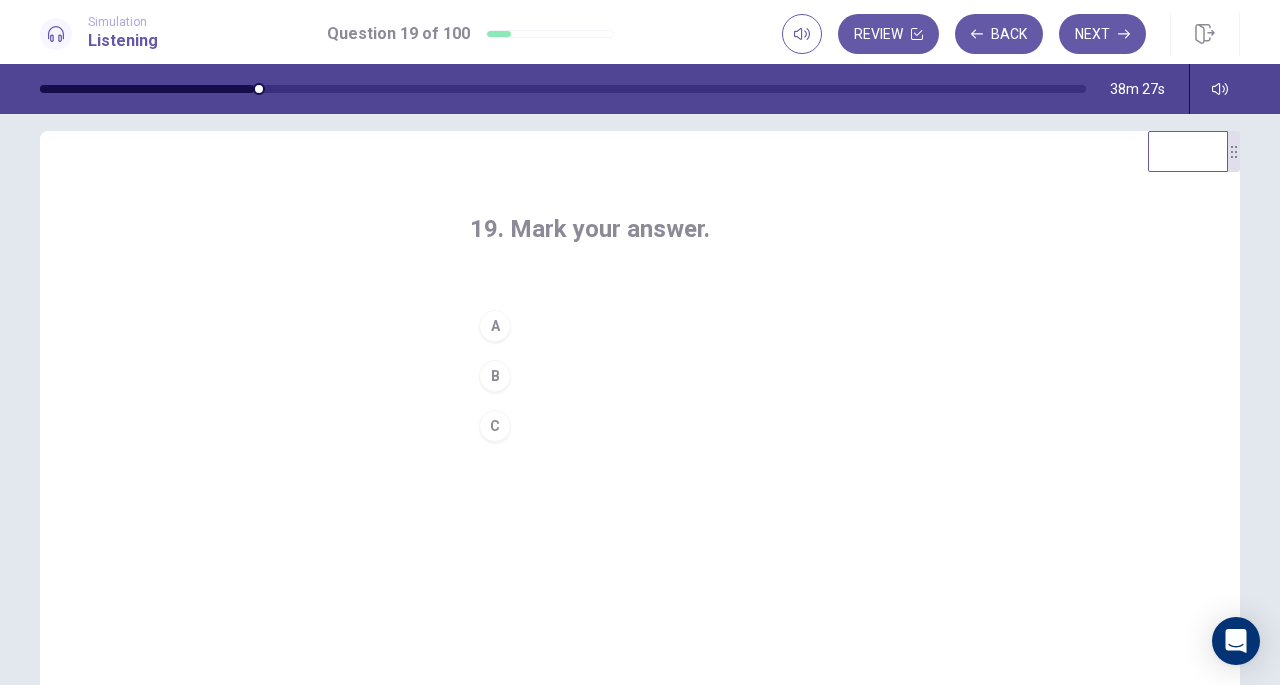 click on "A" at bounding box center (495, 326) 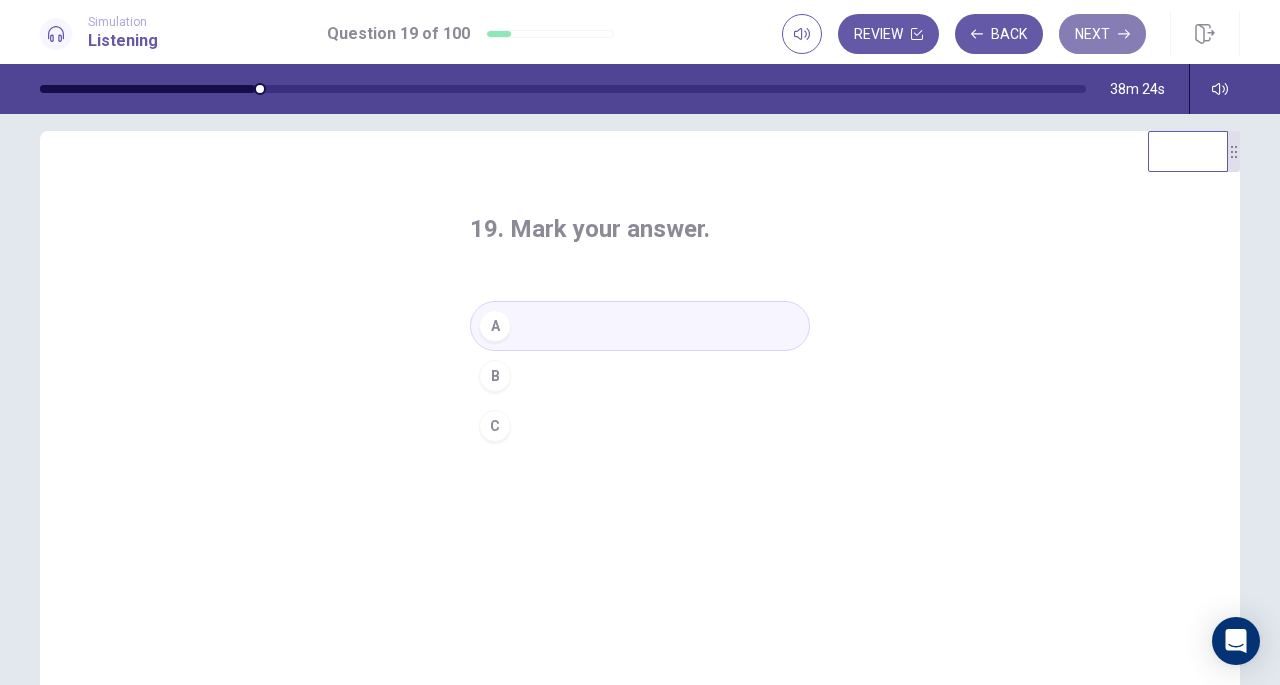 click on "Next" at bounding box center (1102, 34) 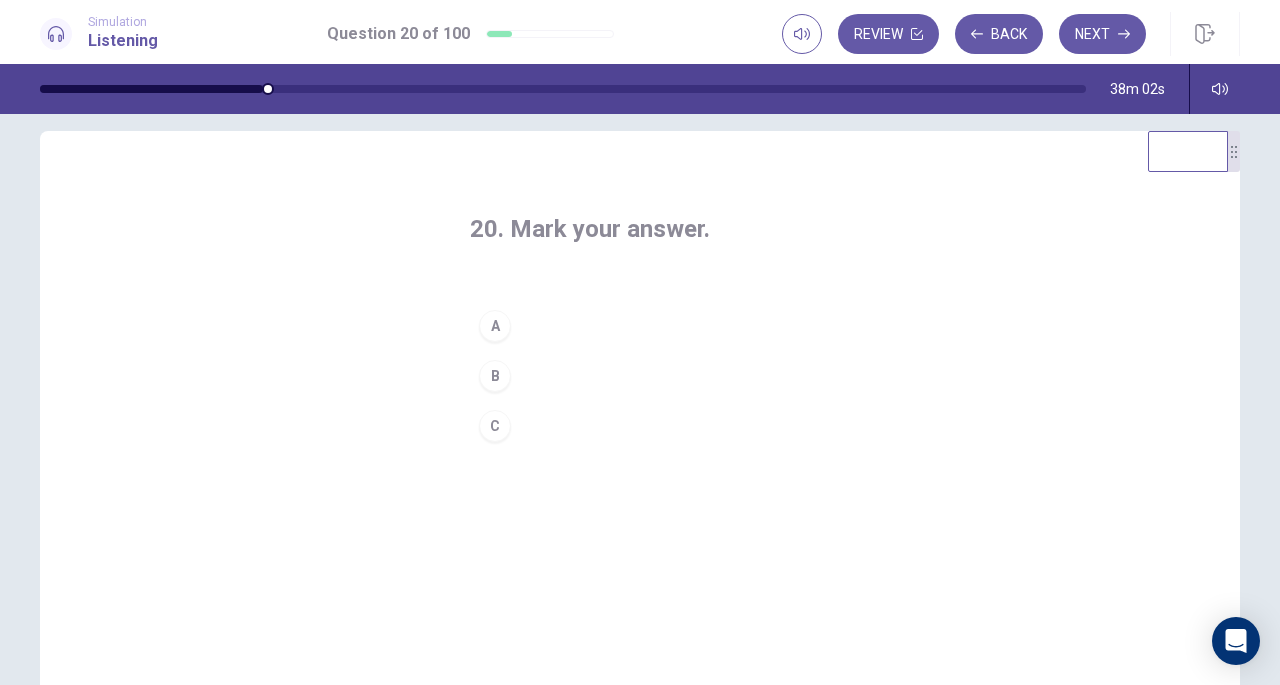 click on "C" at bounding box center [495, 426] 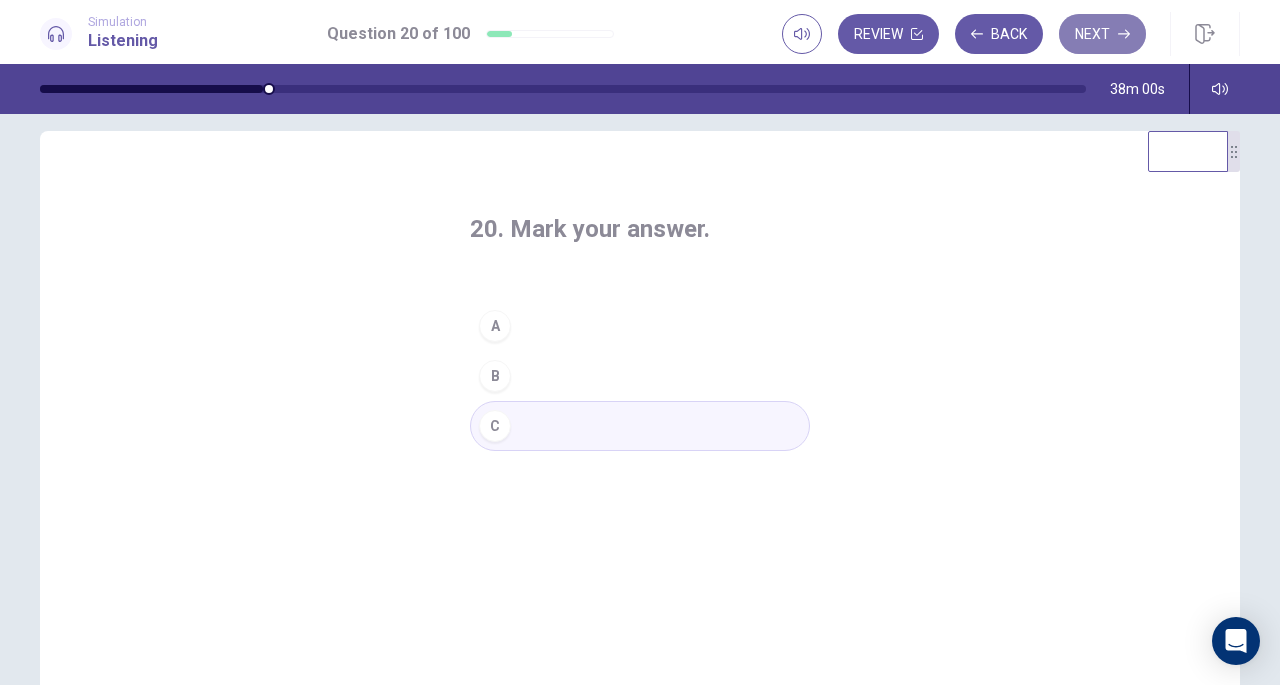 click on "Next" at bounding box center (1102, 34) 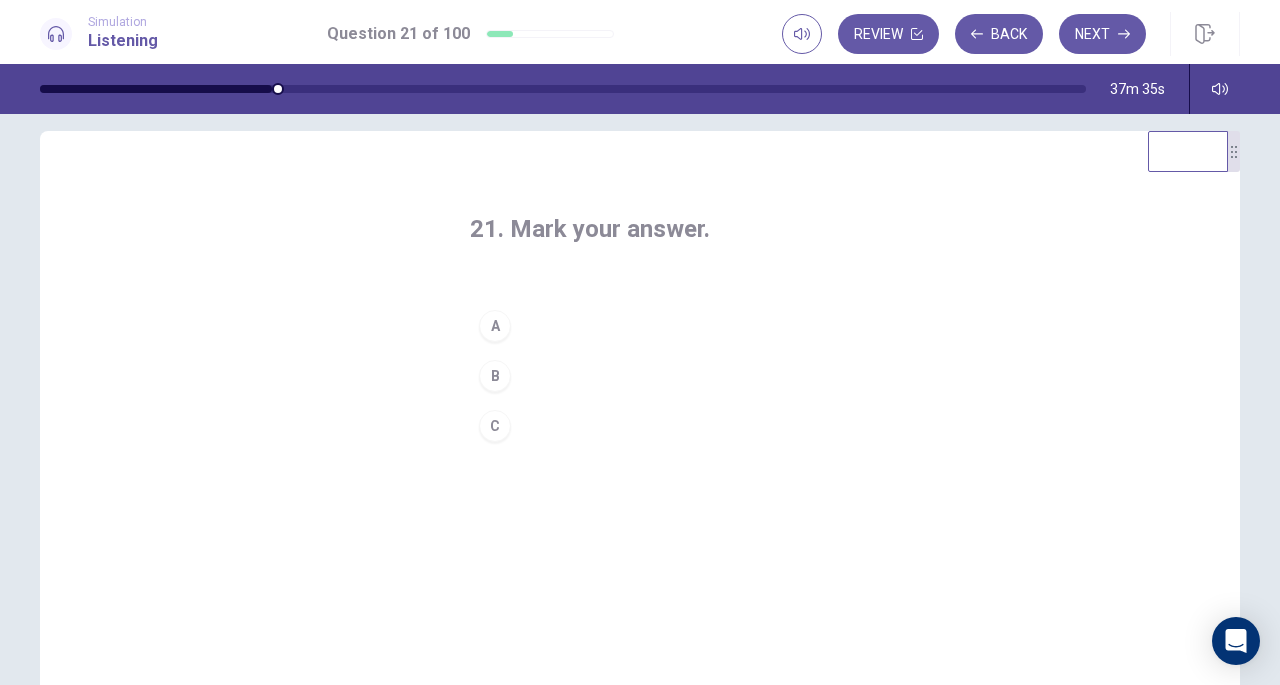 click on "A" at bounding box center [495, 326] 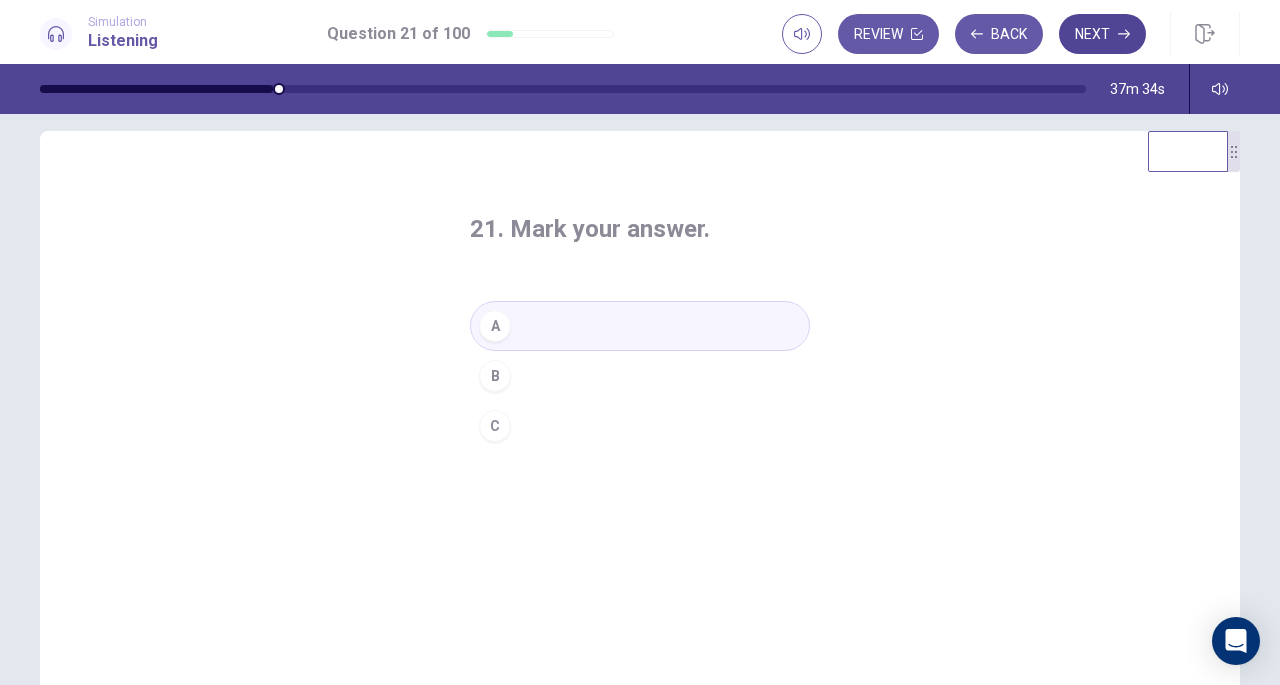 click on "Next" at bounding box center [1102, 34] 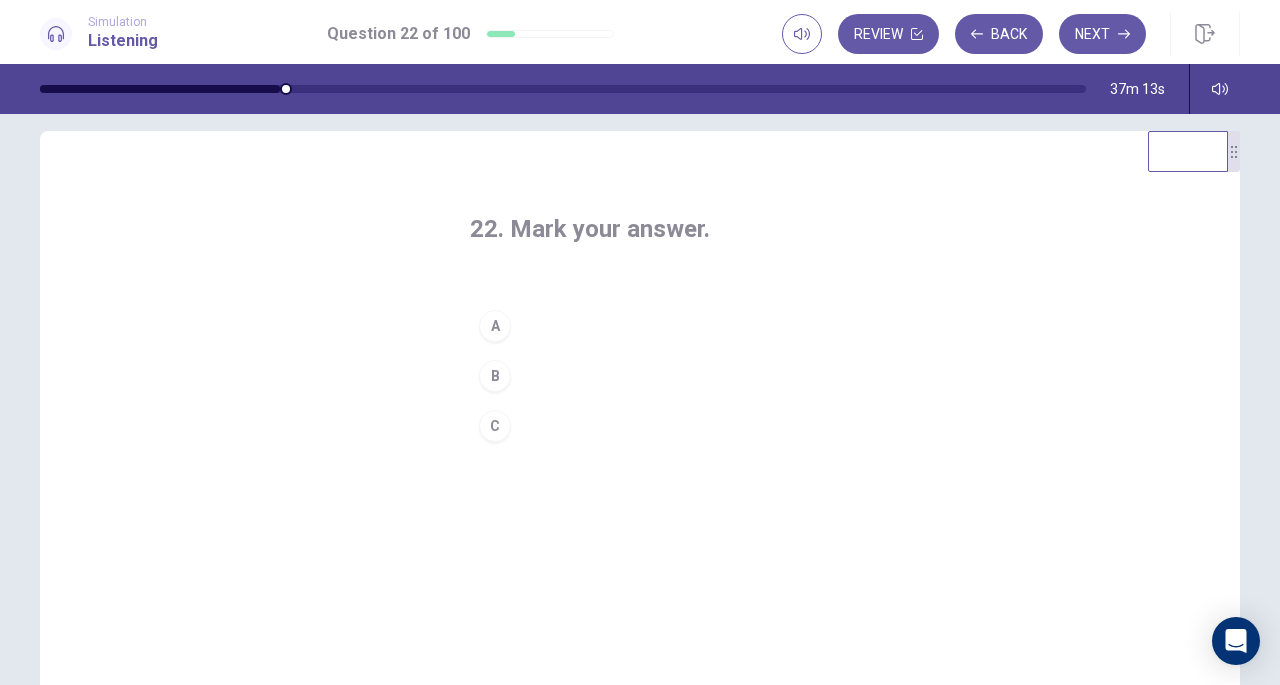 click on "B" at bounding box center (495, 376) 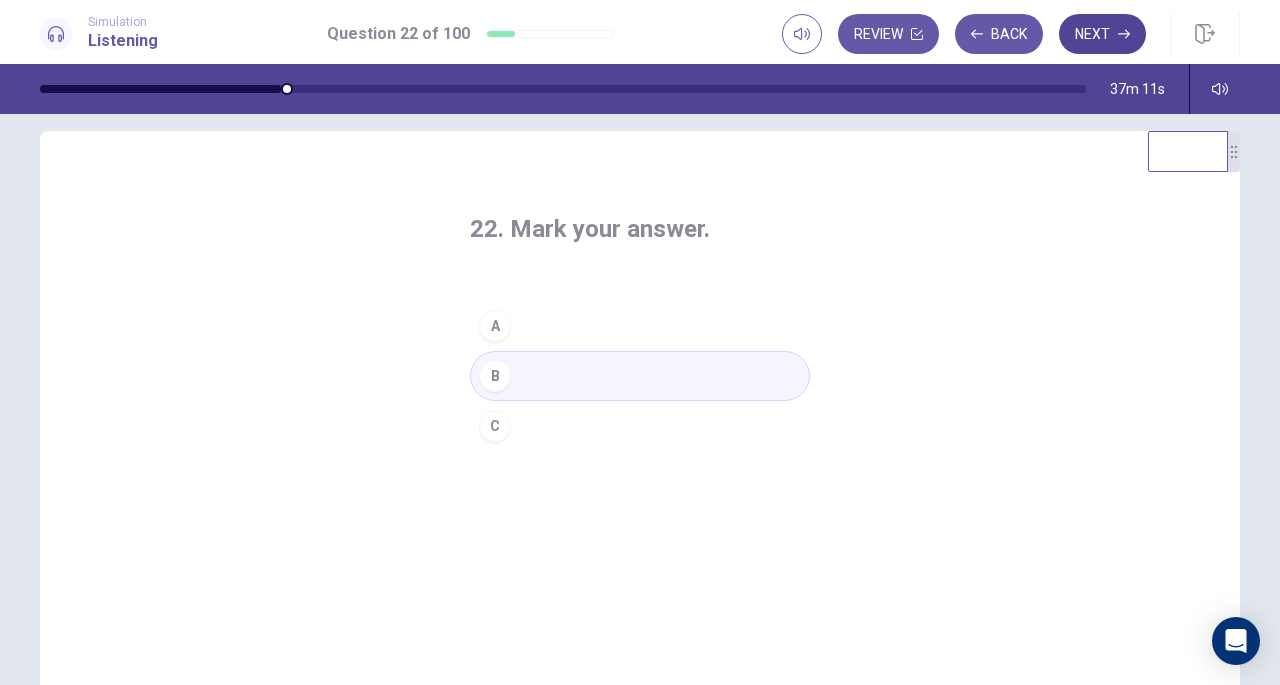 click on "Next" at bounding box center (1102, 34) 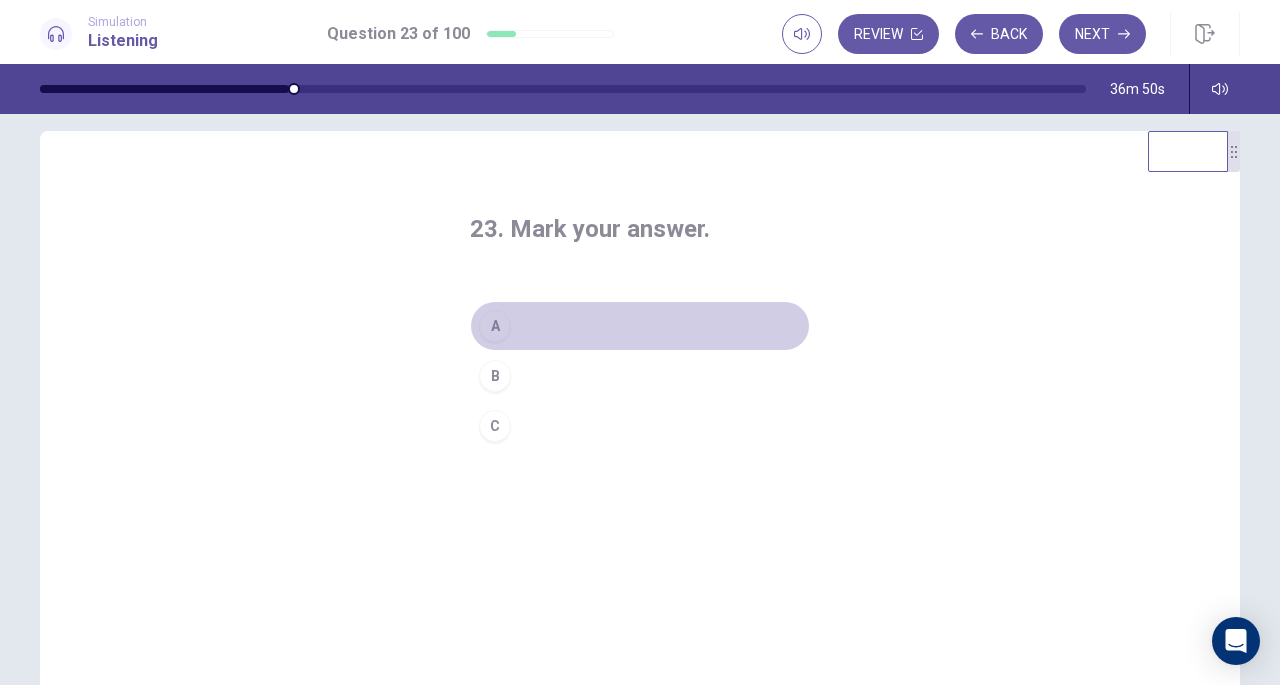 click on "A" at bounding box center [495, 326] 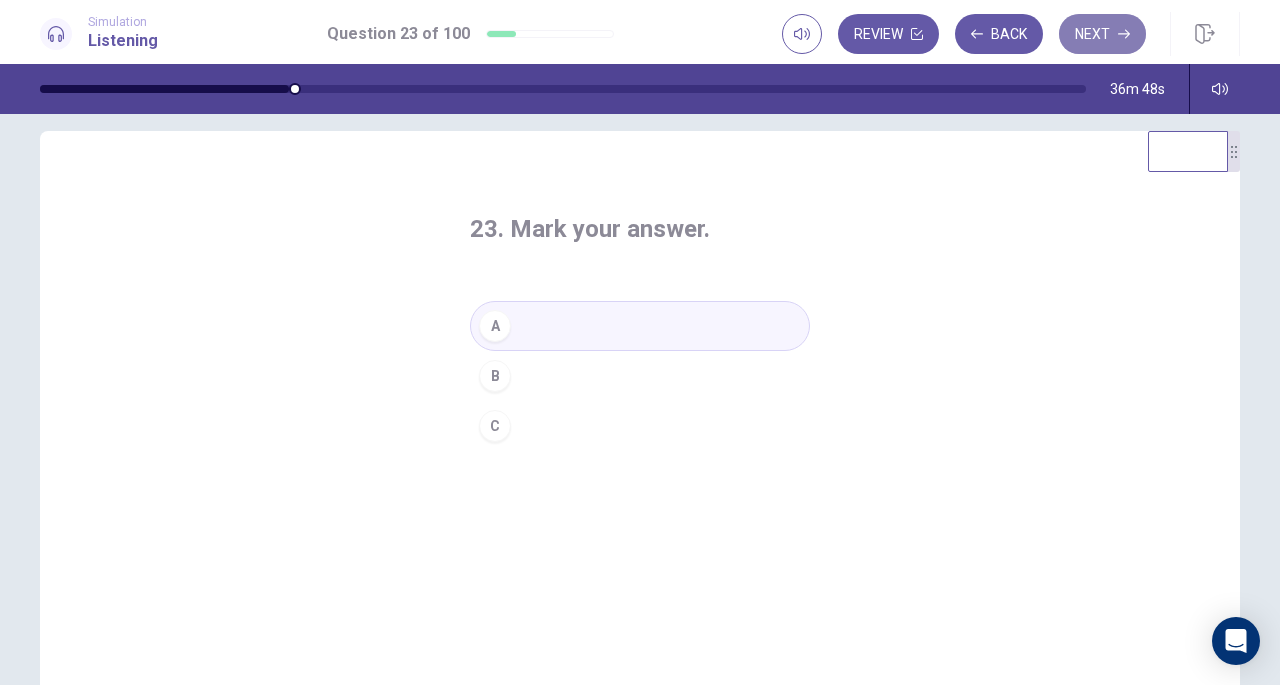 click on "Next" at bounding box center (1102, 34) 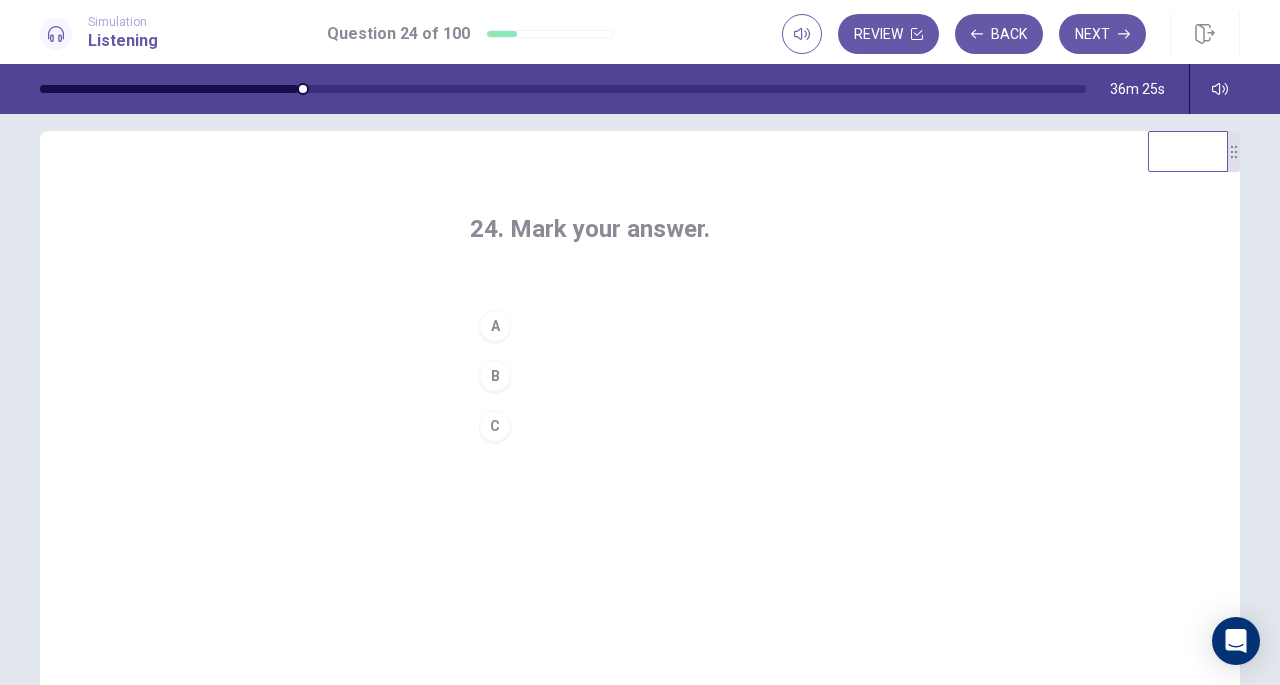 click on "C" at bounding box center (495, 426) 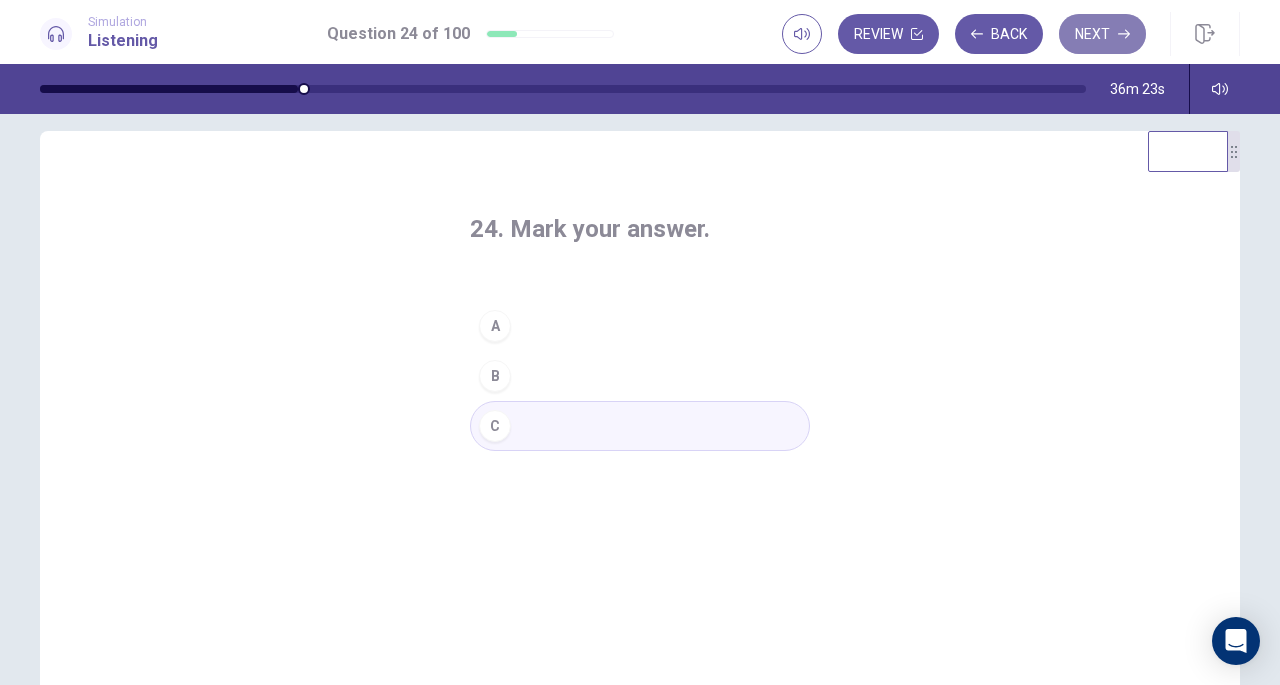 click on "Next" at bounding box center [1102, 34] 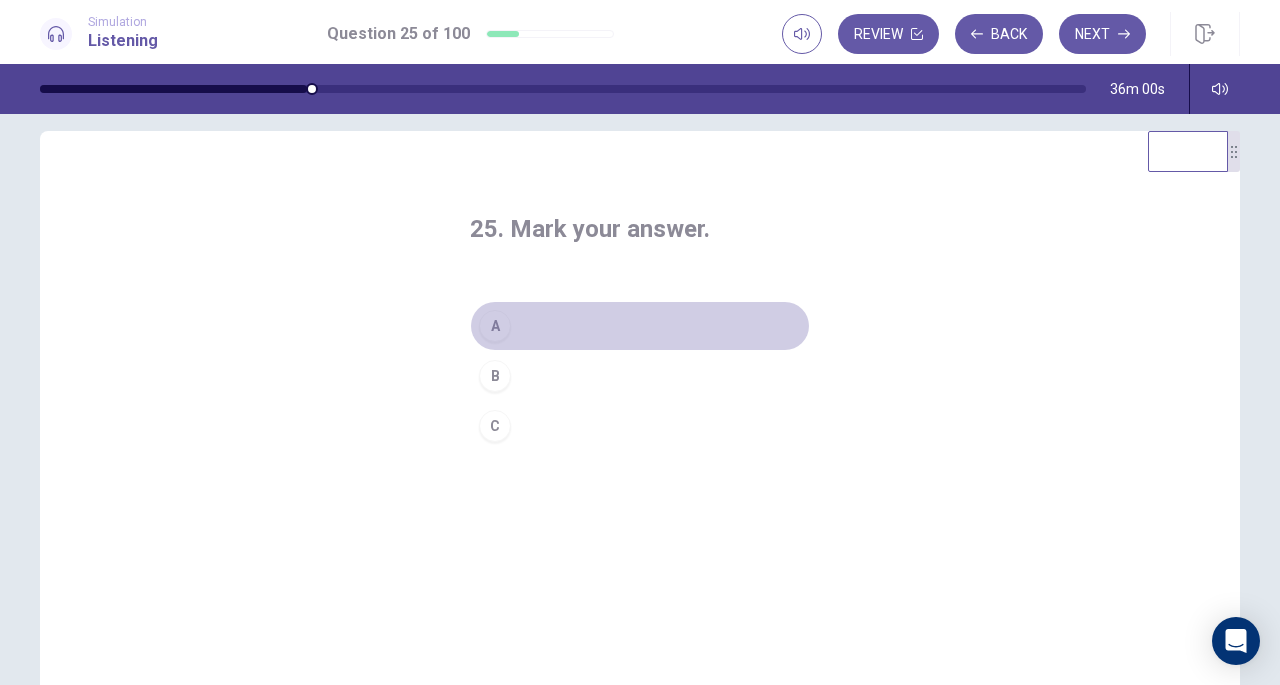 click on "A" at bounding box center (495, 326) 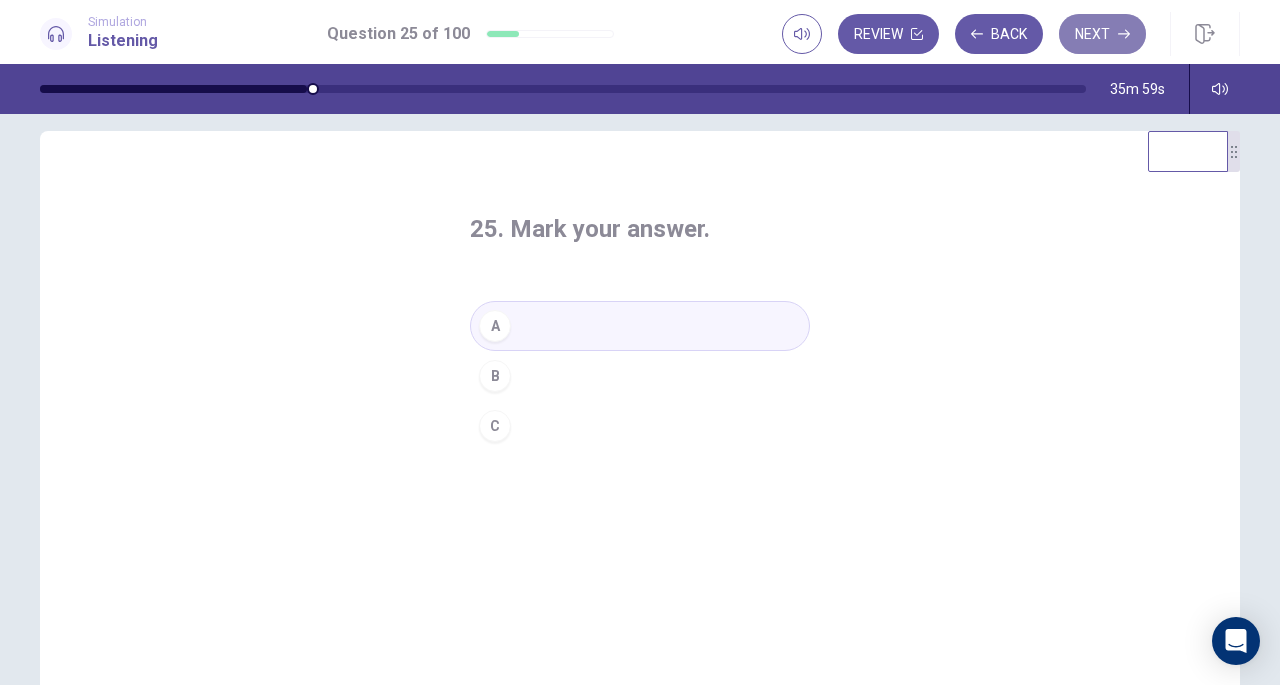 click on "Next" at bounding box center [1102, 34] 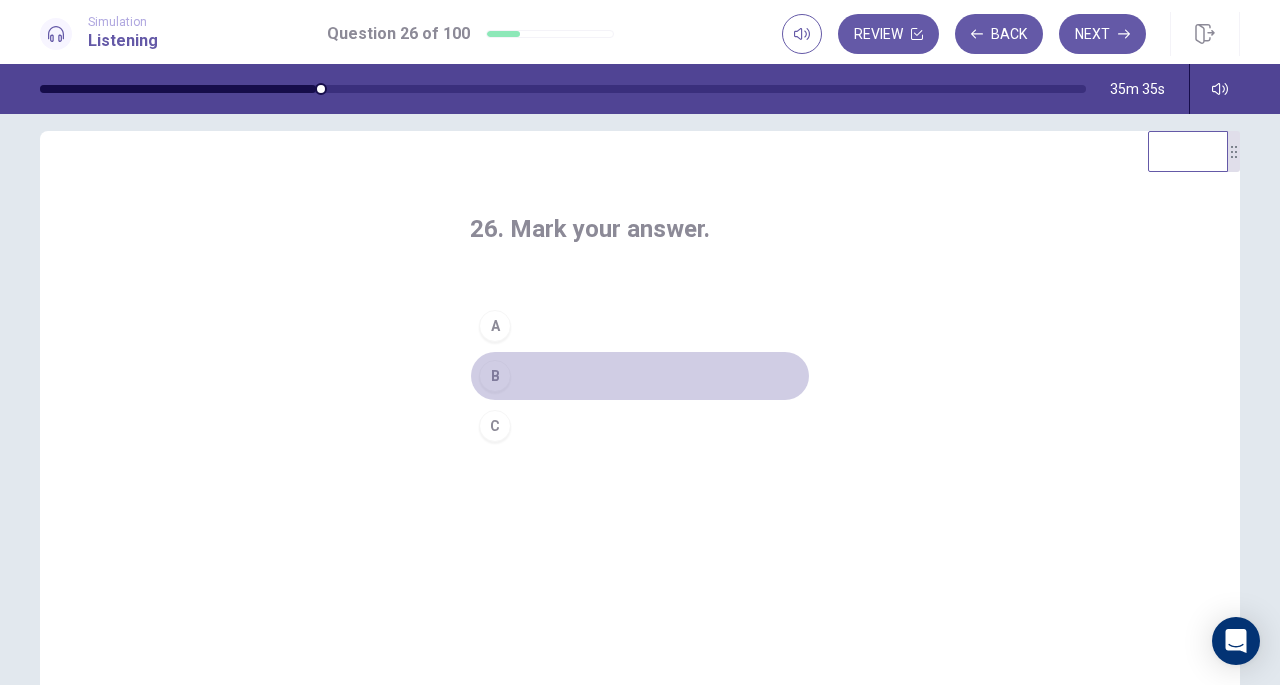 click on "B" at bounding box center (495, 376) 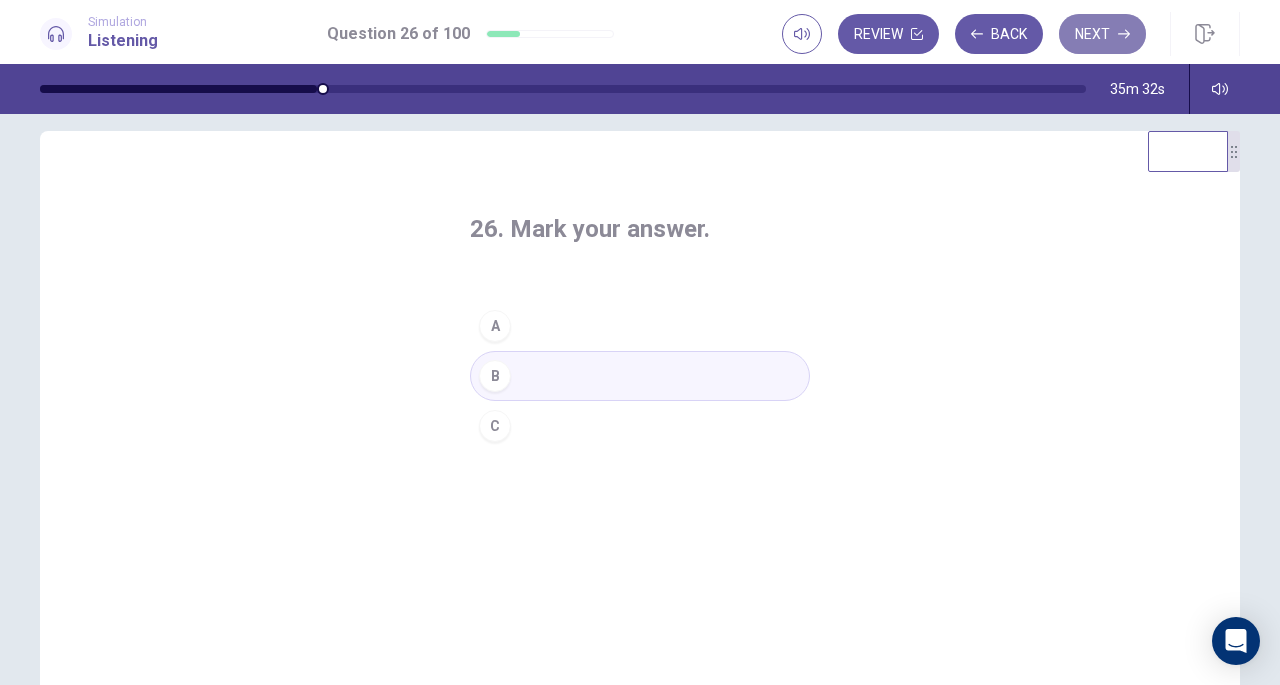 click on "Next" at bounding box center (1102, 34) 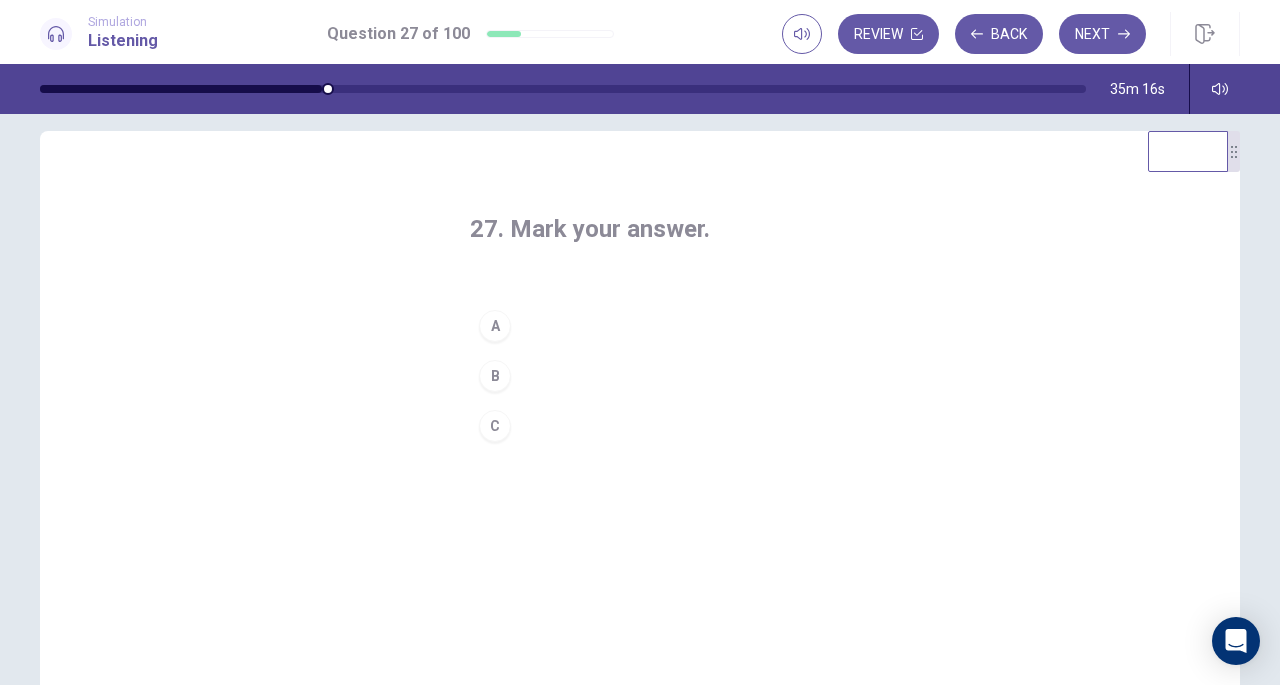 click on "B" at bounding box center [495, 376] 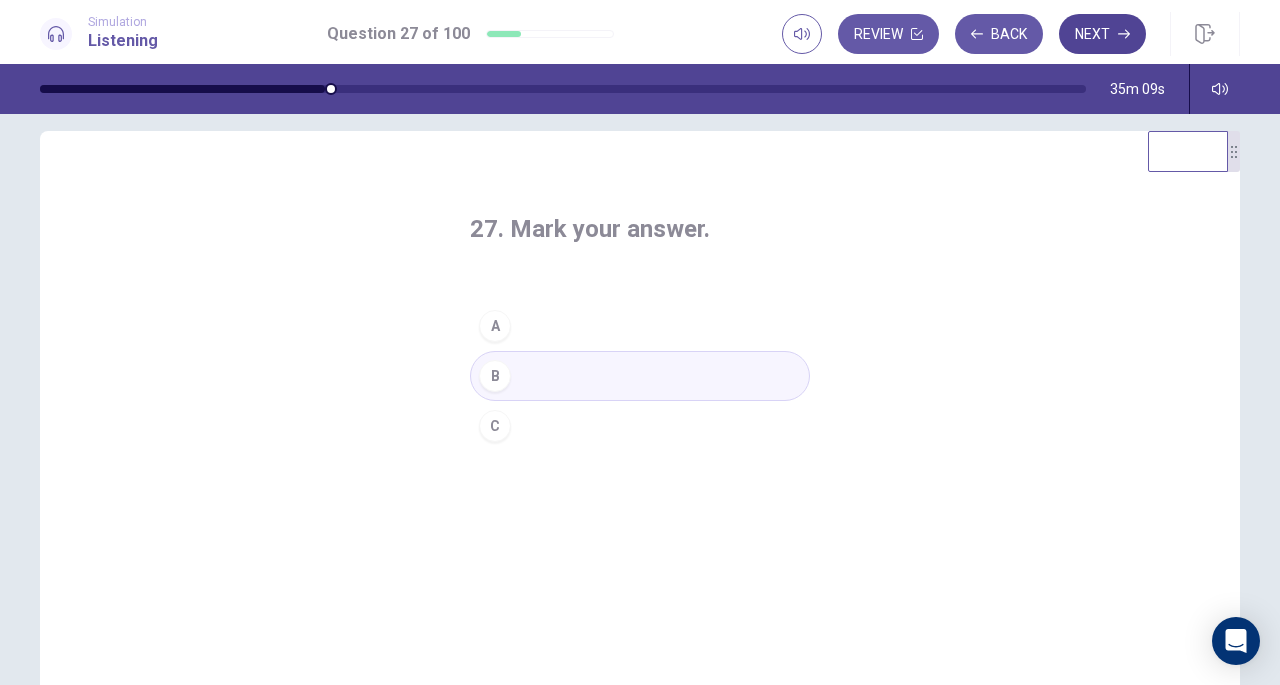 click on "Next" at bounding box center [1102, 34] 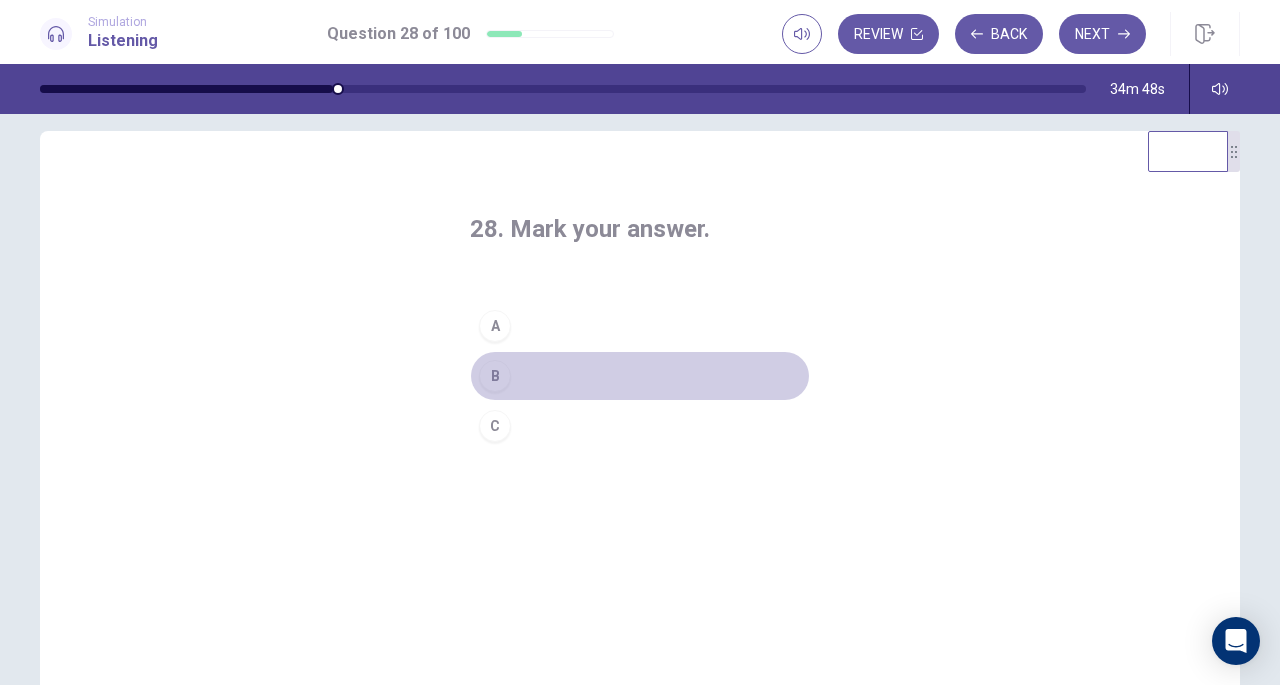 click on "B" at bounding box center [495, 376] 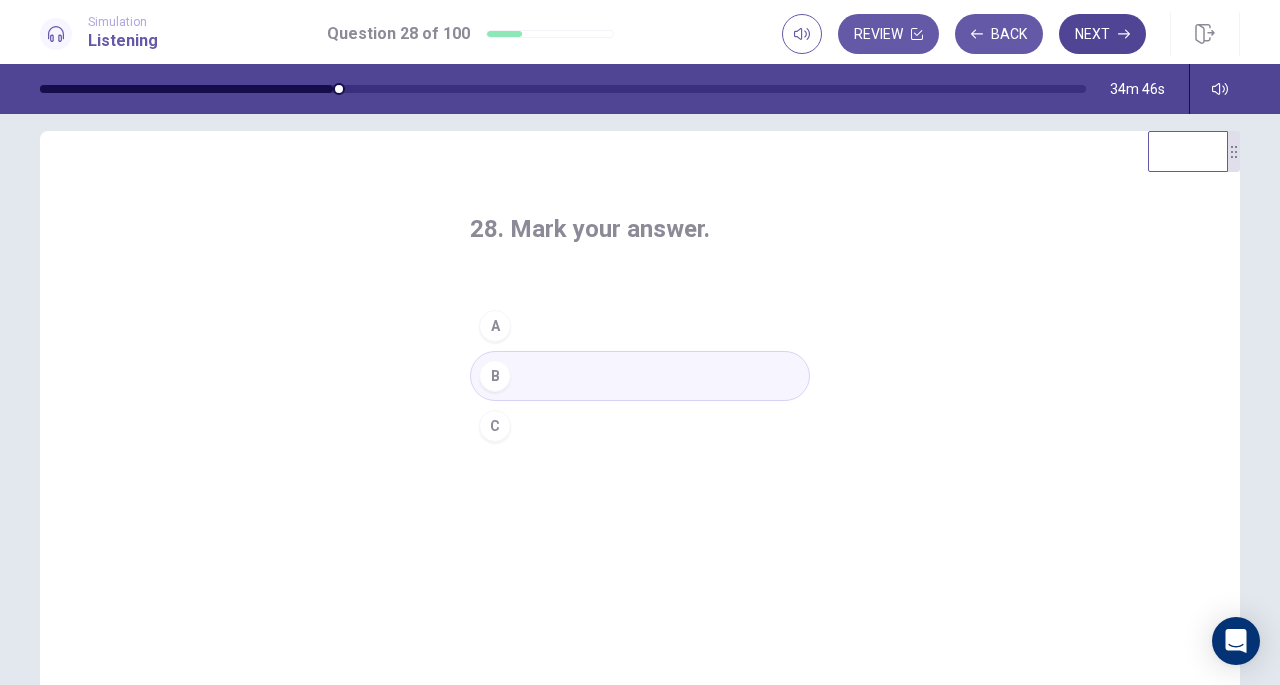 click on "Next" at bounding box center [1102, 34] 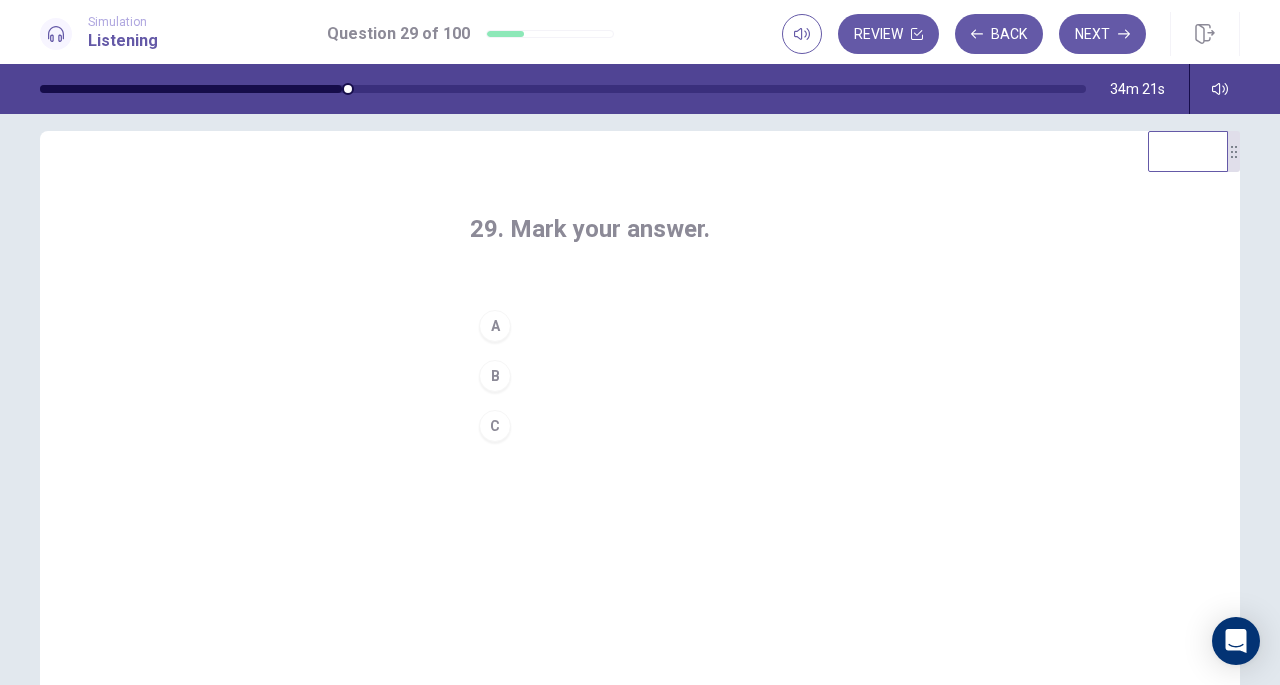 click on "A" at bounding box center (495, 326) 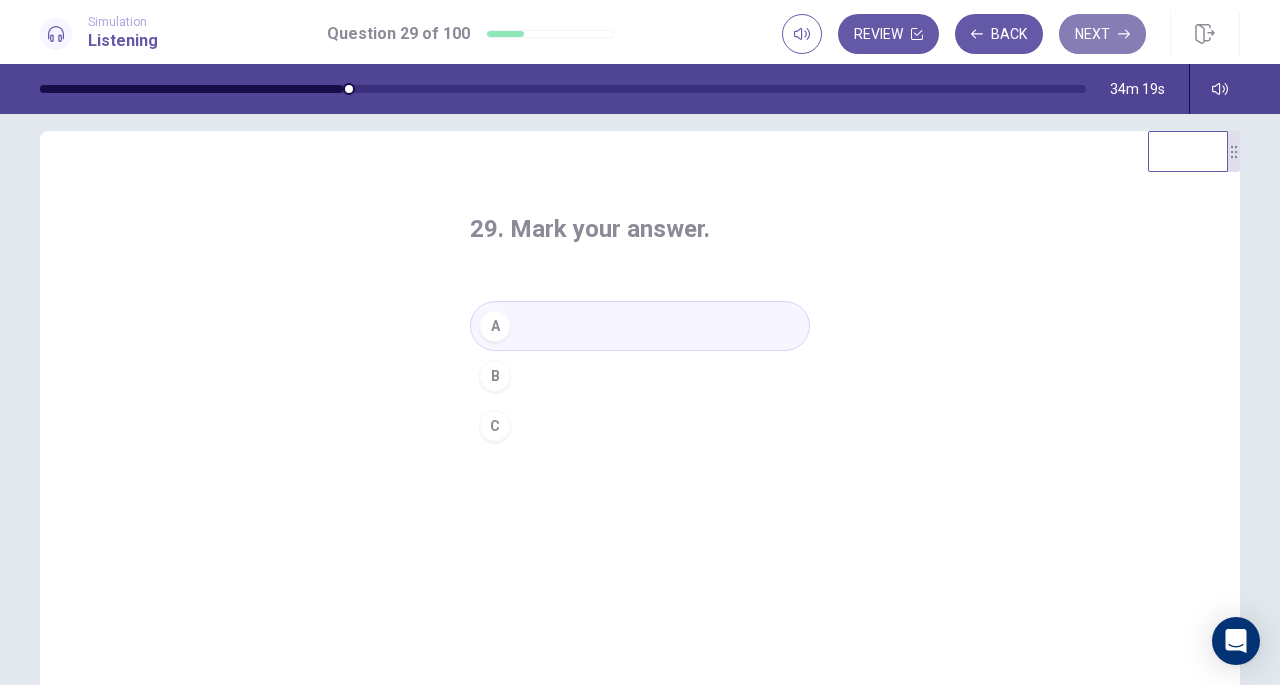 click on "Next" at bounding box center (1102, 34) 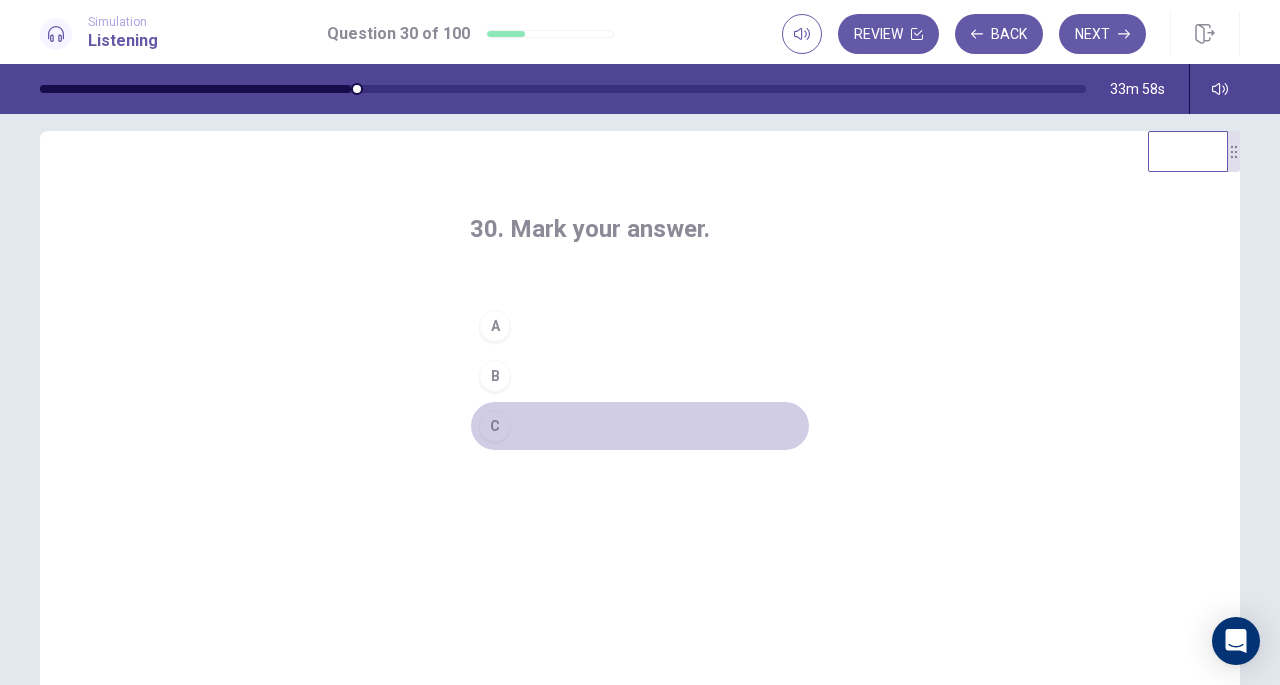 click on "C" at bounding box center [495, 426] 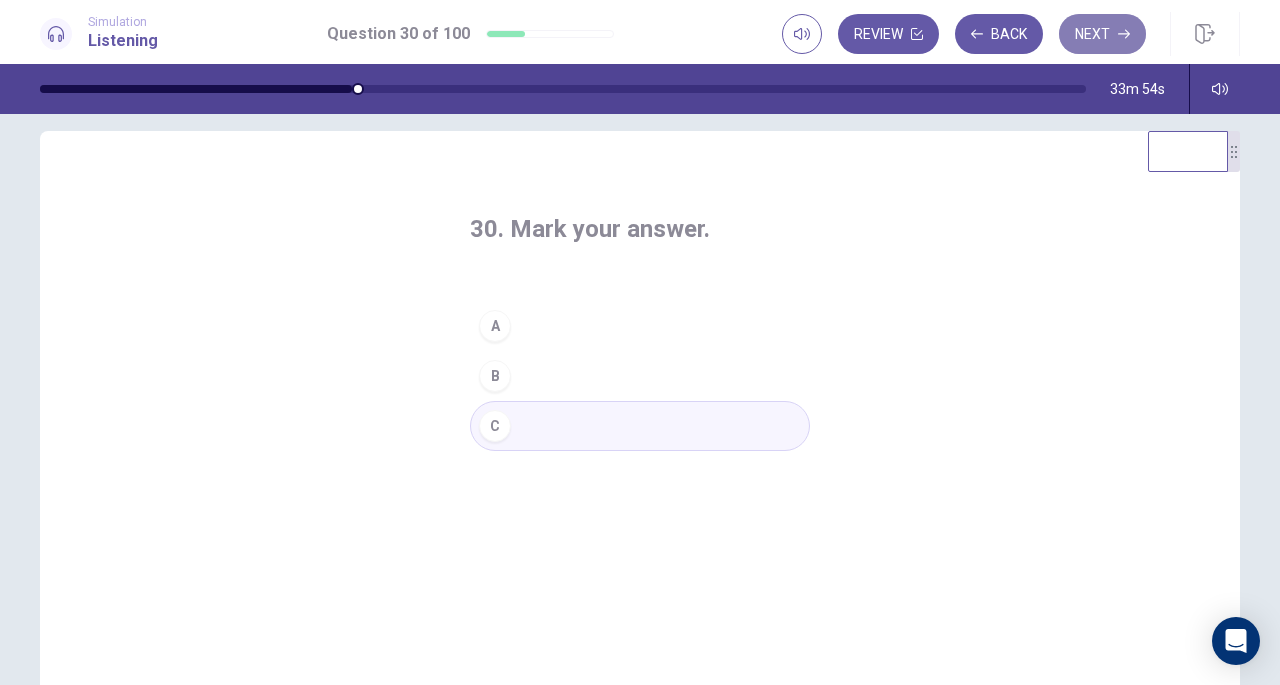 click on "Next" at bounding box center (1102, 34) 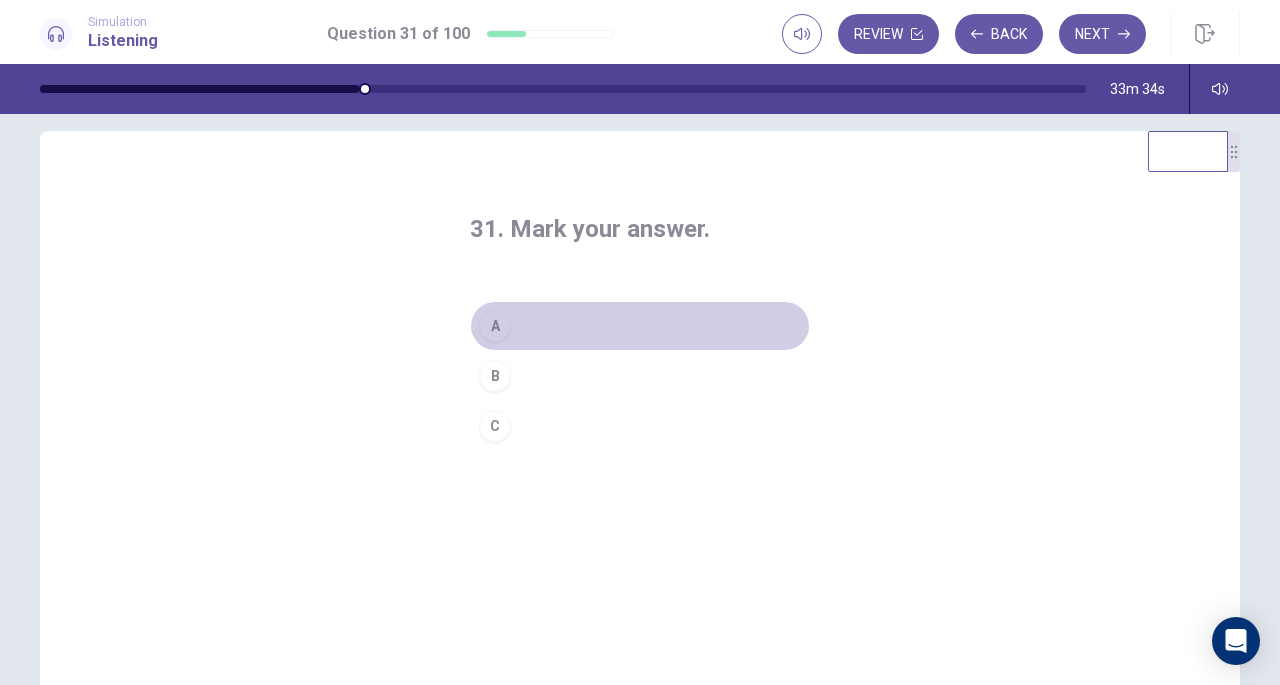 click on "A" at bounding box center (495, 326) 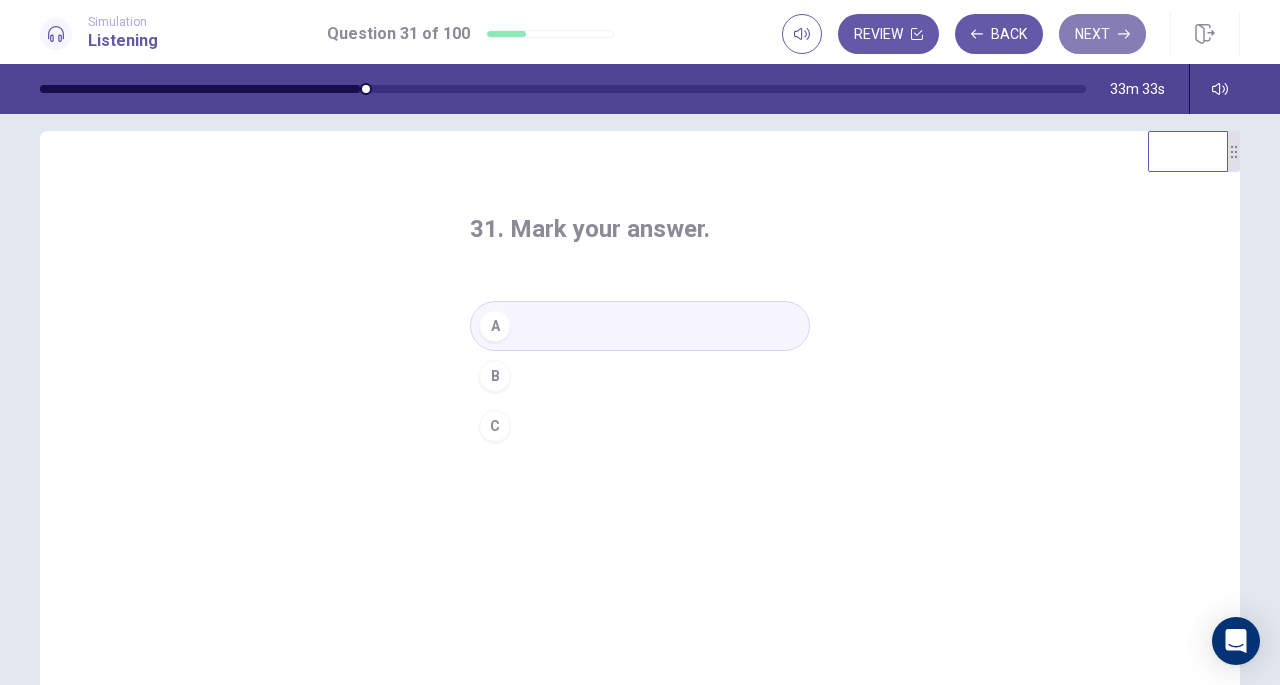 click on "Next" at bounding box center [1102, 34] 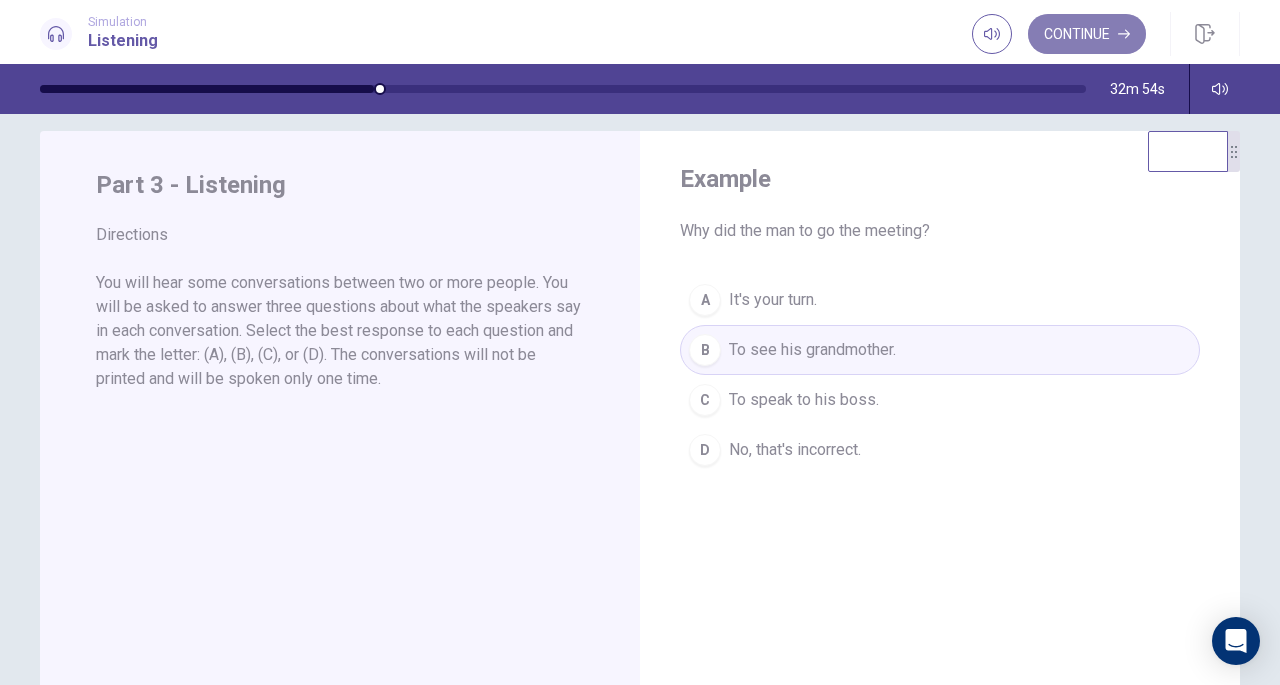 click on "Continue" at bounding box center (1087, 34) 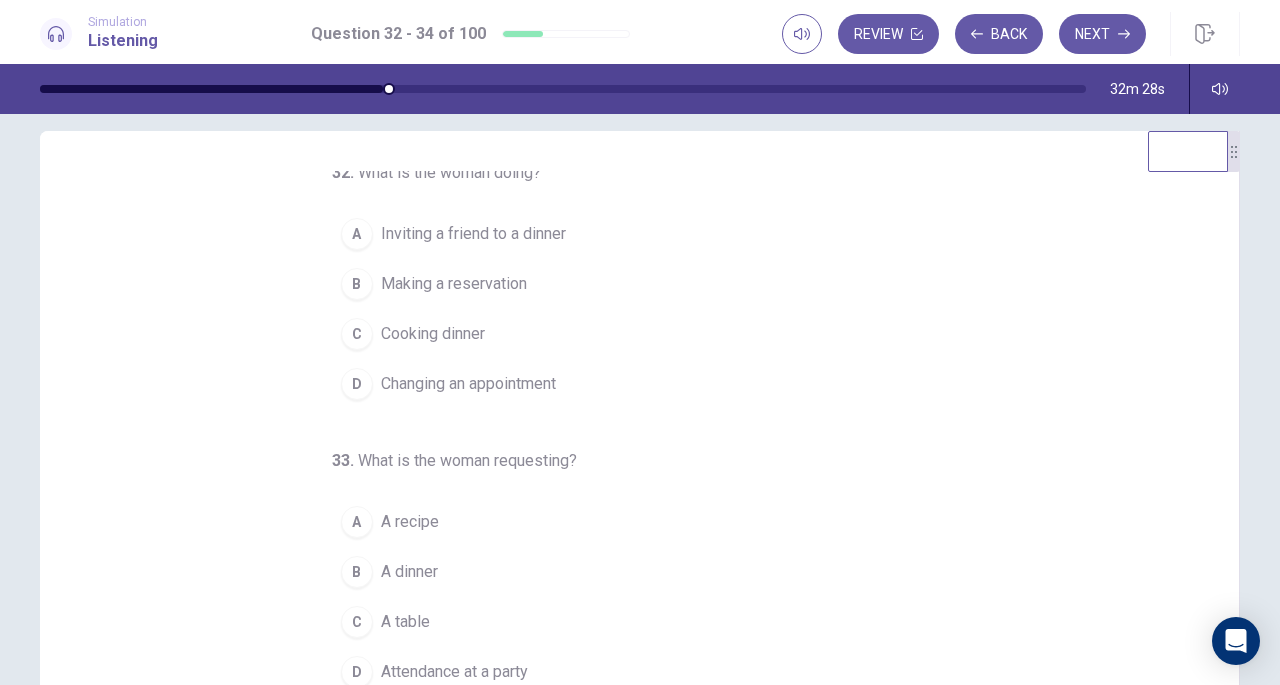 scroll, scrollTop: 9, scrollLeft: 0, axis: vertical 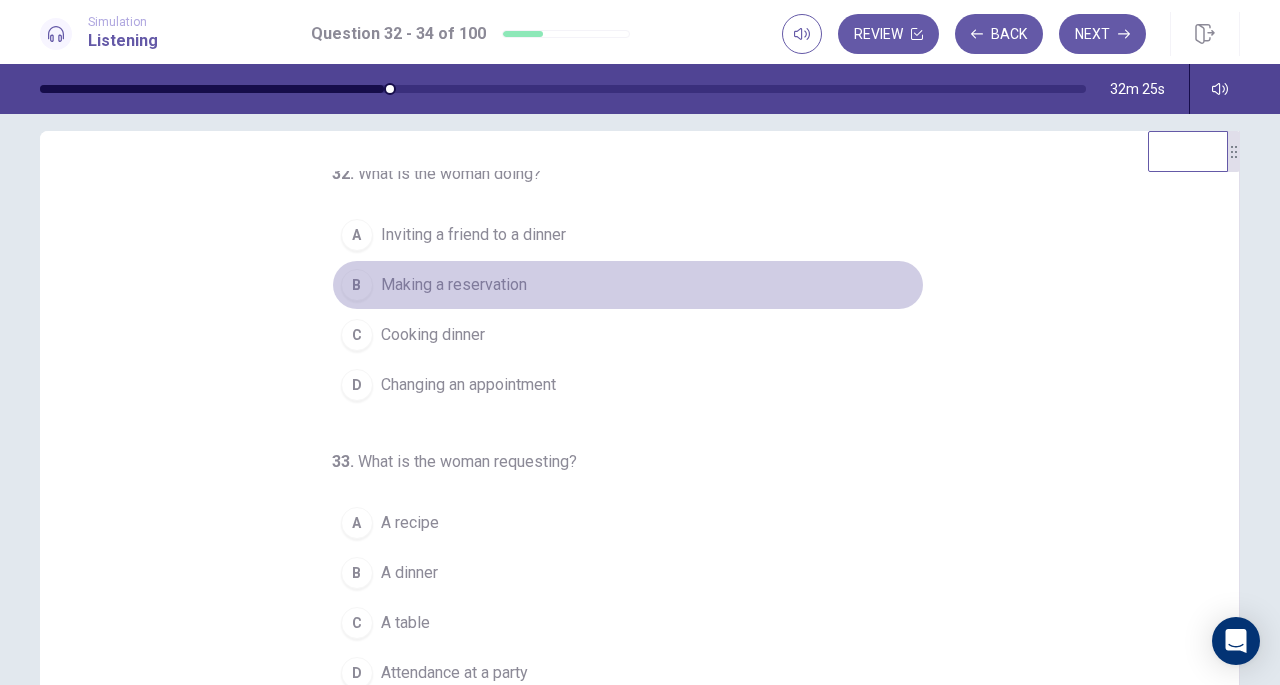 click on "Making a reservation" at bounding box center (454, 285) 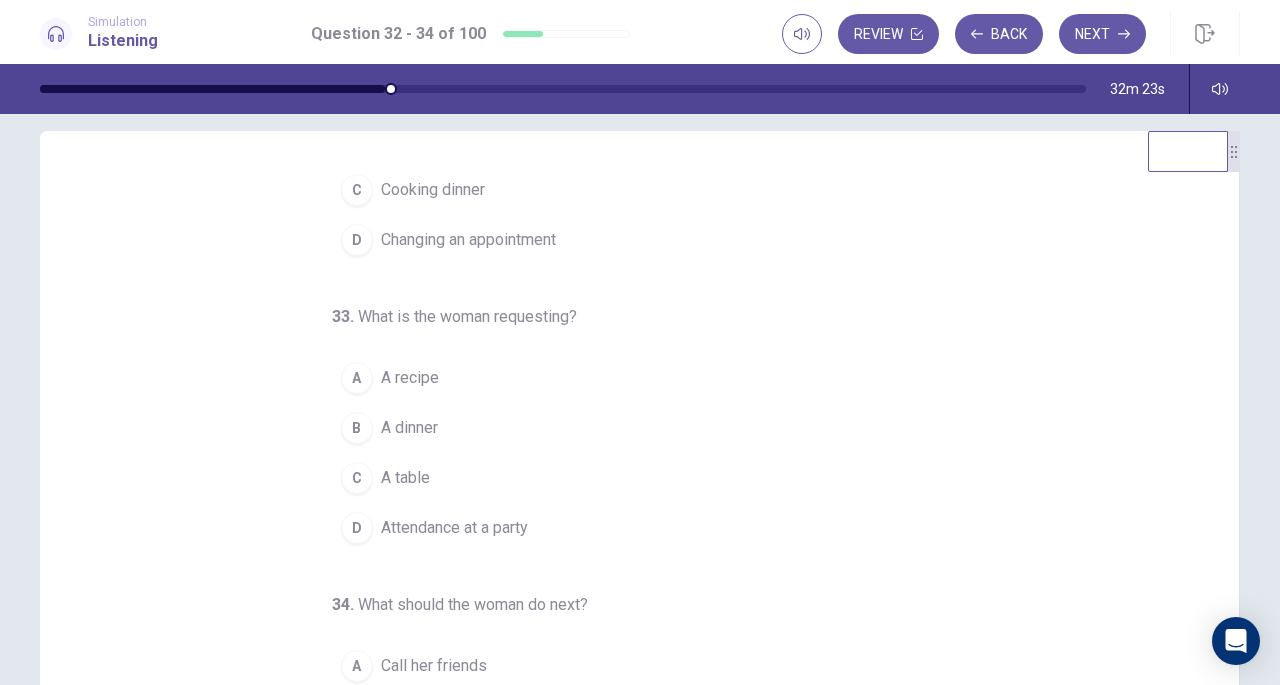 scroll, scrollTop: 159, scrollLeft: 0, axis: vertical 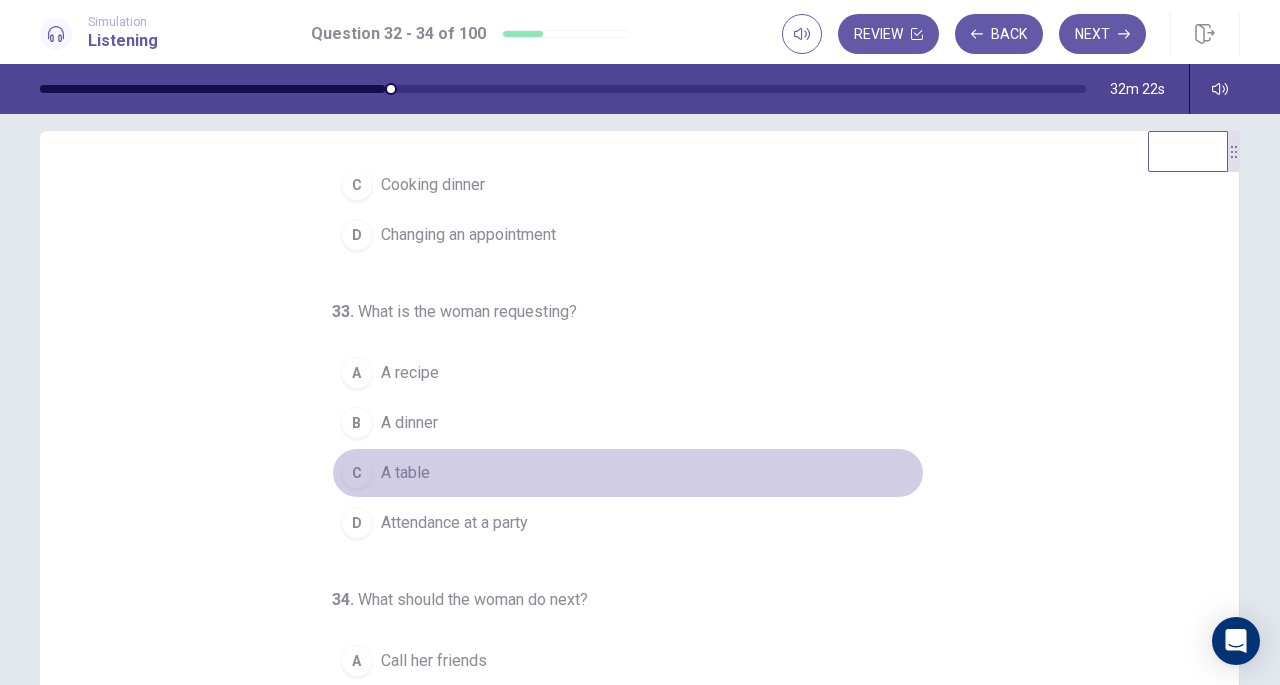 click on "A table" at bounding box center (405, 473) 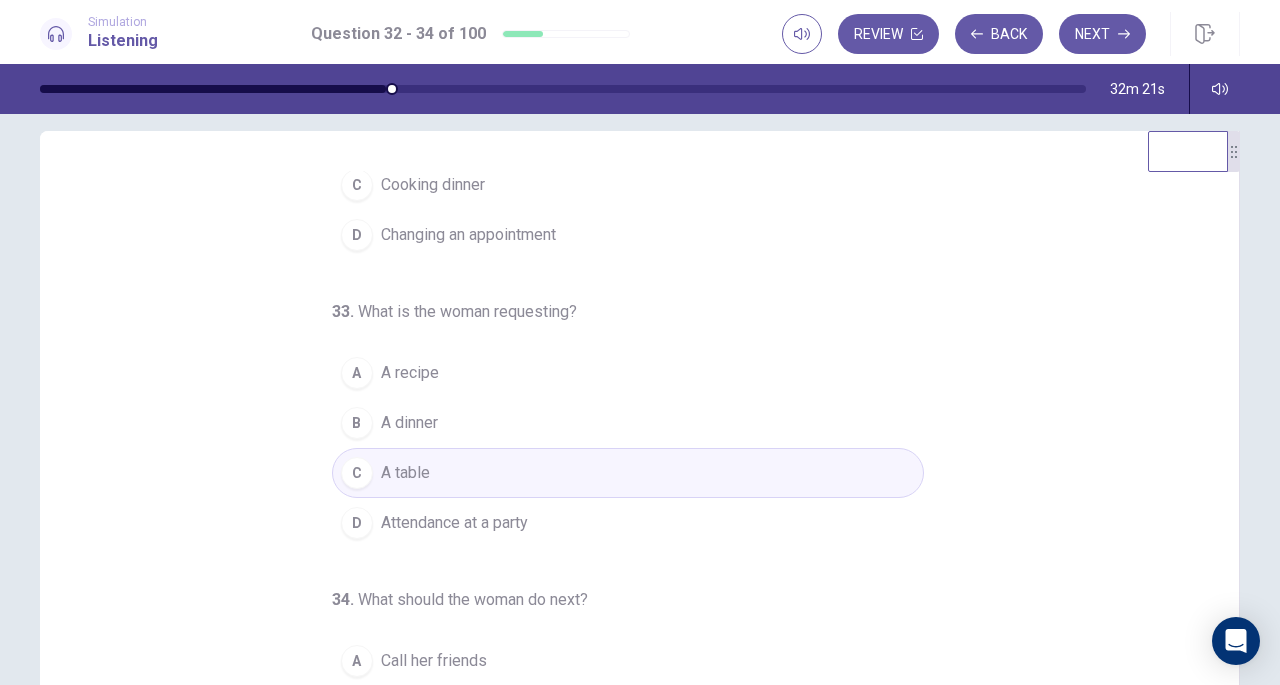 scroll, scrollTop: 200, scrollLeft: 0, axis: vertical 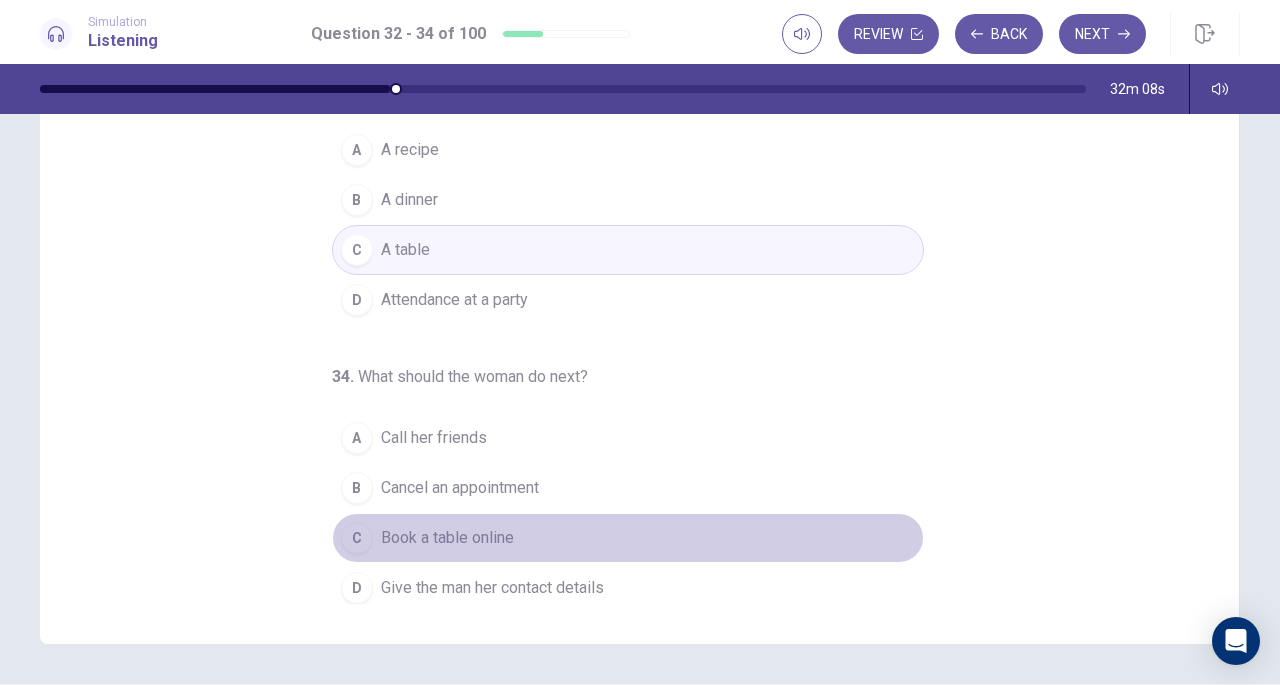 click on "Book a table online" at bounding box center [447, 538] 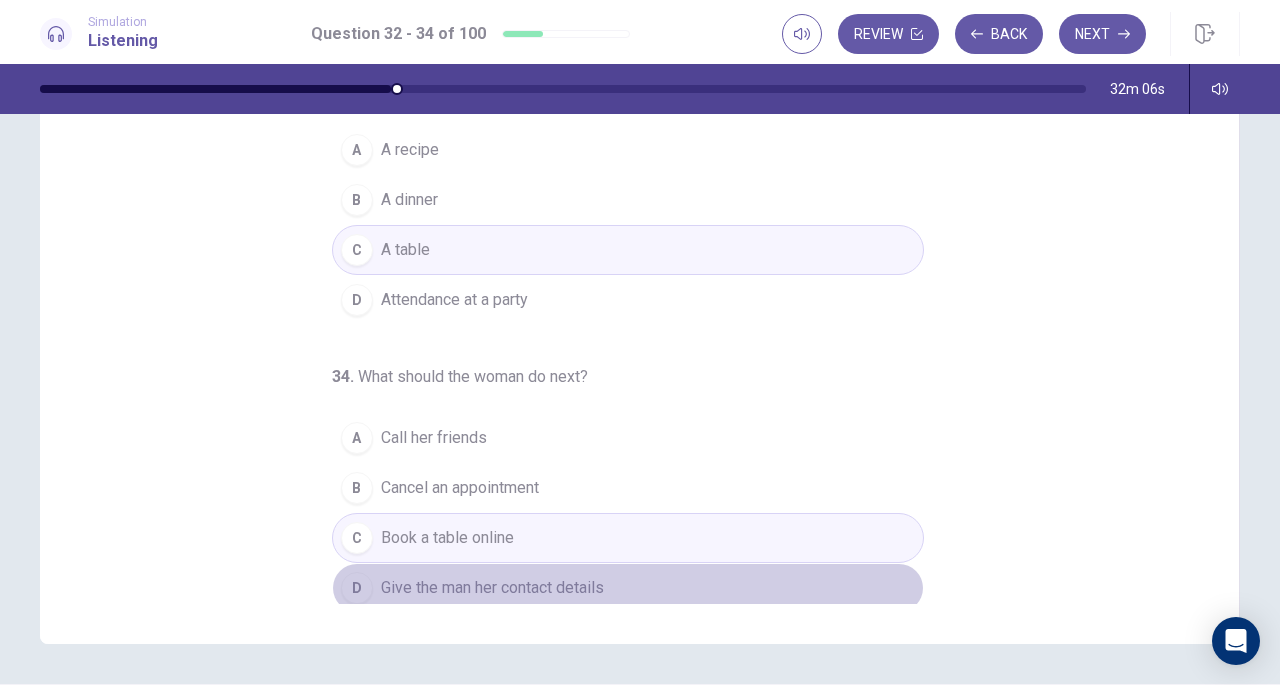 click on "Give the man her contact details" at bounding box center (492, 588) 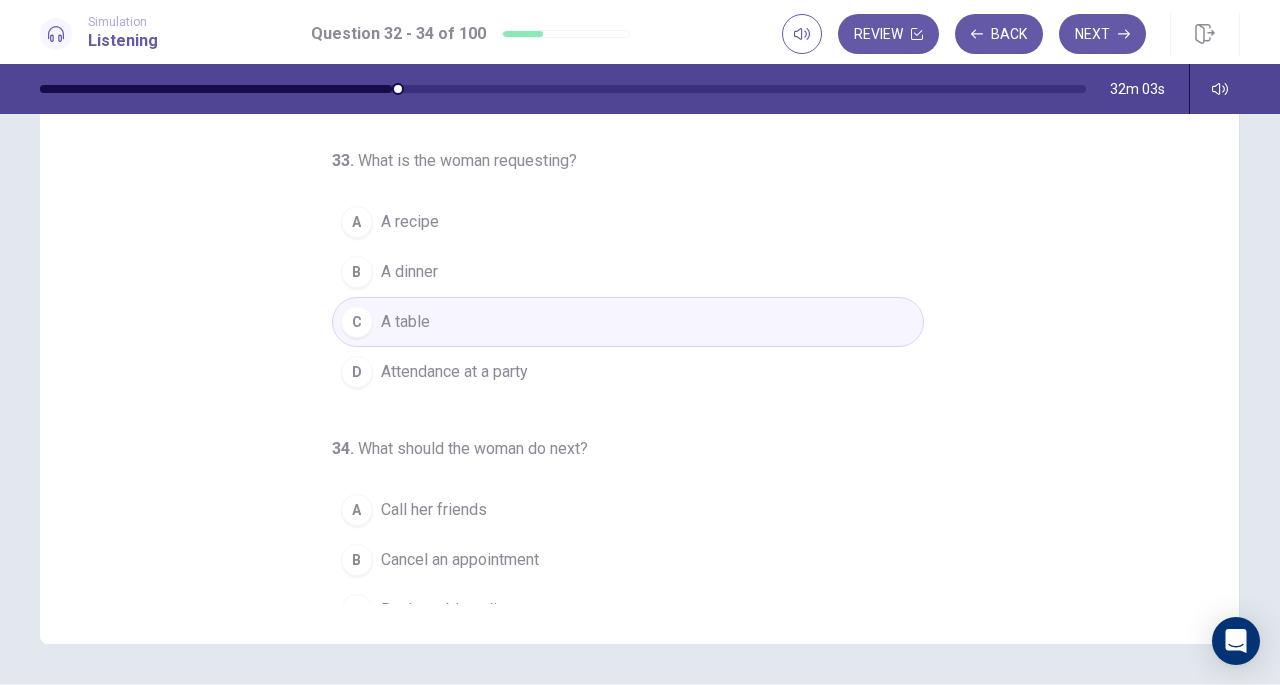 scroll, scrollTop: 0, scrollLeft: 0, axis: both 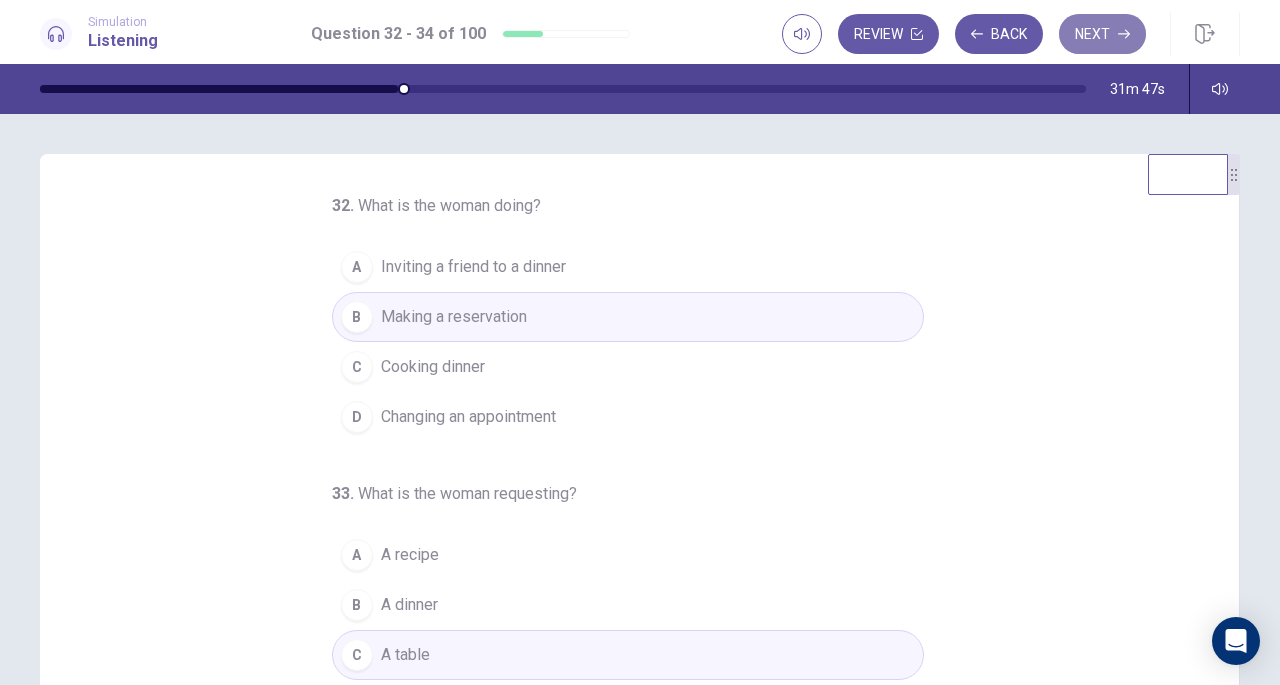 click on "Next" at bounding box center (1102, 34) 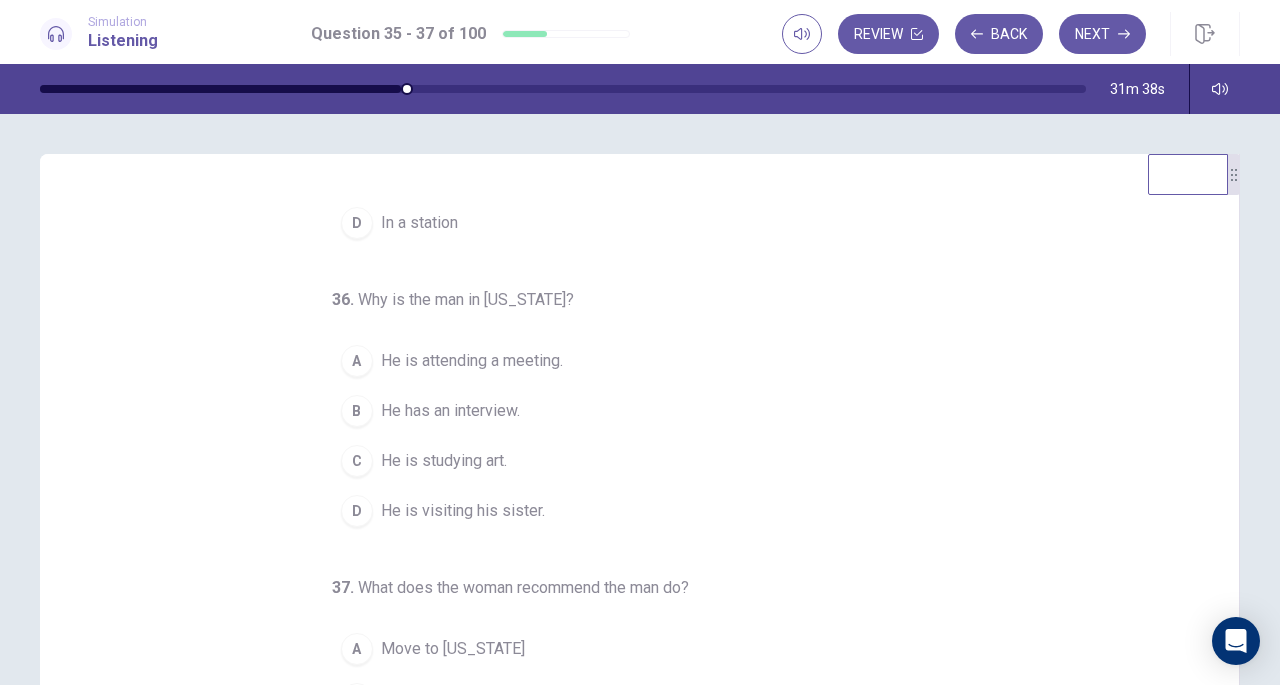 scroll, scrollTop: 200, scrollLeft: 0, axis: vertical 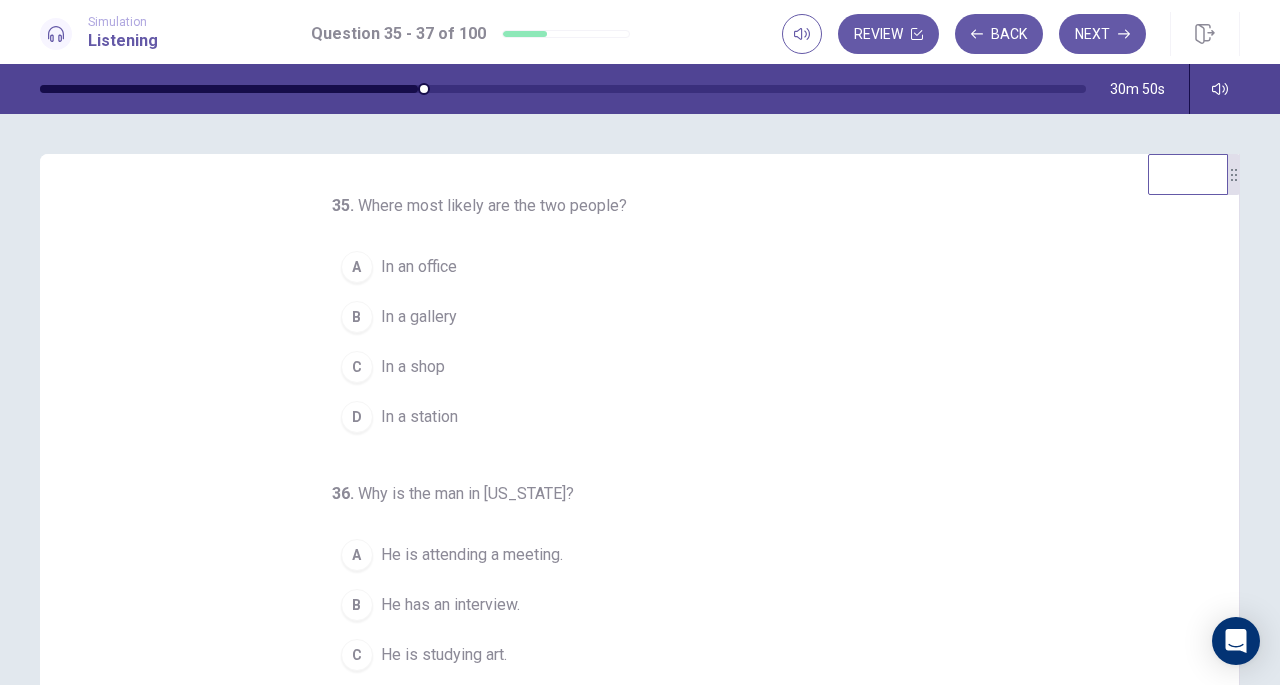 click on "B" at bounding box center (357, 317) 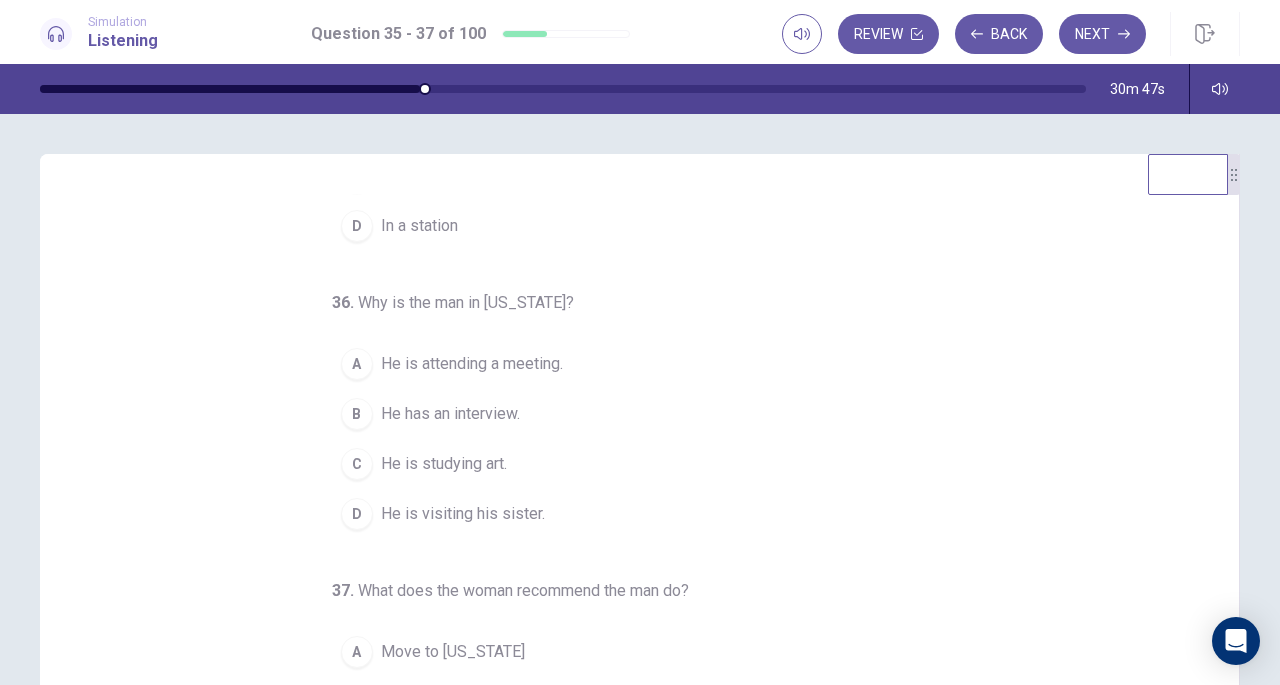 scroll, scrollTop: 192, scrollLeft: 0, axis: vertical 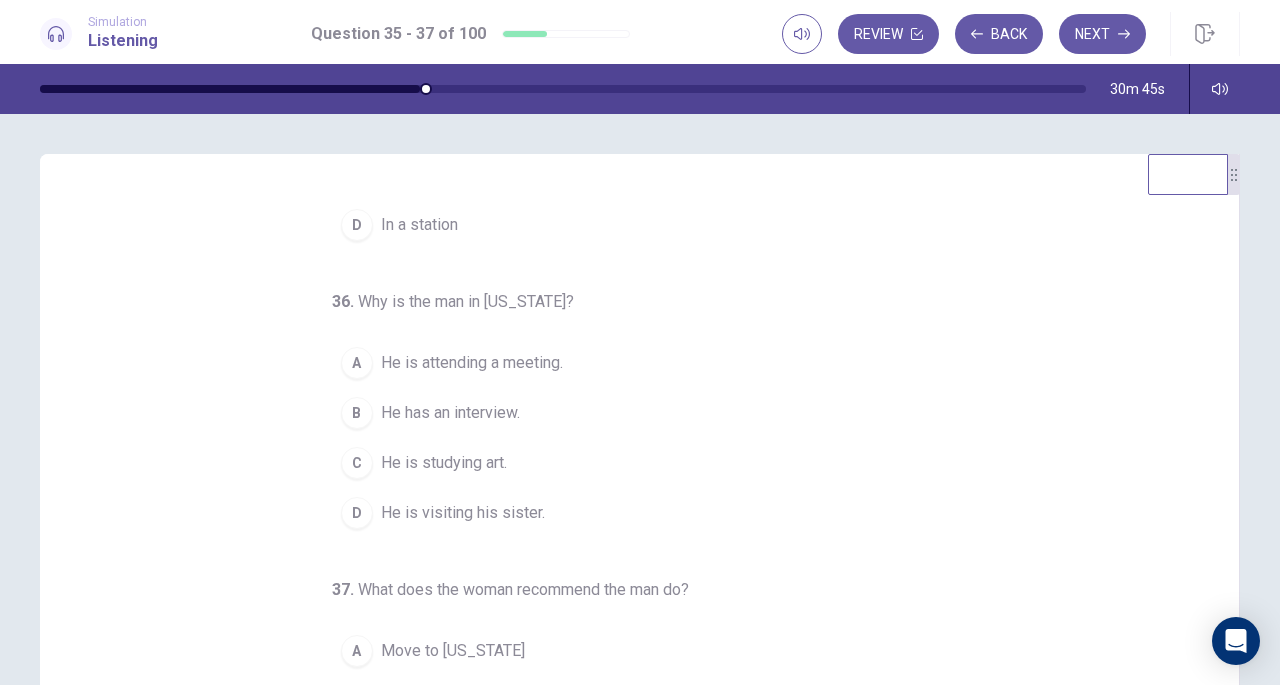 click on "He is visiting his sister." at bounding box center [463, 513] 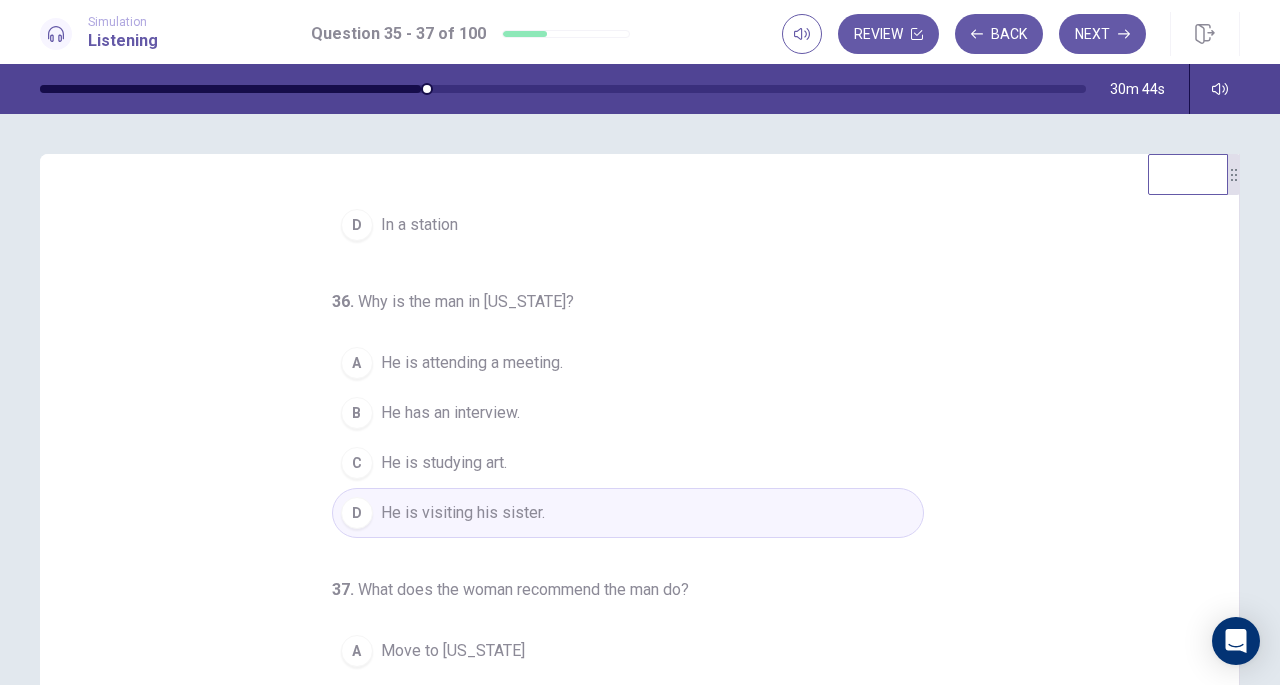 scroll, scrollTop: 200, scrollLeft: 0, axis: vertical 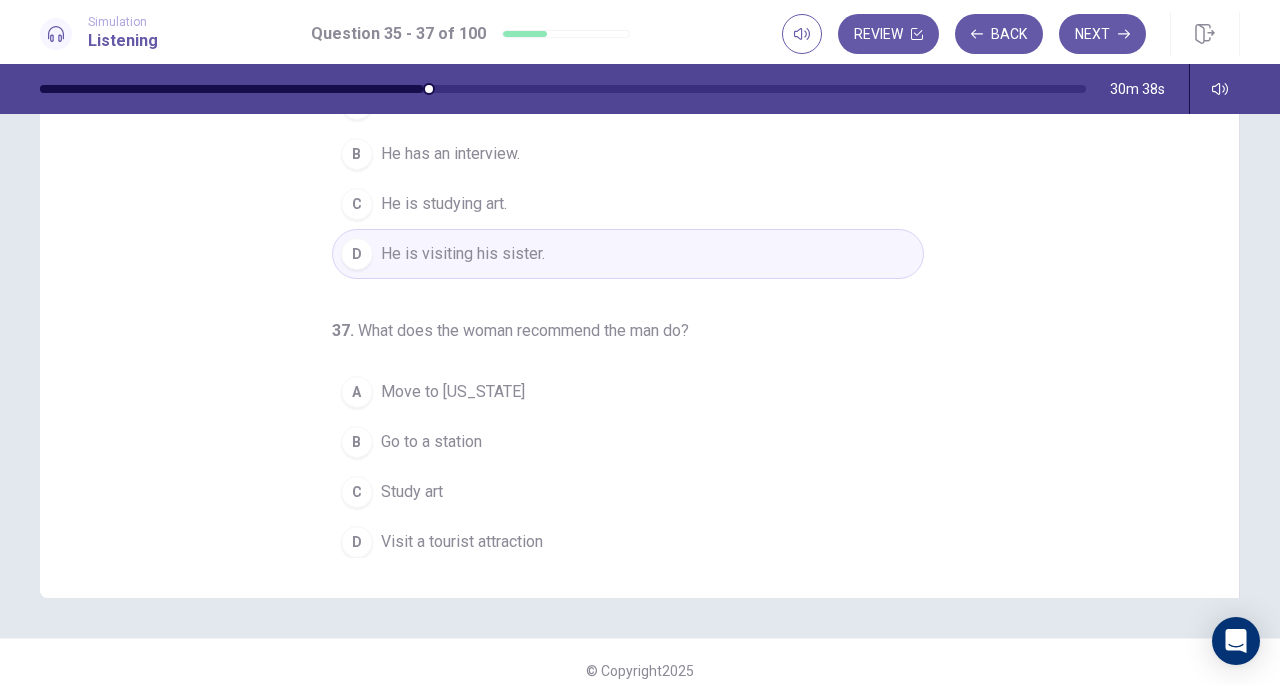 click on "D" at bounding box center (357, 542) 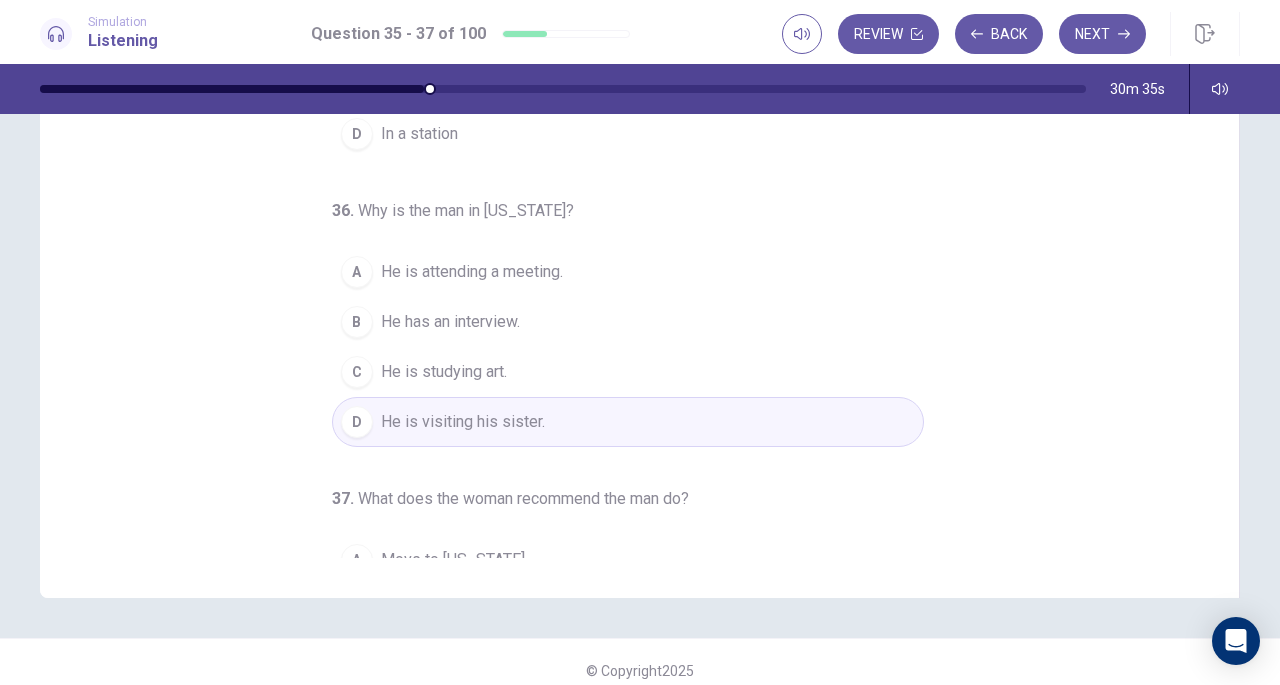 scroll, scrollTop: 0, scrollLeft: 0, axis: both 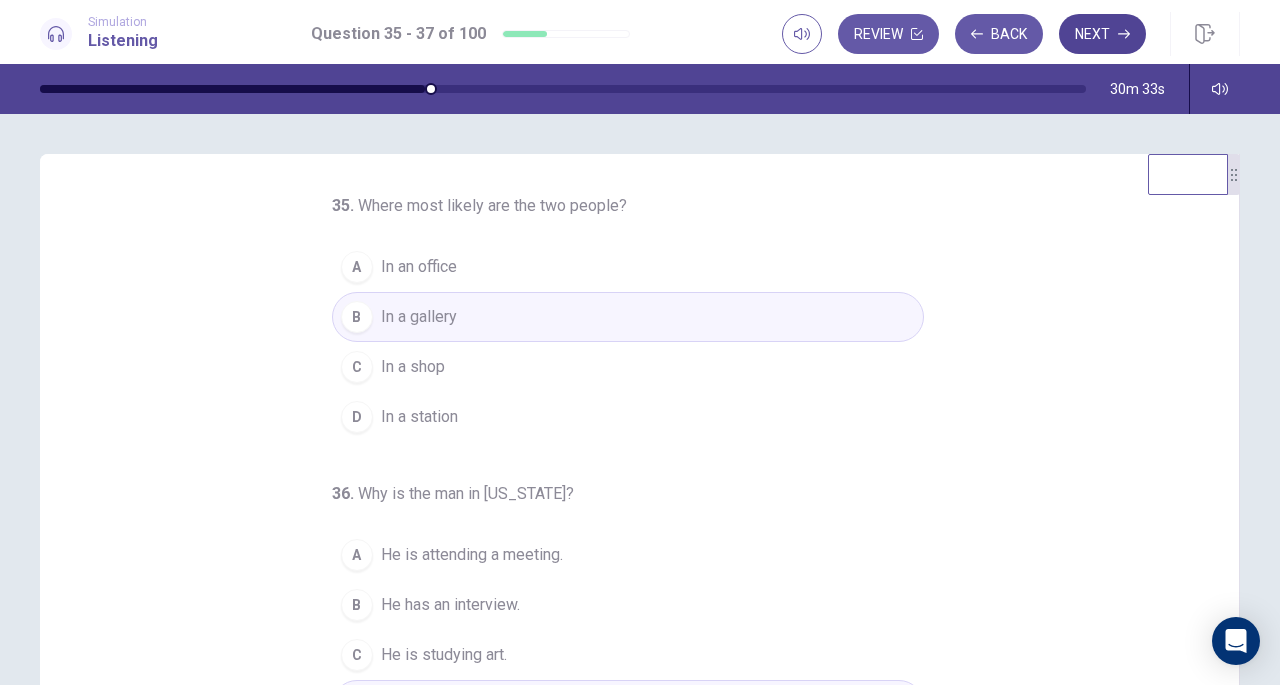 click on "Next" at bounding box center [1102, 34] 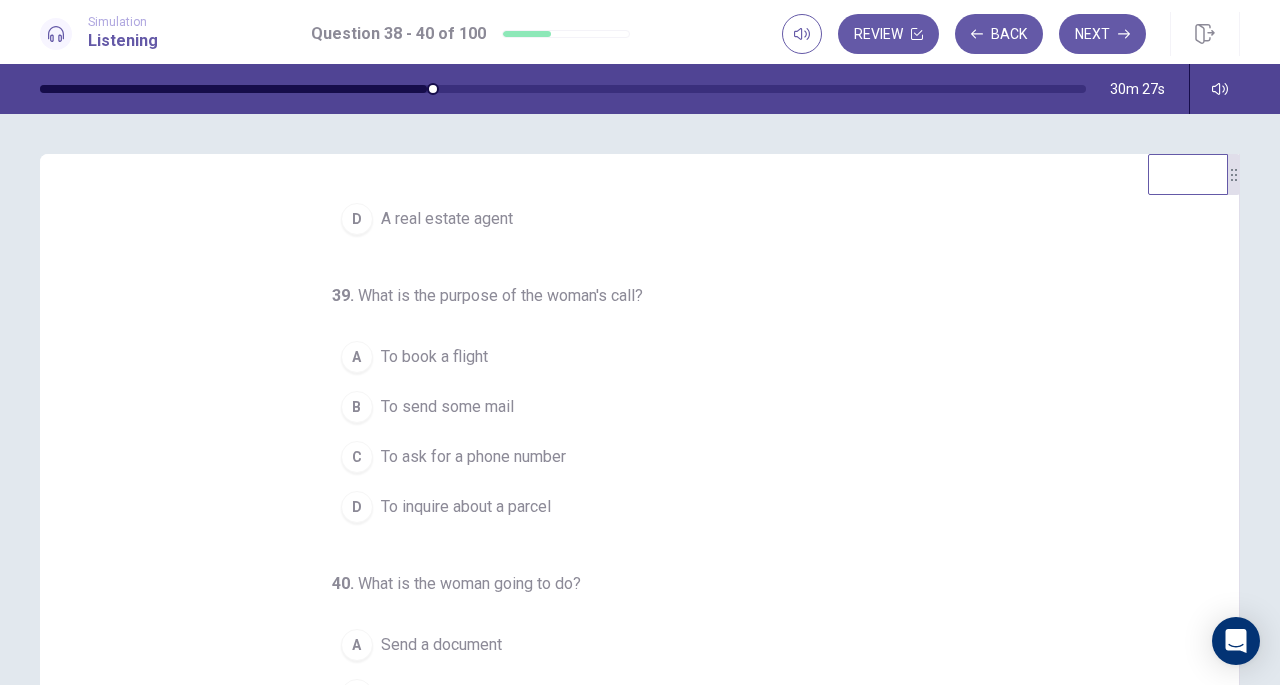 scroll, scrollTop: 200, scrollLeft: 0, axis: vertical 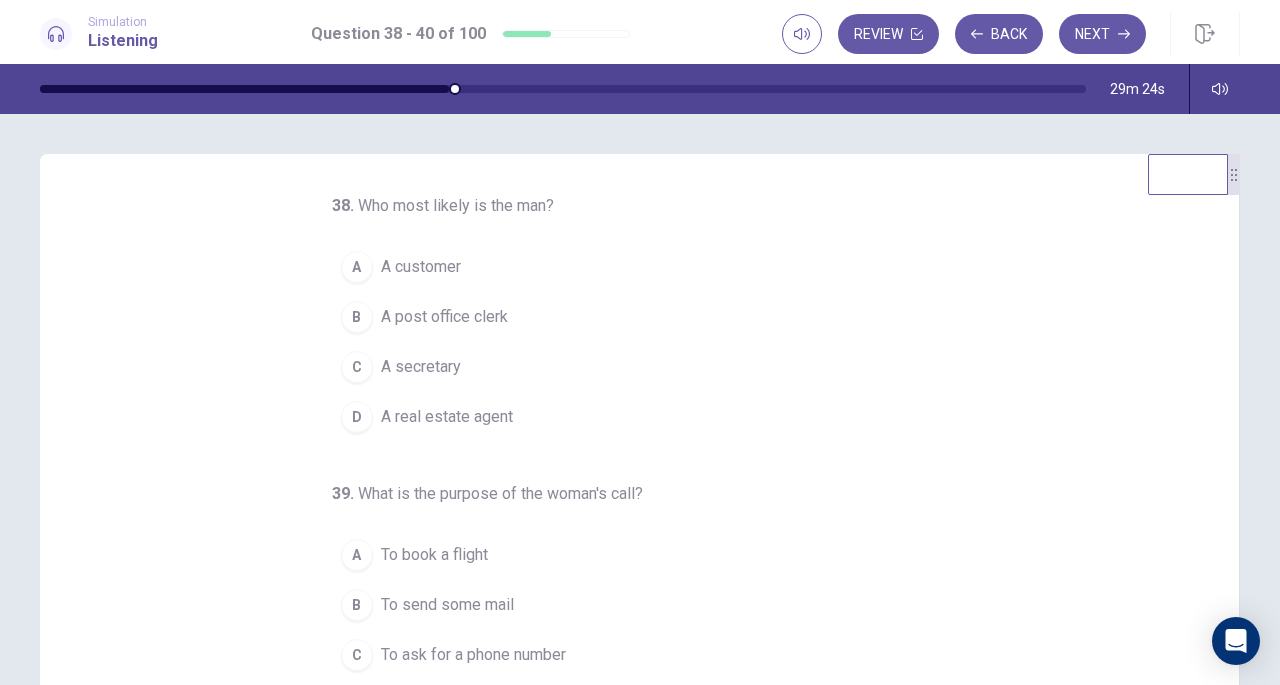 click on "B A post office clerk" at bounding box center [628, 317] 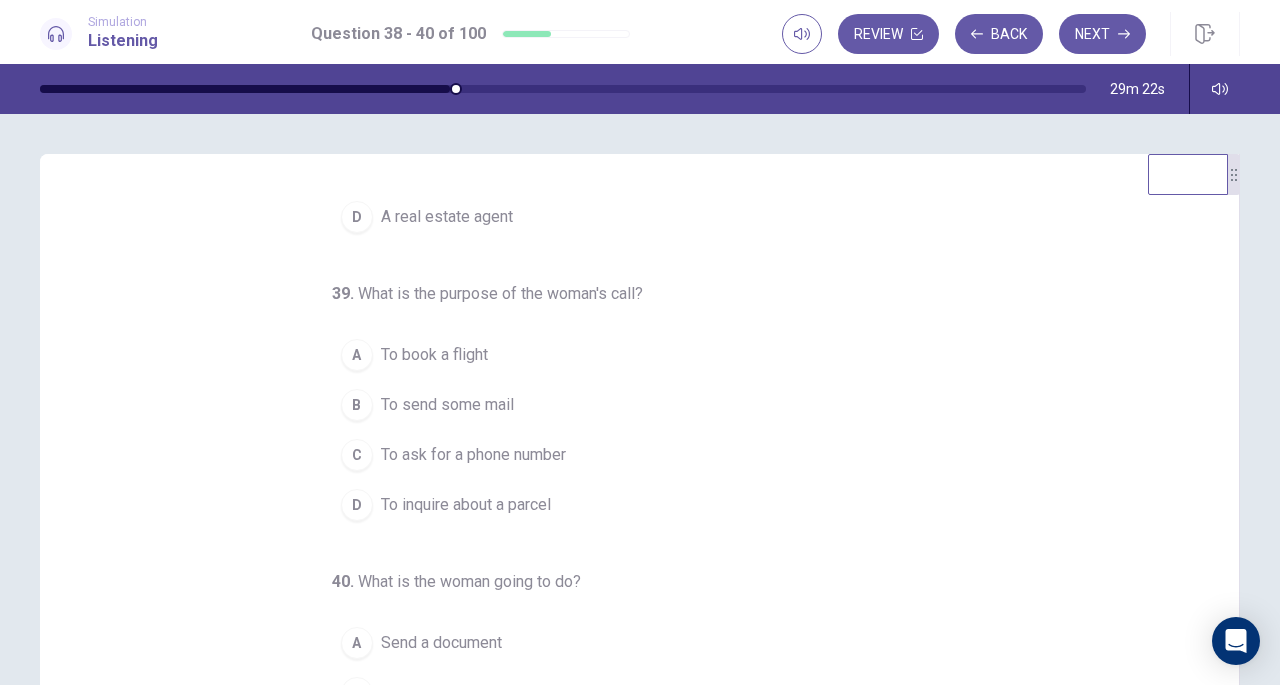 scroll, scrollTop: 198, scrollLeft: 0, axis: vertical 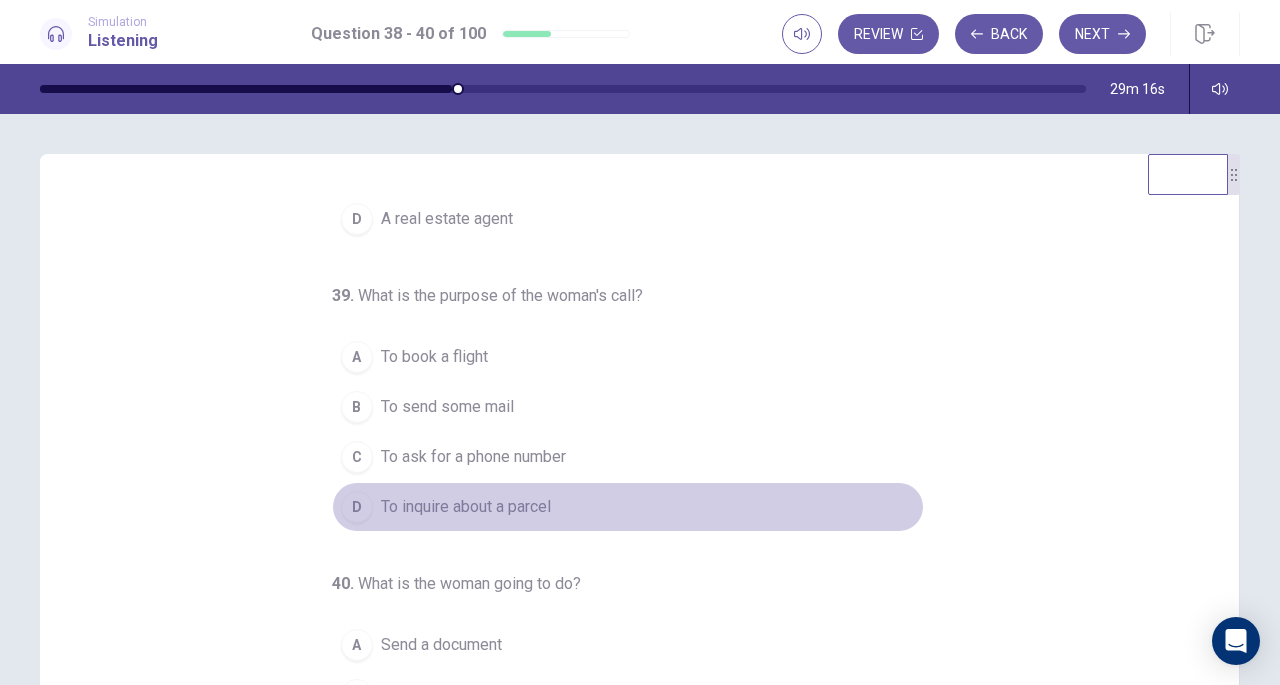 click on "To inquire about a parcel" at bounding box center (466, 507) 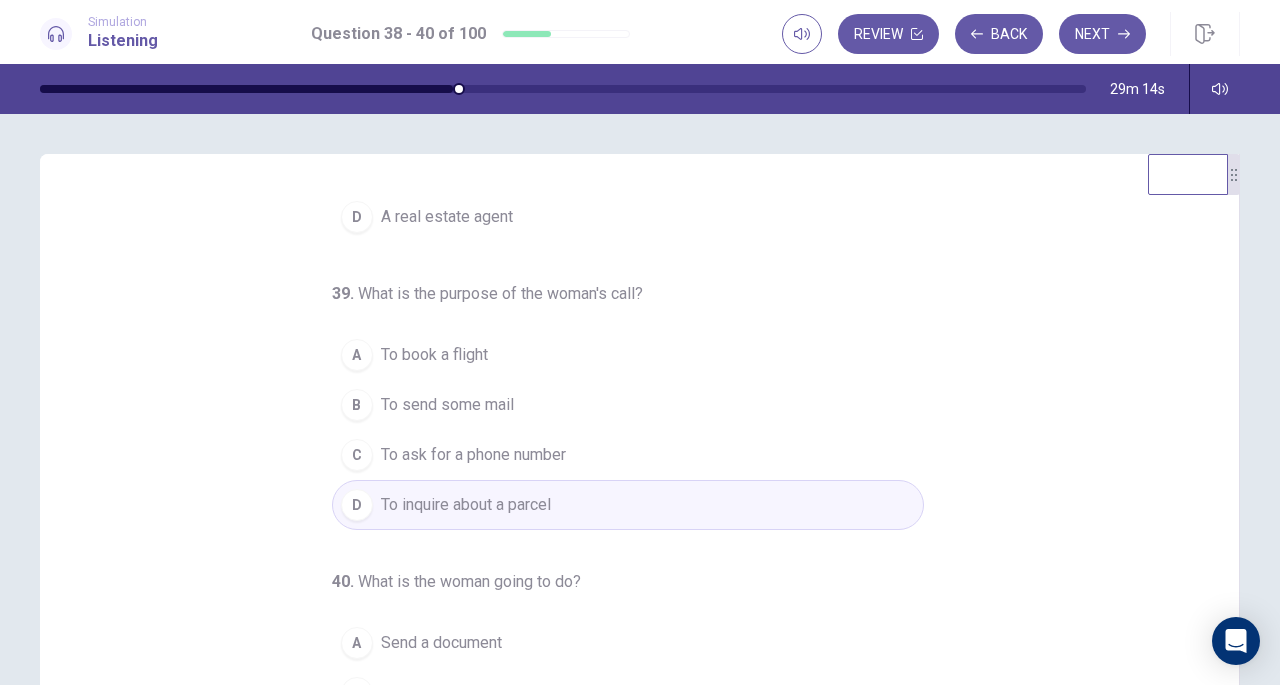 scroll, scrollTop: 200, scrollLeft: 0, axis: vertical 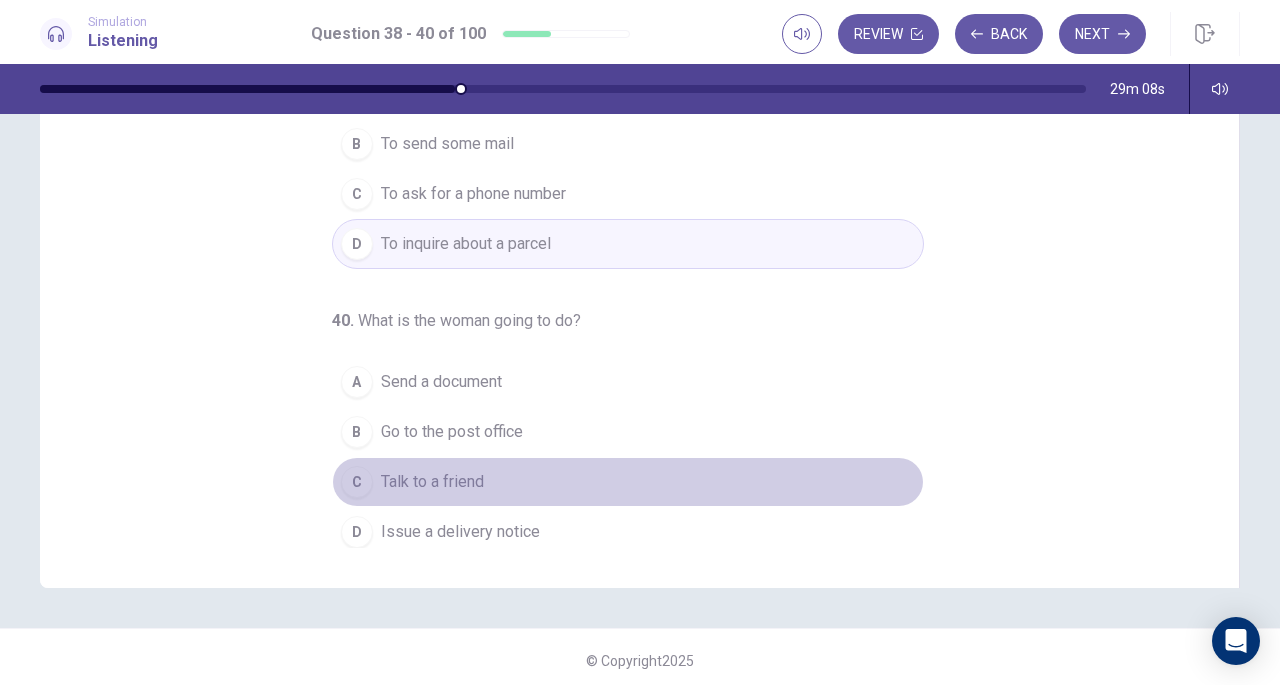 click on "Talk to a friend" at bounding box center [432, 482] 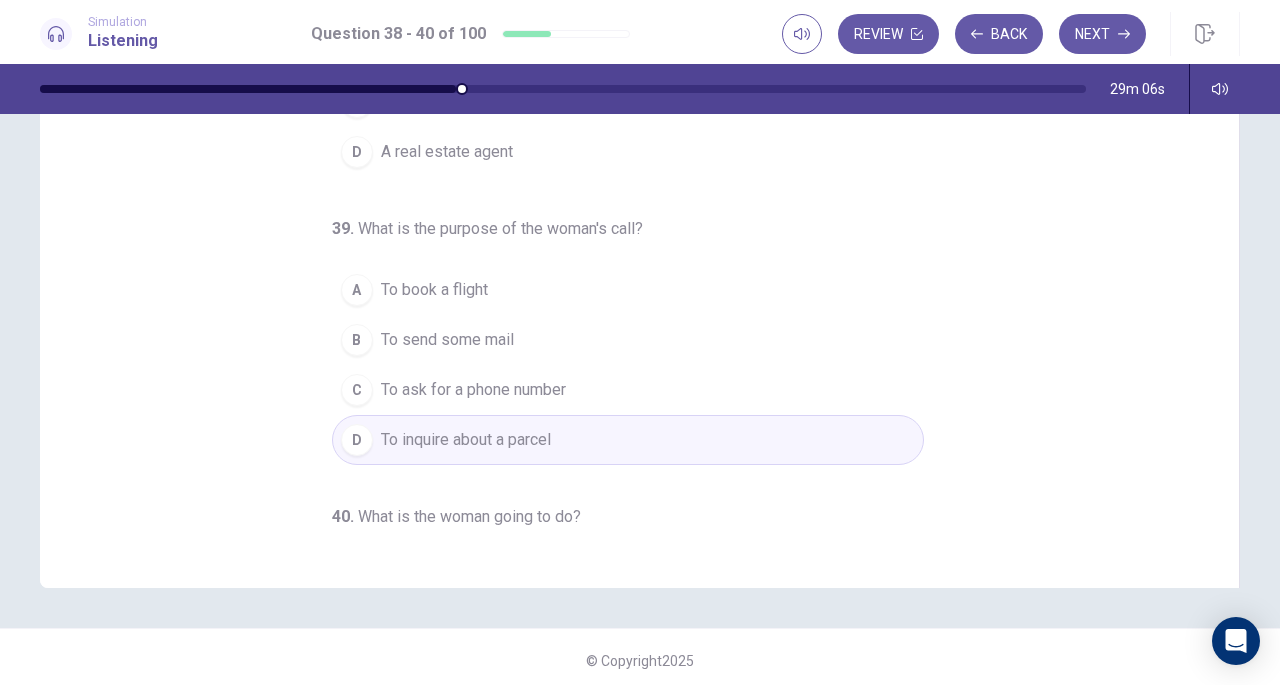 scroll, scrollTop: 0, scrollLeft: 0, axis: both 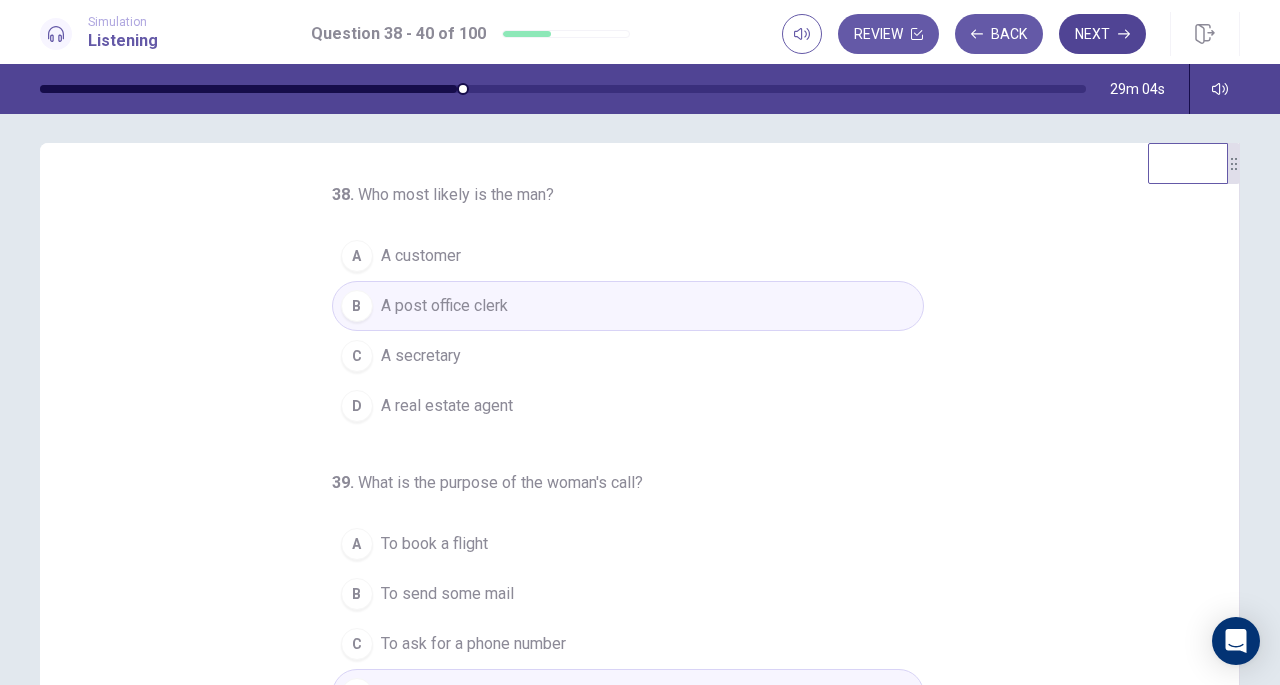 click on "Next" at bounding box center (1102, 34) 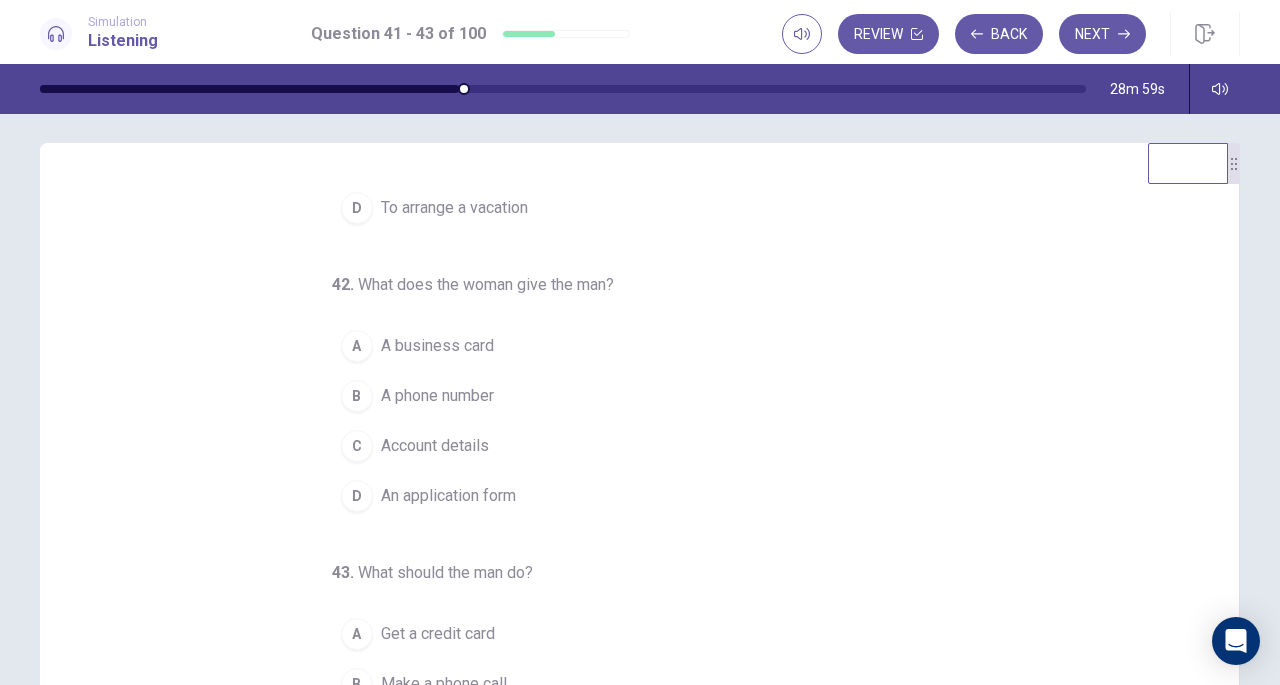 scroll, scrollTop: 200, scrollLeft: 0, axis: vertical 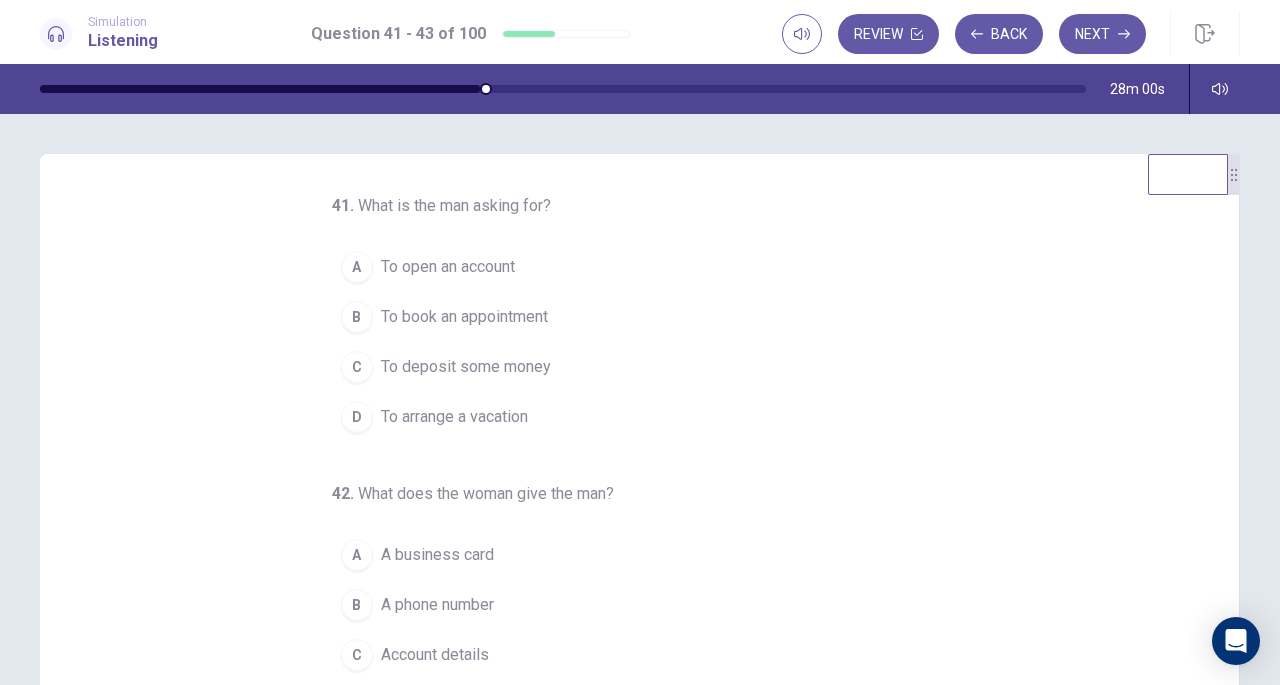 click on "A To open an account" at bounding box center [628, 267] 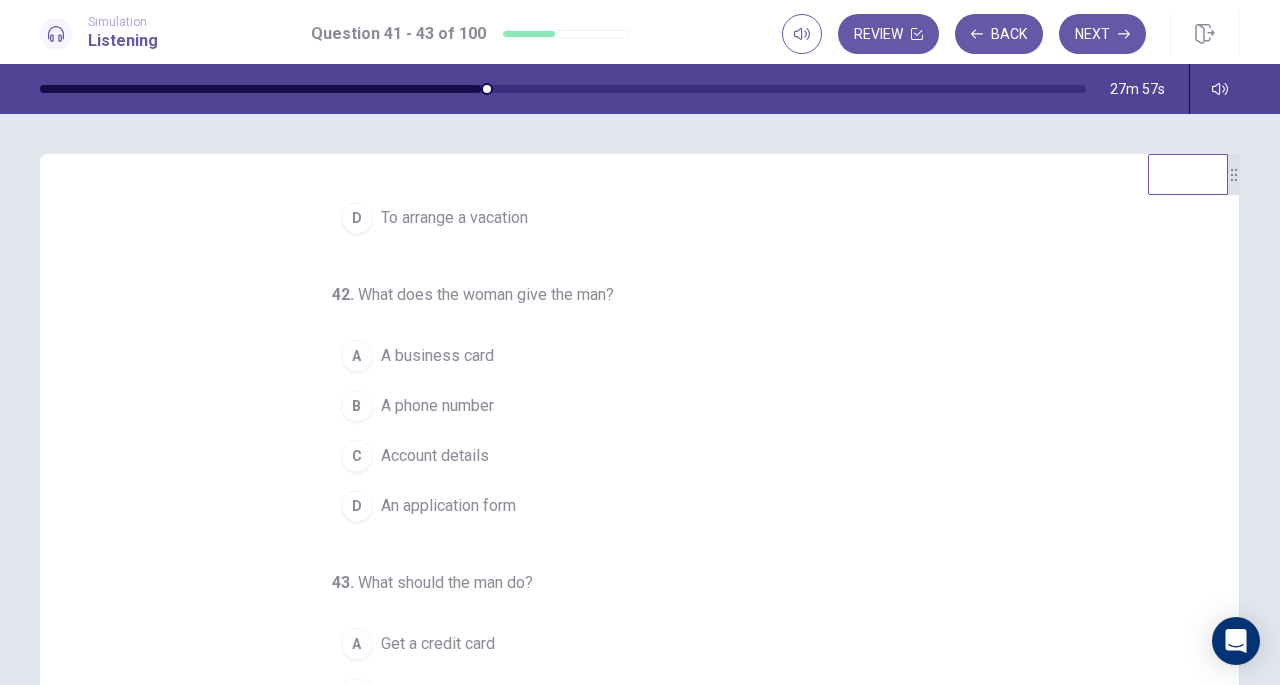 scroll, scrollTop: 200, scrollLeft: 0, axis: vertical 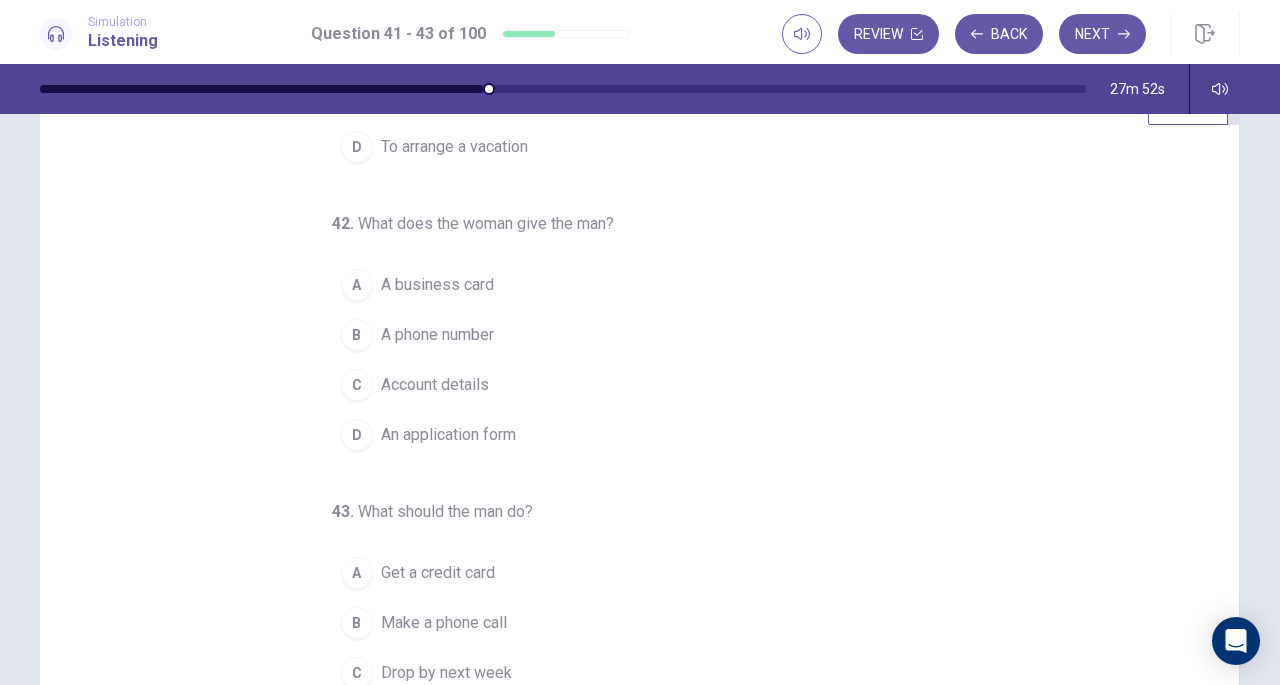 click on "An application form" at bounding box center (448, 435) 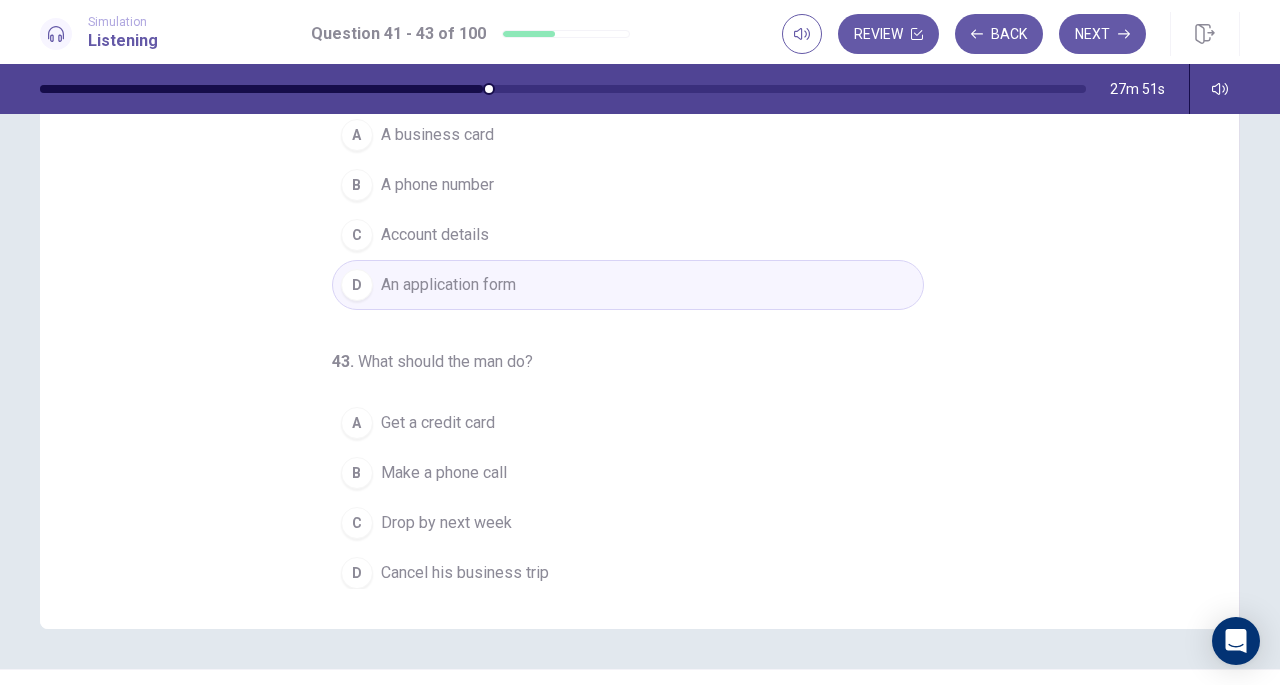 scroll, scrollTop: 227, scrollLeft: 0, axis: vertical 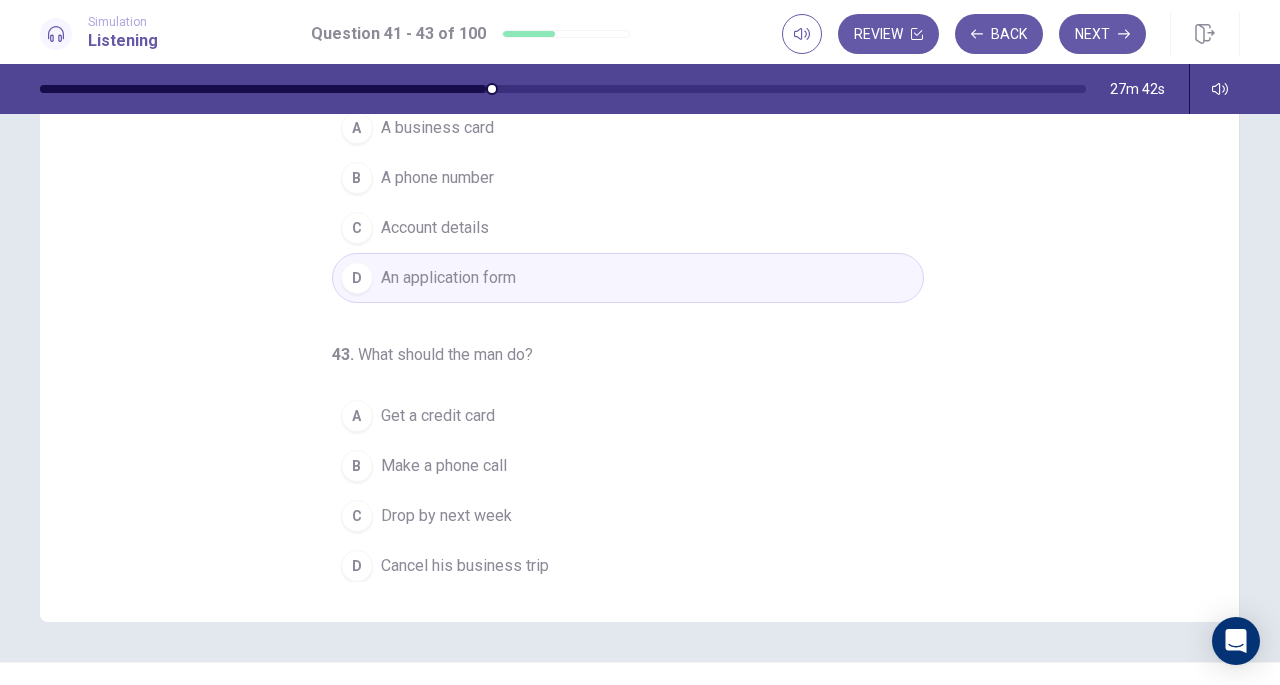 click on "Drop by next week" at bounding box center [446, 516] 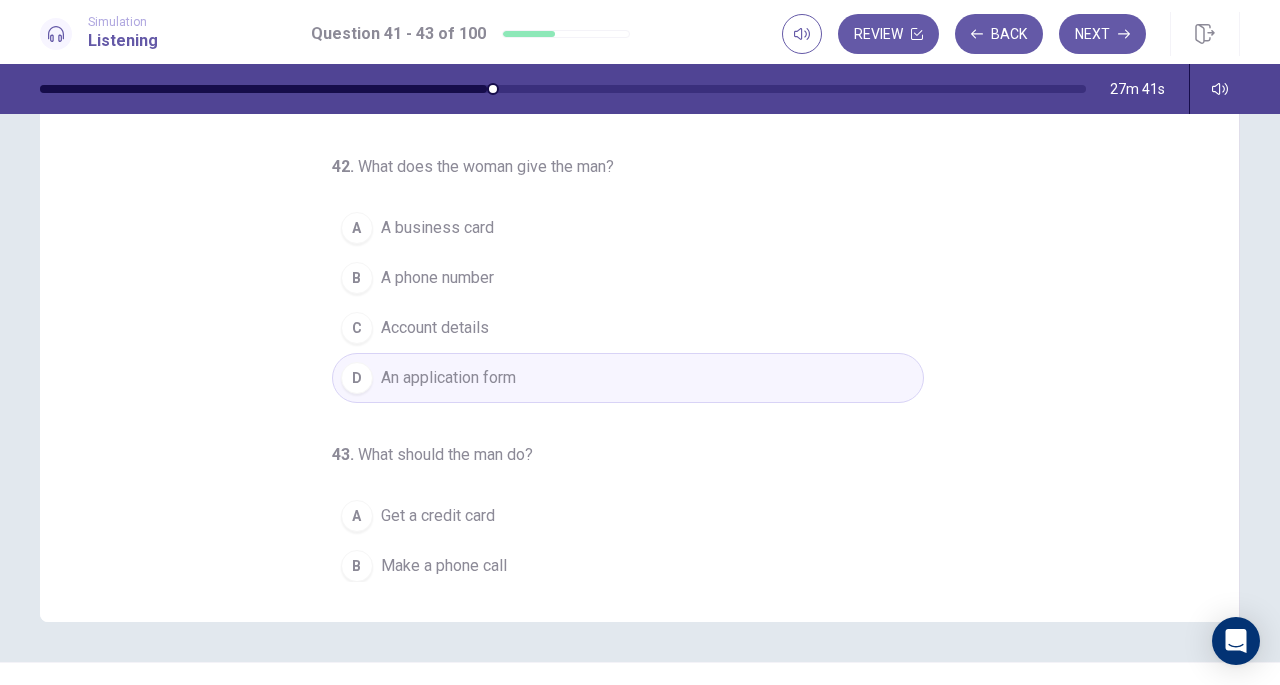 scroll, scrollTop: 0, scrollLeft: 0, axis: both 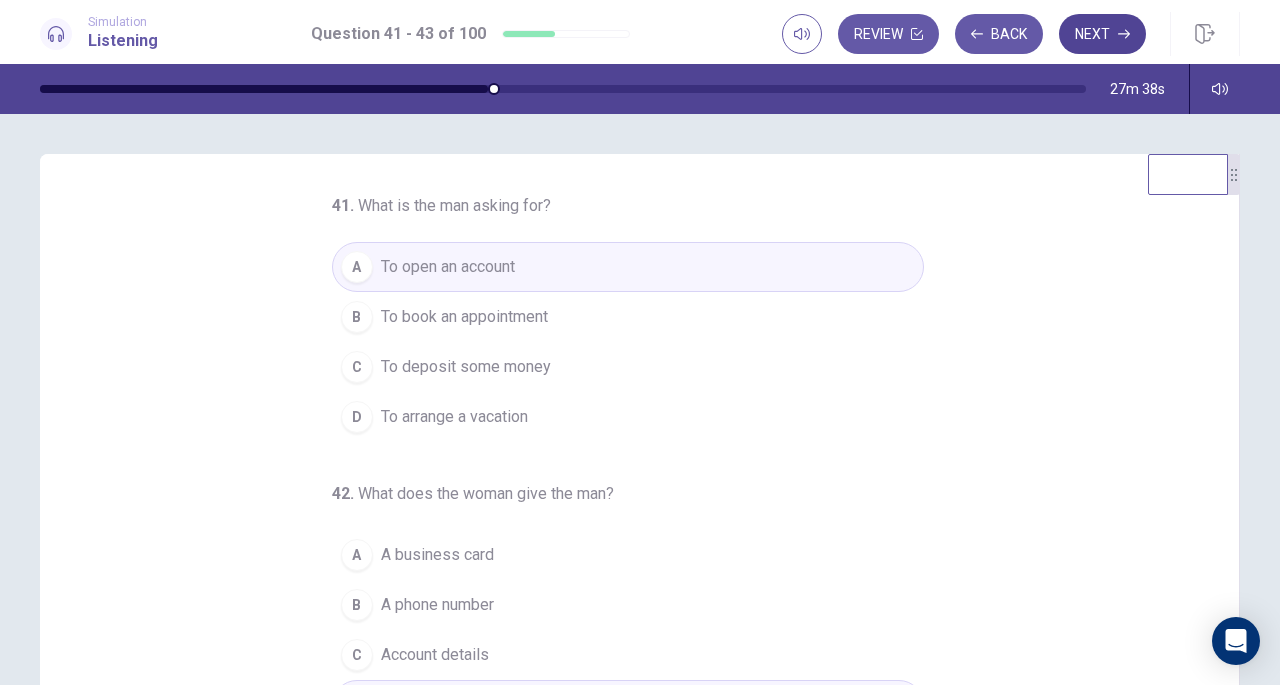 click on "Next" at bounding box center [1102, 34] 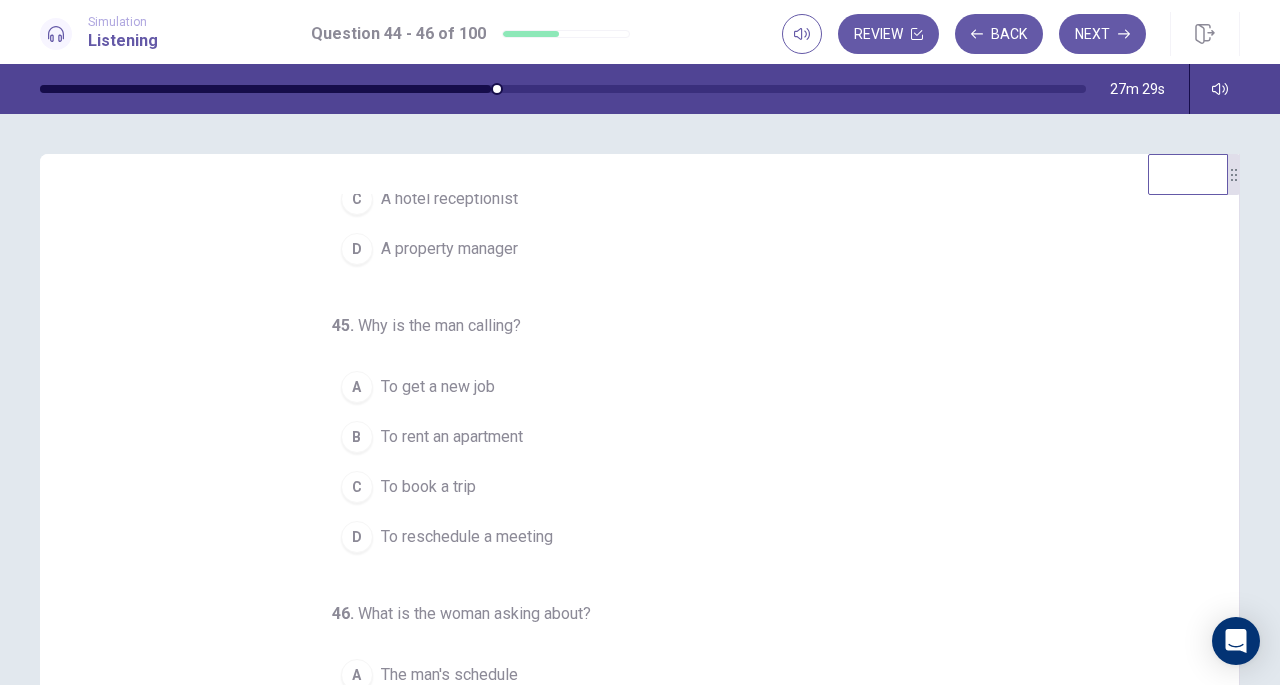 scroll, scrollTop: 200, scrollLeft: 0, axis: vertical 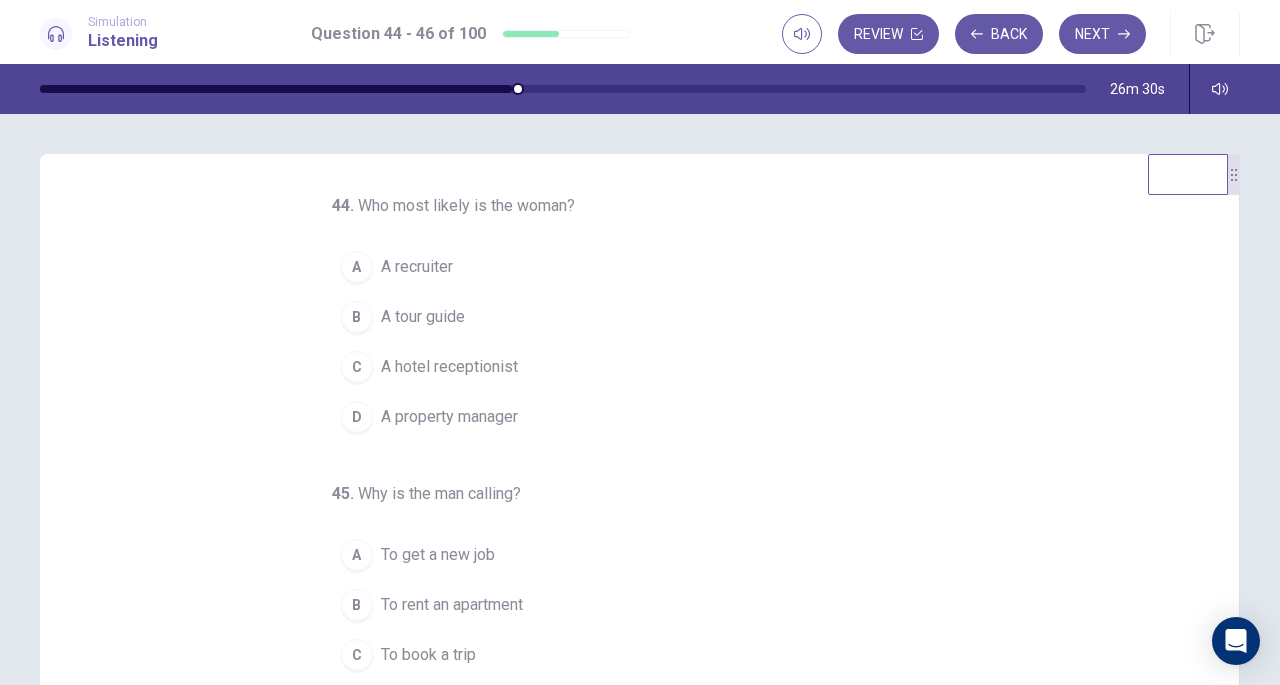 click on "D" at bounding box center (357, 417) 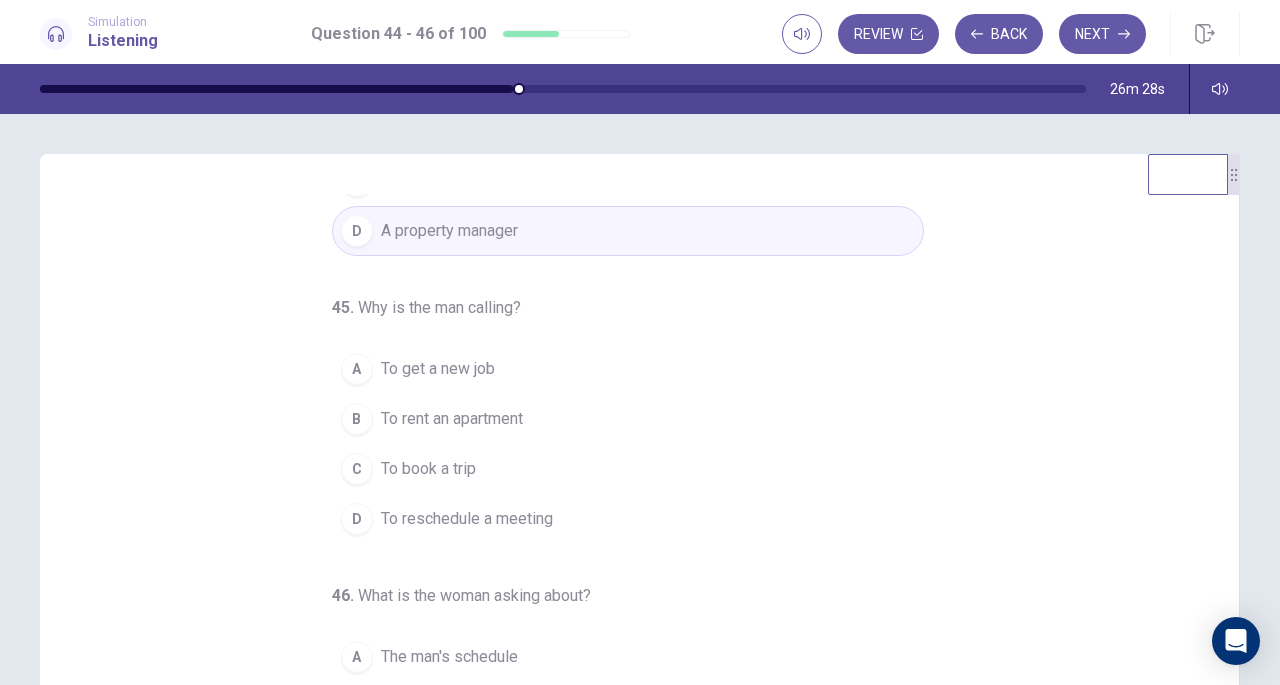 scroll, scrollTop: 200, scrollLeft: 0, axis: vertical 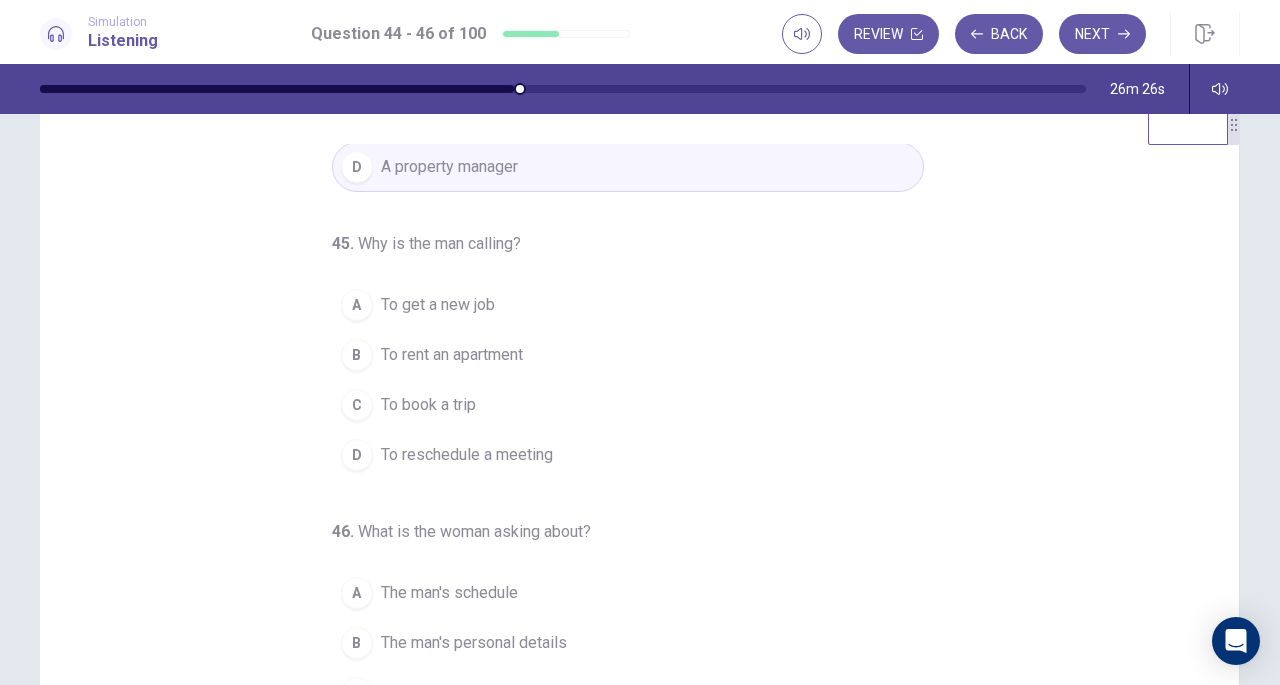 click on "B To rent an apartment" at bounding box center (628, 355) 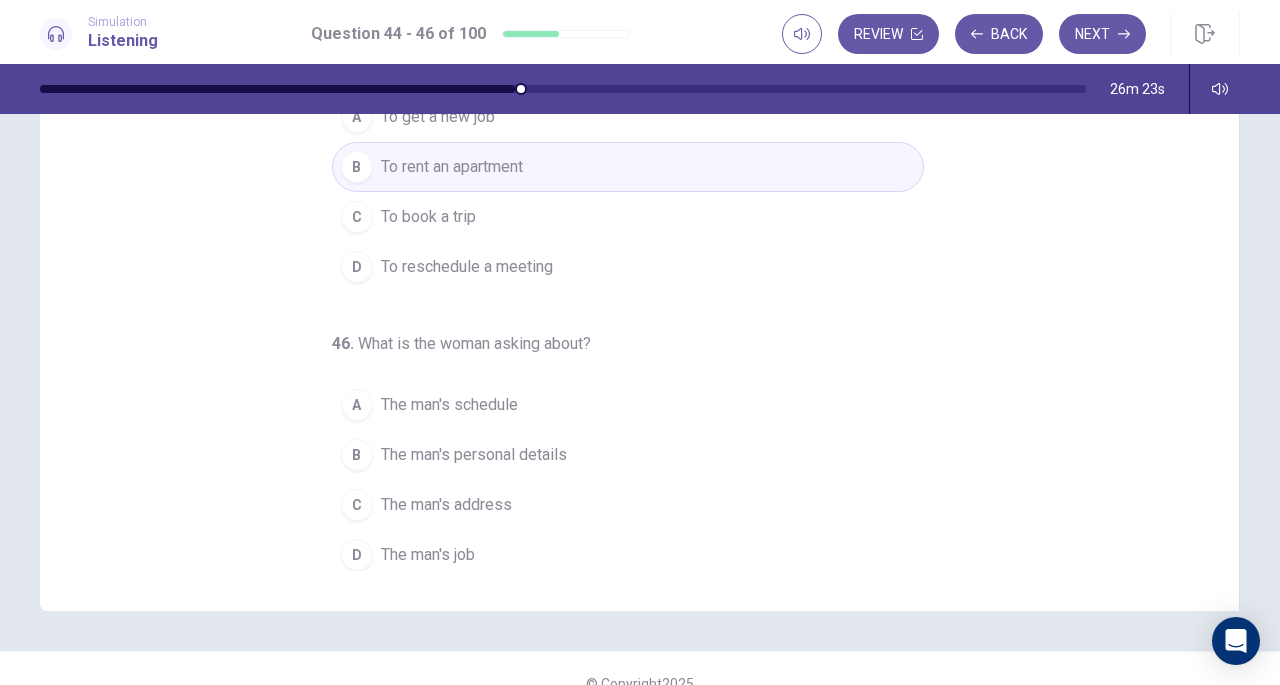 scroll, scrollTop: 241, scrollLeft: 0, axis: vertical 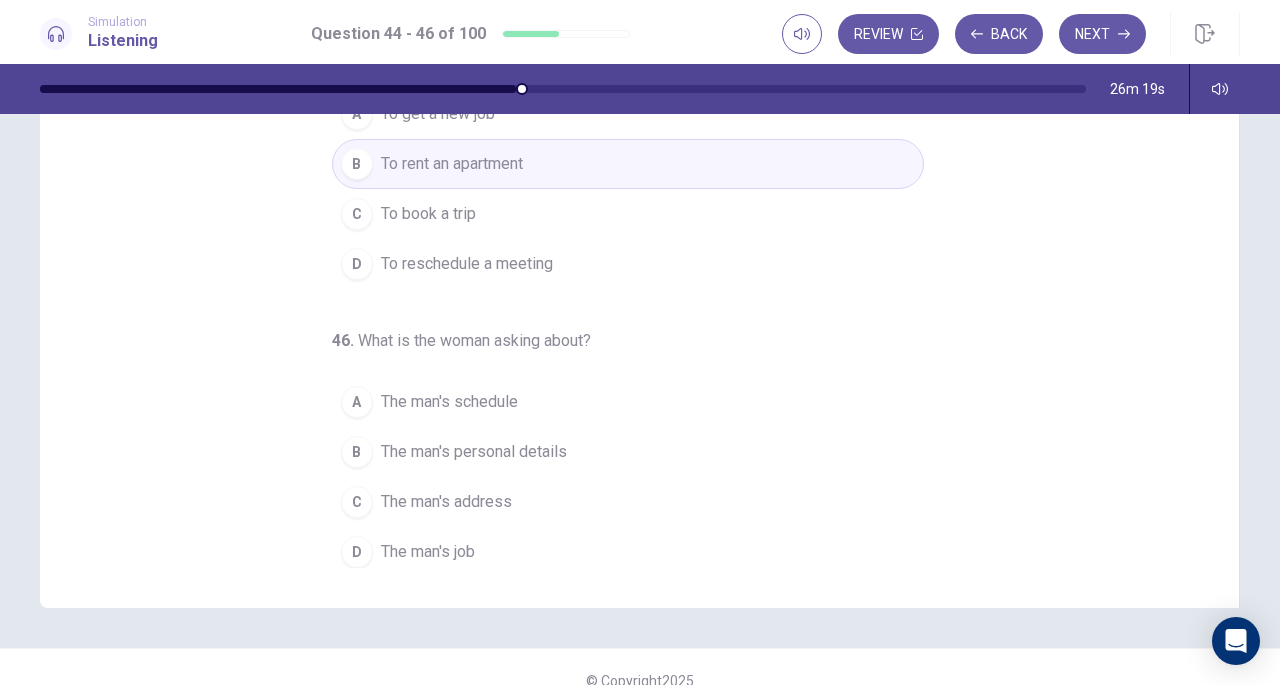 click on "The man's schedule" at bounding box center [449, 402] 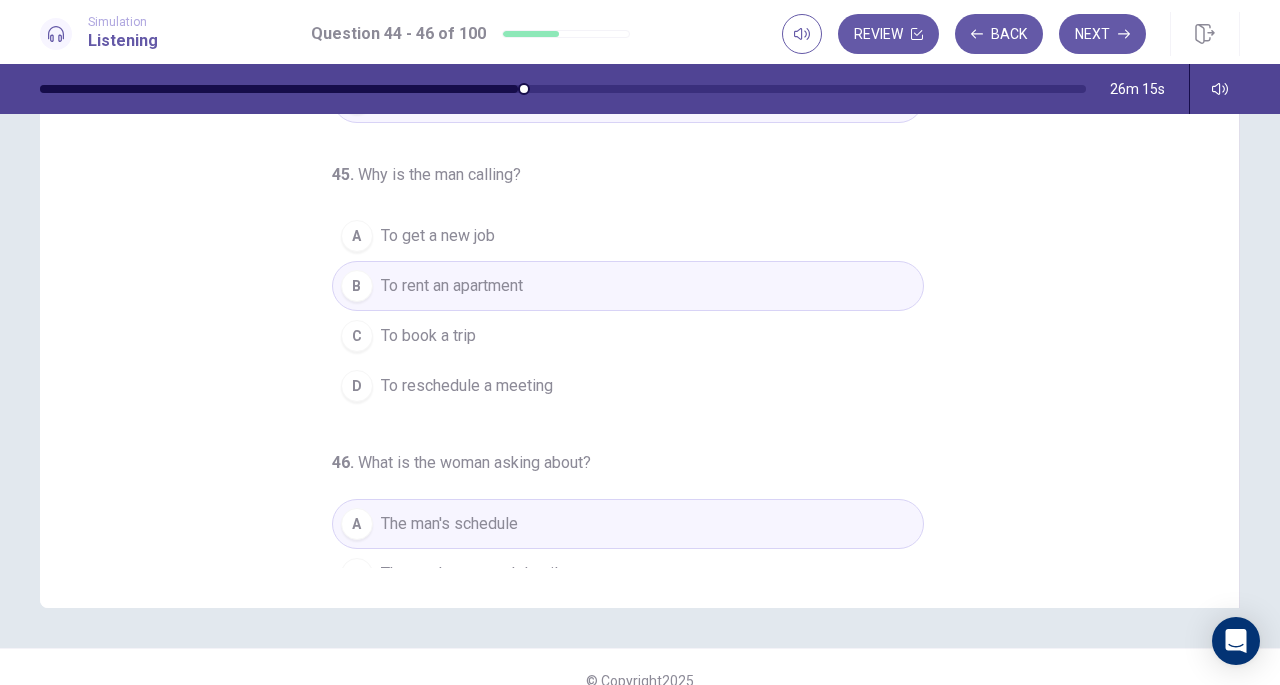 scroll, scrollTop: 0, scrollLeft: 0, axis: both 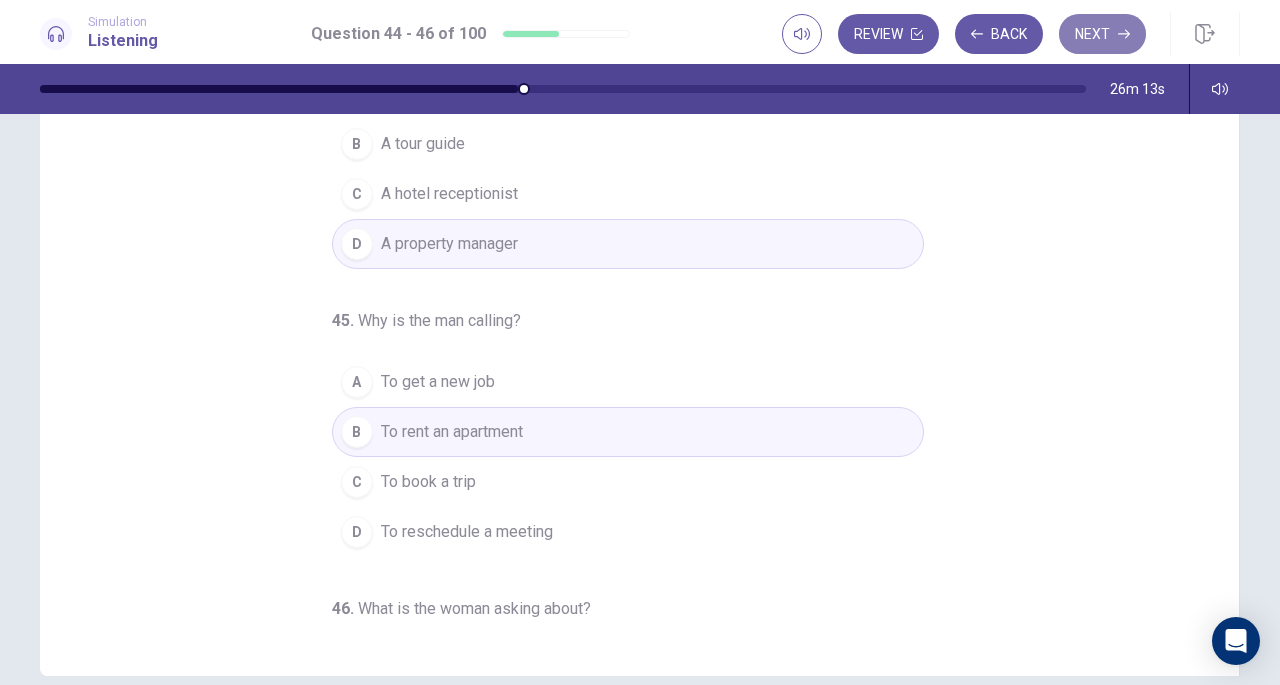 click on "Next" at bounding box center [1102, 34] 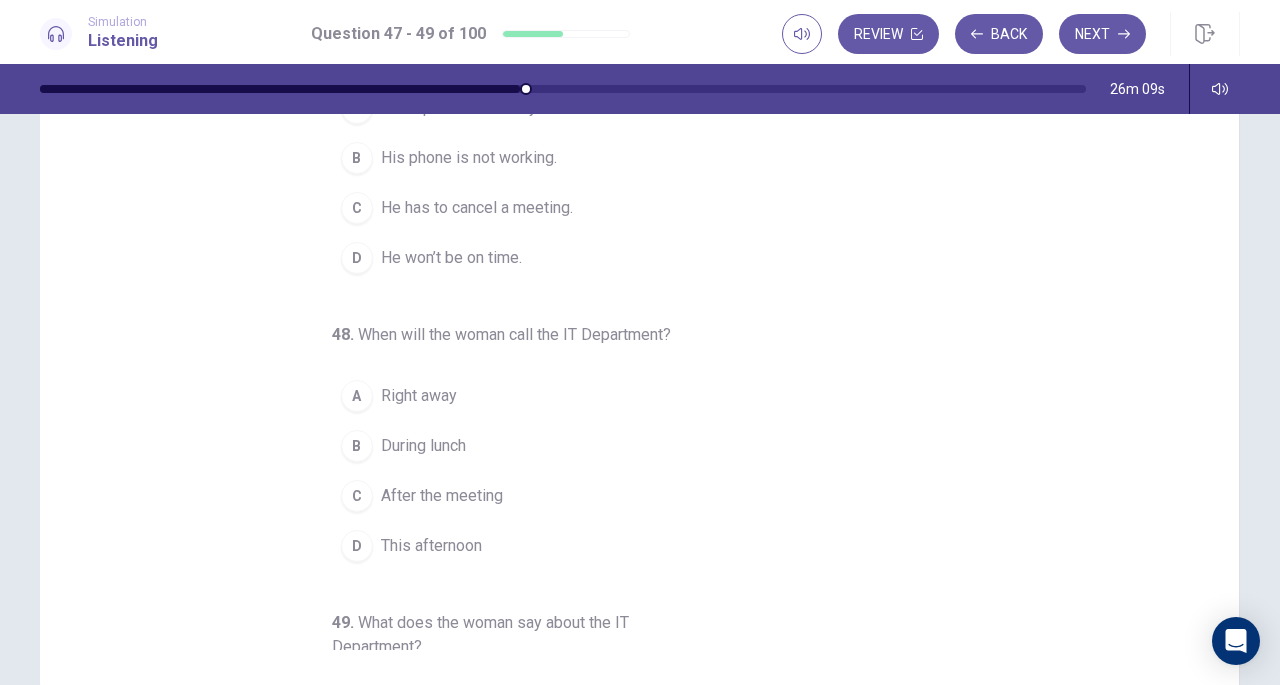 scroll, scrollTop: 165, scrollLeft: 0, axis: vertical 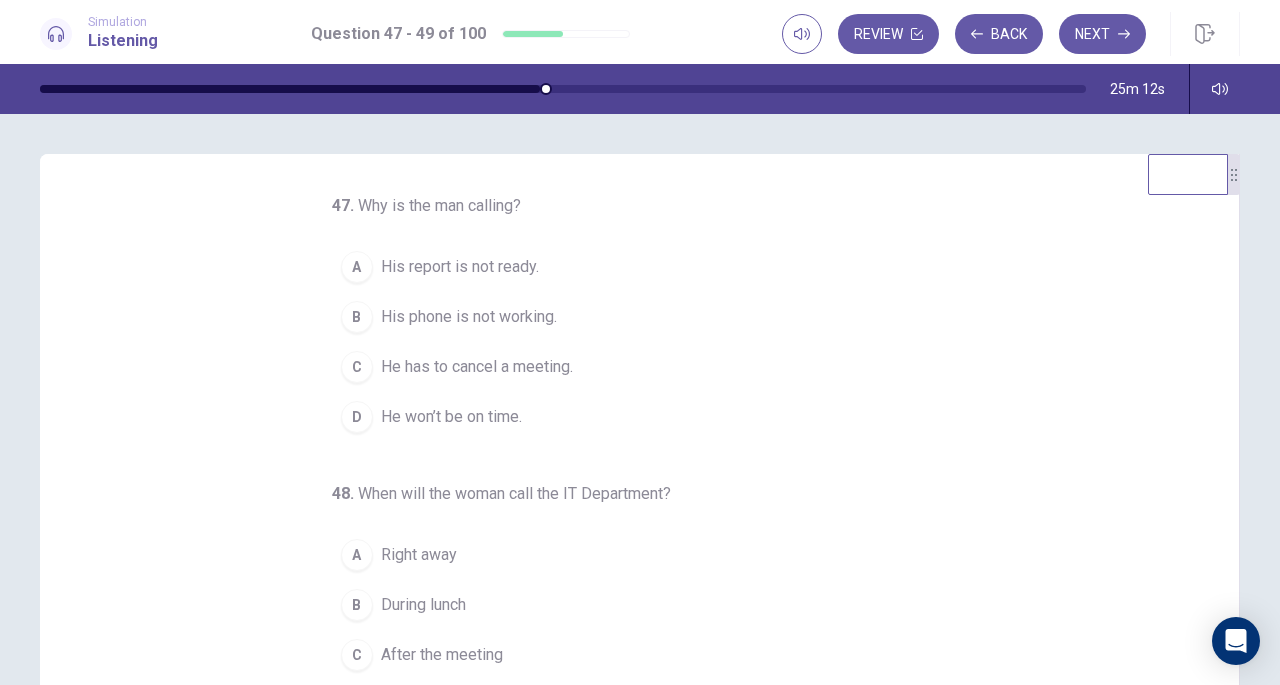 click on "A His report is not ready." at bounding box center (628, 267) 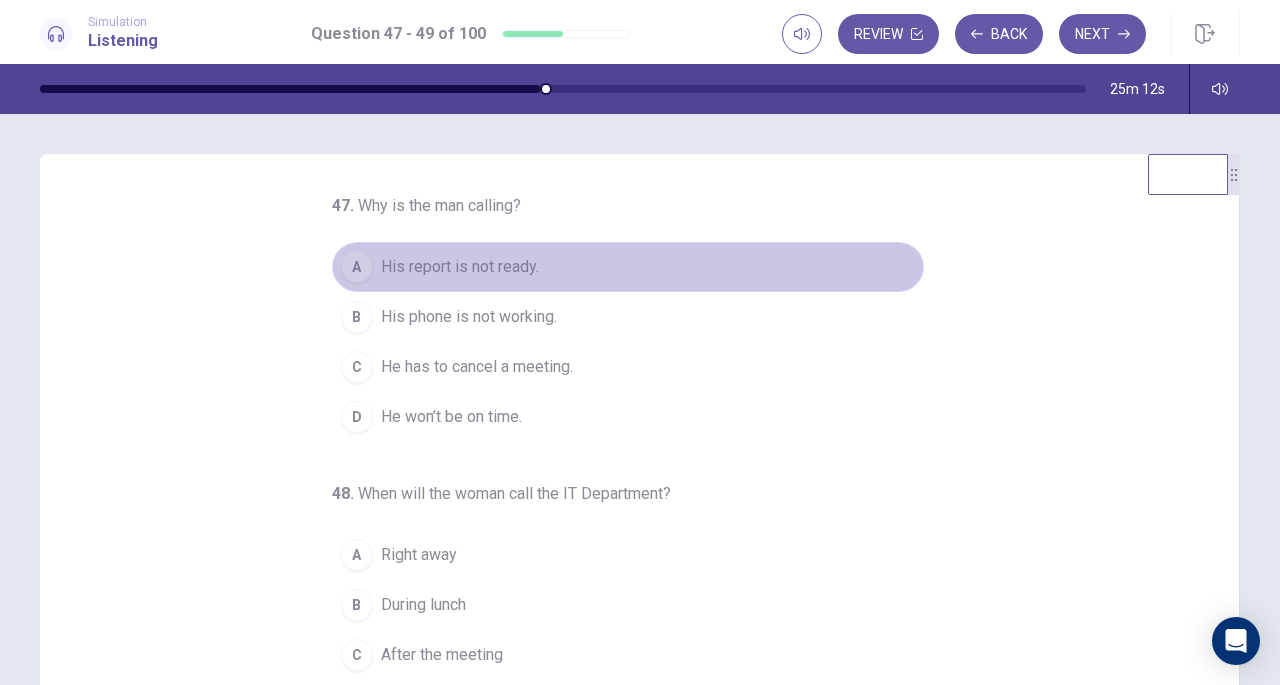 click on "A His report is not ready." at bounding box center (628, 267) 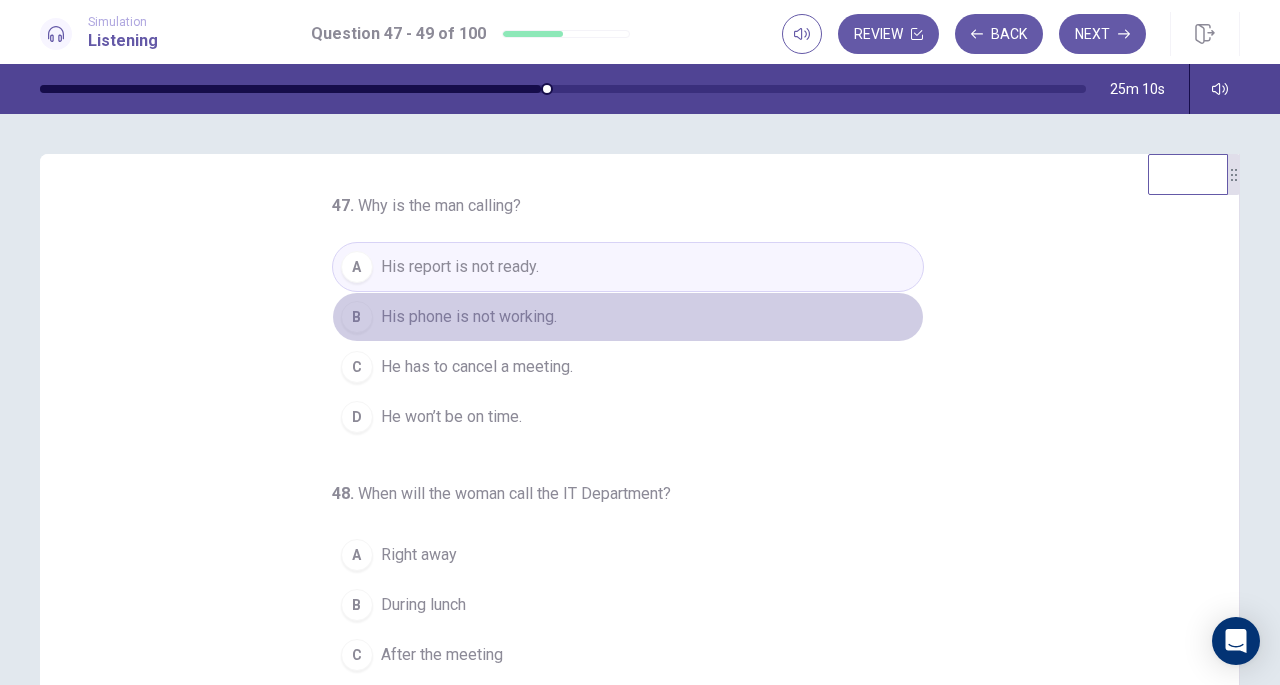 click on "His phone is not working." at bounding box center (469, 317) 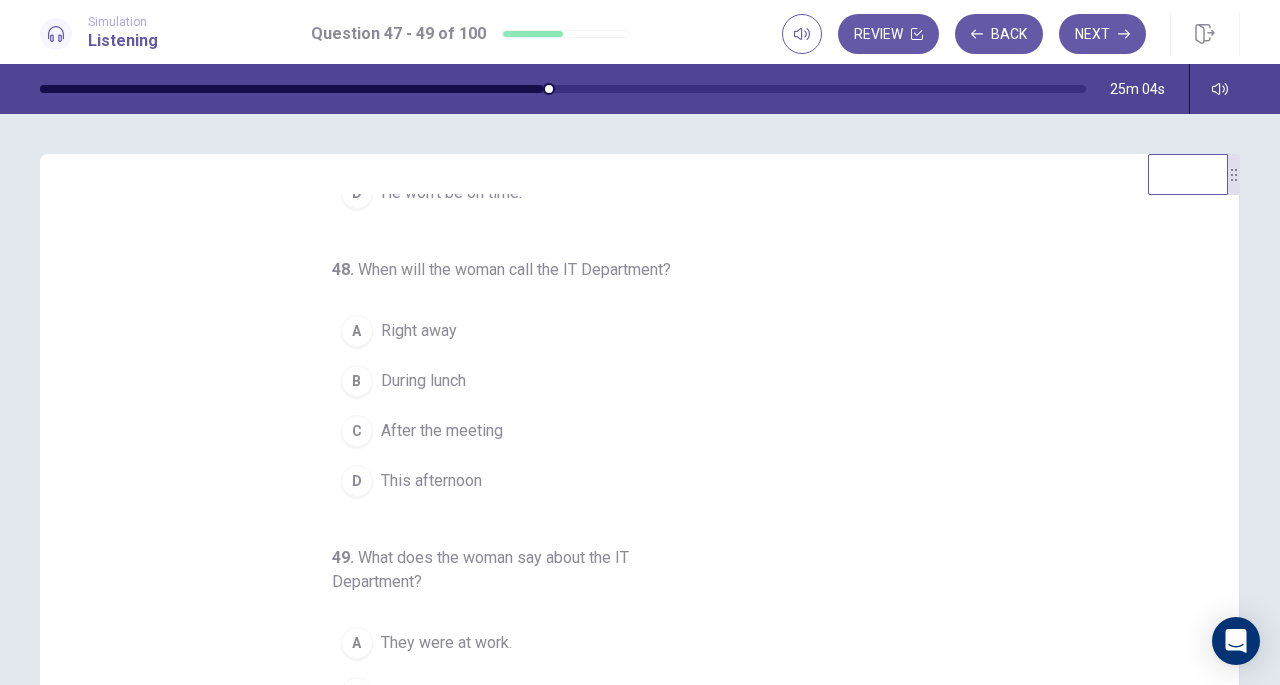 scroll, scrollTop: 224, scrollLeft: 0, axis: vertical 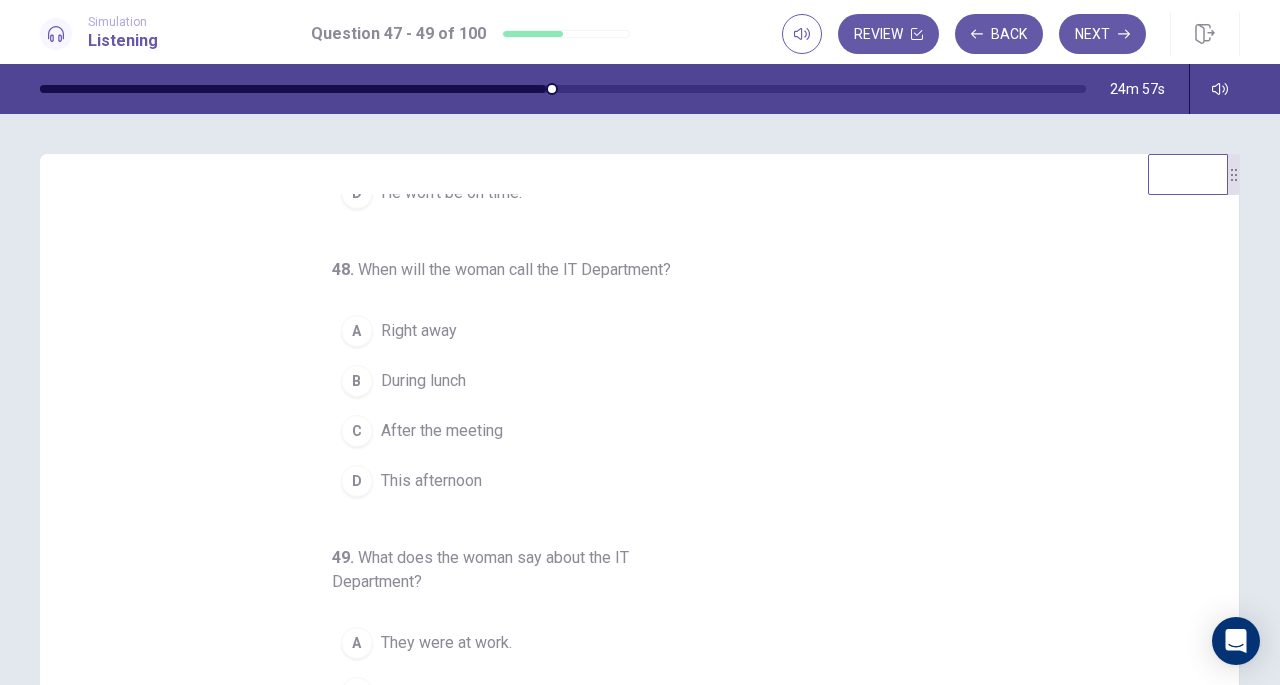 click on "C" at bounding box center (357, 431) 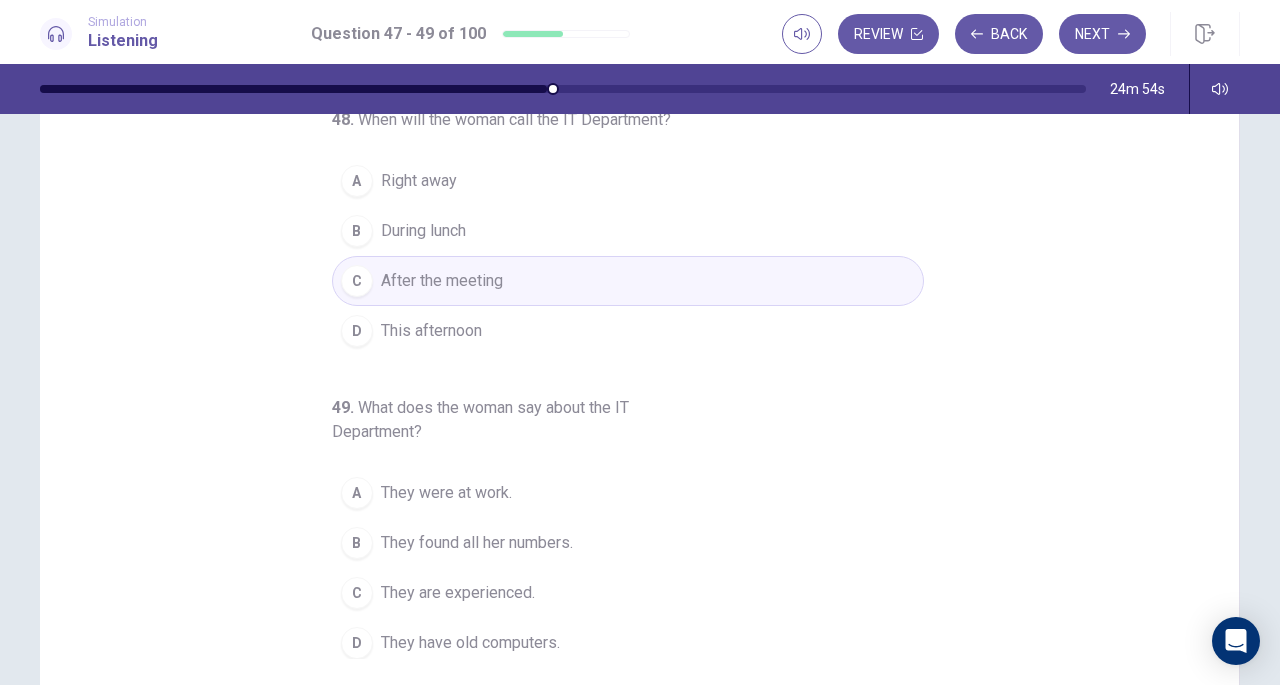 scroll, scrollTop: 151, scrollLeft: 0, axis: vertical 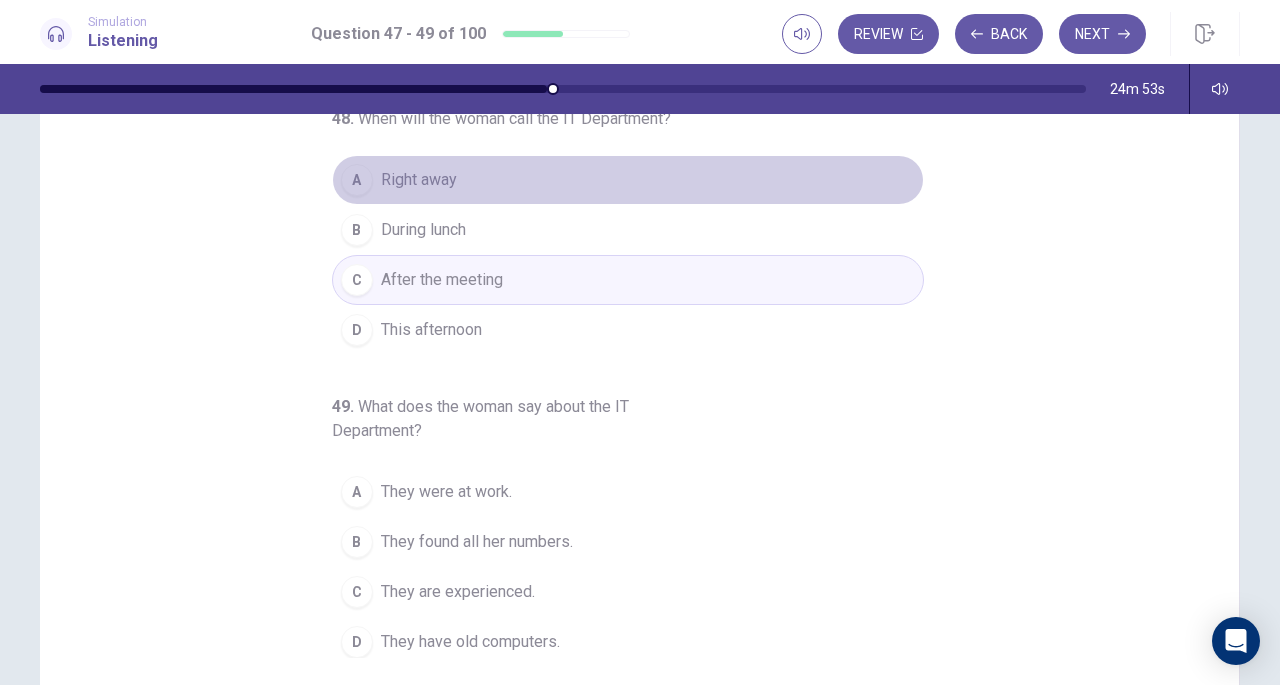 click on "Right away" at bounding box center (419, 180) 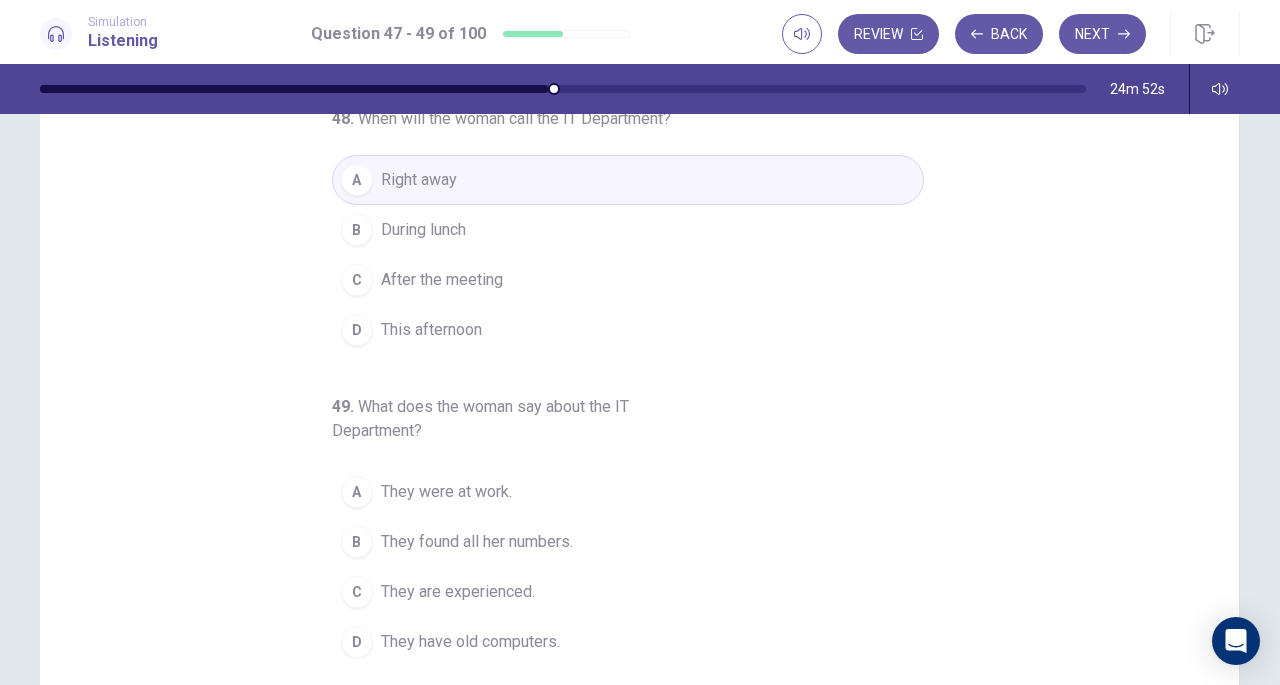 click on "After the meeting" at bounding box center [442, 280] 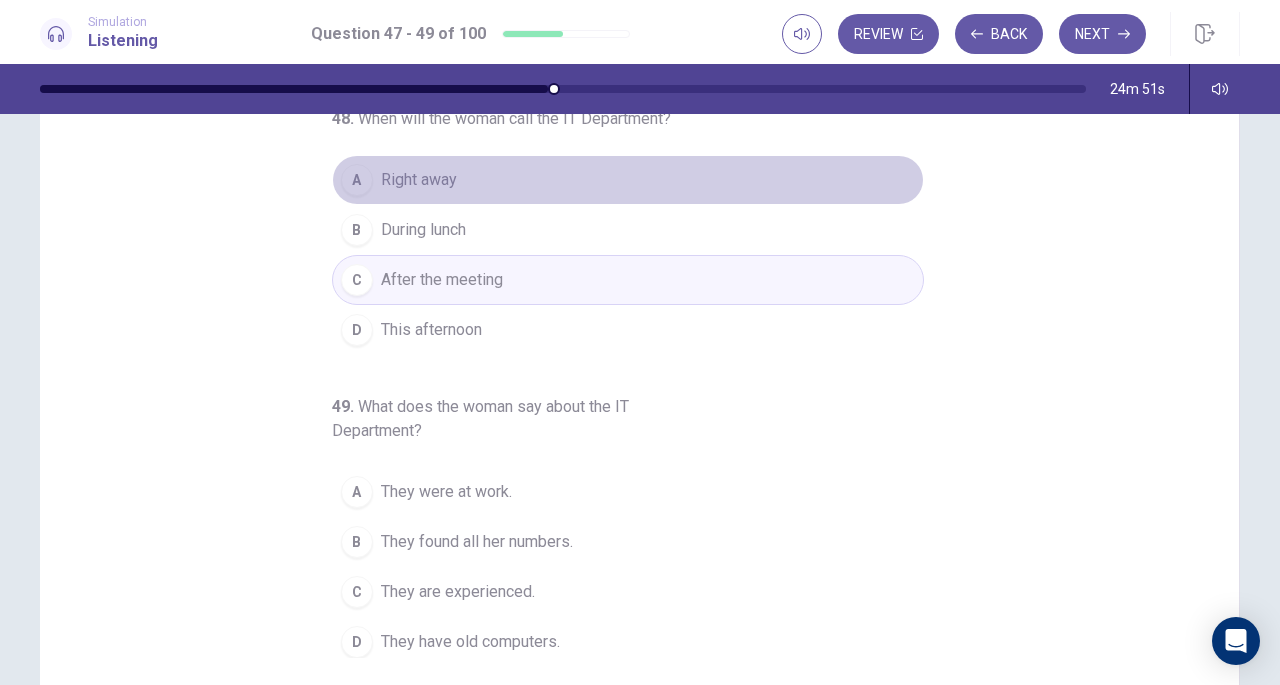 click on "Right away" at bounding box center [419, 180] 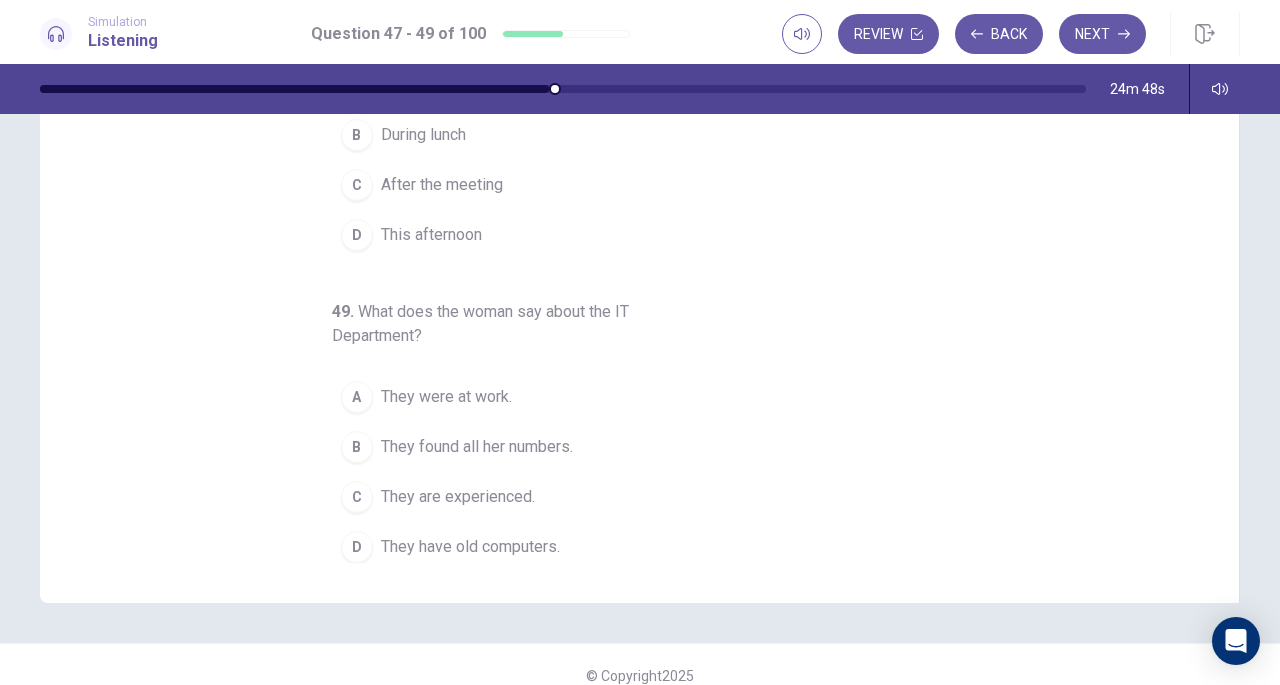 scroll, scrollTop: 247, scrollLeft: 0, axis: vertical 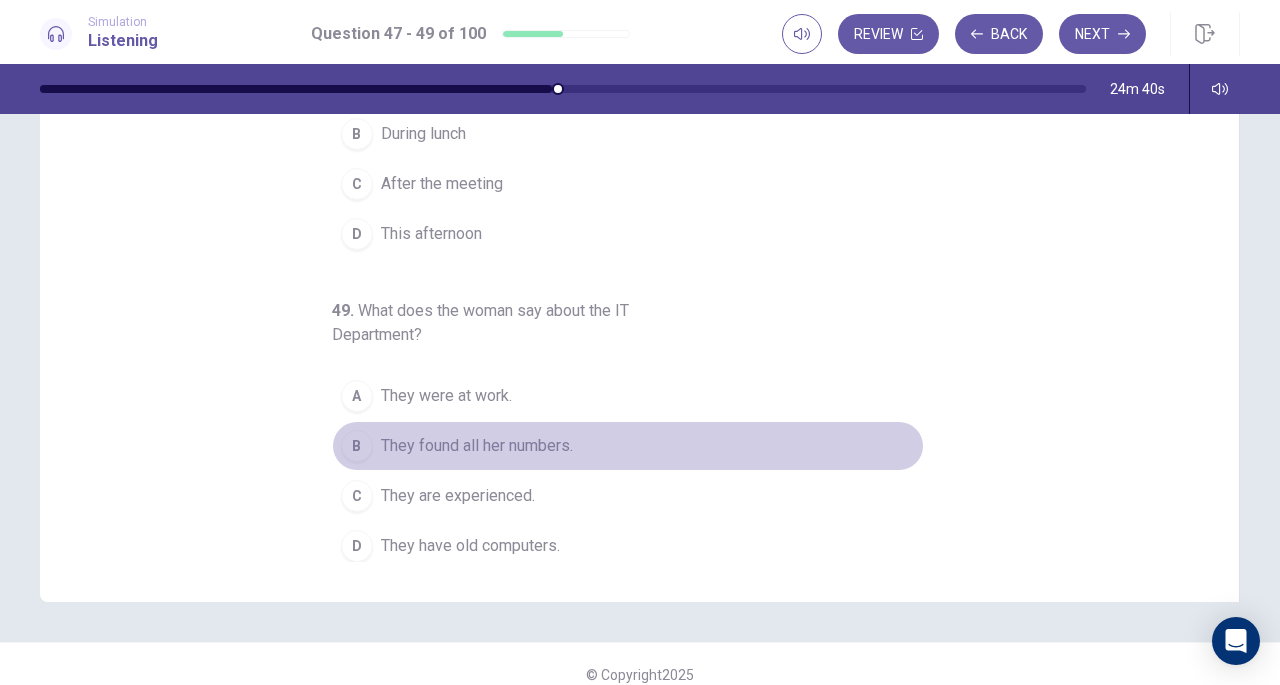 click on "B" at bounding box center (357, 446) 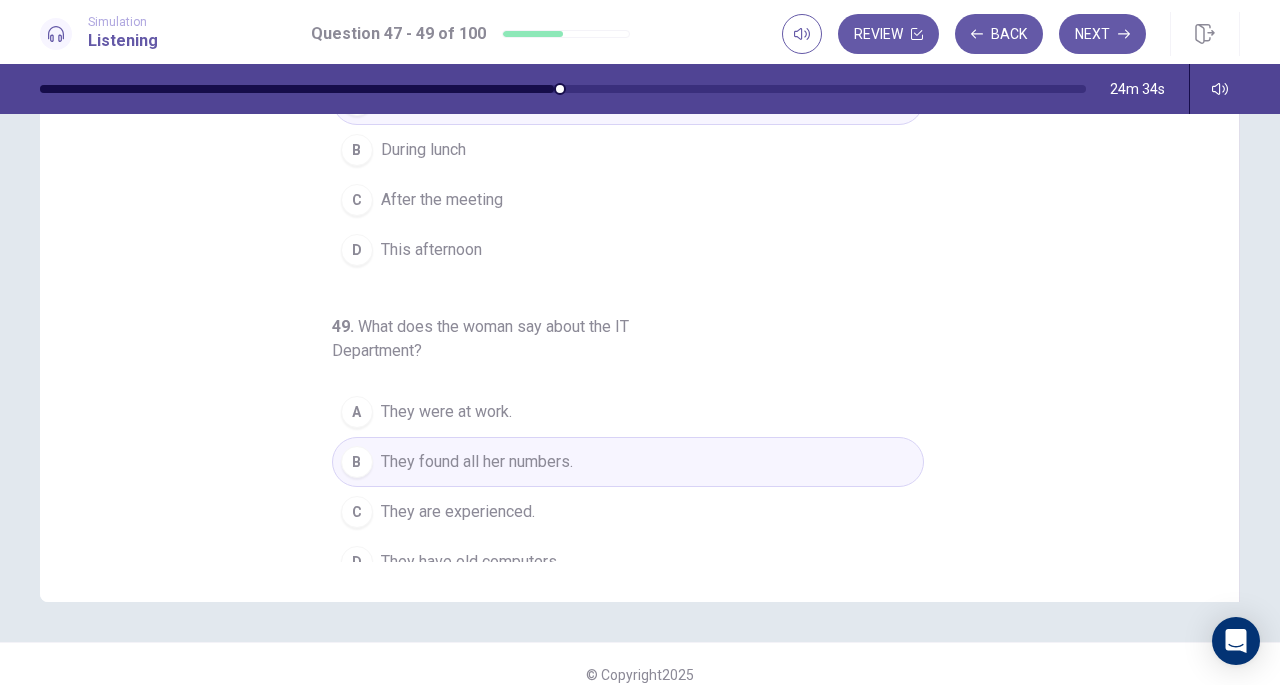 scroll, scrollTop: 208, scrollLeft: 0, axis: vertical 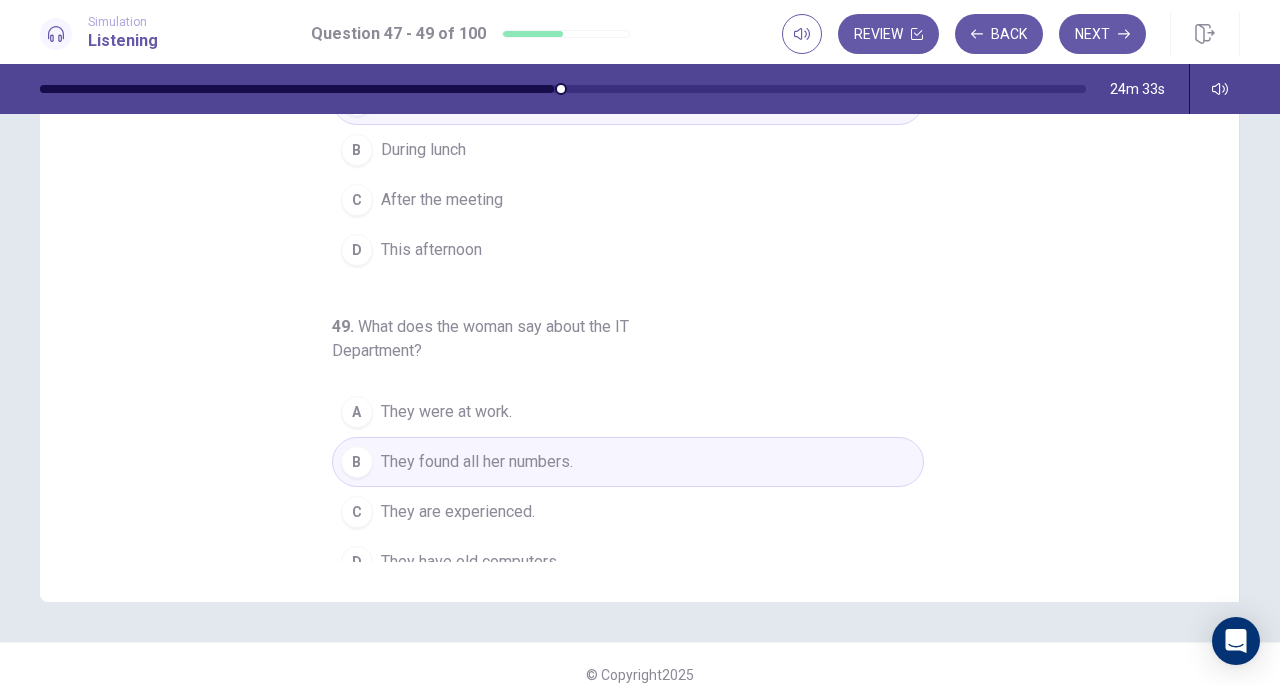 click on "They are experienced." at bounding box center [458, 512] 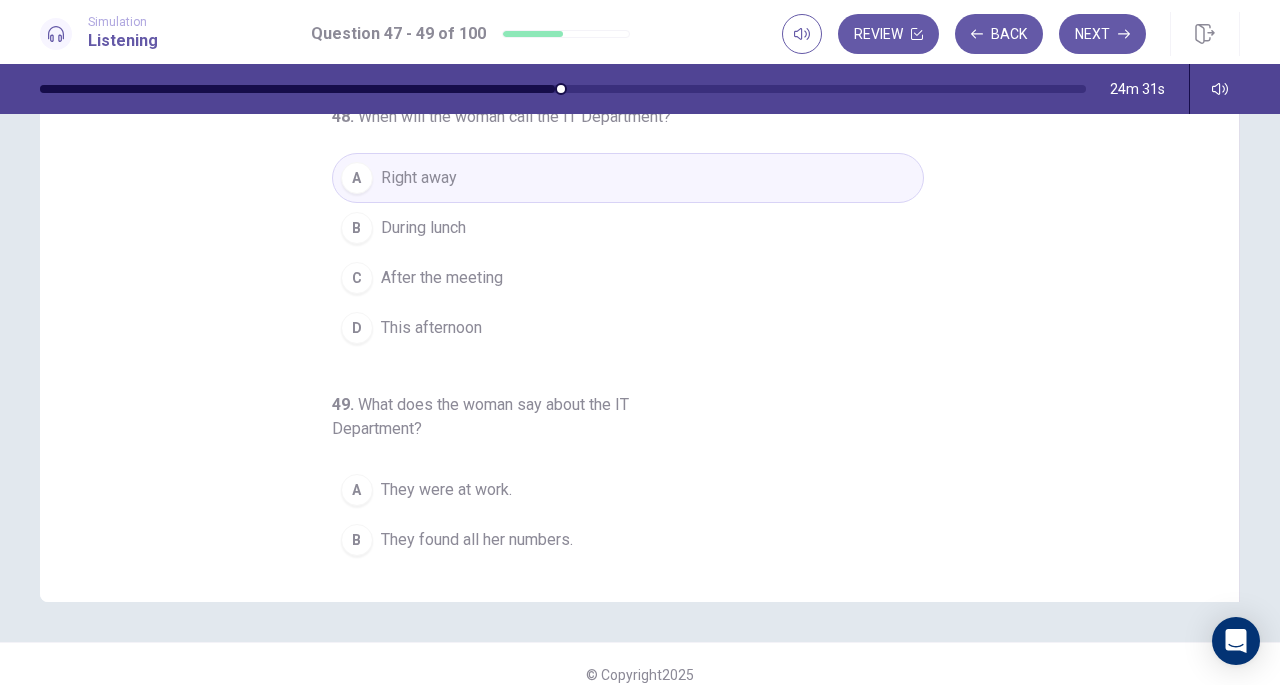 scroll, scrollTop: 0, scrollLeft: 0, axis: both 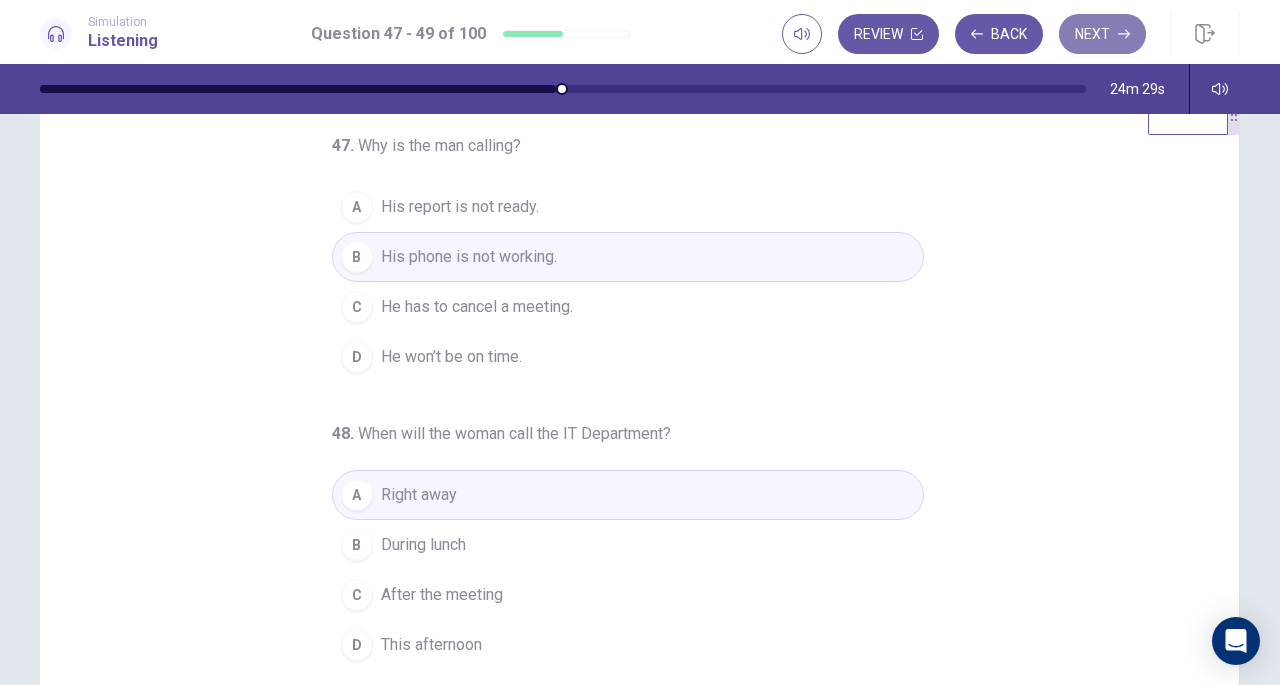 click on "Next" at bounding box center (1102, 34) 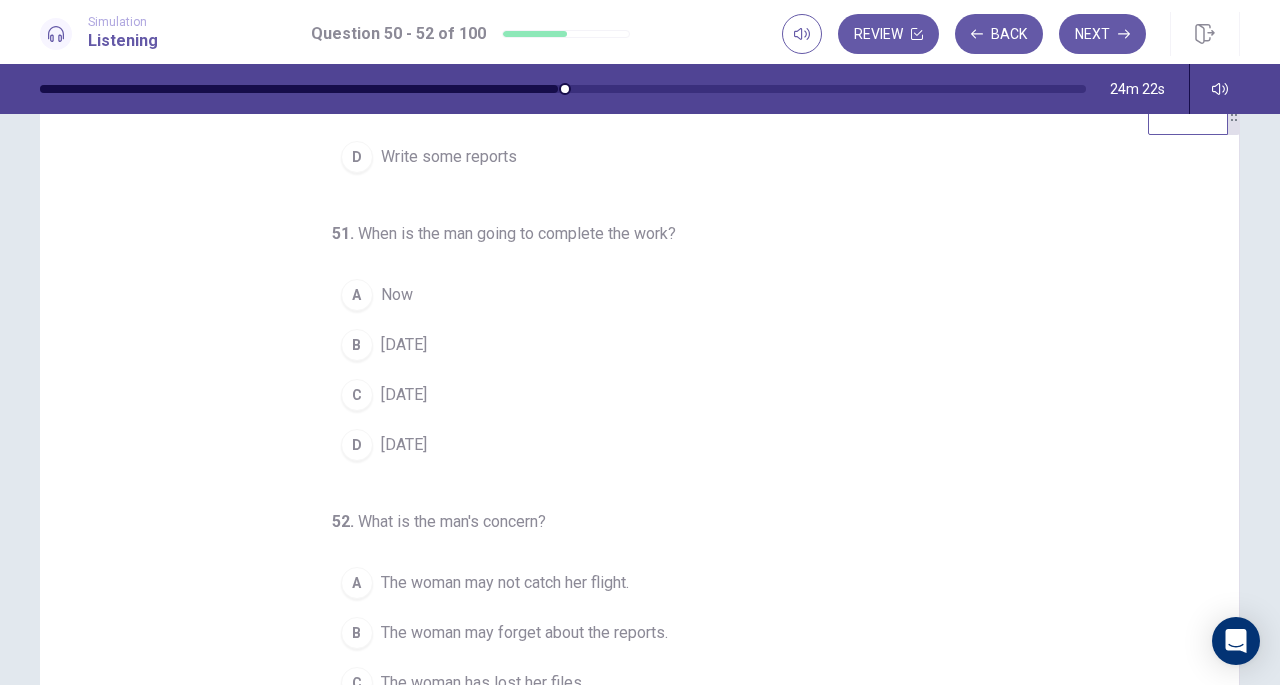 scroll, scrollTop: 200, scrollLeft: 0, axis: vertical 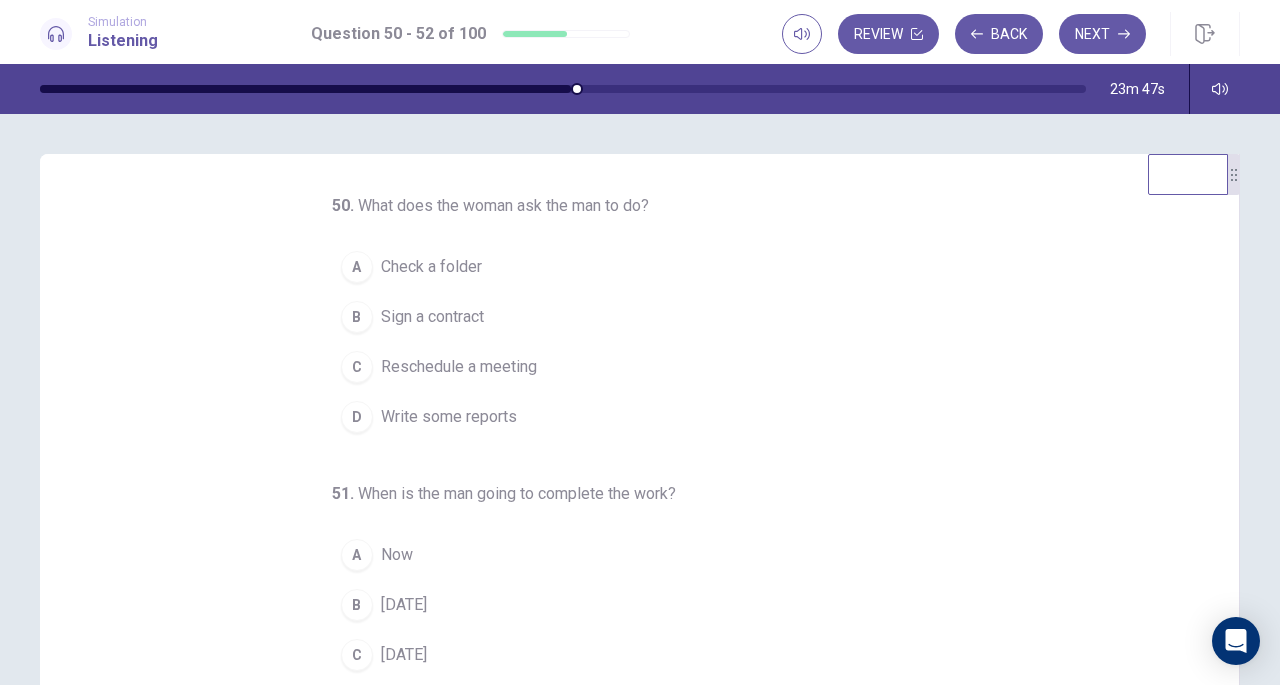 click on "50 .   What does the woman ask the man to do? A Check a folder B Sign a contract C Reschedule a meeting D Write some reports 51 .   When is the man going to complete the work? A Now B [DATE] C [DATE] D [DATE] 52 .   What is the man's concern? A The woman may not catch her flight. B The woman may forget about the reports. C The woman has lost her files. D The woman is not working." at bounding box center [628, 541] 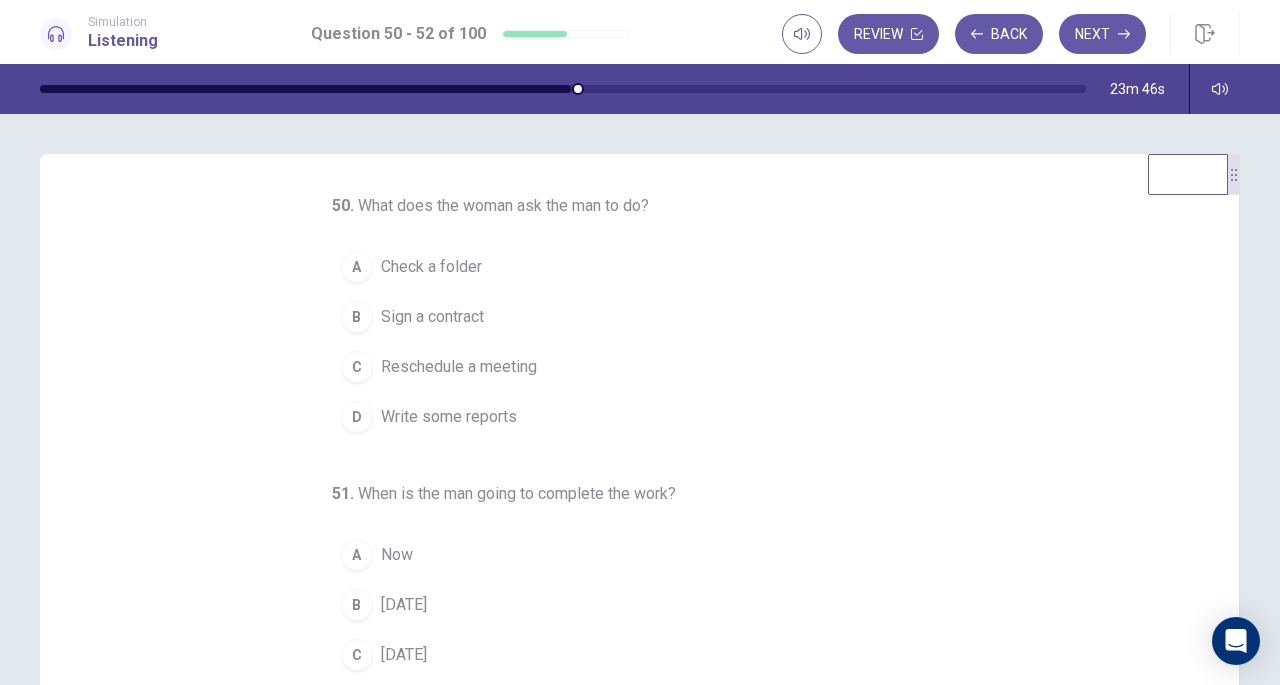 drag, startPoint x: 770, startPoint y: 441, endPoint x: 620, endPoint y: 383, distance: 160.82289 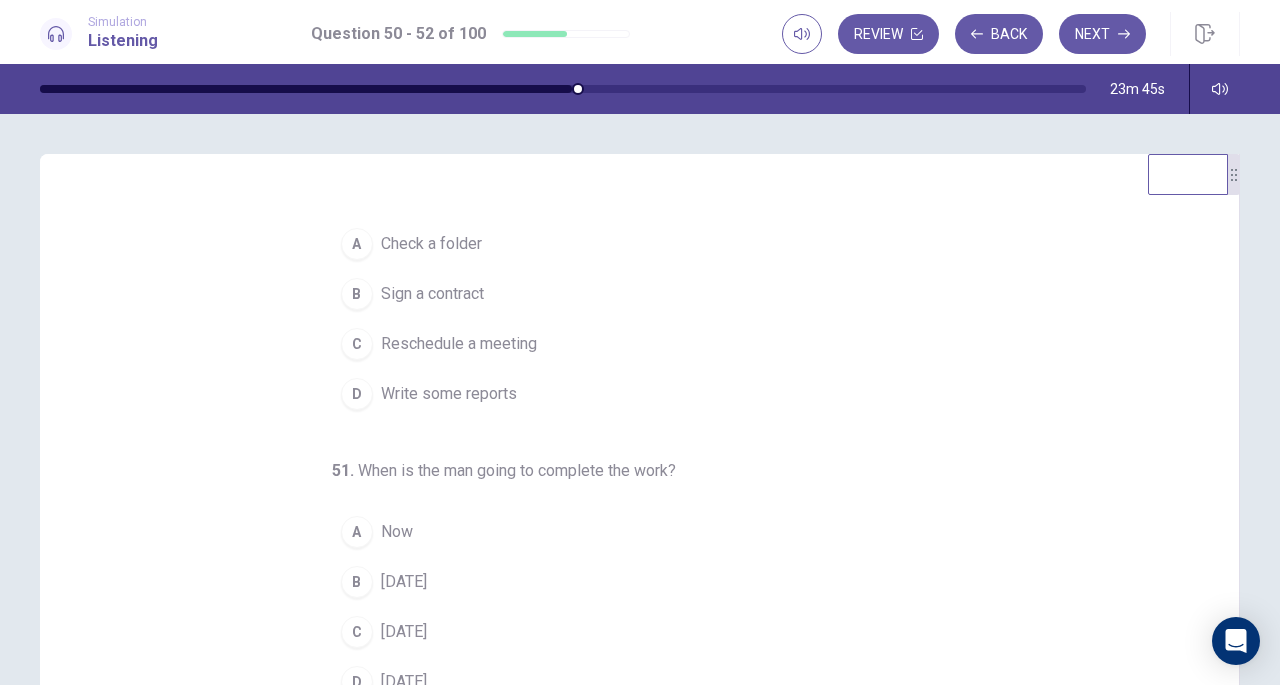 scroll, scrollTop: 0, scrollLeft: 0, axis: both 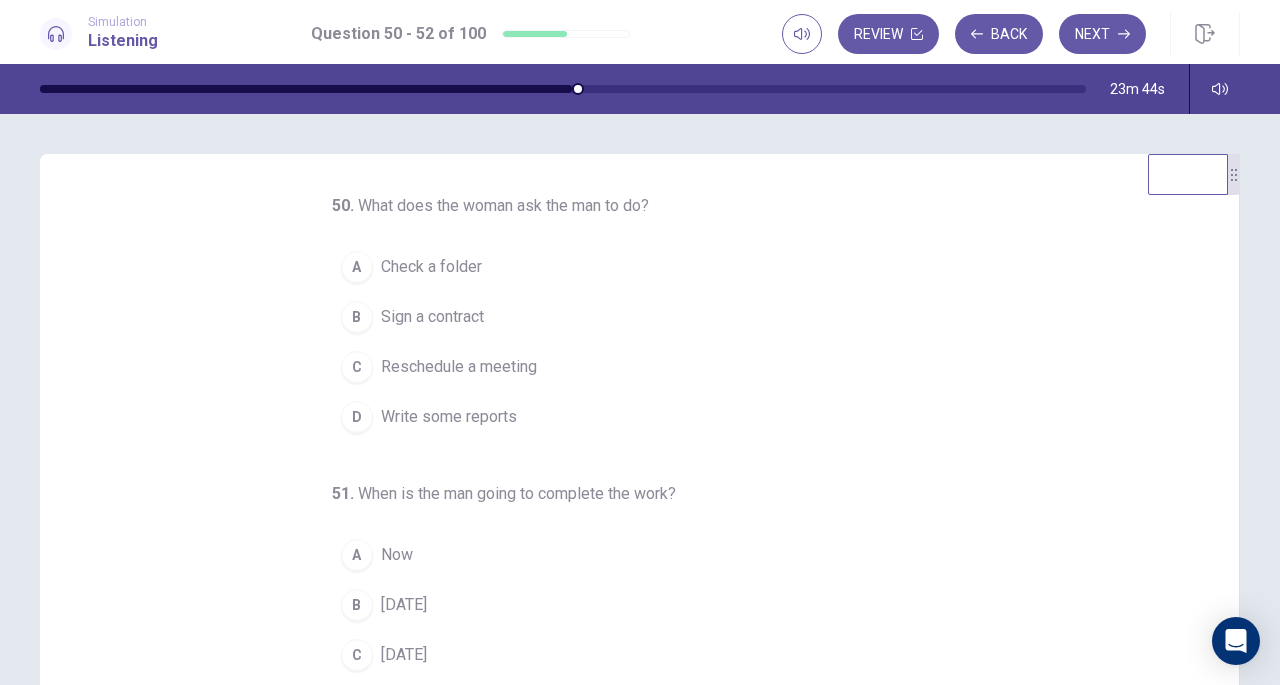 click on "Write some reports" at bounding box center (449, 417) 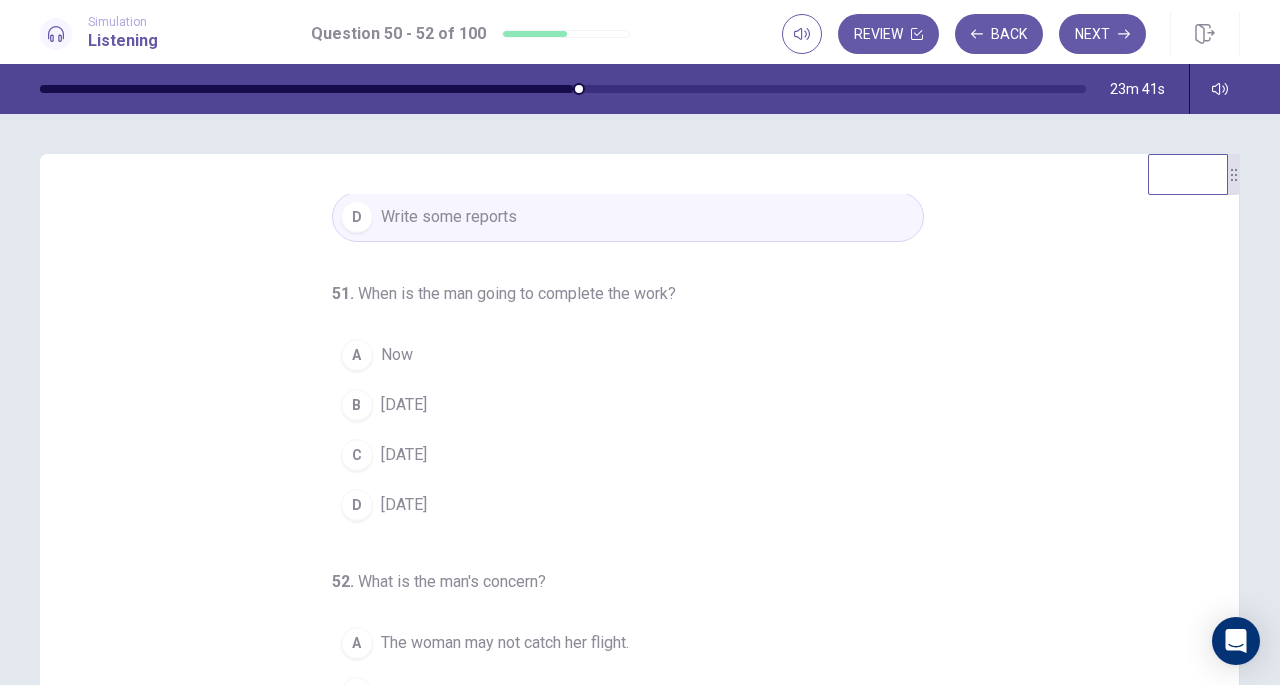 scroll, scrollTop: 200, scrollLeft: 0, axis: vertical 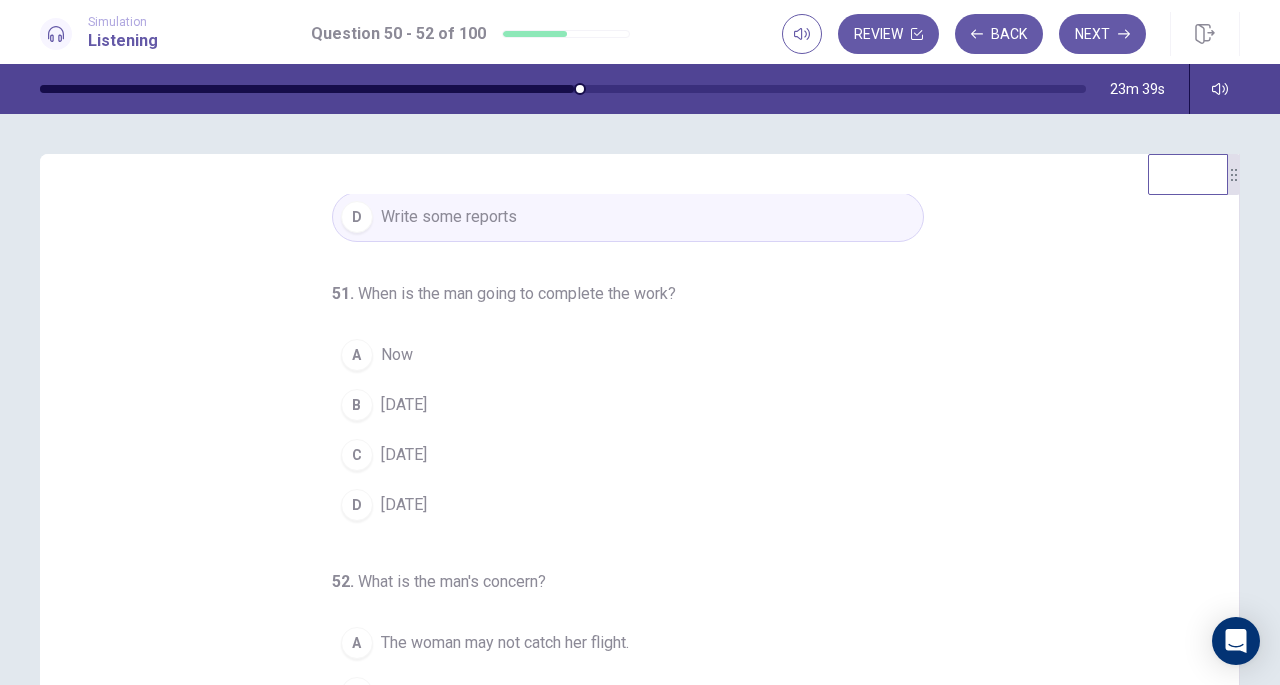 click on "B" at bounding box center [357, 405] 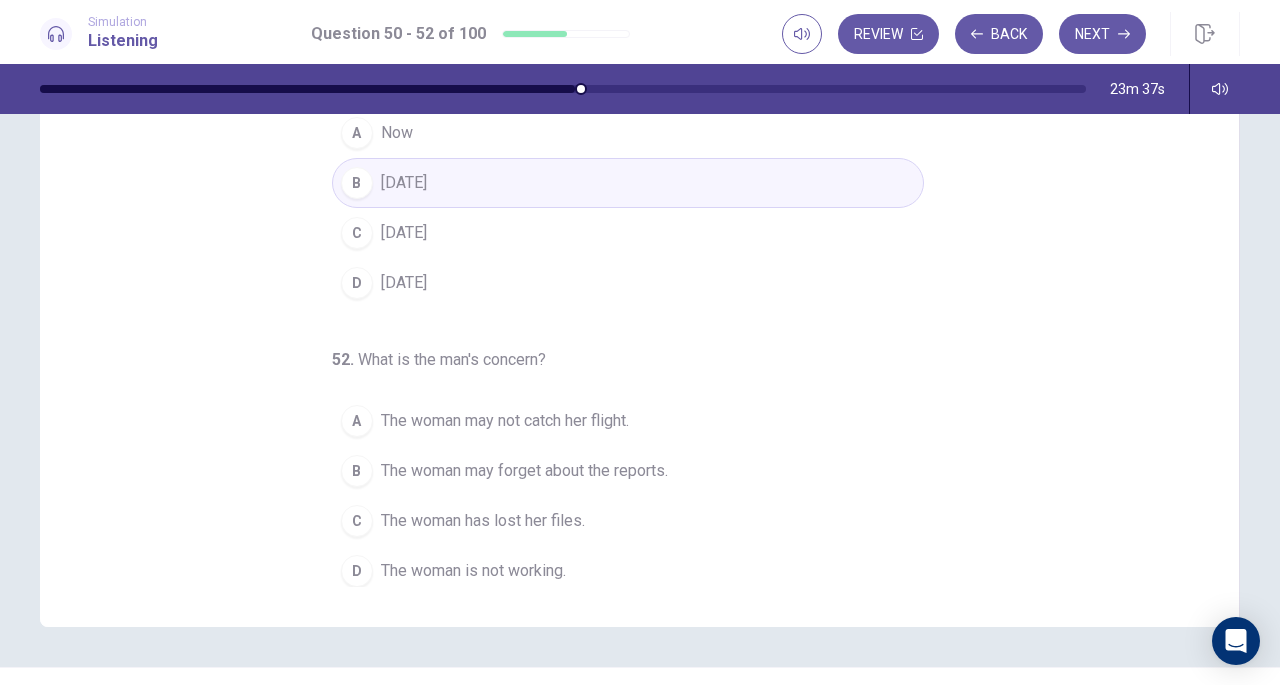 scroll, scrollTop: 224, scrollLeft: 0, axis: vertical 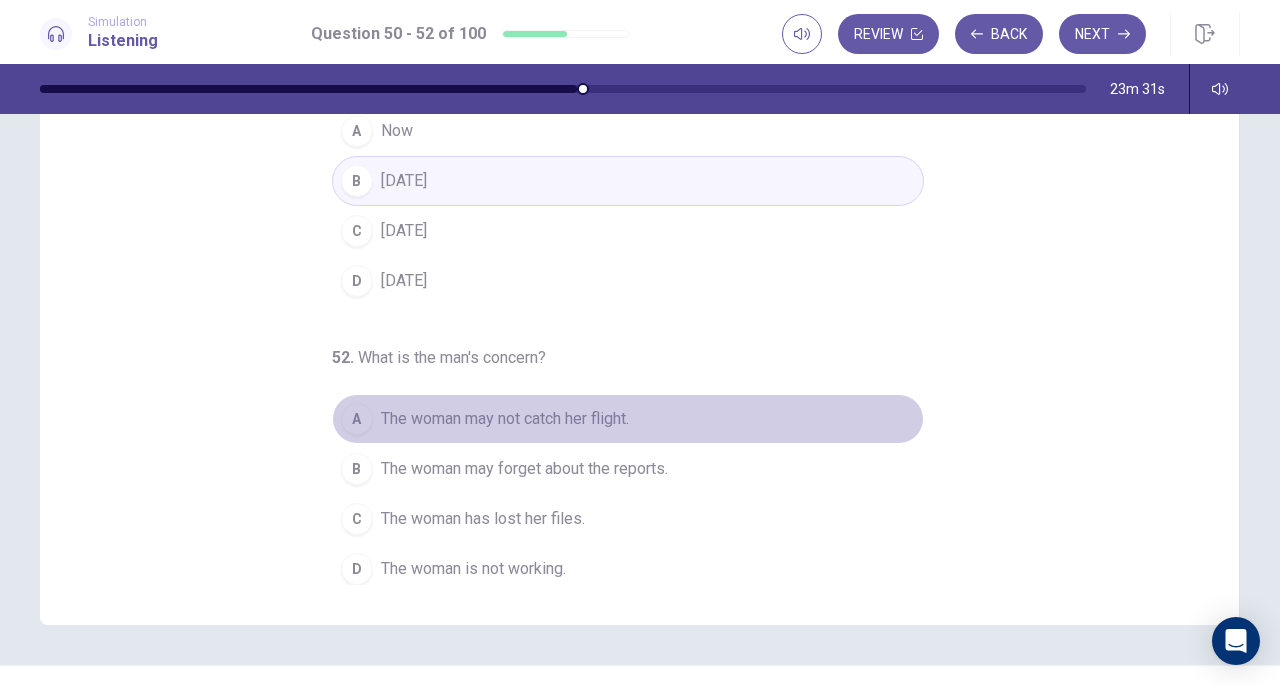 click on "A The woman may not catch her flight." at bounding box center [628, 419] 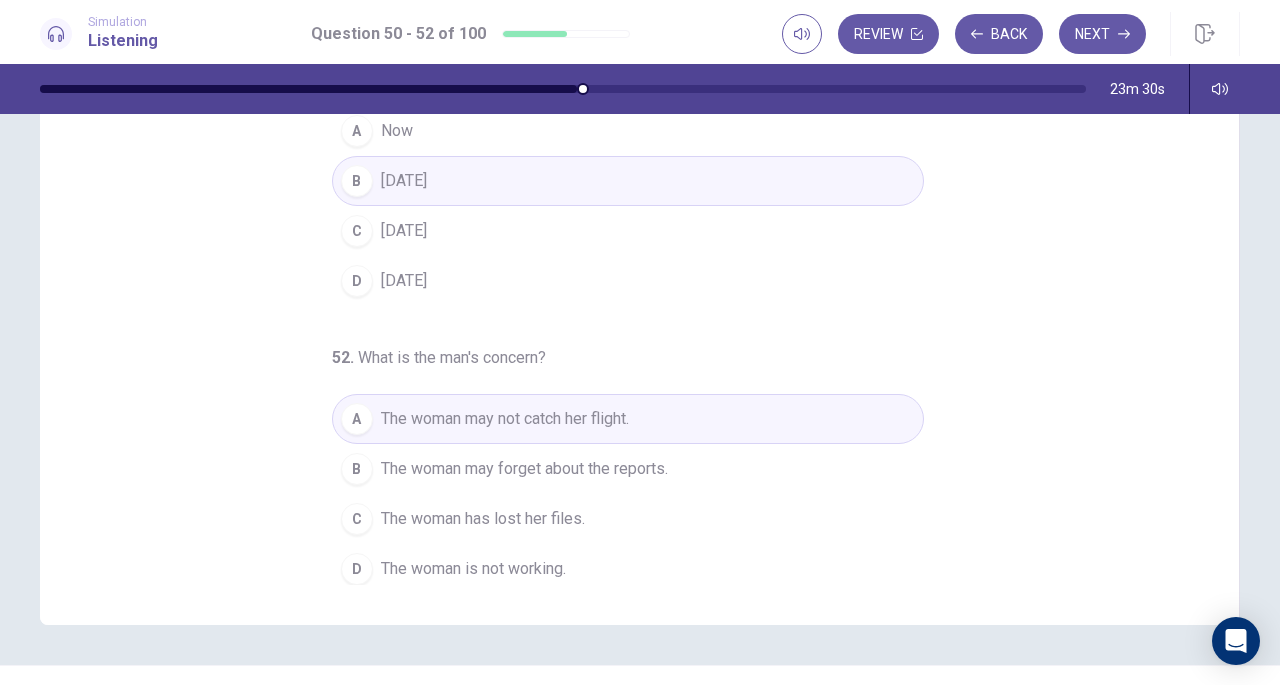scroll, scrollTop: 0, scrollLeft: 0, axis: both 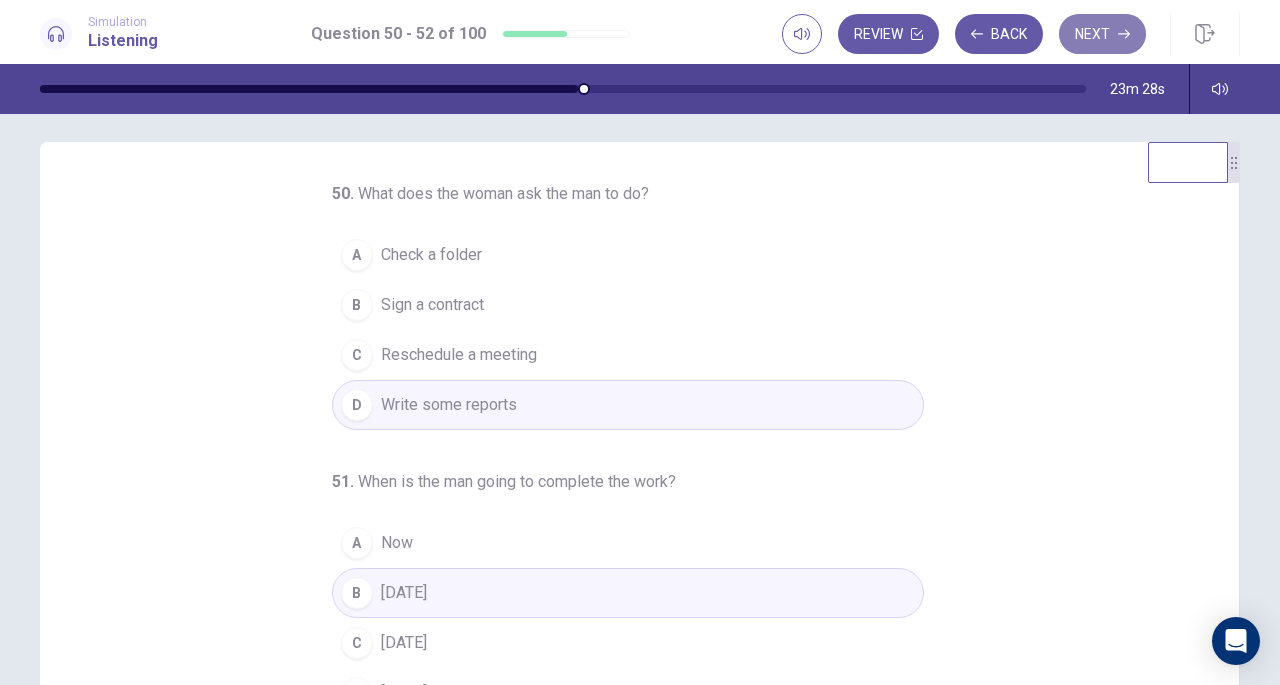 click on "Next" at bounding box center (1102, 34) 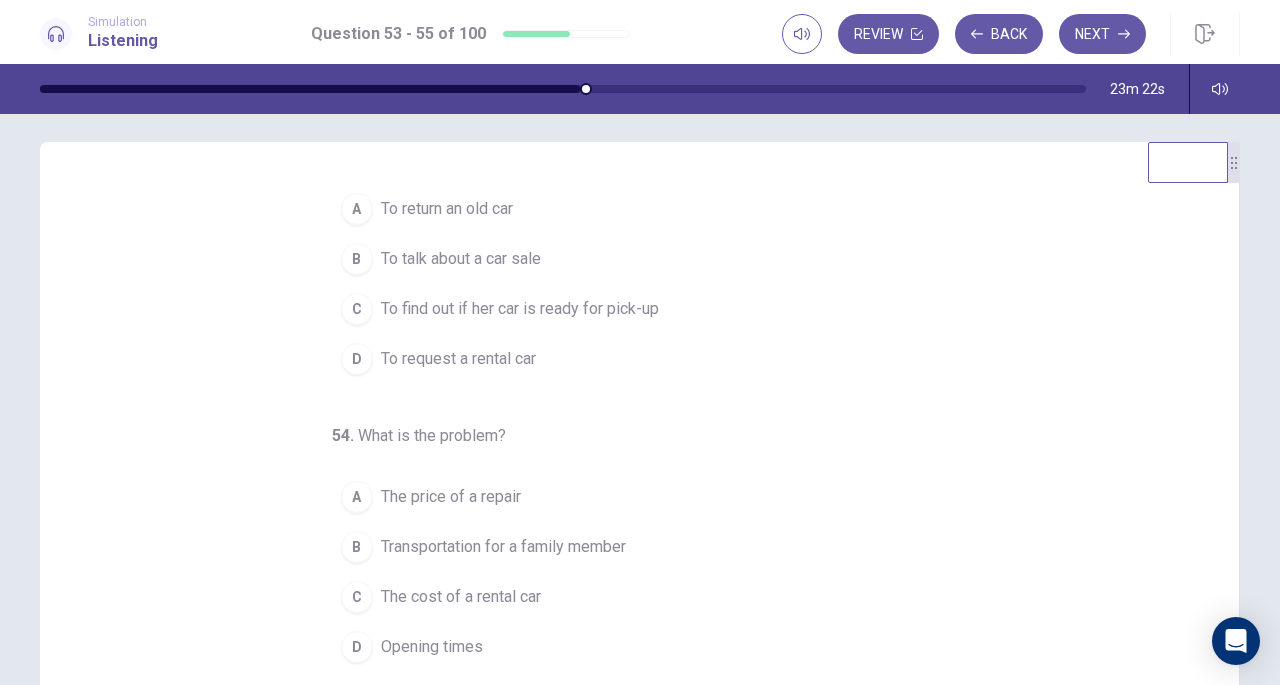 scroll, scrollTop: 0, scrollLeft: 0, axis: both 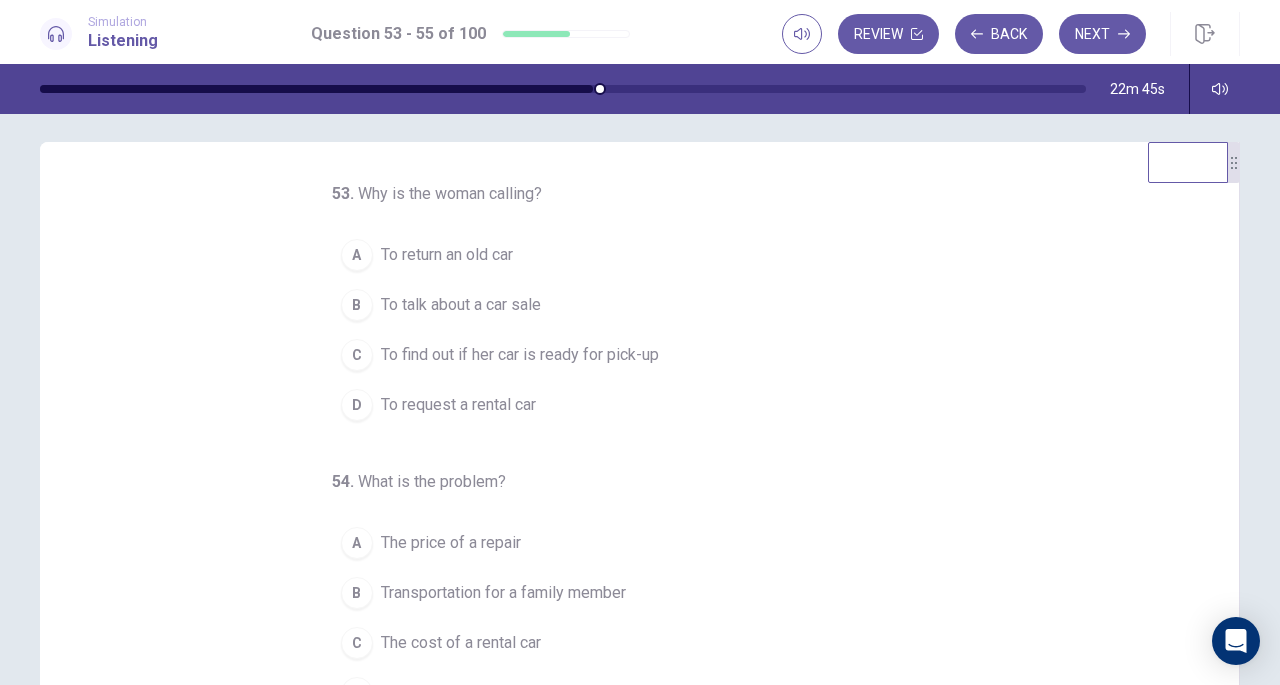 click on "To find out if her car is ready for pick-up" at bounding box center (520, 355) 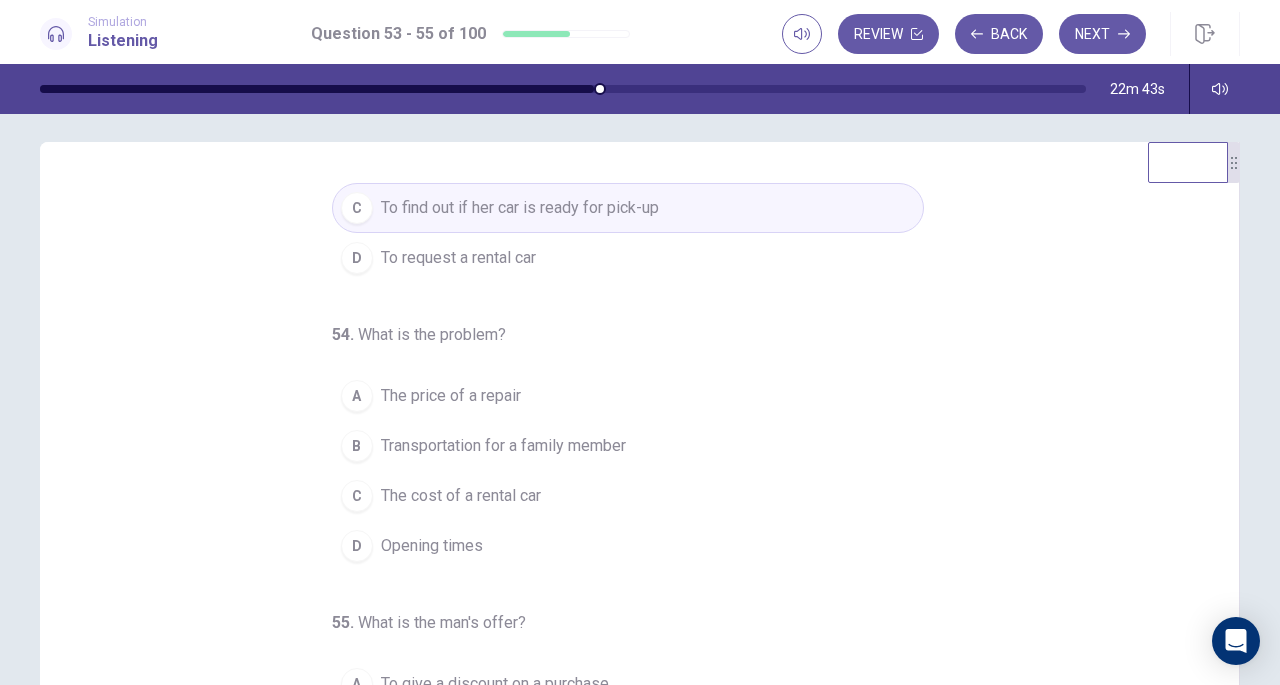 scroll, scrollTop: 146, scrollLeft: 0, axis: vertical 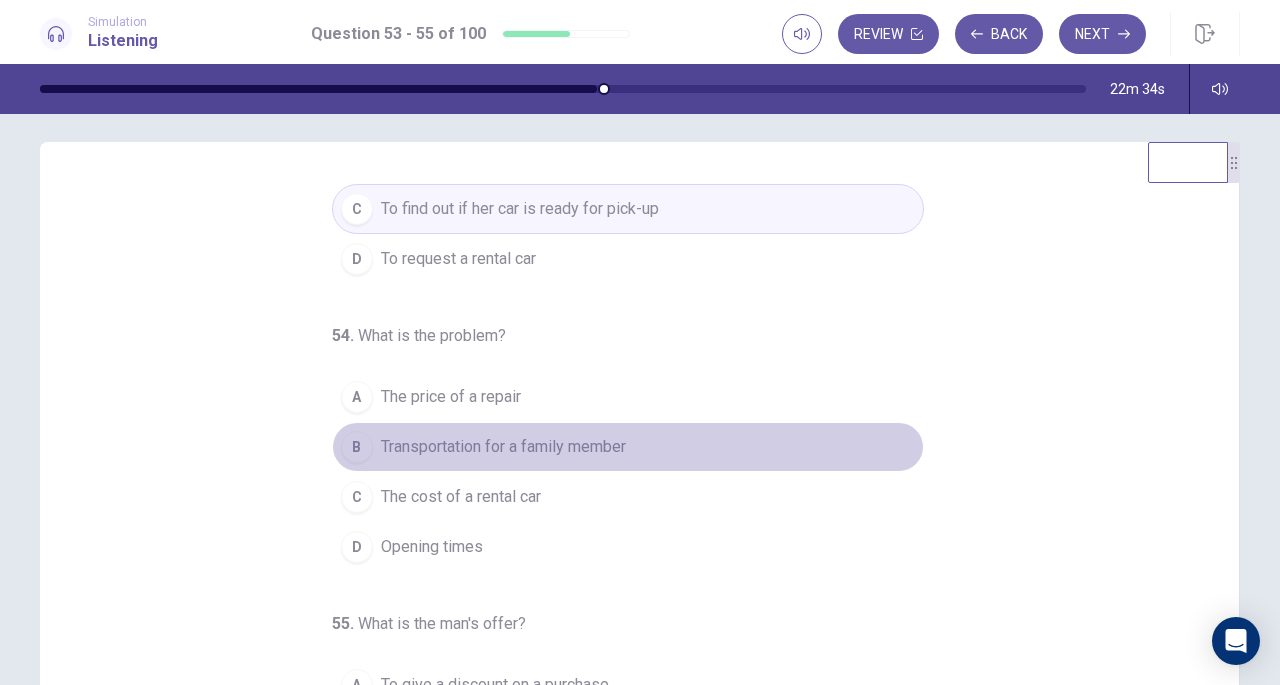 click on "Transportation for a family member" at bounding box center [503, 447] 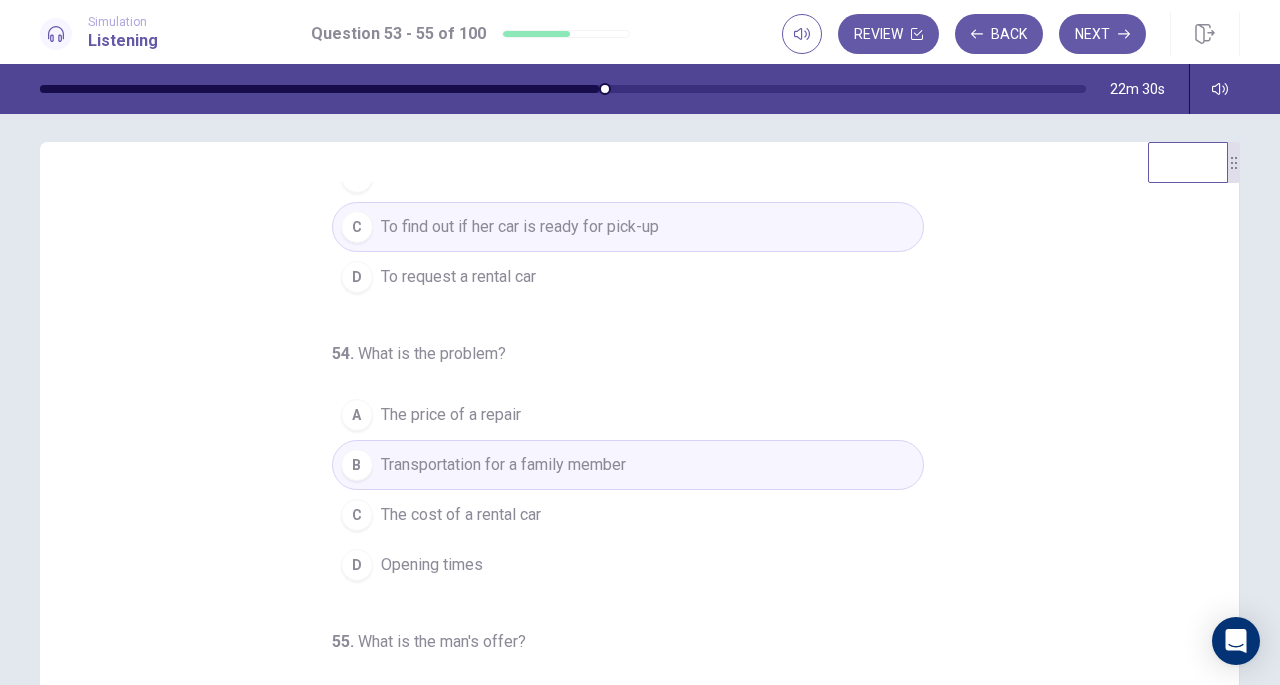 scroll, scrollTop: 200, scrollLeft: 0, axis: vertical 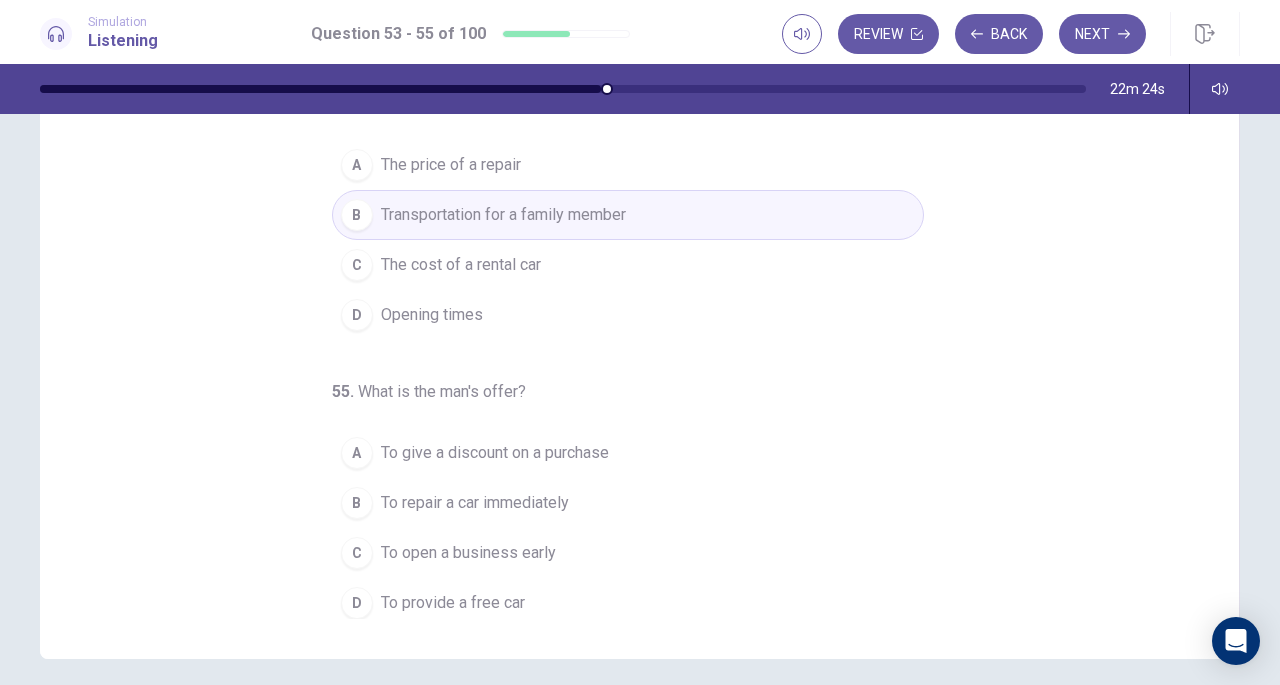 click on "To provide a free car" at bounding box center [453, 603] 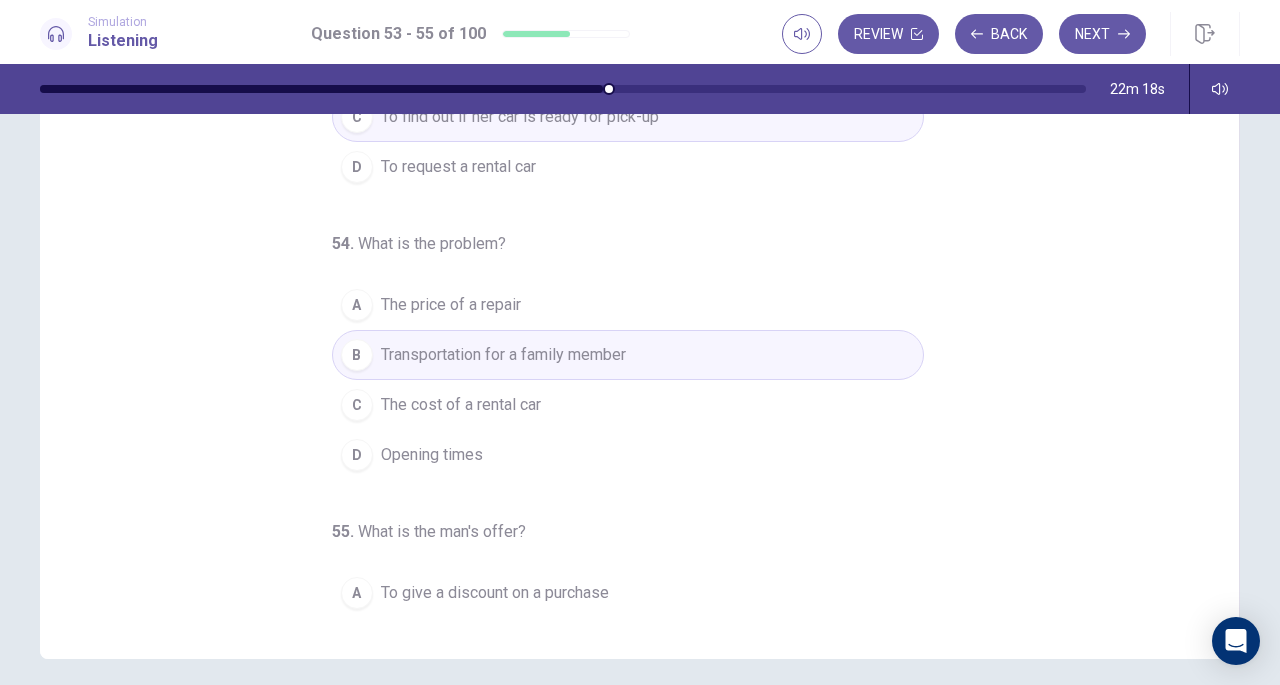 scroll, scrollTop: 0, scrollLeft: 0, axis: both 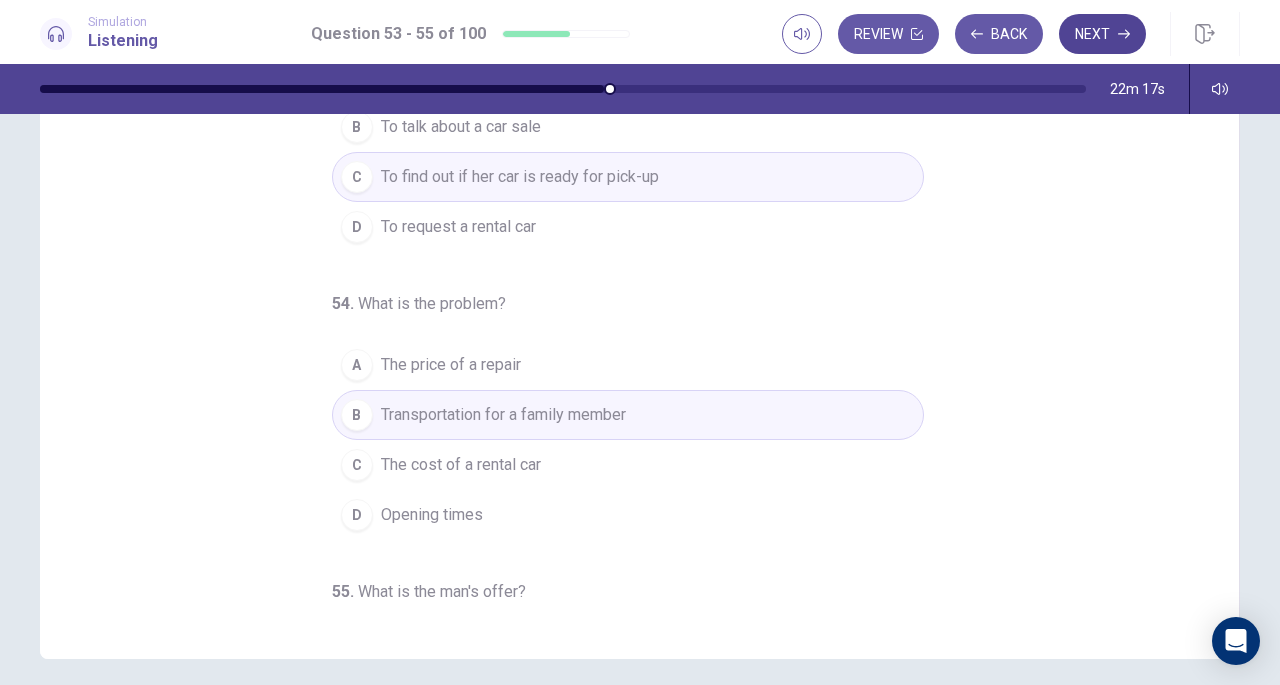 click on "Next" at bounding box center [1102, 34] 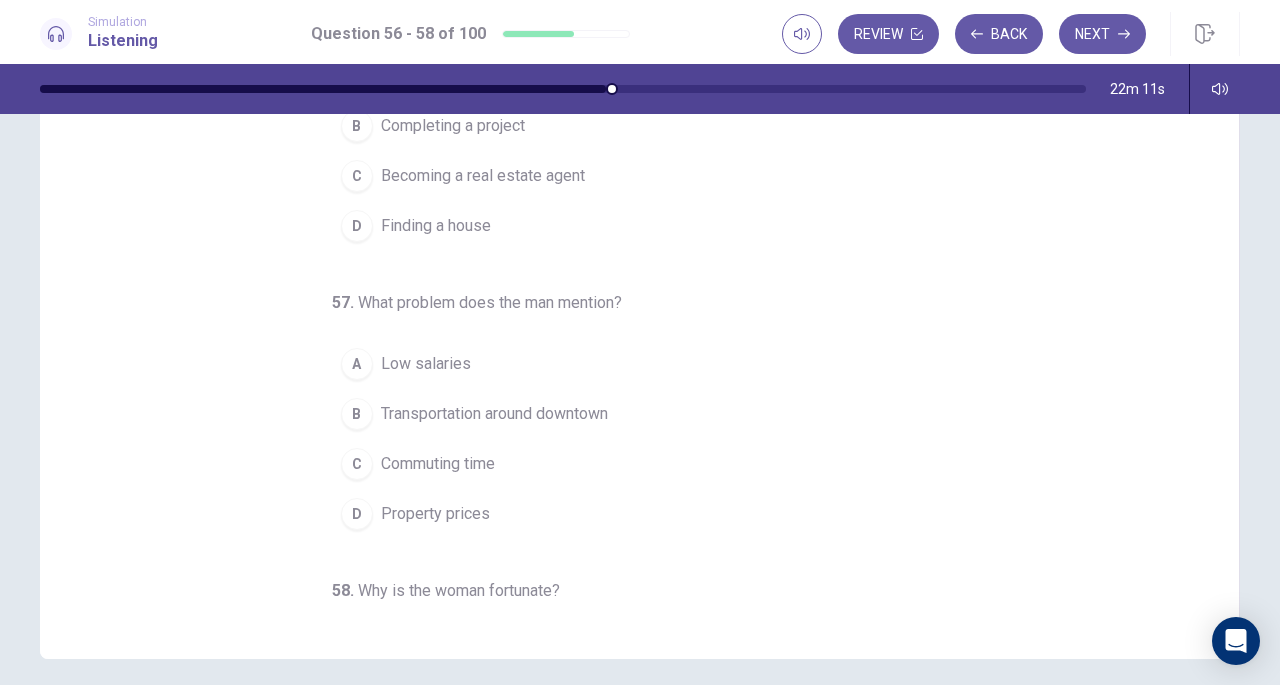 scroll, scrollTop: 0, scrollLeft: 0, axis: both 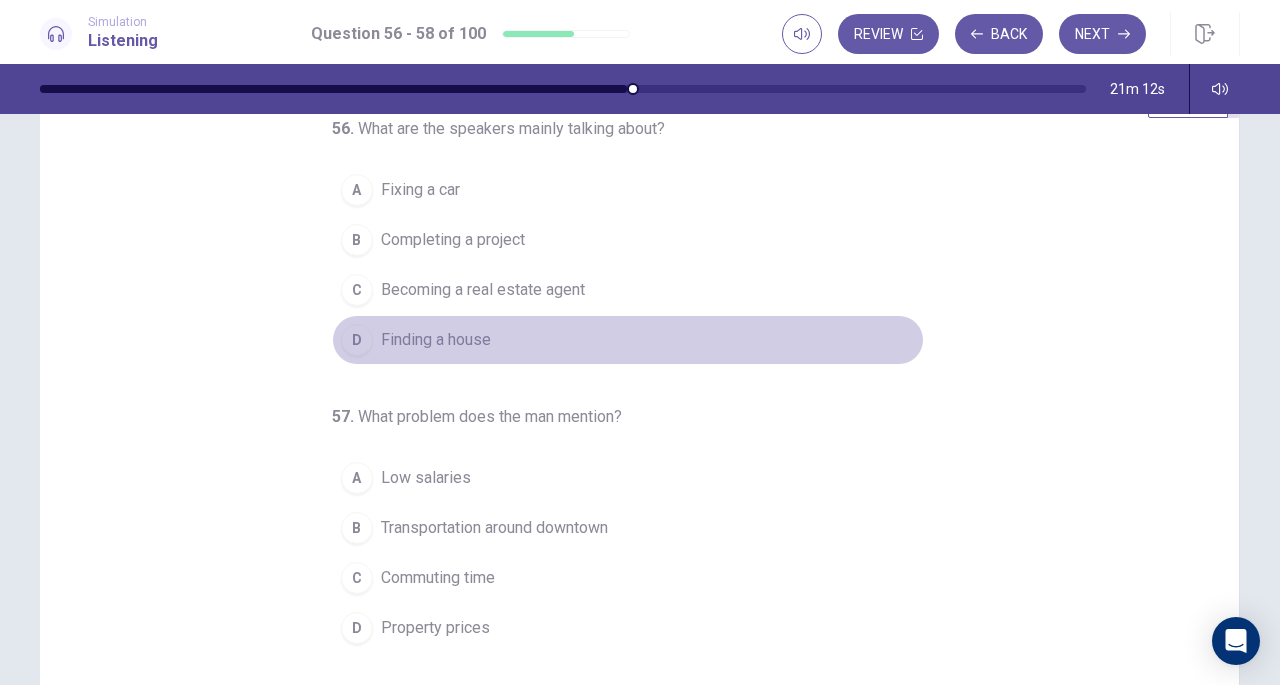 click on "Finding a house" at bounding box center (436, 340) 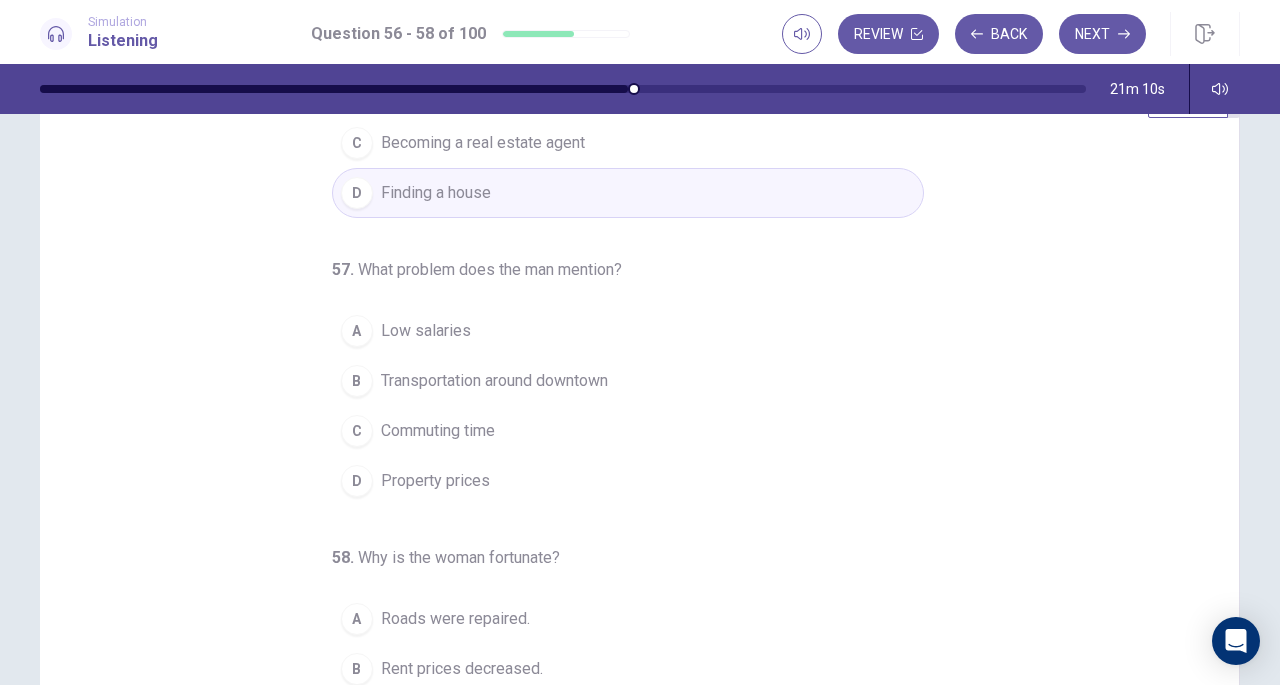 scroll, scrollTop: 146, scrollLeft: 0, axis: vertical 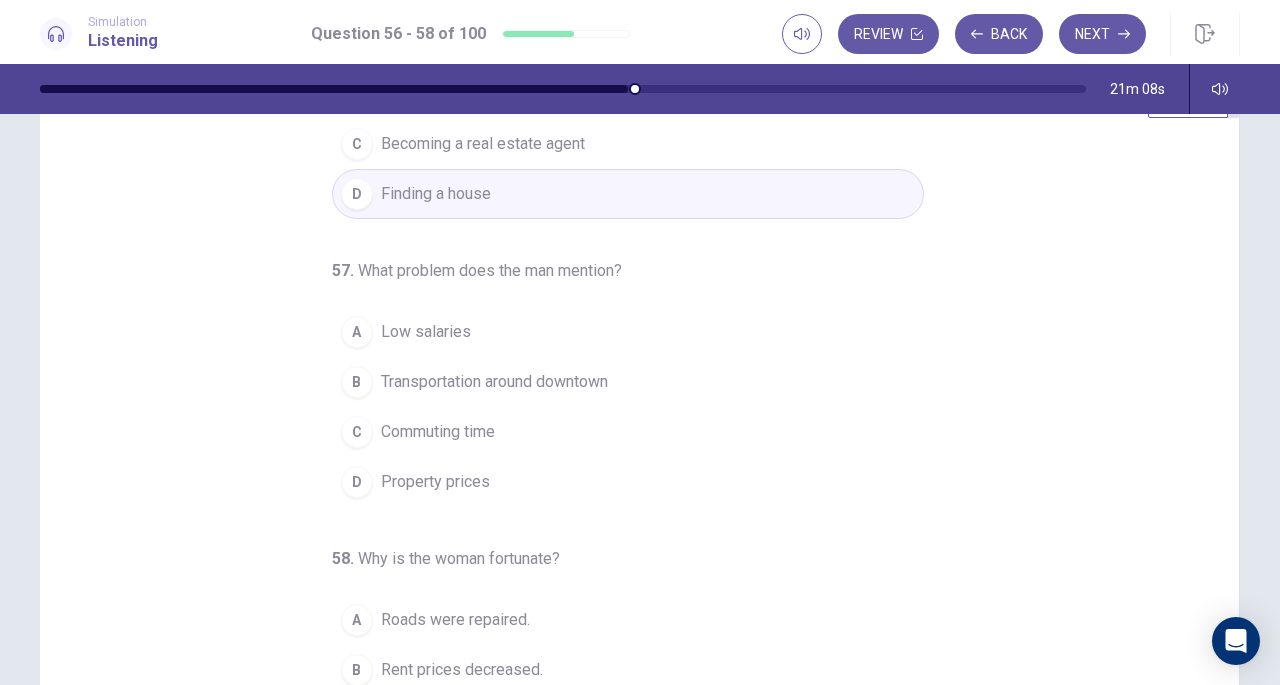click on "Property prices" at bounding box center (435, 482) 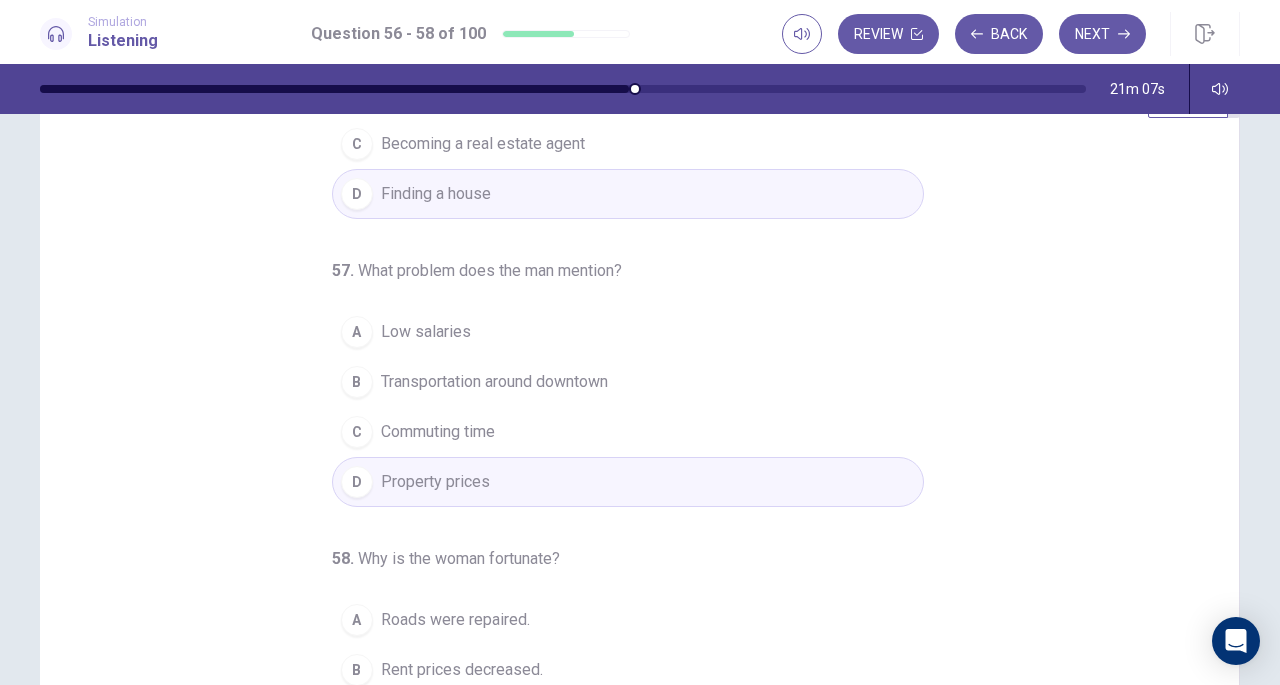 scroll, scrollTop: 200, scrollLeft: 0, axis: vertical 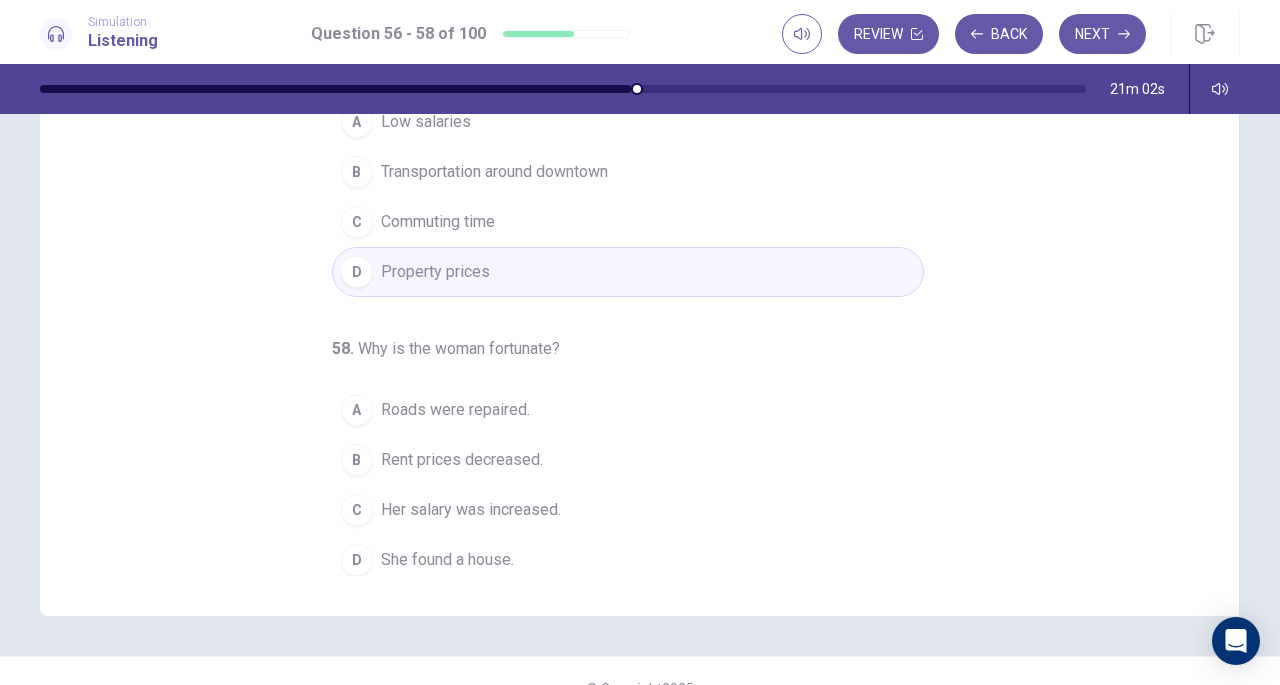 click on "Her salary was increased." at bounding box center [471, 510] 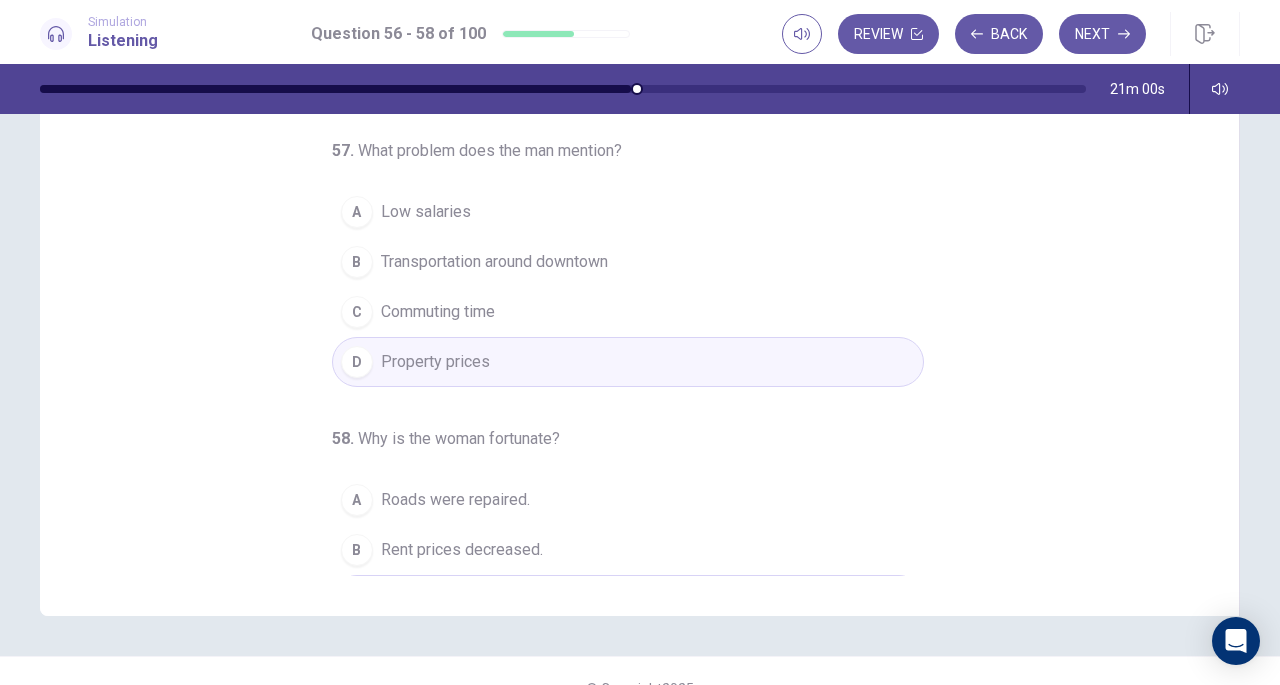 scroll, scrollTop: 0, scrollLeft: 0, axis: both 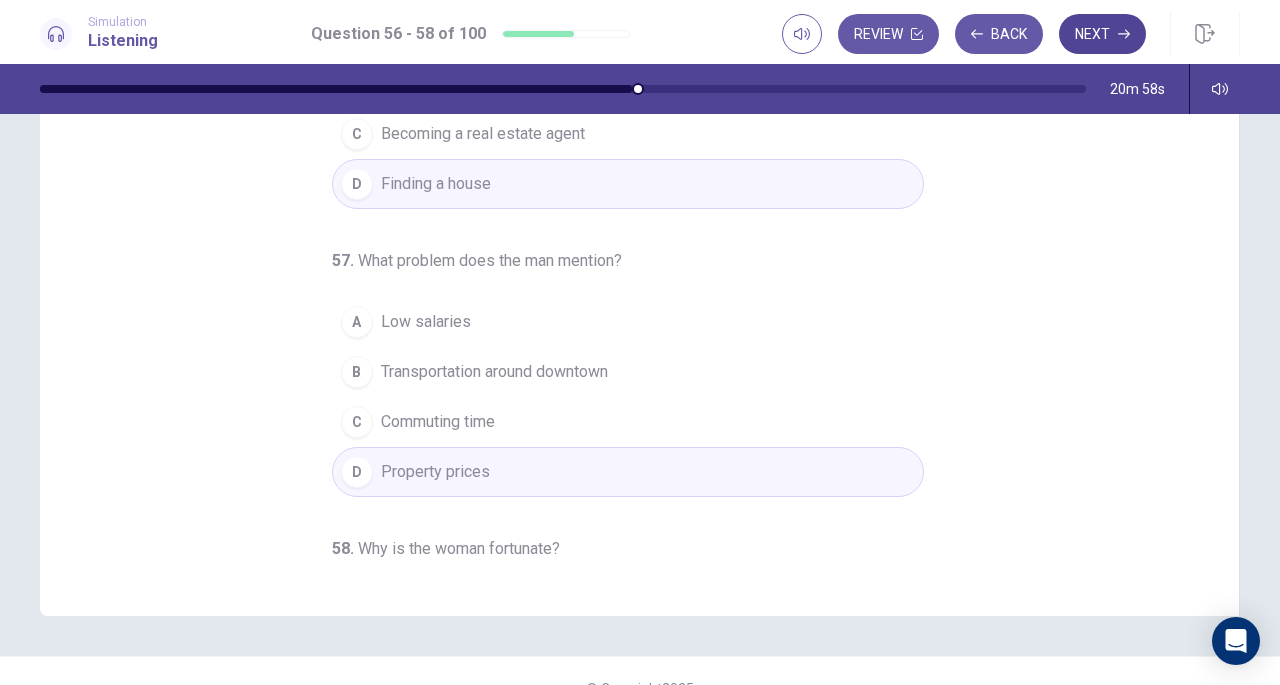 click on "Next" at bounding box center [1102, 34] 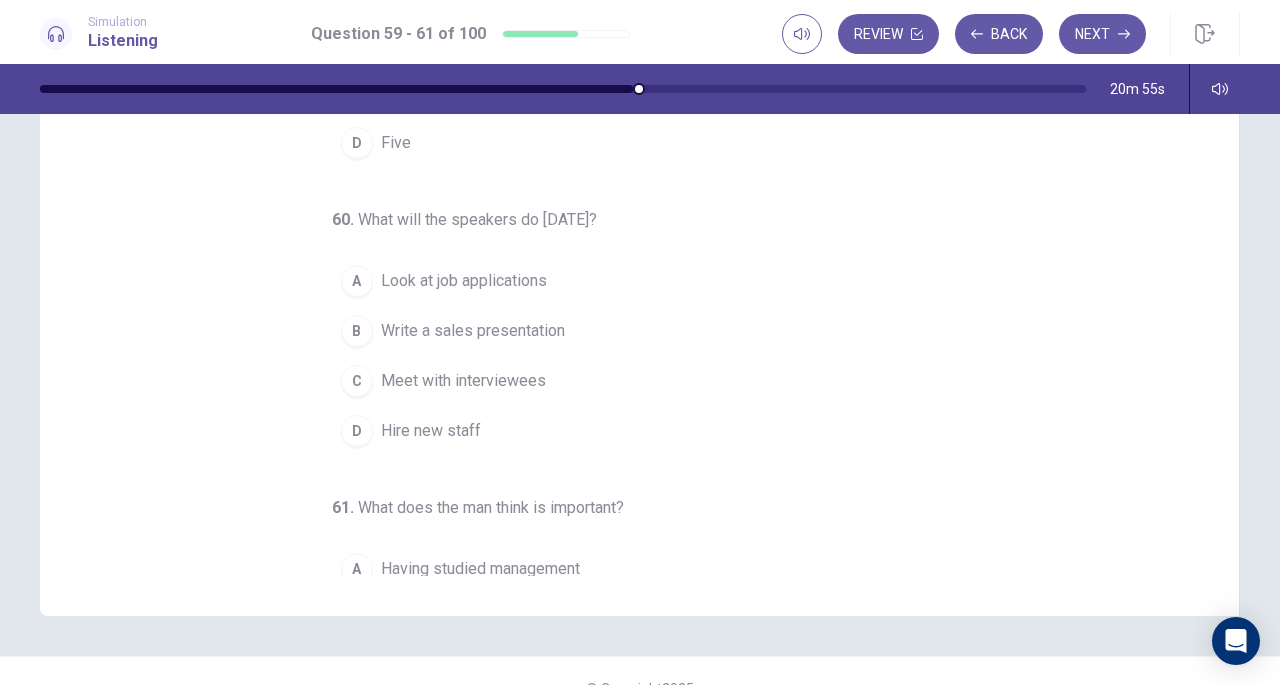 scroll, scrollTop: 0, scrollLeft: 0, axis: both 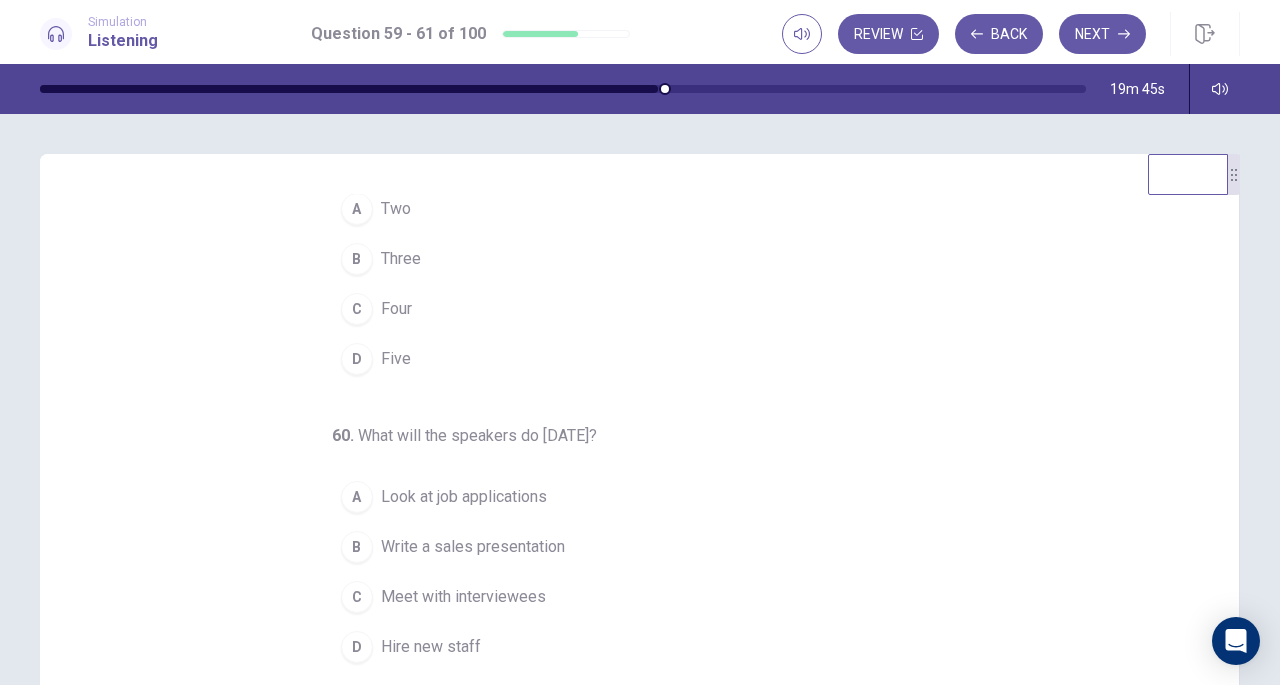 click on "D Five" at bounding box center [628, 359] 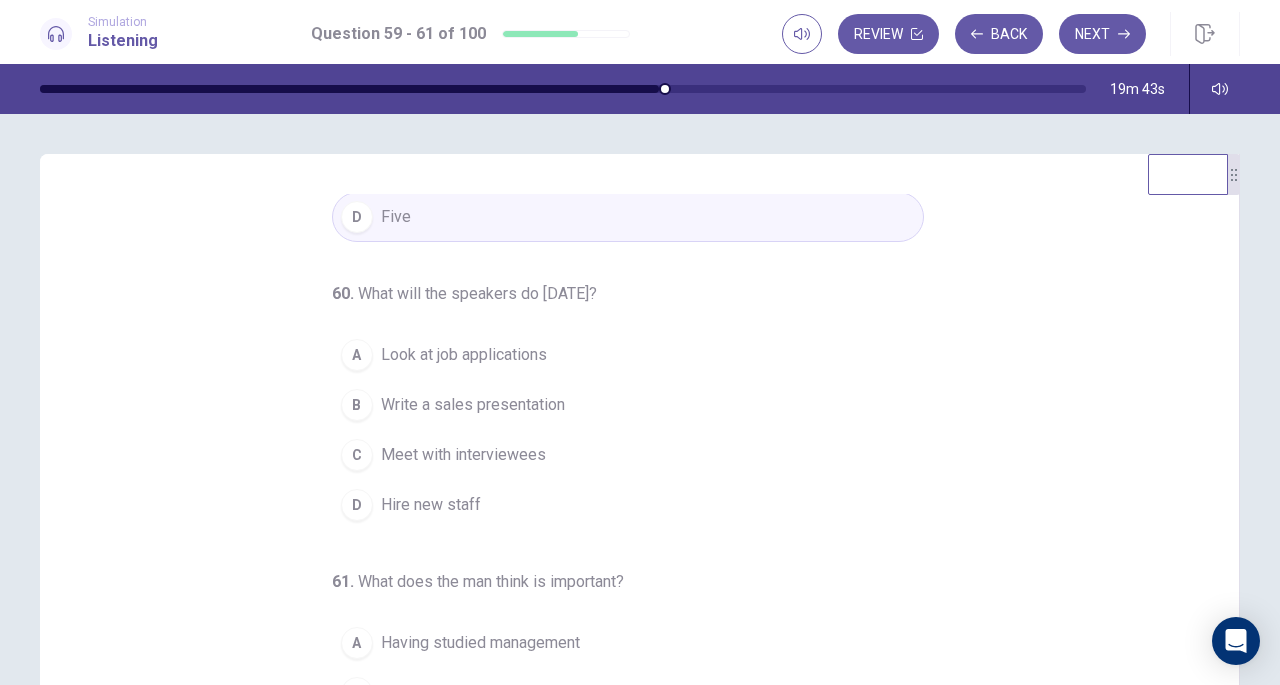 scroll, scrollTop: 200, scrollLeft: 0, axis: vertical 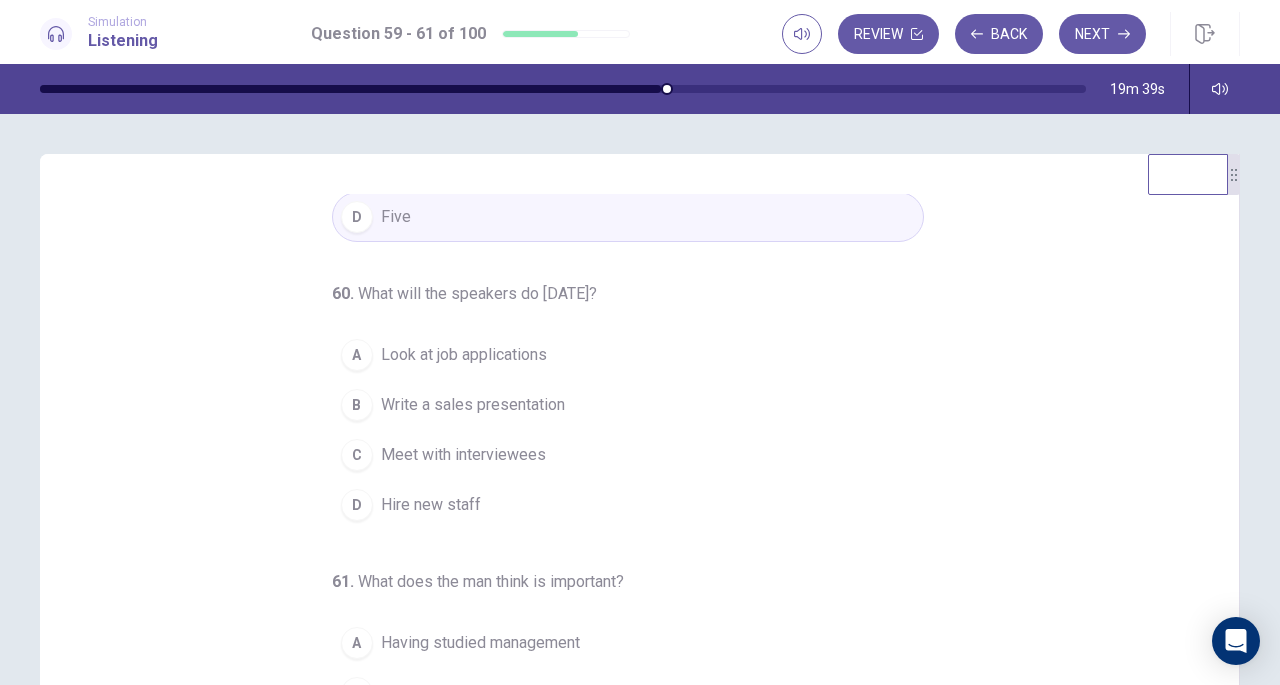 click on "Look at job applications" at bounding box center [464, 355] 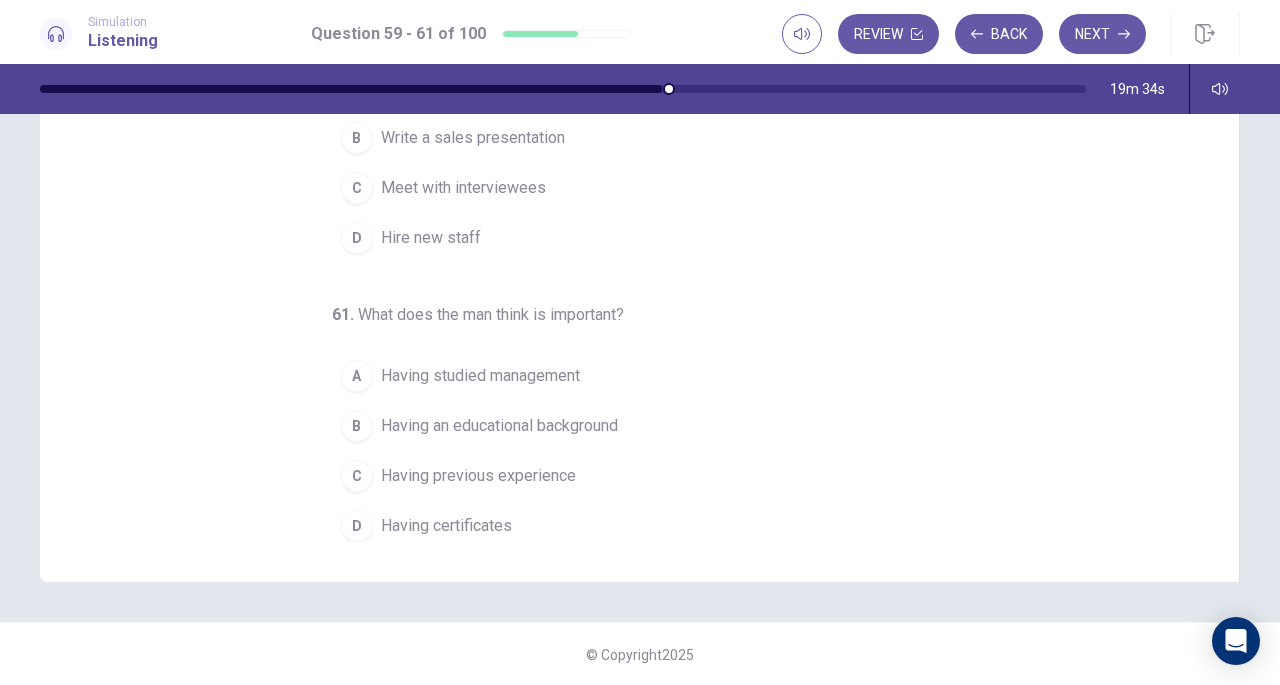 scroll, scrollTop: 268, scrollLeft: 0, axis: vertical 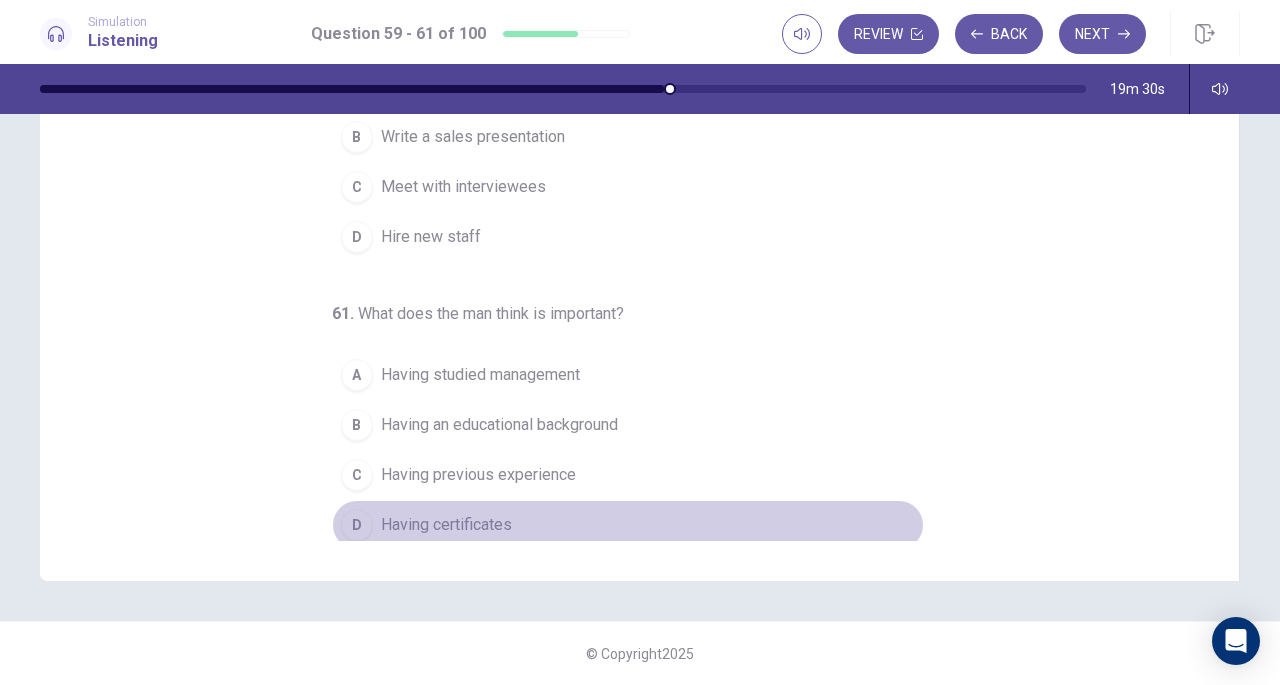 click on "Having certificates" at bounding box center [446, 525] 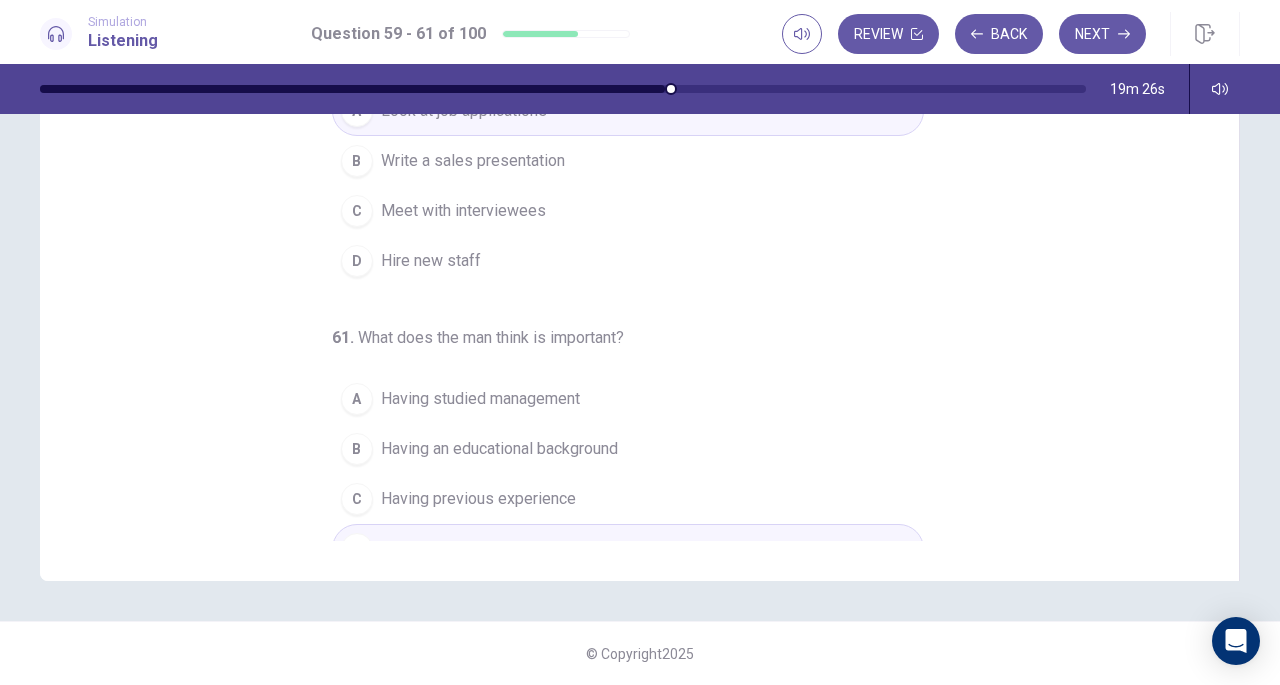scroll, scrollTop: 200, scrollLeft: 0, axis: vertical 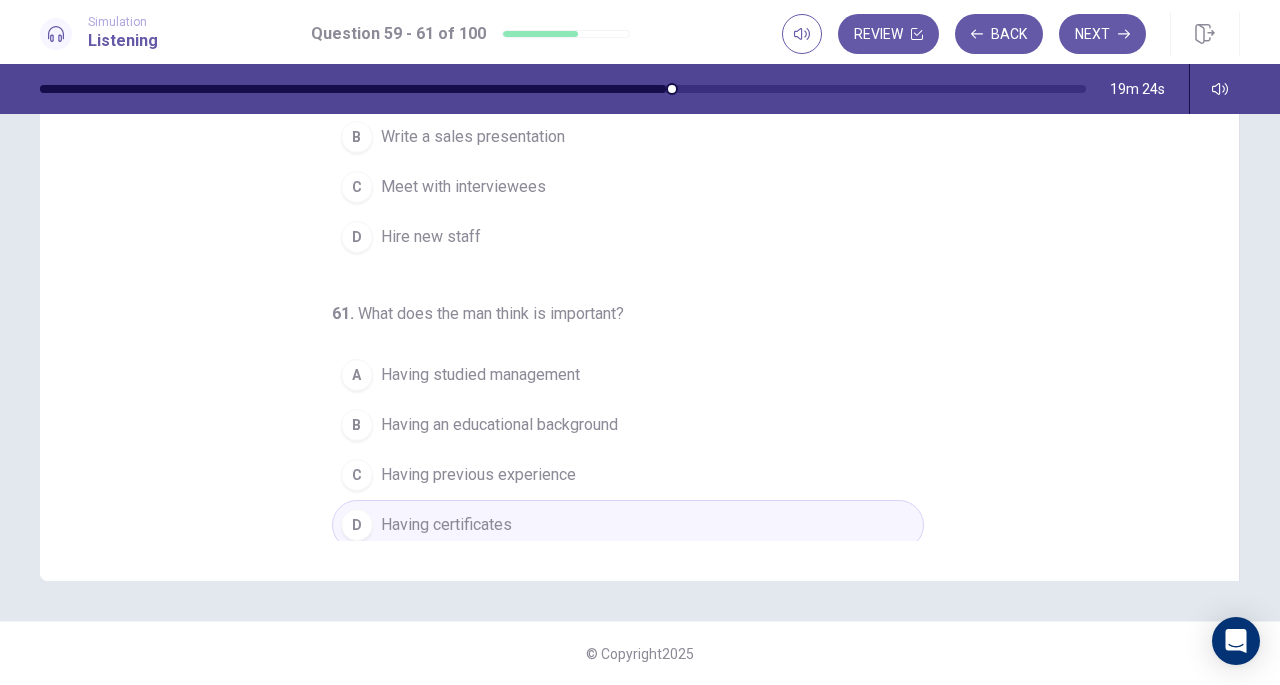 click on "Having previous experience" at bounding box center (478, 475) 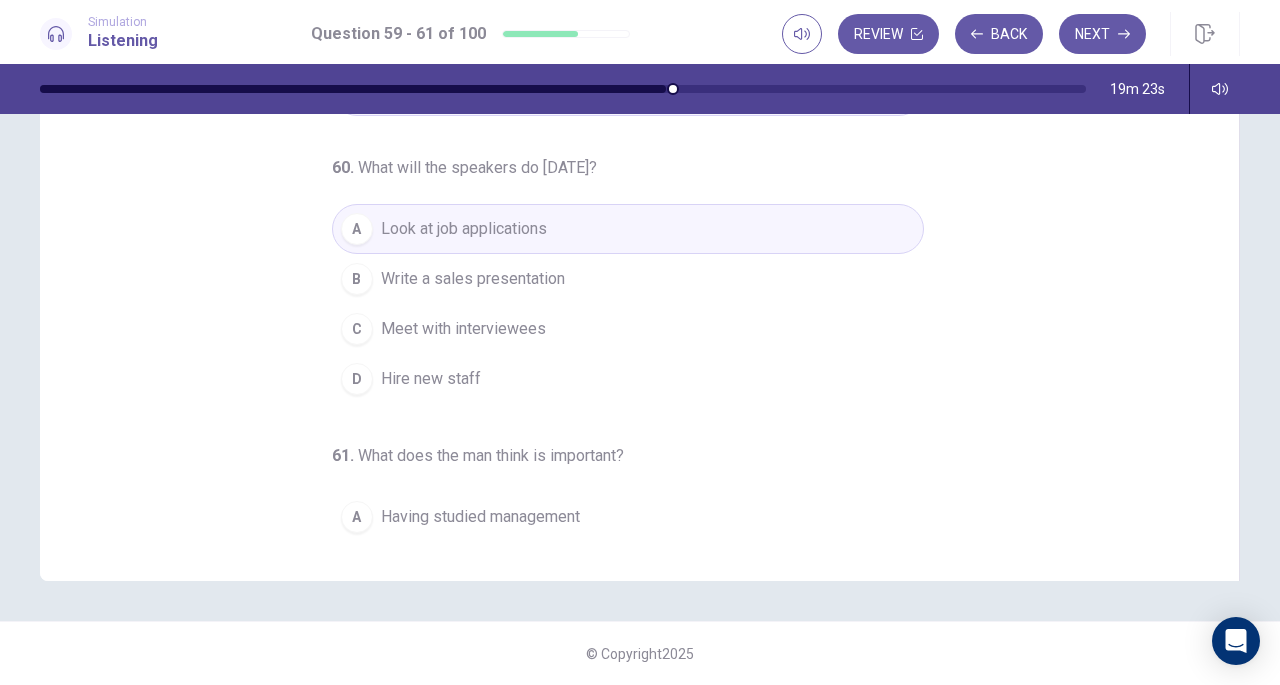 scroll, scrollTop: 0, scrollLeft: 0, axis: both 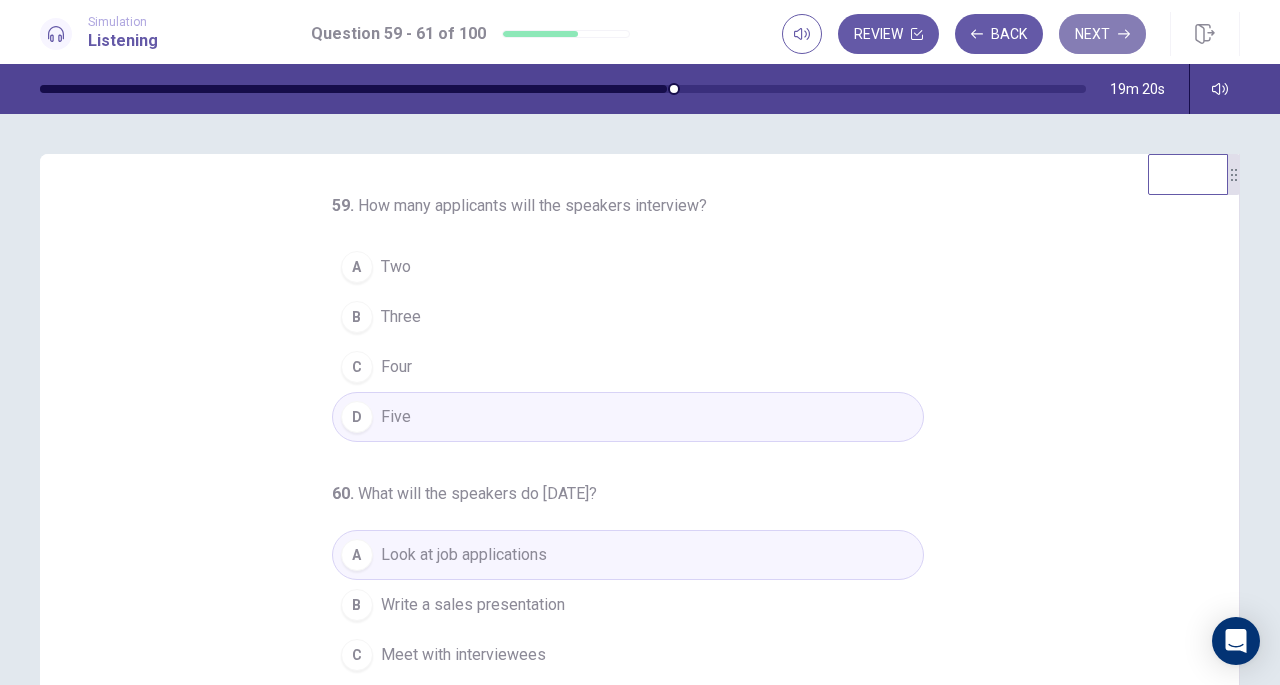 click on "Next" at bounding box center (1102, 34) 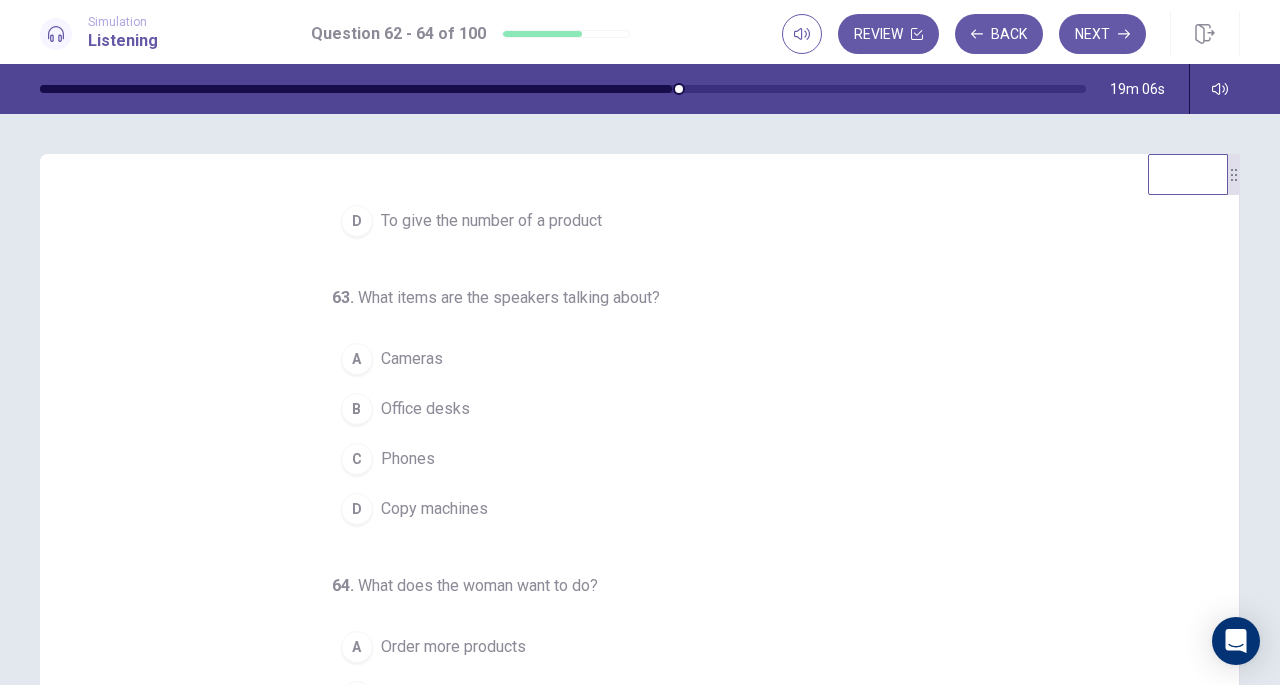 scroll, scrollTop: 200, scrollLeft: 0, axis: vertical 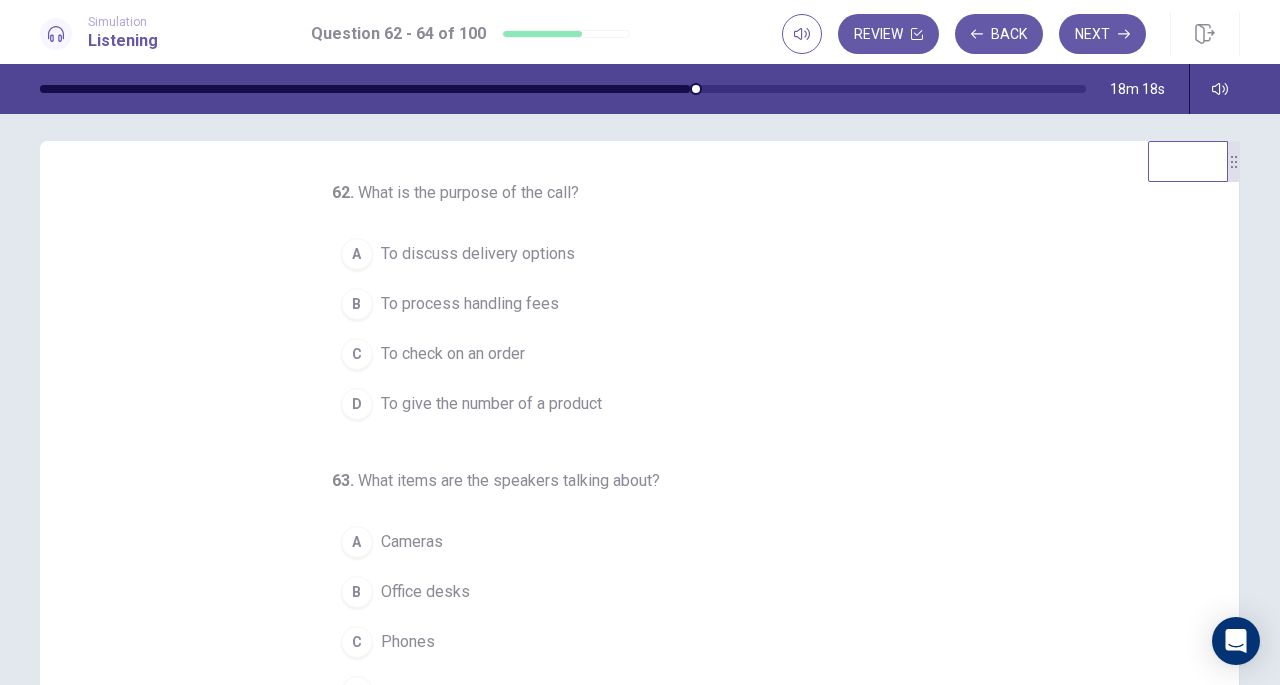 click on "To check on an order" at bounding box center (453, 354) 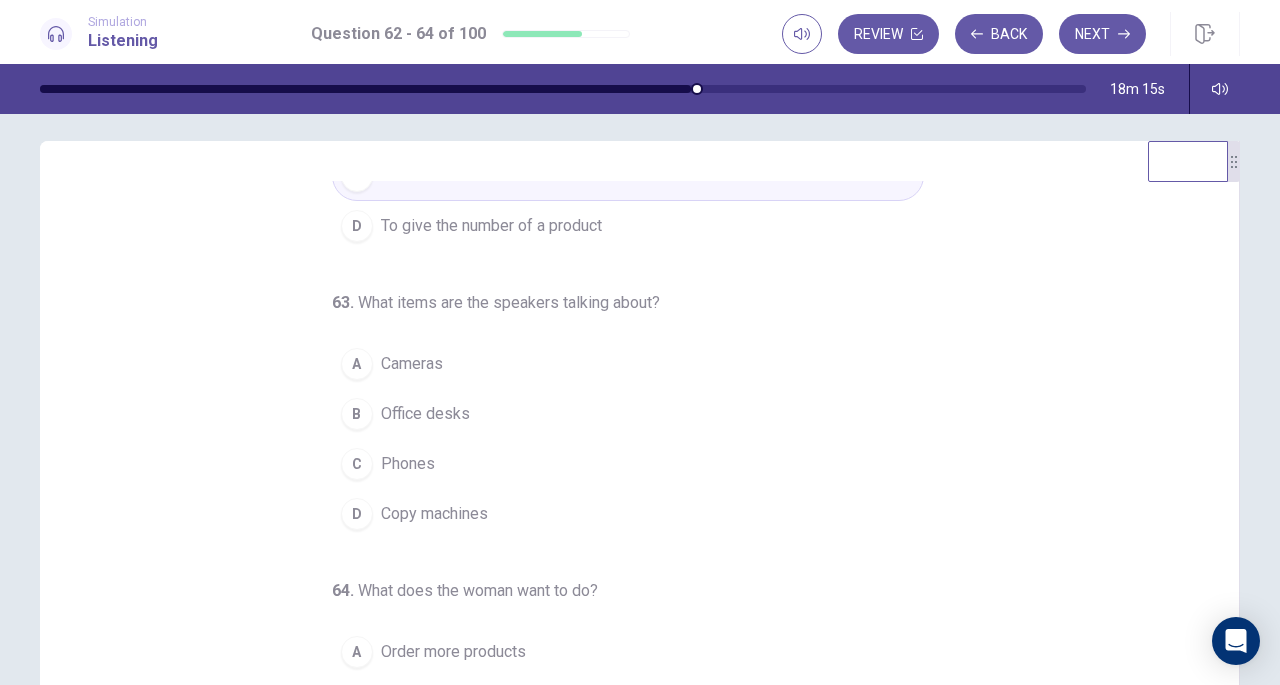 scroll, scrollTop: 179, scrollLeft: 0, axis: vertical 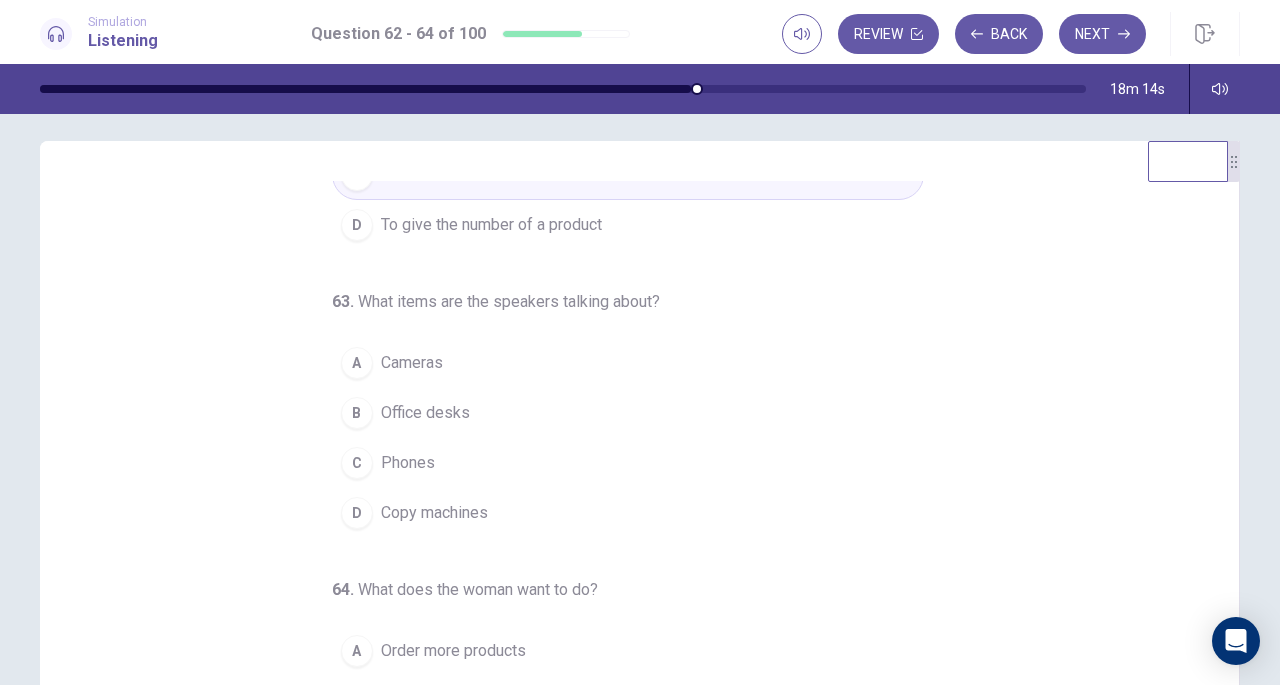 click on "Copy machines" at bounding box center [434, 513] 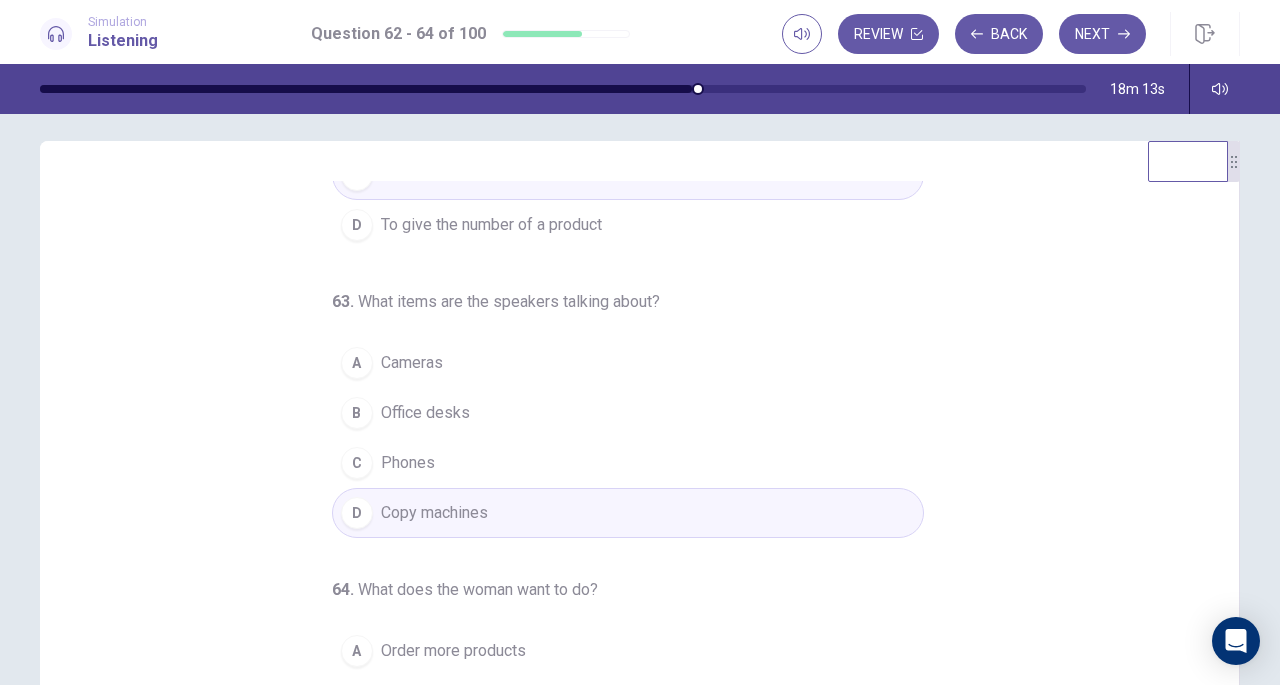 scroll, scrollTop: 200, scrollLeft: 0, axis: vertical 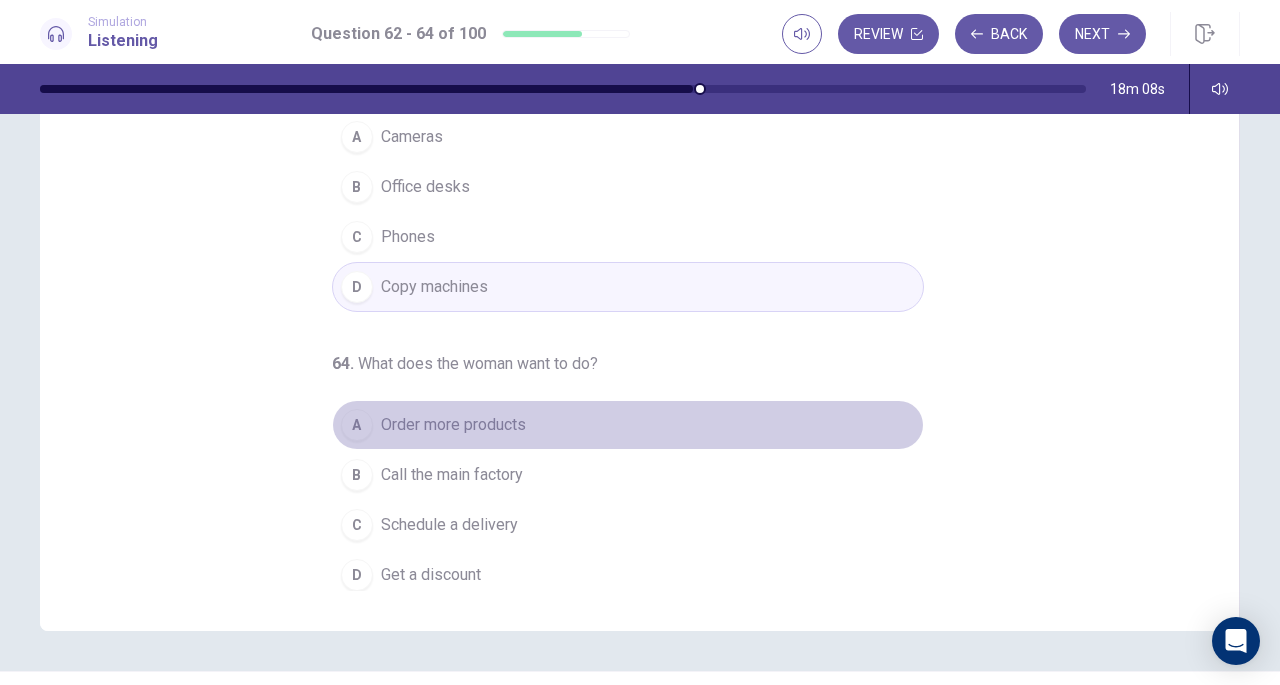 click on "Order more products" at bounding box center [453, 425] 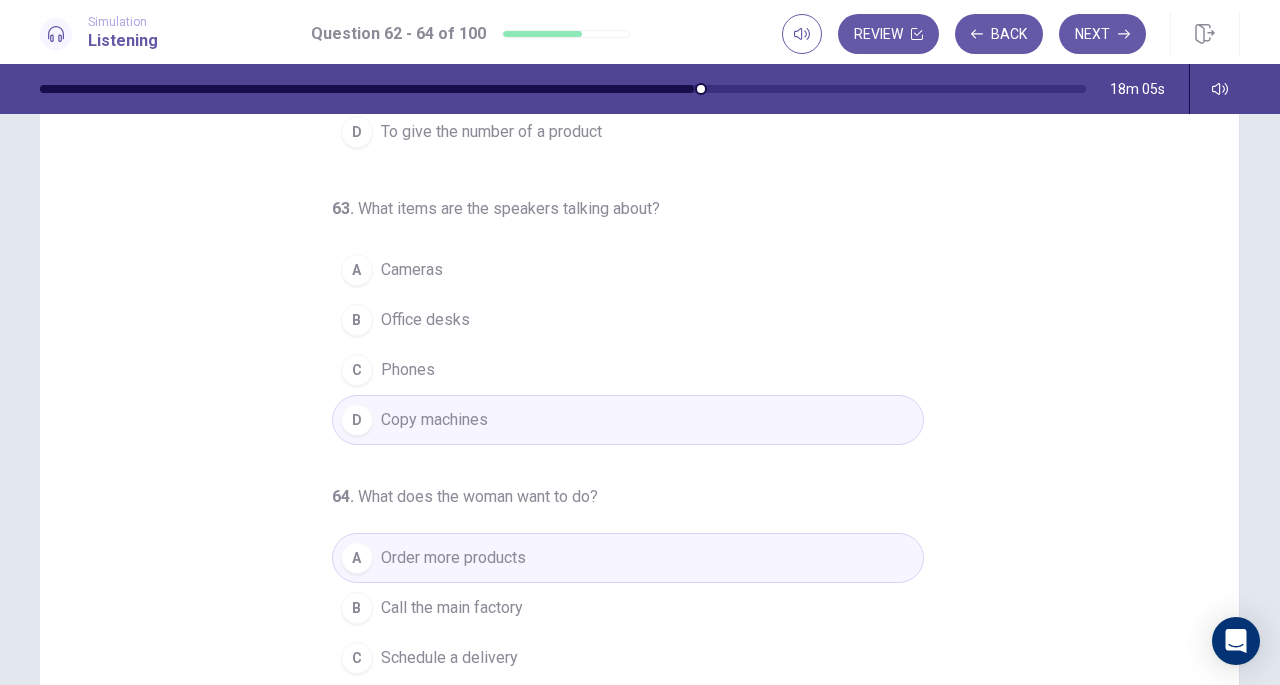 scroll, scrollTop: 79, scrollLeft: 0, axis: vertical 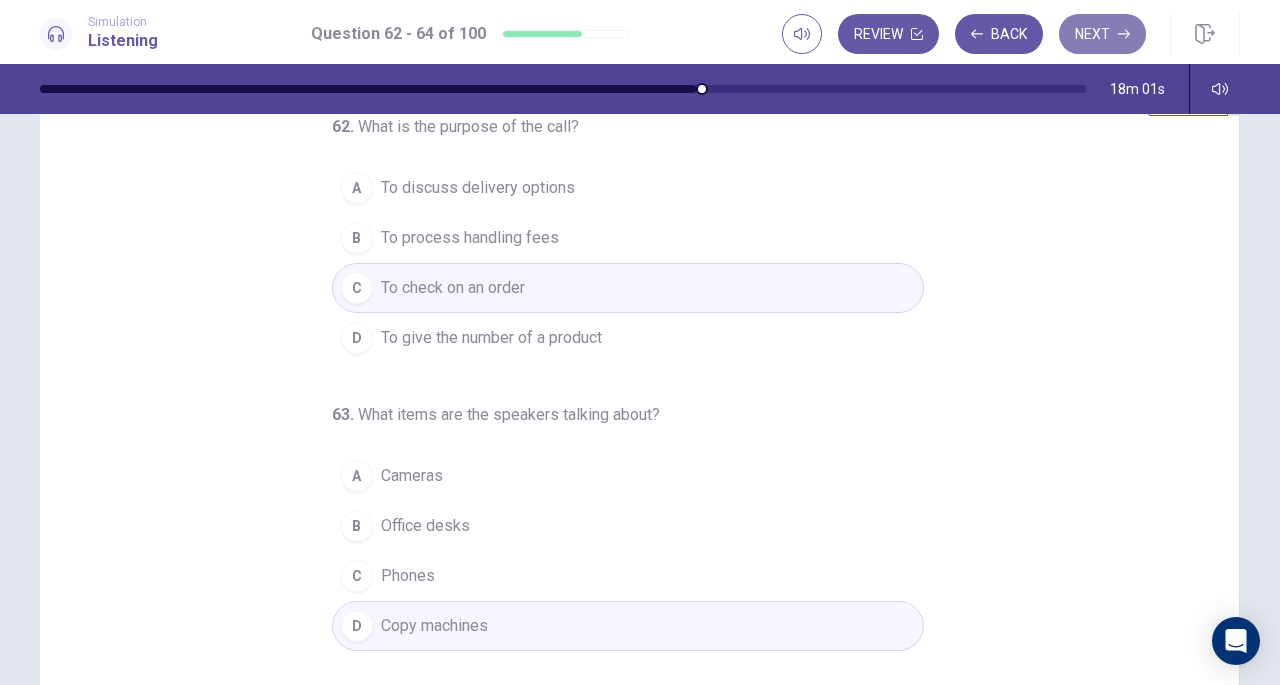 click on "Next" at bounding box center [1102, 34] 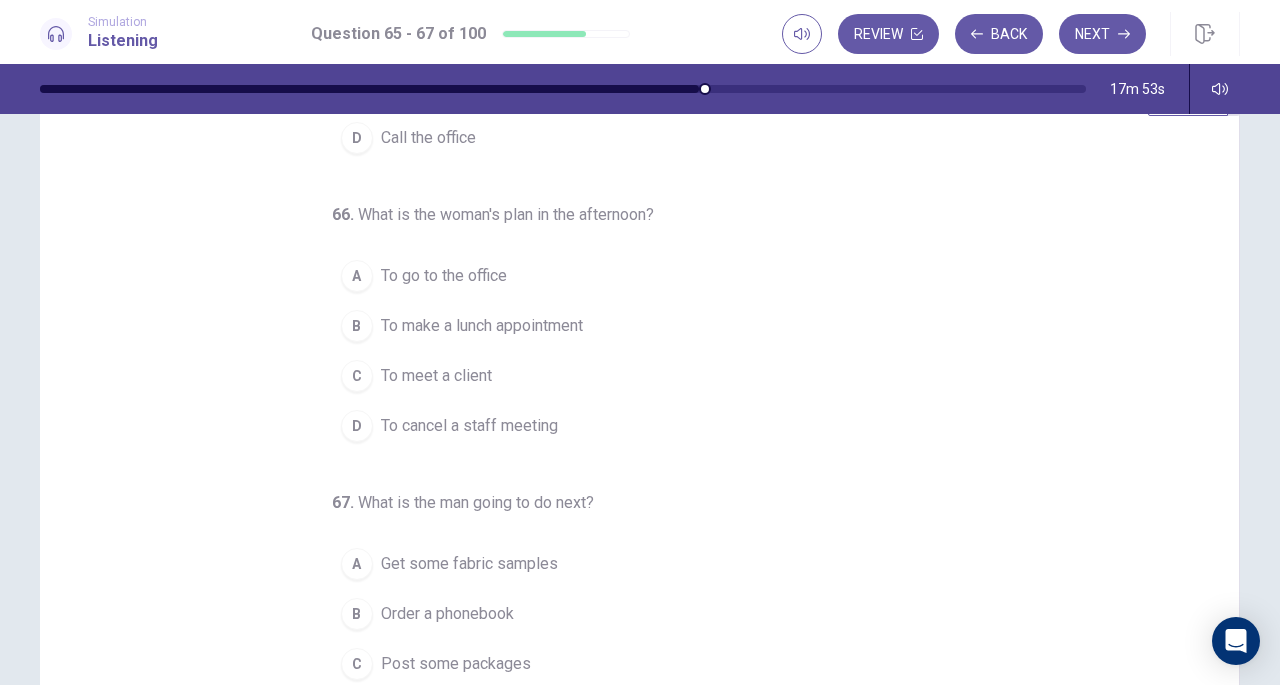 scroll, scrollTop: 200, scrollLeft: 0, axis: vertical 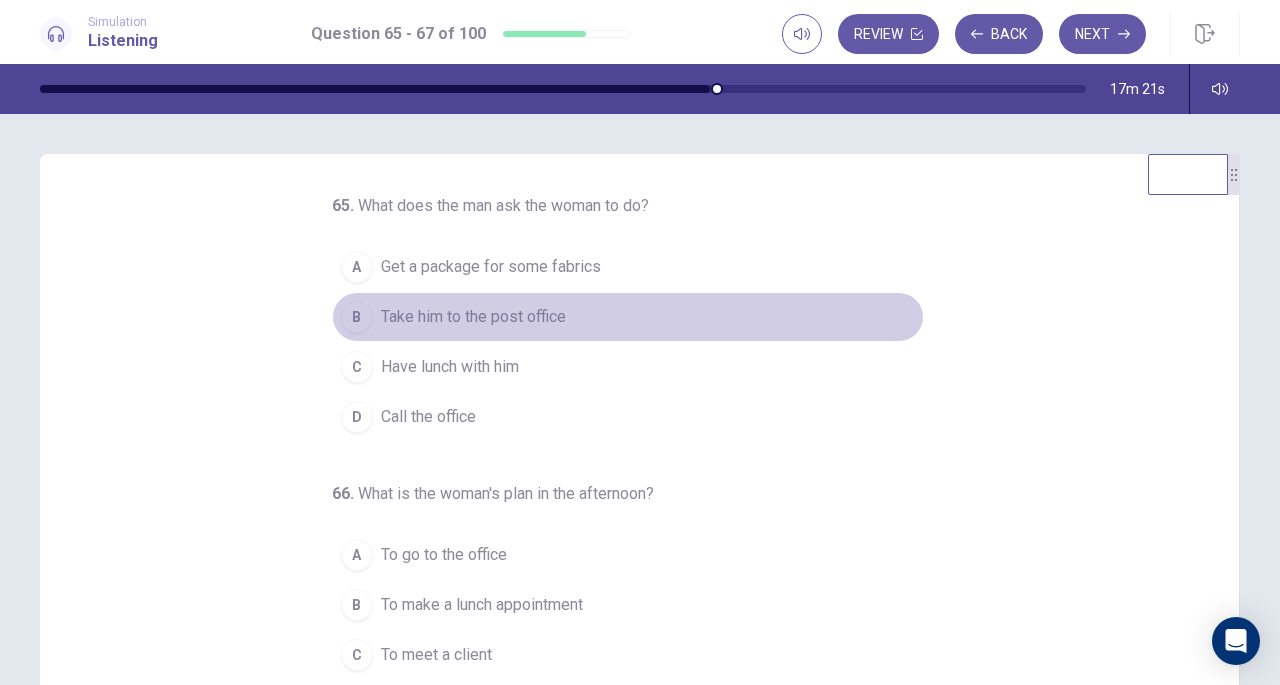click on "Take him to the post office" at bounding box center [473, 317] 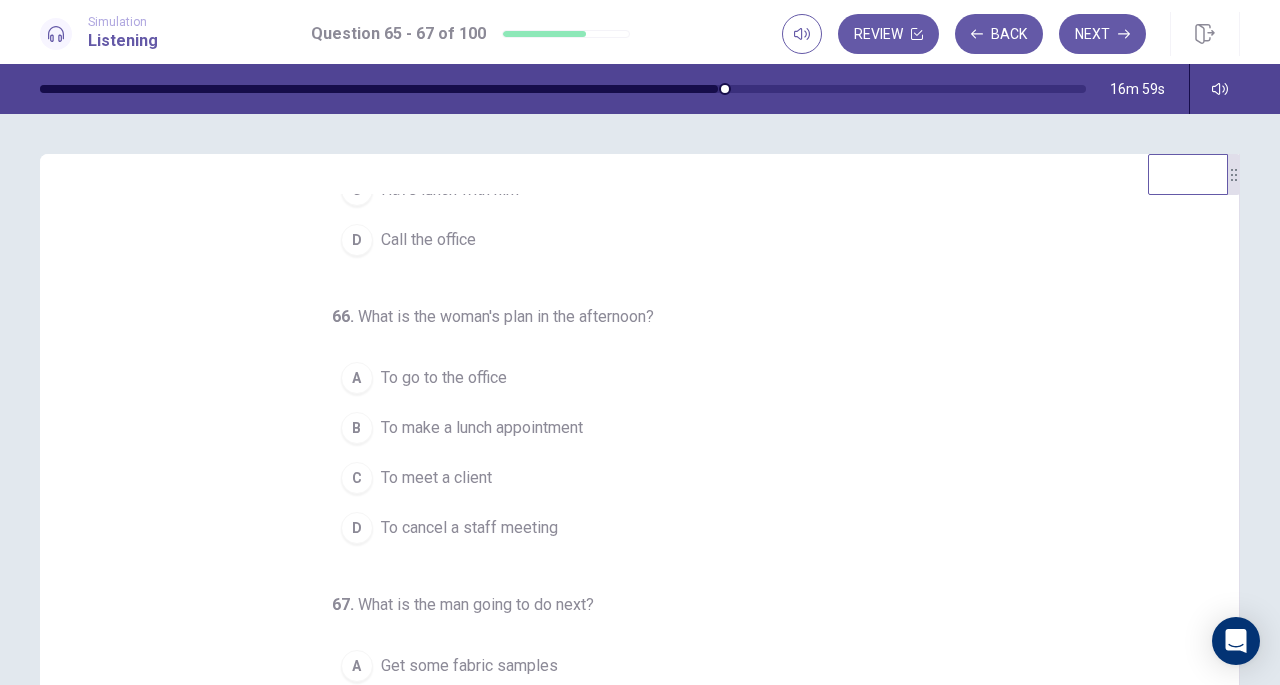 scroll, scrollTop: 178, scrollLeft: 0, axis: vertical 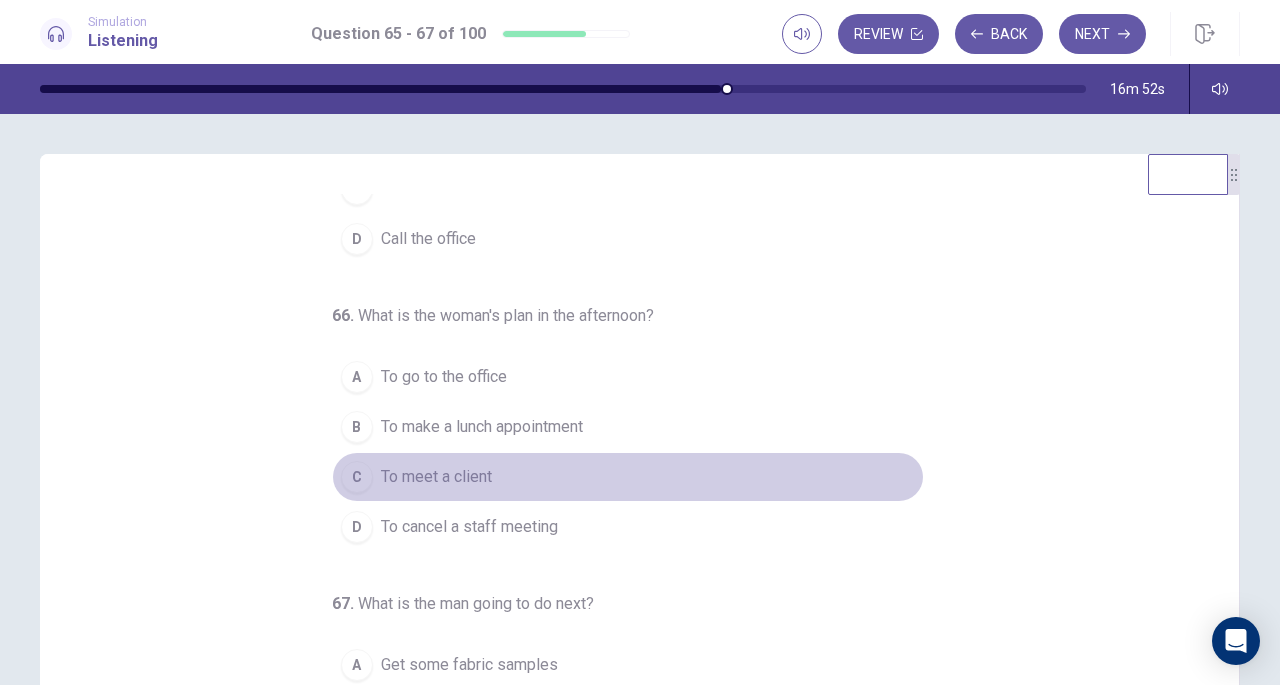 click on "To meet a client" at bounding box center [436, 477] 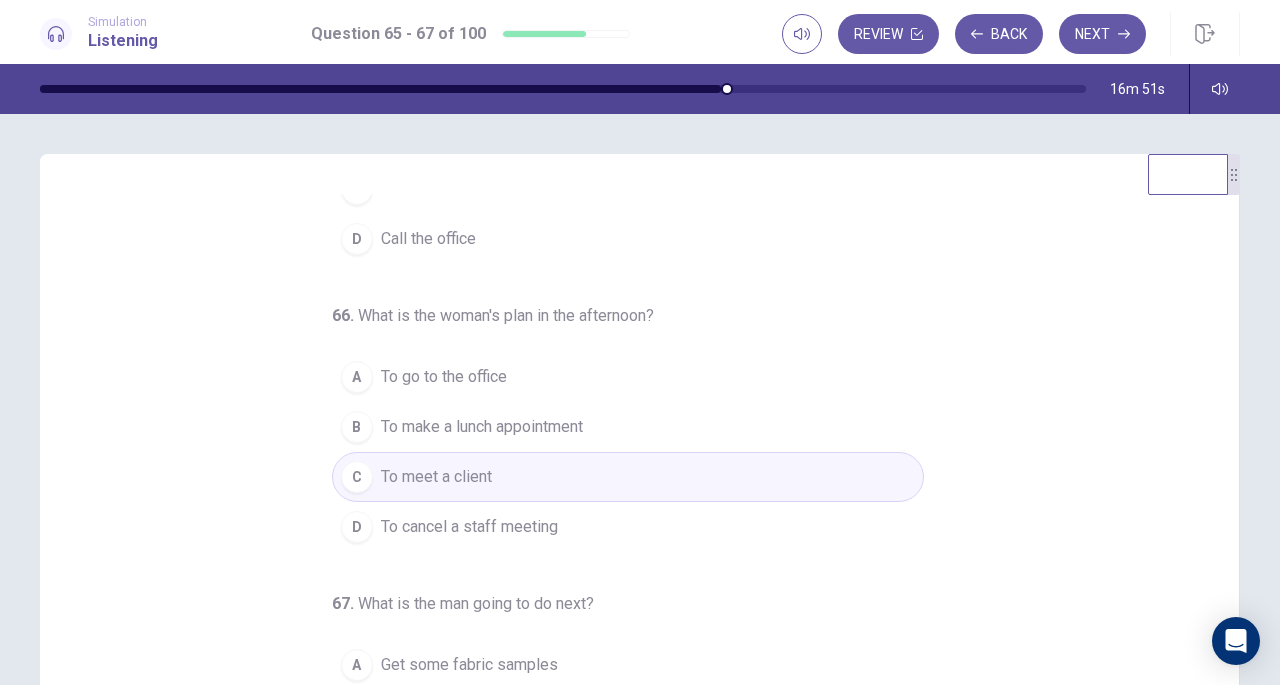 scroll, scrollTop: 200, scrollLeft: 0, axis: vertical 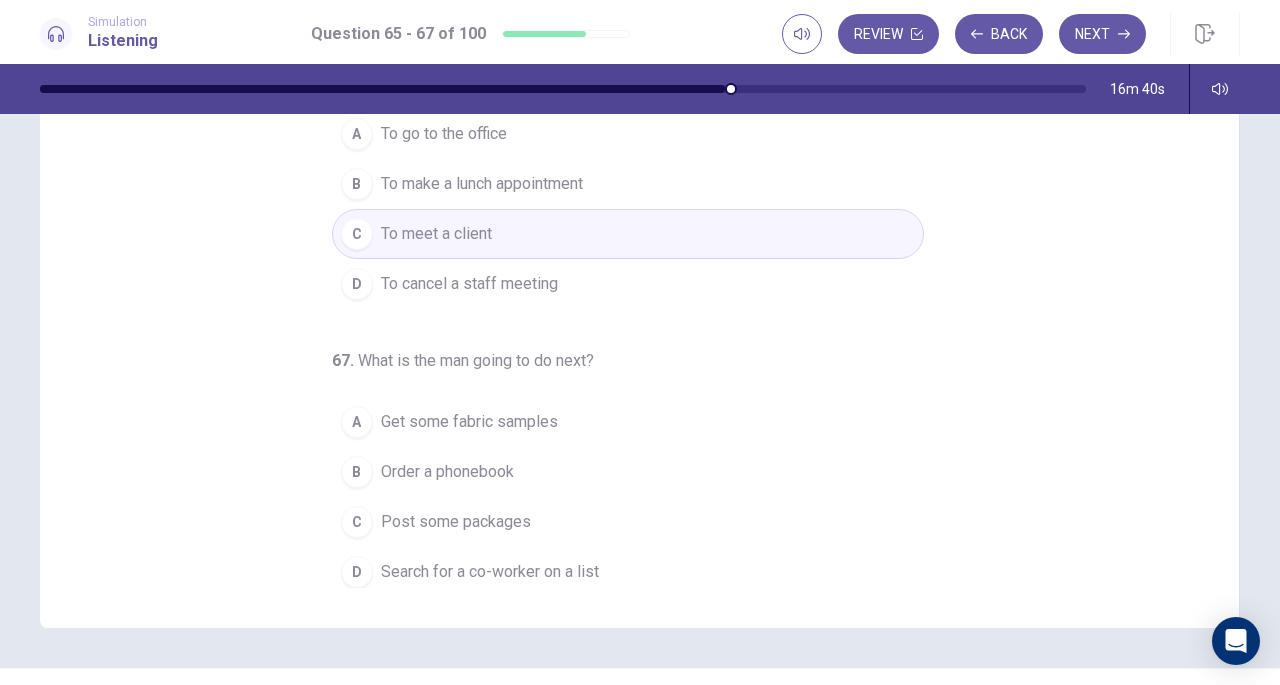 click on "Search for a co-worker on a list" at bounding box center [490, 572] 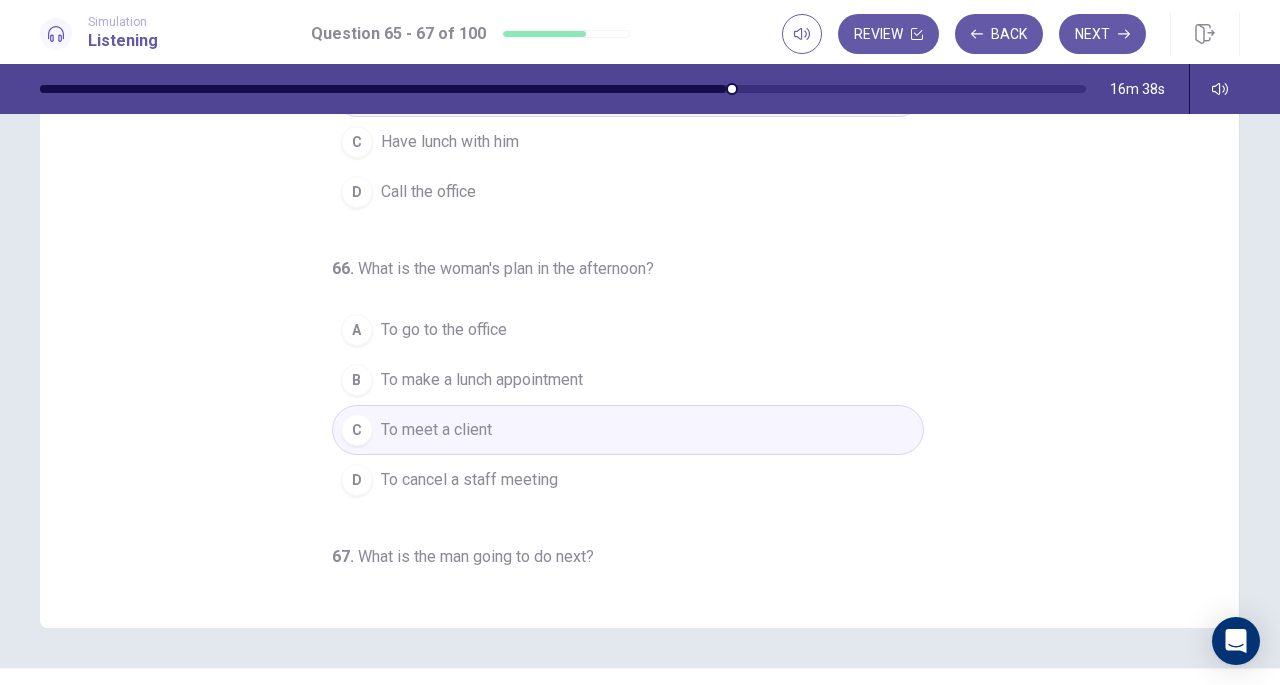 scroll, scrollTop: 0, scrollLeft: 0, axis: both 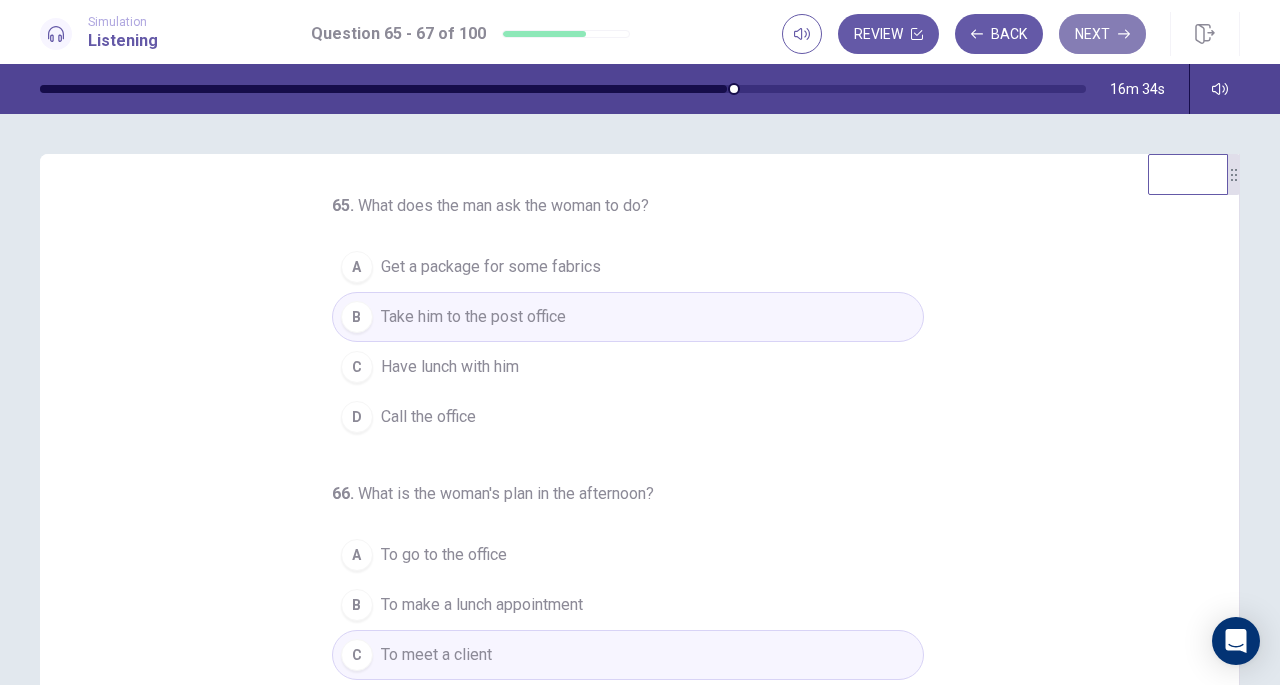 click on "Next" at bounding box center (1102, 34) 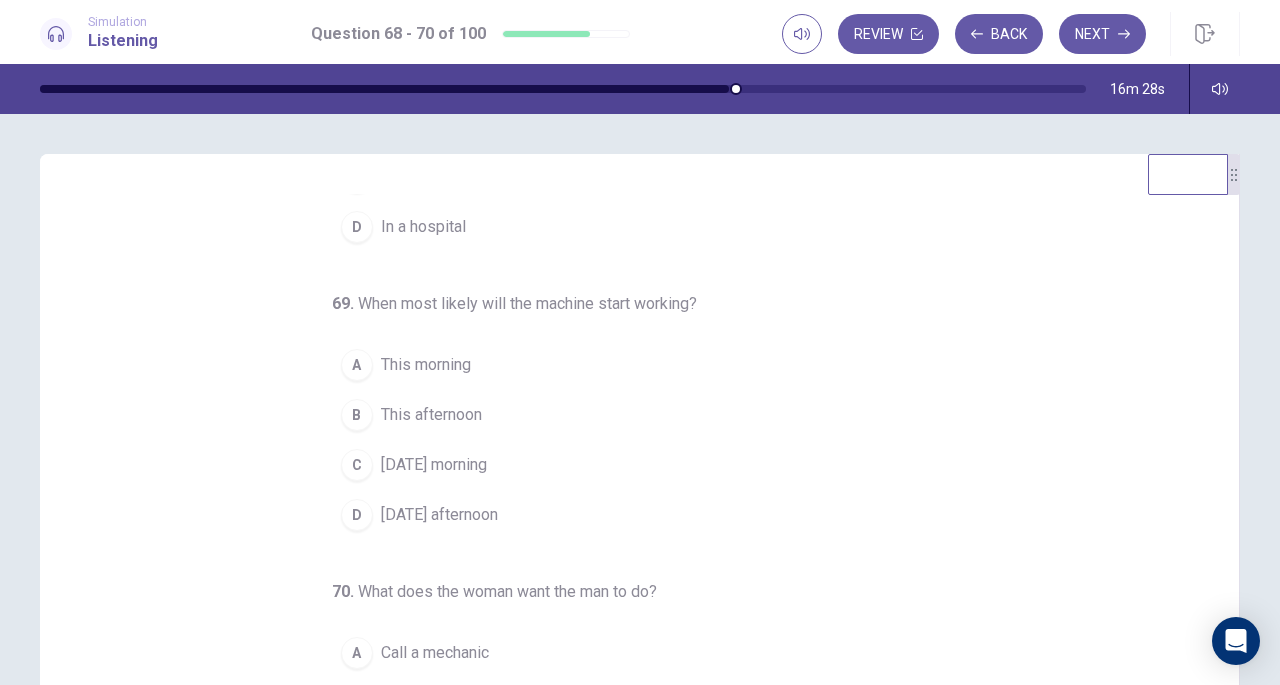 scroll, scrollTop: 200, scrollLeft: 0, axis: vertical 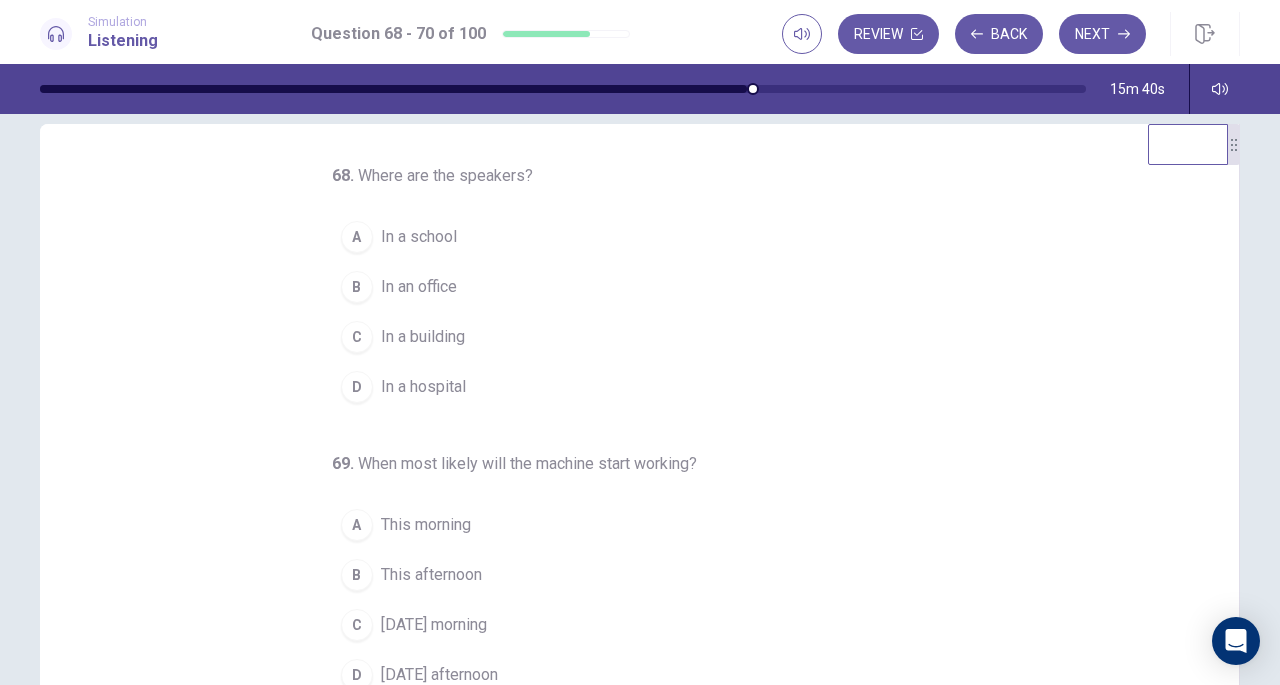 click on "In an office" at bounding box center (419, 287) 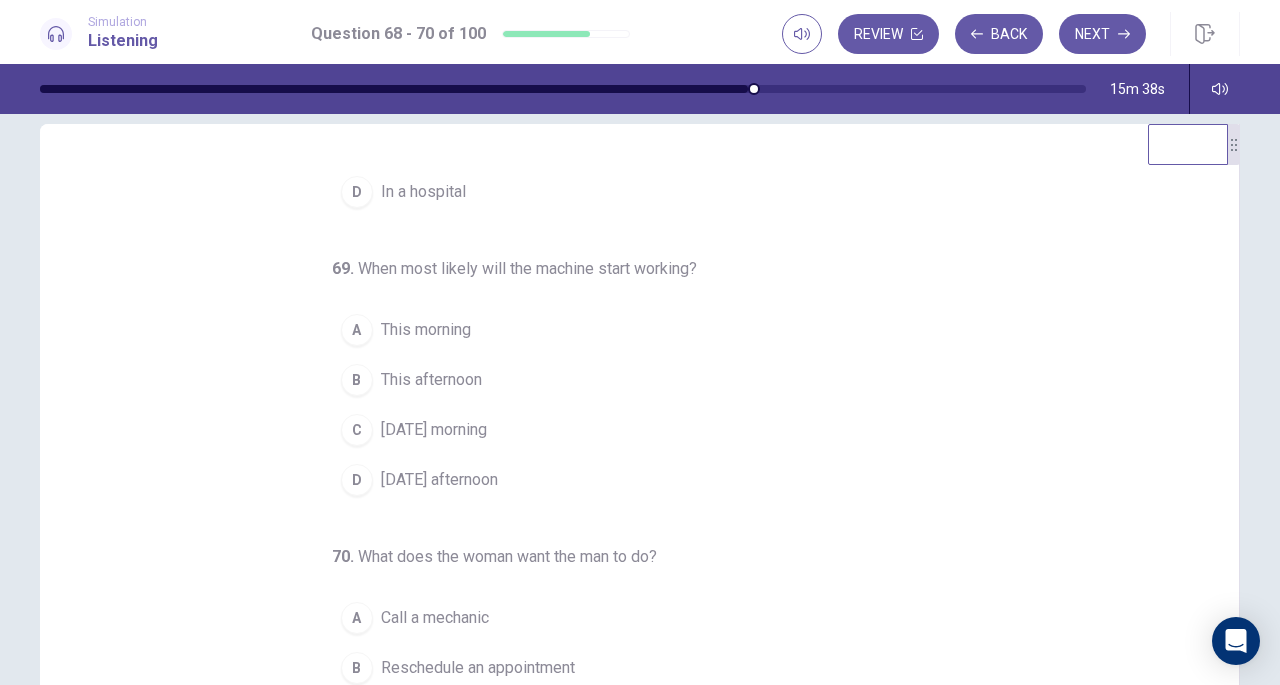 scroll, scrollTop: 194, scrollLeft: 0, axis: vertical 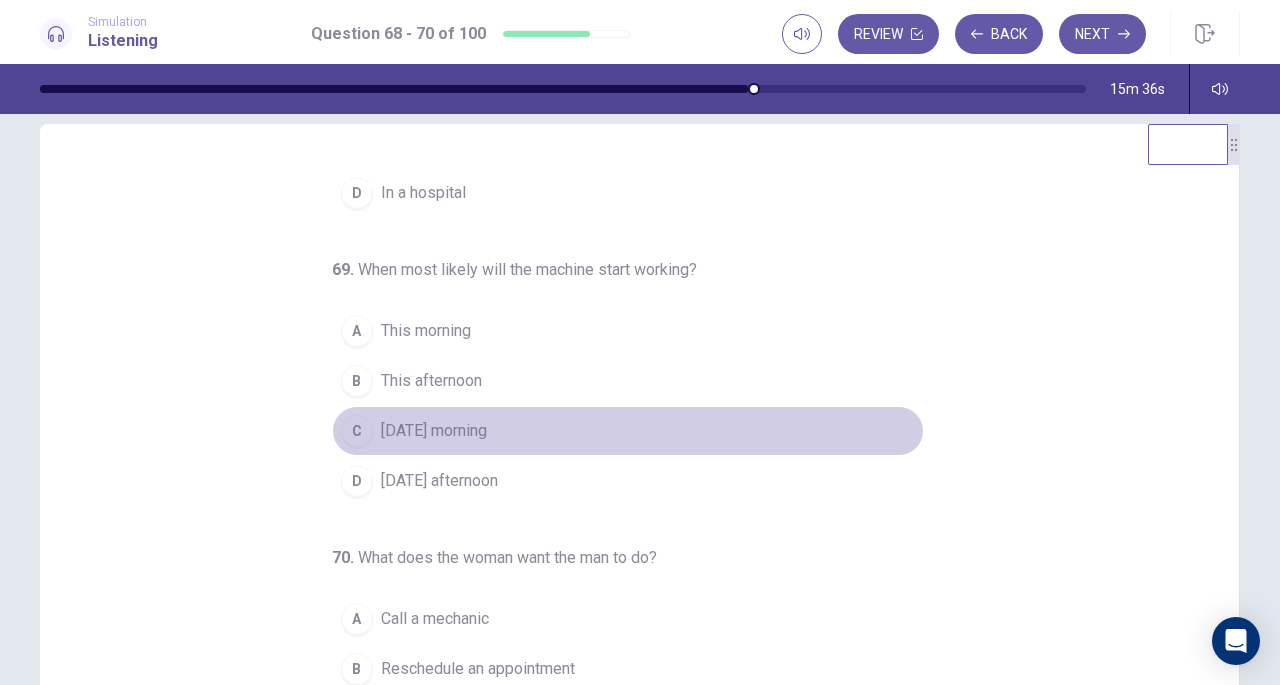 click on "[DATE] morning" at bounding box center (434, 431) 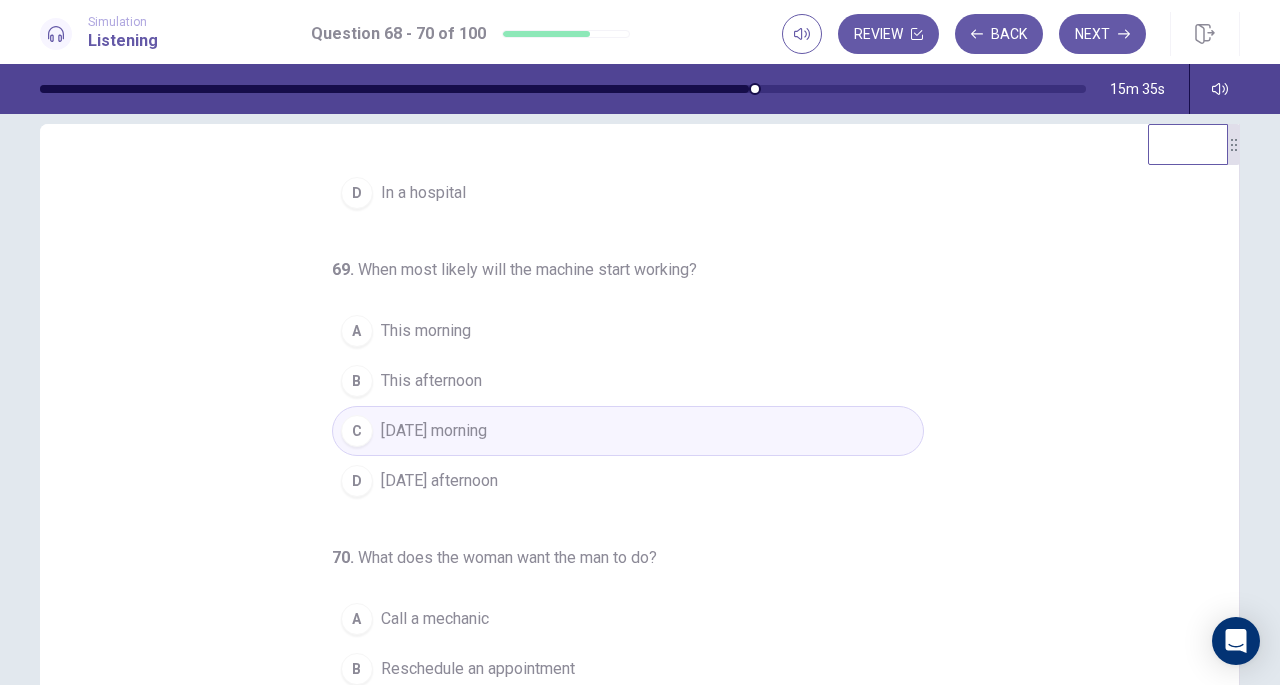 scroll, scrollTop: 200, scrollLeft: 0, axis: vertical 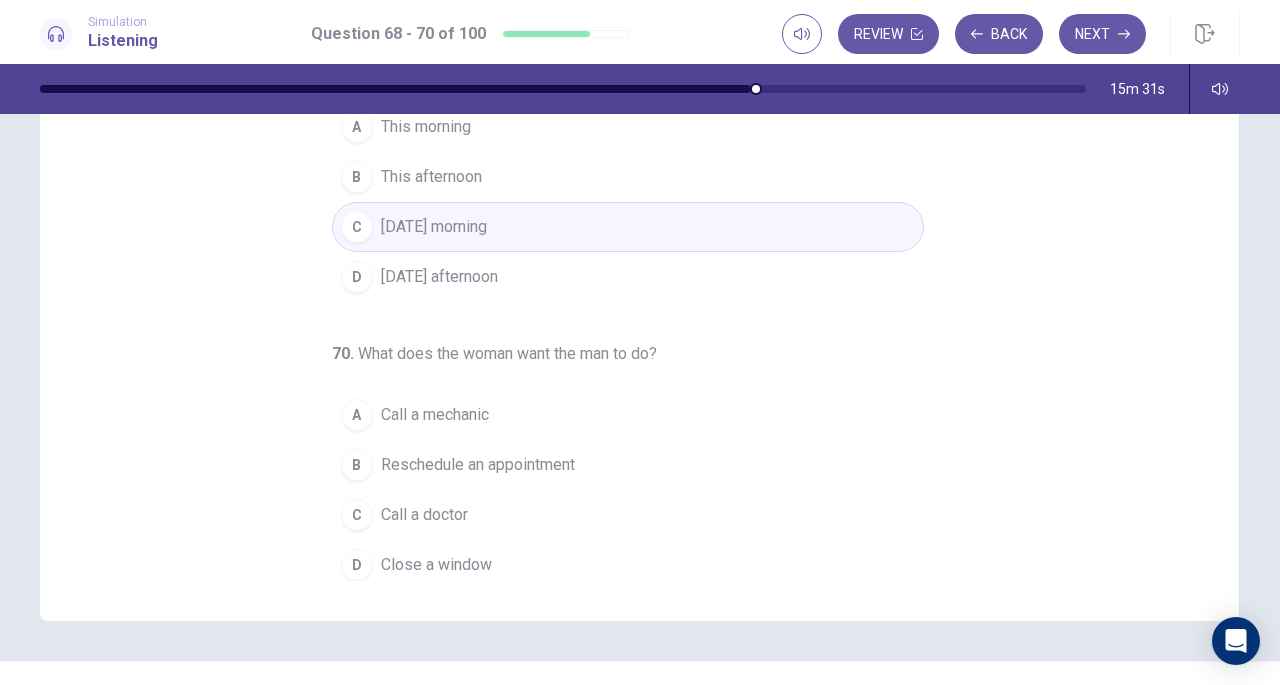 click on "Close a window" at bounding box center (436, 565) 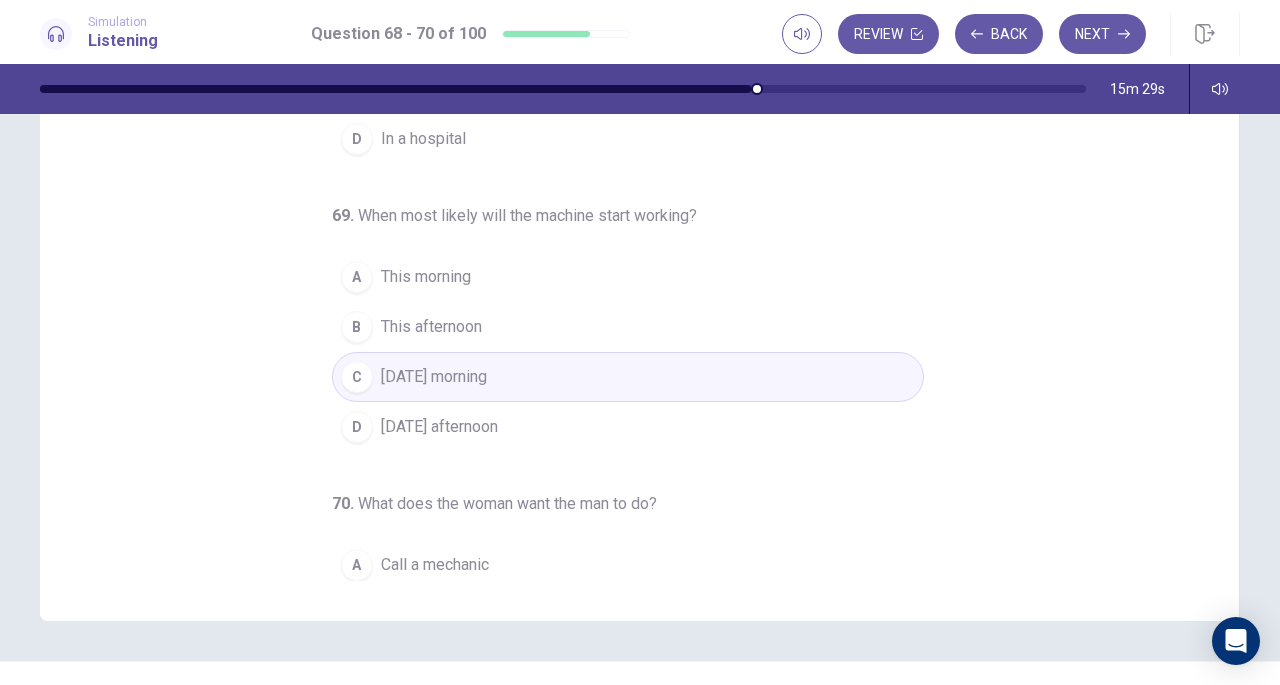 scroll, scrollTop: 0, scrollLeft: 0, axis: both 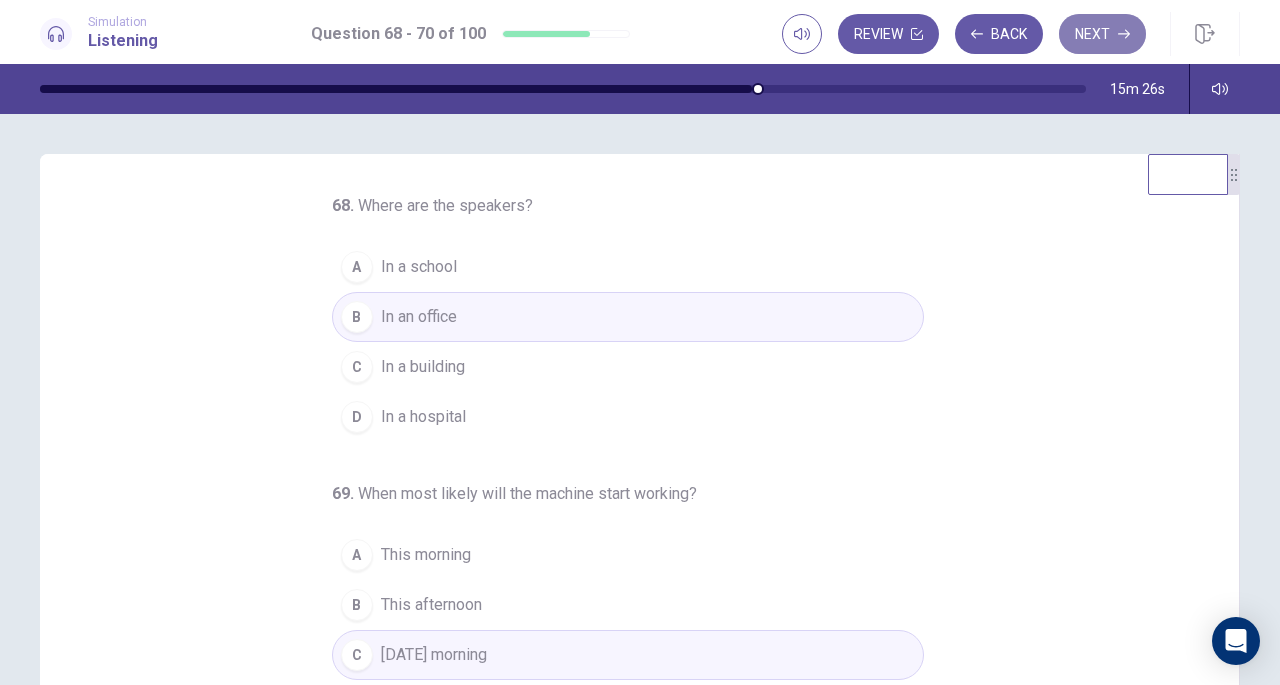 click on "Next" at bounding box center [1102, 34] 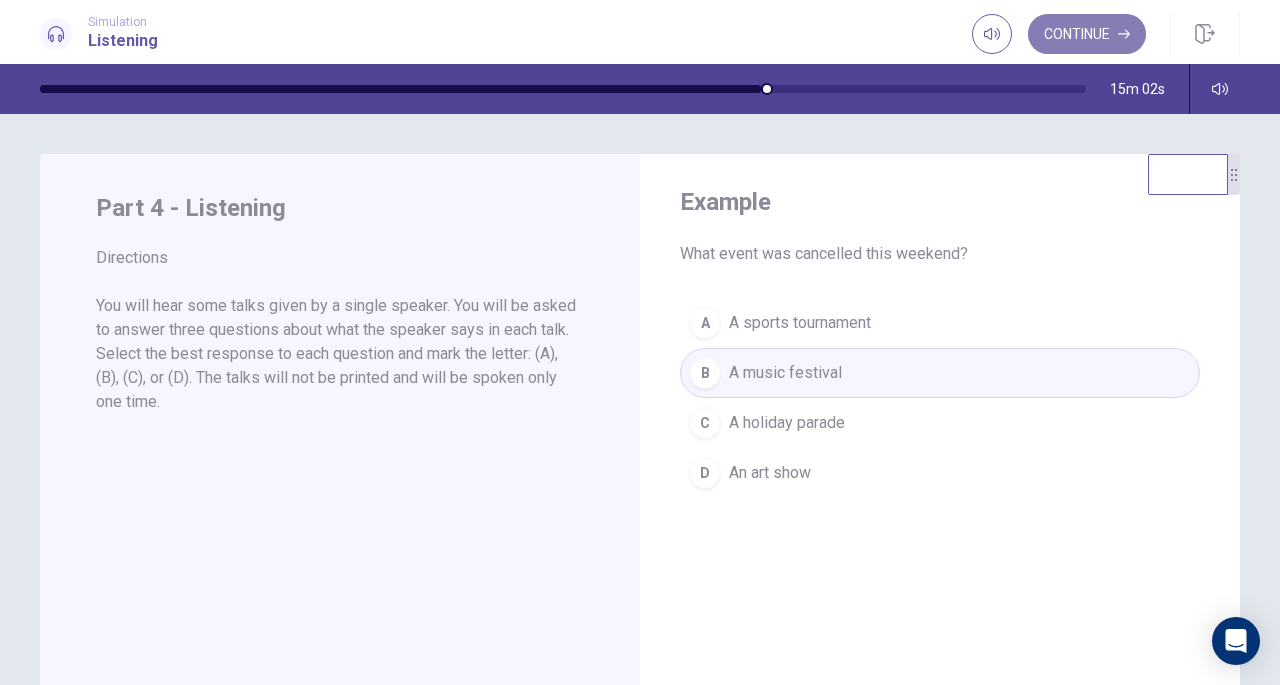 click on "Continue" at bounding box center (1087, 34) 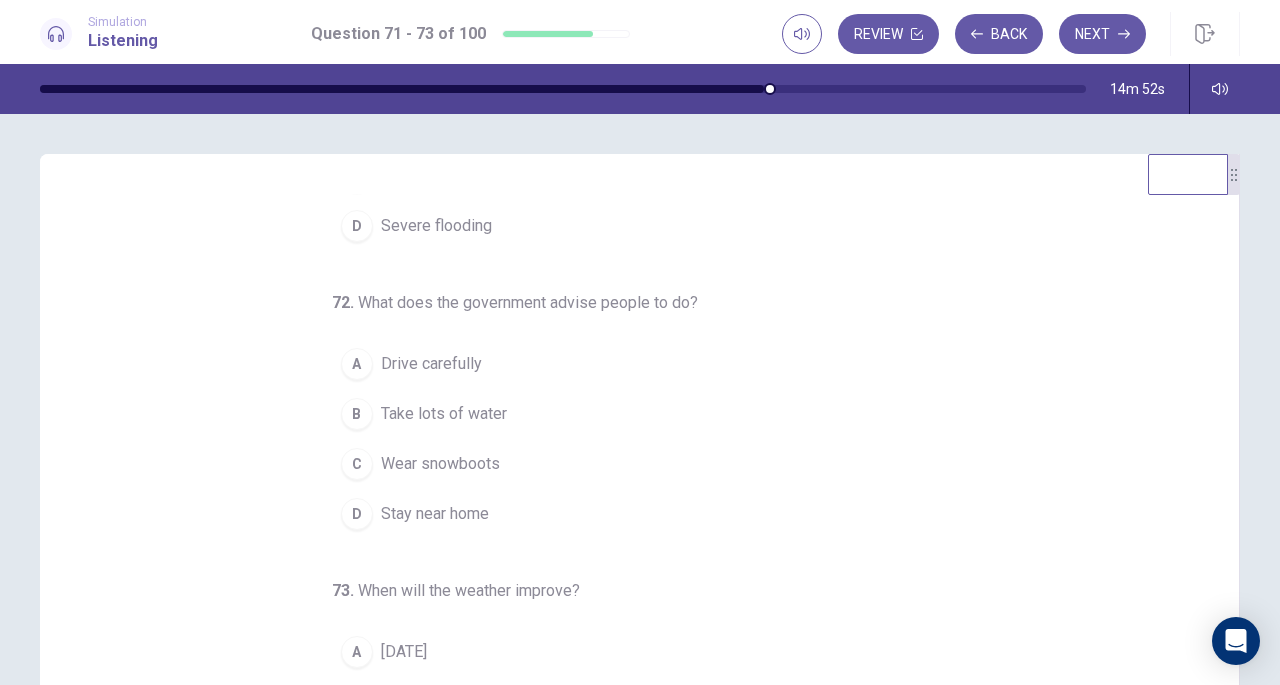 scroll, scrollTop: 224, scrollLeft: 0, axis: vertical 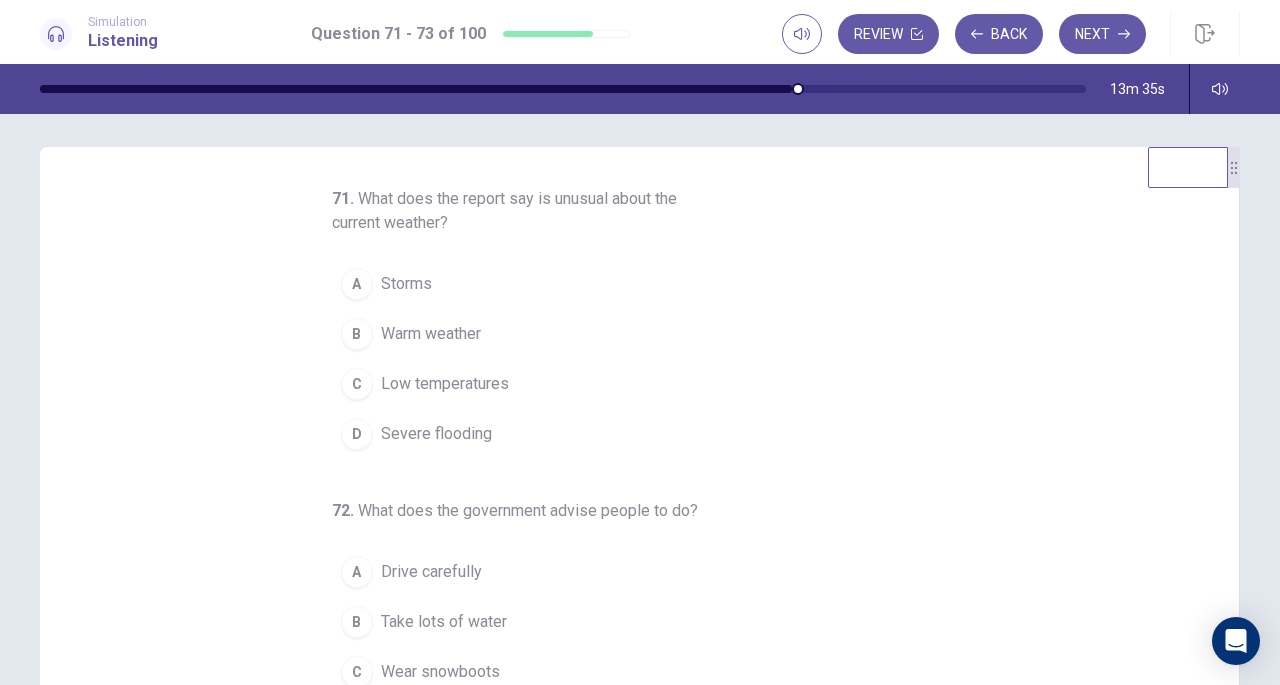 click on "Low temperatures" at bounding box center [445, 384] 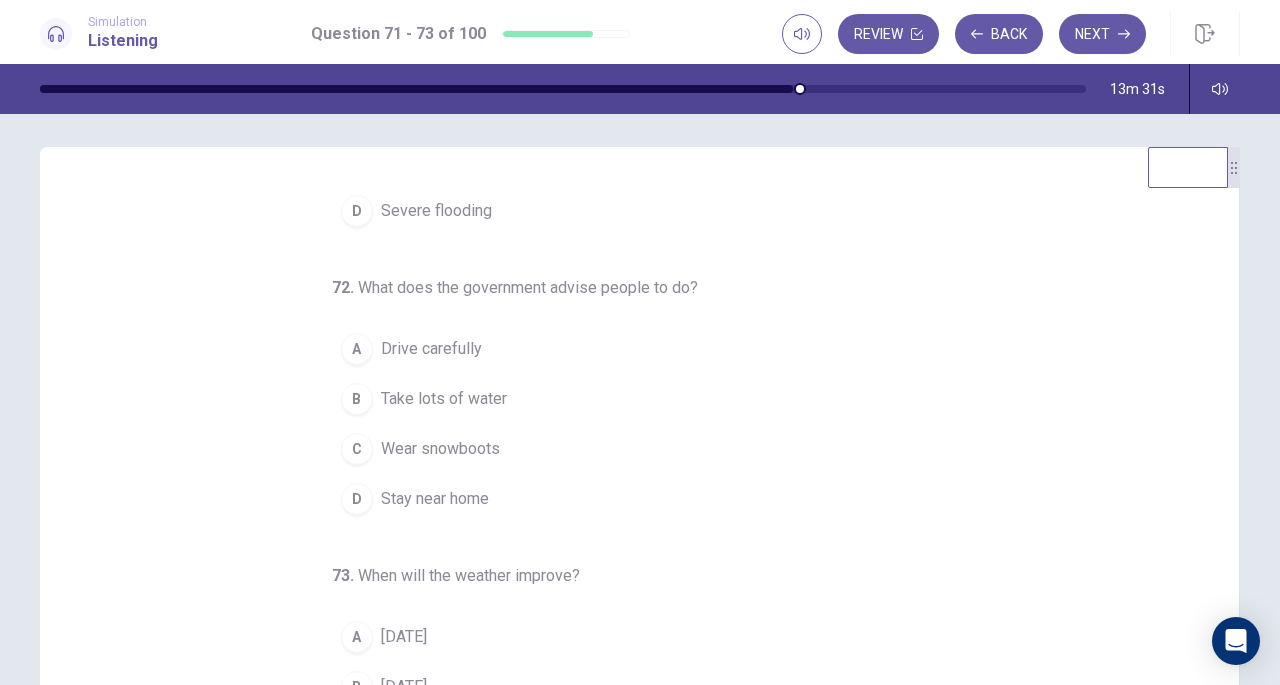 scroll, scrollTop: 224, scrollLeft: 0, axis: vertical 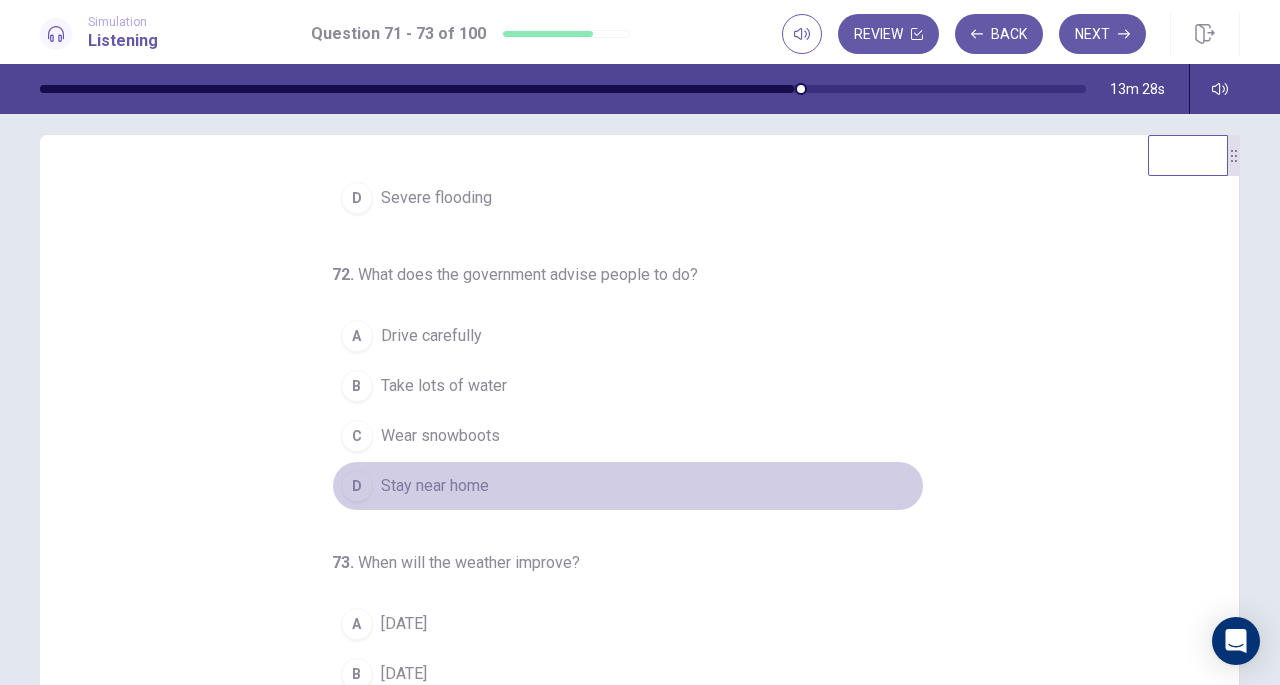 click on "Stay near home" at bounding box center [435, 486] 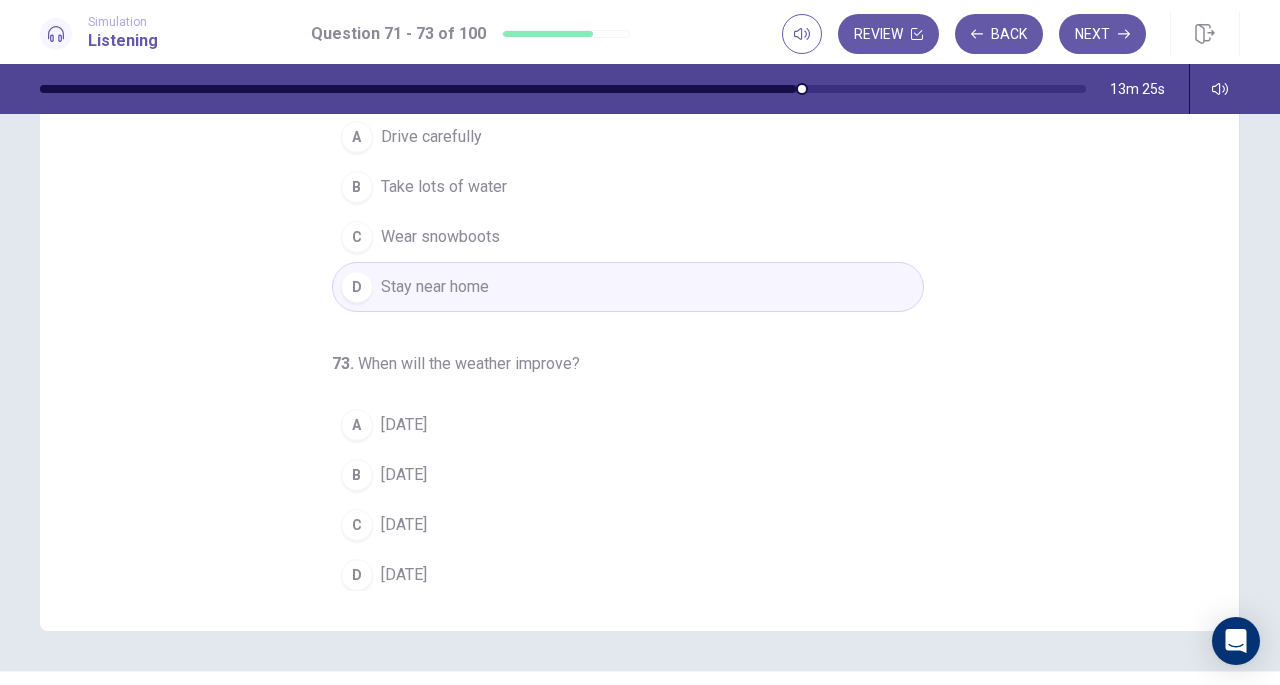 scroll, scrollTop: 219, scrollLeft: 0, axis: vertical 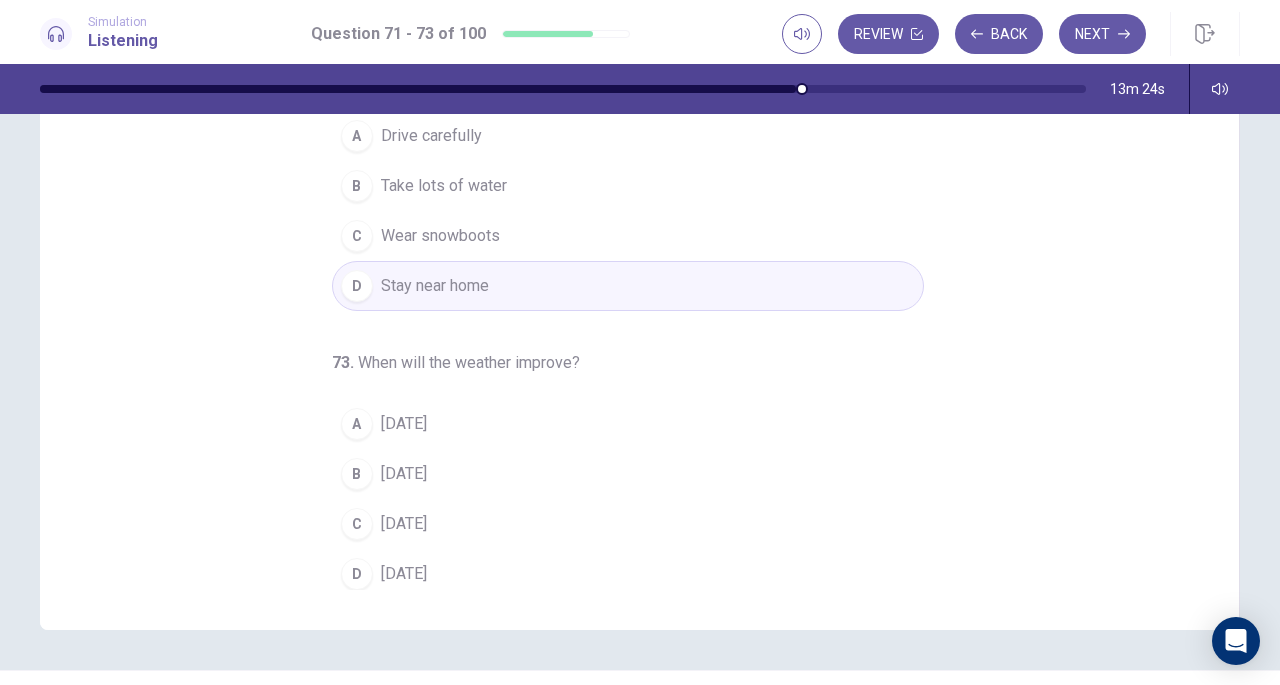 click on "[DATE]" at bounding box center [404, 524] 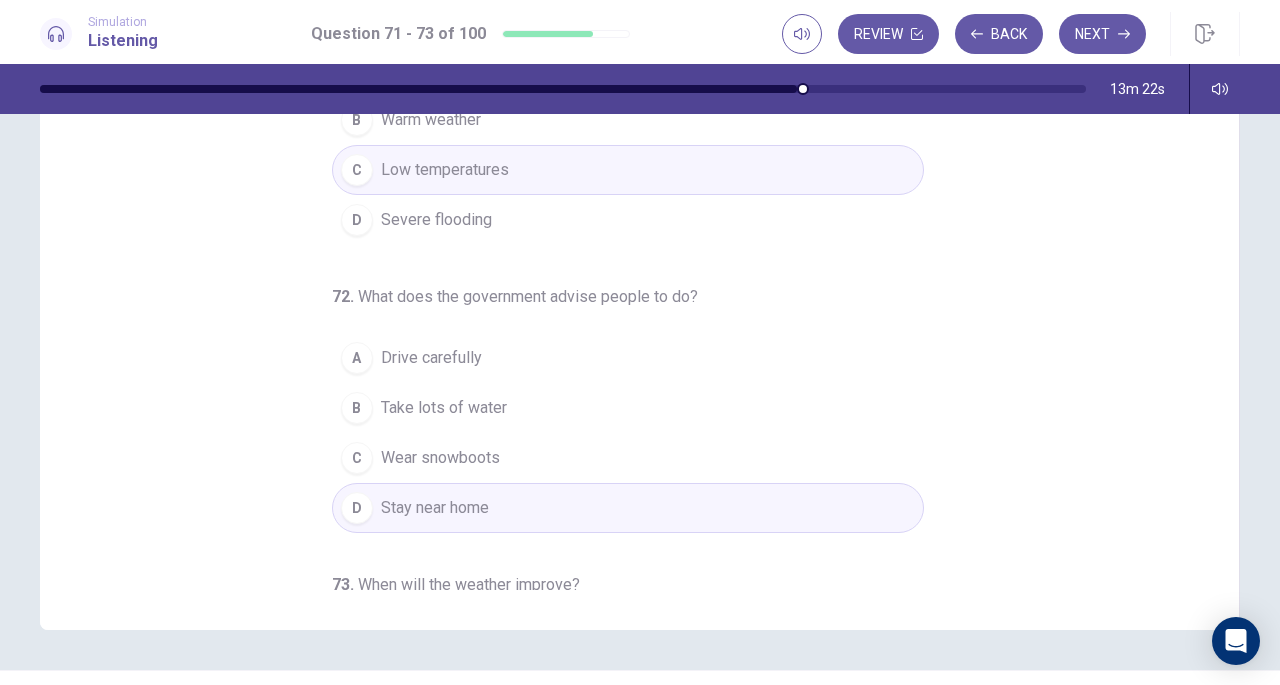 scroll, scrollTop: 0, scrollLeft: 0, axis: both 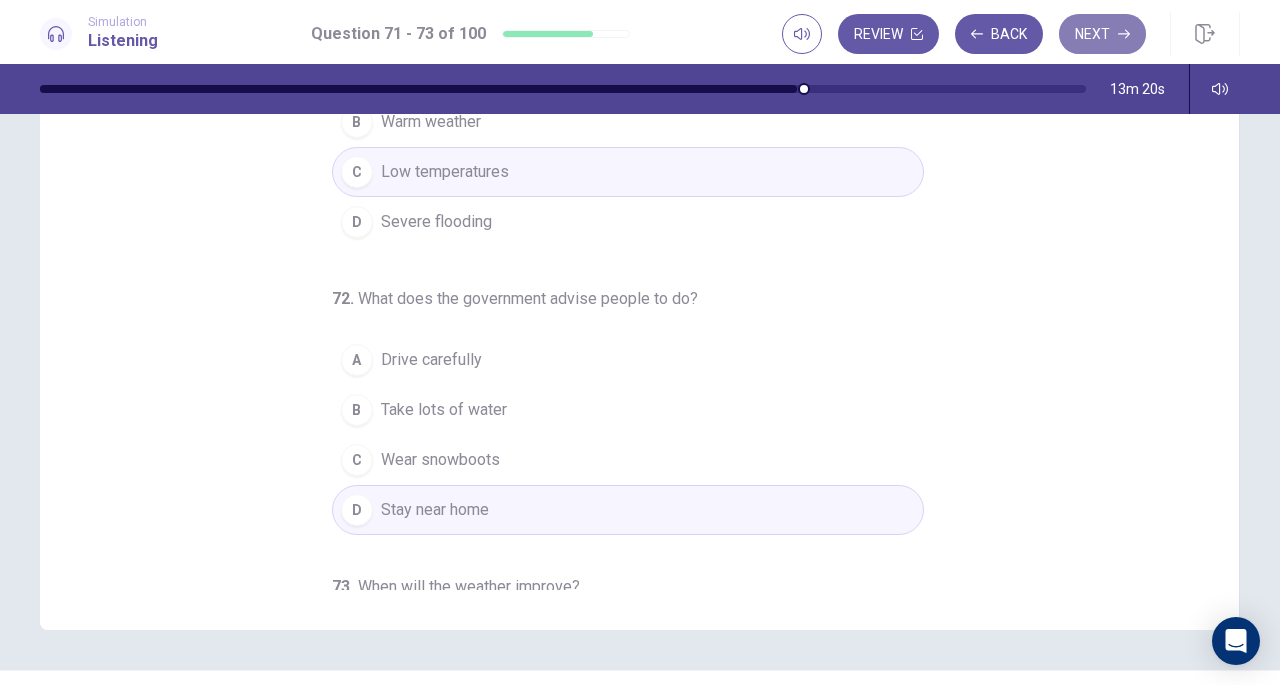 click on "Next" at bounding box center (1102, 34) 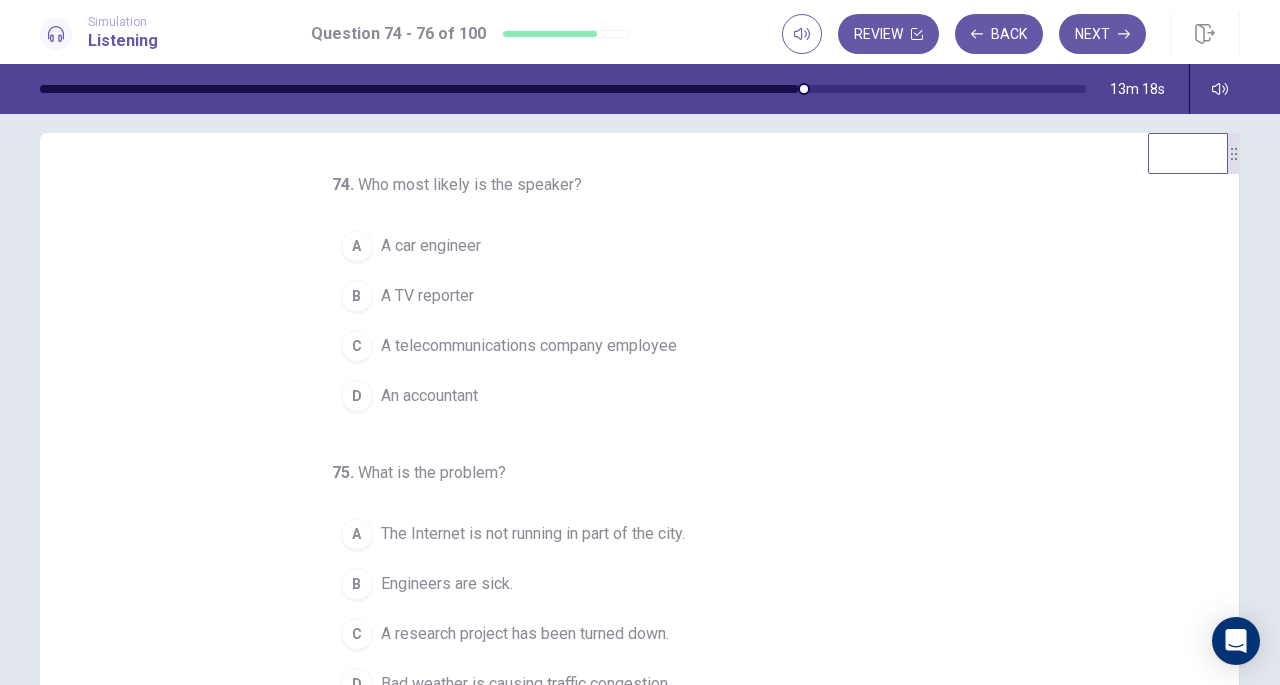 scroll, scrollTop: 0, scrollLeft: 0, axis: both 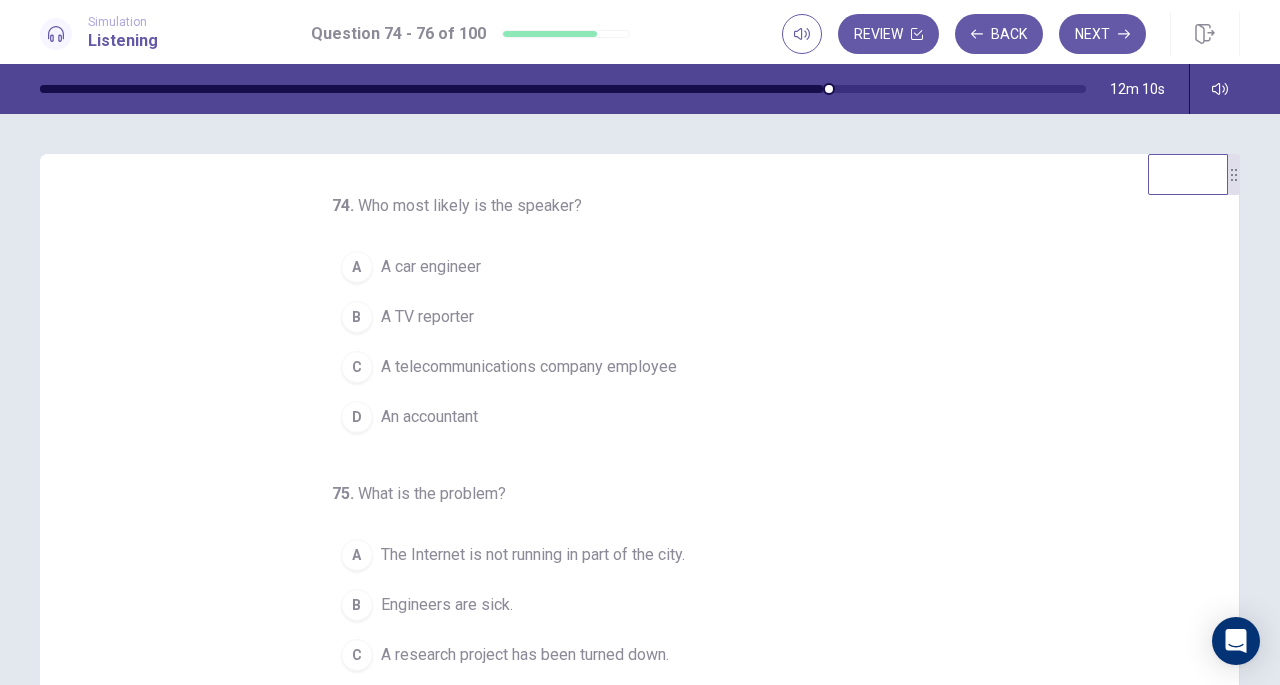 click on "A telecommunications company employee" at bounding box center [529, 367] 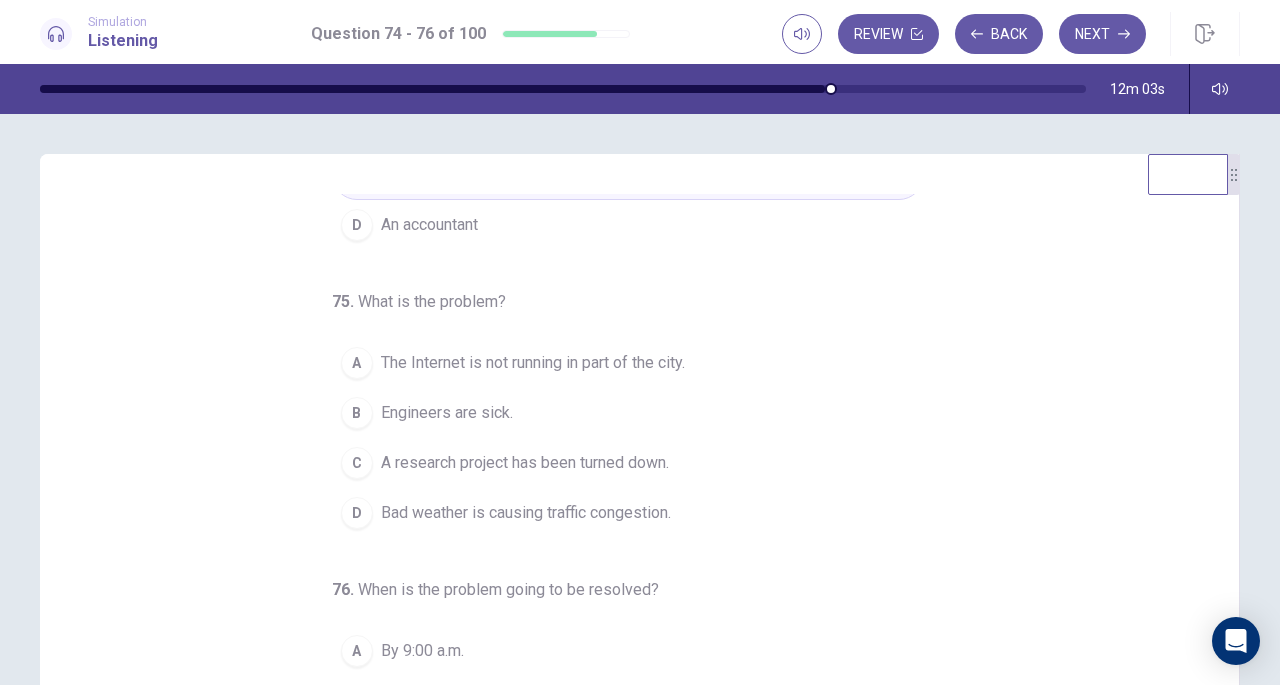 scroll, scrollTop: 184, scrollLeft: 0, axis: vertical 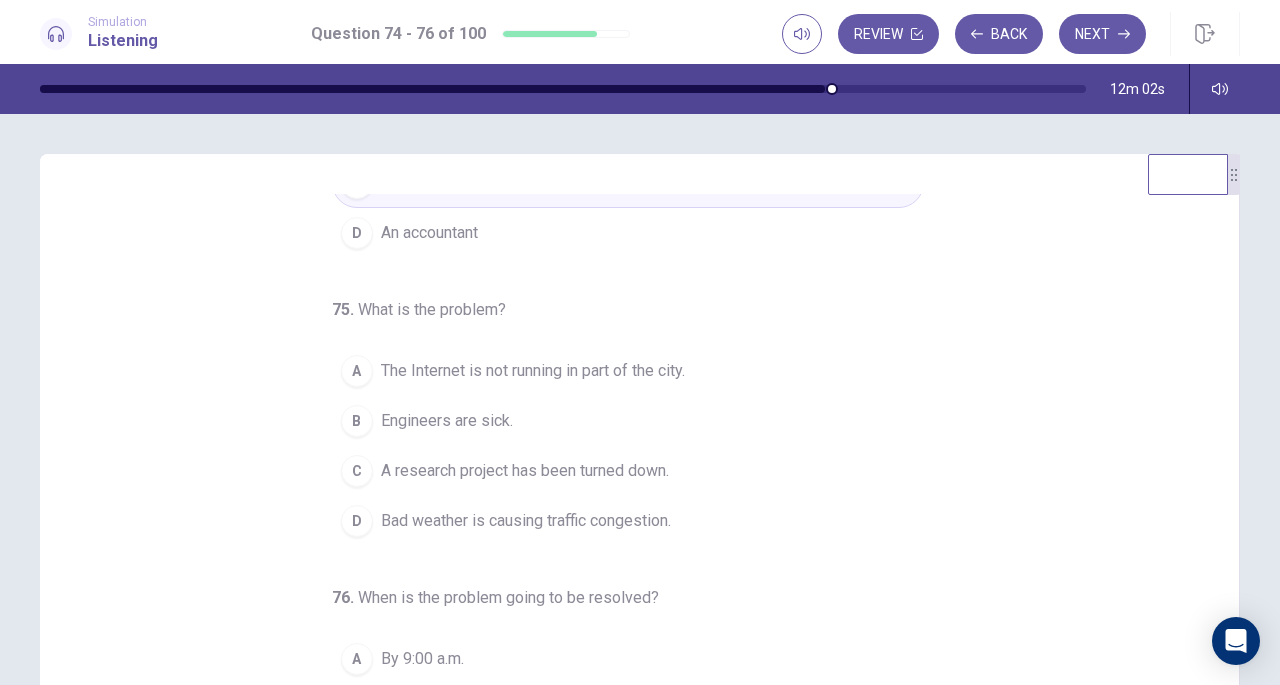 click on "The Internet is not running in part of the city." at bounding box center [533, 371] 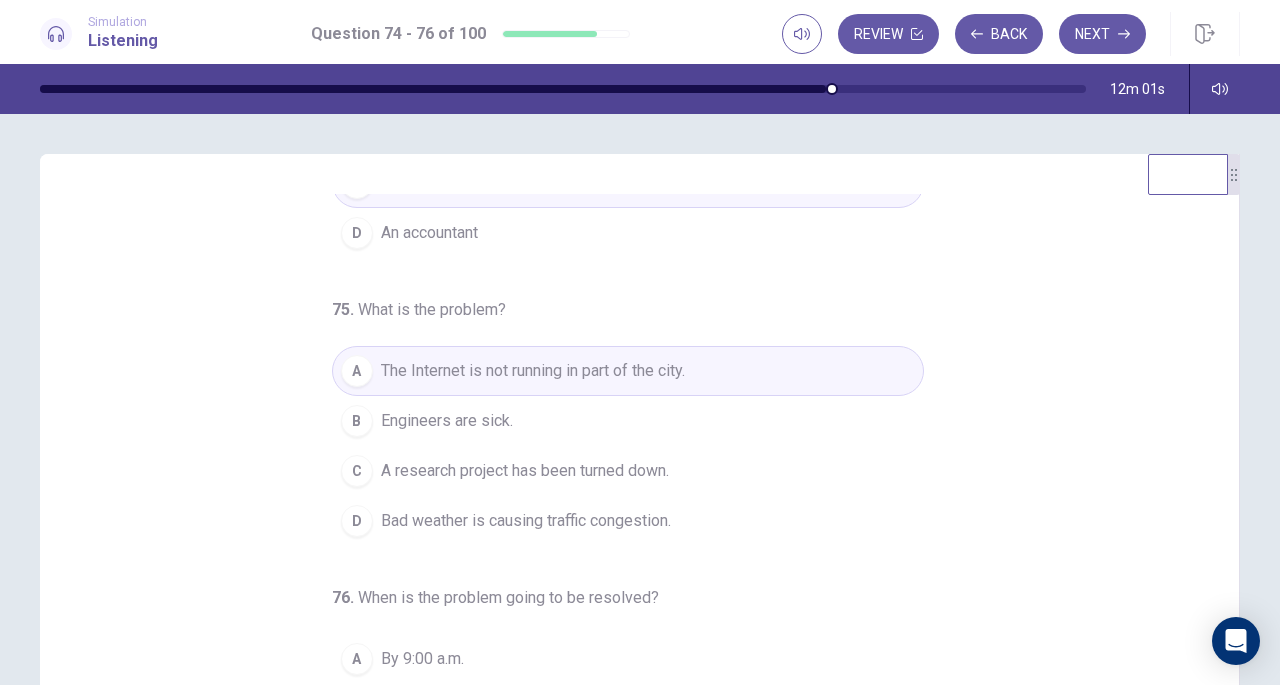 scroll, scrollTop: 200, scrollLeft: 0, axis: vertical 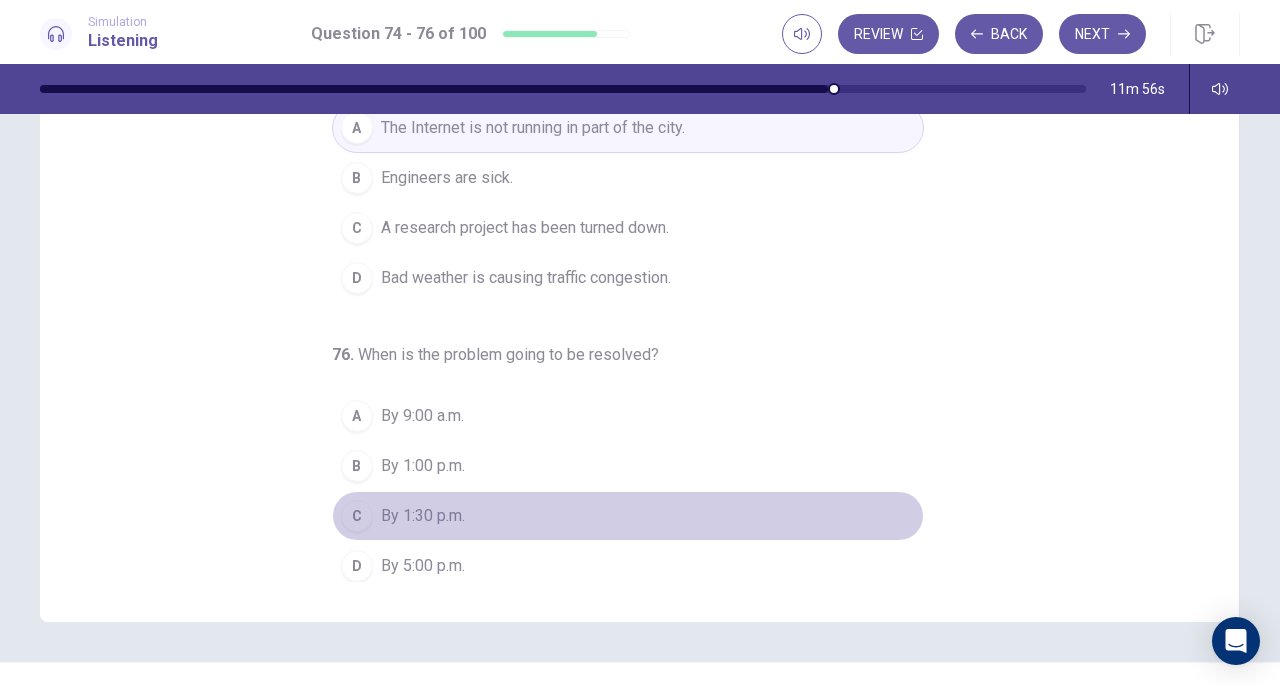 click on "C" at bounding box center [357, 516] 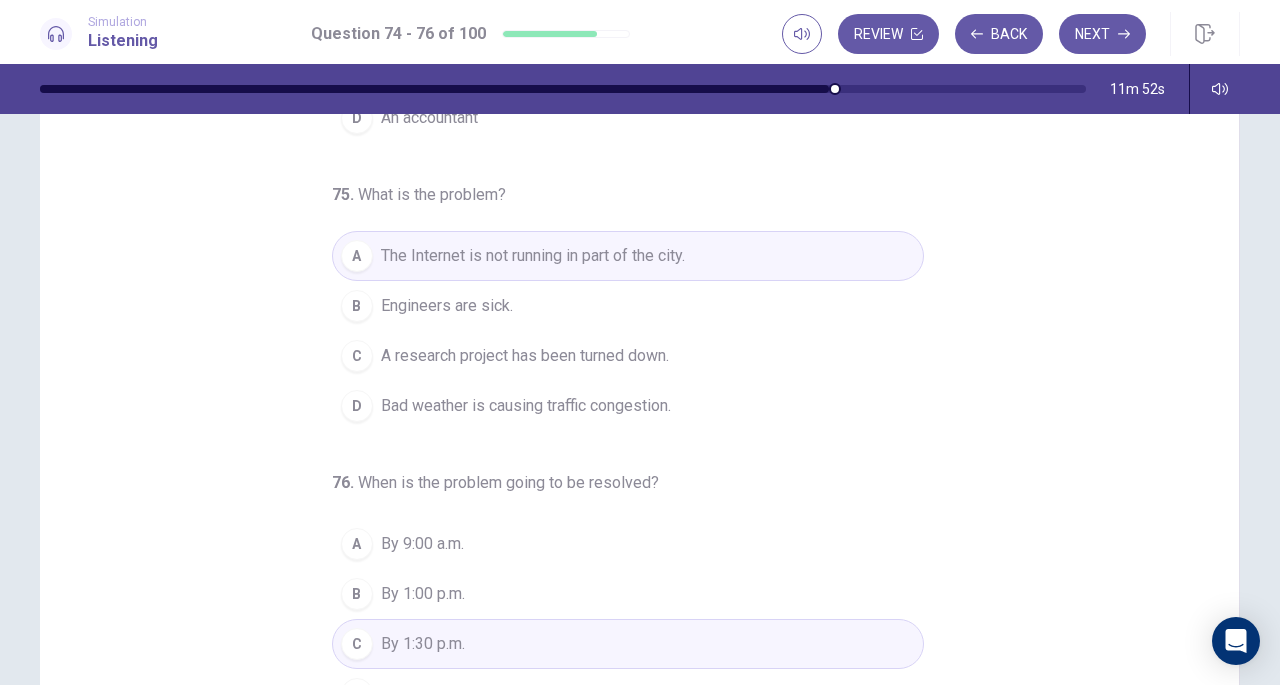 scroll, scrollTop: 98, scrollLeft: 0, axis: vertical 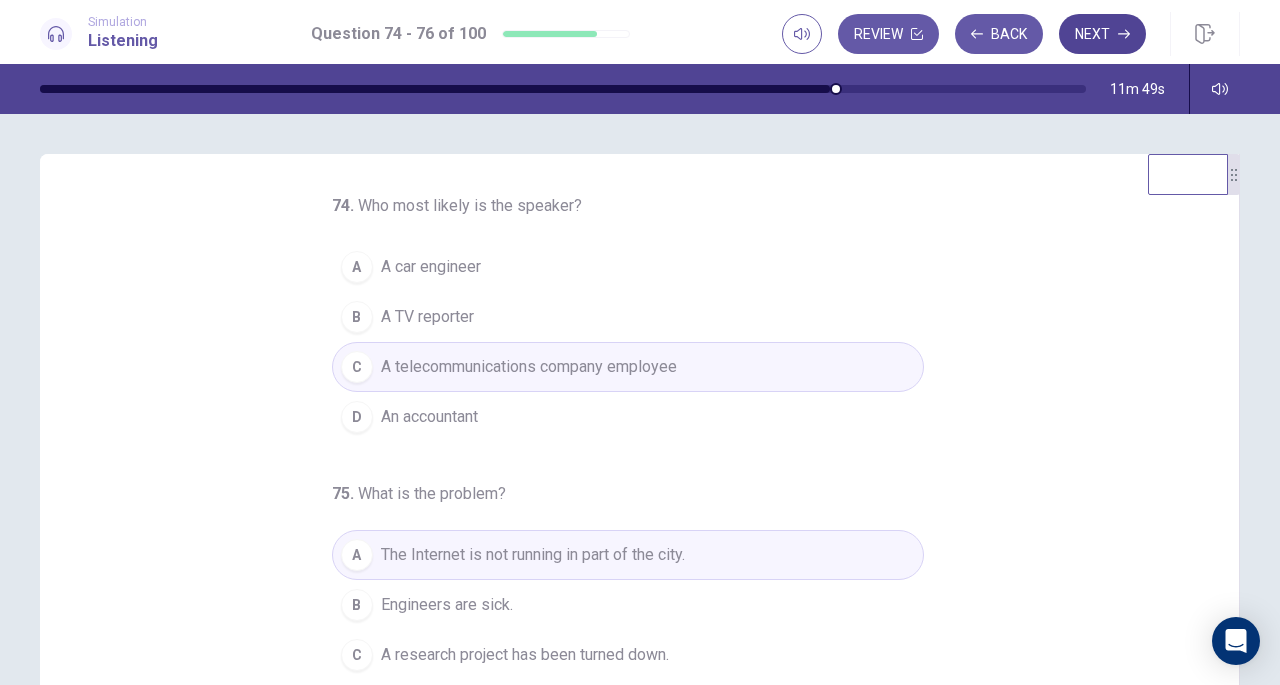 click on "Next" at bounding box center [1102, 34] 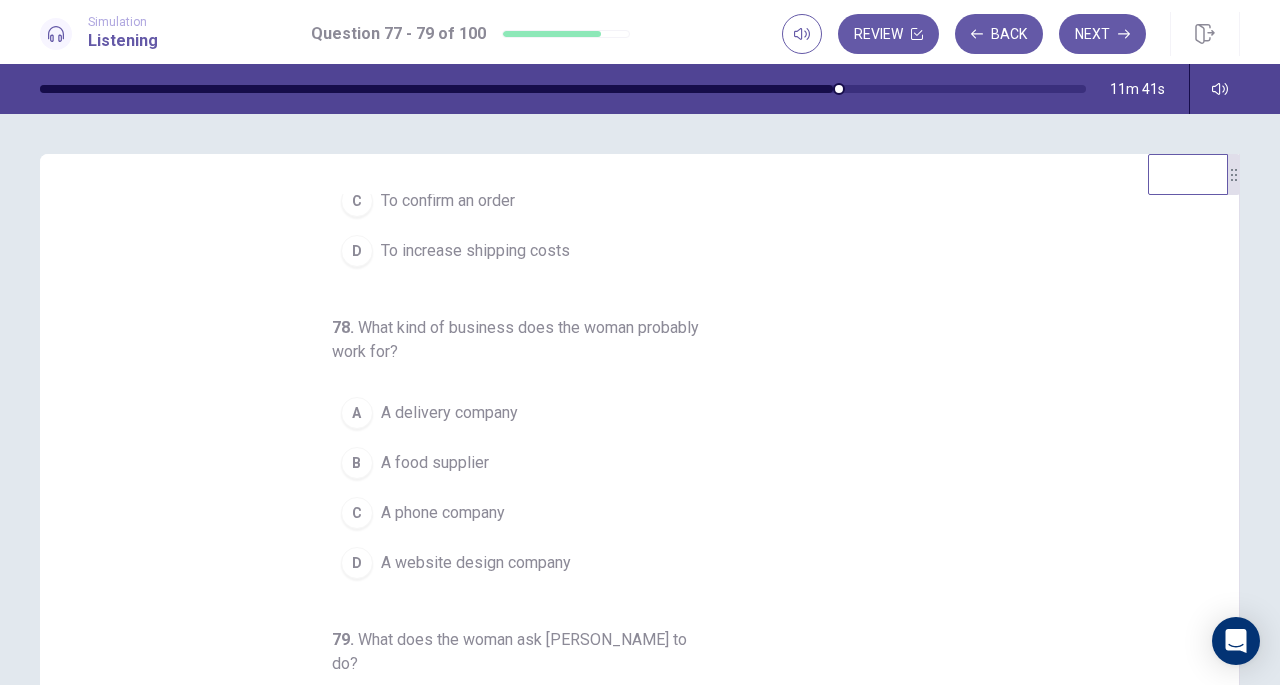 scroll, scrollTop: 224, scrollLeft: 0, axis: vertical 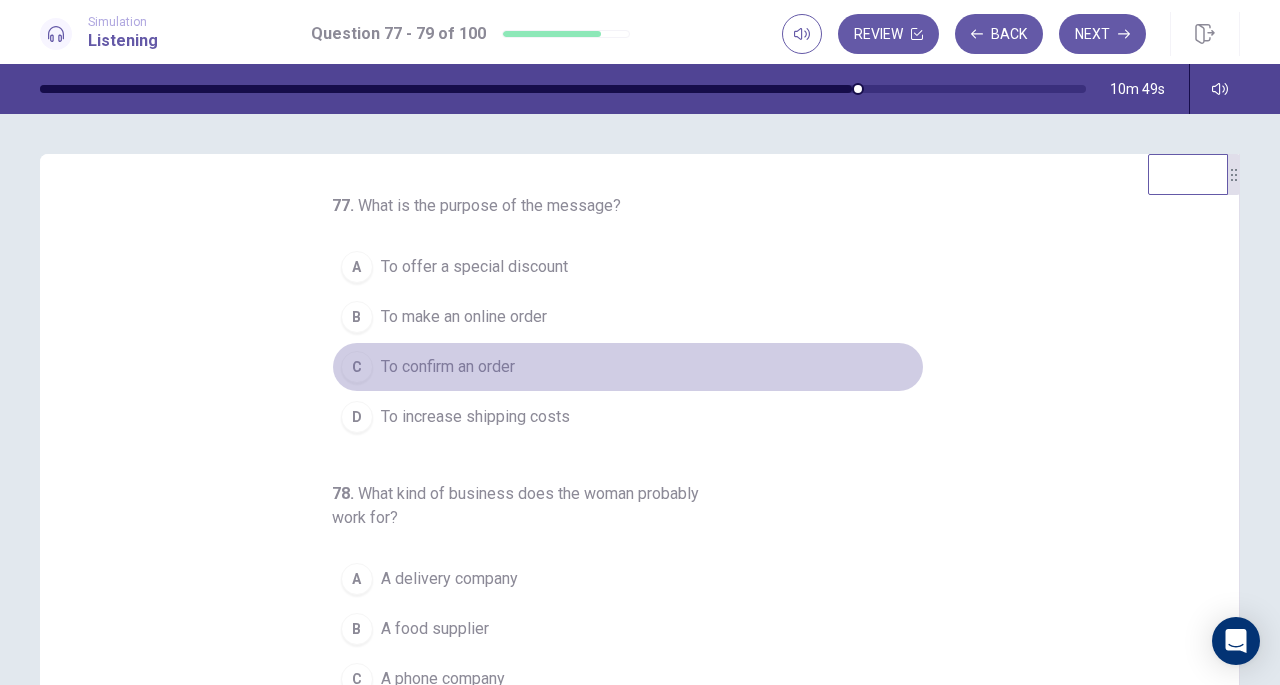 click on "To confirm an order" at bounding box center [448, 367] 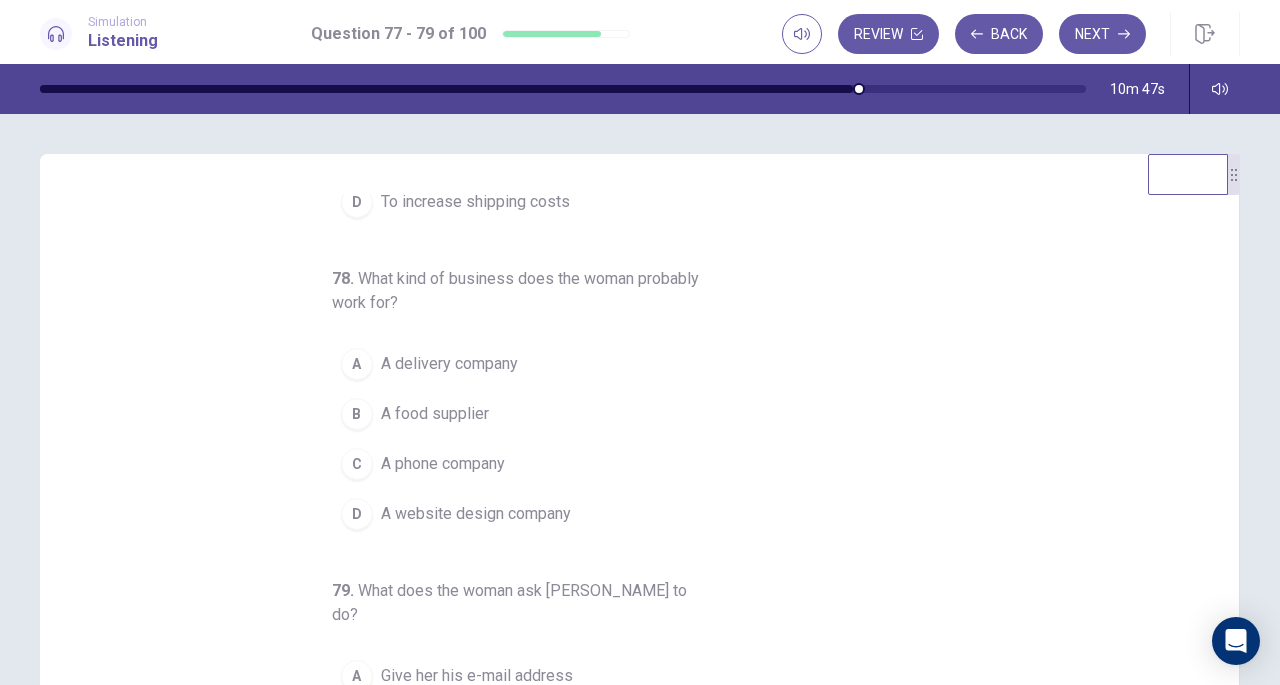 scroll, scrollTop: 216, scrollLeft: 0, axis: vertical 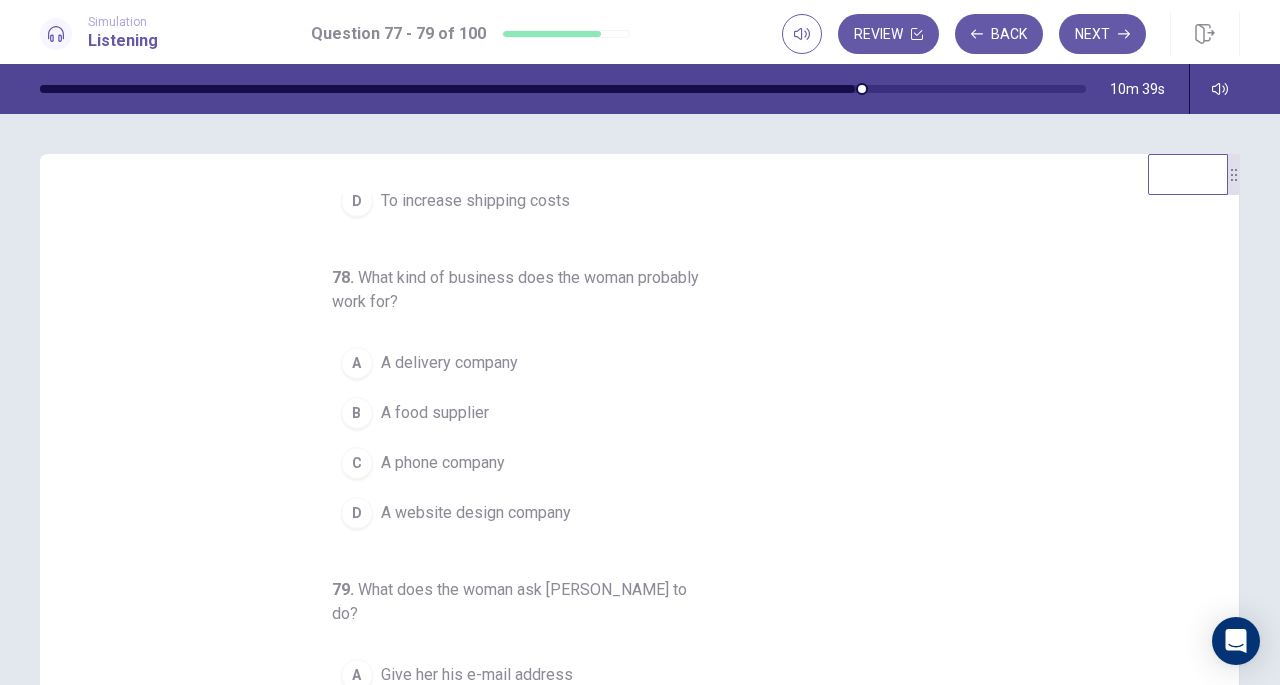 click on "B" at bounding box center (357, 413) 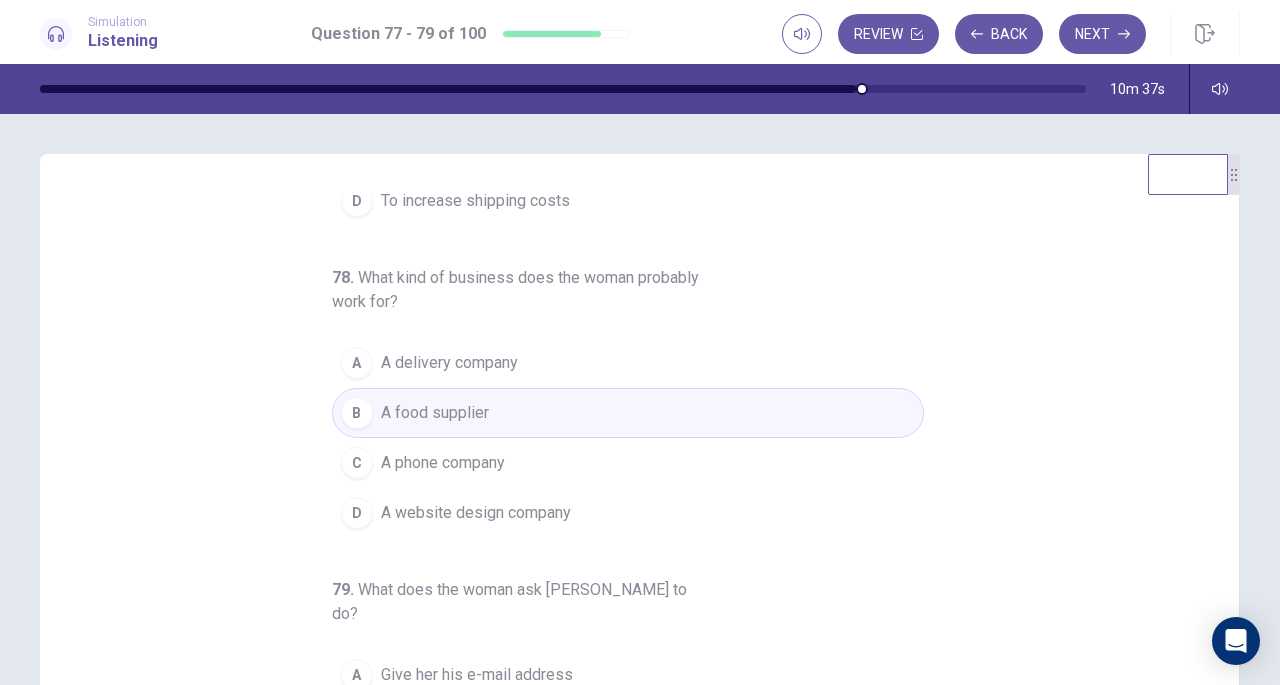 scroll, scrollTop: 224, scrollLeft: 0, axis: vertical 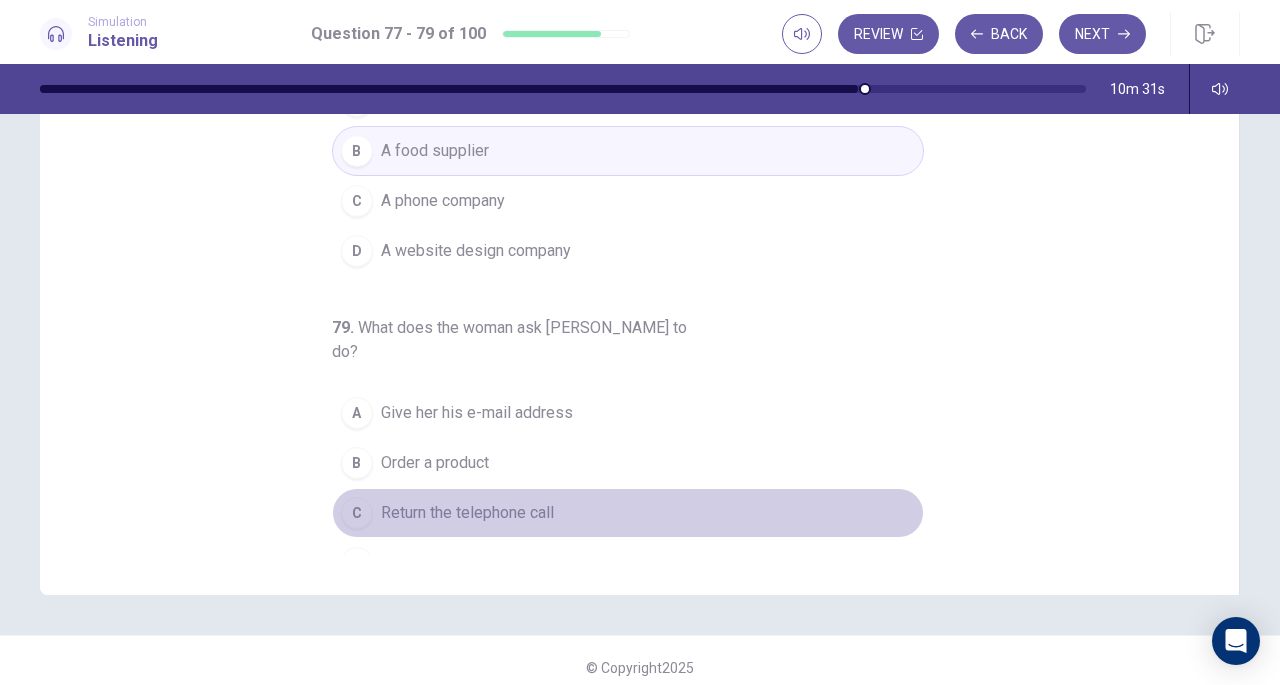 click on "Return the telephone call" at bounding box center (467, 513) 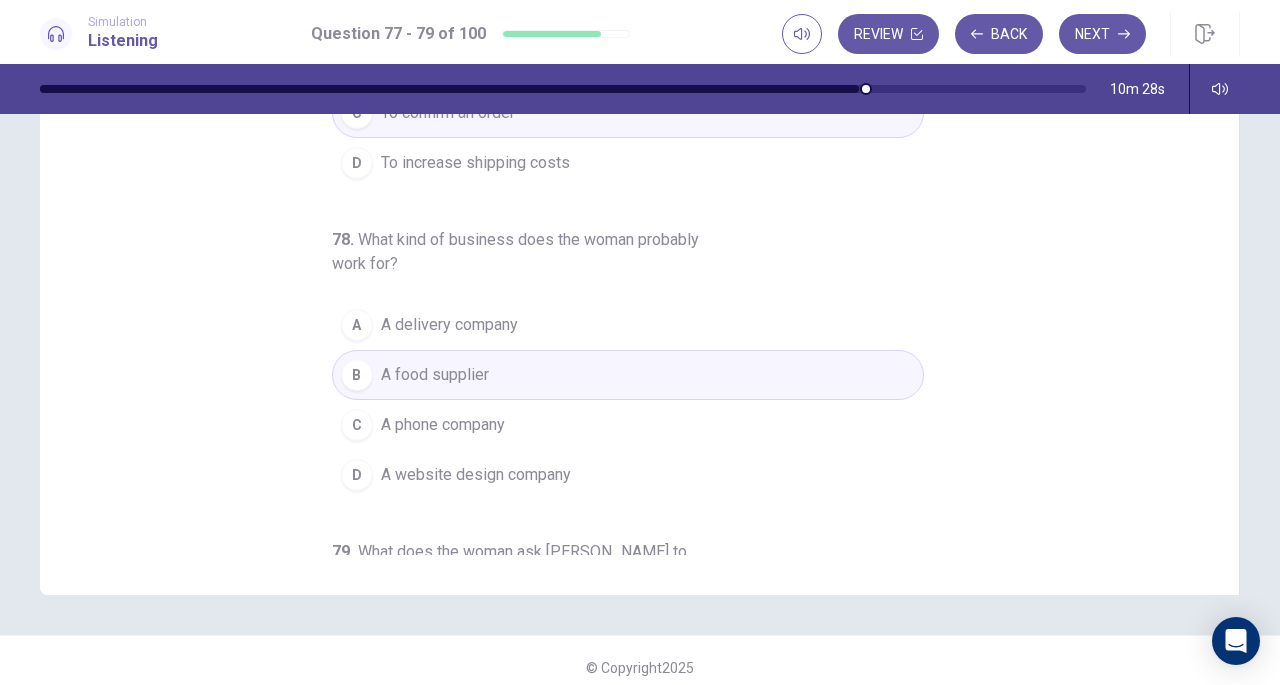 scroll, scrollTop: 0, scrollLeft: 0, axis: both 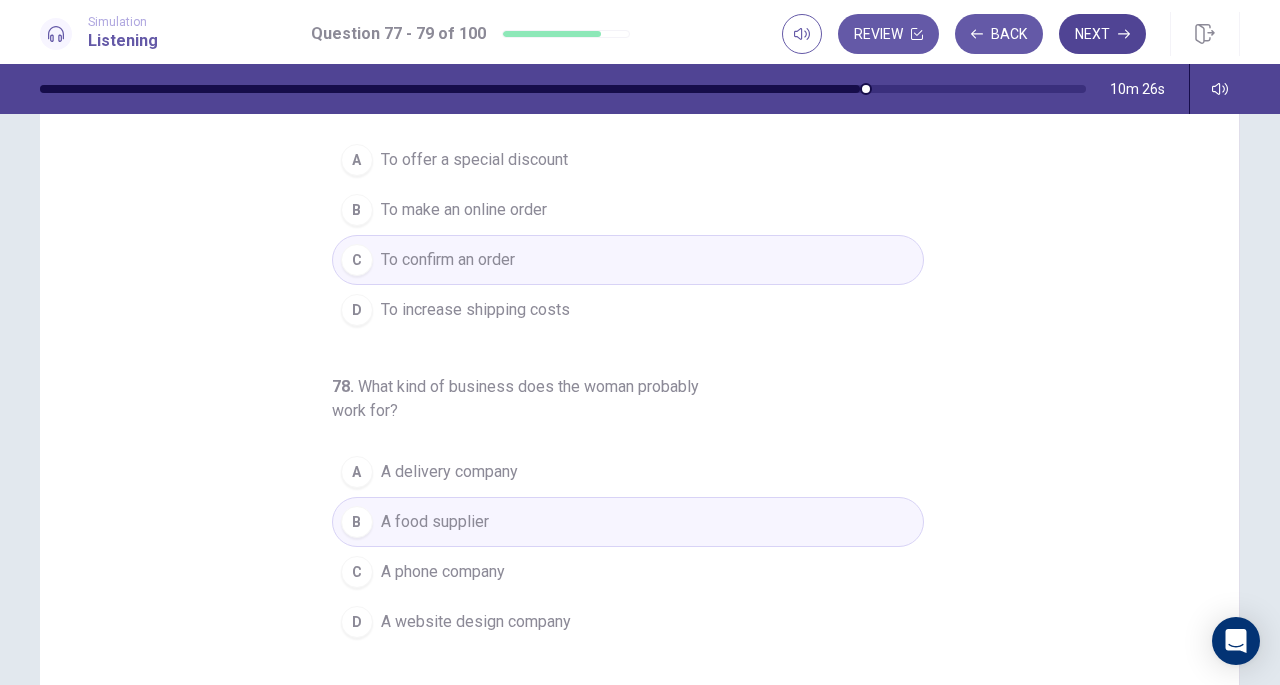 click on "Next" at bounding box center [1102, 34] 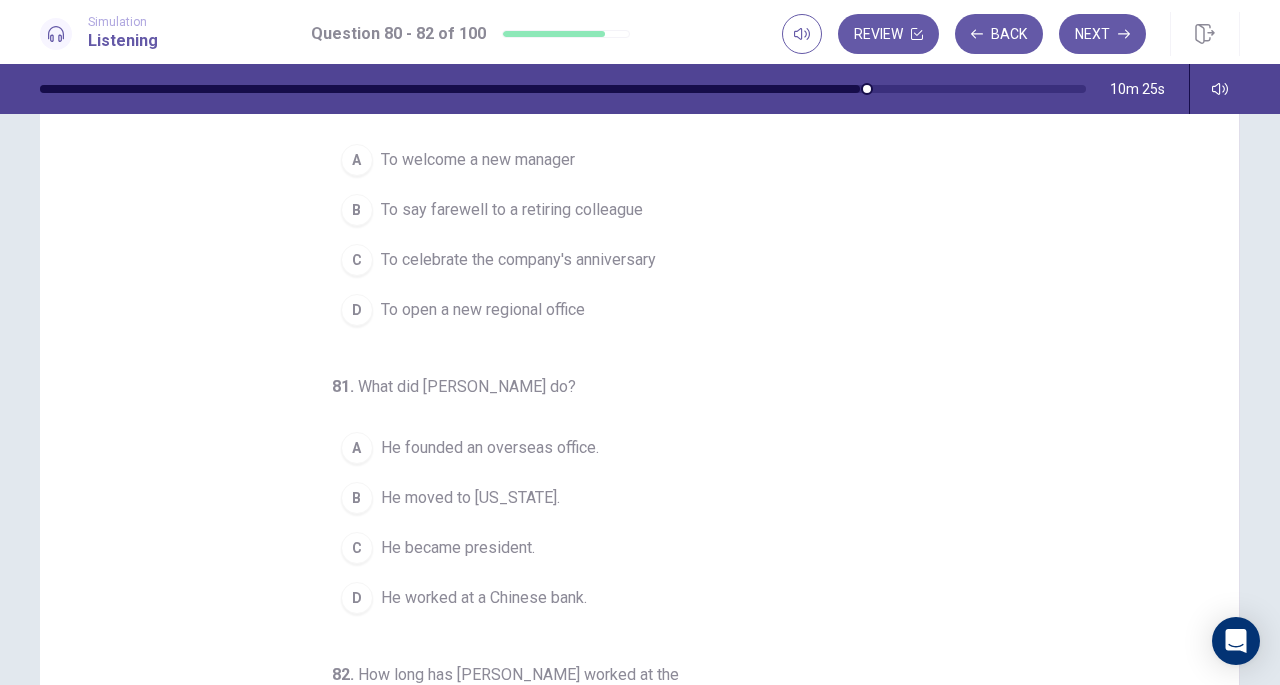 scroll, scrollTop: 0, scrollLeft: 0, axis: both 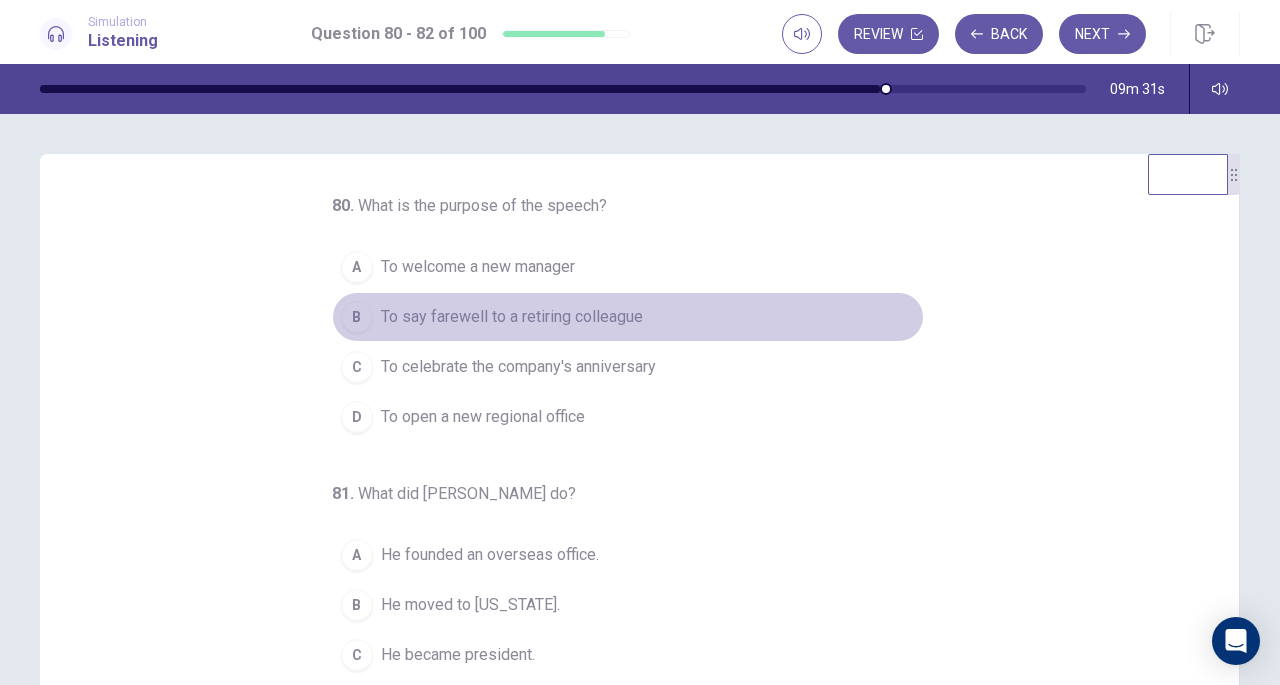 click on "To say farewell to a retiring colleague" at bounding box center (512, 317) 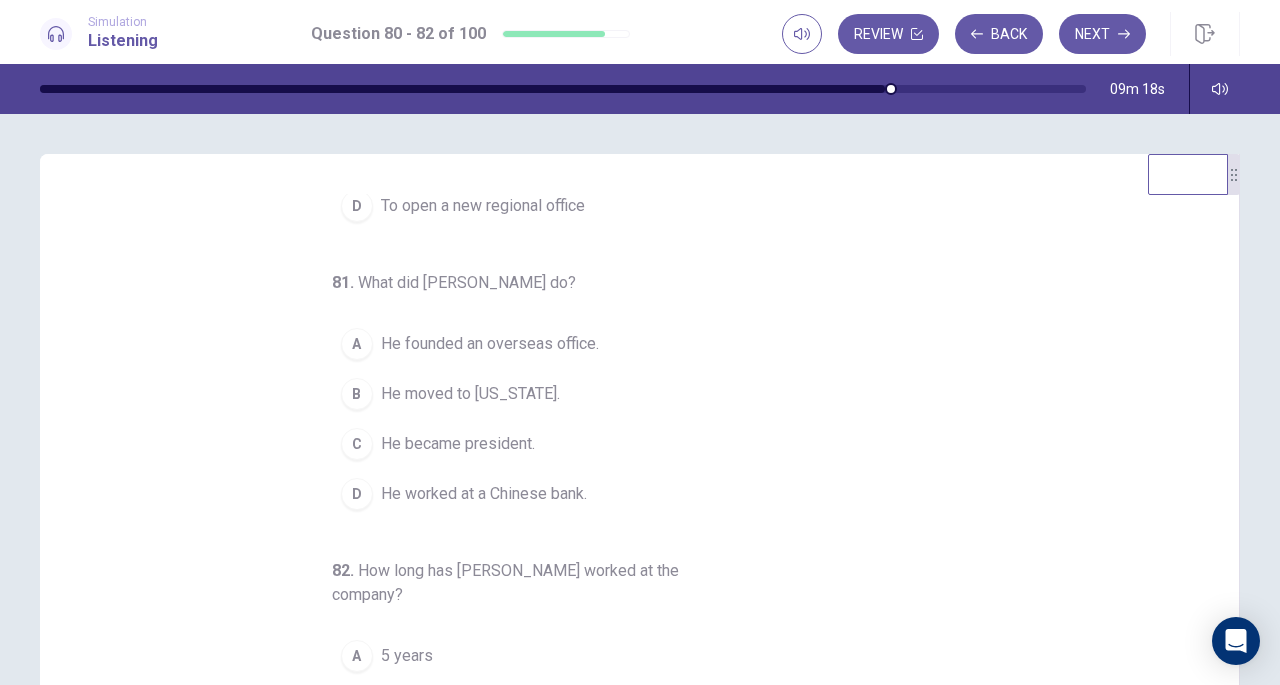 scroll, scrollTop: 212, scrollLeft: 0, axis: vertical 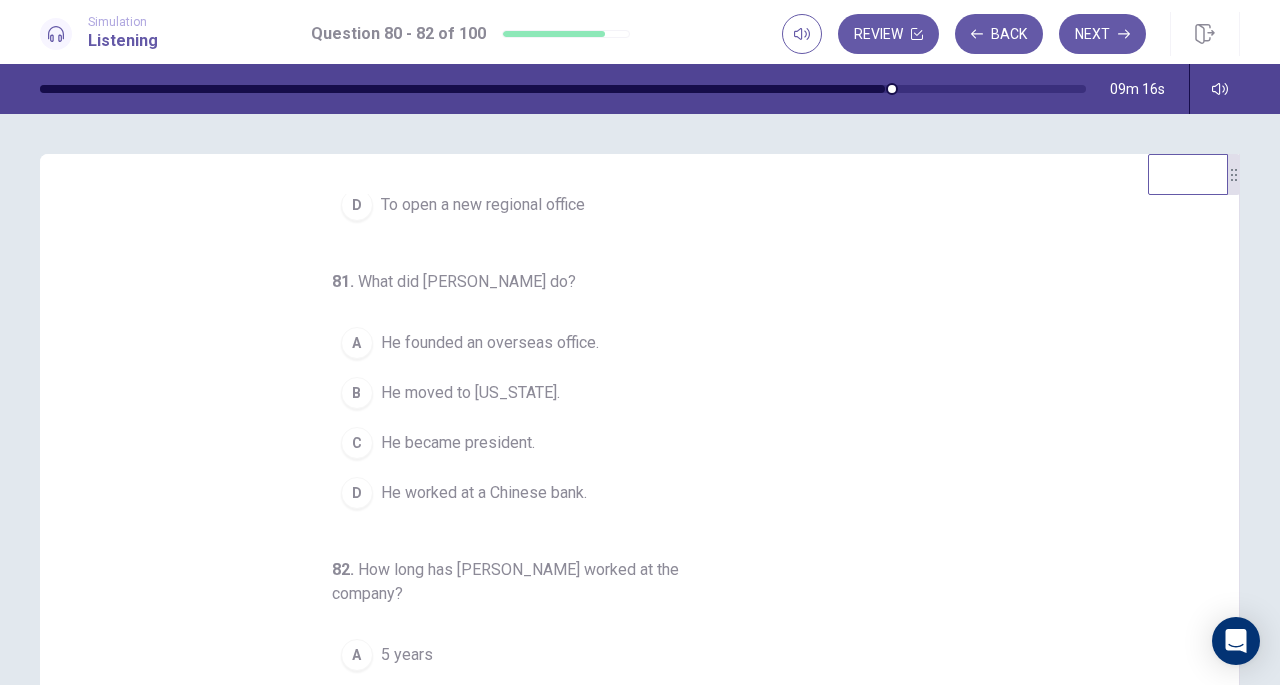 click on "A" at bounding box center [357, 343] 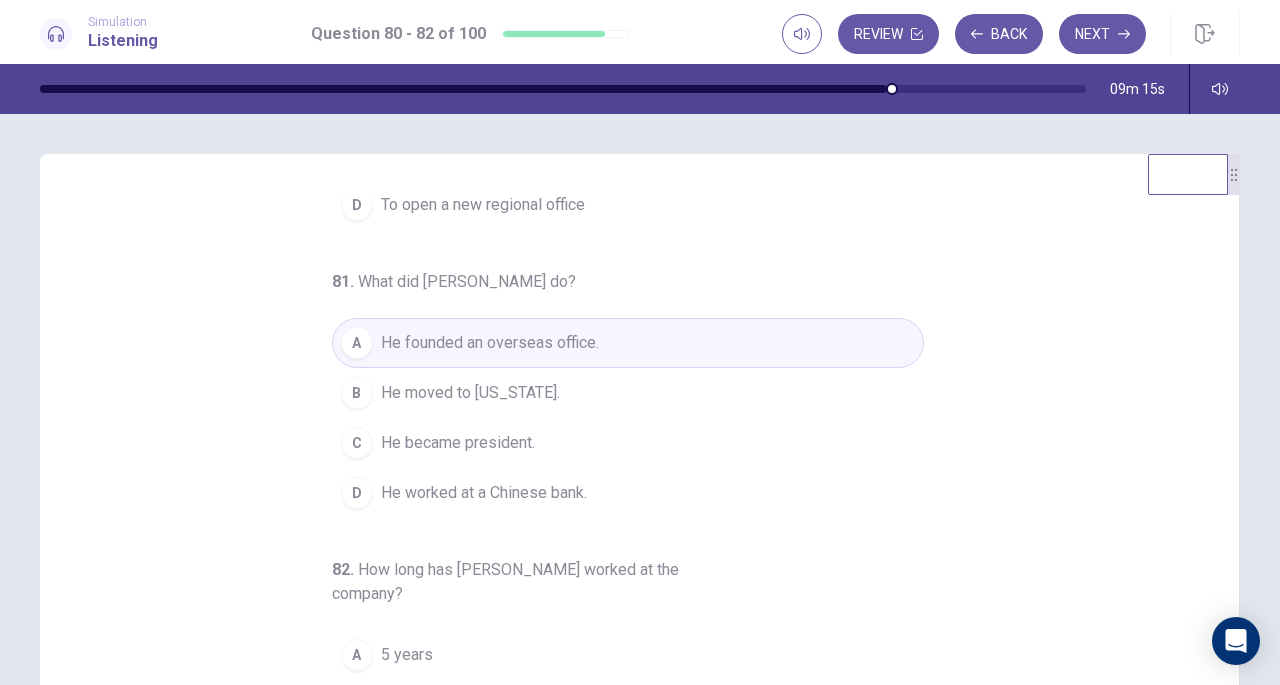 scroll, scrollTop: 224, scrollLeft: 0, axis: vertical 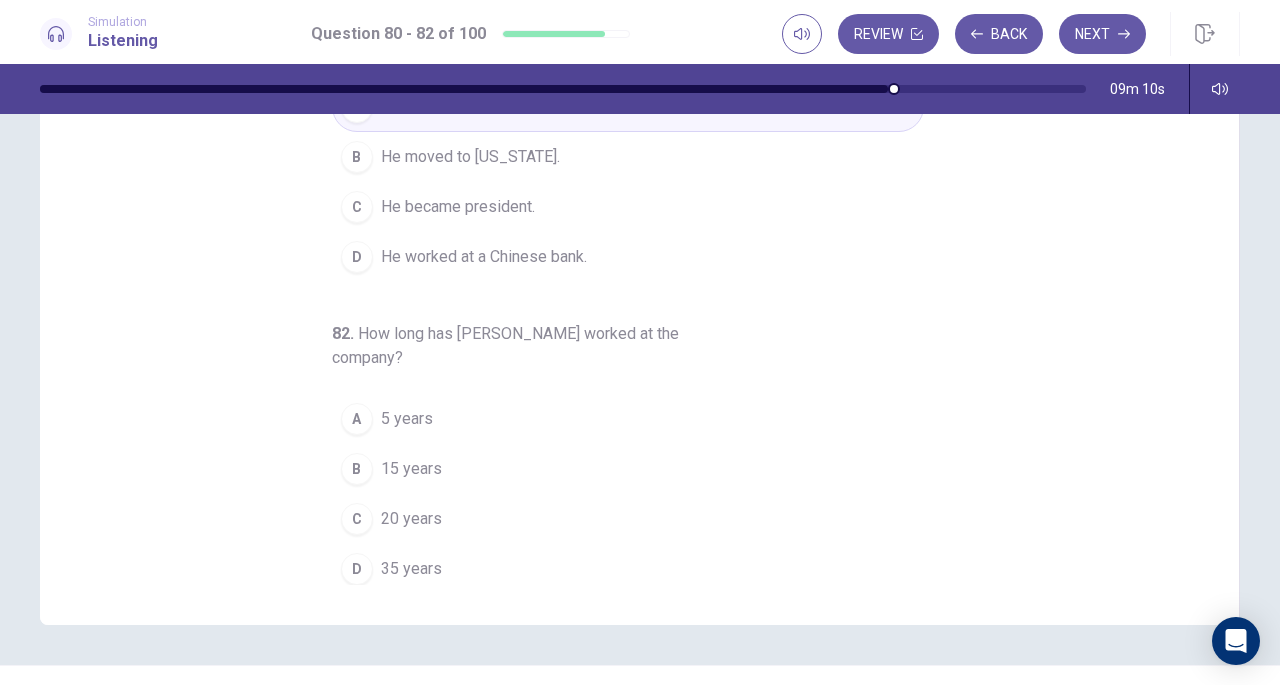 click on "35 years" at bounding box center [411, 569] 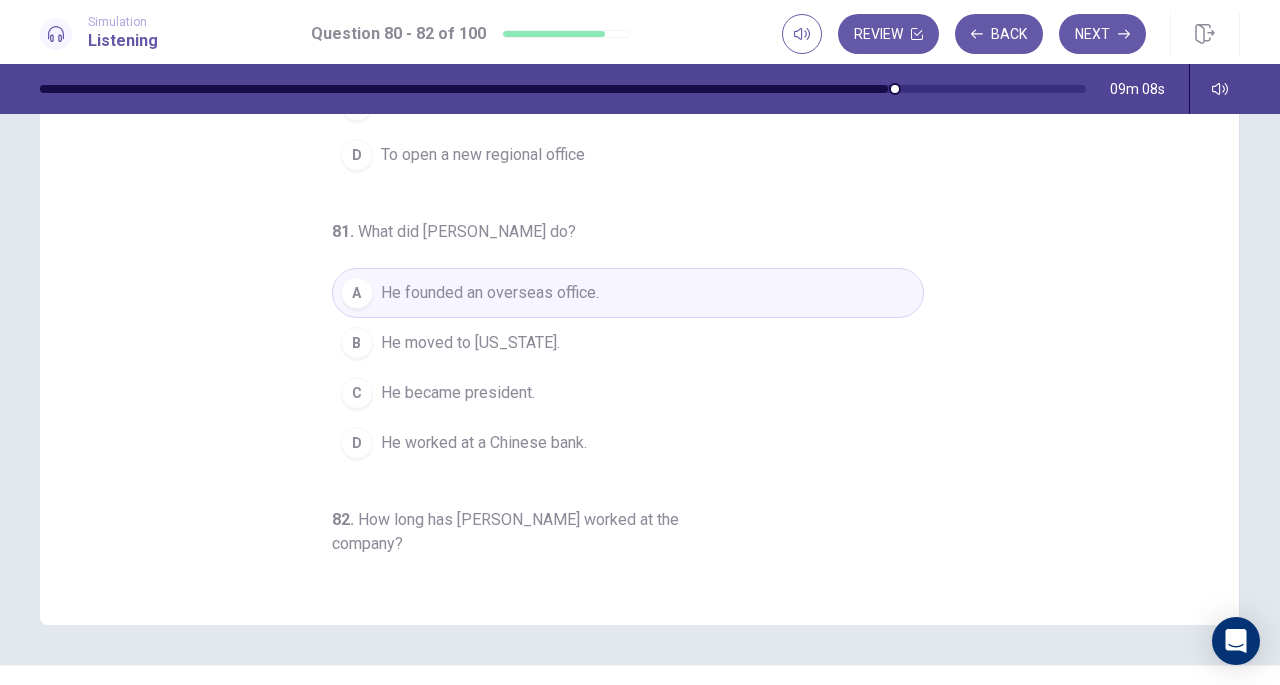 scroll, scrollTop: 0, scrollLeft: 0, axis: both 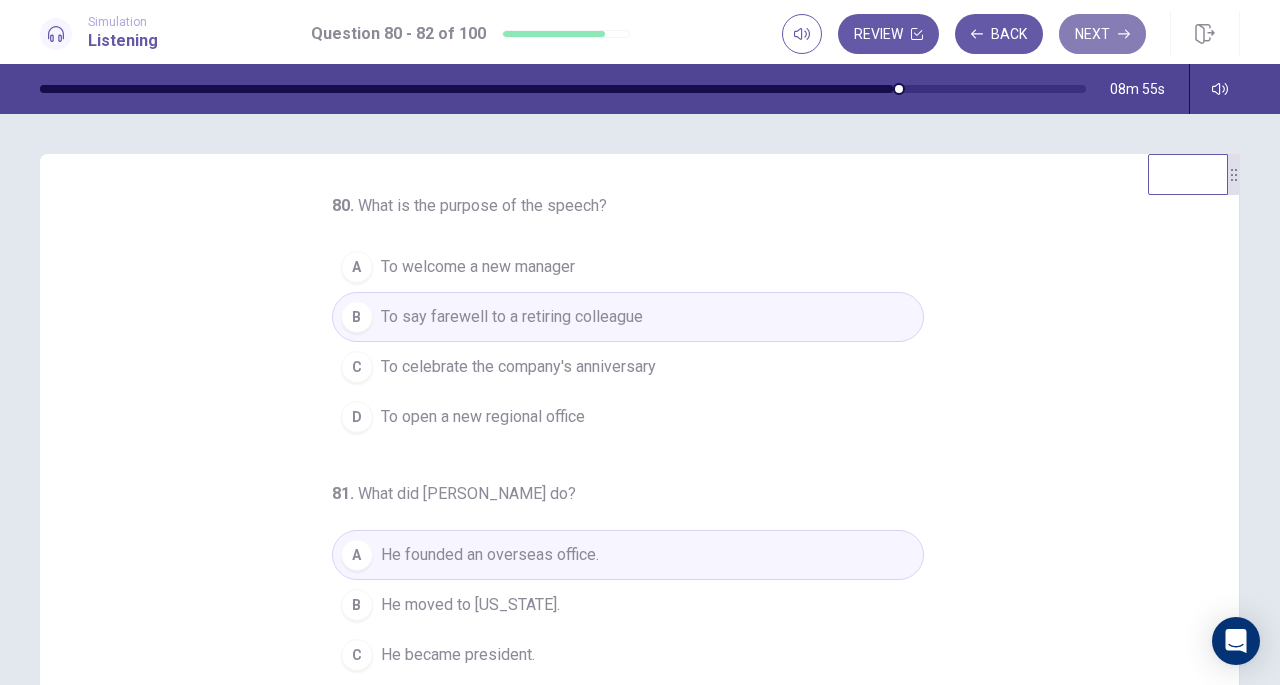click on "Next" at bounding box center (1102, 34) 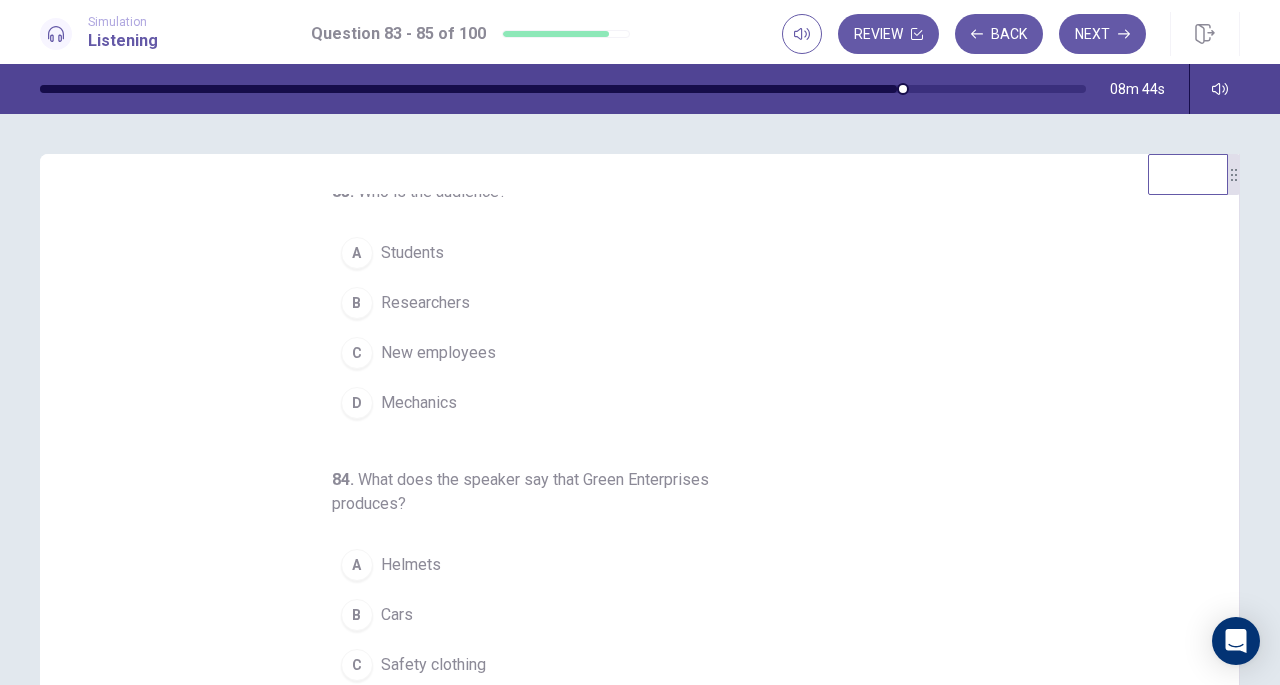 scroll, scrollTop: 0, scrollLeft: 0, axis: both 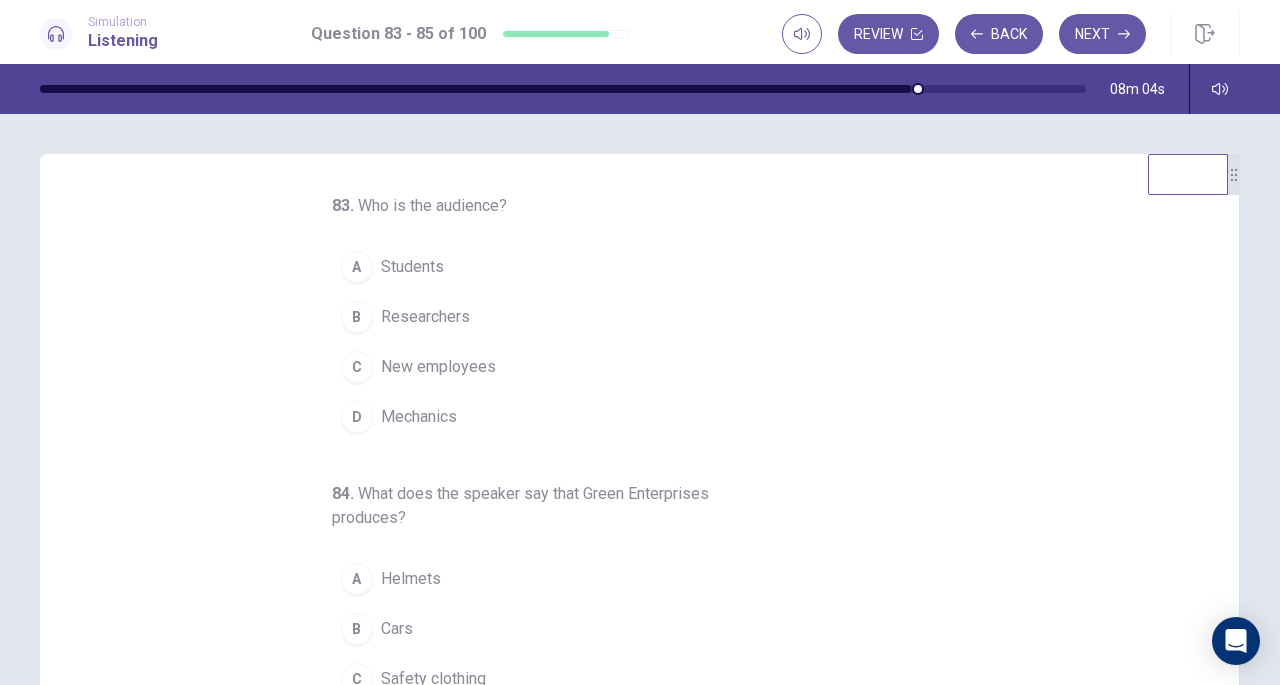 click on "New employees" at bounding box center [438, 367] 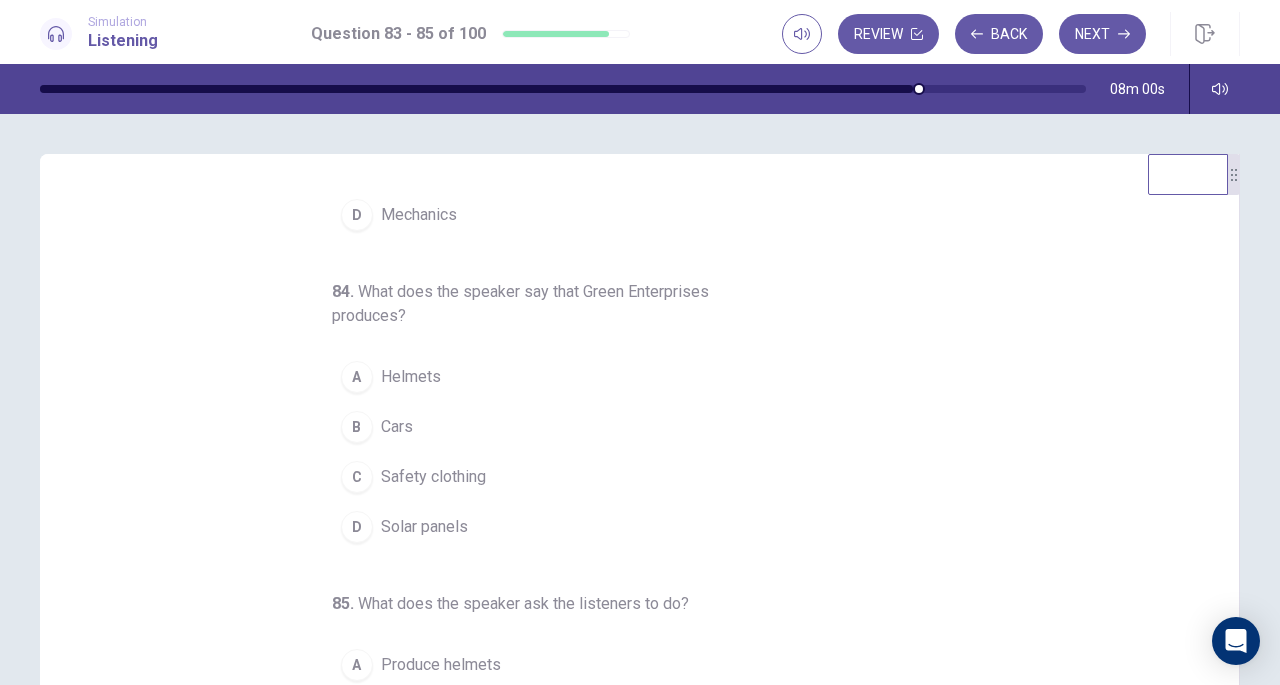 scroll, scrollTop: 201, scrollLeft: 0, axis: vertical 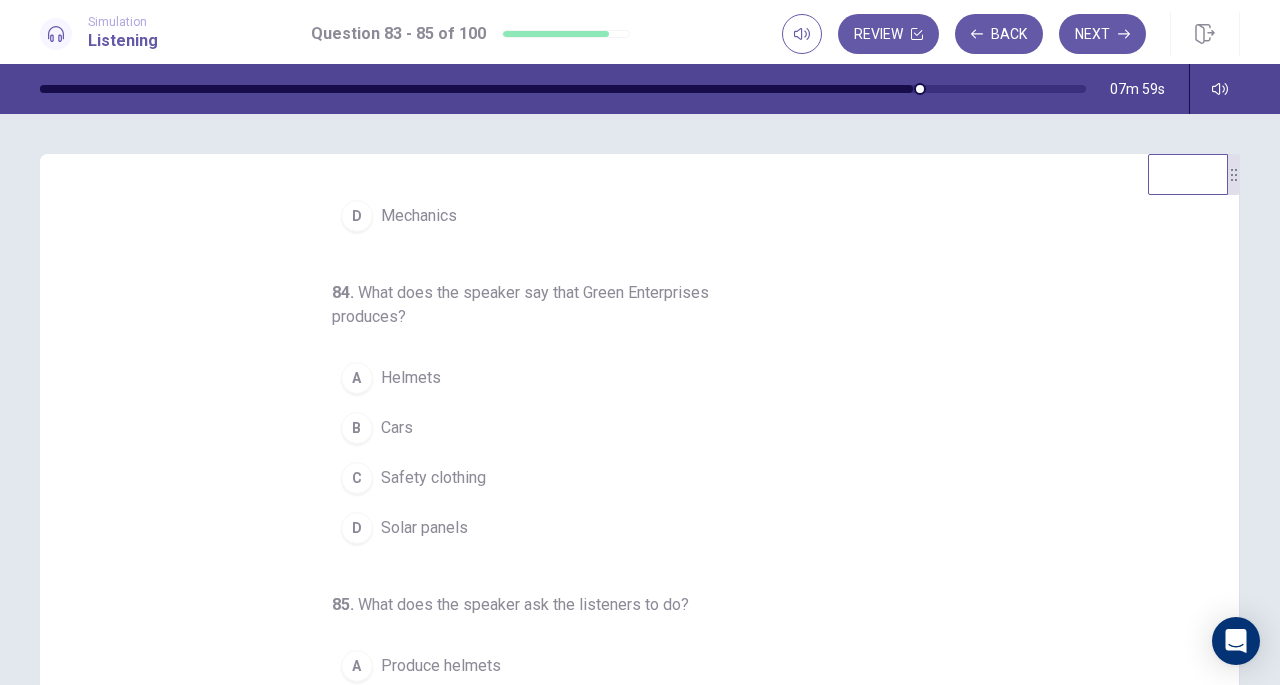 click on "Solar panels" at bounding box center (424, 528) 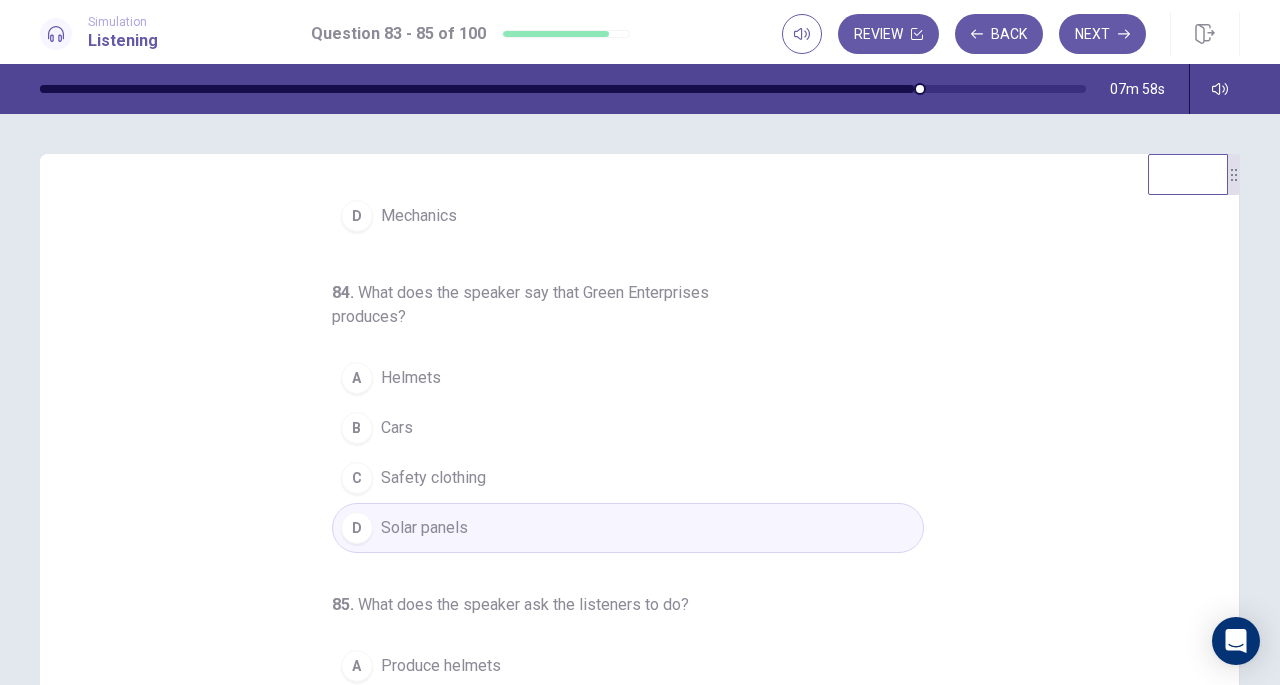 scroll, scrollTop: 224, scrollLeft: 0, axis: vertical 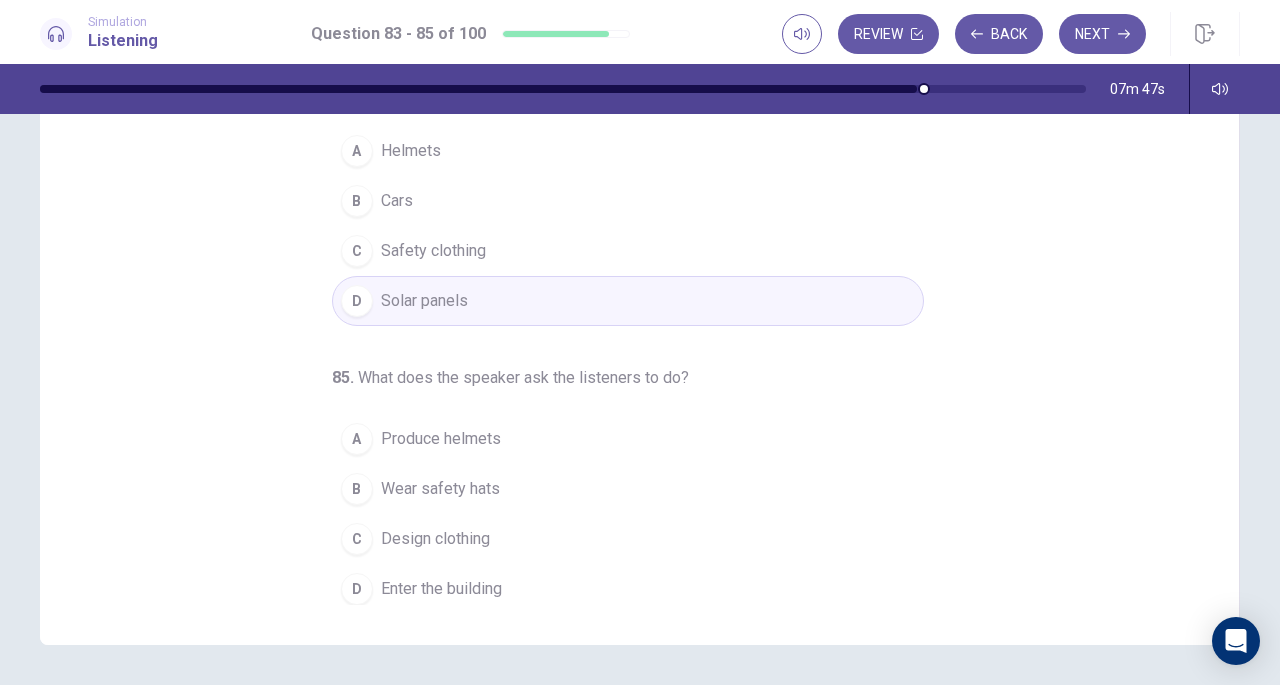 click on "Wear safety hats" at bounding box center [440, 489] 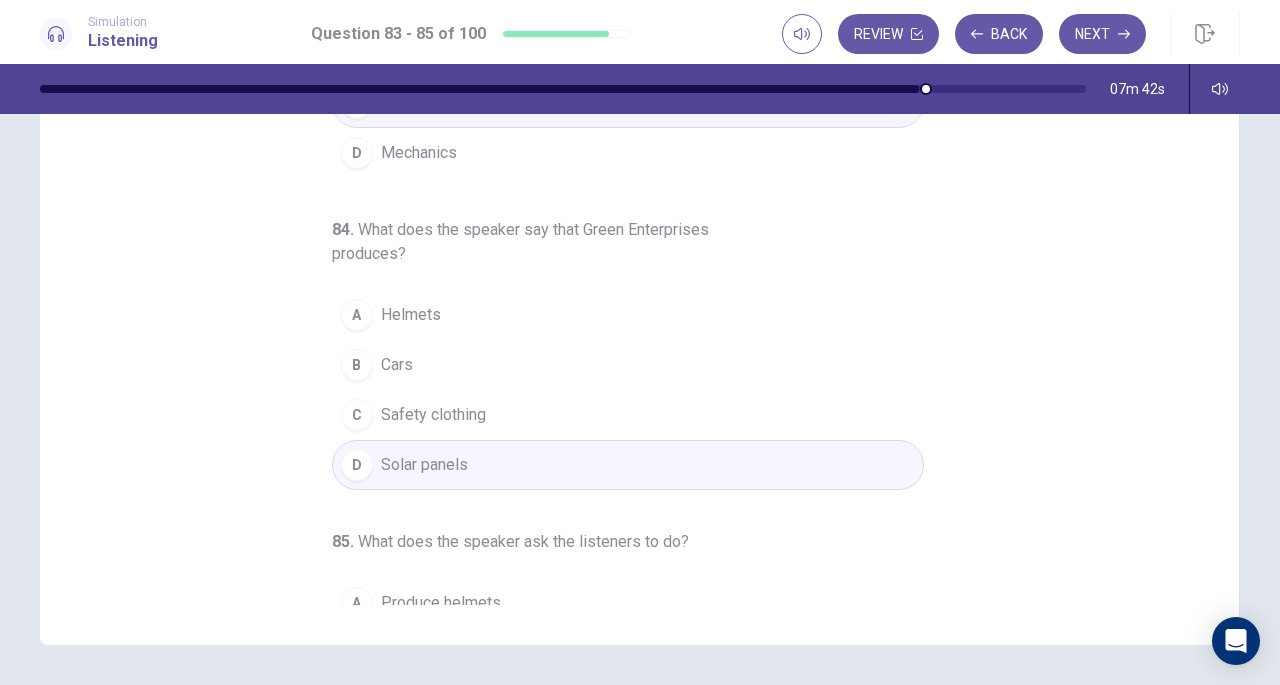 scroll, scrollTop: 0, scrollLeft: 0, axis: both 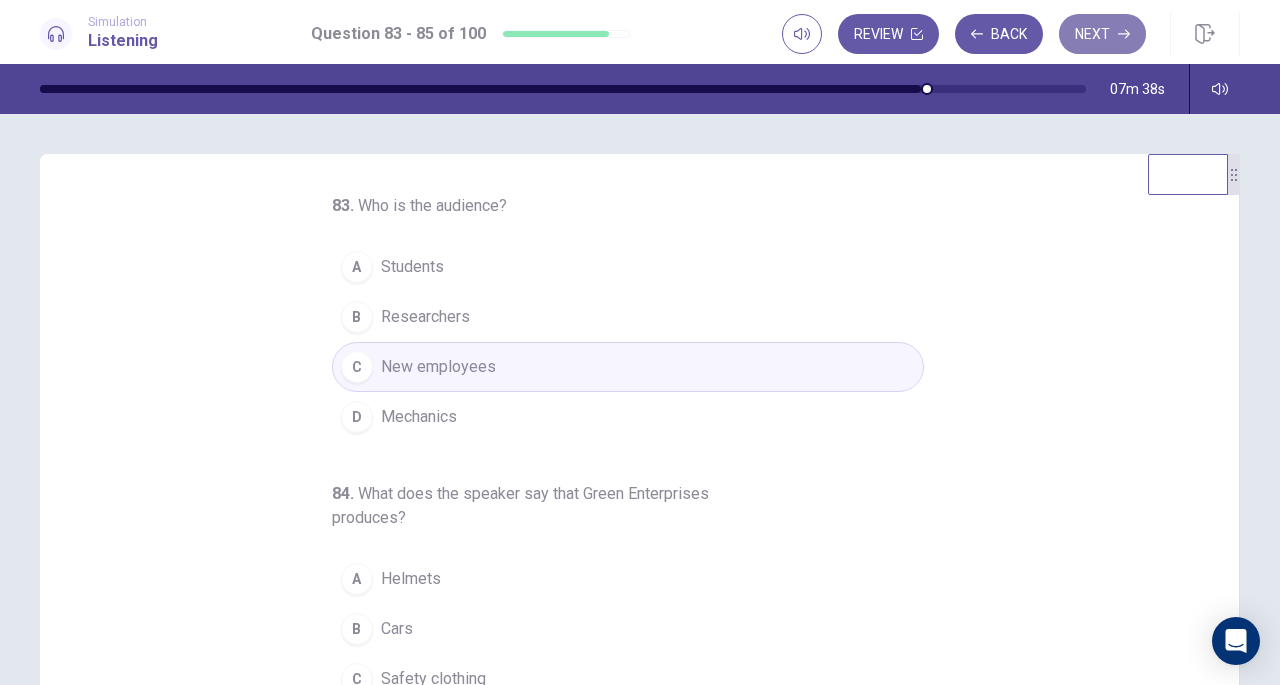click on "Next" at bounding box center [1102, 34] 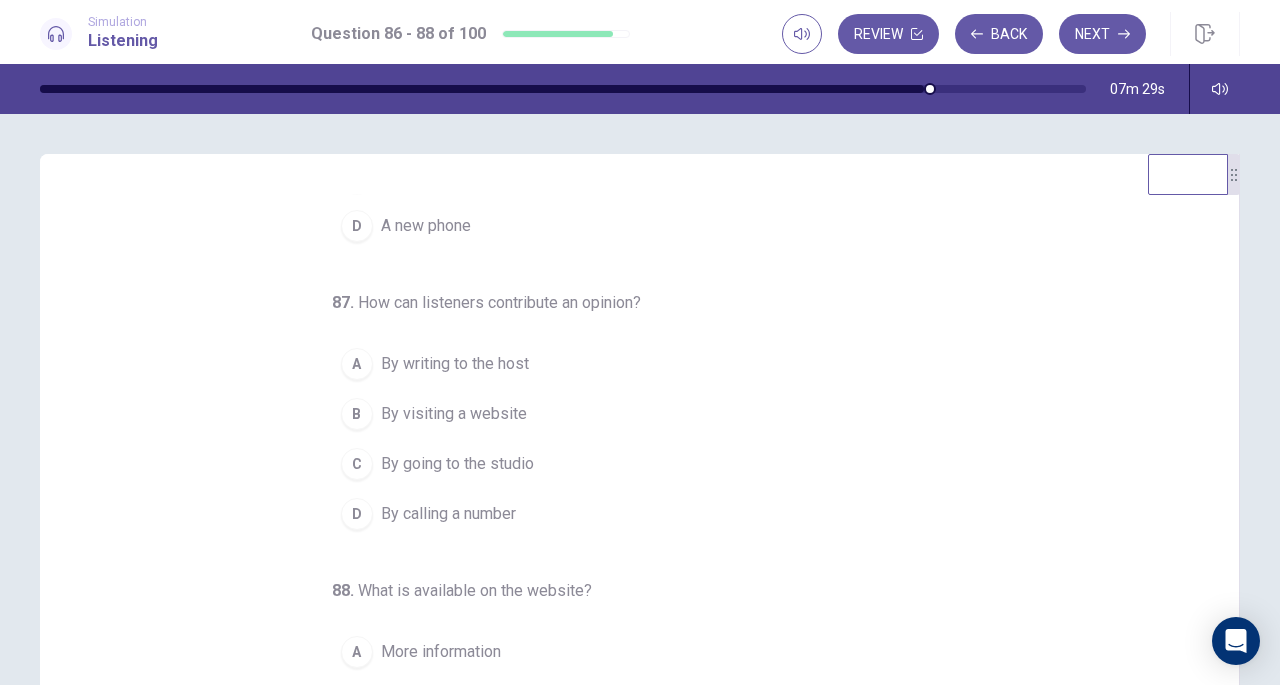 scroll, scrollTop: 200, scrollLeft: 0, axis: vertical 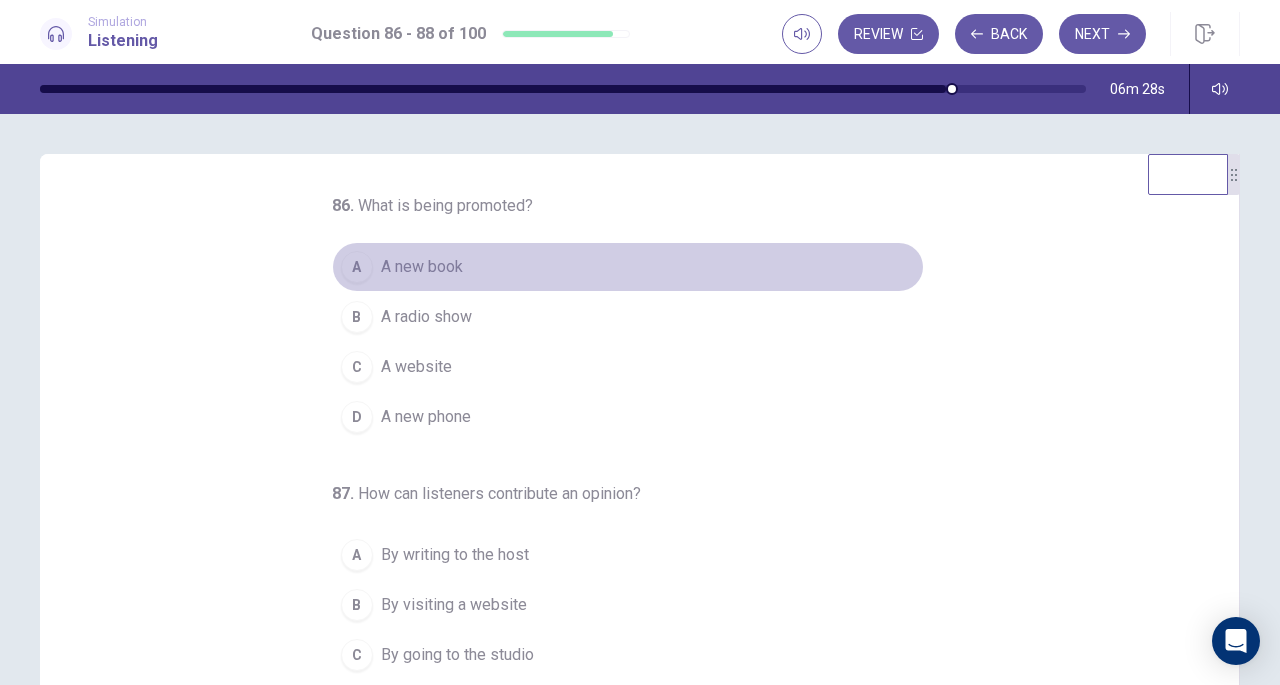 click on "A new book" at bounding box center (422, 267) 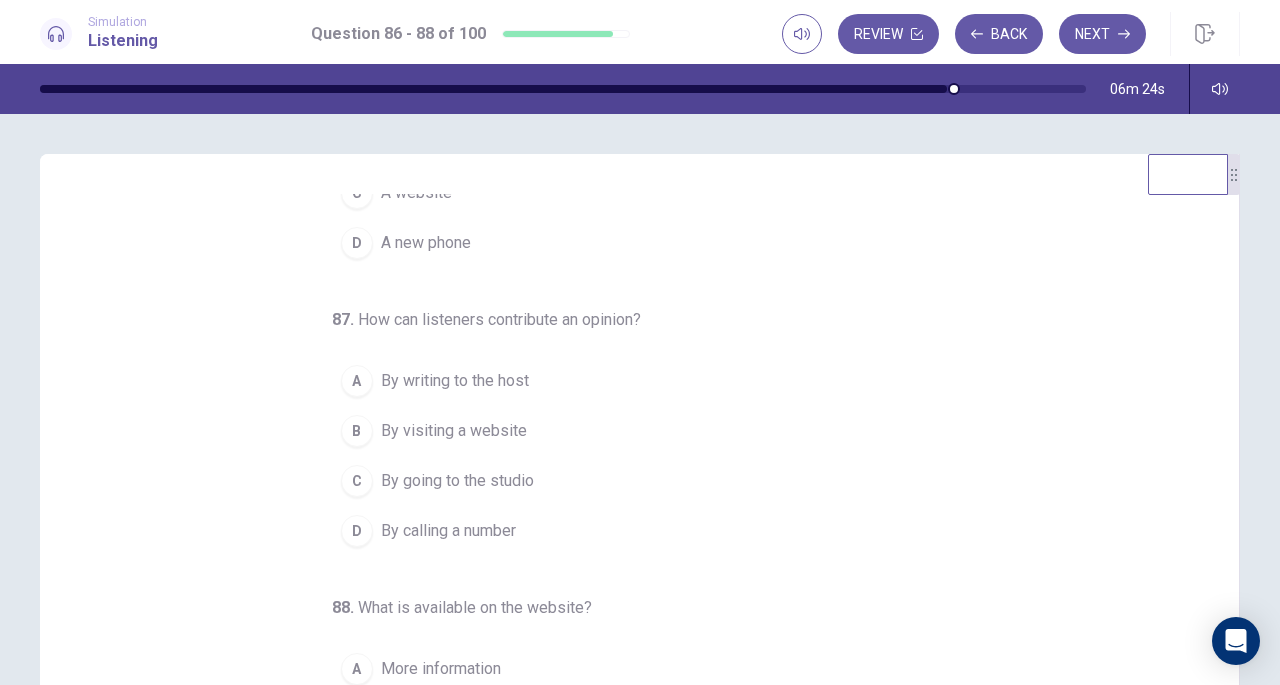 scroll, scrollTop: 200, scrollLeft: 0, axis: vertical 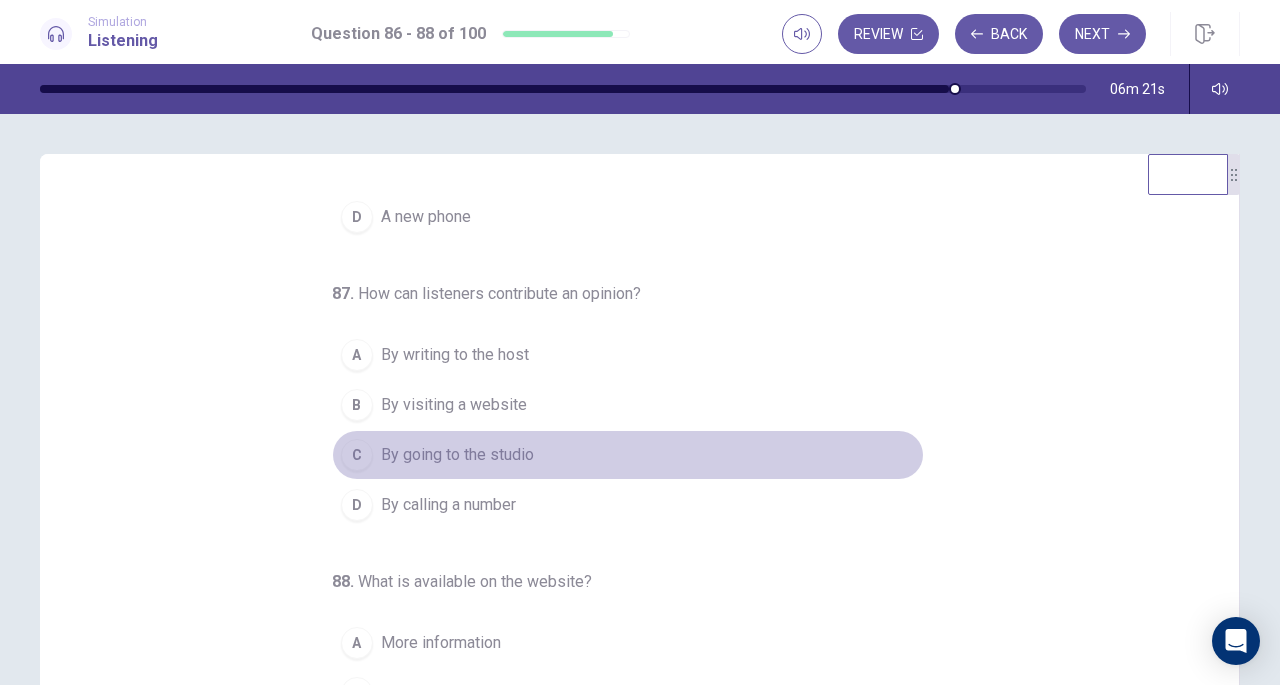 click on "By going to the studio" at bounding box center (457, 455) 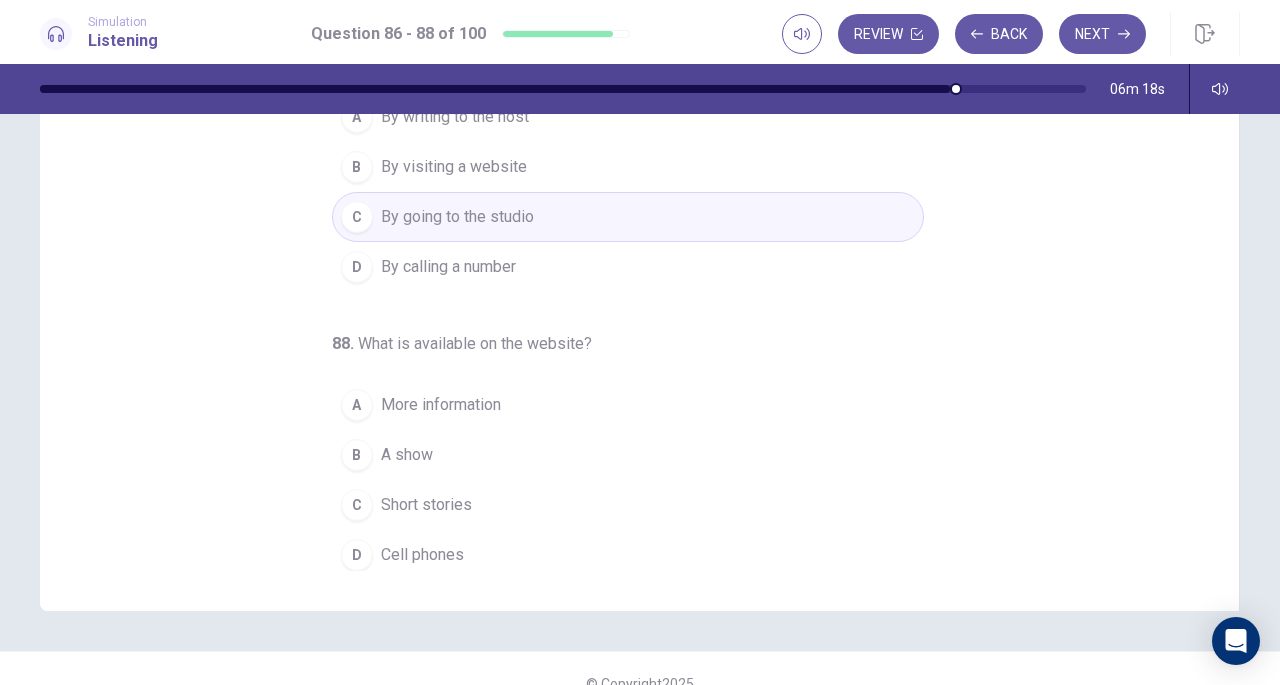scroll, scrollTop: 239, scrollLeft: 0, axis: vertical 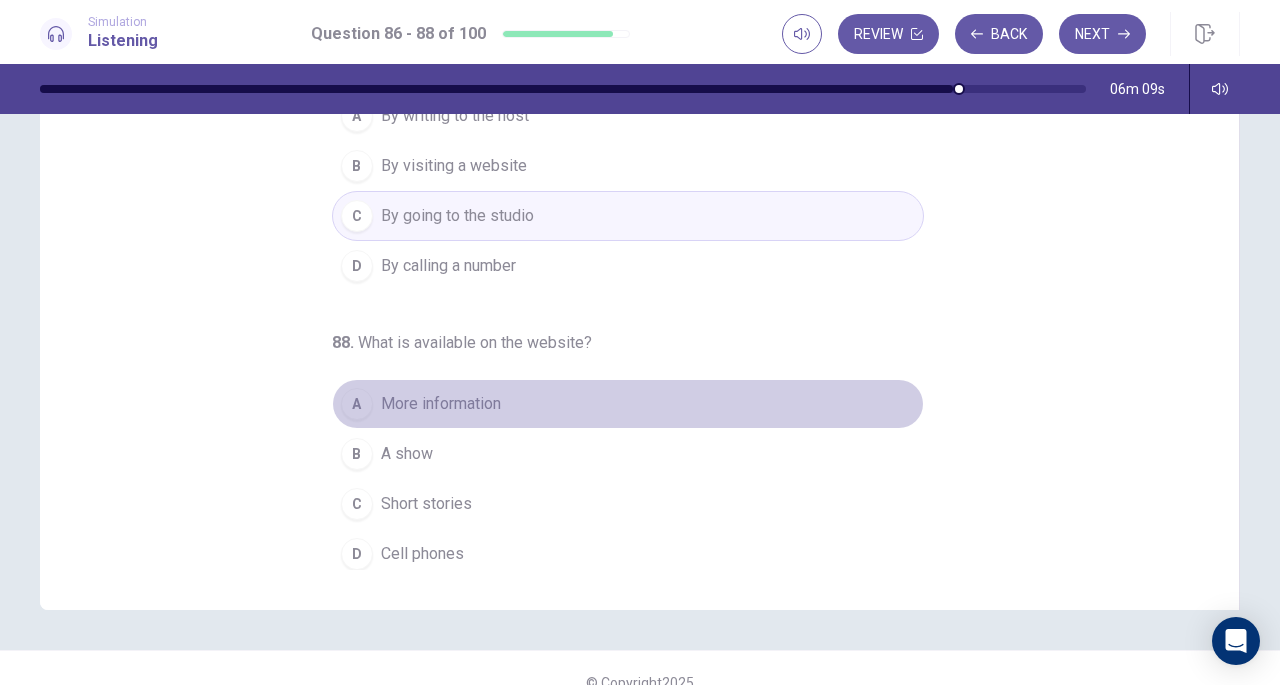 click on "More information" at bounding box center (441, 404) 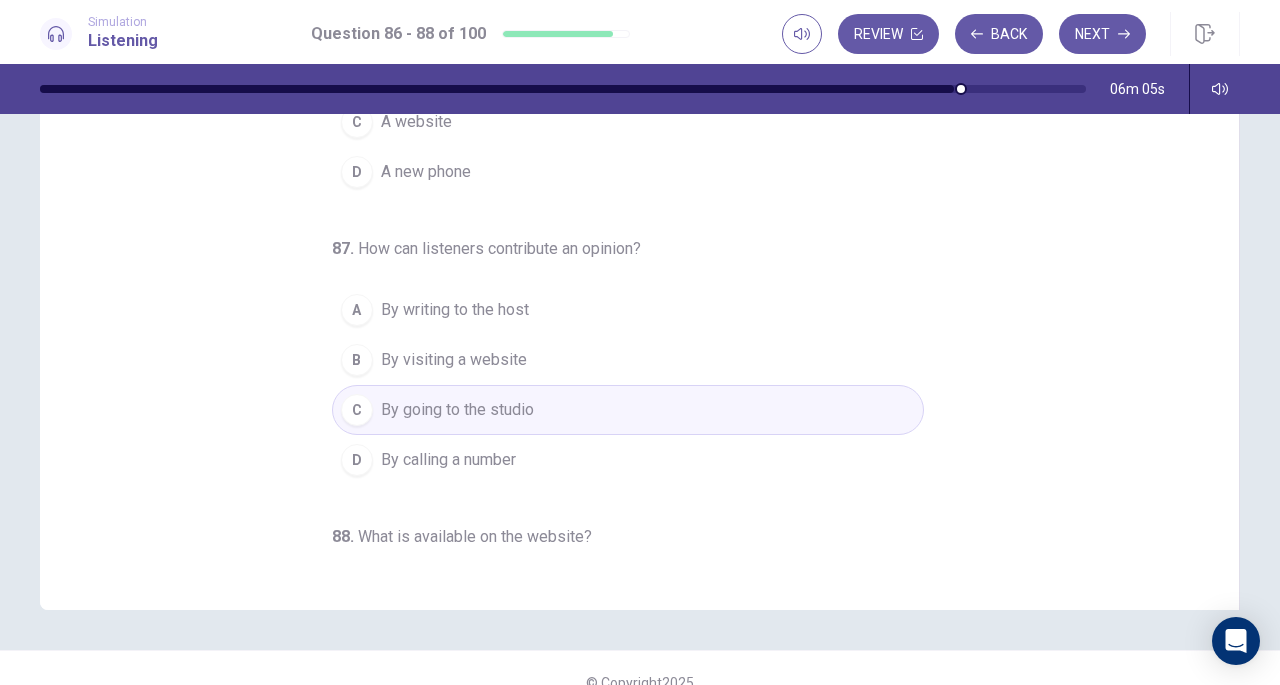 scroll, scrollTop: 0, scrollLeft: 0, axis: both 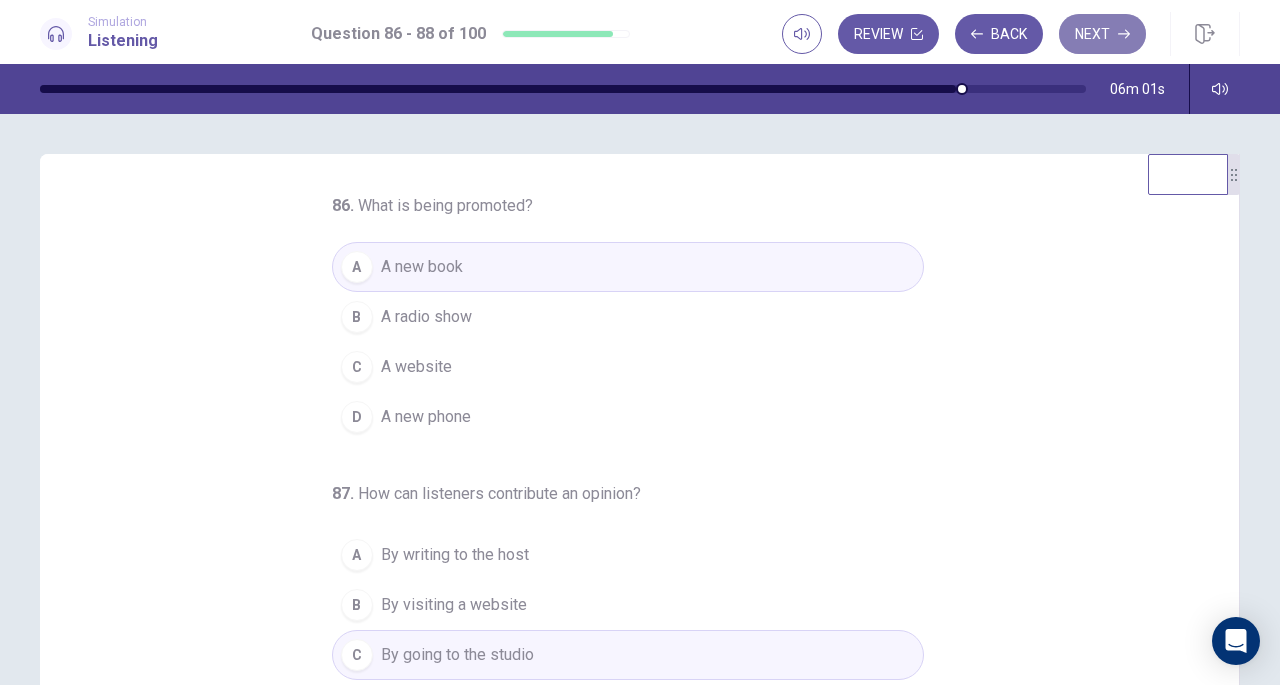 click on "Next" at bounding box center (1102, 34) 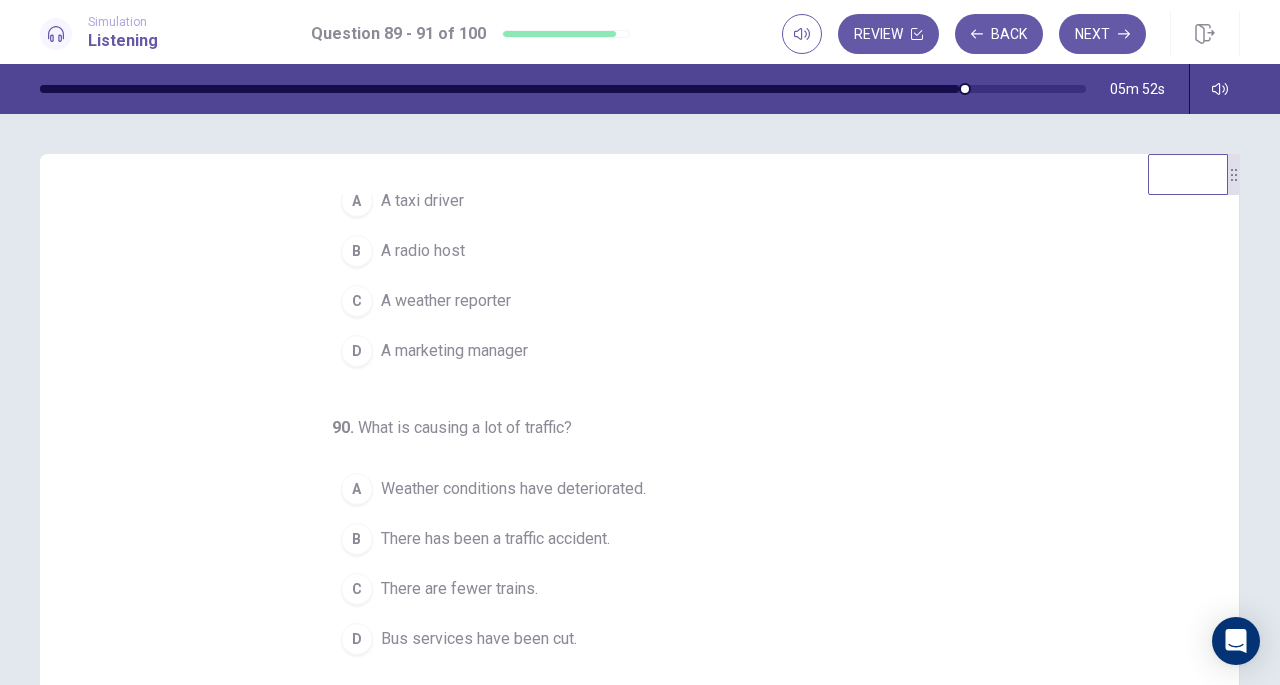 scroll, scrollTop: 0, scrollLeft: 0, axis: both 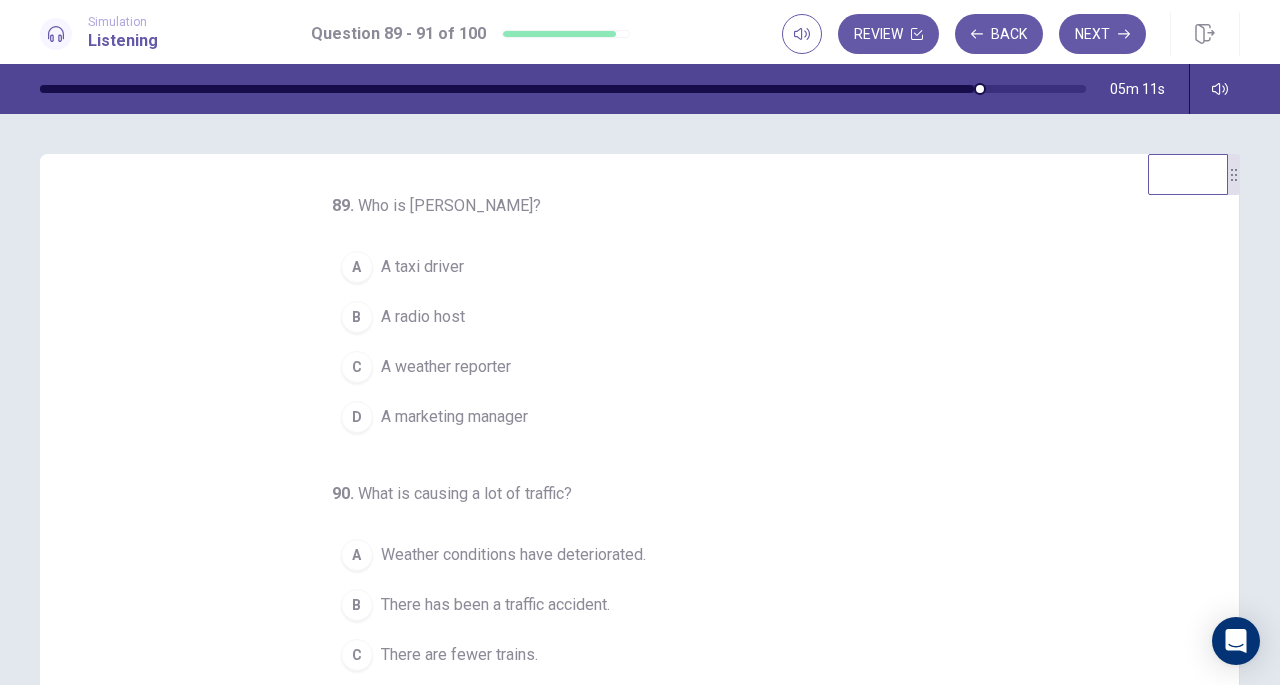 click on "A radio host" at bounding box center (423, 317) 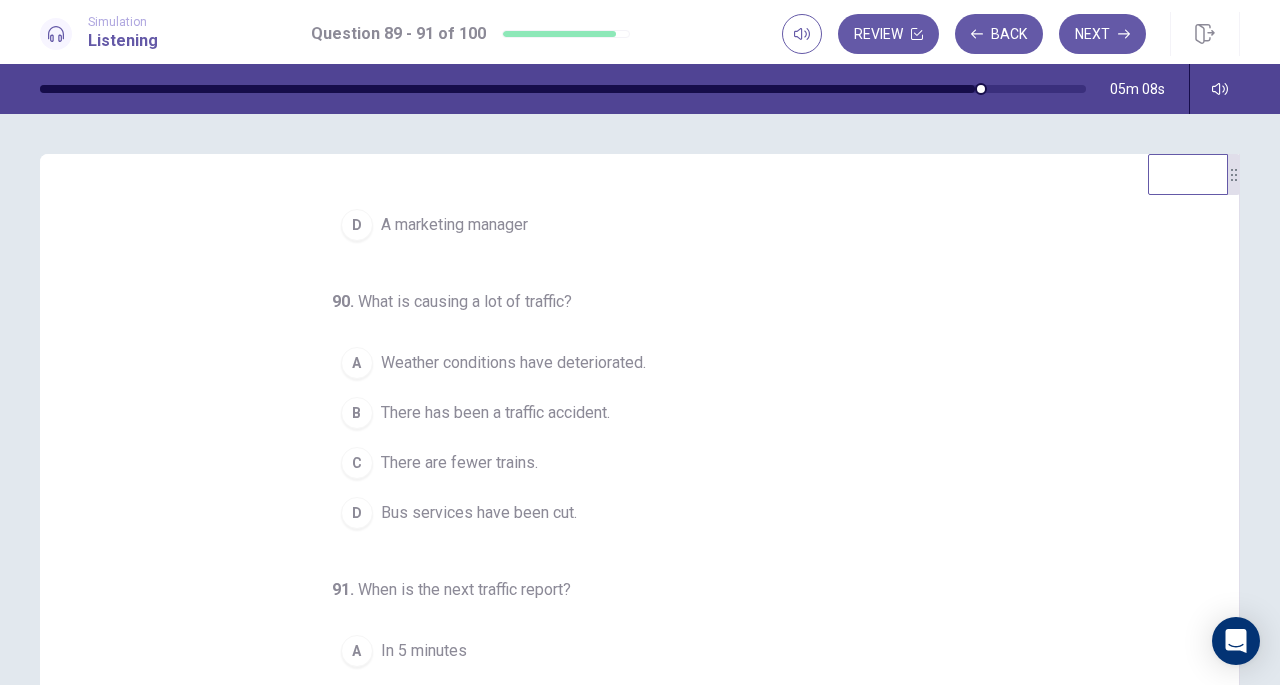 scroll, scrollTop: 192, scrollLeft: 0, axis: vertical 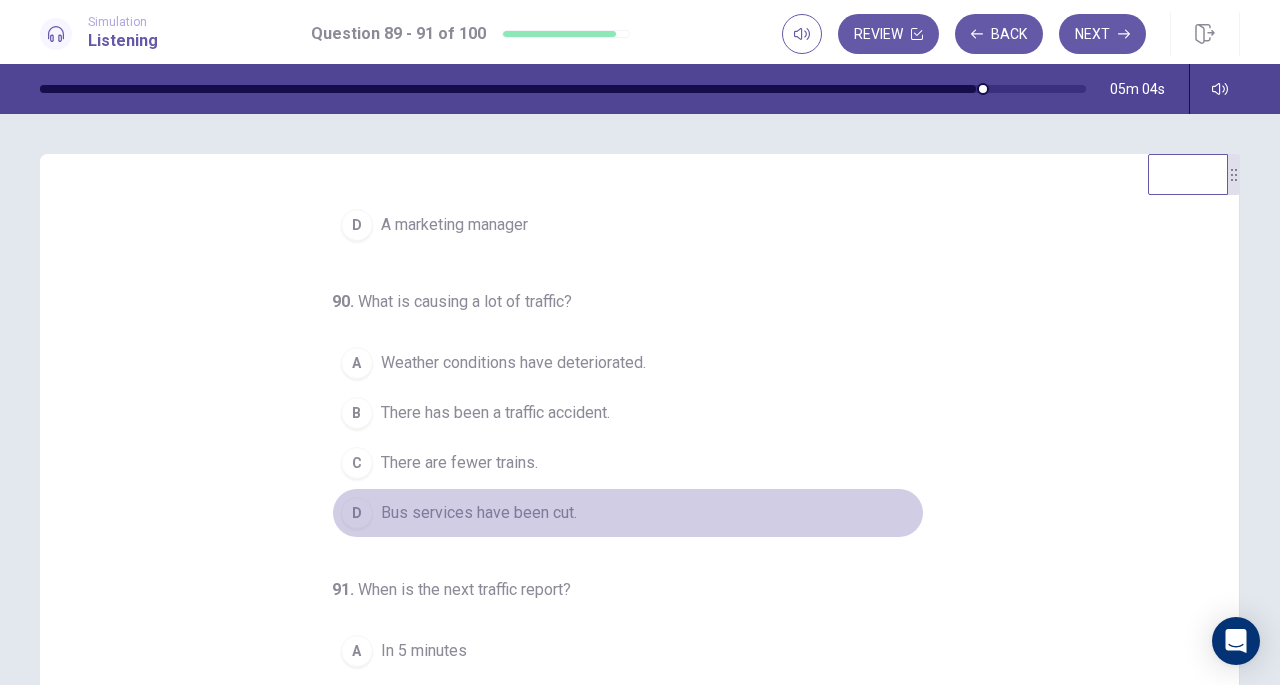 click on "Bus services have been cut." at bounding box center (479, 513) 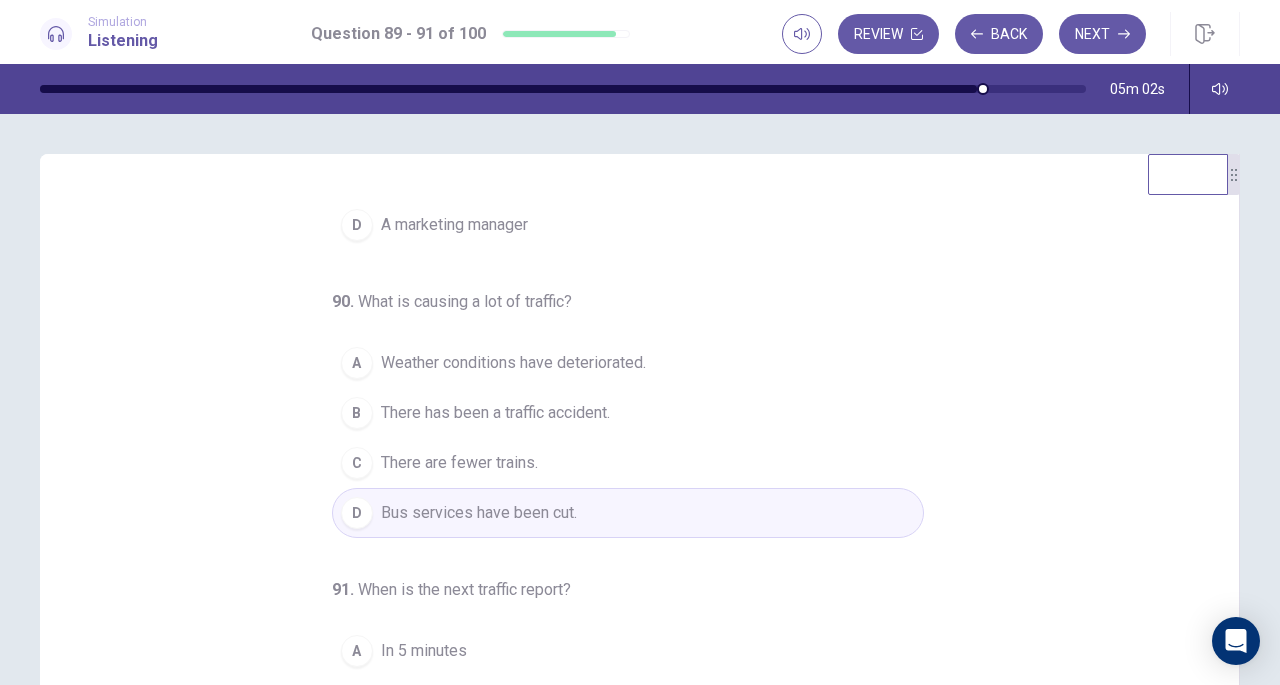 scroll, scrollTop: 200, scrollLeft: 0, axis: vertical 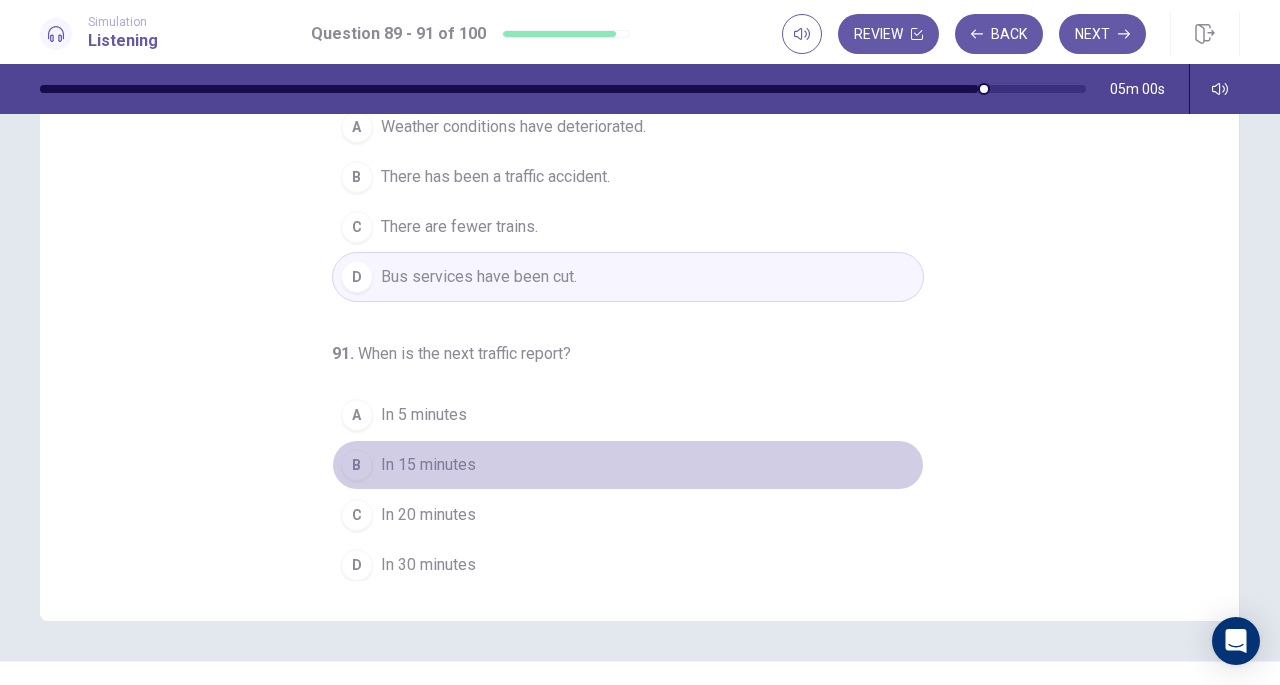 click on "In 15 minutes" at bounding box center (428, 465) 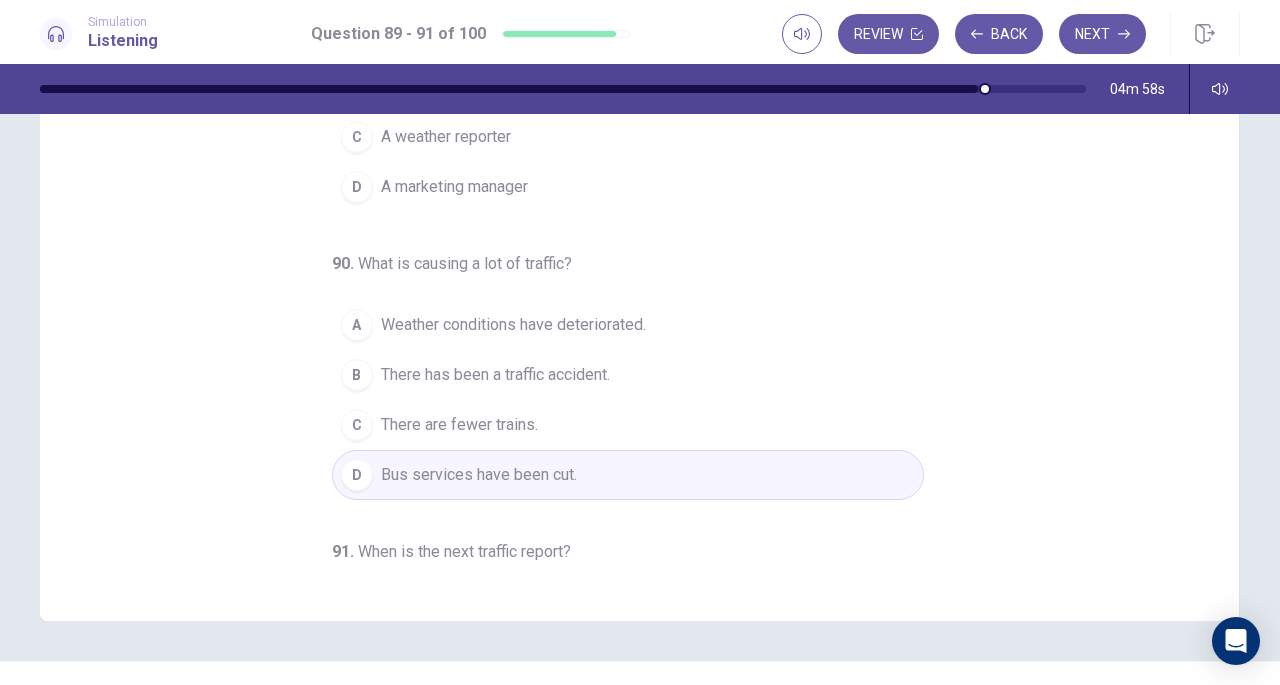 scroll, scrollTop: 0, scrollLeft: 0, axis: both 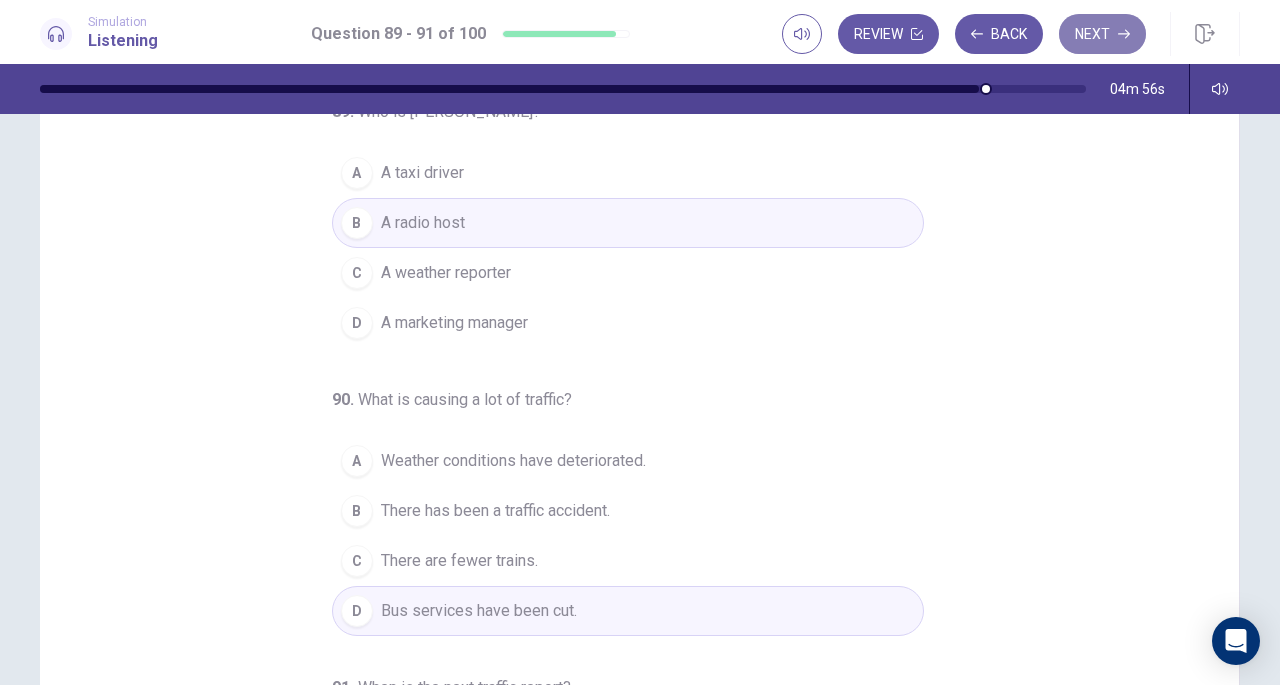click on "Next" at bounding box center [1102, 34] 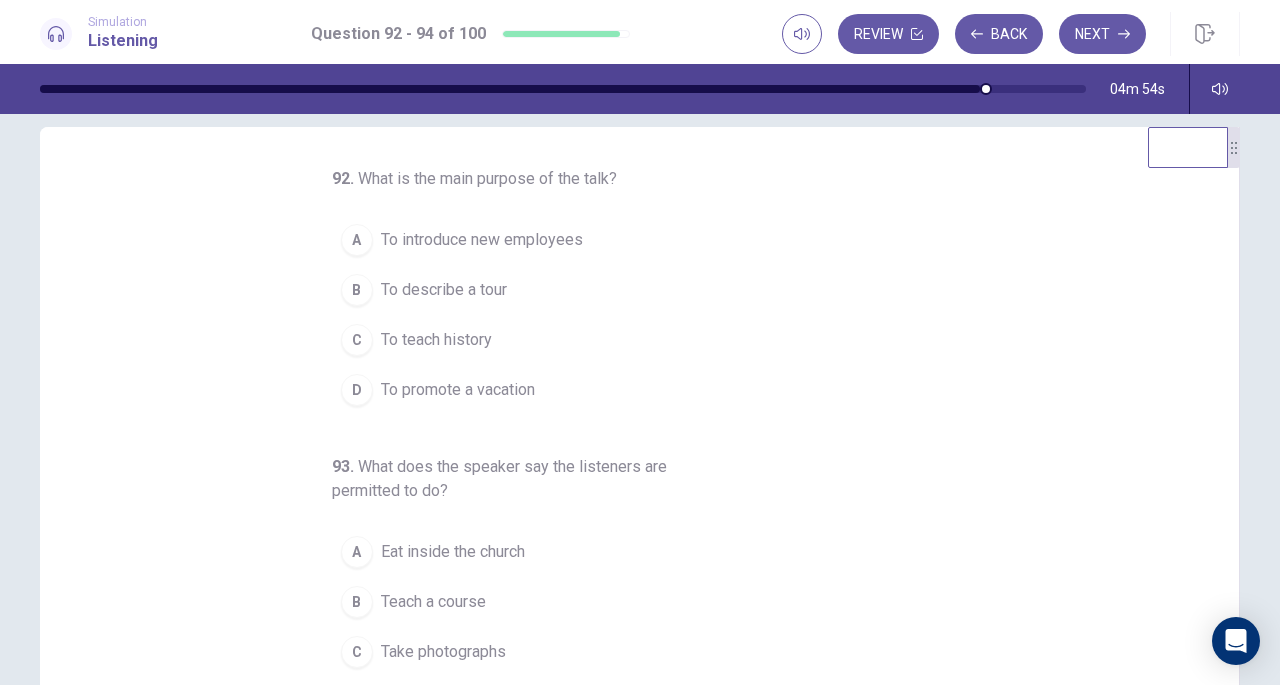 scroll, scrollTop: 26, scrollLeft: 0, axis: vertical 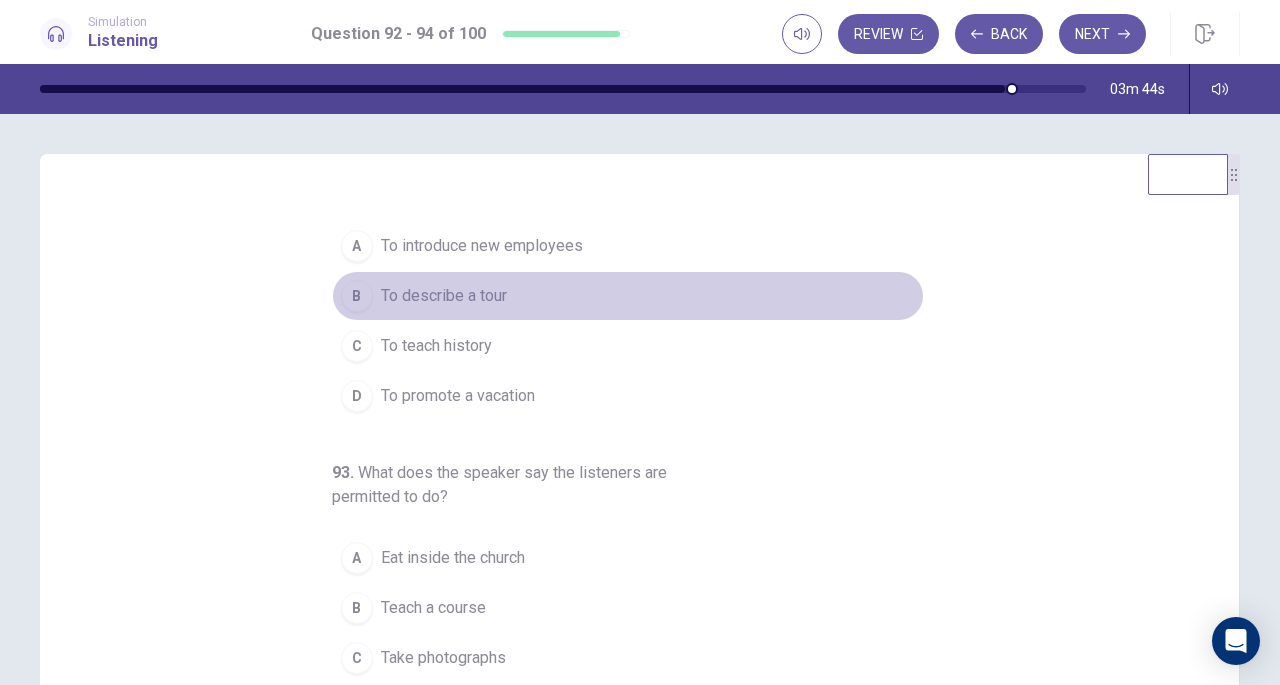 click on "B To describe a tour" at bounding box center [628, 296] 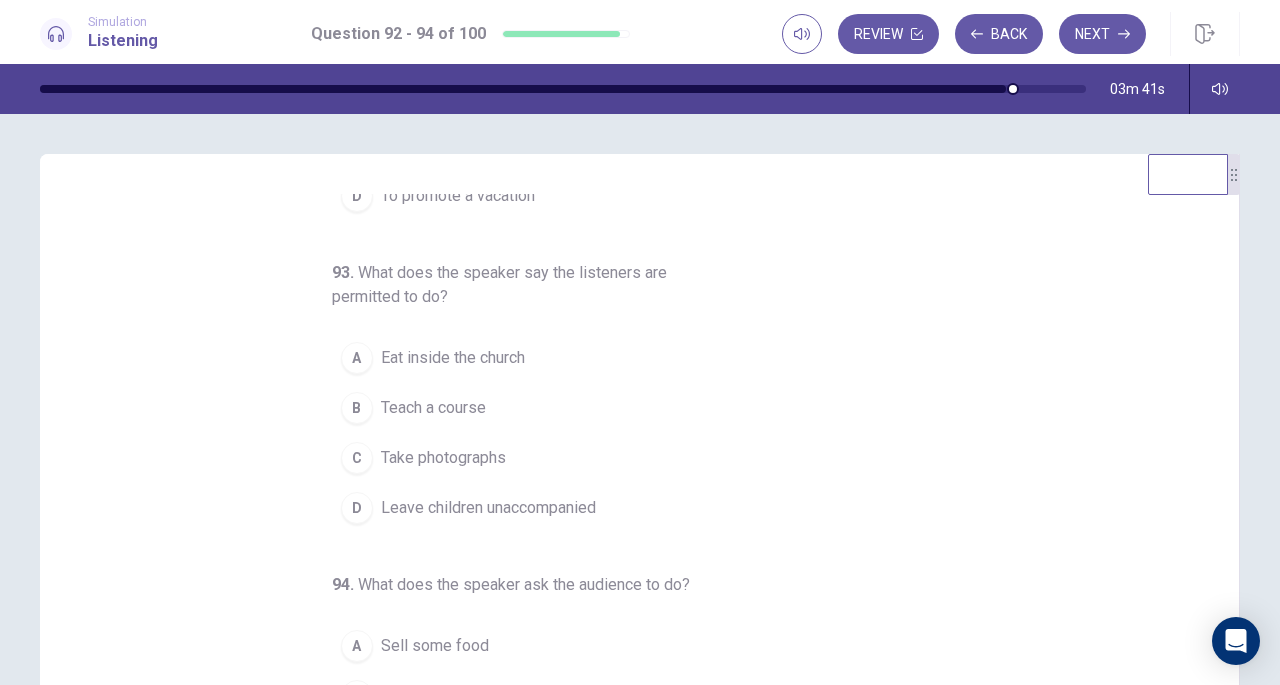 scroll, scrollTop: 224, scrollLeft: 0, axis: vertical 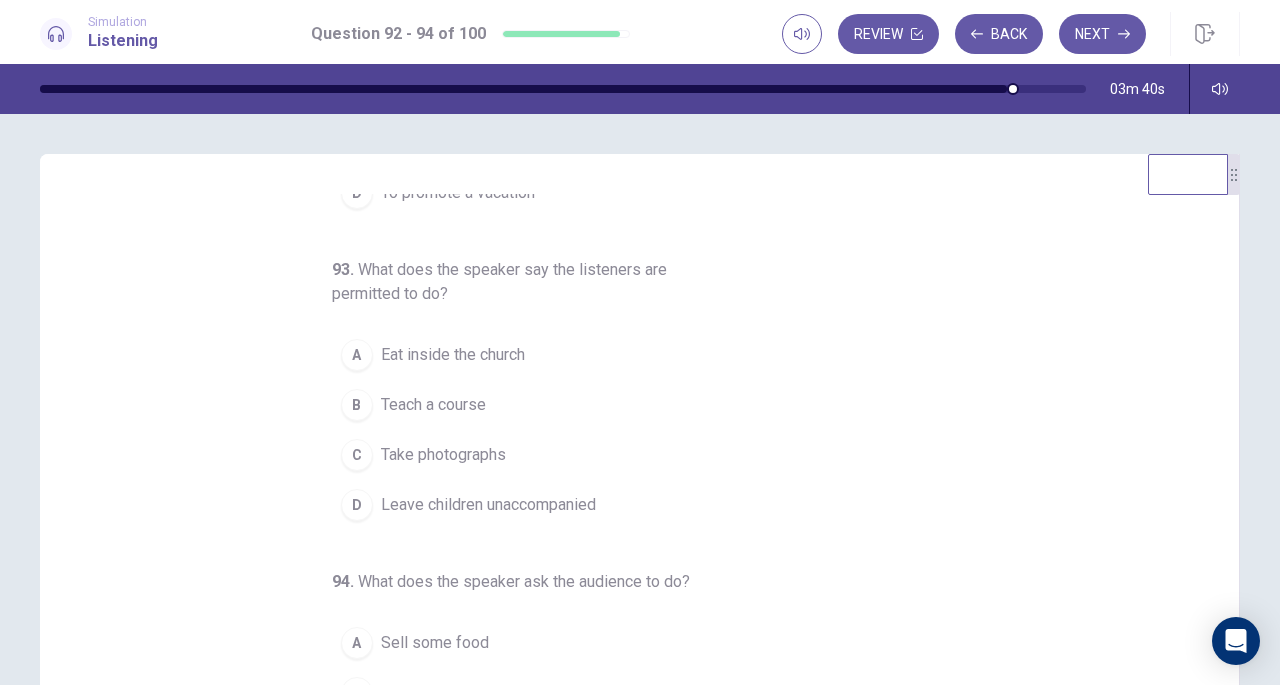 click on "Take photographs" at bounding box center (443, 455) 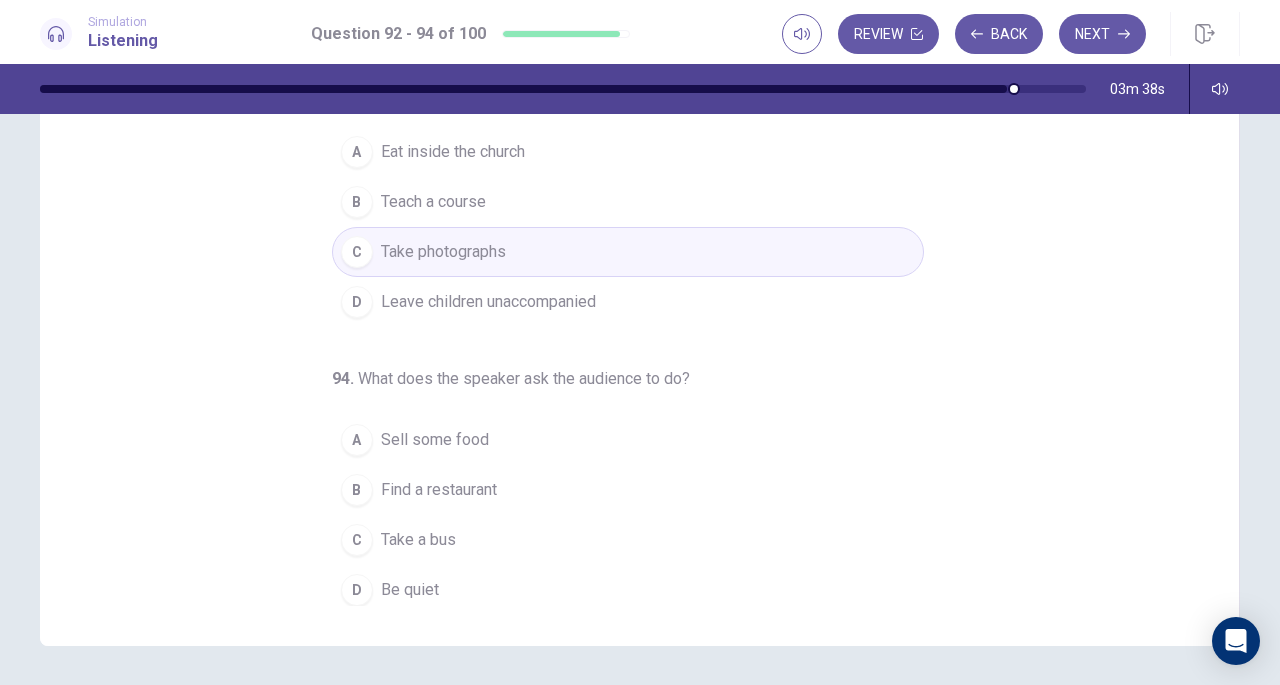 scroll, scrollTop: 208, scrollLeft: 0, axis: vertical 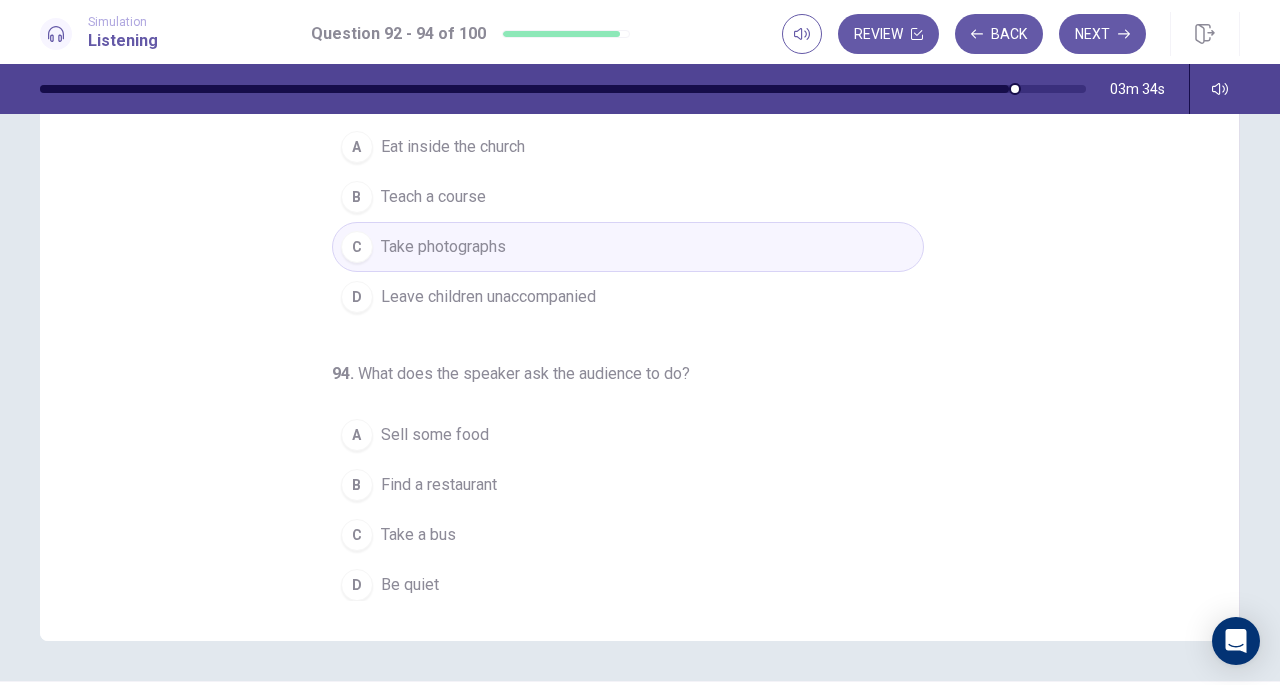 click on "Be quiet" at bounding box center (410, 585) 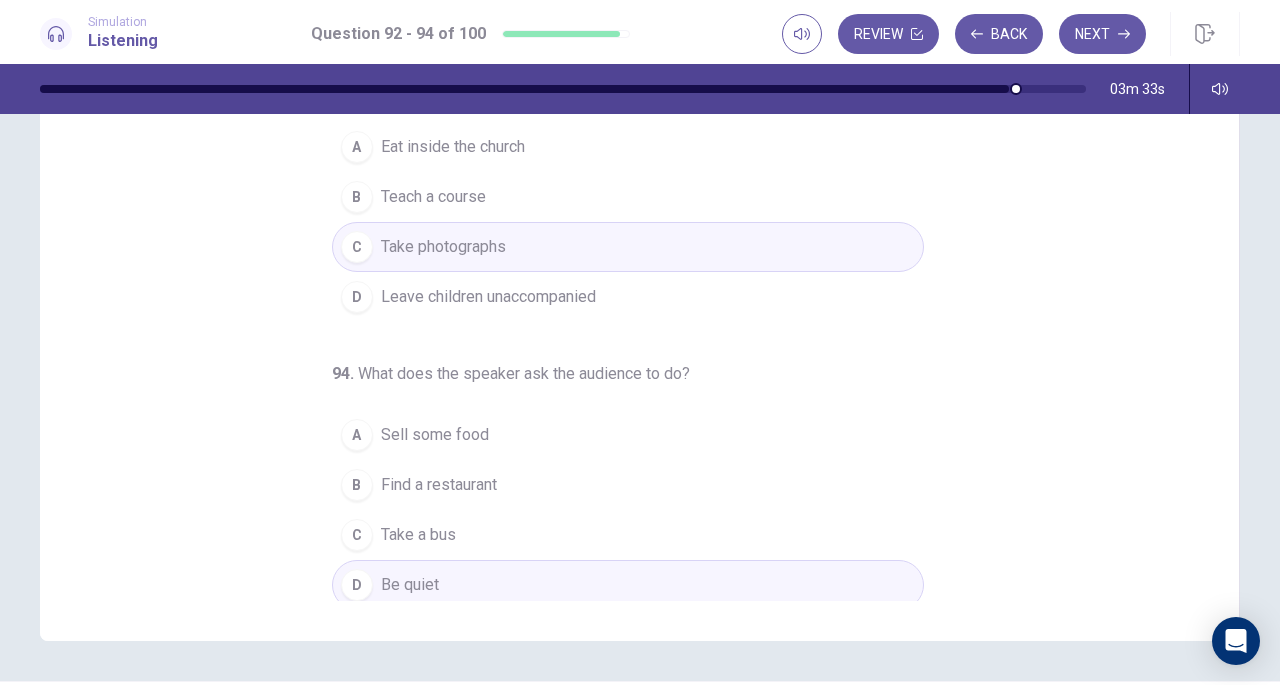 scroll, scrollTop: 0, scrollLeft: 0, axis: both 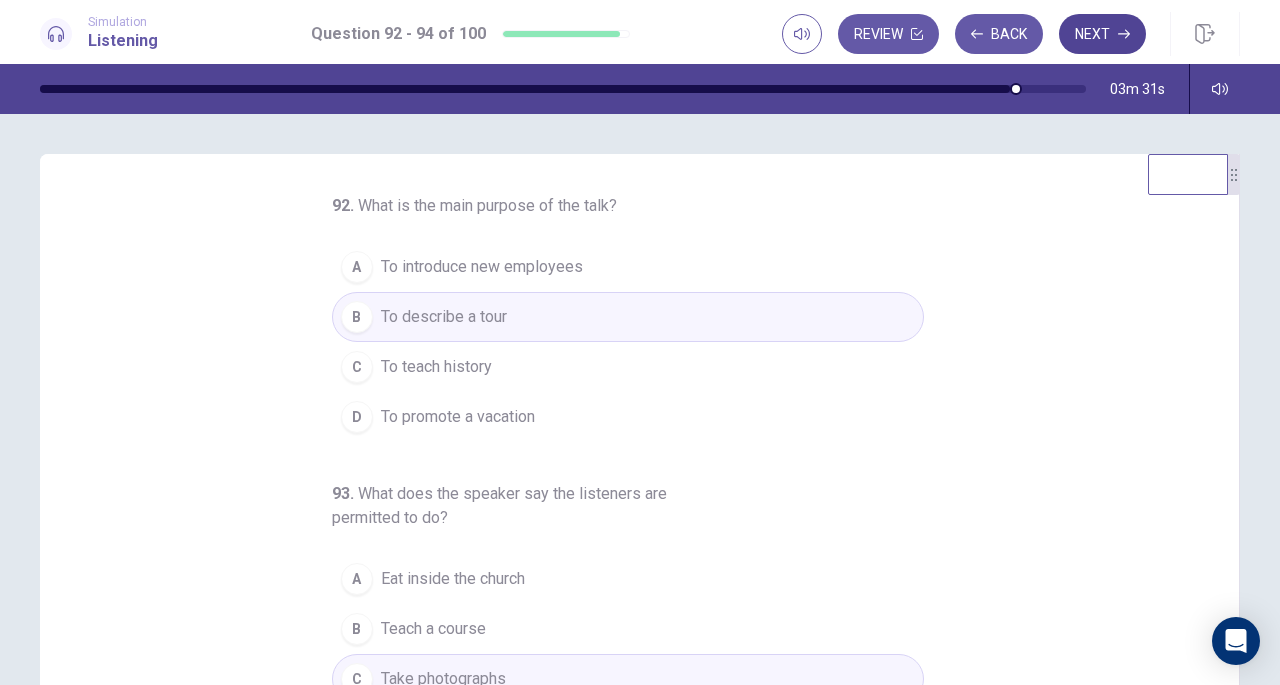 click on "Next" at bounding box center (1102, 34) 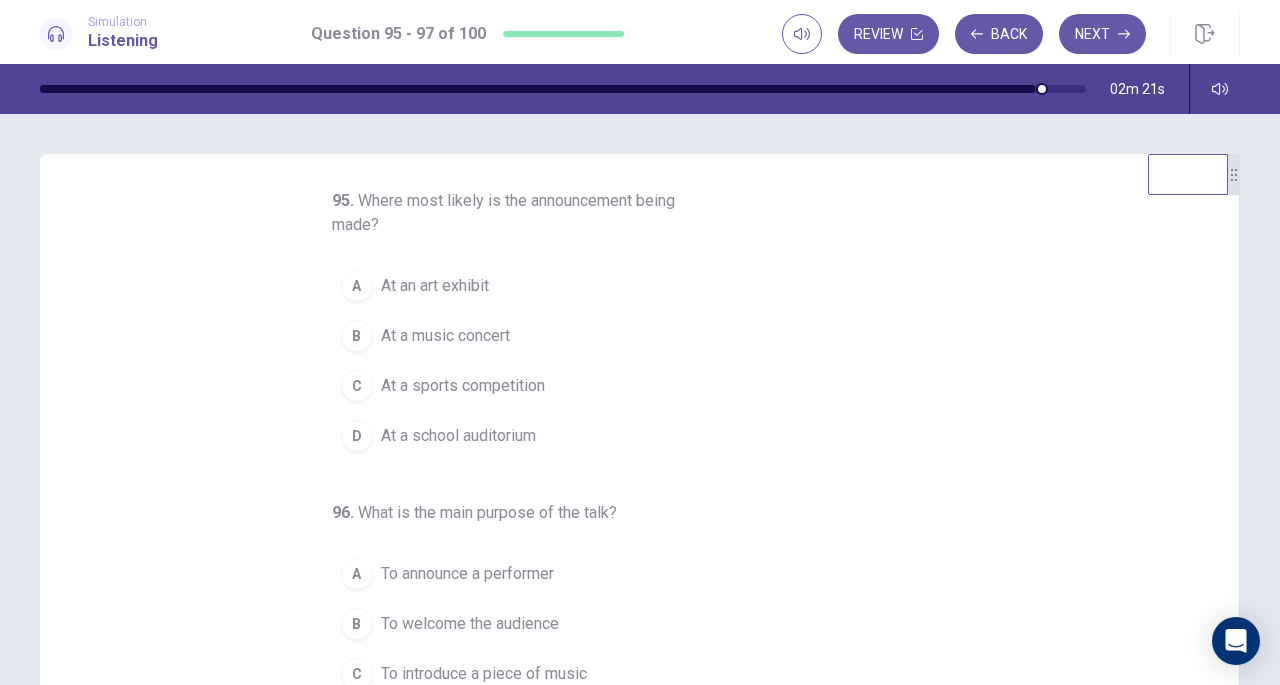 scroll, scrollTop: 0, scrollLeft: 0, axis: both 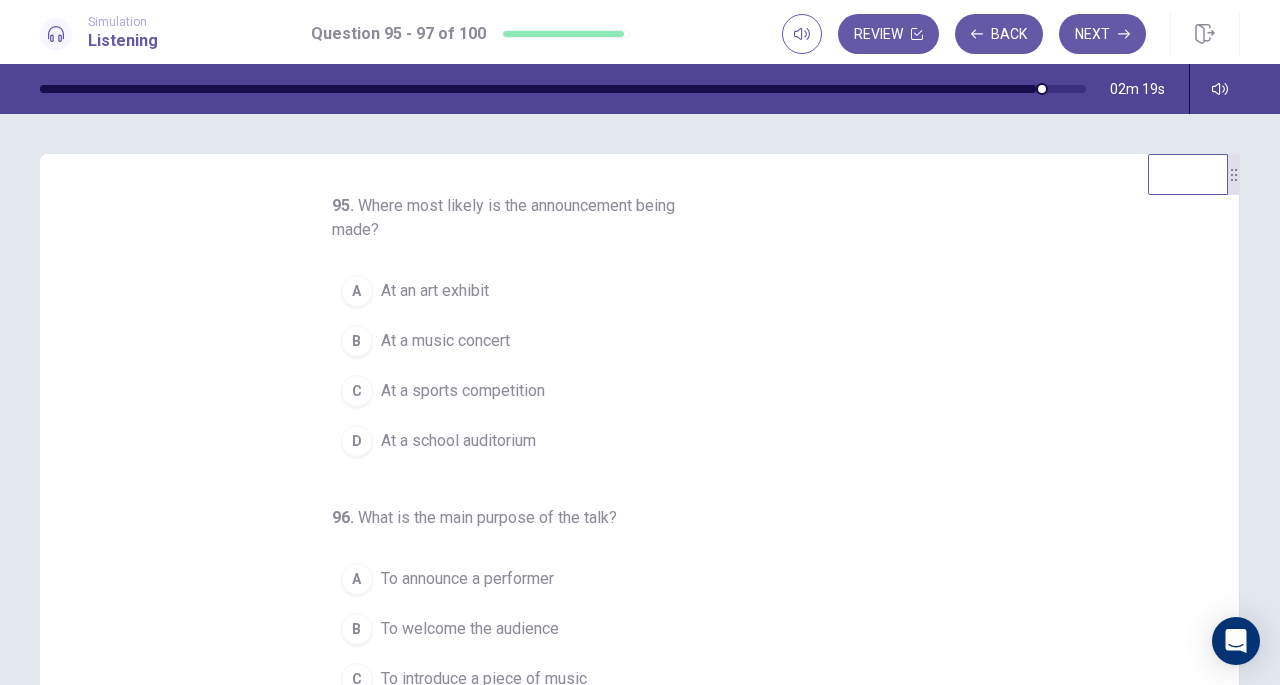 click on "At a music concert" at bounding box center [445, 341] 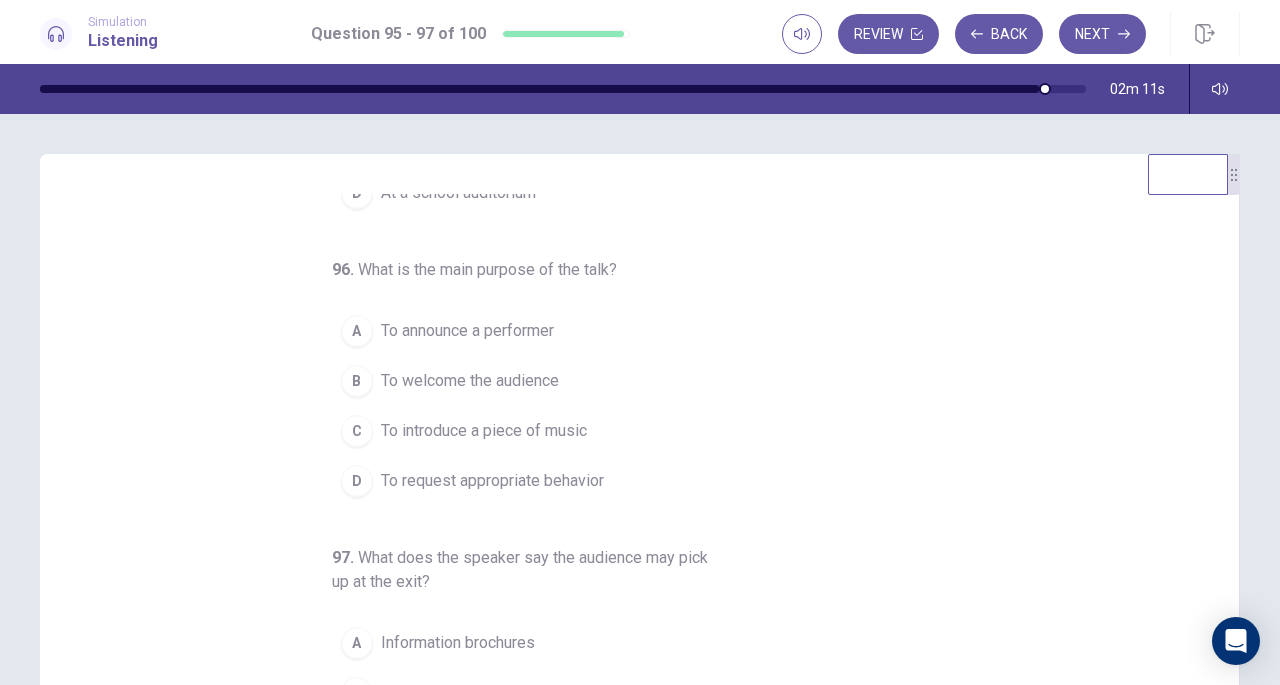 scroll, scrollTop: 248, scrollLeft: 0, axis: vertical 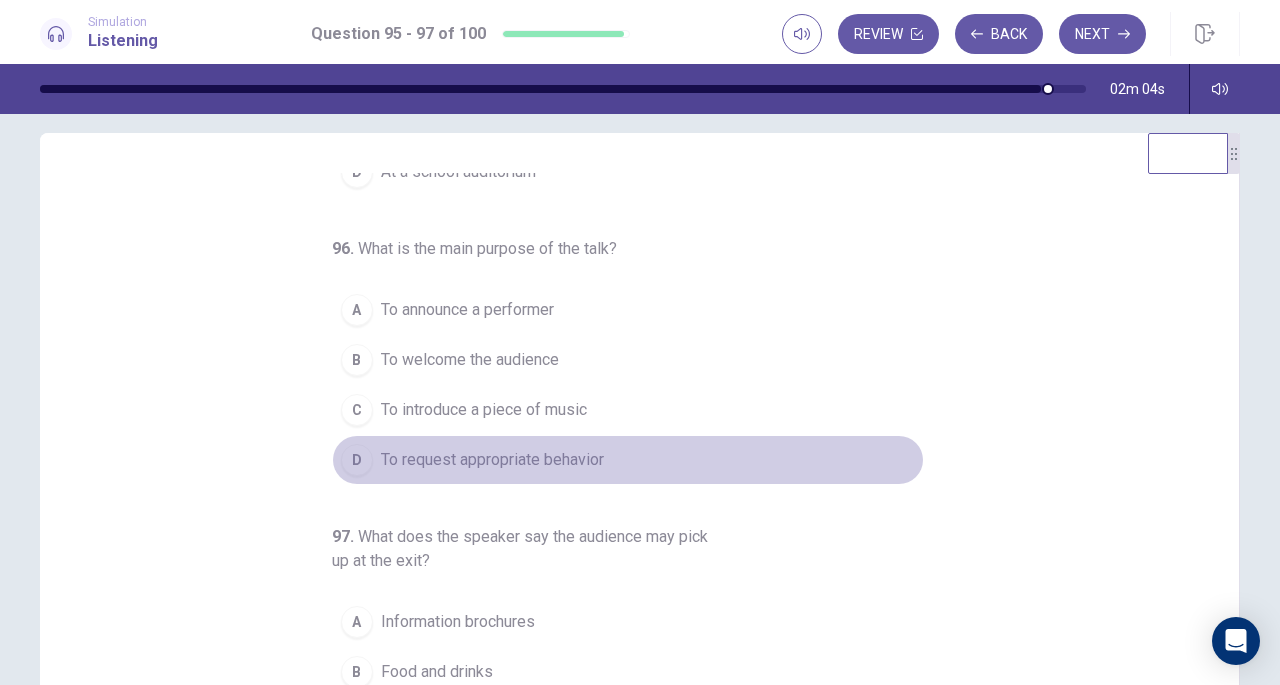 click on "To request appropriate behavior" at bounding box center (492, 460) 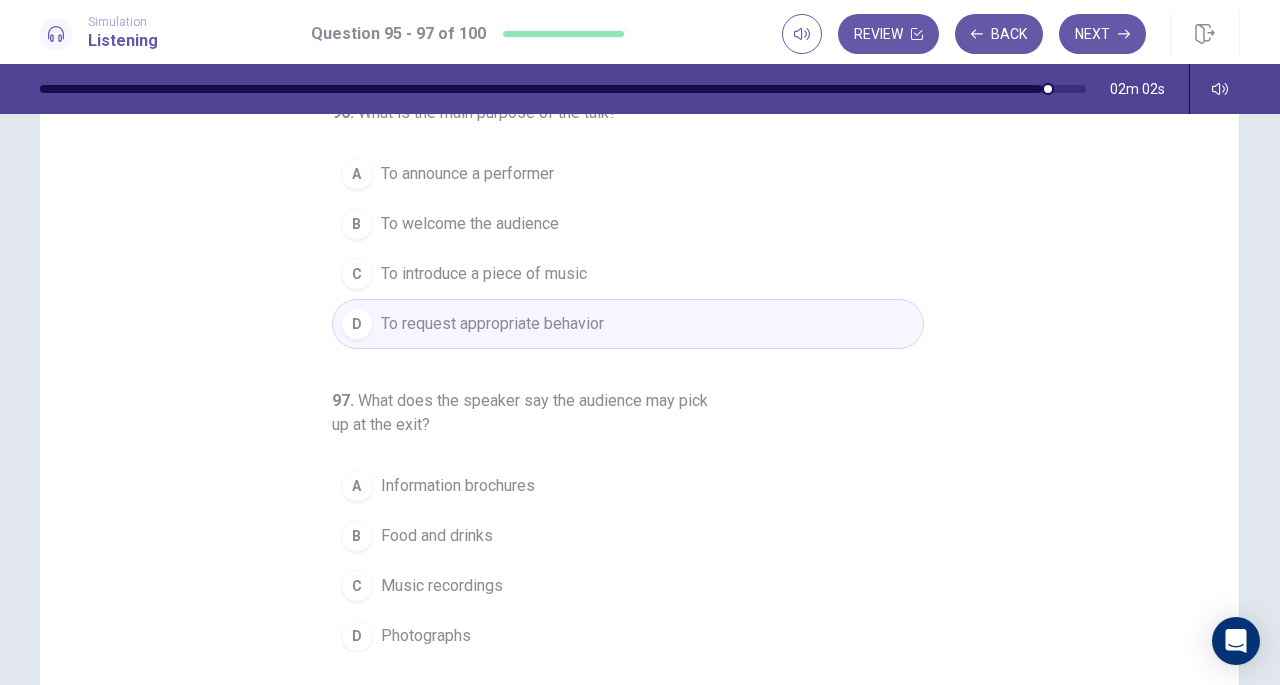 scroll, scrollTop: 203, scrollLeft: 0, axis: vertical 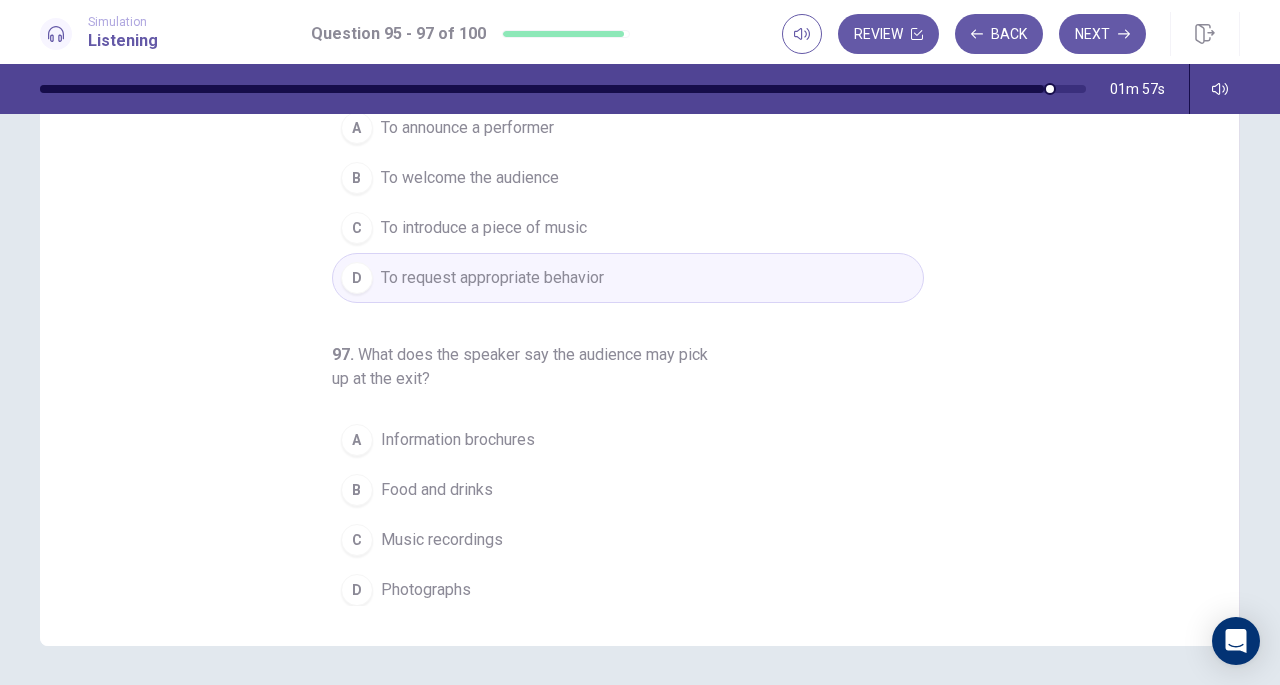 click on "Information brochures" at bounding box center (458, 440) 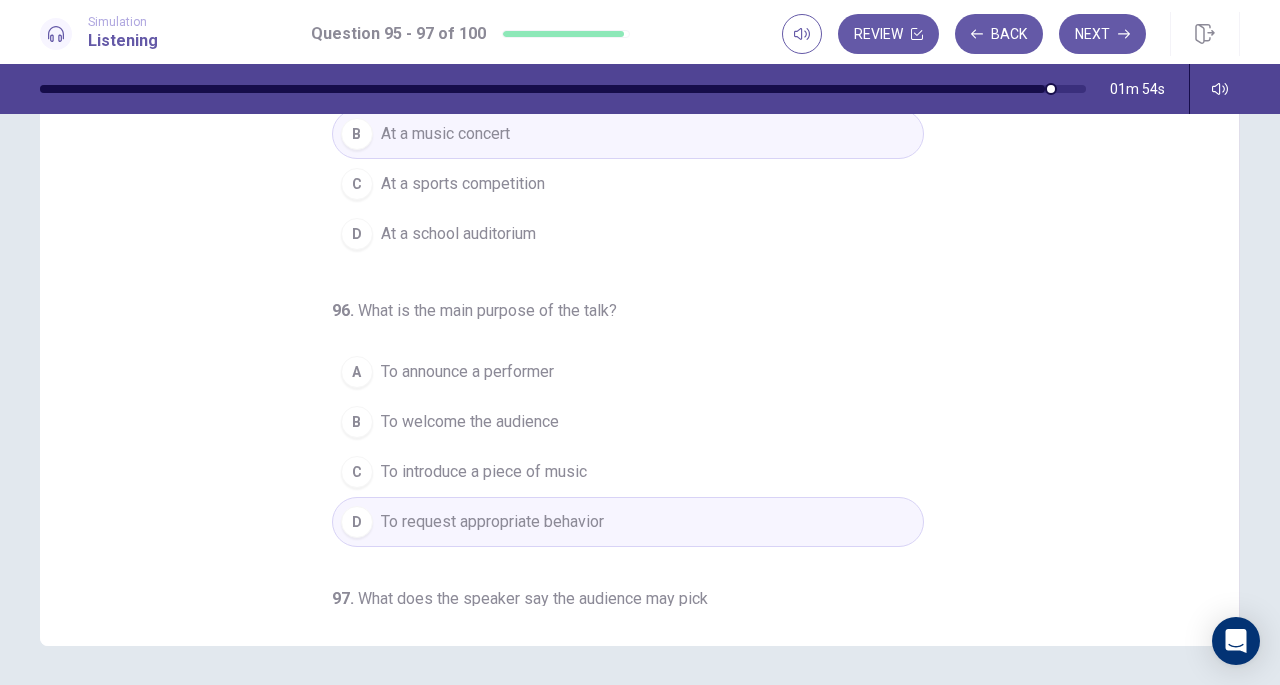 scroll, scrollTop: 0, scrollLeft: 0, axis: both 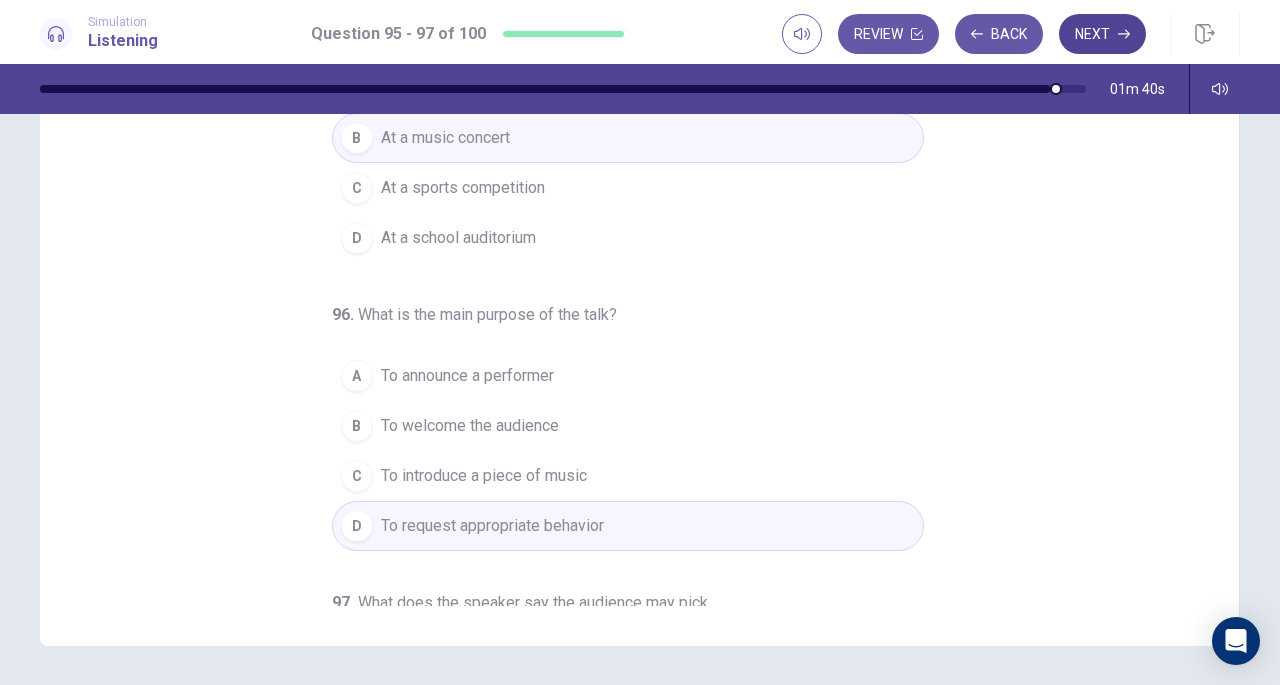 drag, startPoint x: 1106, startPoint y: 39, endPoint x: 1091, endPoint y: 29, distance: 18.027756 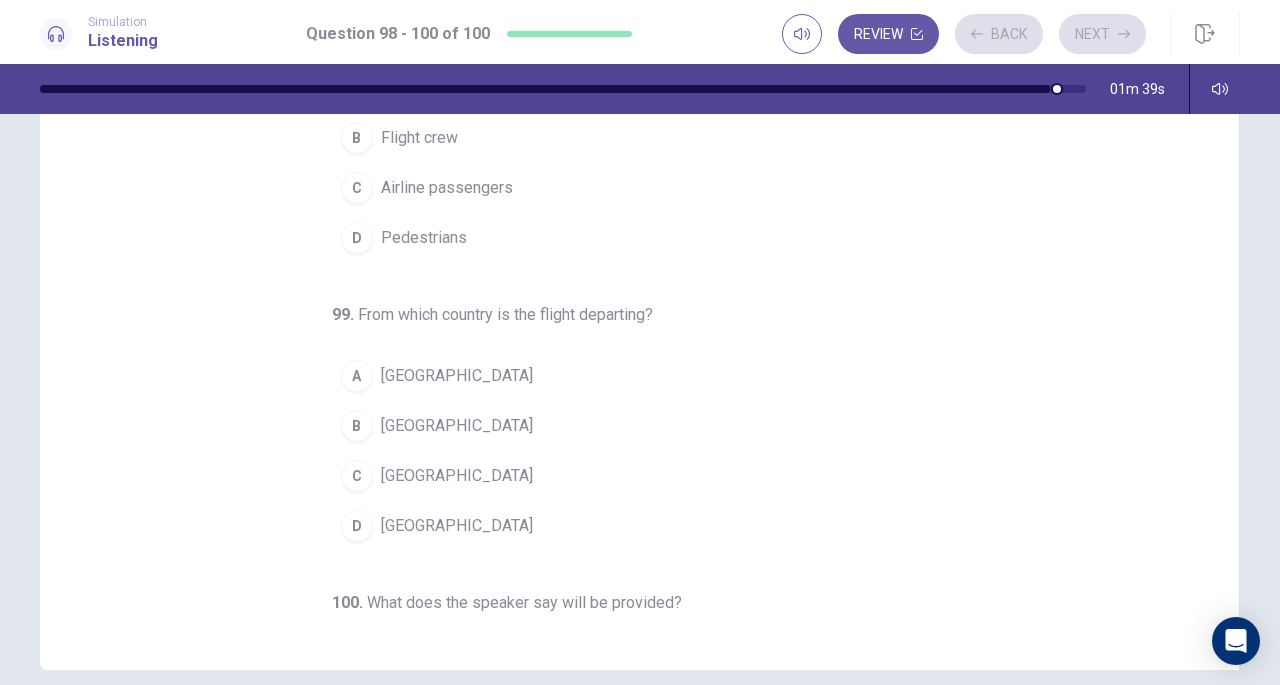 scroll, scrollTop: 0, scrollLeft: 0, axis: both 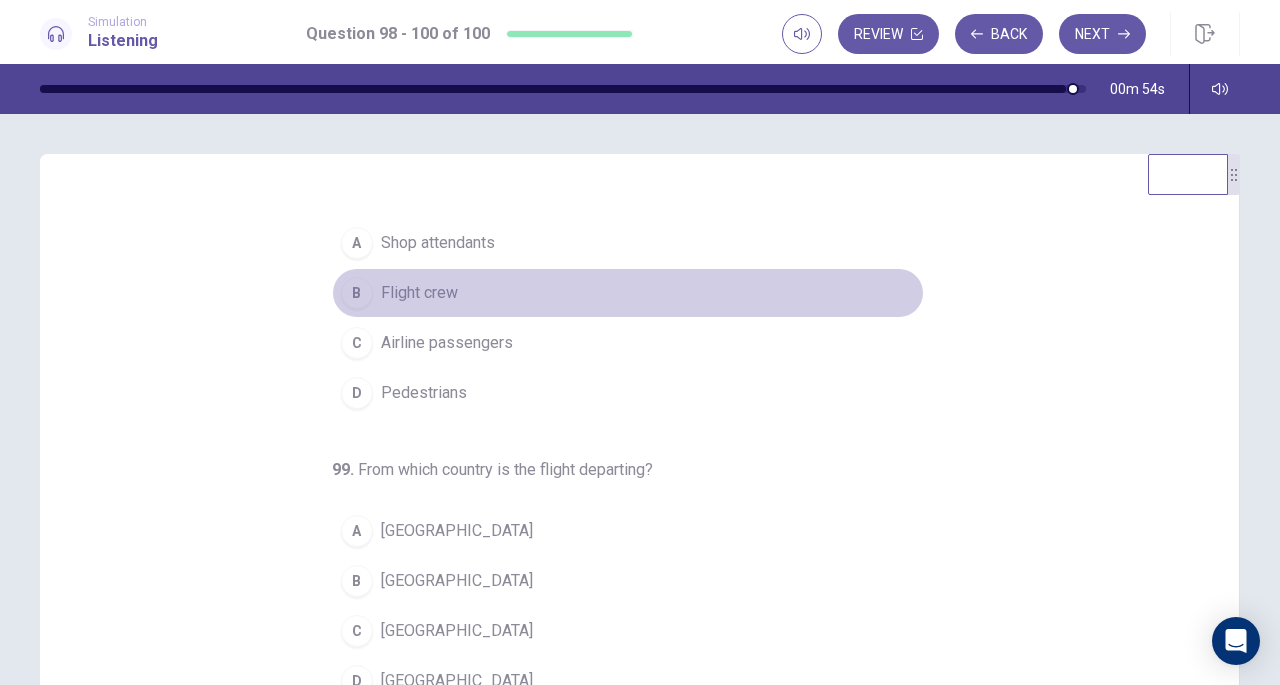 click on "Flight crew" at bounding box center [419, 293] 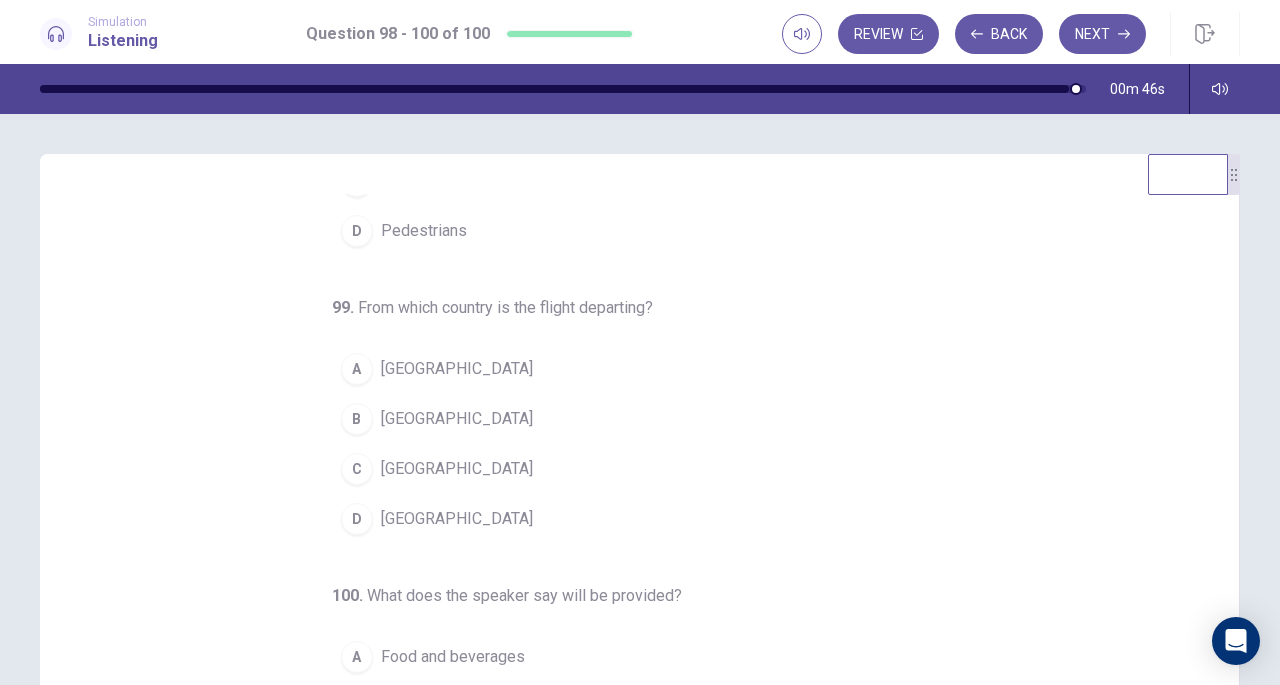 scroll, scrollTop: 186, scrollLeft: 0, axis: vertical 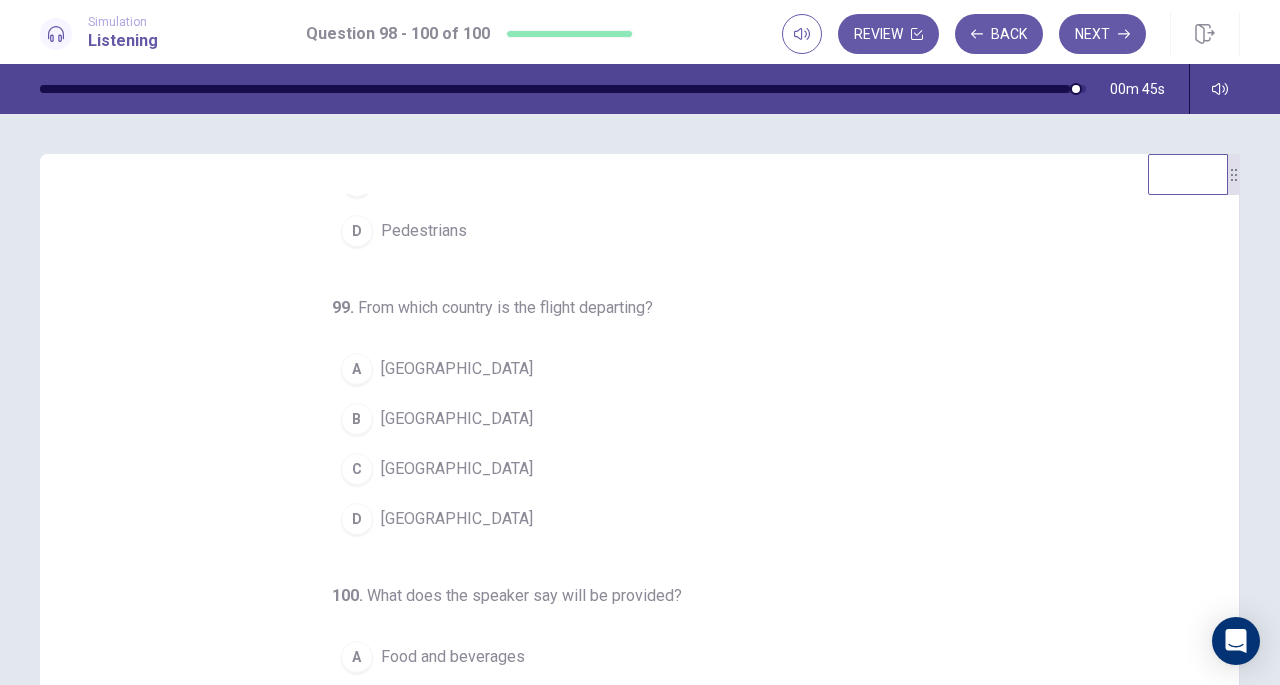 click on "[GEOGRAPHIC_DATA]" at bounding box center [457, 469] 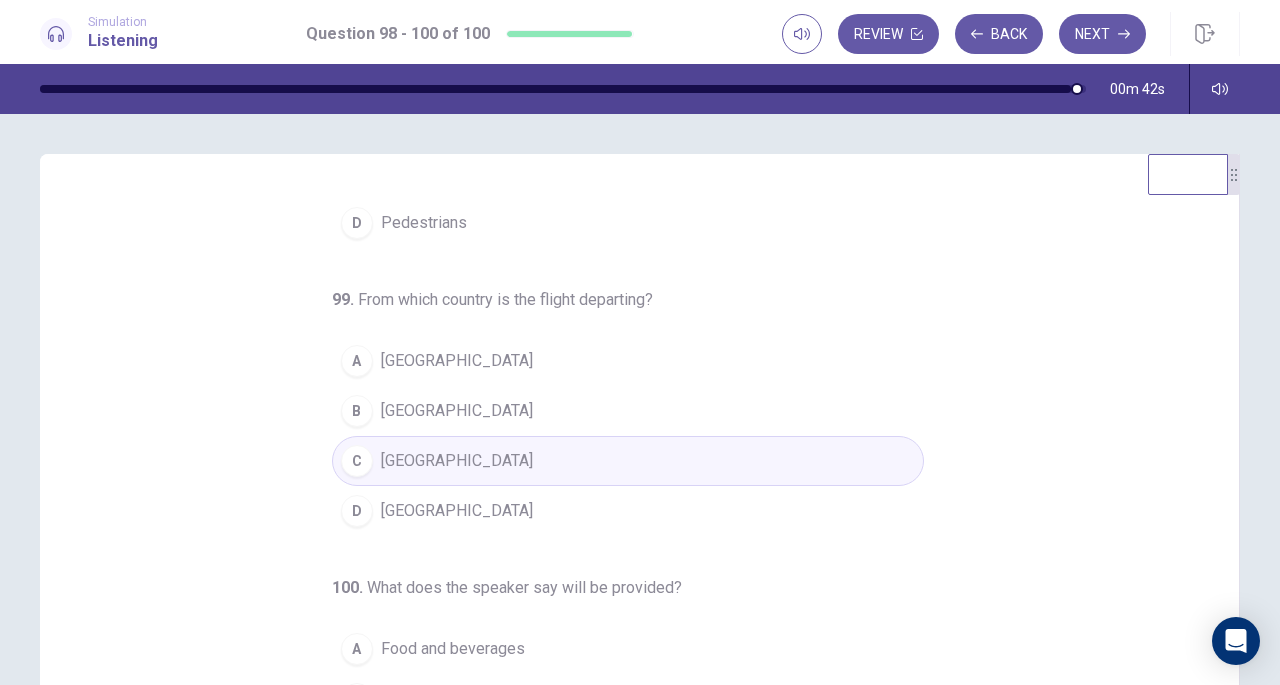 scroll, scrollTop: 200, scrollLeft: 0, axis: vertical 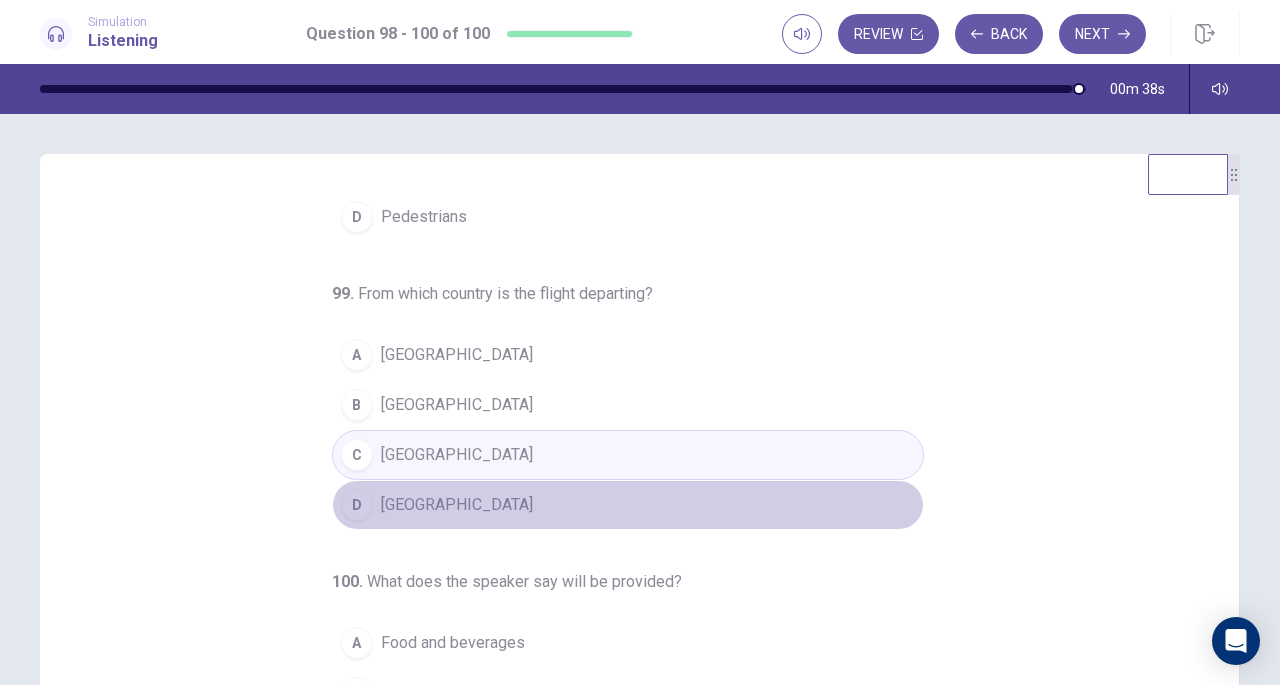 click on "D [GEOGRAPHIC_DATA]" at bounding box center (628, 505) 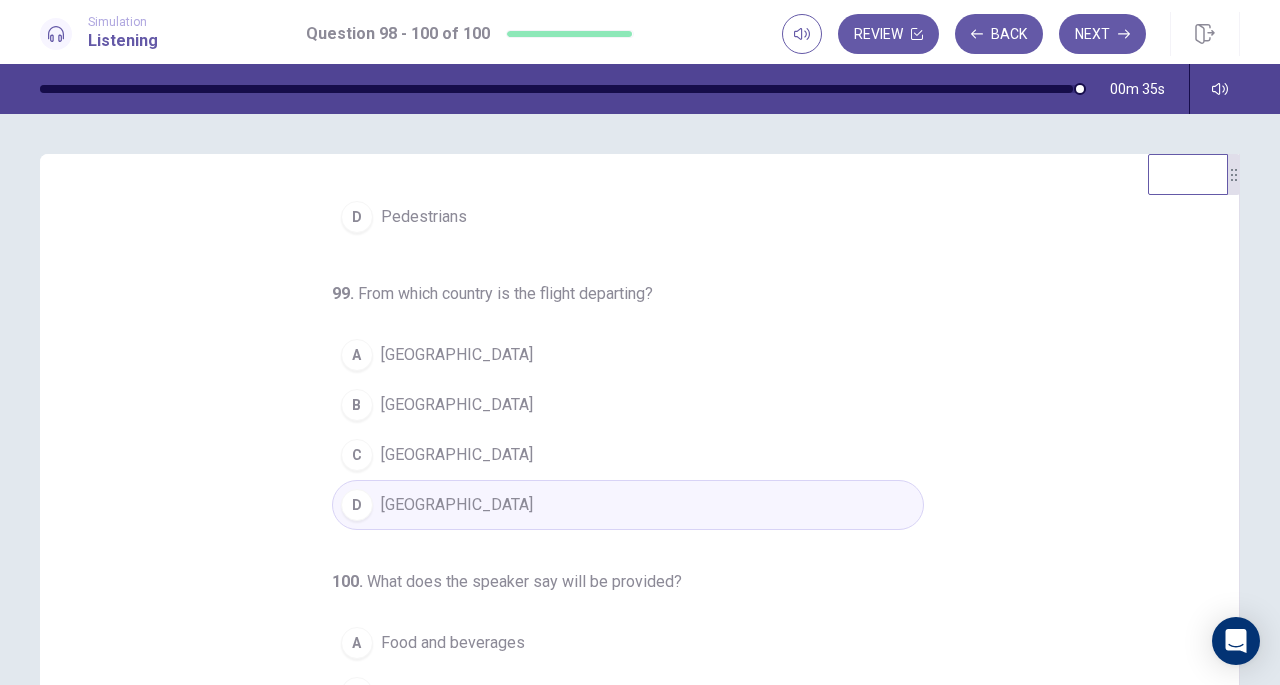 scroll, scrollTop: 216, scrollLeft: 0, axis: vertical 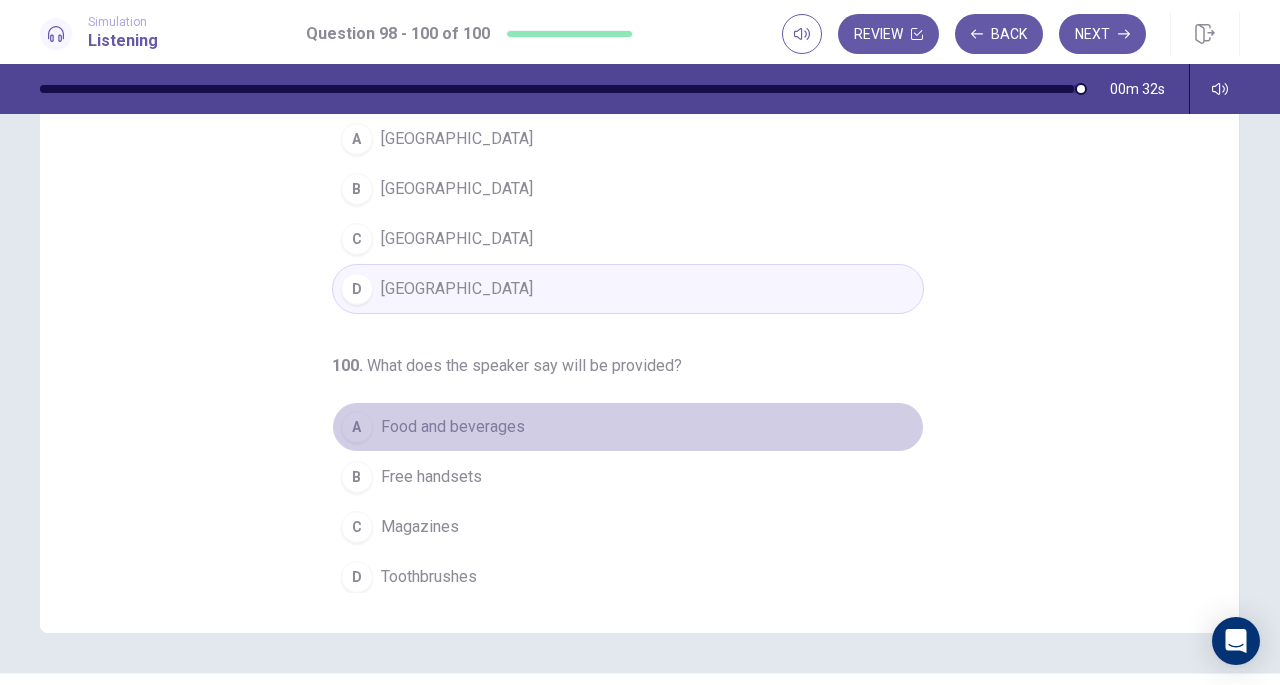 click on "A Food and beverages" at bounding box center [628, 427] 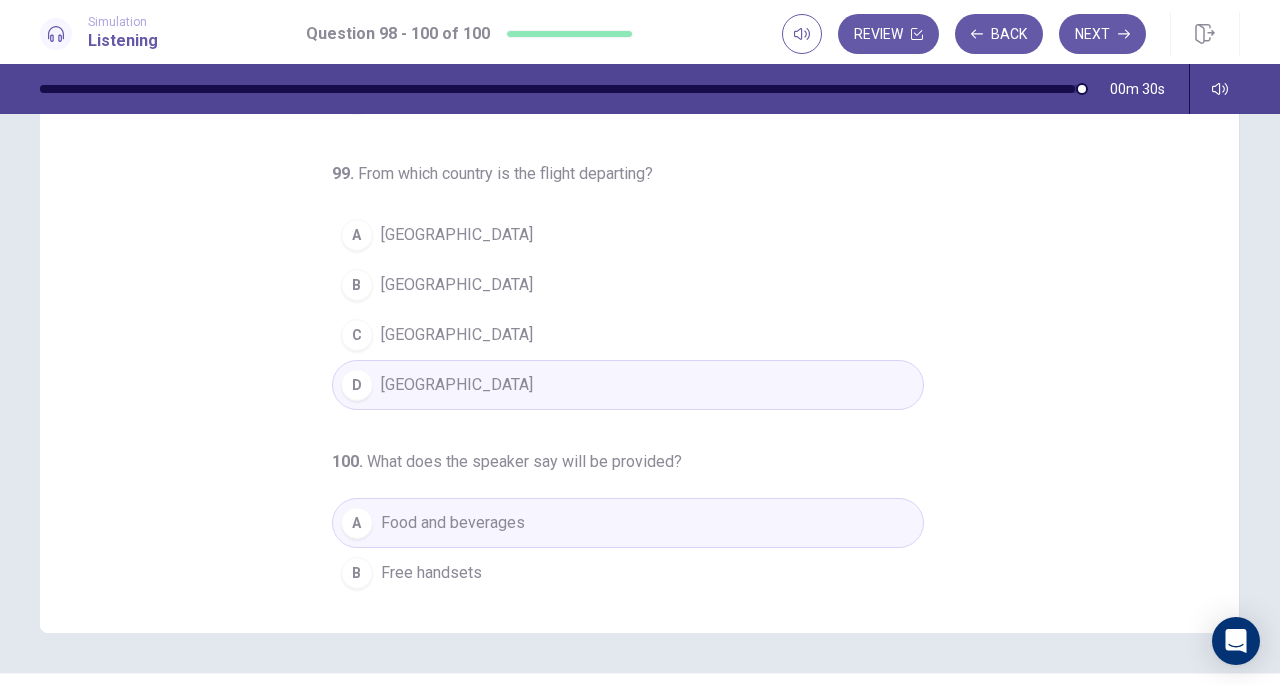 scroll, scrollTop: 42, scrollLeft: 0, axis: vertical 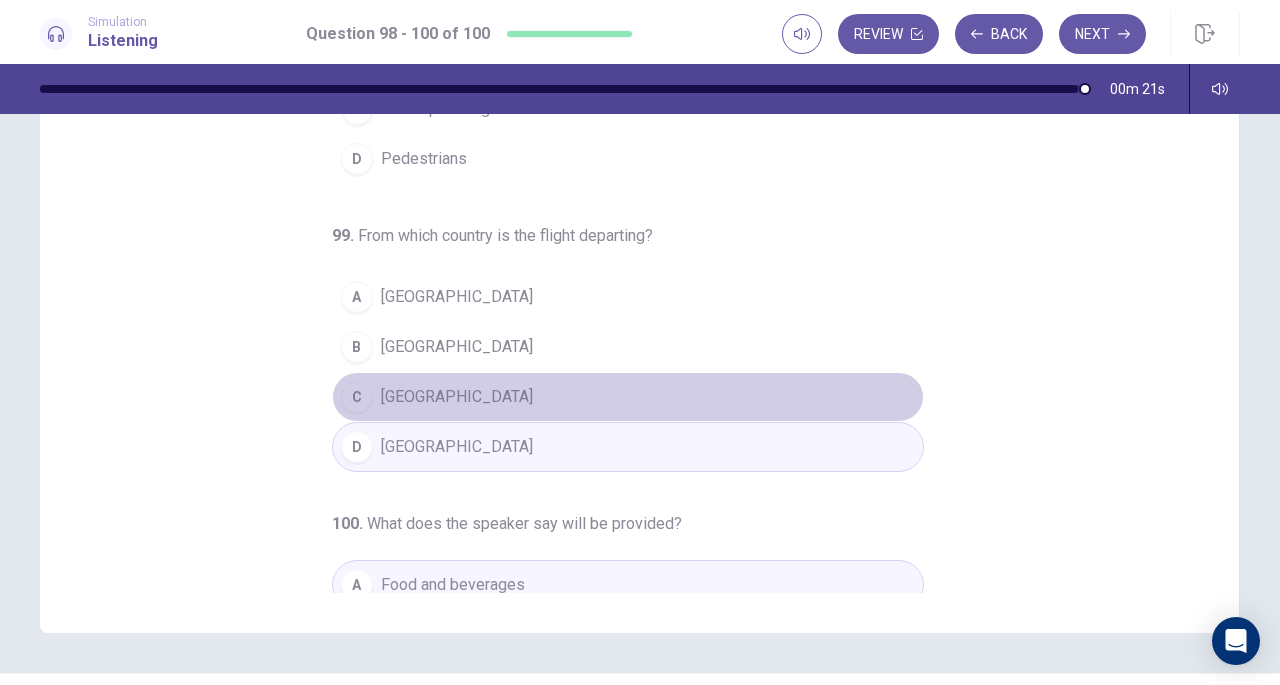 click on "[GEOGRAPHIC_DATA]" at bounding box center (457, 397) 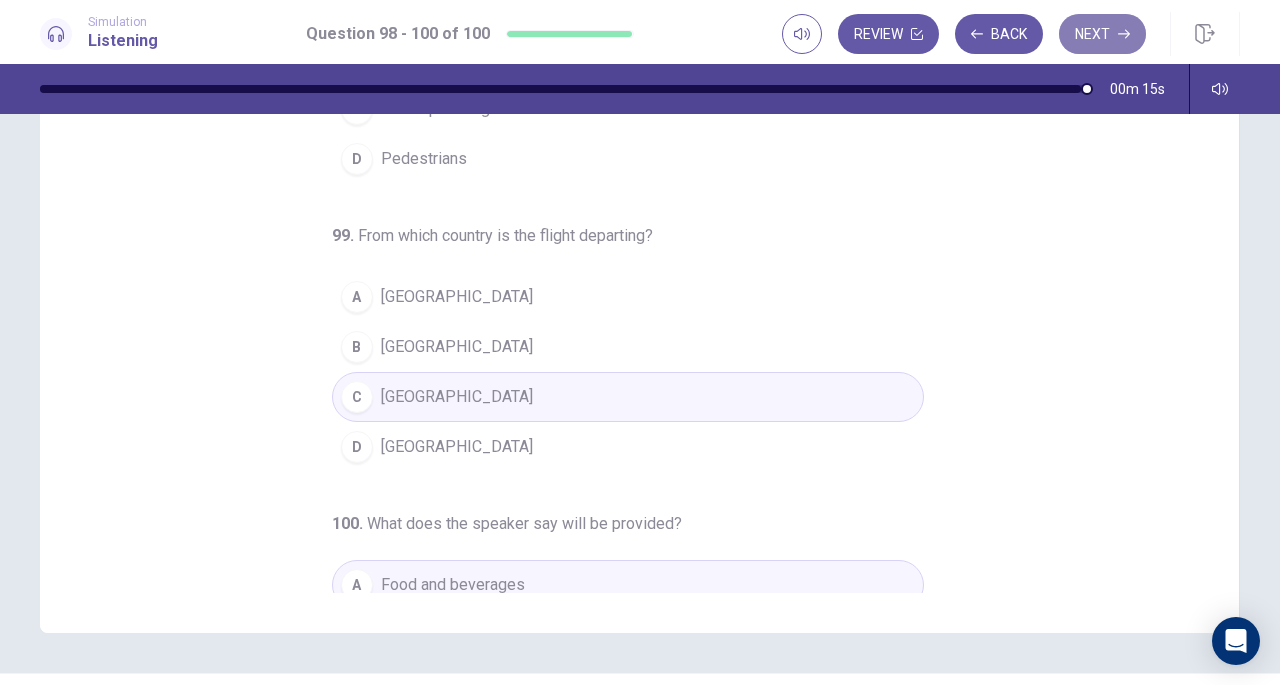 click on "Next" at bounding box center (1102, 34) 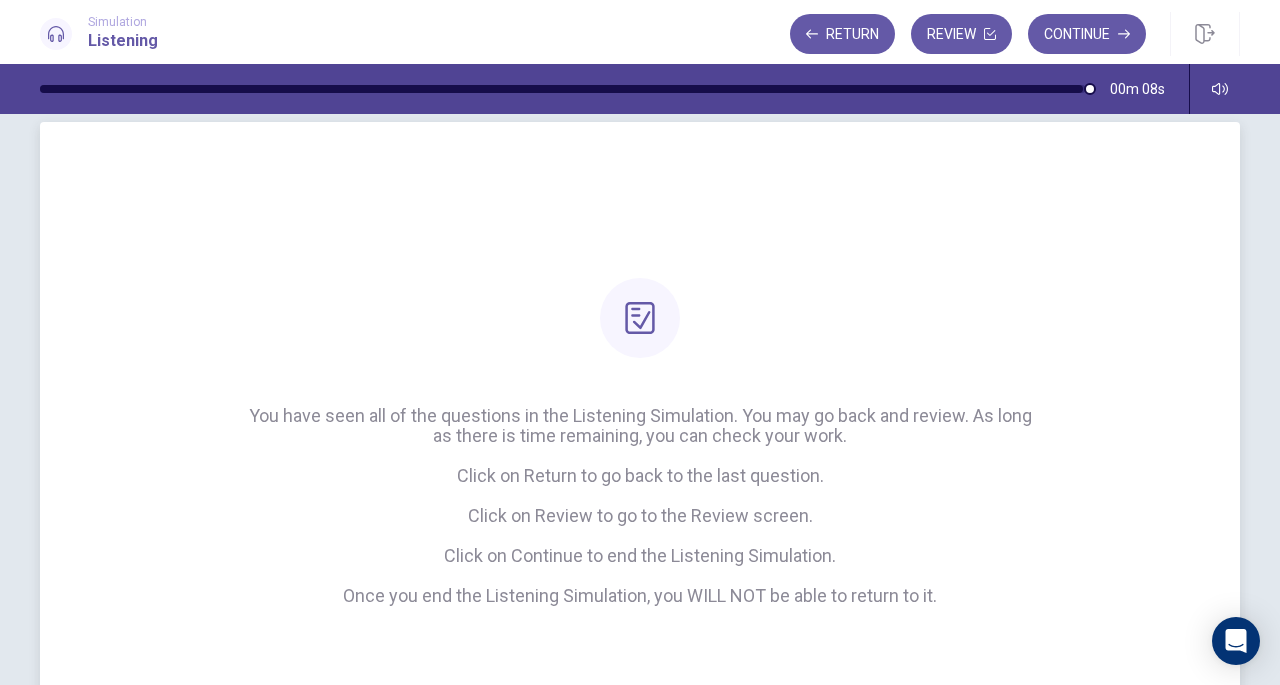 scroll, scrollTop: 28, scrollLeft: 0, axis: vertical 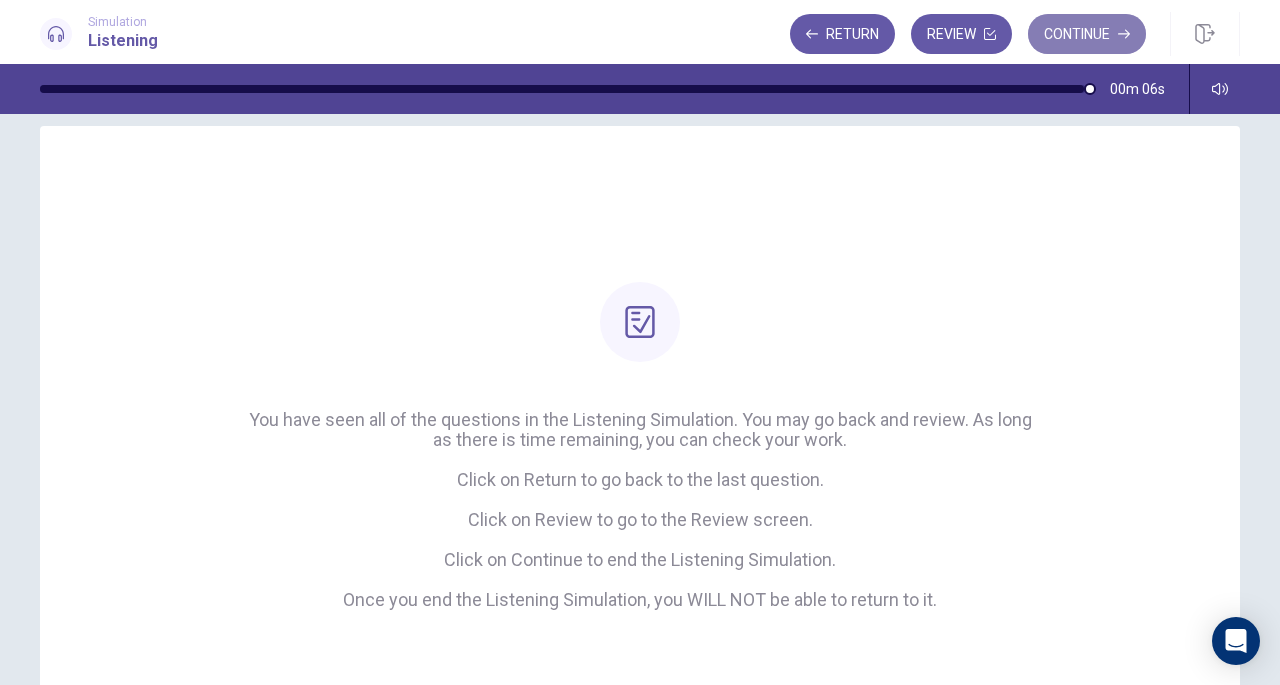 click on "Continue" at bounding box center (1087, 34) 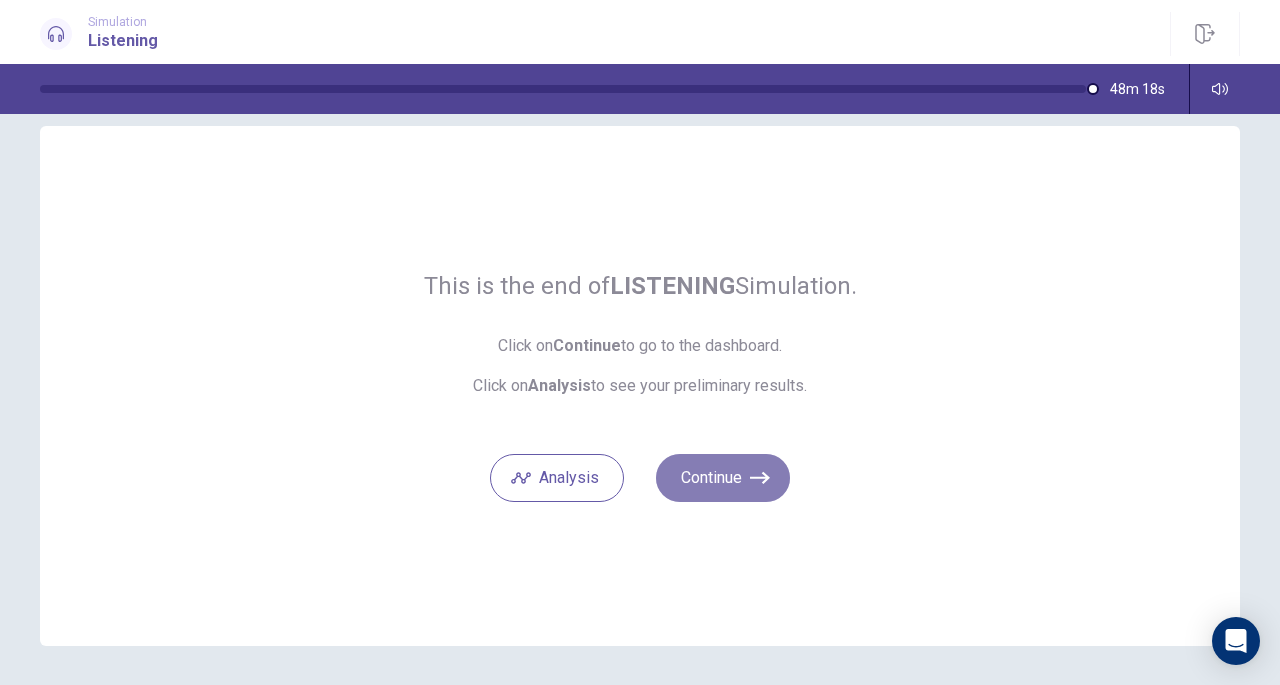 click on "Continue" at bounding box center (723, 478) 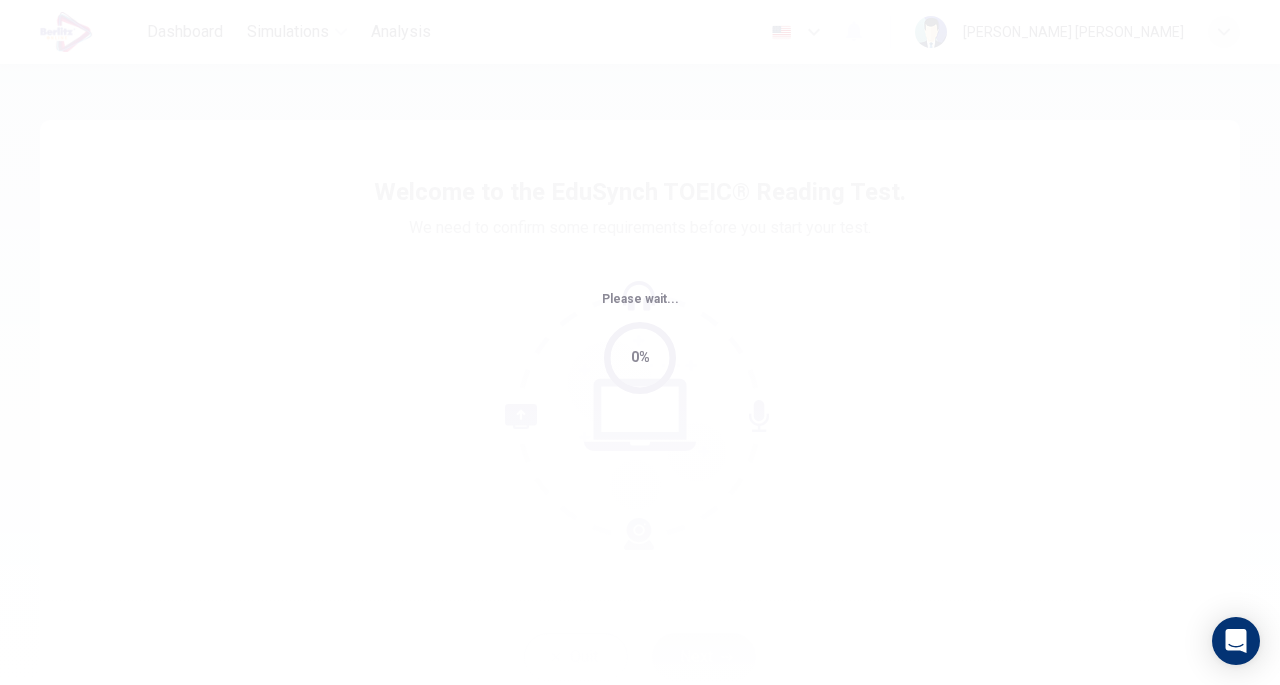 scroll, scrollTop: 0, scrollLeft: 0, axis: both 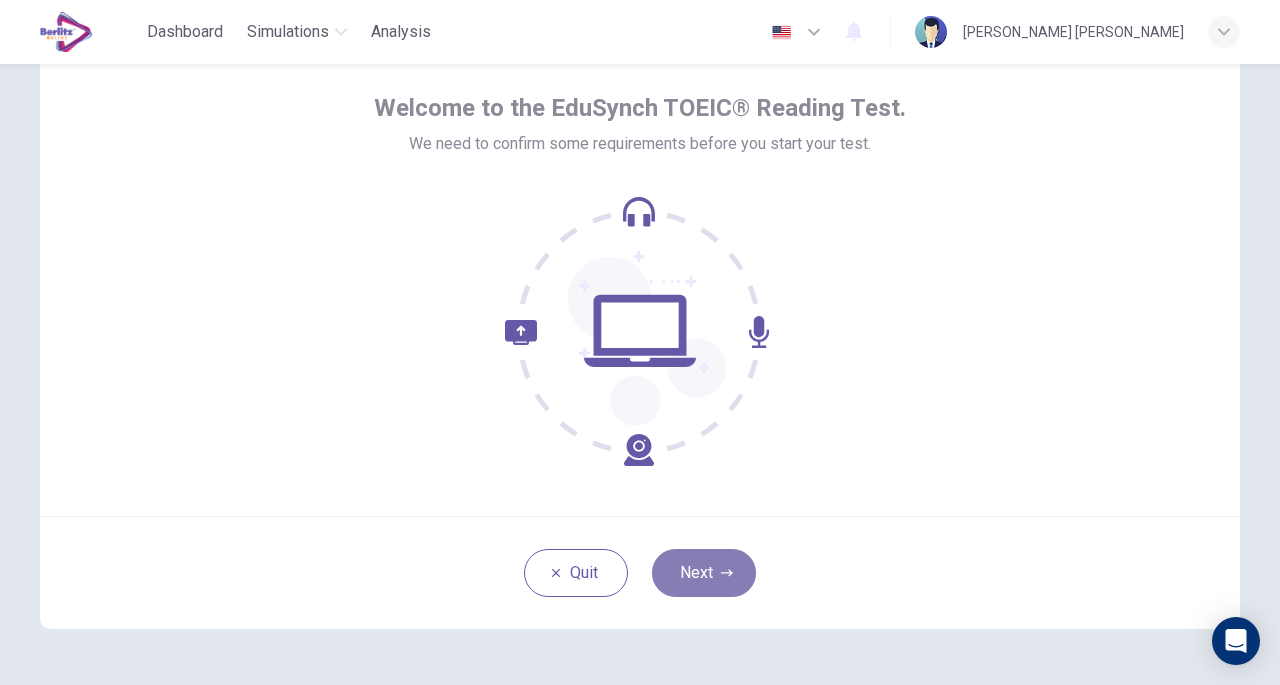 click on "Next" at bounding box center [704, 573] 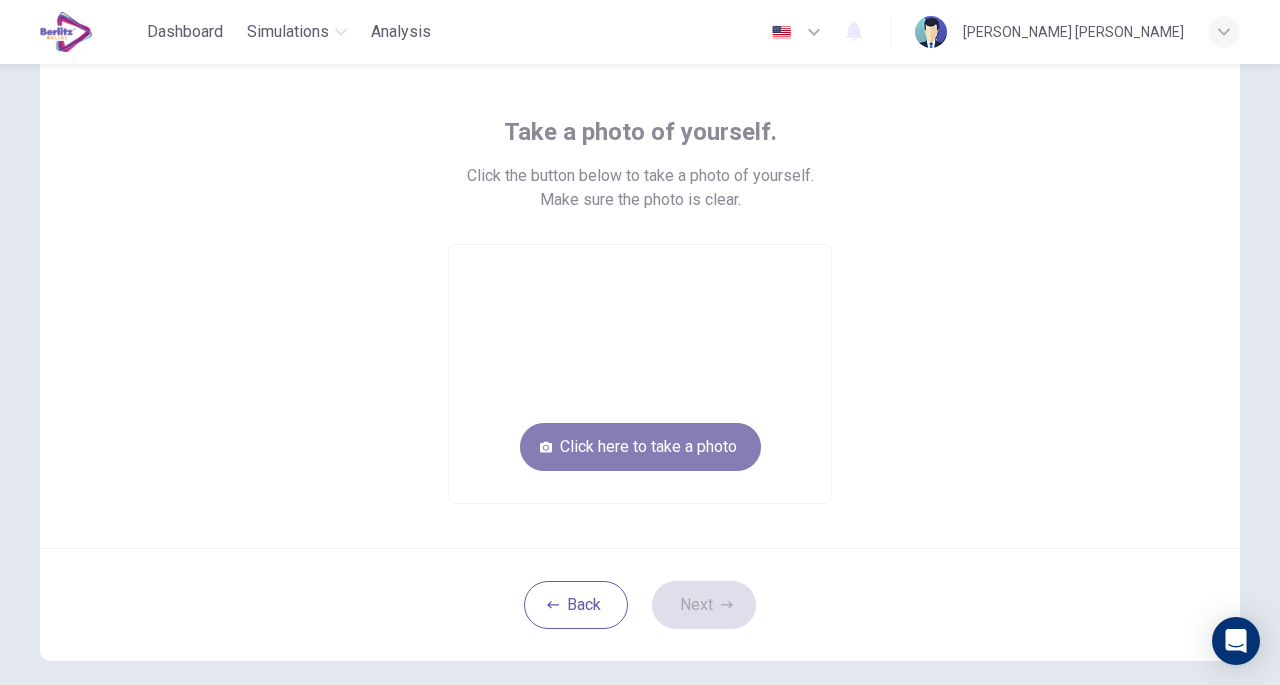 click on "Click here to take a photo" at bounding box center [640, 447] 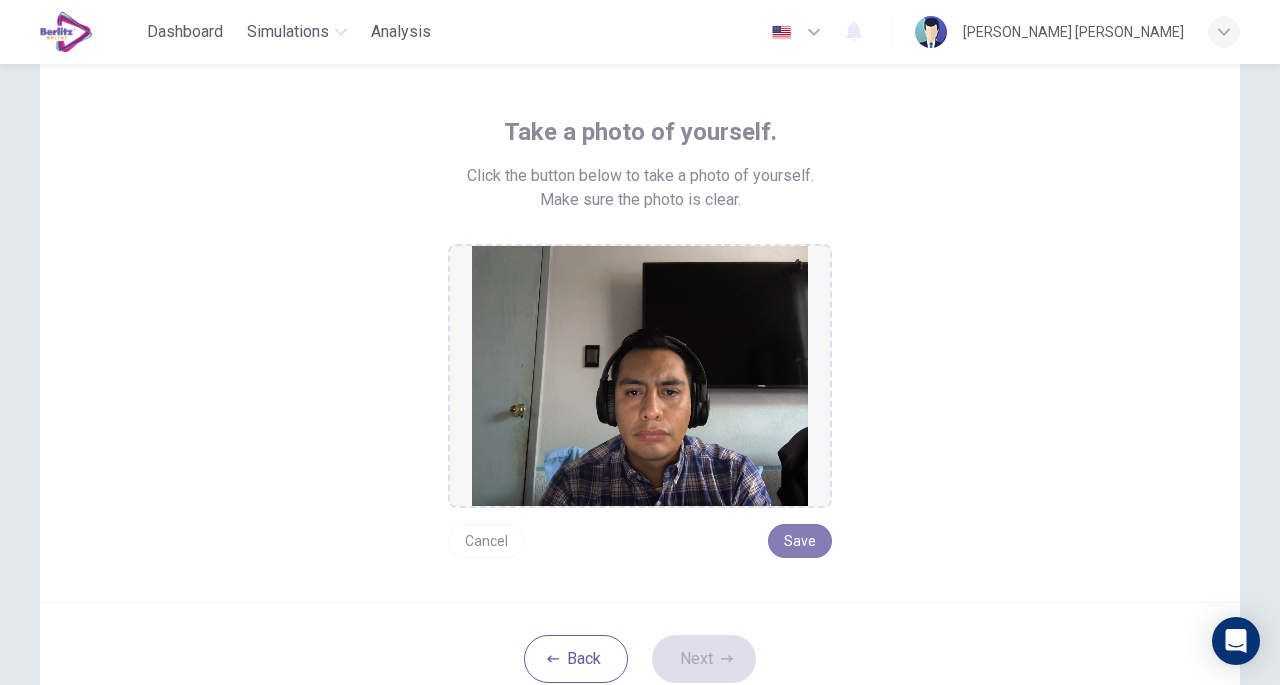 click on "Save" at bounding box center (800, 541) 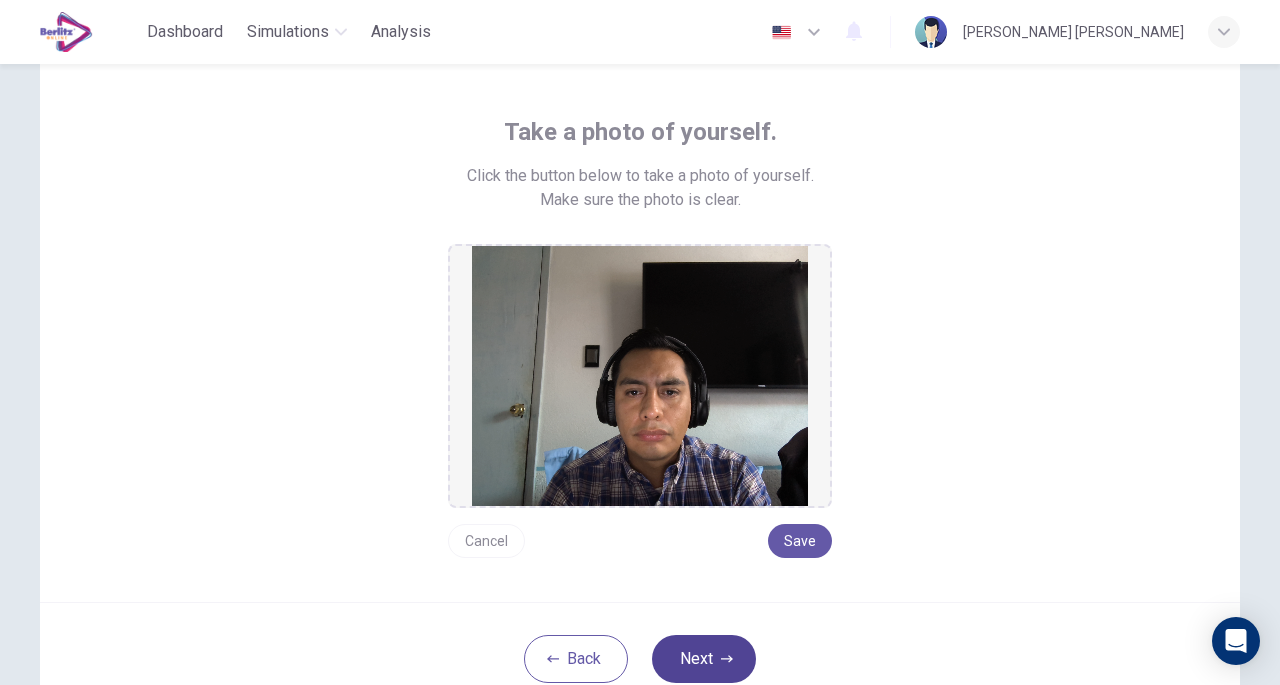 click on "Next" at bounding box center (704, 659) 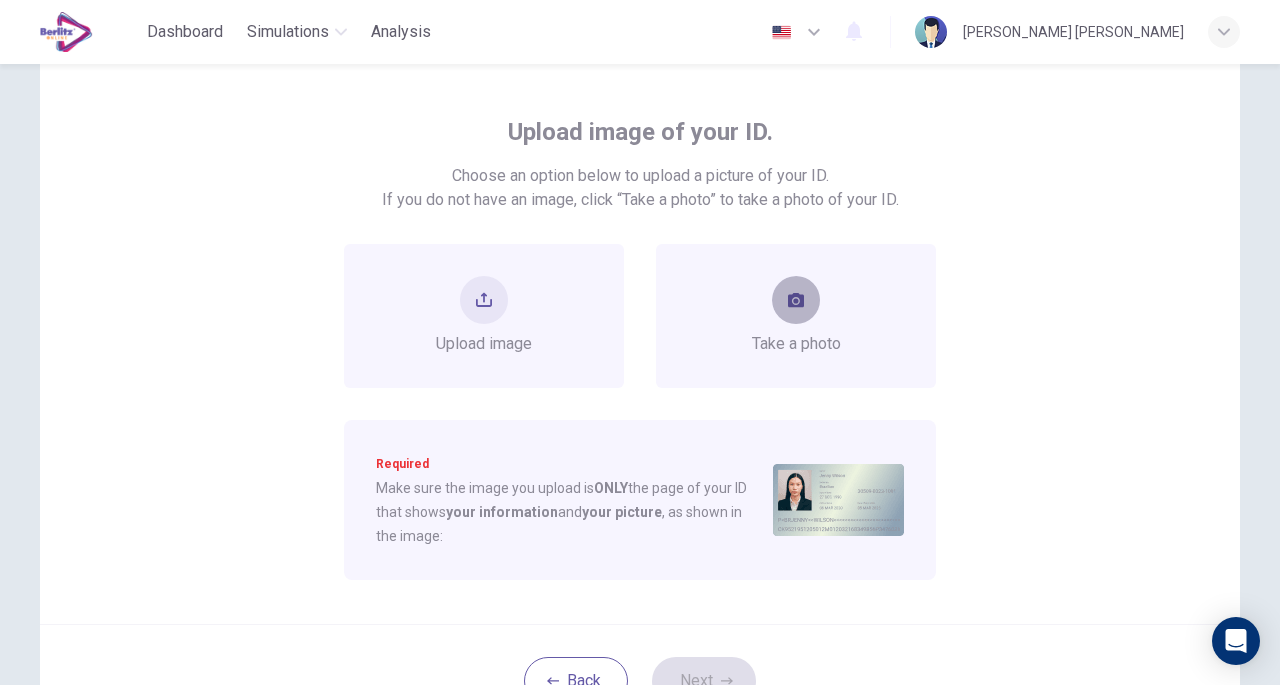 click 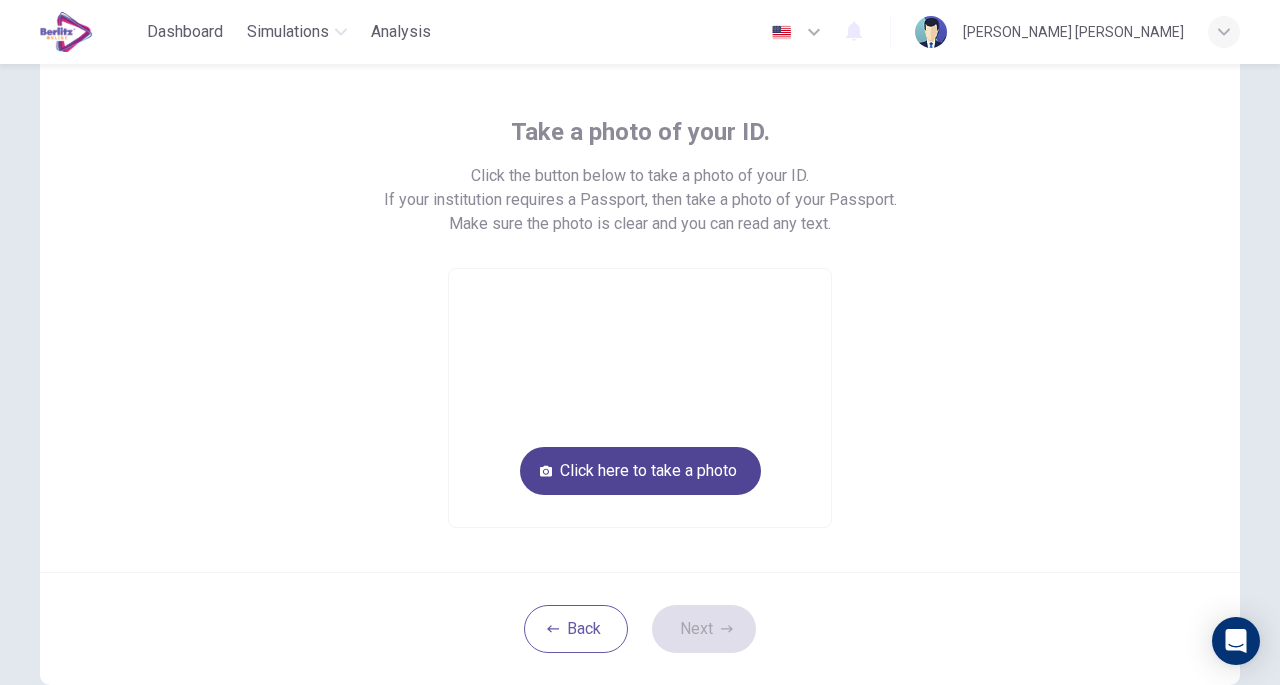 click on "Click here to take a photo" at bounding box center [640, 471] 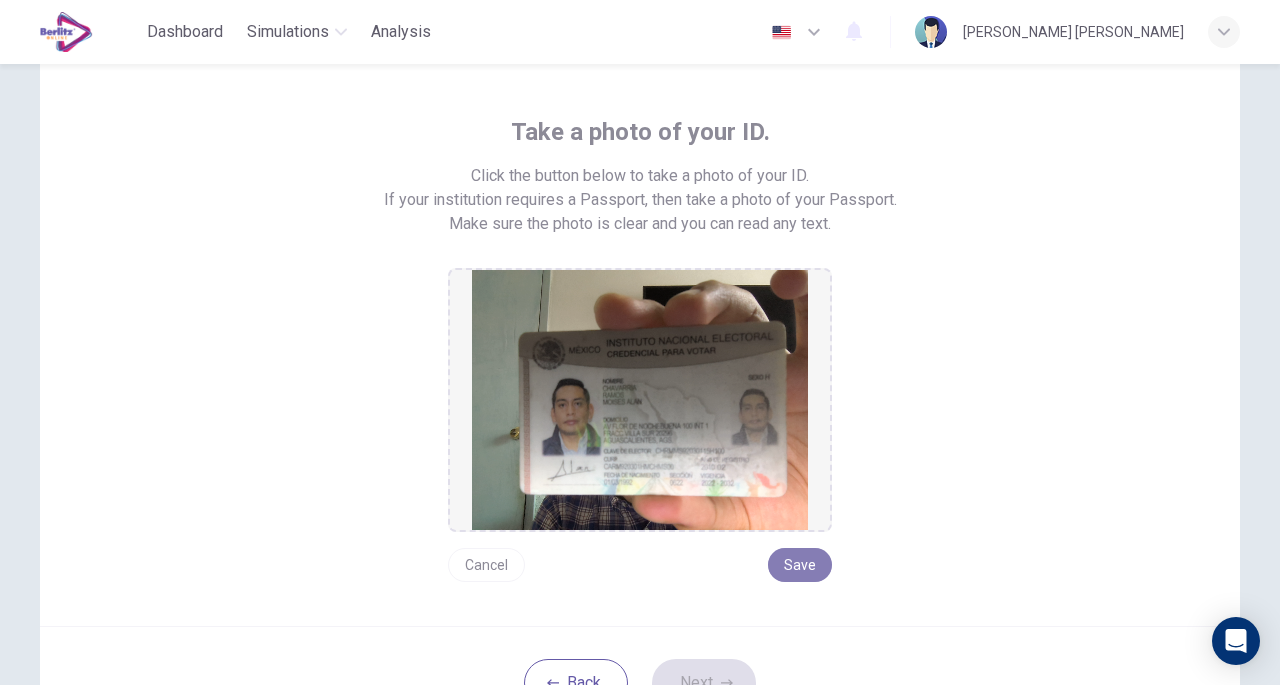 click on "Save" at bounding box center (800, 565) 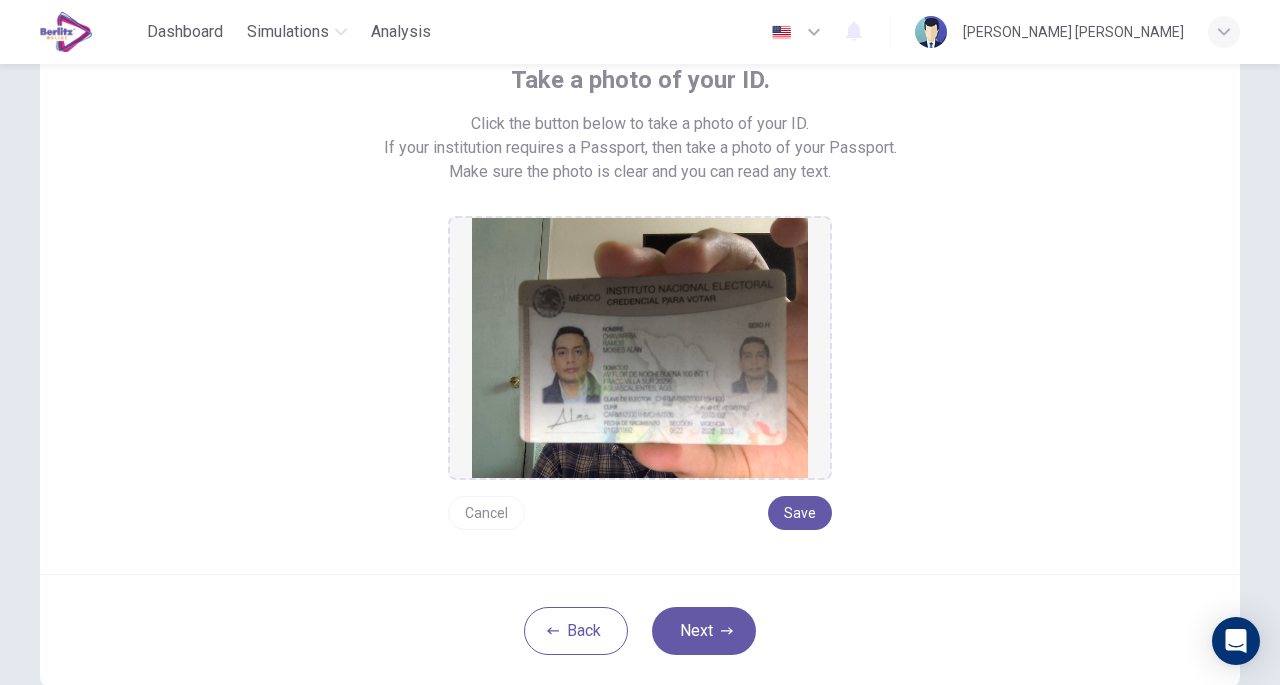 scroll, scrollTop: 136, scrollLeft: 0, axis: vertical 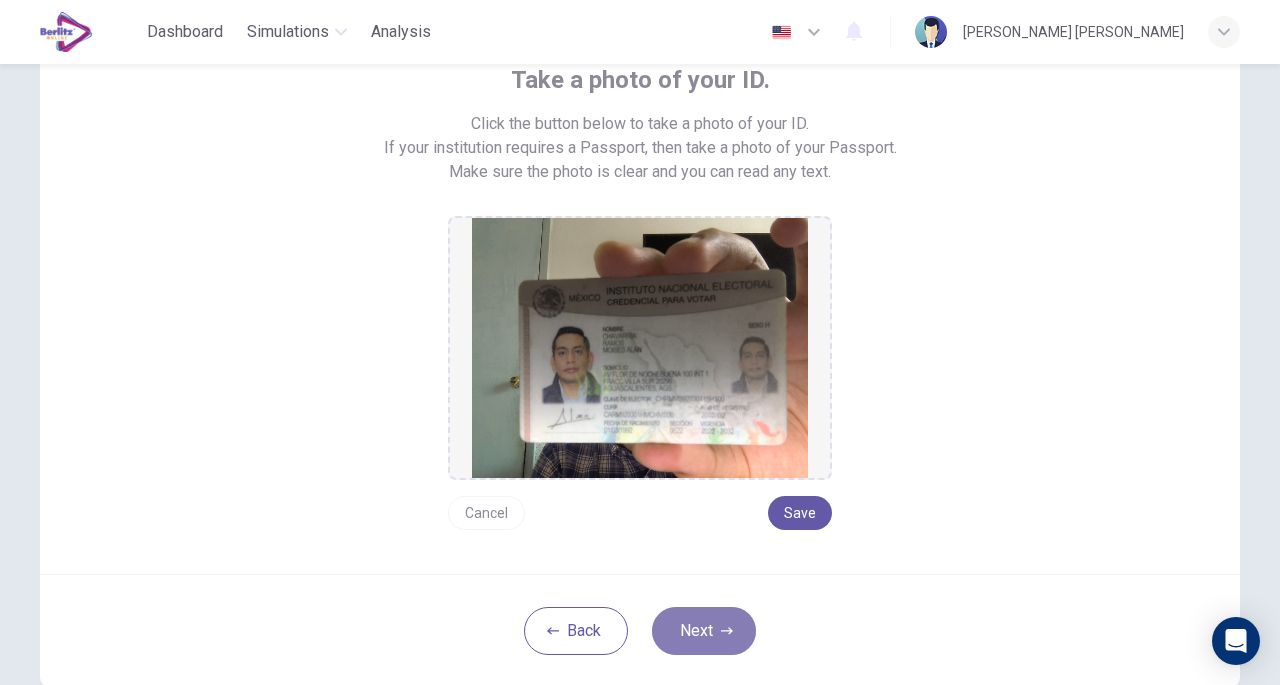 click on "Next" at bounding box center (704, 631) 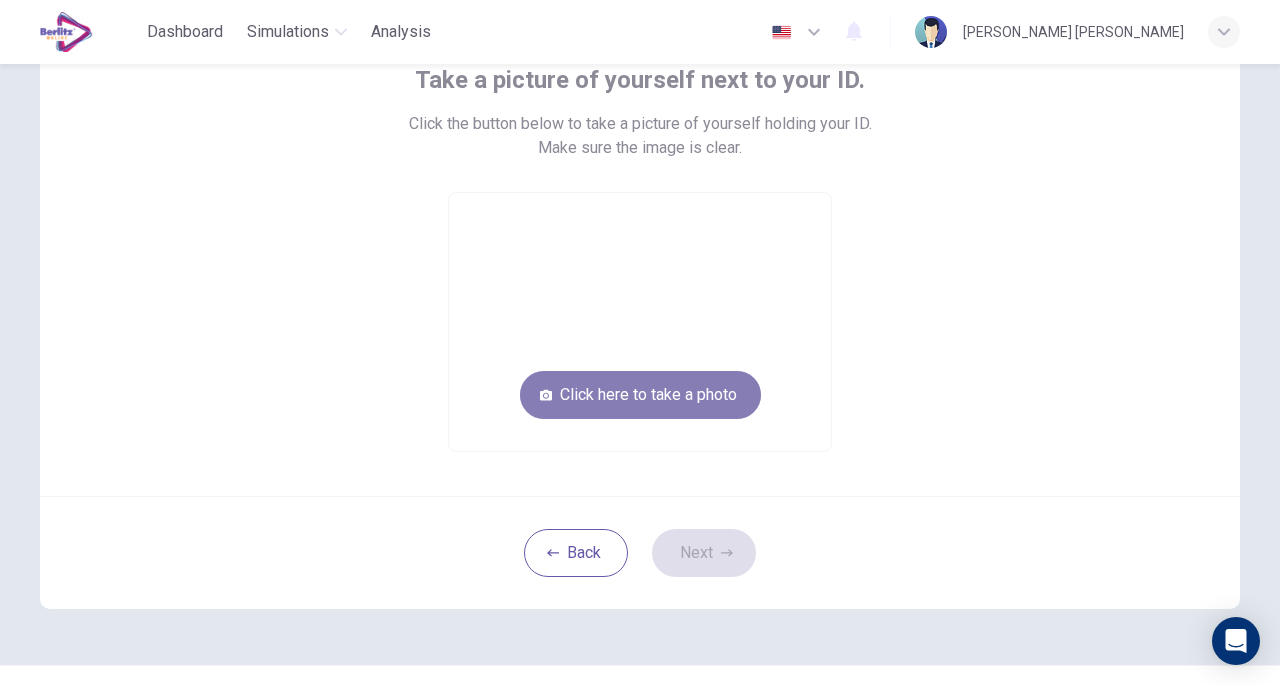 click on "Click here to take a photo" at bounding box center (640, 395) 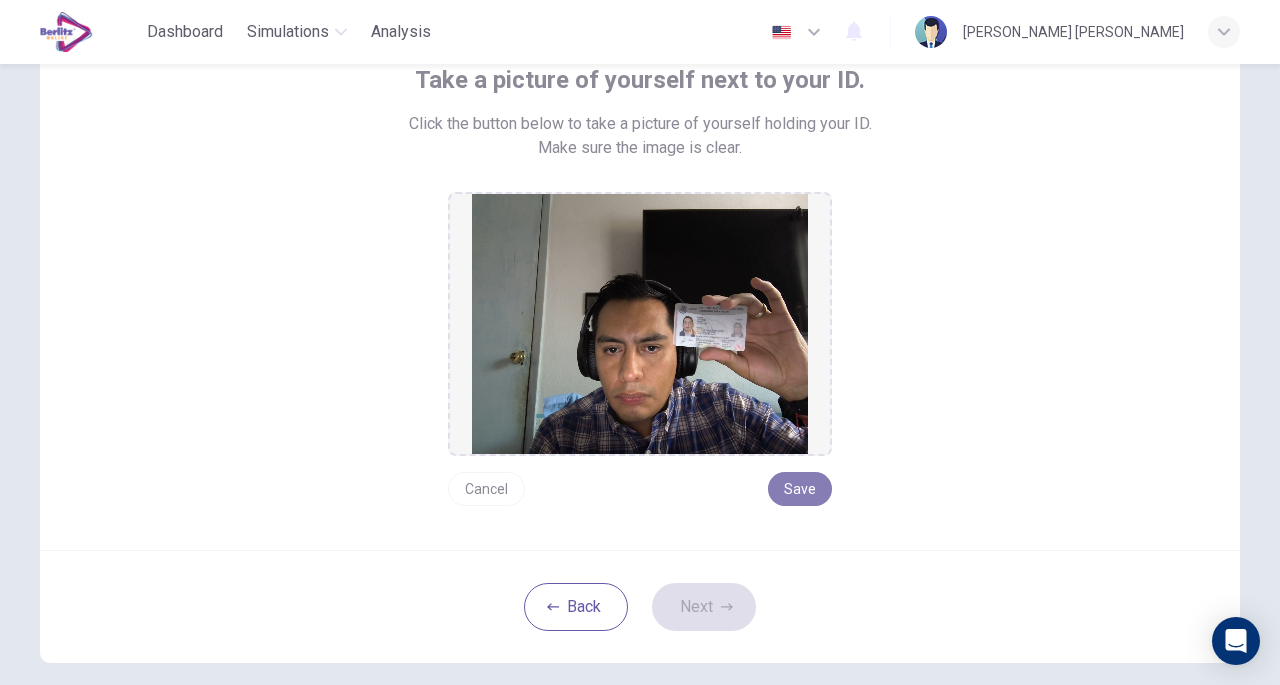 click on "Save" at bounding box center [800, 489] 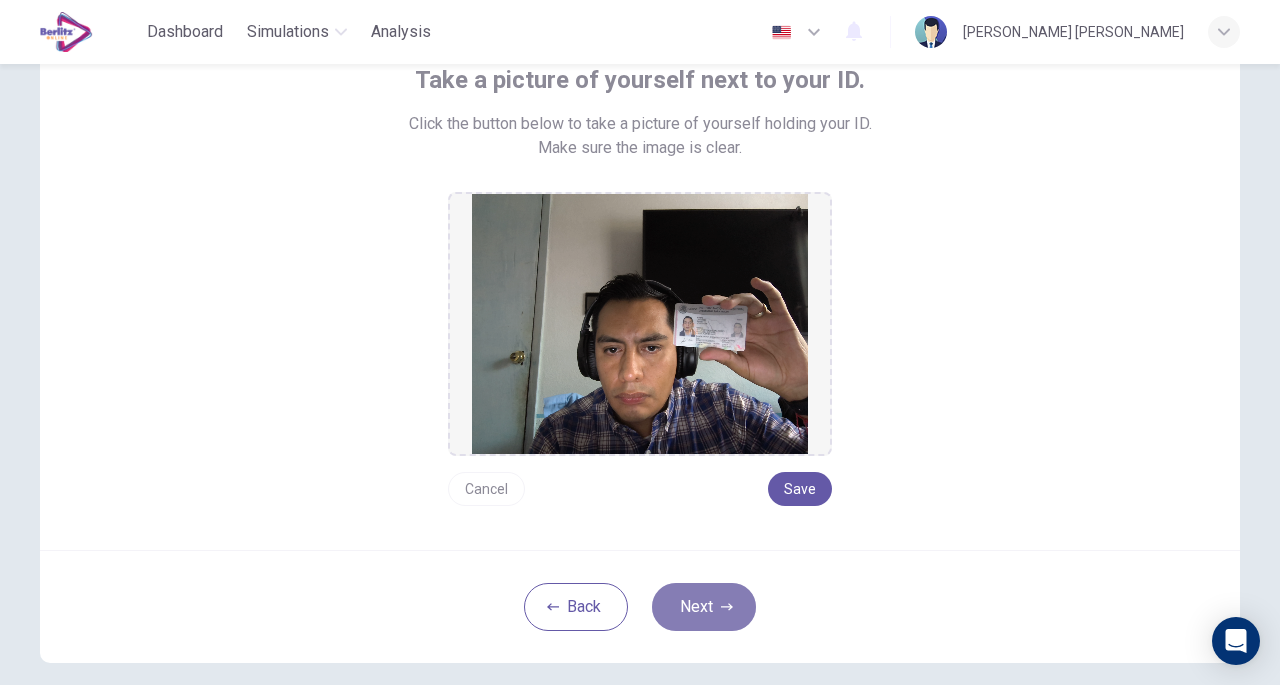 click on "Next" at bounding box center [704, 607] 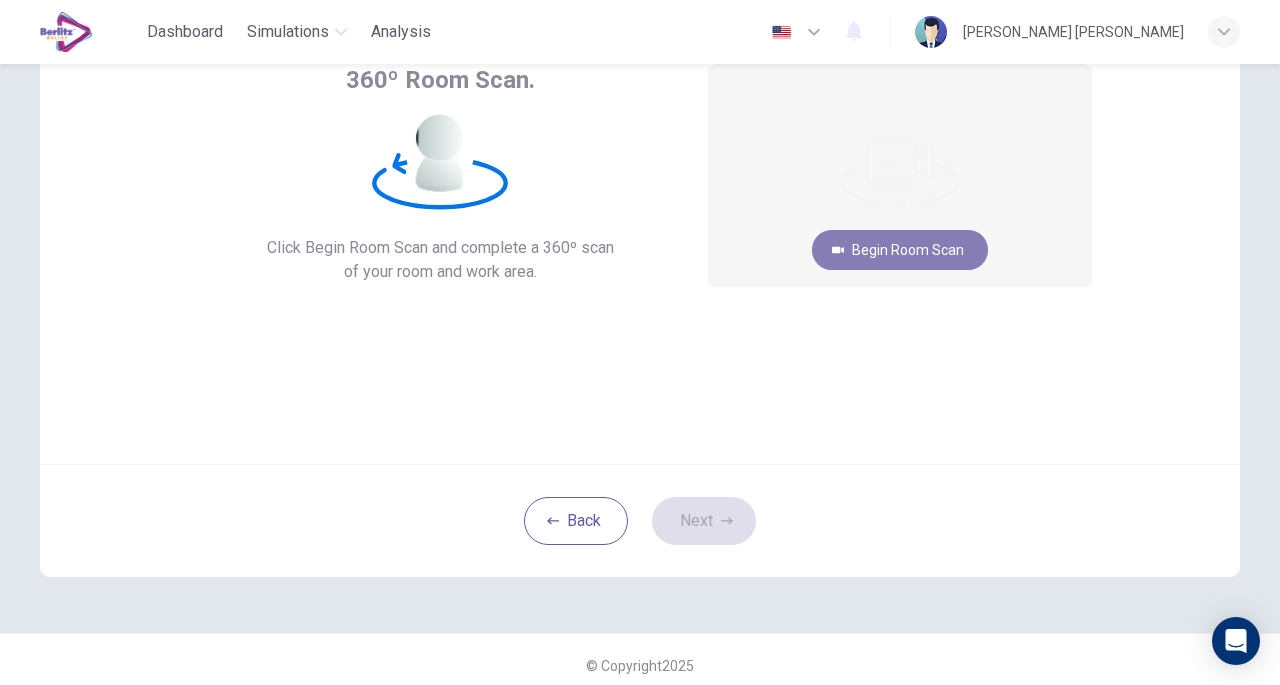 click on "Begin Room Scan" at bounding box center (900, 250) 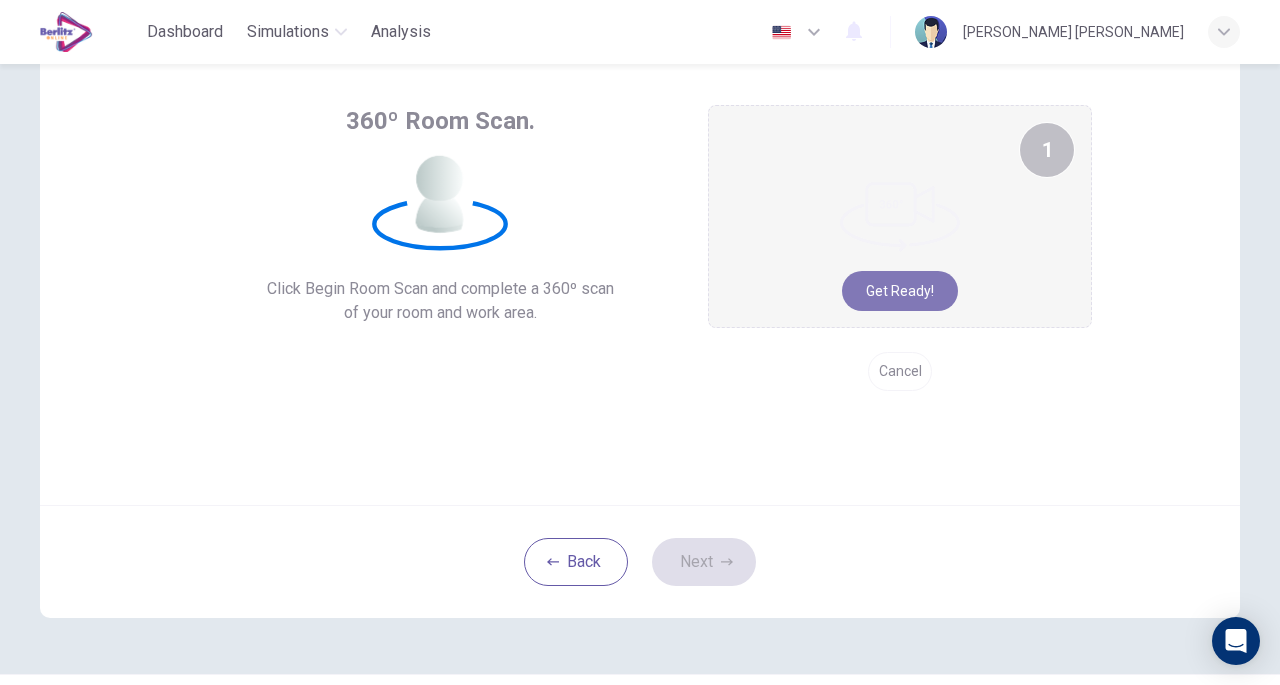 scroll, scrollTop: 93, scrollLeft: 0, axis: vertical 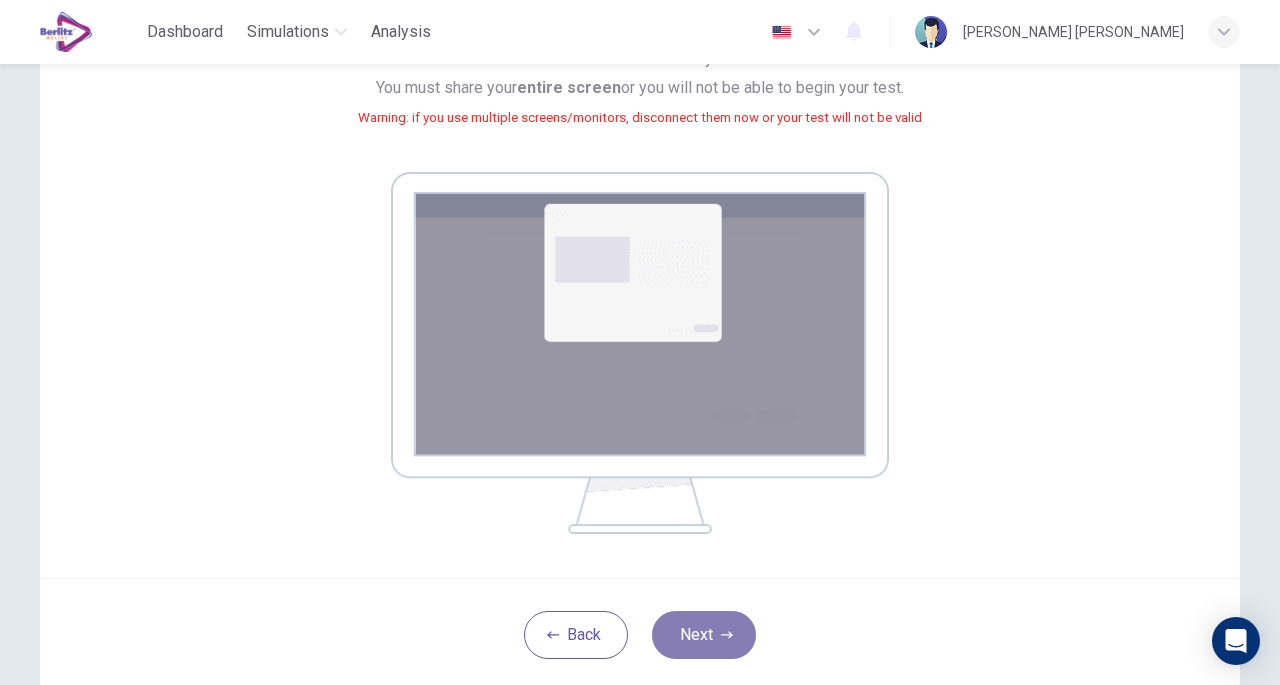 click on "Next" at bounding box center [704, 635] 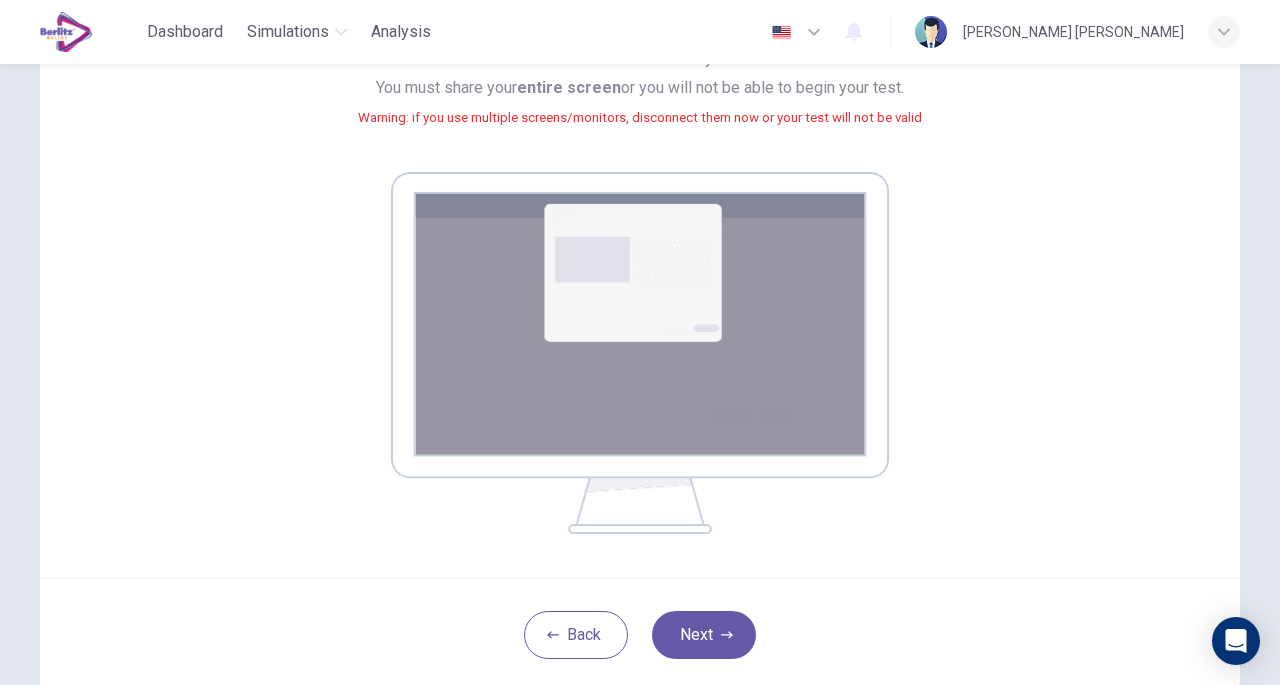 scroll, scrollTop: 147, scrollLeft: 0, axis: vertical 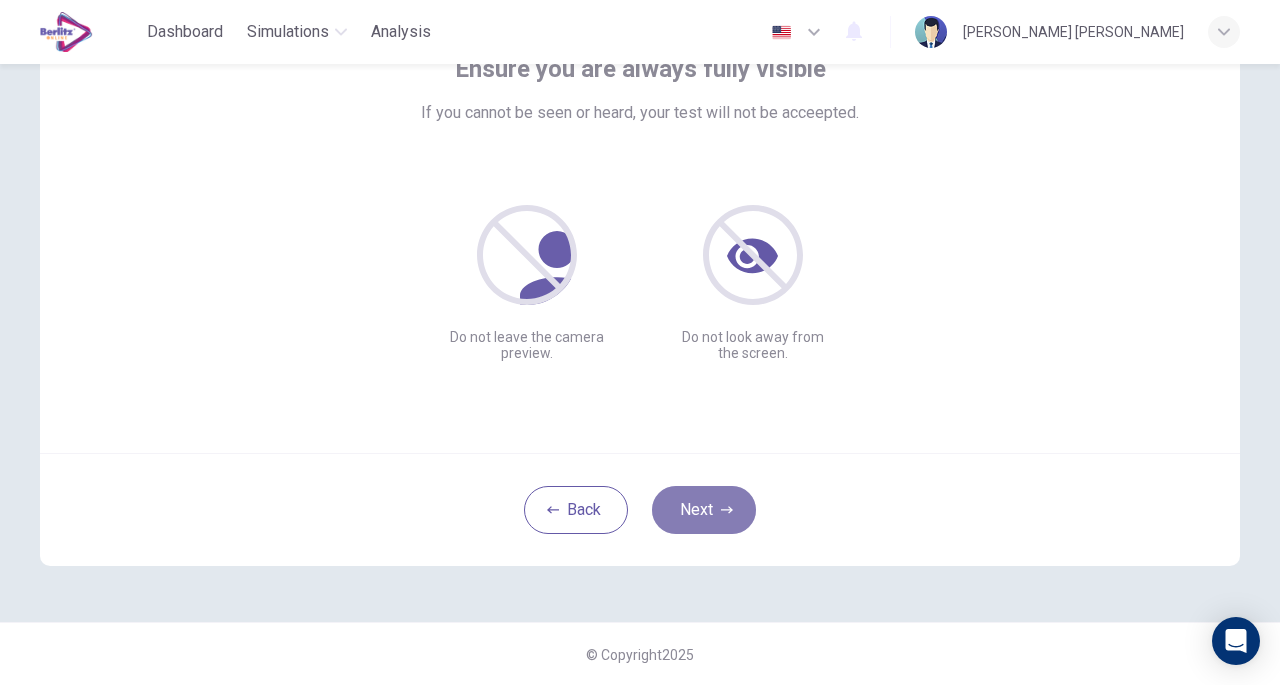click on "Next" at bounding box center [704, 510] 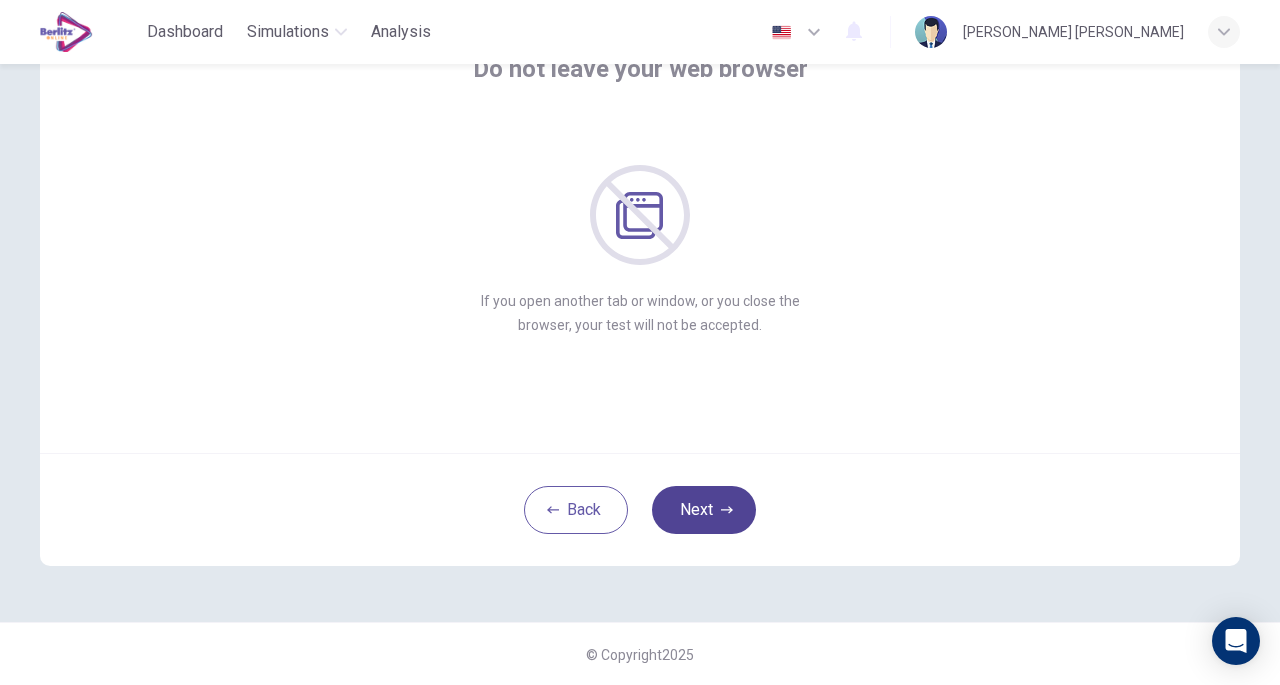 click on "Next" at bounding box center (704, 510) 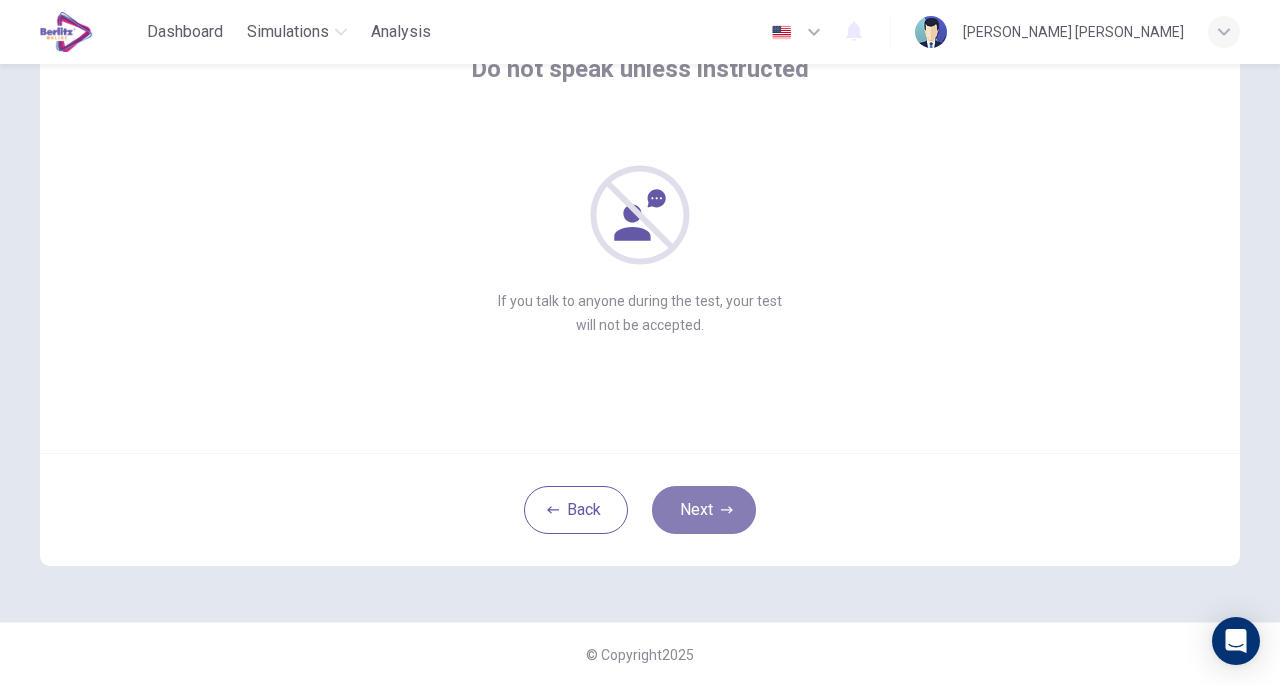 click on "Next" at bounding box center [704, 510] 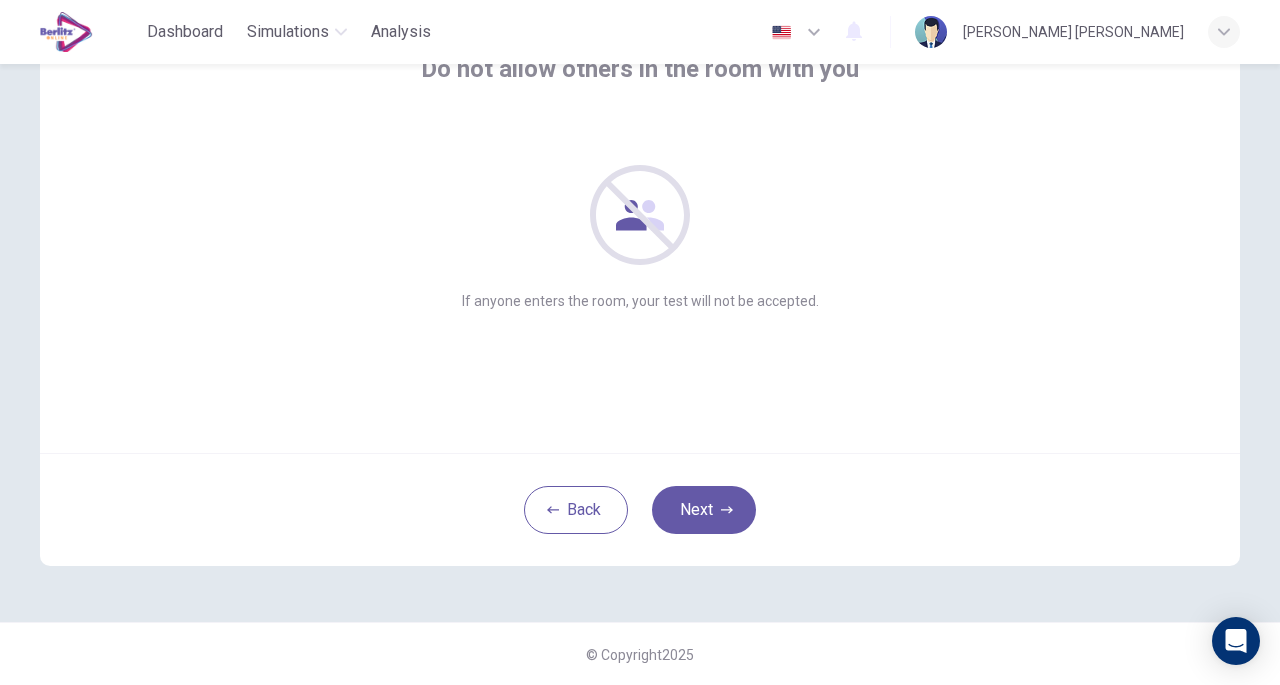drag, startPoint x: 698, startPoint y: 515, endPoint x: 696, endPoint y: 345, distance: 170.01176 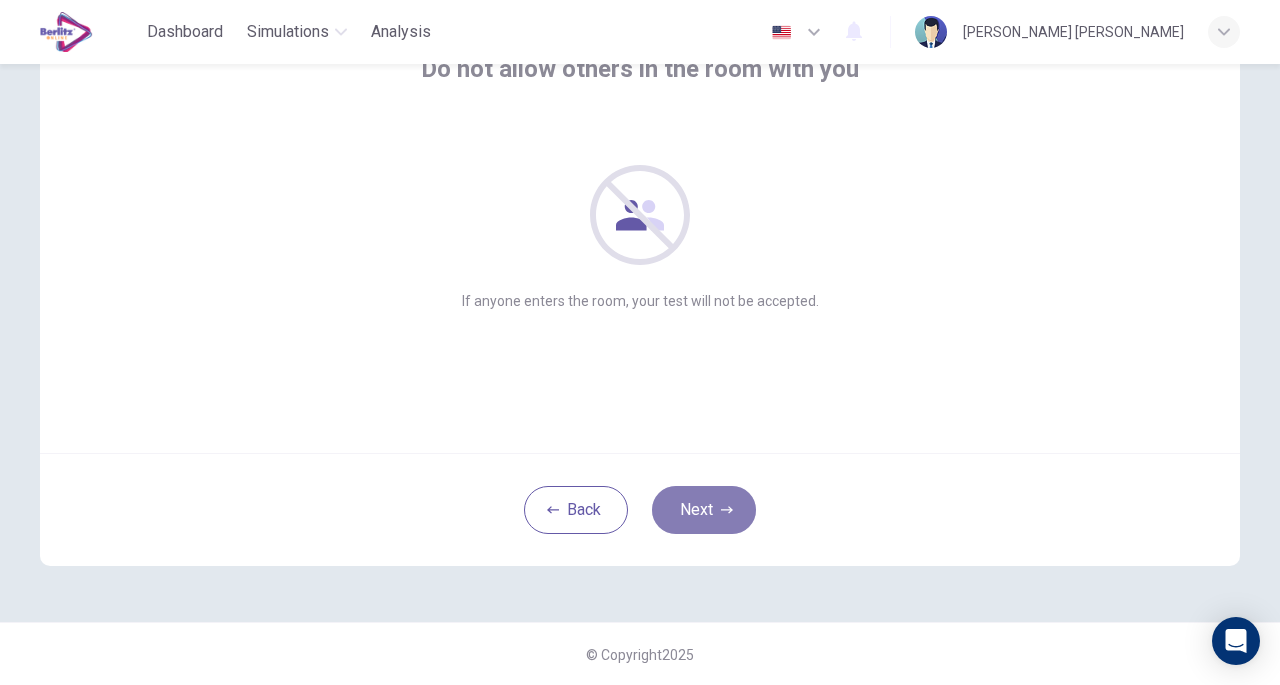 click on "Next" at bounding box center [704, 510] 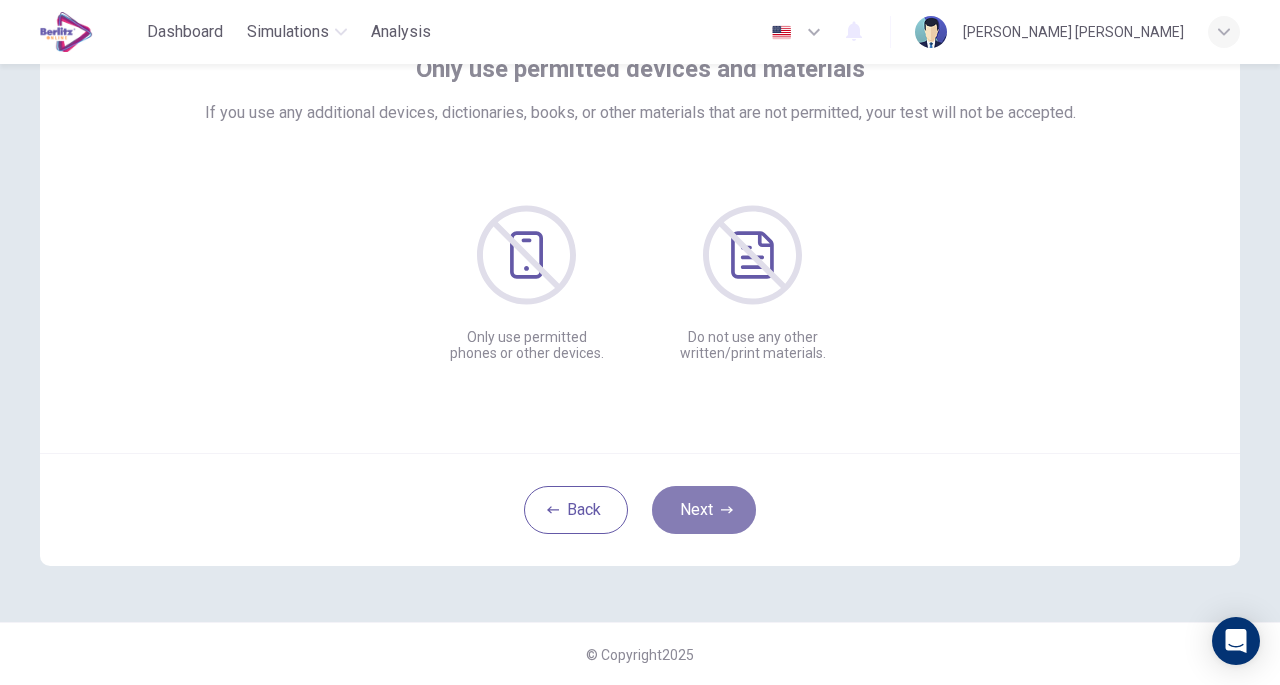 click on "Next" at bounding box center (704, 510) 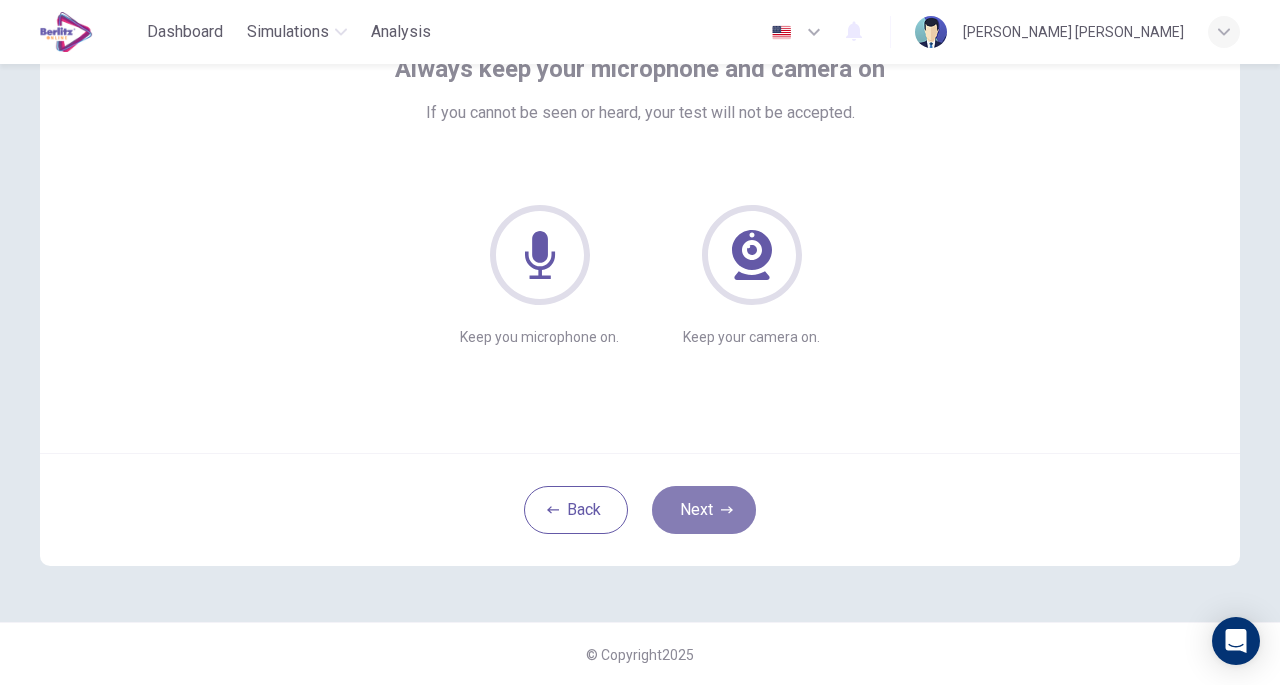 click on "Next" at bounding box center [704, 510] 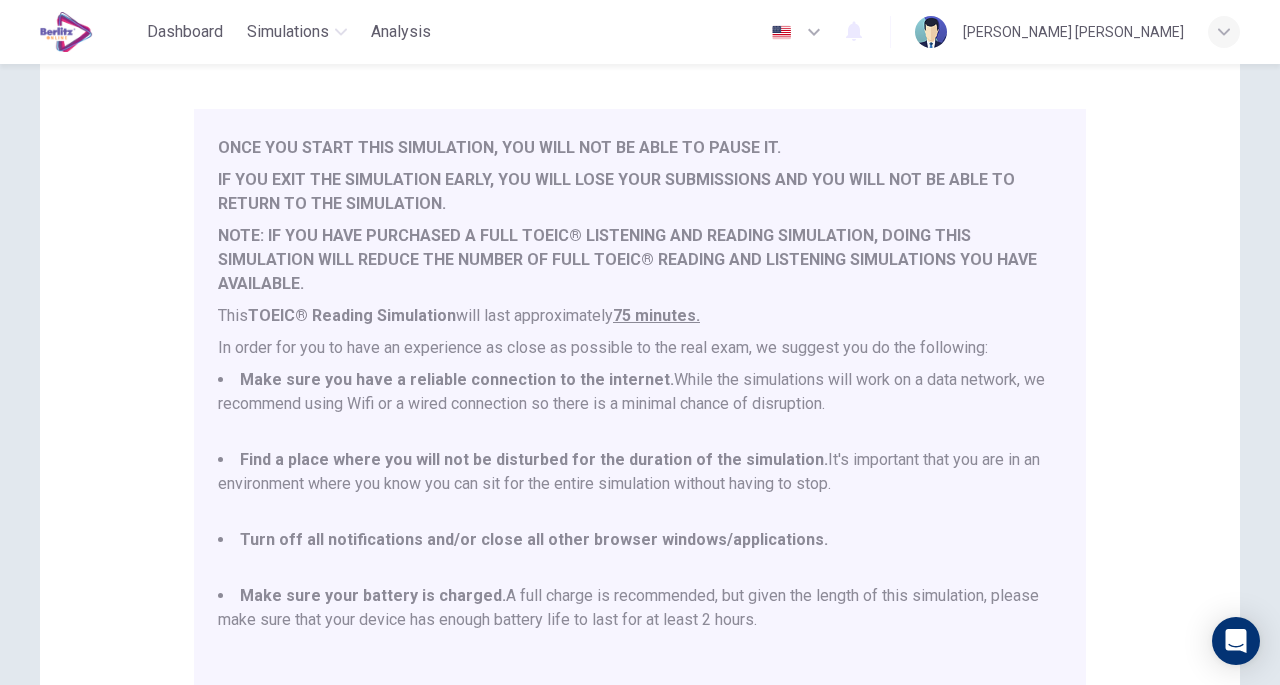 scroll, scrollTop: 52, scrollLeft: 0, axis: vertical 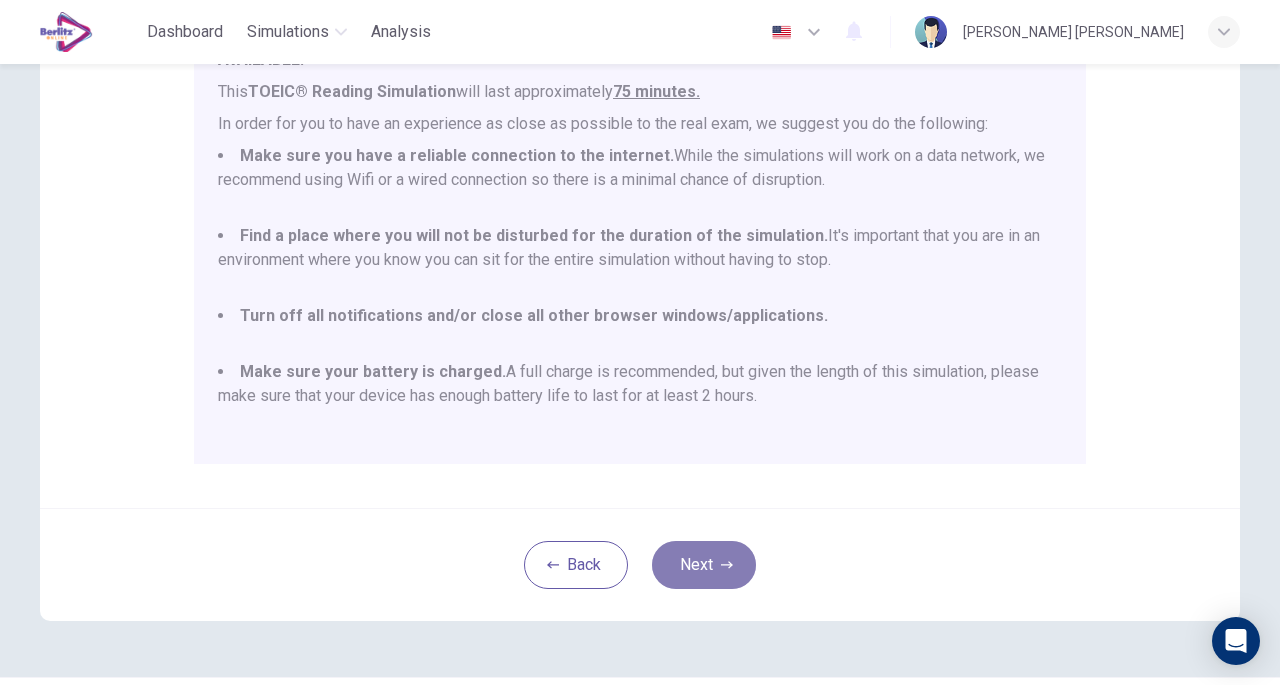 click on "Next" at bounding box center [704, 565] 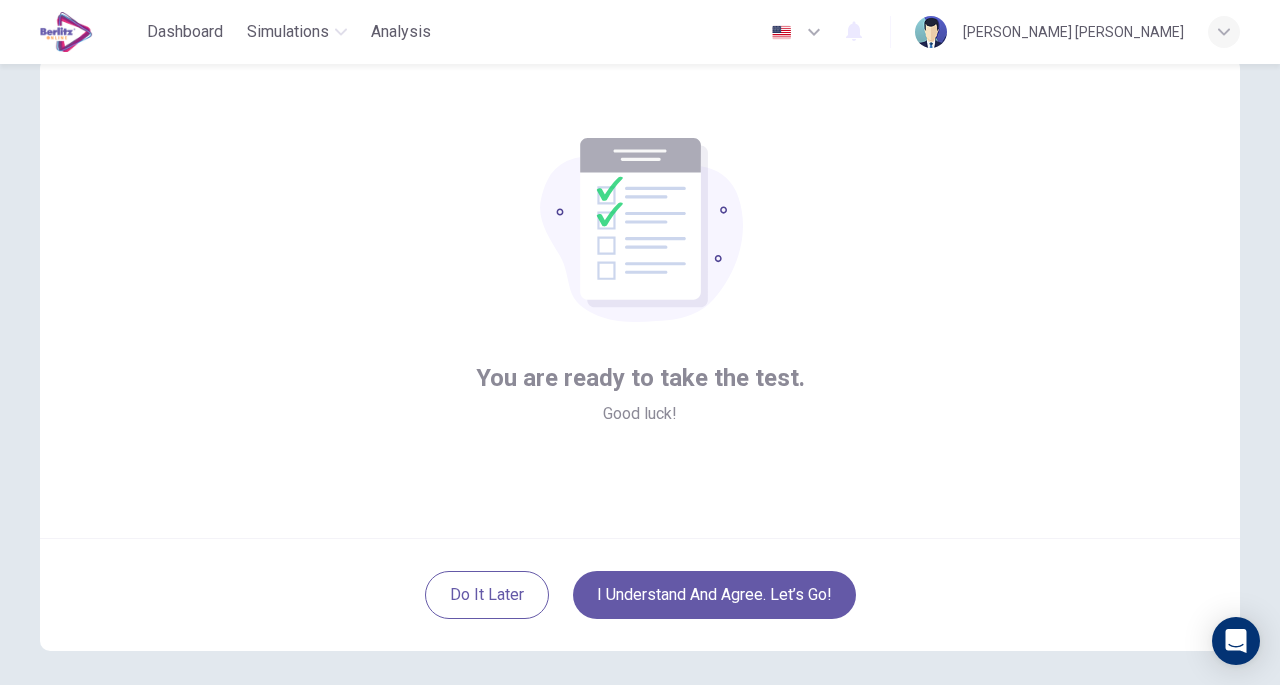 scroll, scrollTop: 144, scrollLeft: 0, axis: vertical 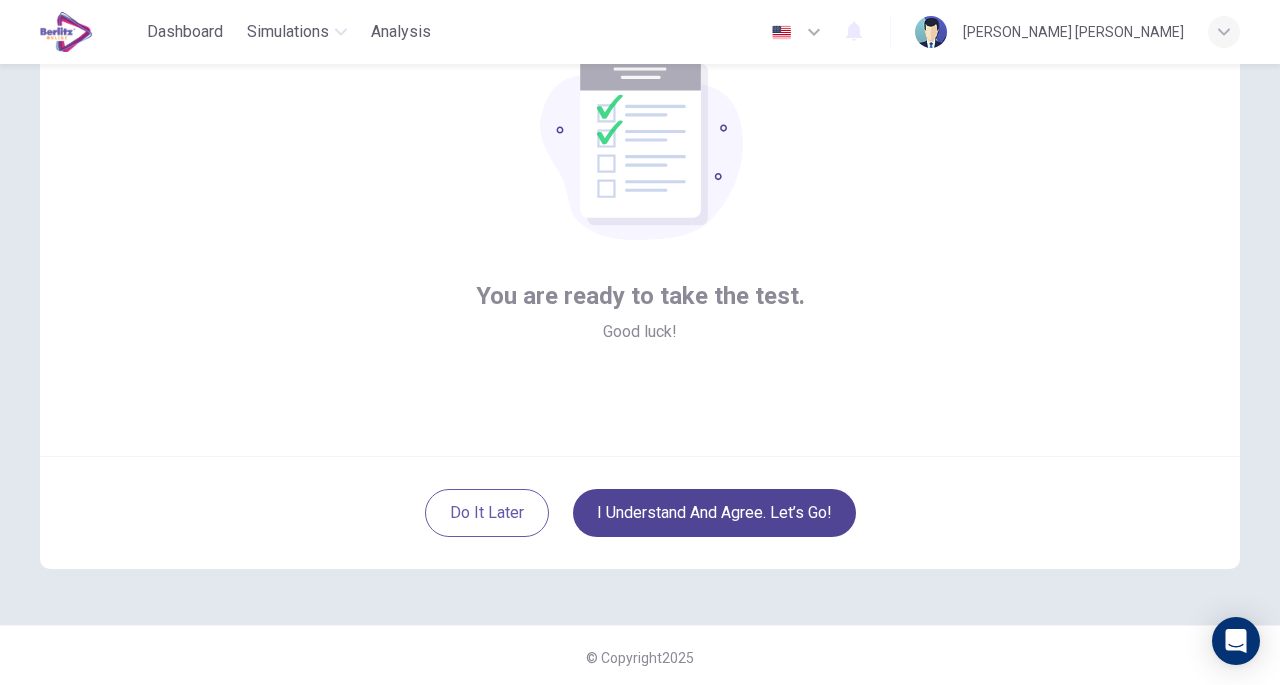 click on "I understand and agree. Let’s go!" at bounding box center (714, 513) 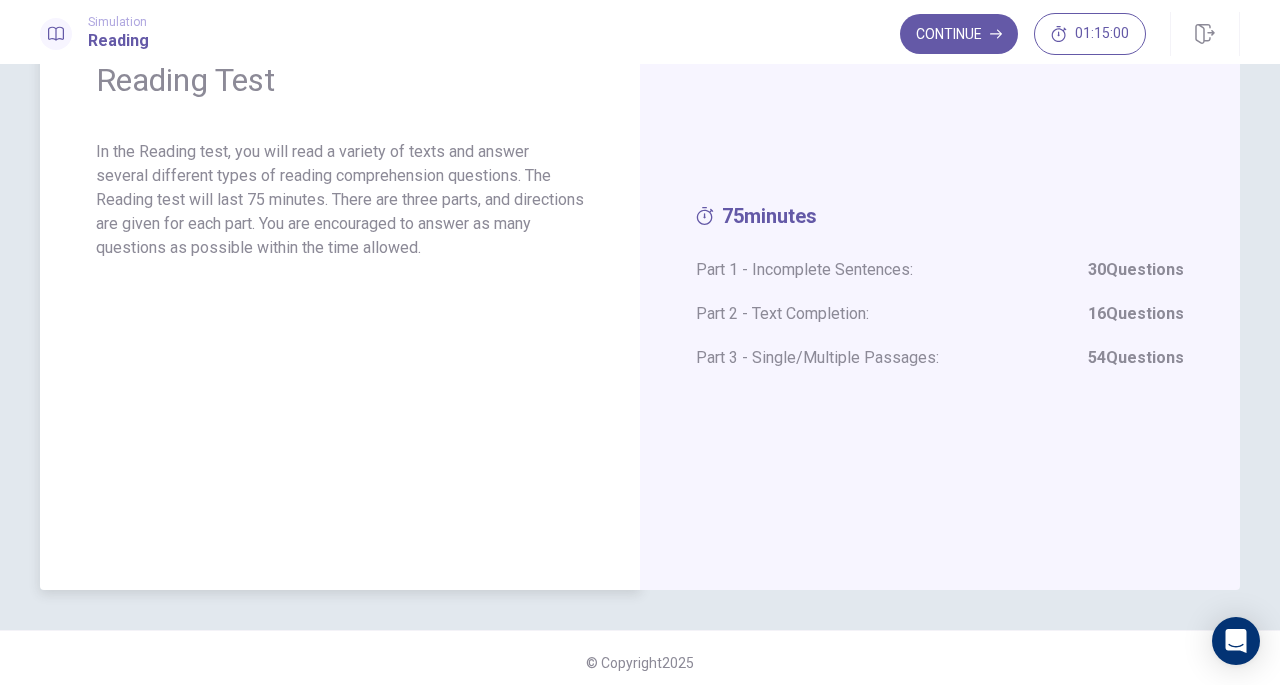 scroll, scrollTop: 108, scrollLeft: 0, axis: vertical 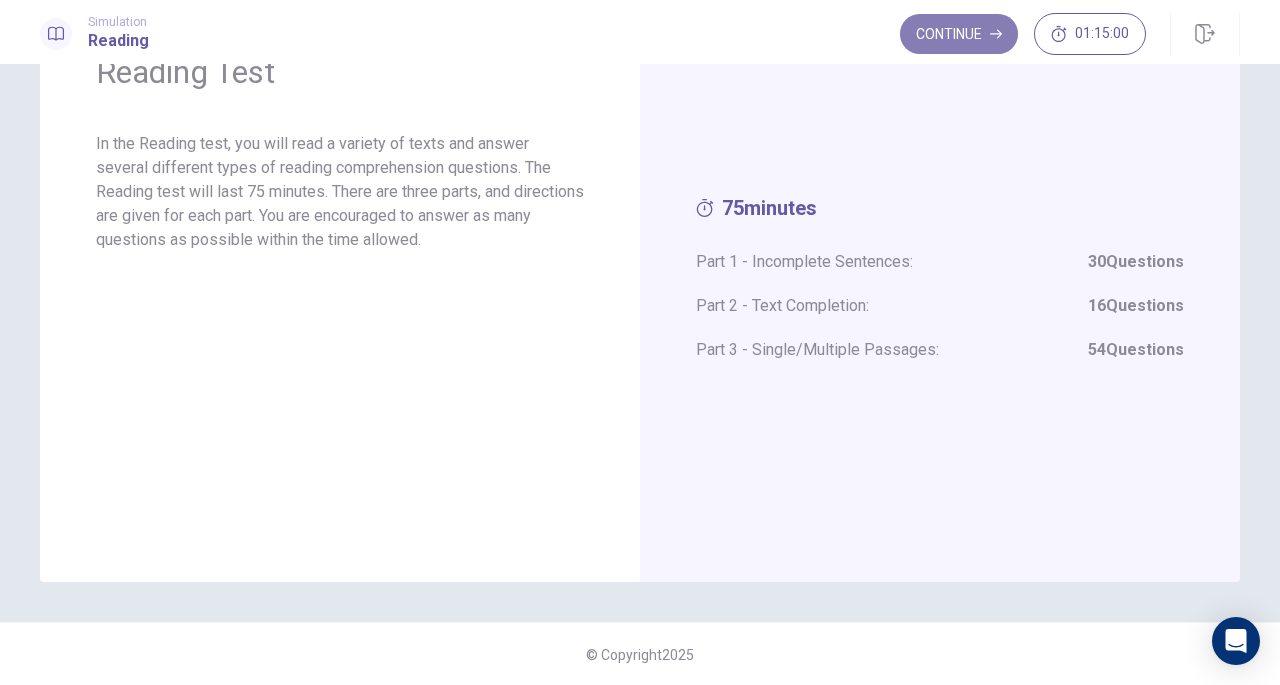 click on "Continue" at bounding box center [959, 34] 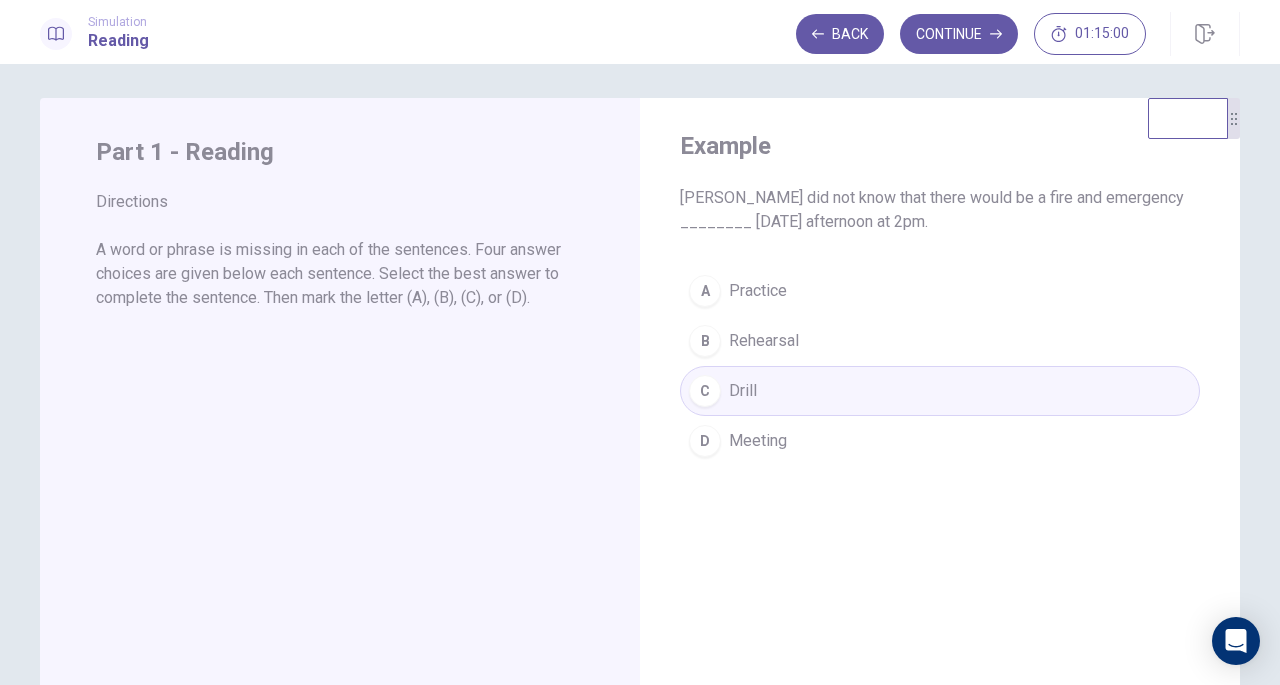 scroll, scrollTop: 0, scrollLeft: 0, axis: both 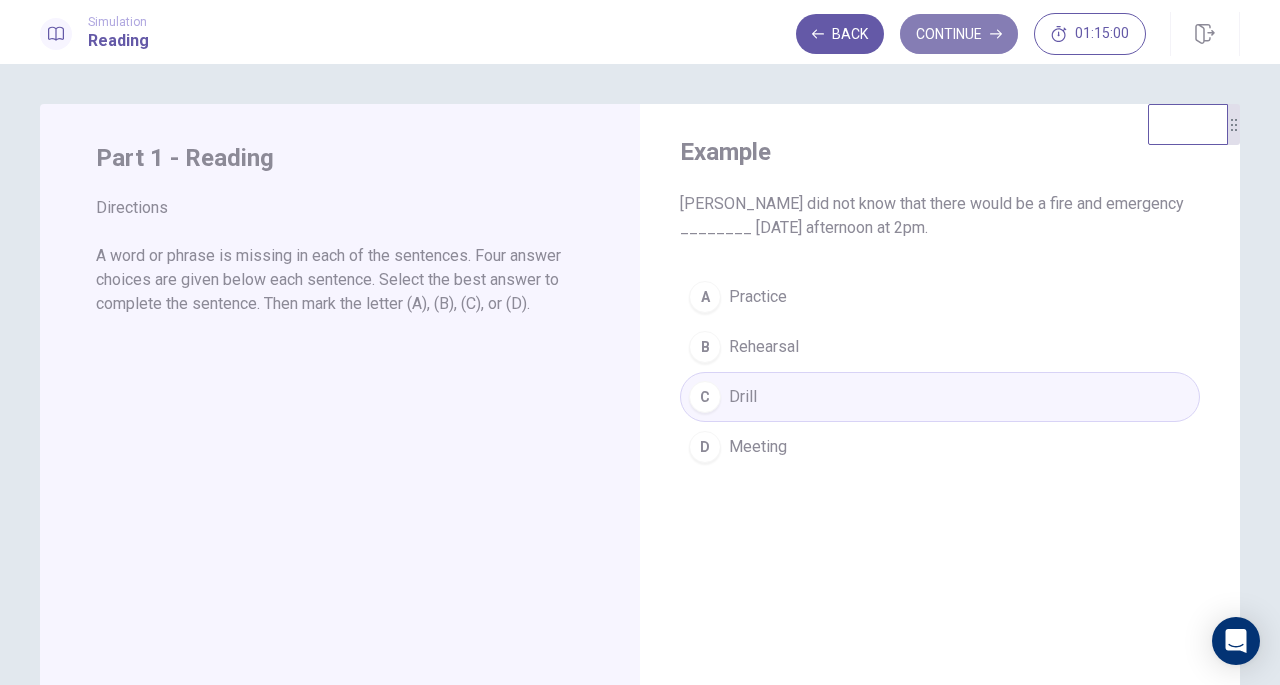 click on "Continue" at bounding box center [959, 34] 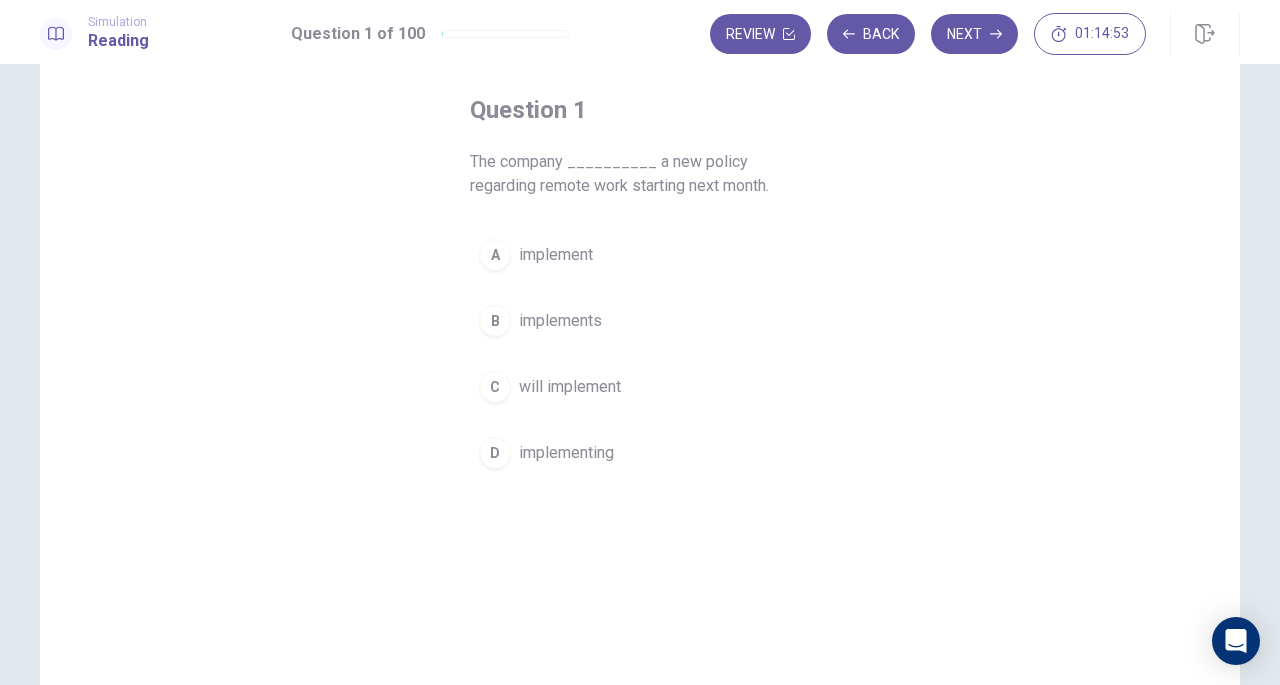 scroll, scrollTop: 94, scrollLeft: 0, axis: vertical 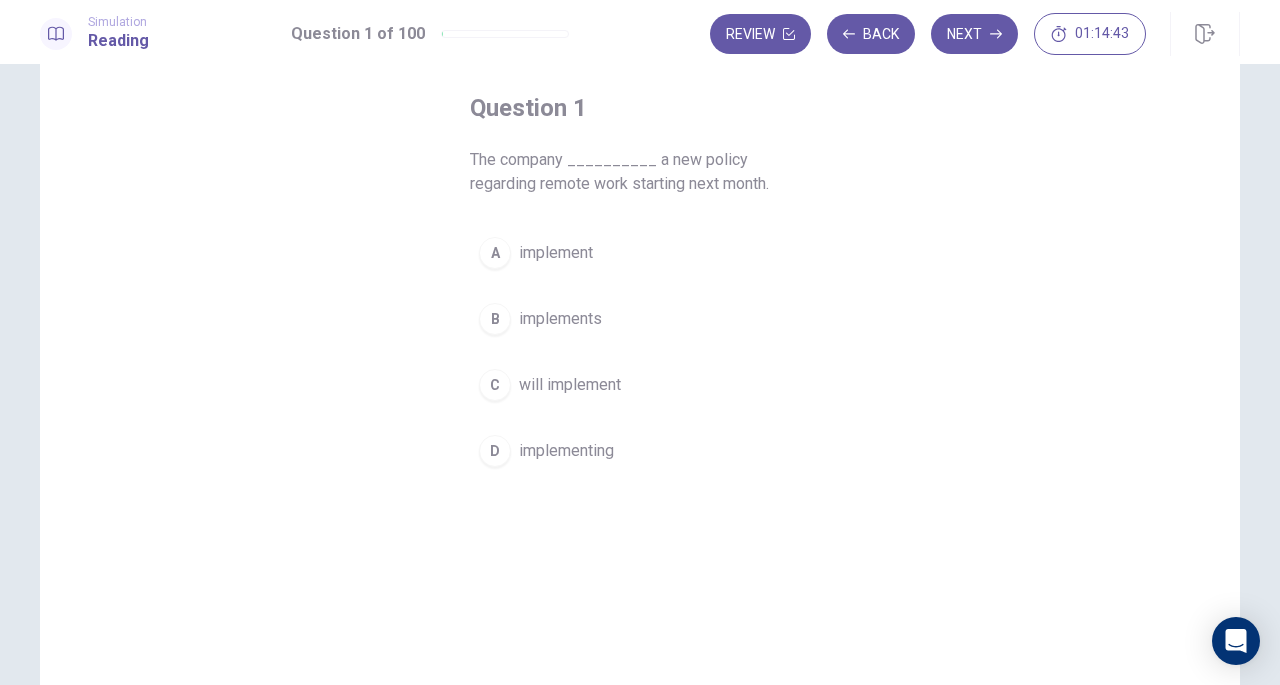 click on "will implement" at bounding box center [570, 385] 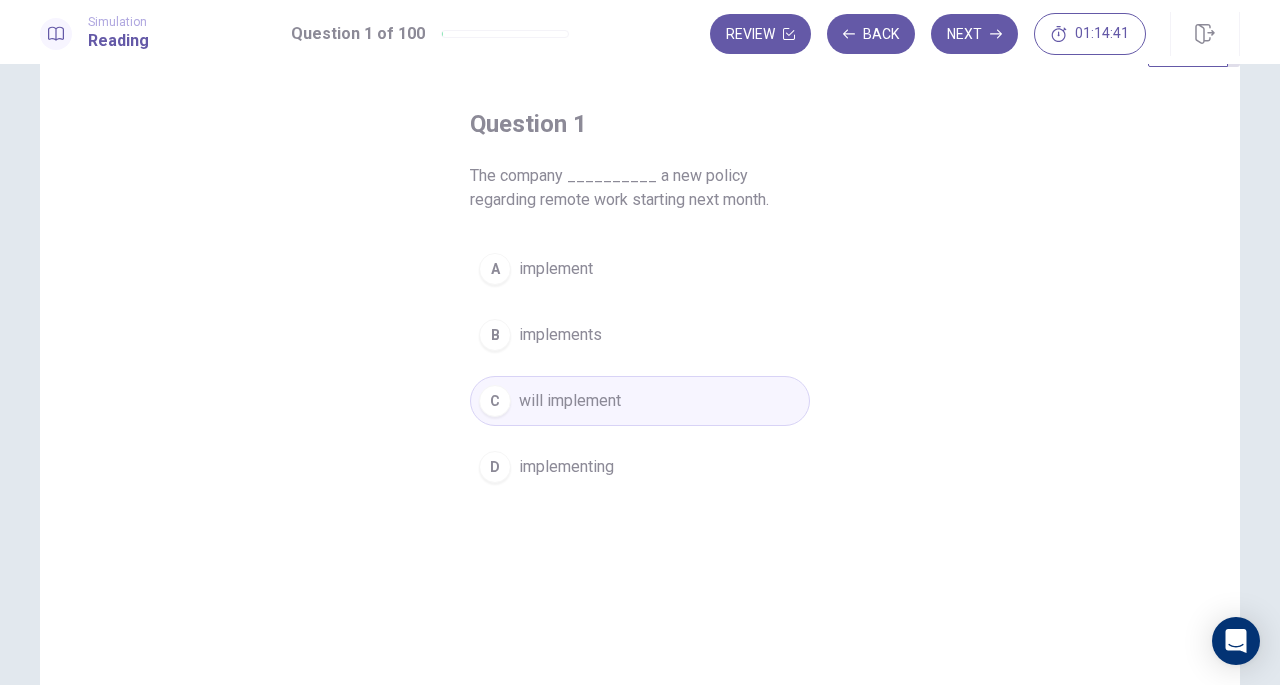 scroll, scrollTop: 68, scrollLeft: 0, axis: vertical 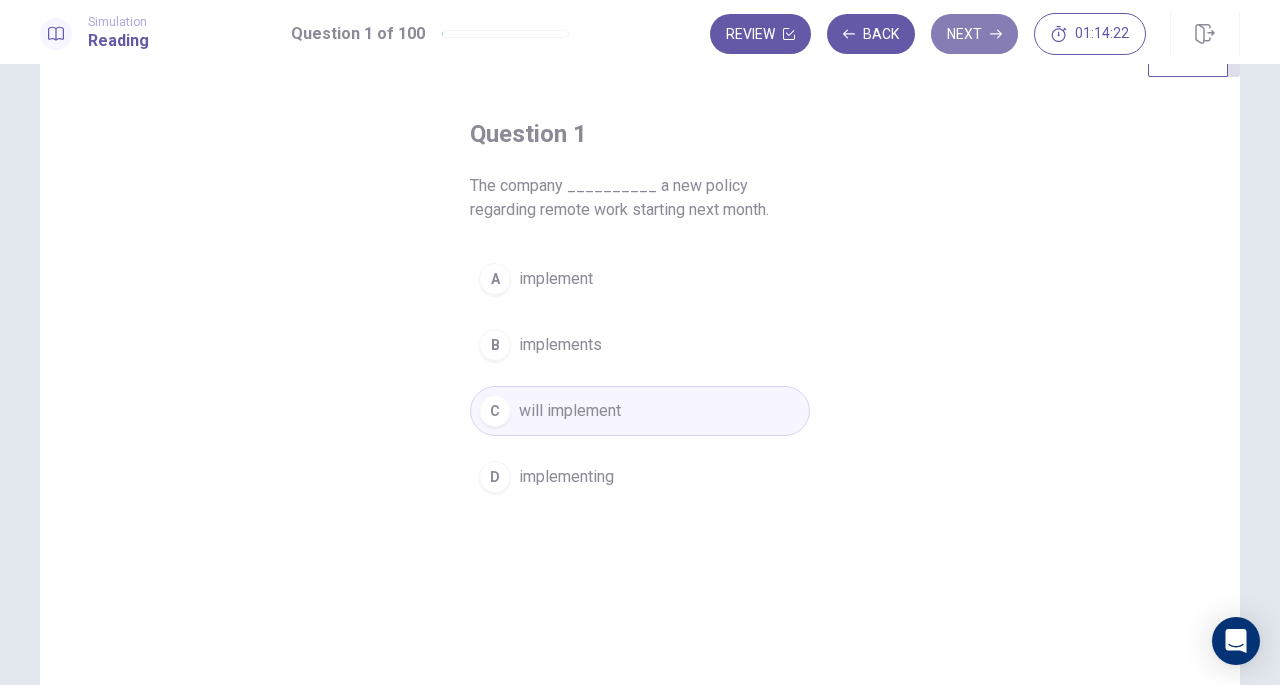 click on "Next" at bounding box center [974, 34] 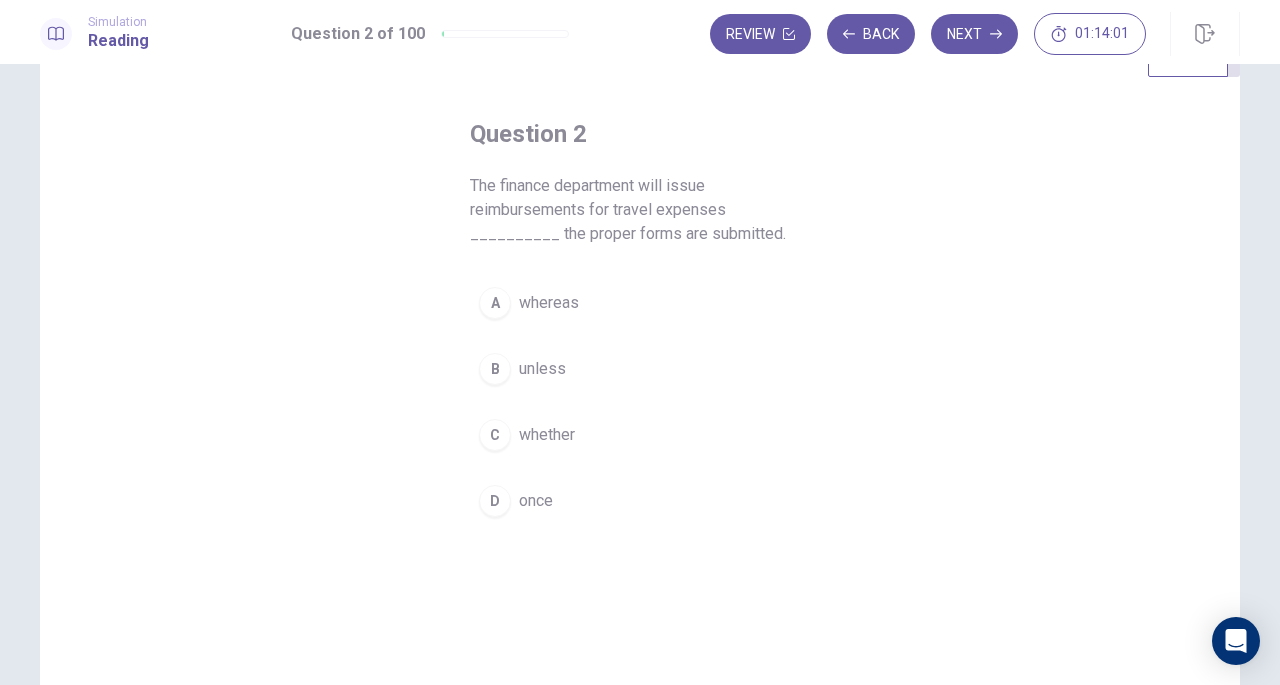 click on "once" at bounding box center (536, 501) 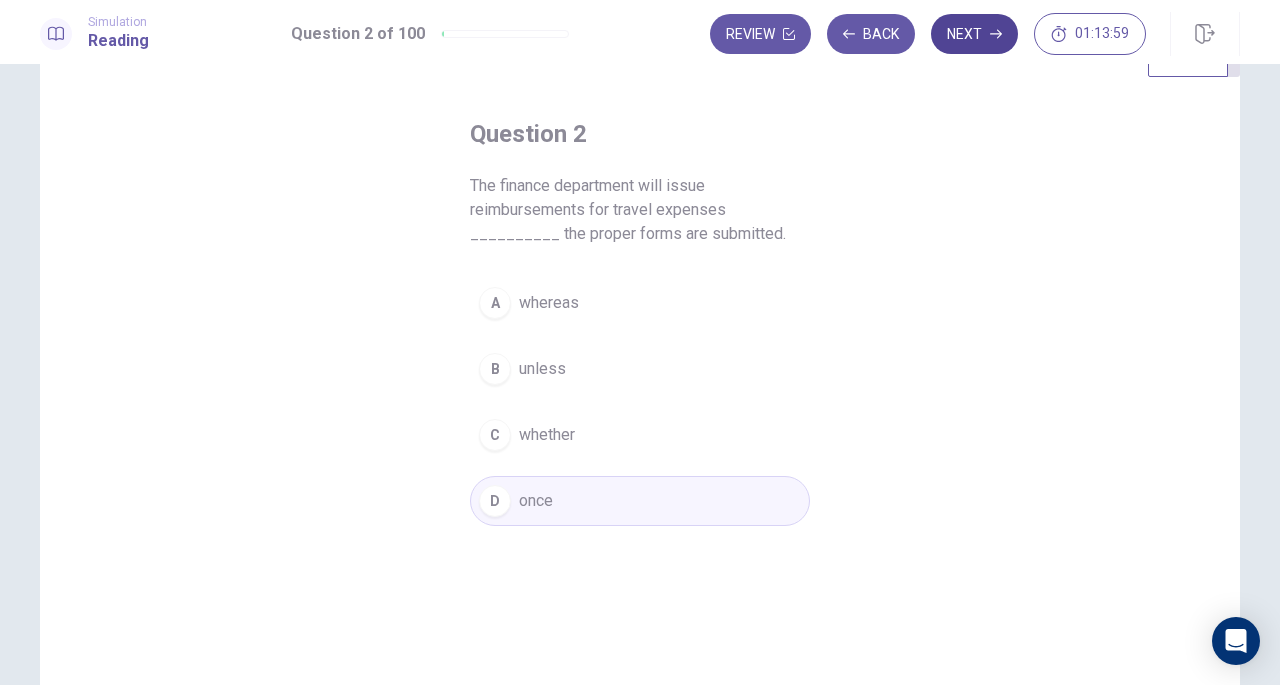 click on "Next" at bounding box center (974, 34) 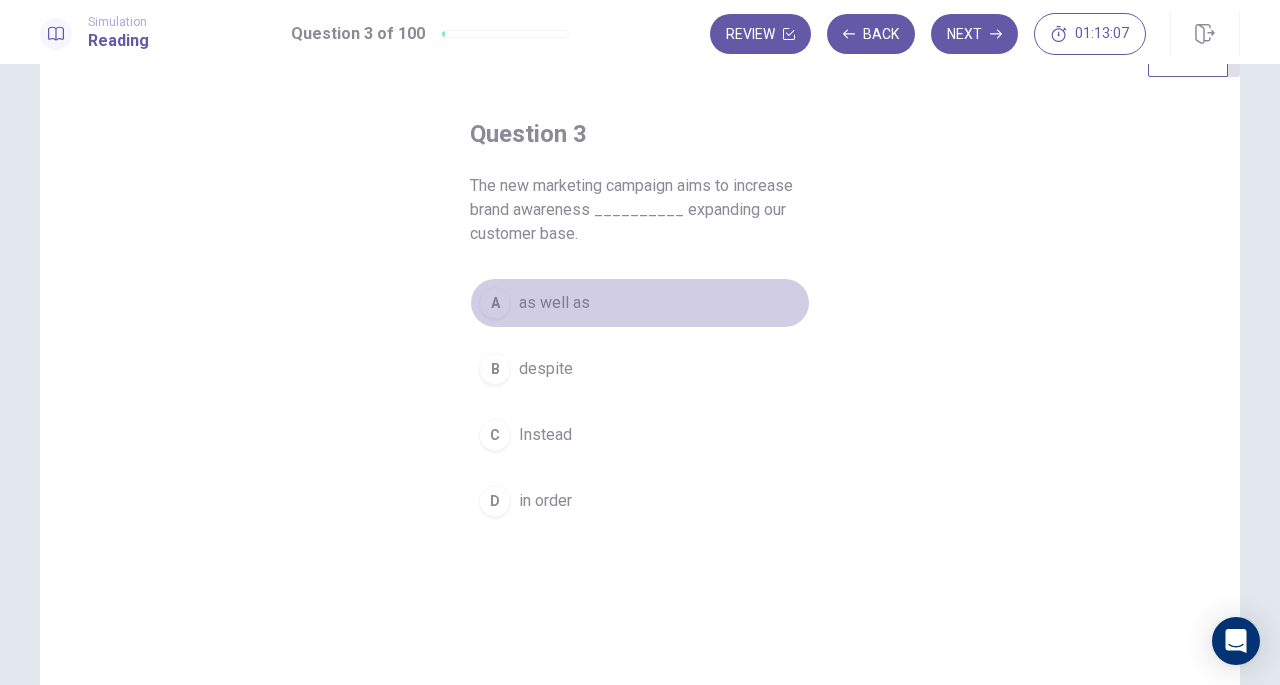 click on "as well as" at bounding box center [554, 303] 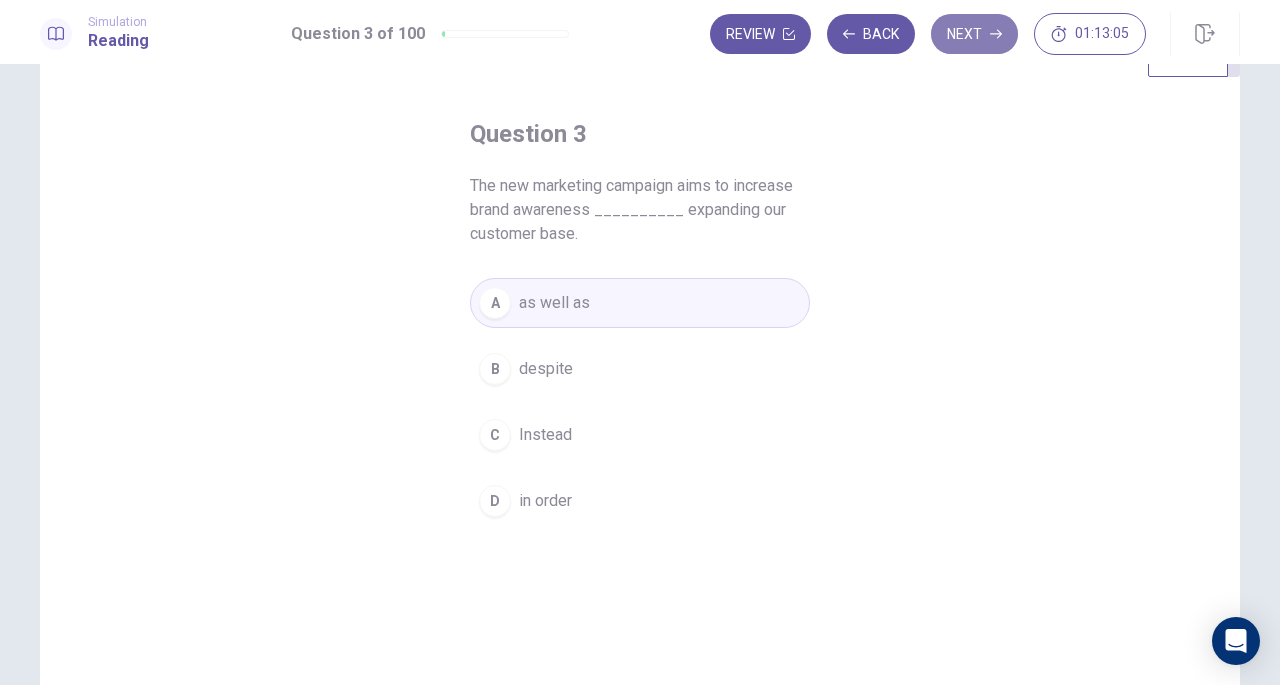 click on "Next" at bounding box center (974, 34) 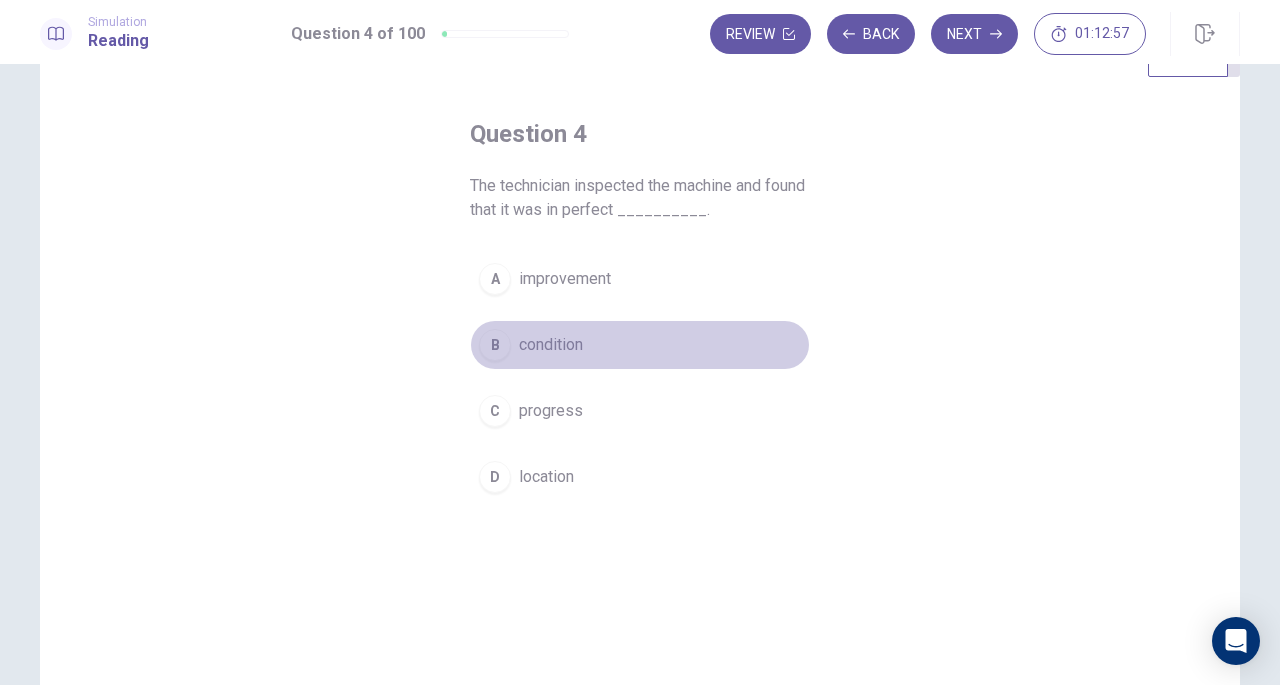 click on "condition" at bounding box center (551, 345) 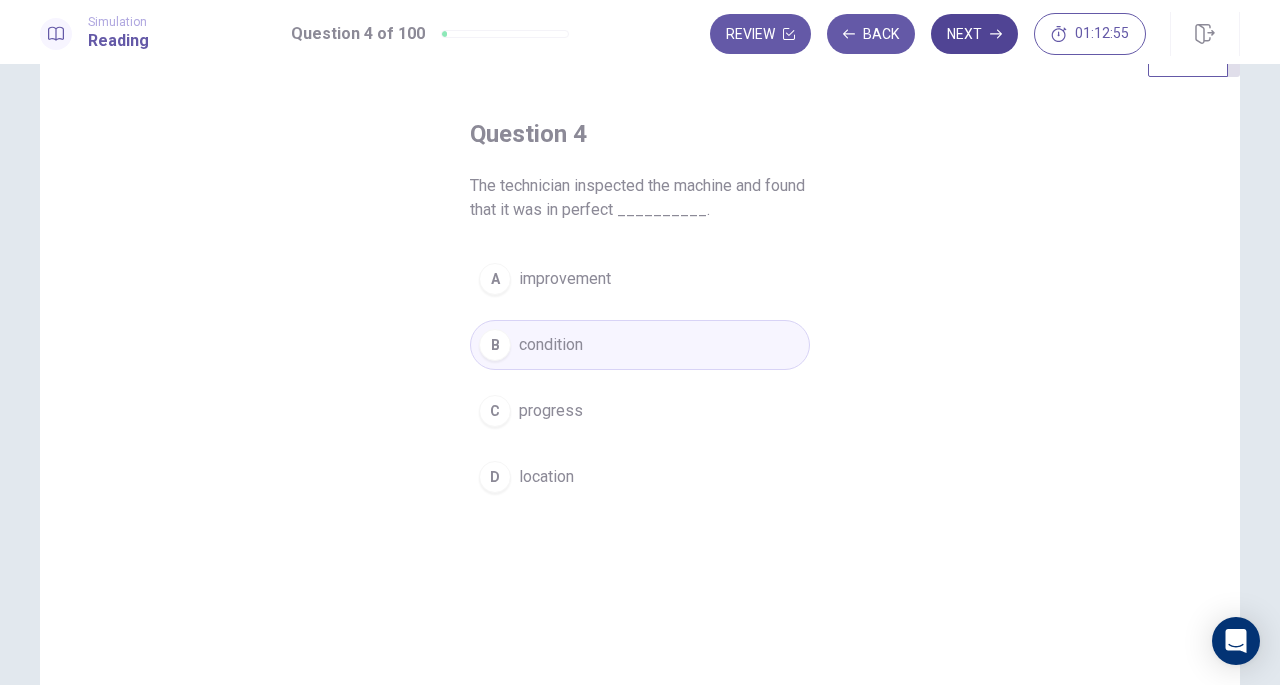 click on "Next" at bounding box center [974, 34] 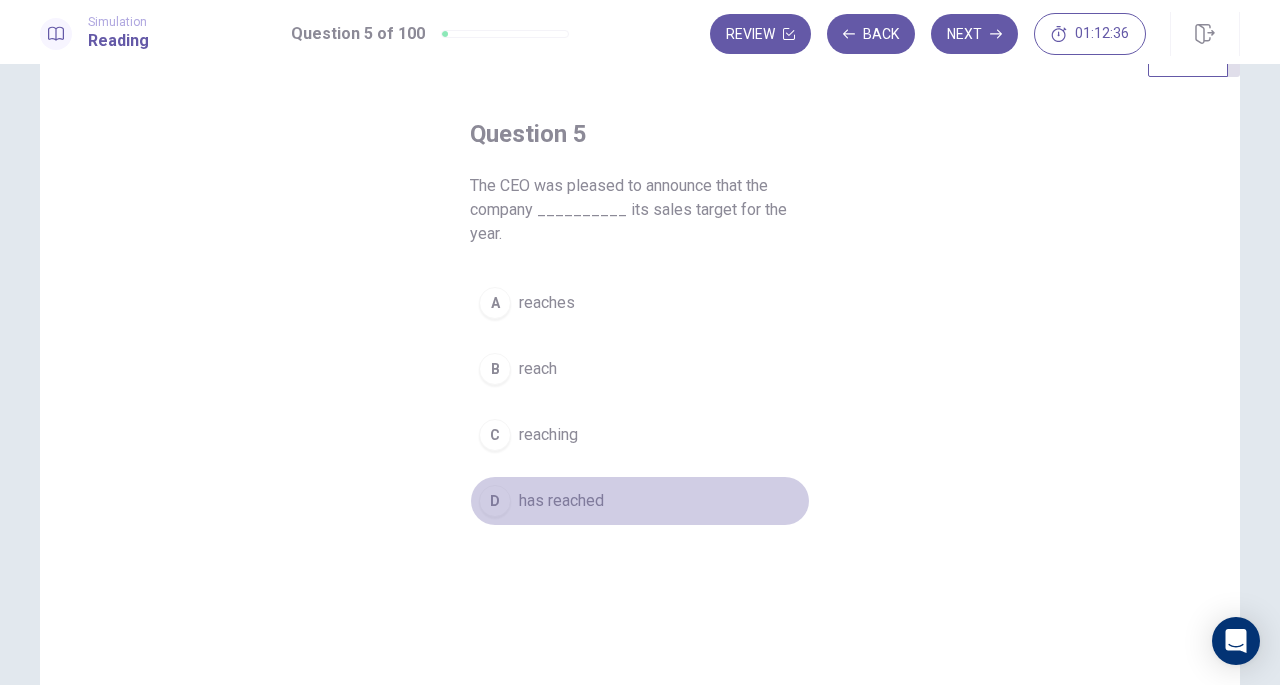 click on "has reached" at bounding box center (561, 501) 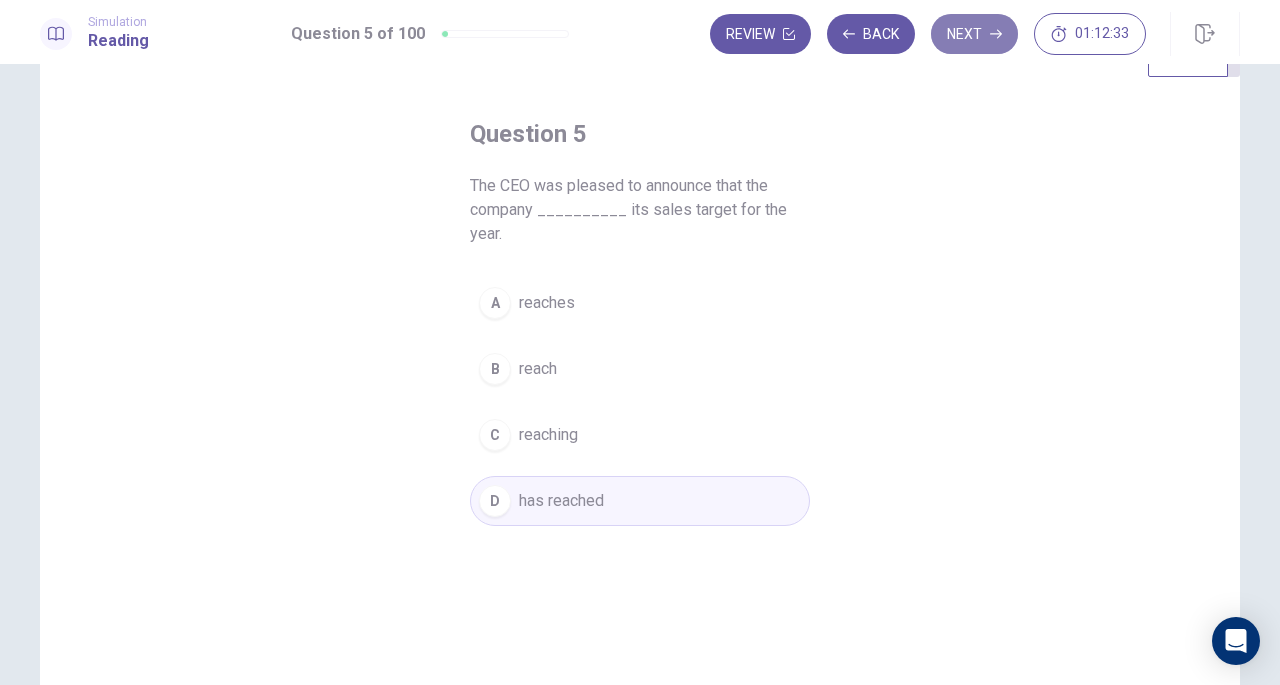click on "Next" at bounding box center (974, 34) 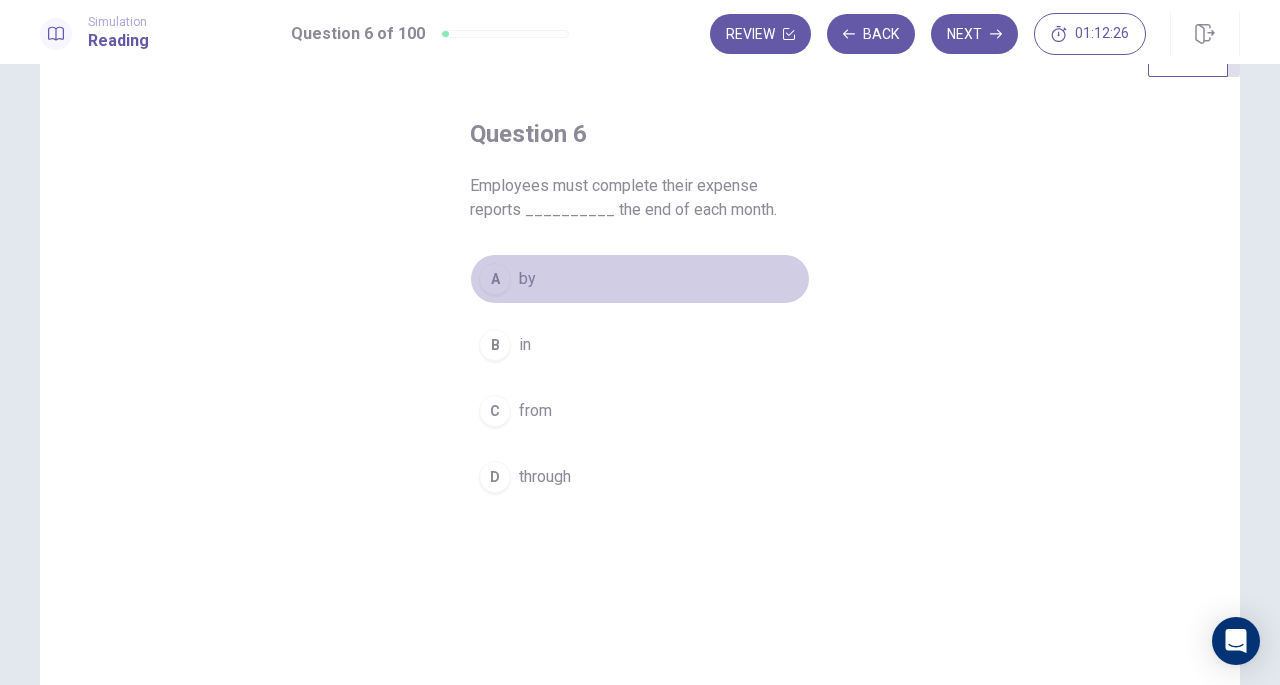 click on "A by" at bounding box center (640, 279) 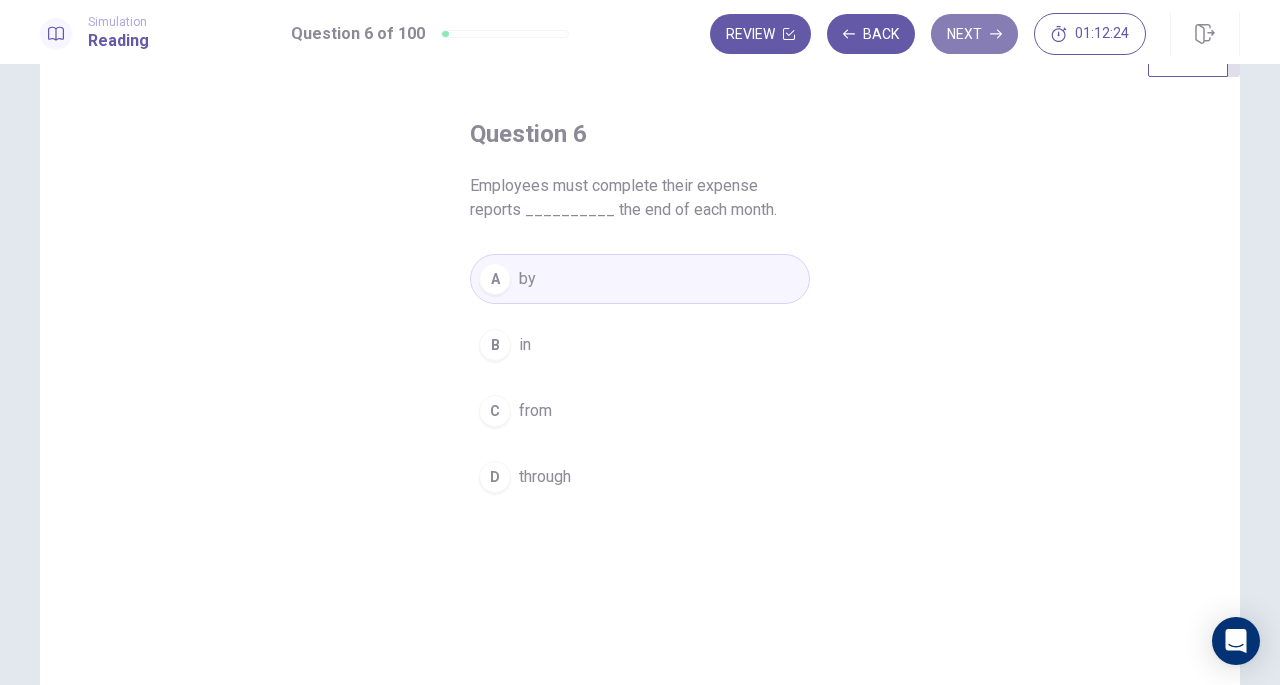 click on "Next" at bounding box center [974, 34] 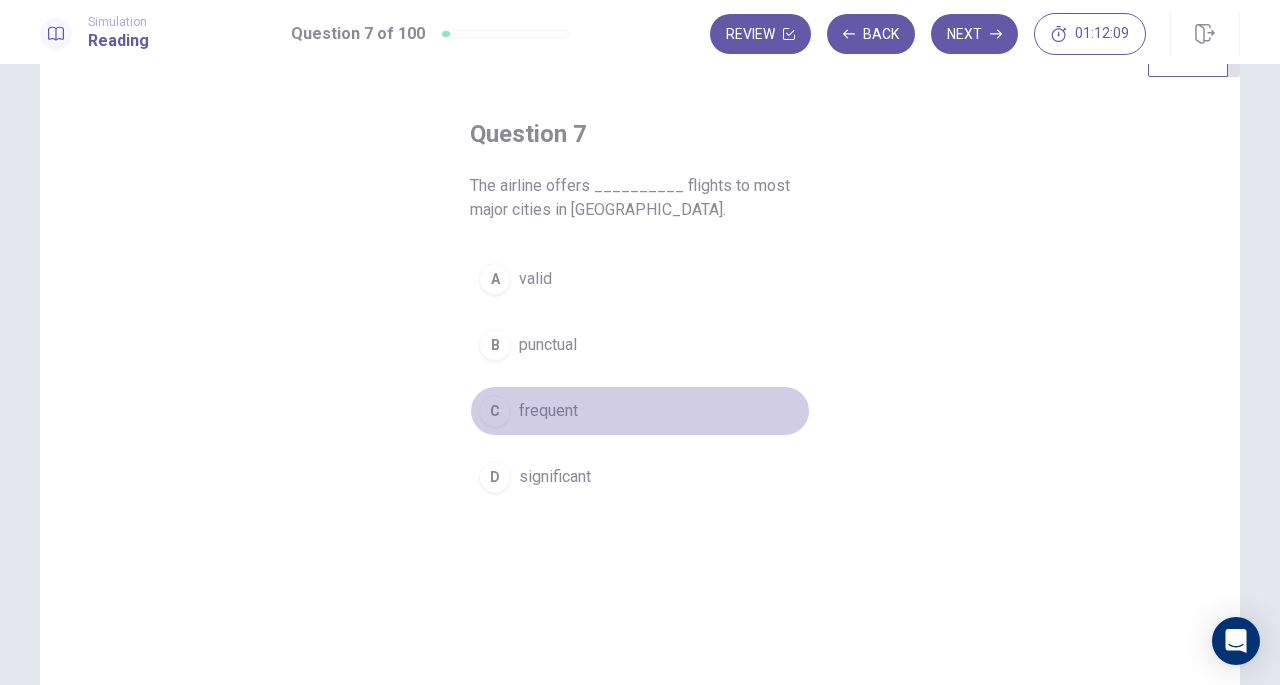 click on "C frequent" at bounding box center [640, 411] 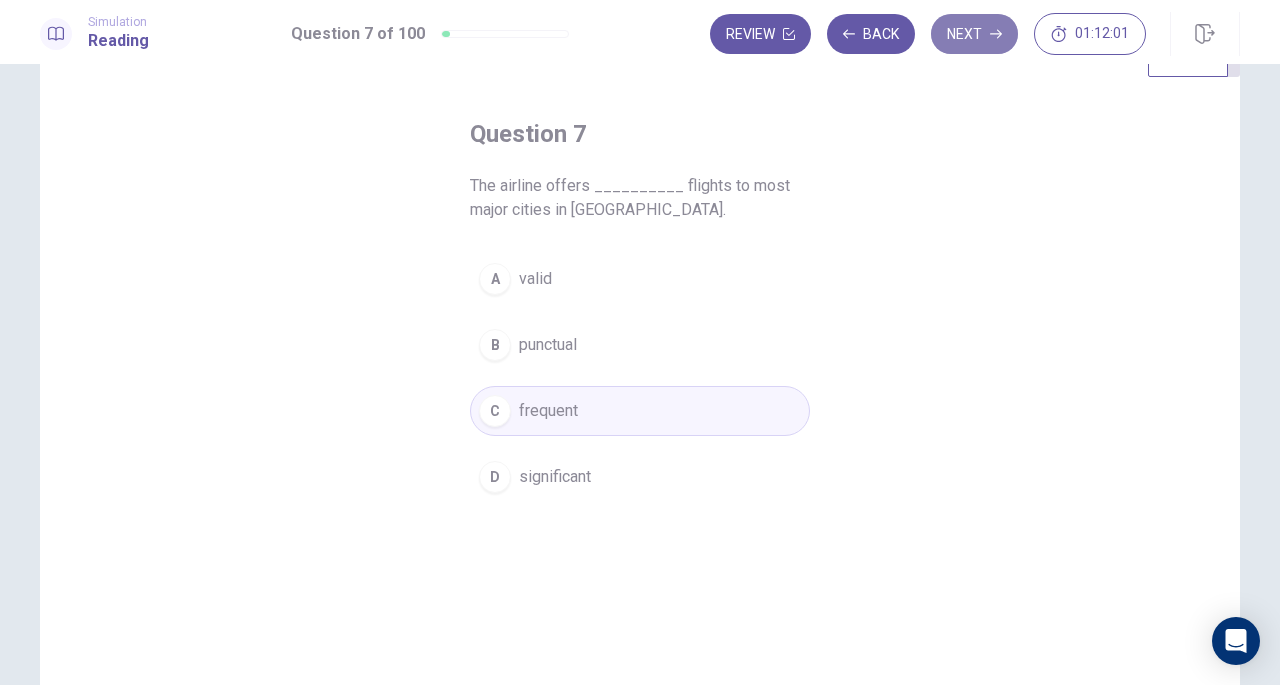 click on "Next" at bounding box center [974, 34] 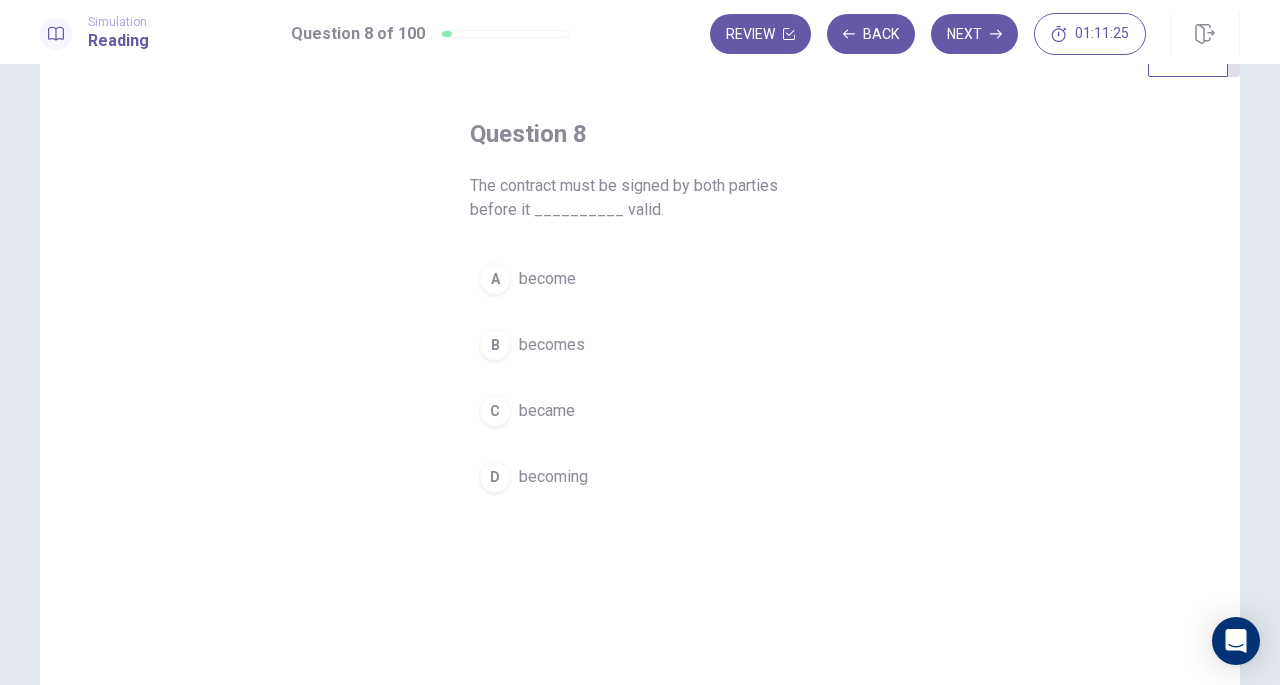 click on "became" at bounding box center [547, 411] 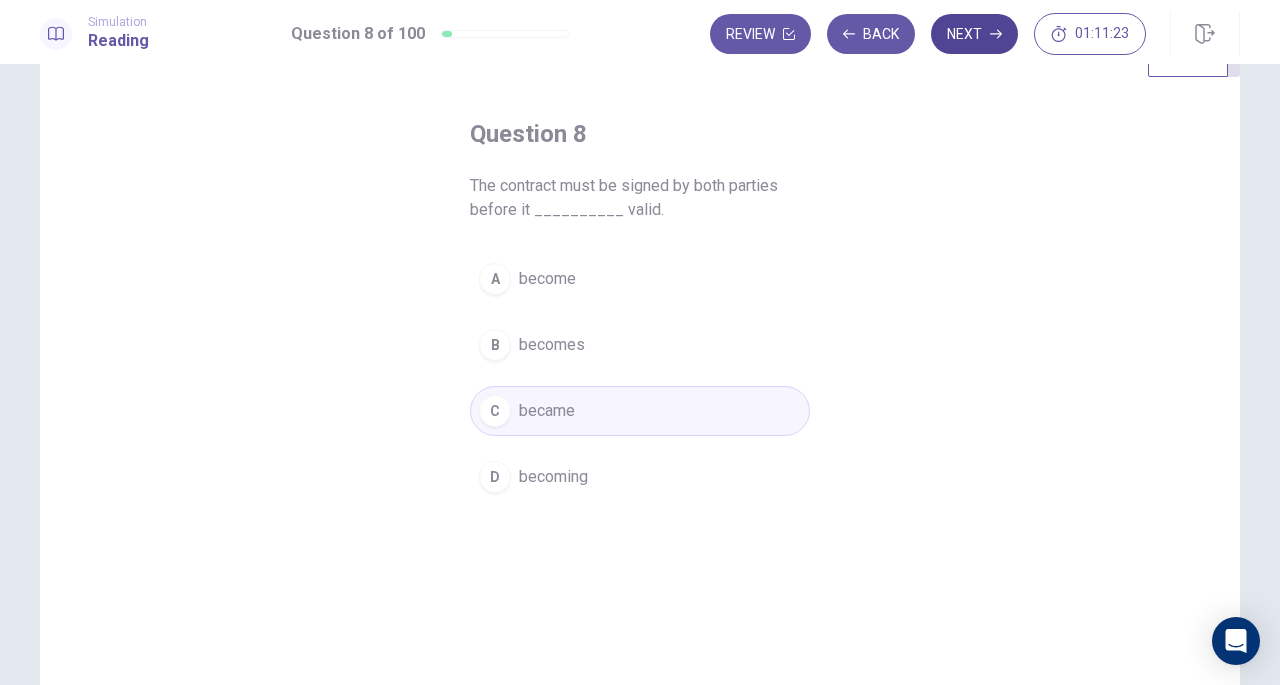click on "Next" at bounding box center [974, 34] 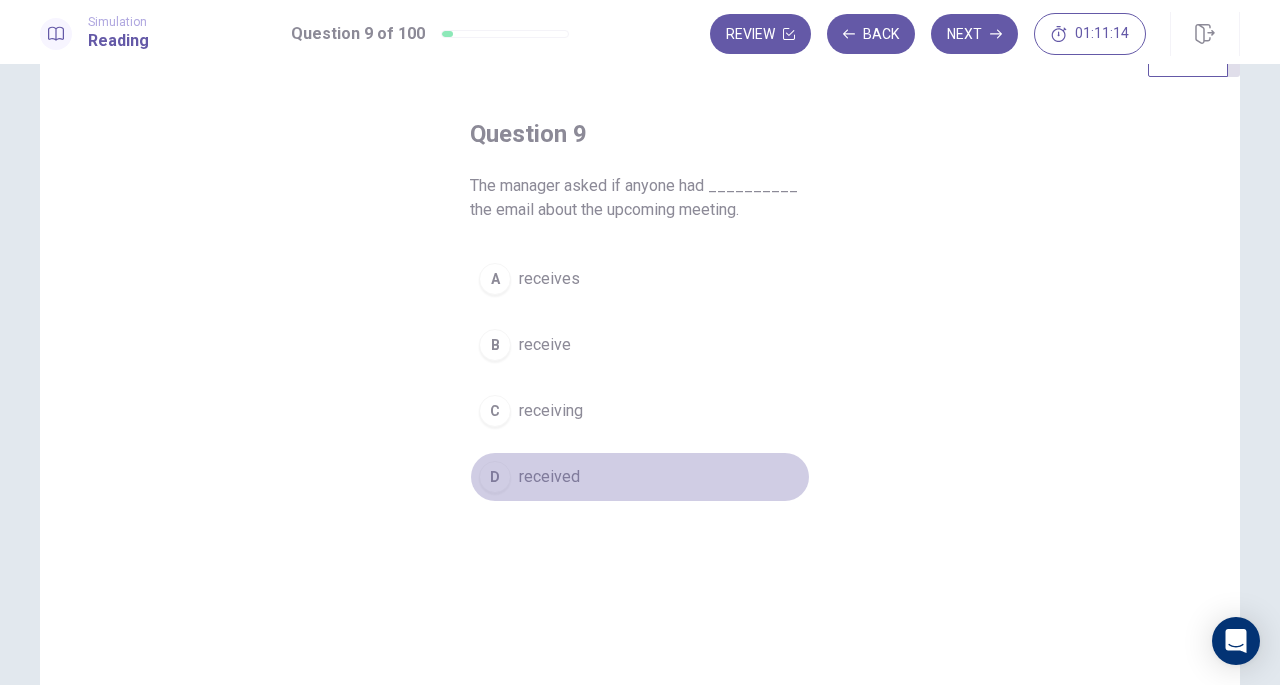 click on "received" at bounding box center (549, 477) 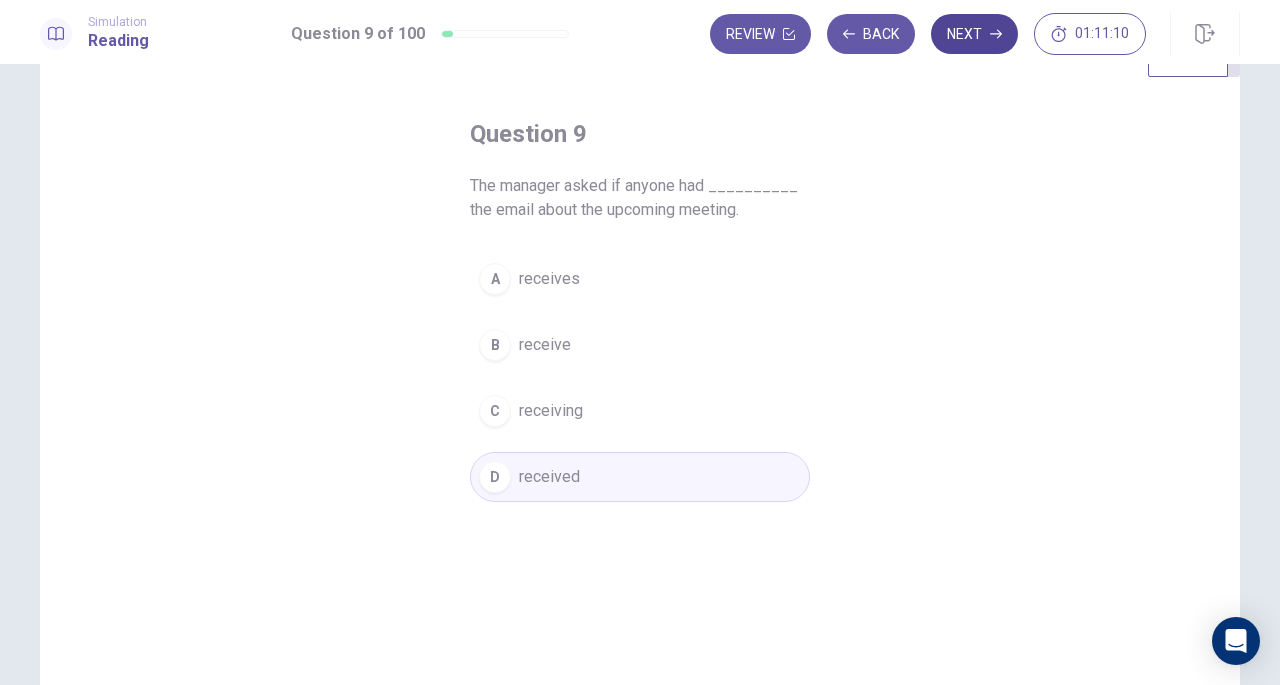 click on "Next" at bounding box center [974, 34] 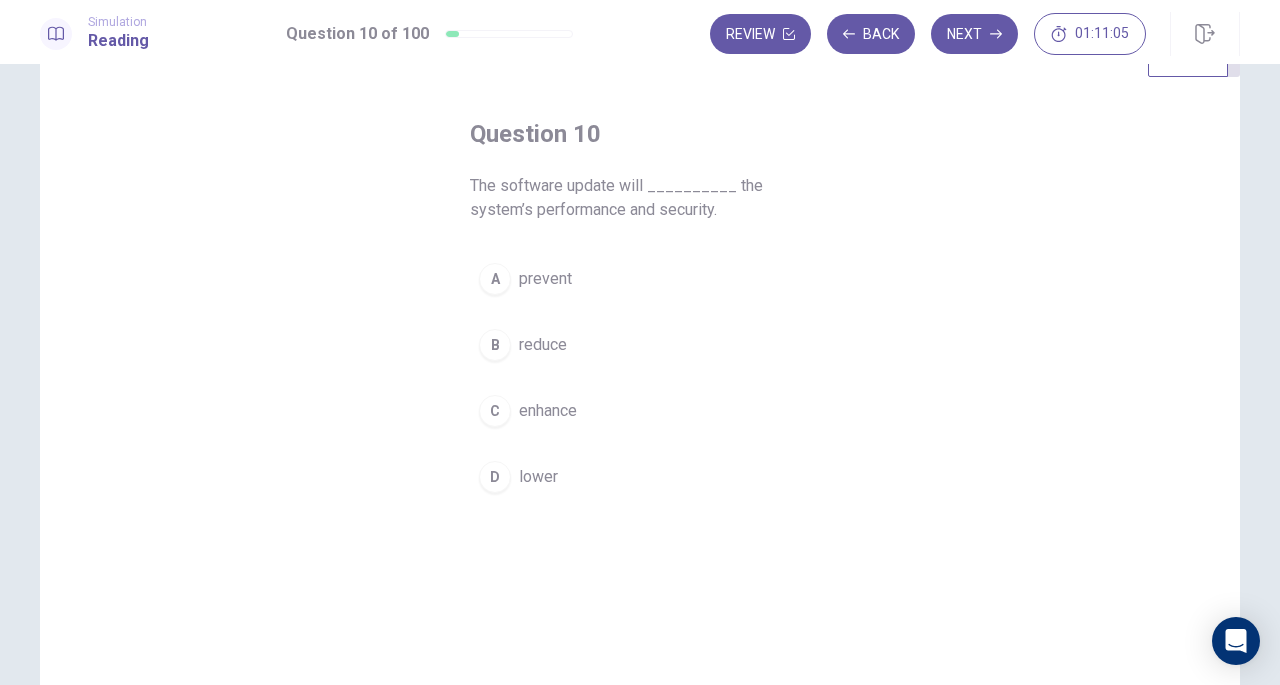 click on "A prevent	 B reduce	 C enhance 	 D lower" at bounding box center (640, 378) 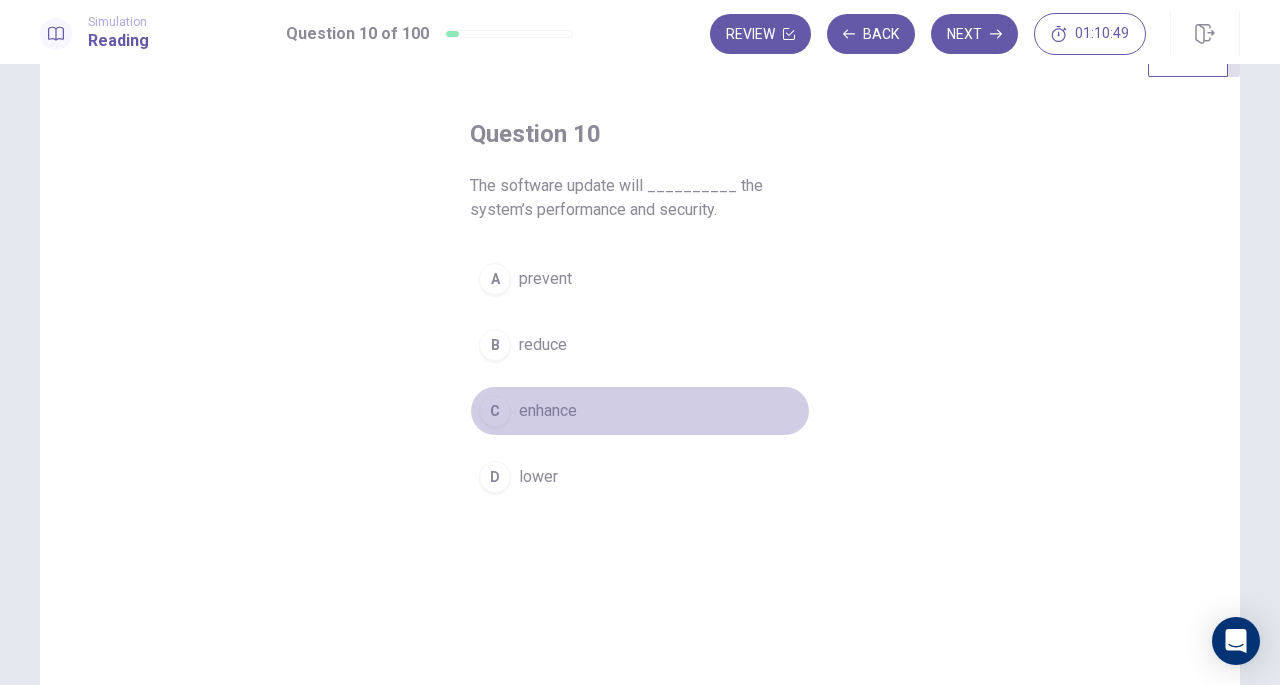 click on "C" at bounding box center (495, 411) 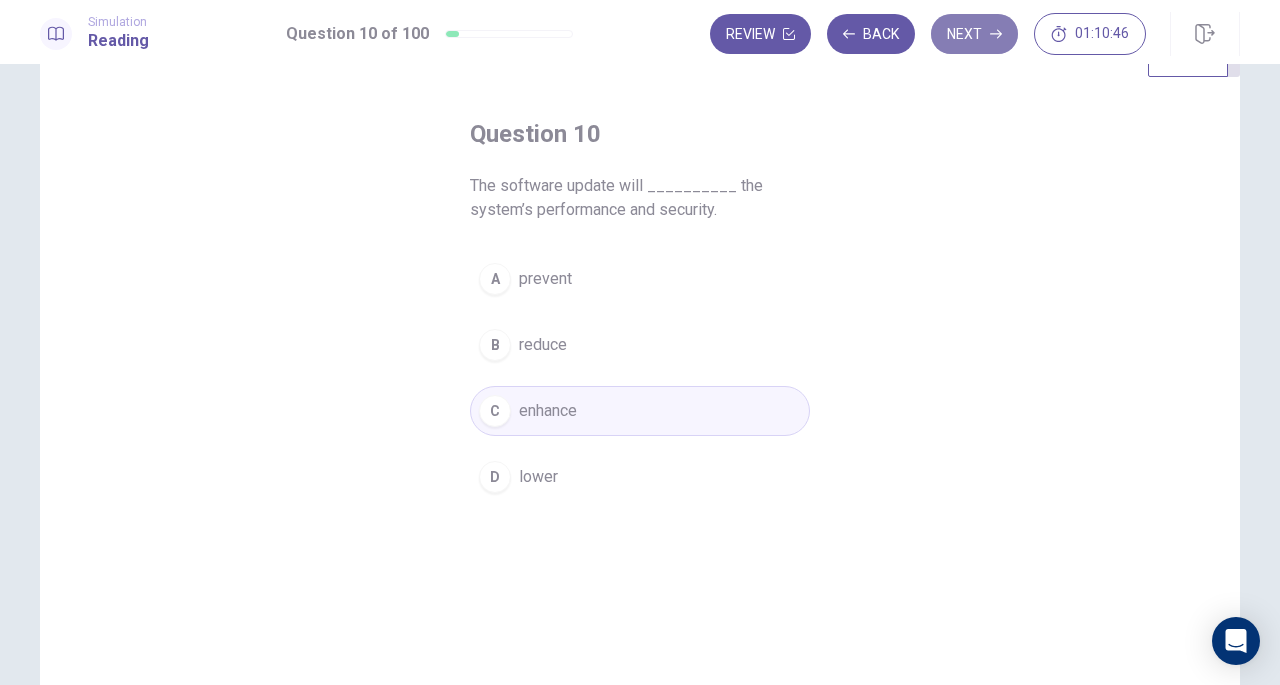click on "Next" at bounding box center (974, 34) 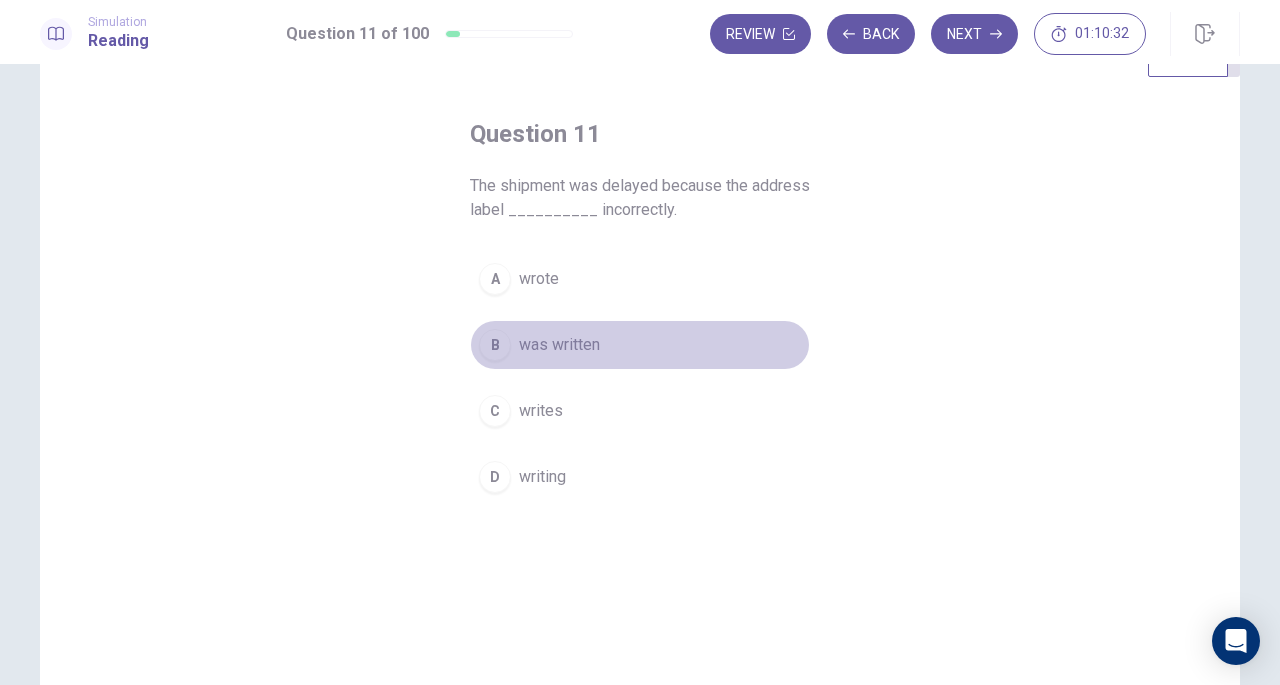 click on "B was written" at bounding box center [640, 345] 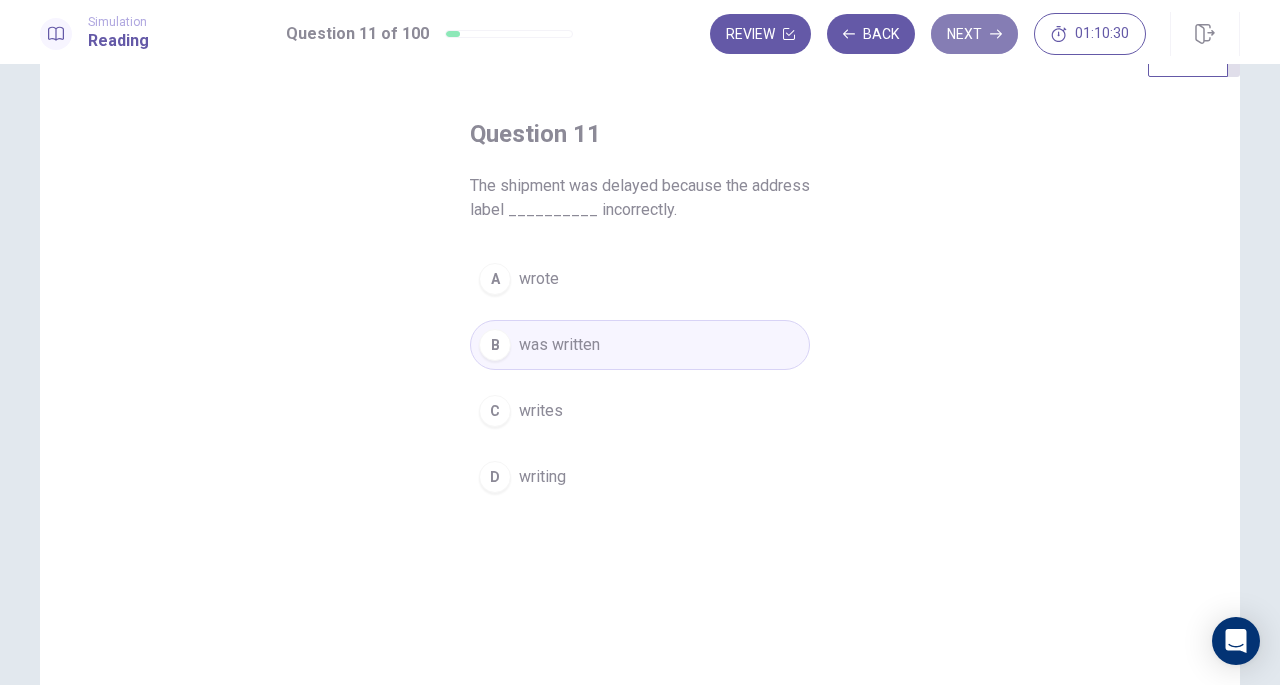 click on "Next" at bounding box center [974, 34] 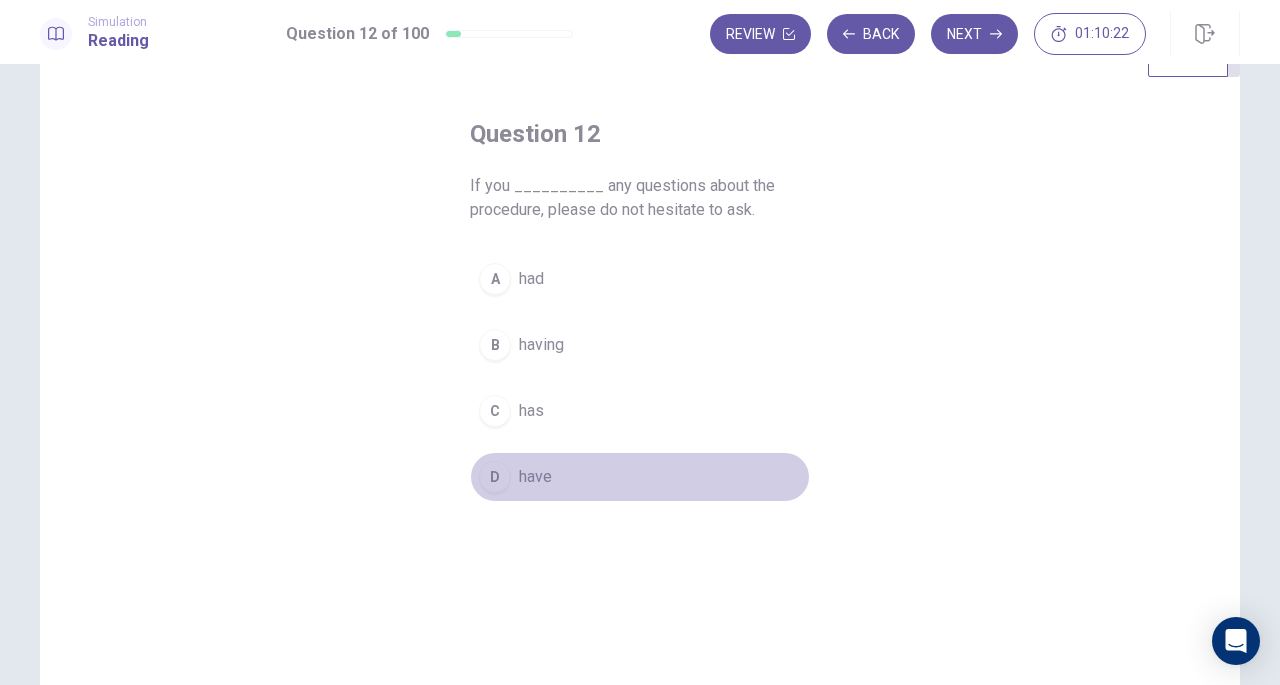 click on "D have" at bounding box center [640, 477] 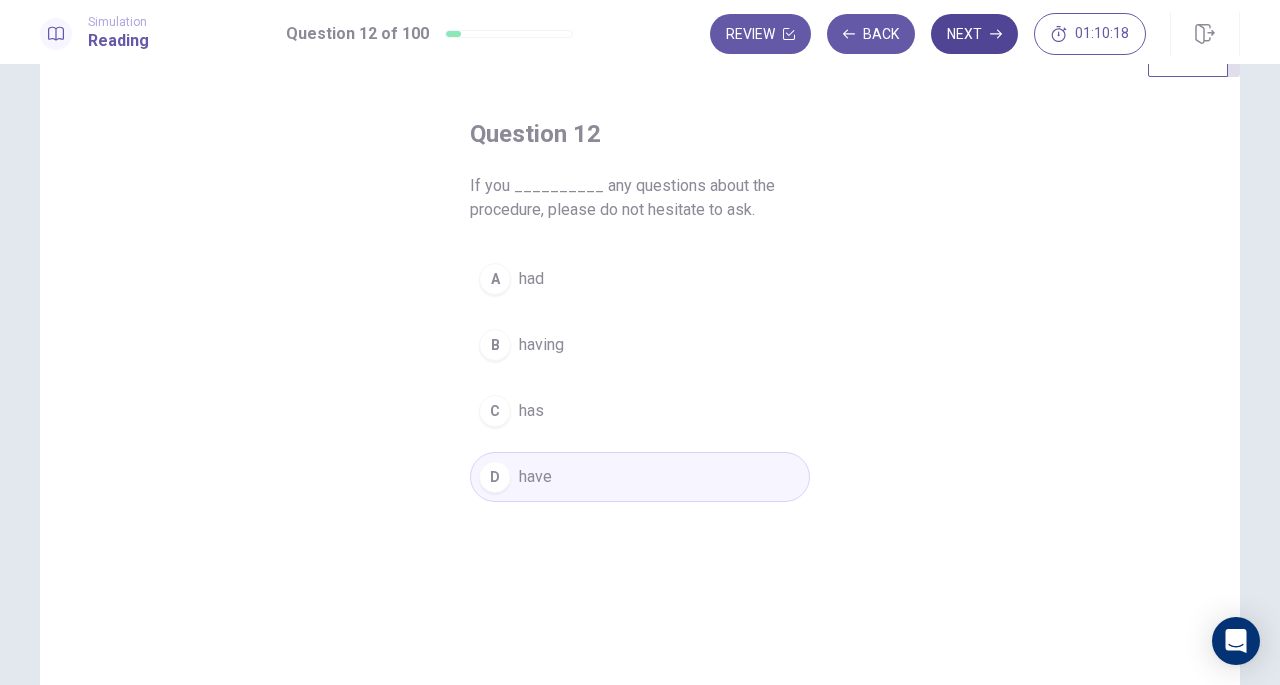 click on "Next" at bounding box center (974, 34) 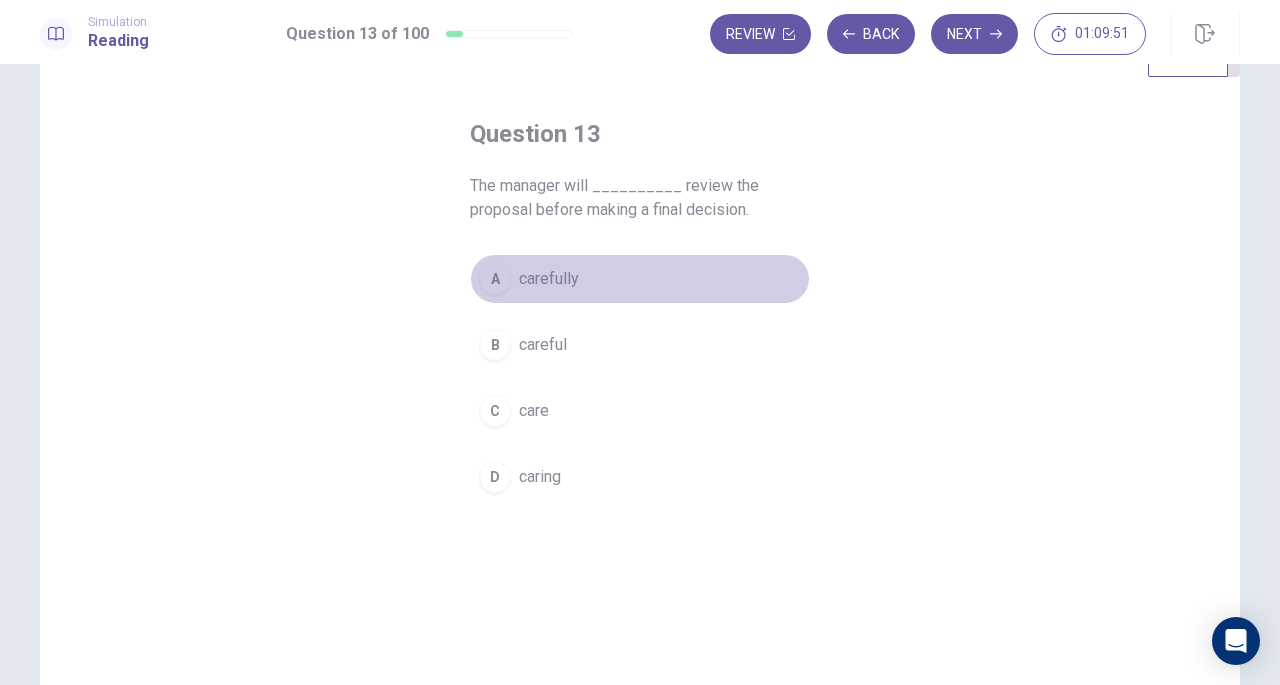 click on "A carefully" at bounding box center (640, 279) 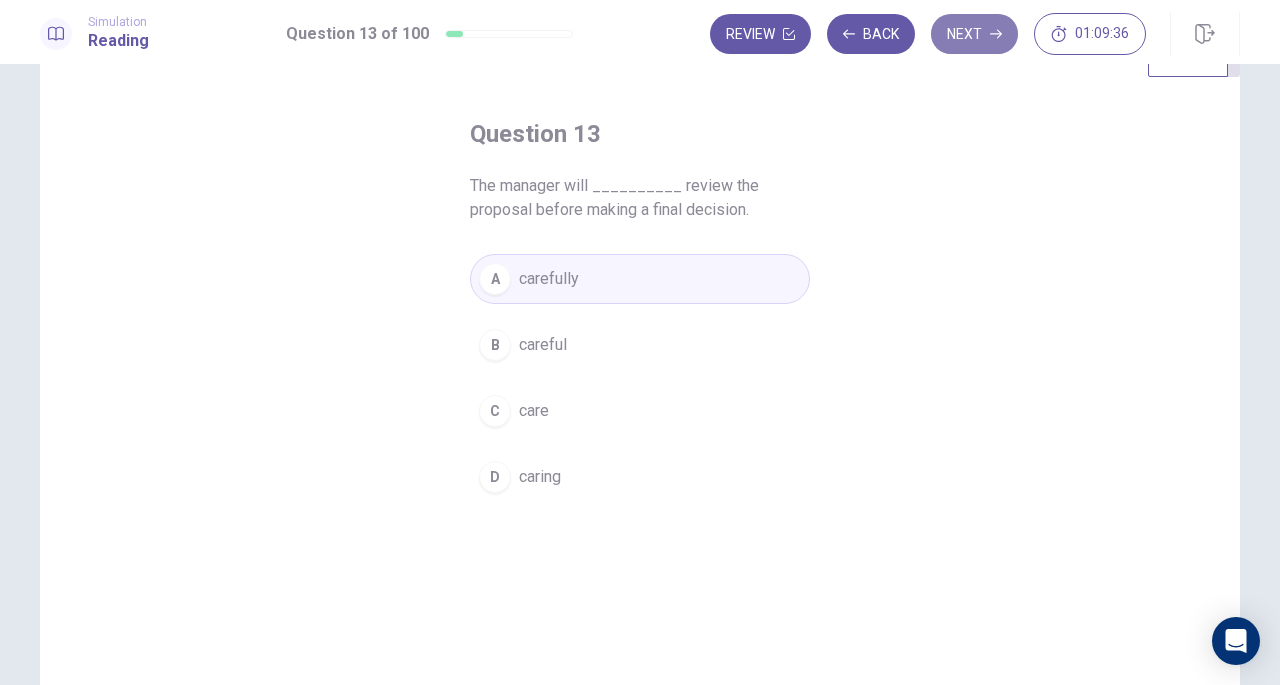 click on "Next" at bounding box center (974, 34) 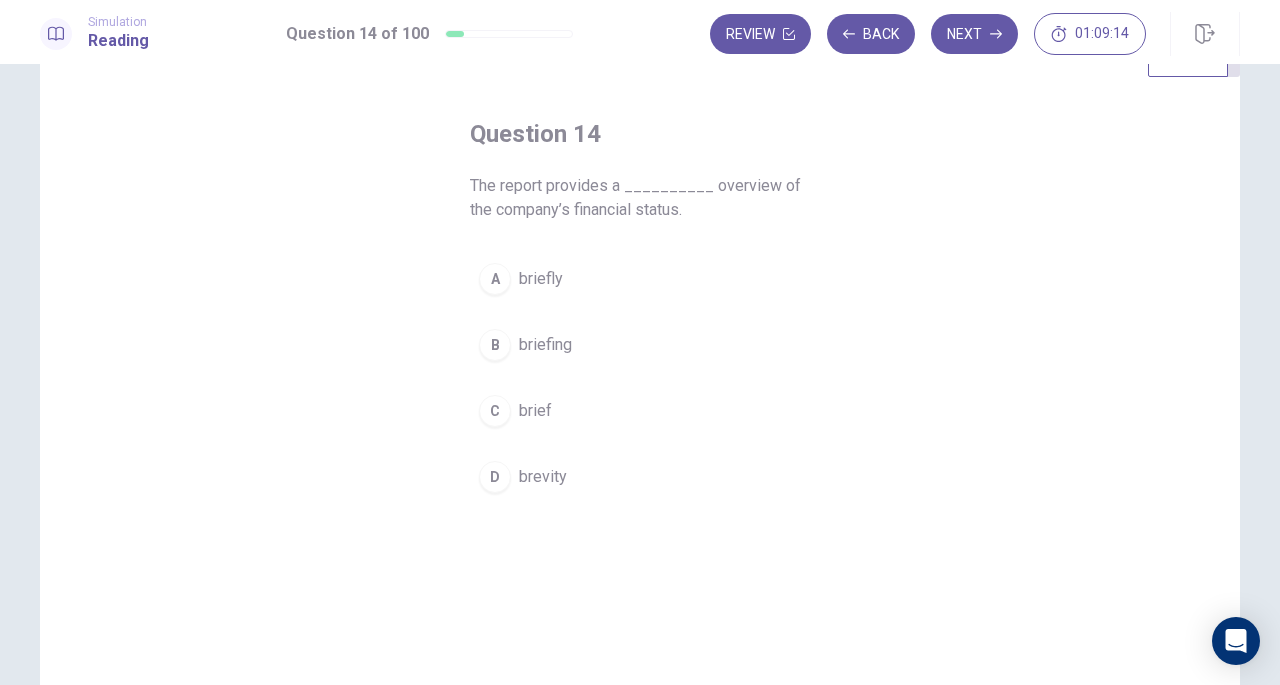 click on "brief" at bounding box center (535, 411) 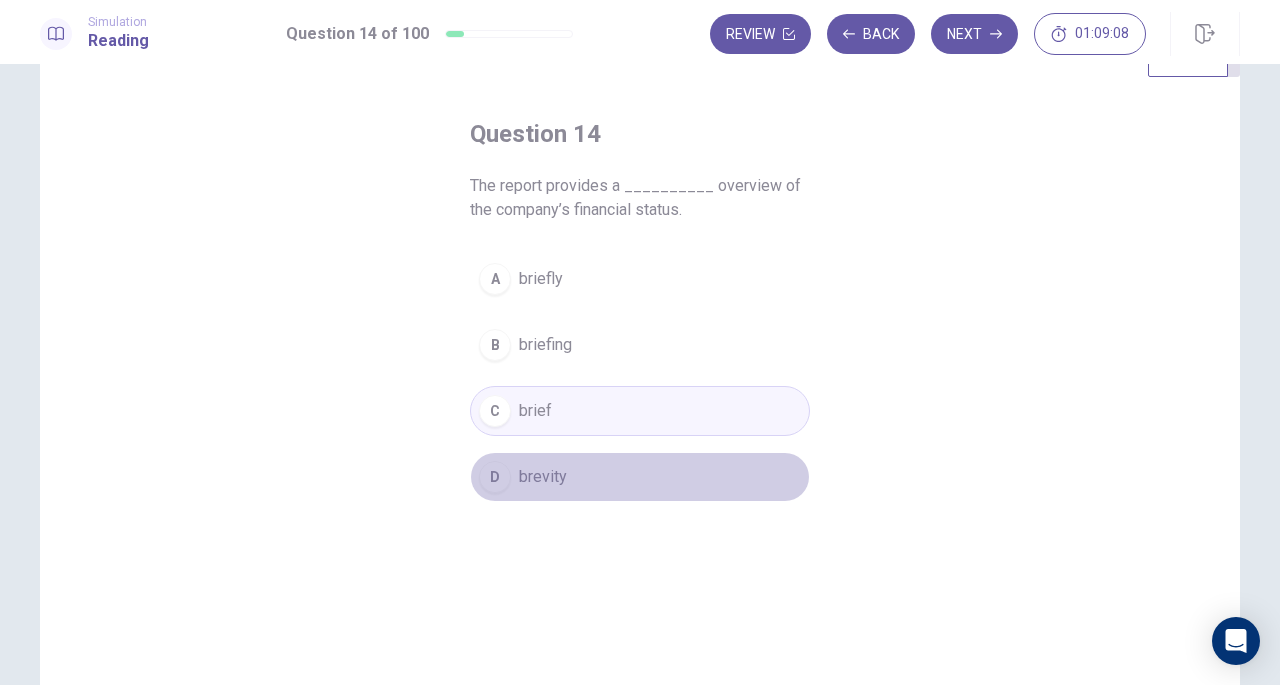 click on "D brevity" at bounding box center (640, 477) 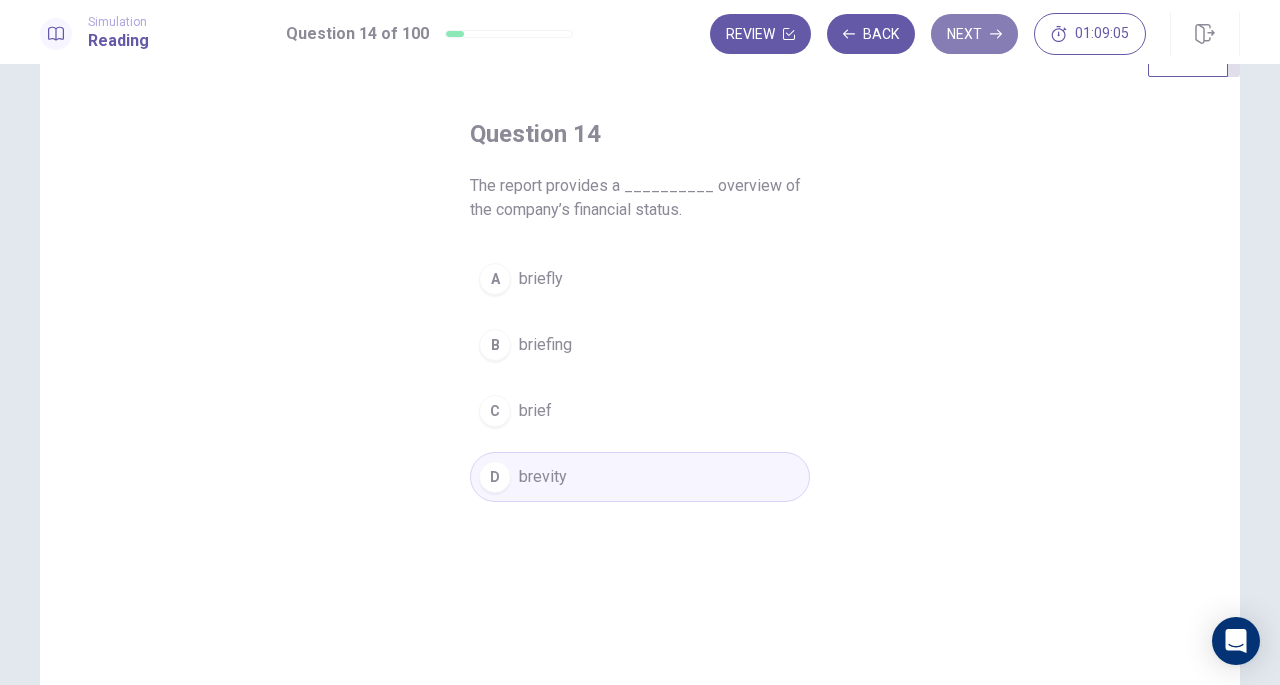 click on "Next" at bounding box center (974, 34) 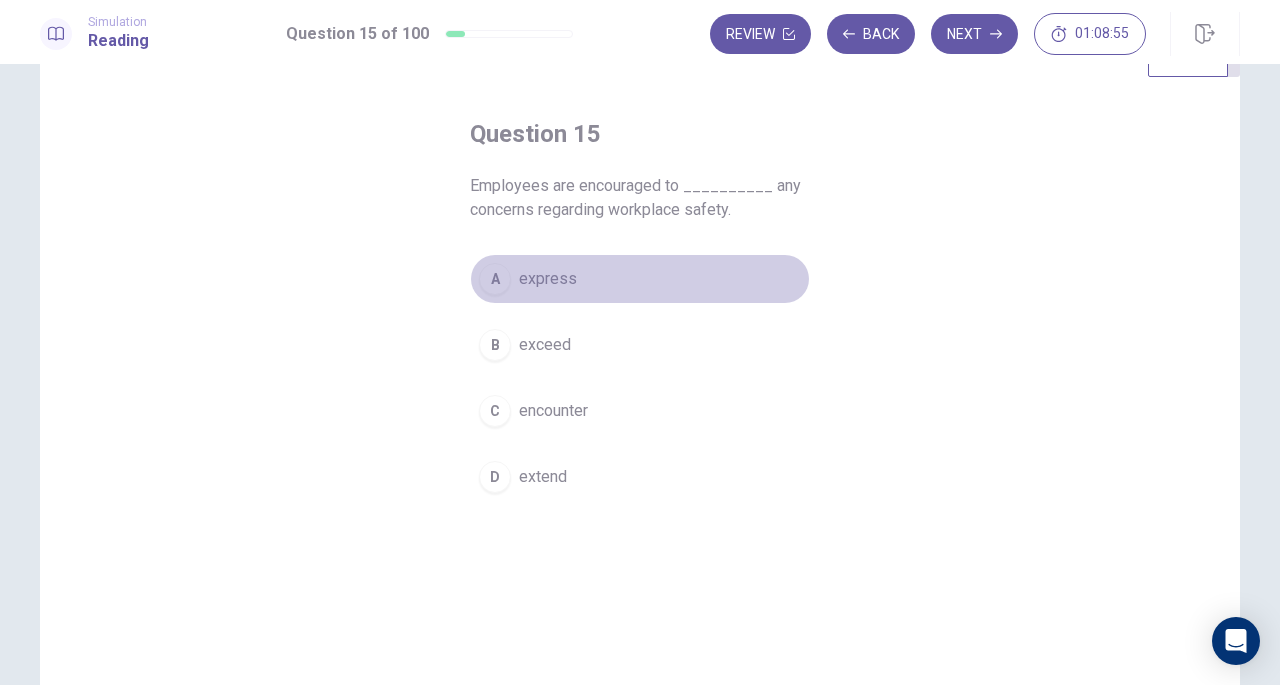 click on "express" at bounding box center [548, 279] 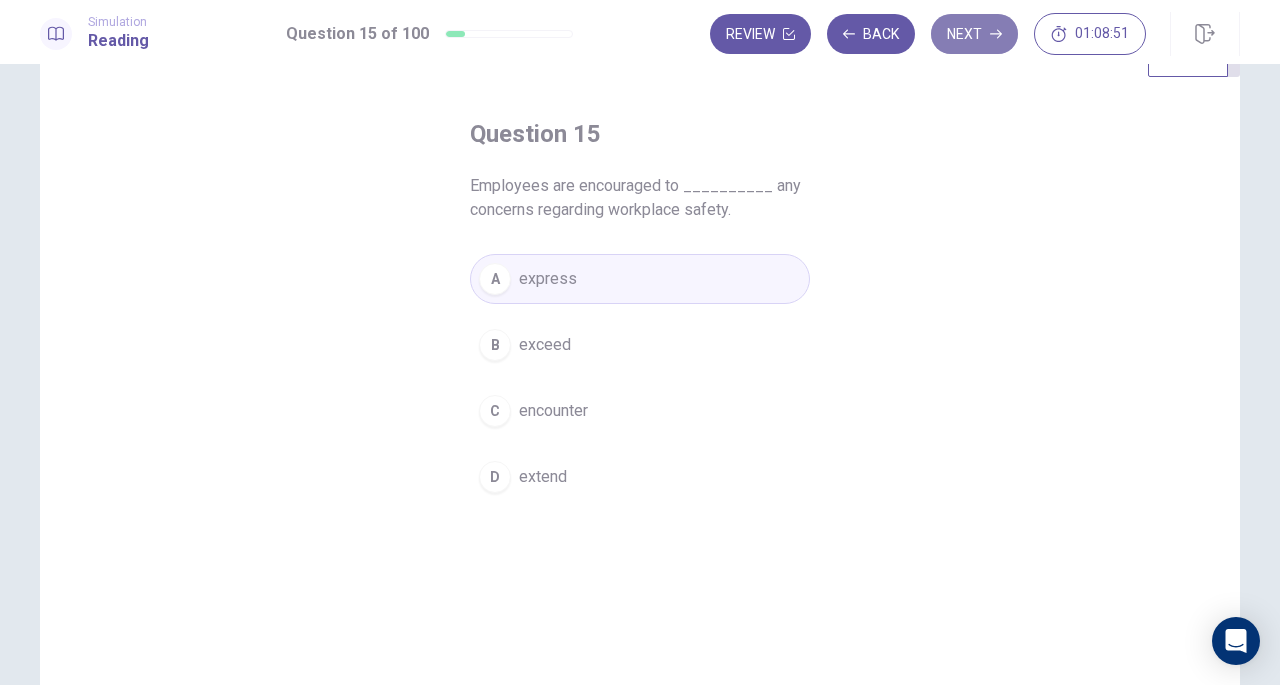 click on "Next" at bounding box center (974, 34) 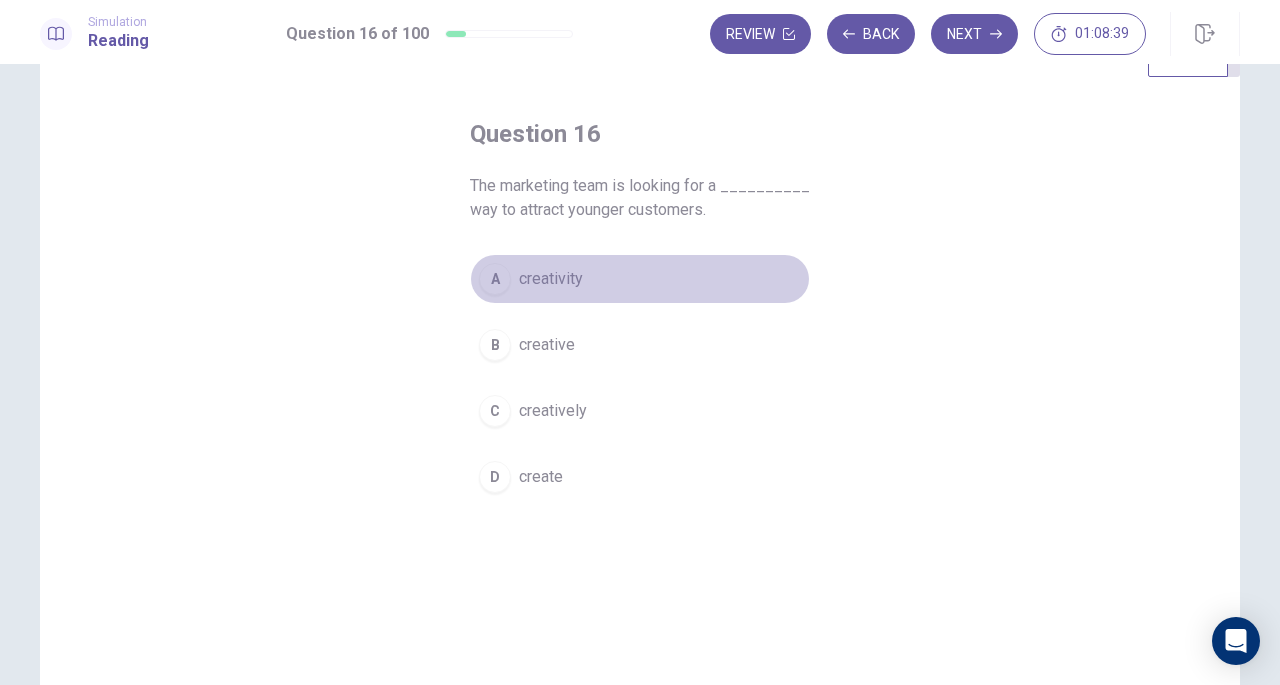 click on "creativity" at bounding box center [551, 279] 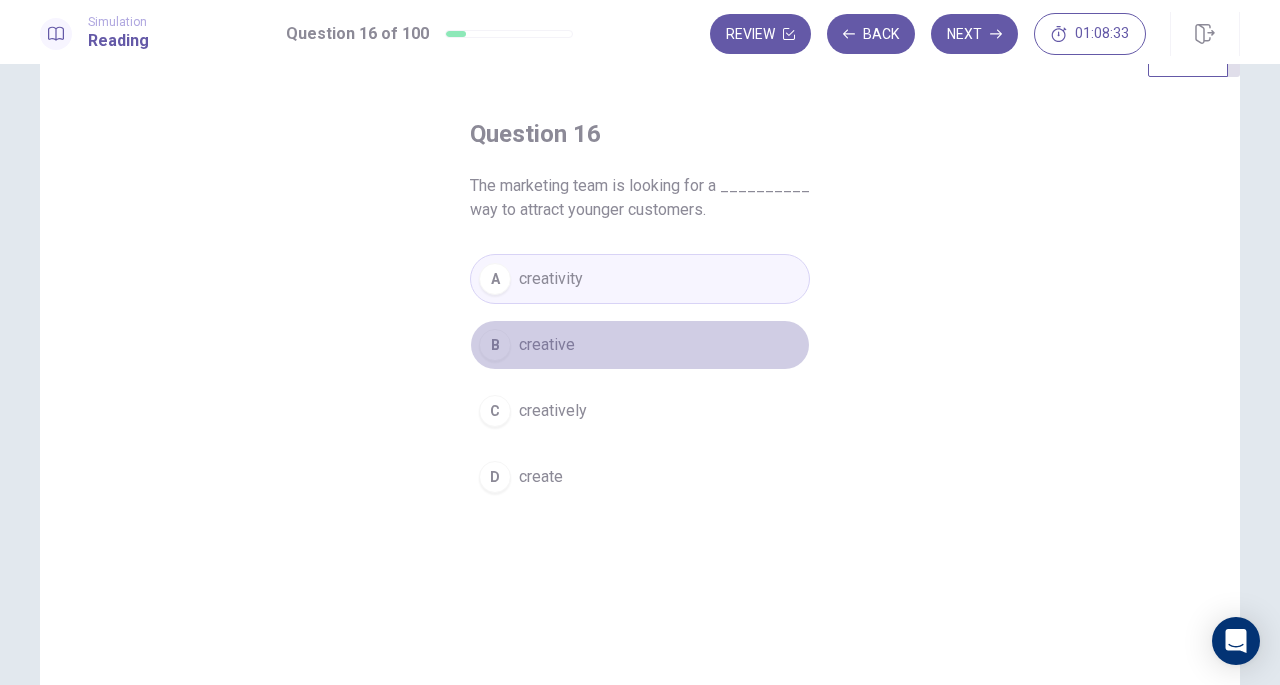 click on "B creative" at bounding box center (640, 345) 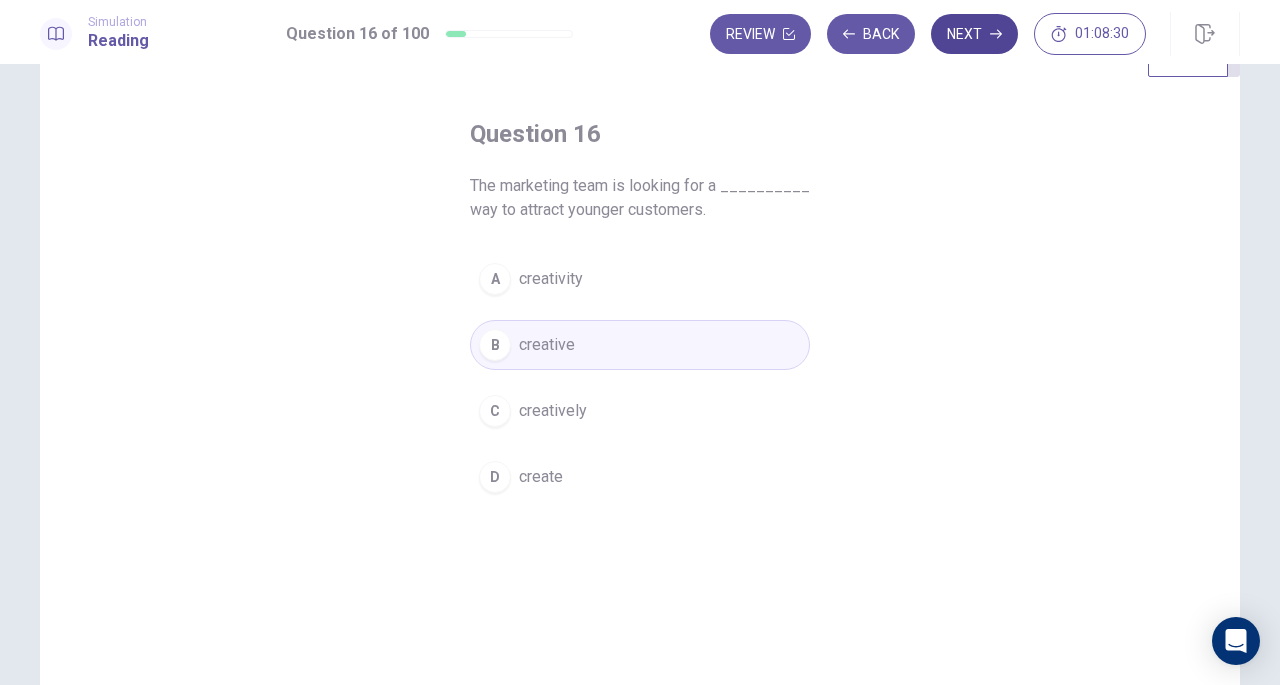 click on "Next" at bounding box center [974, 34] 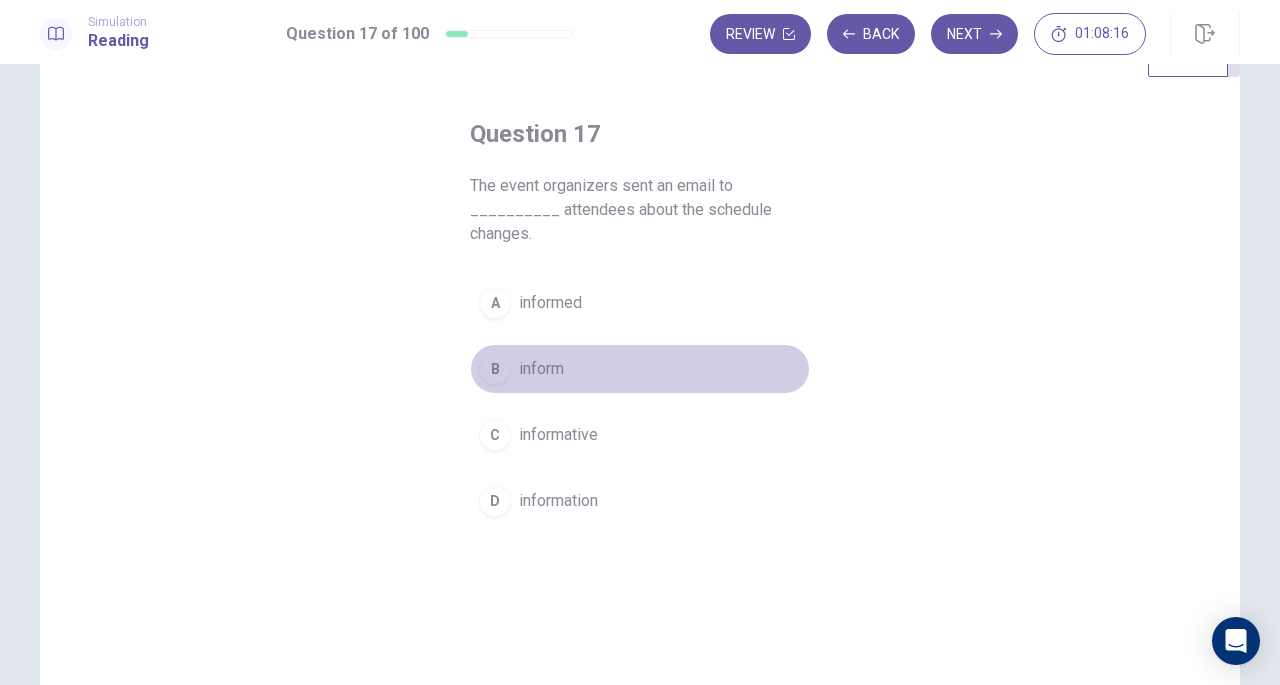 click on "inform" at bounding box center (541, 369) 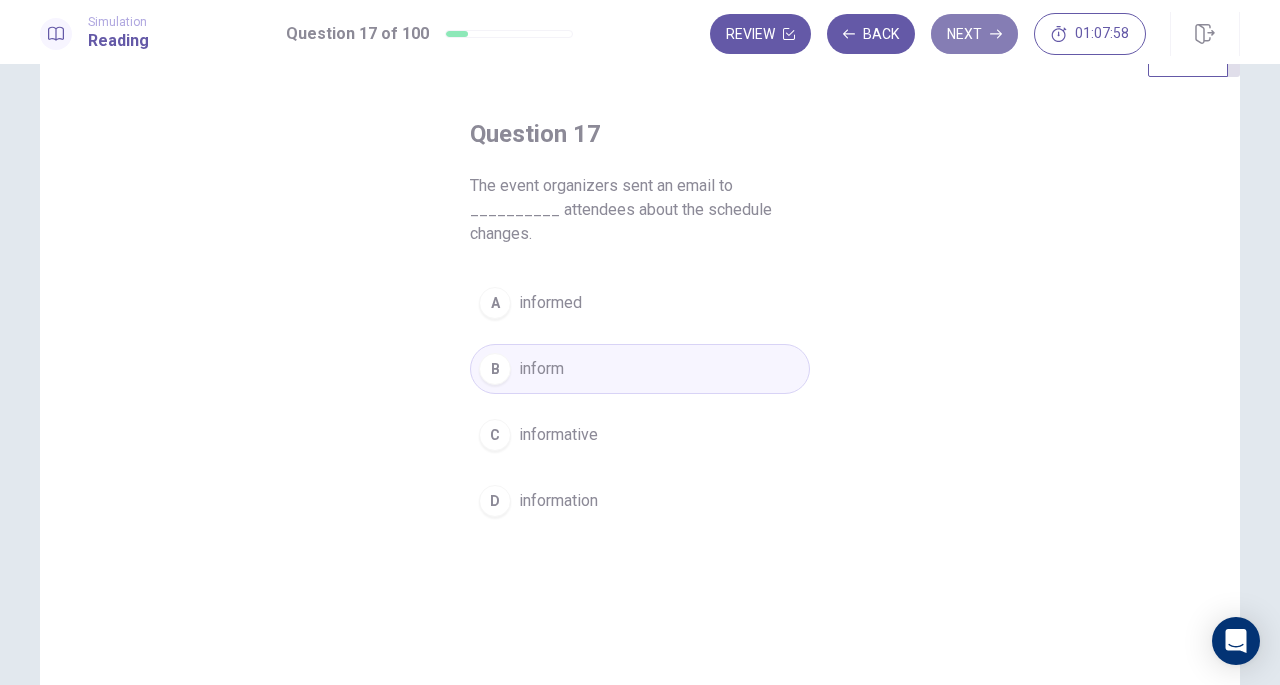 click on "Next" at bounding box center [974, 34] 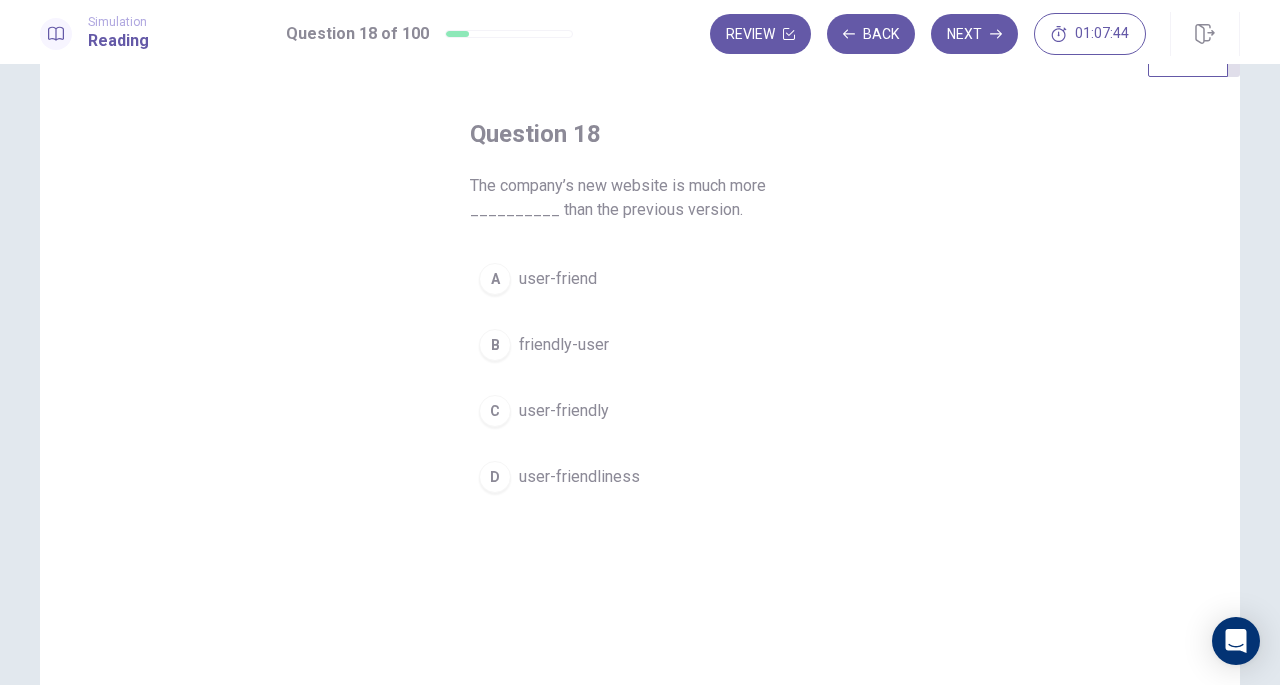 click on "user-friendly" at bounding box center (564, 411) 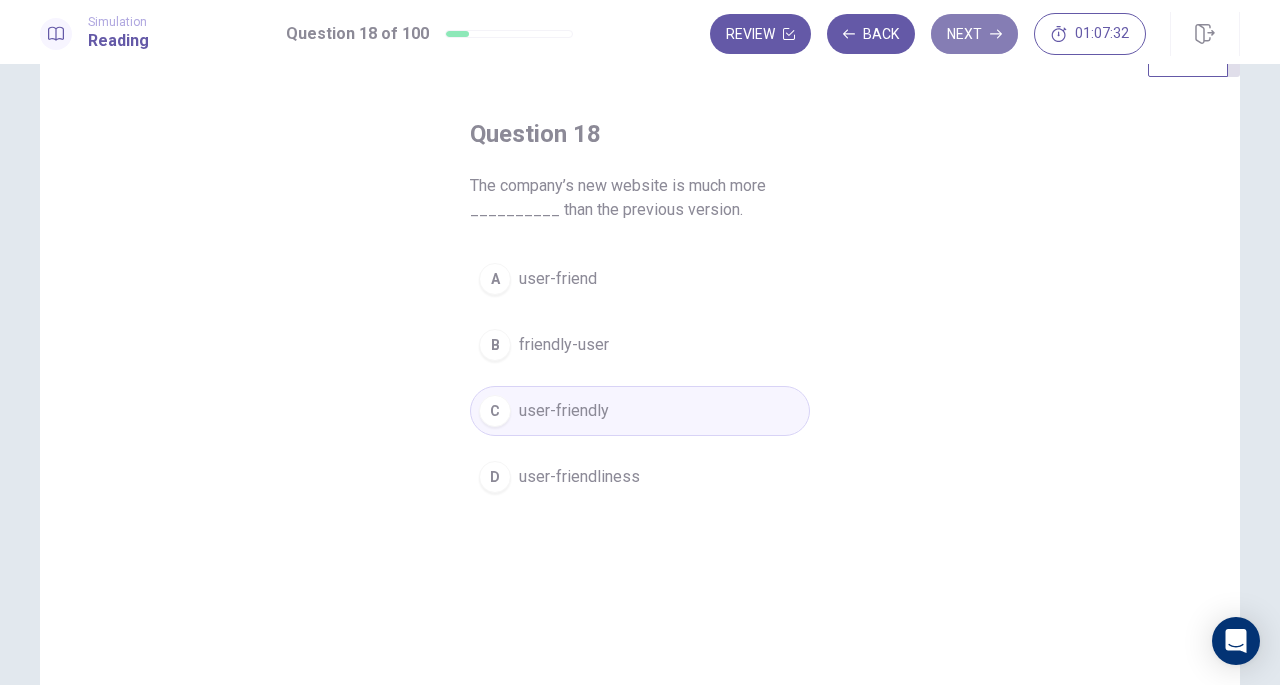 click on "Next" at bounding box center (974, 34) 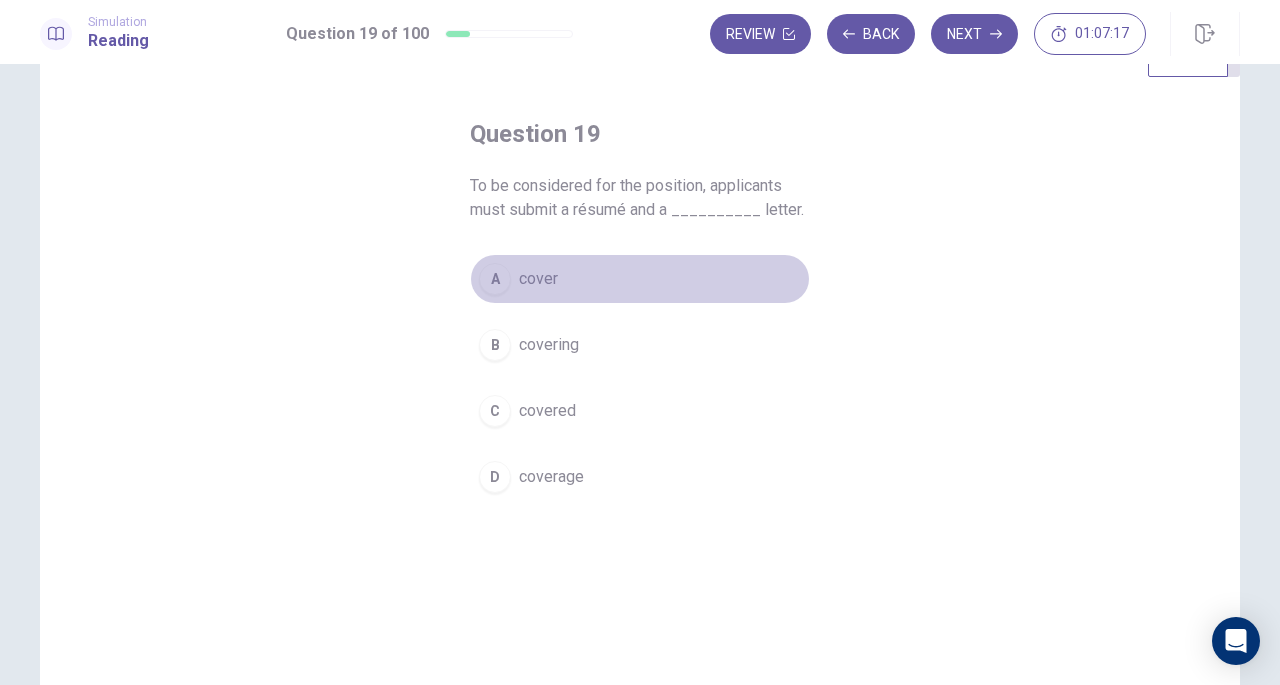 click on "A" at bounding box center (495, 279) 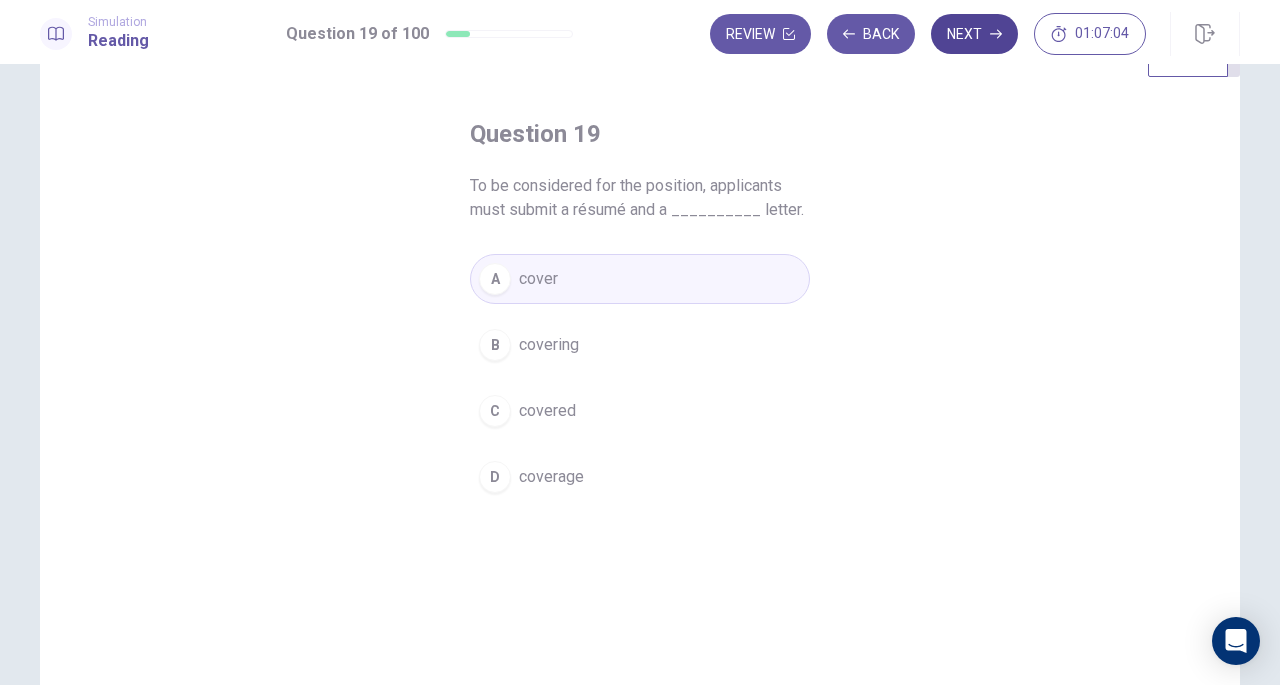click on "Next" at bounding box center (974, 34) 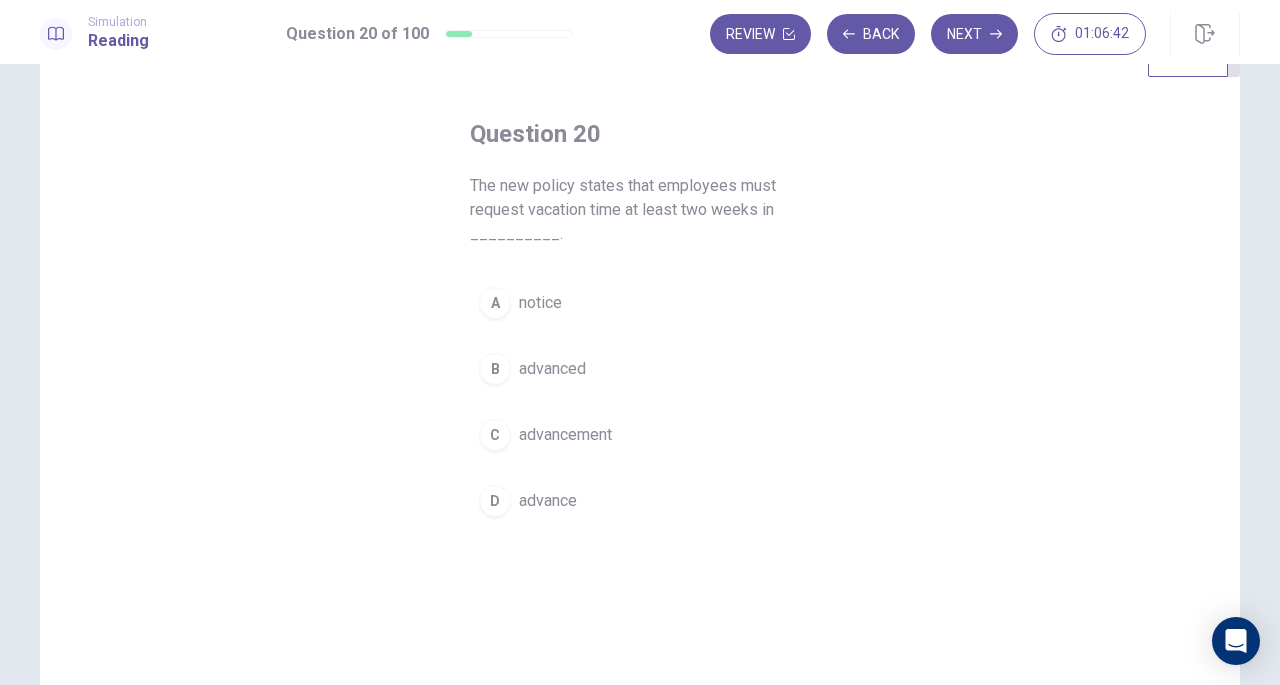 click on "D advance" at bounding box center [640, 501] 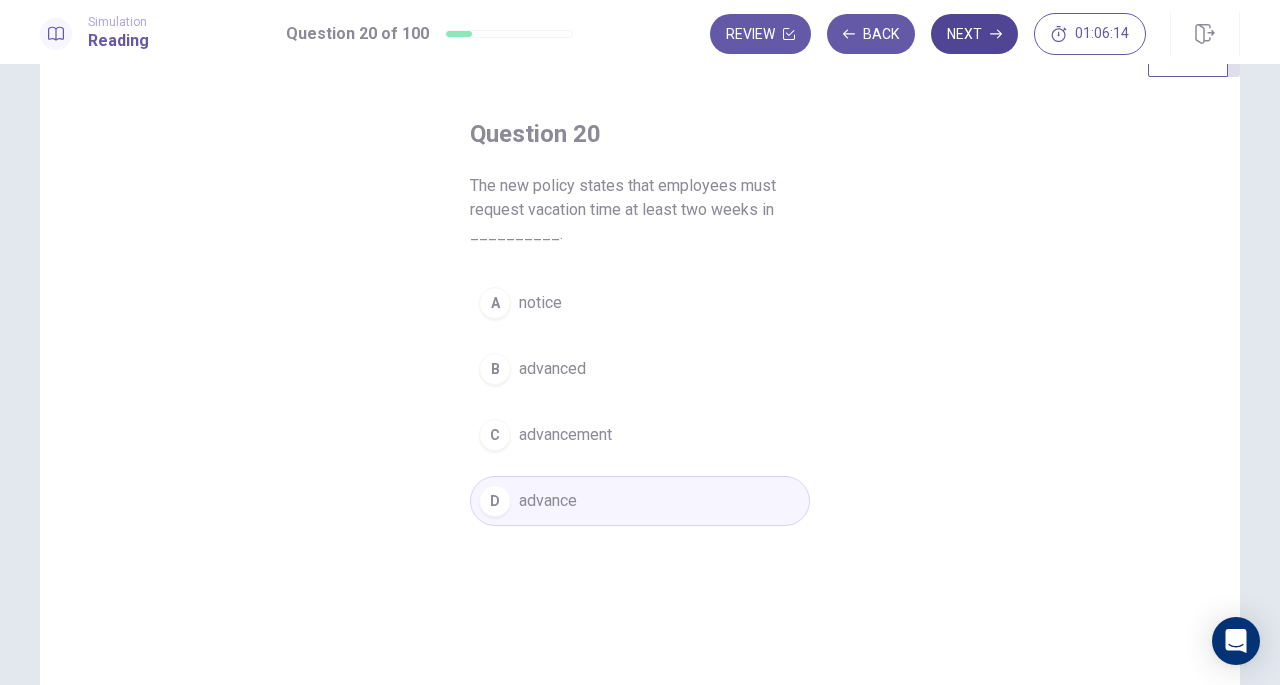 click on "Next" at bounding box center (974, 34) 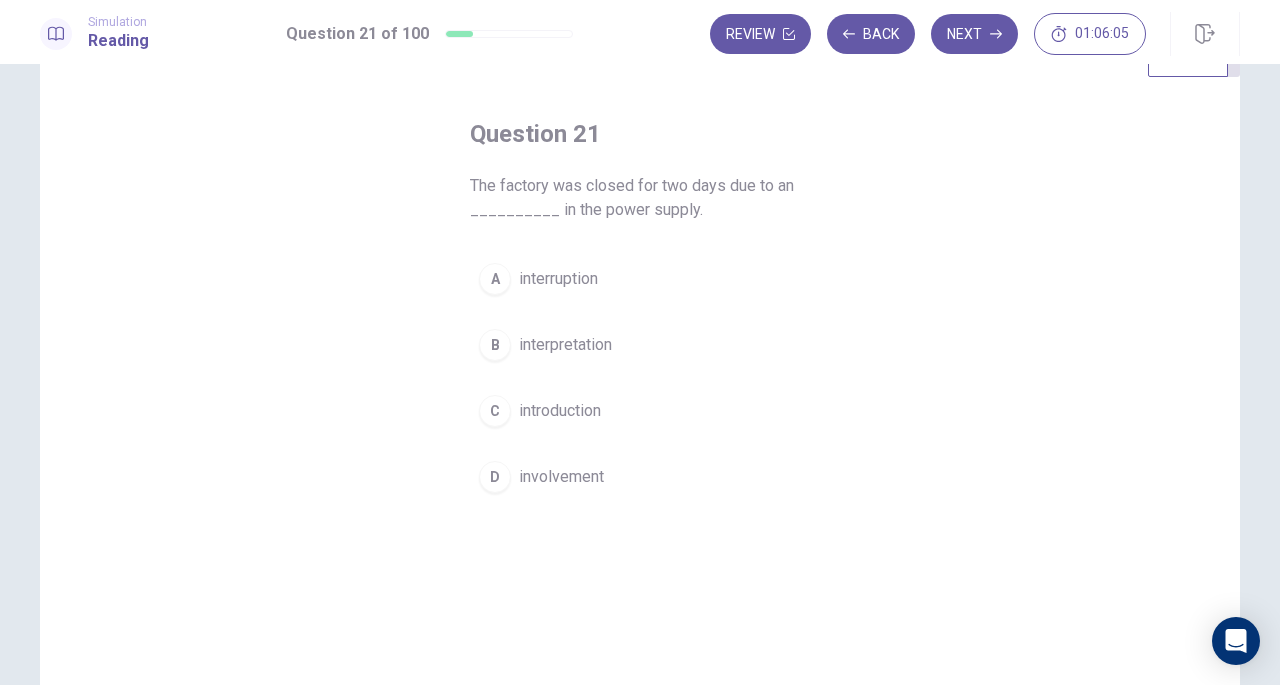 click on "interruption" at bounding box center (558, 279) 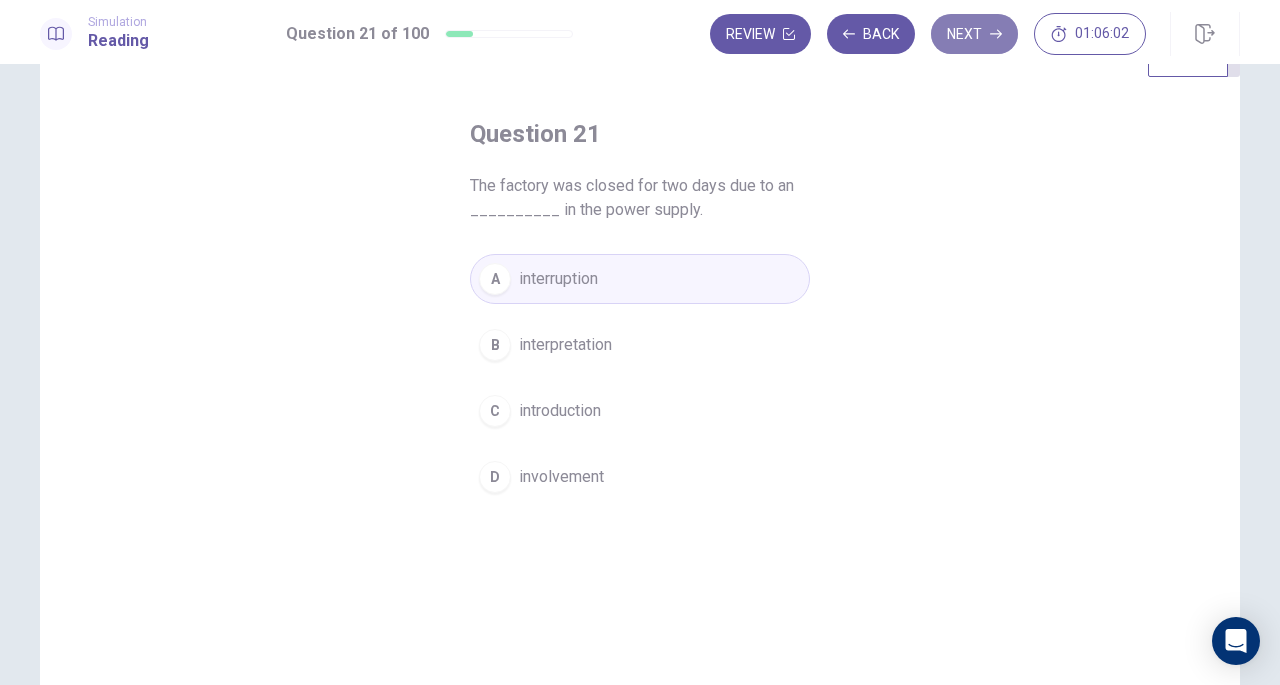 click on "Next" at bounding box center [974, 34] 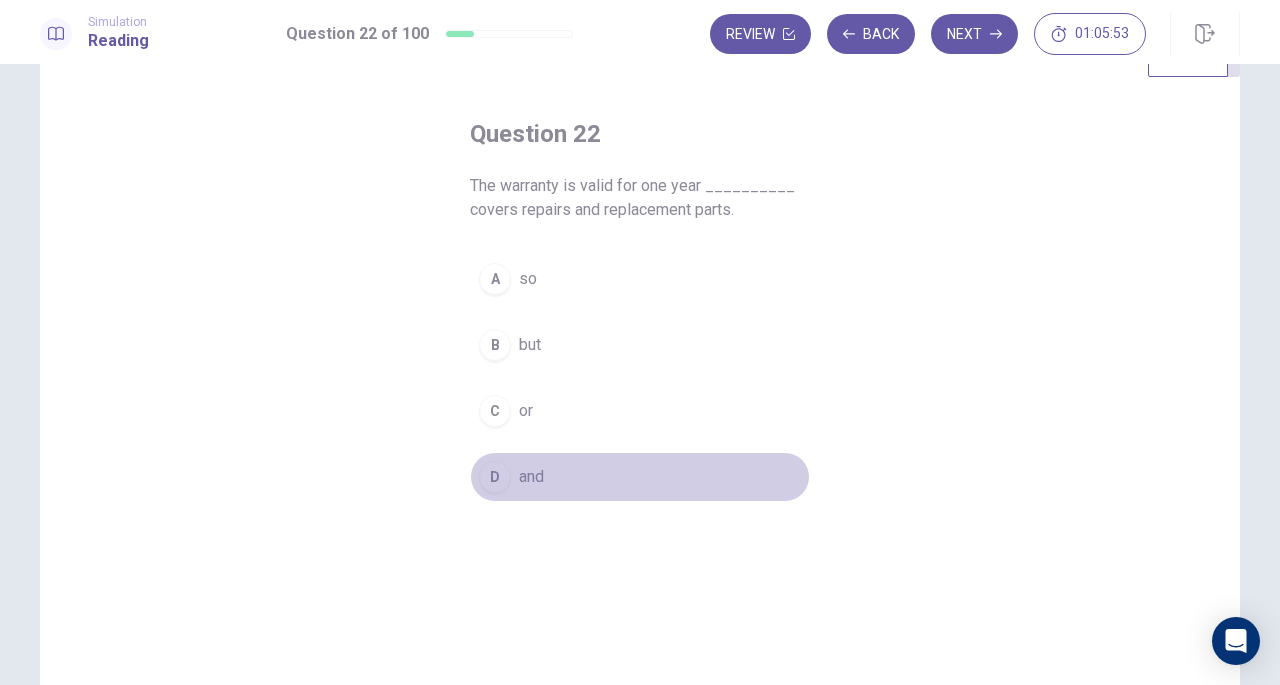 click on "D and" at bounding box center [640, 477] 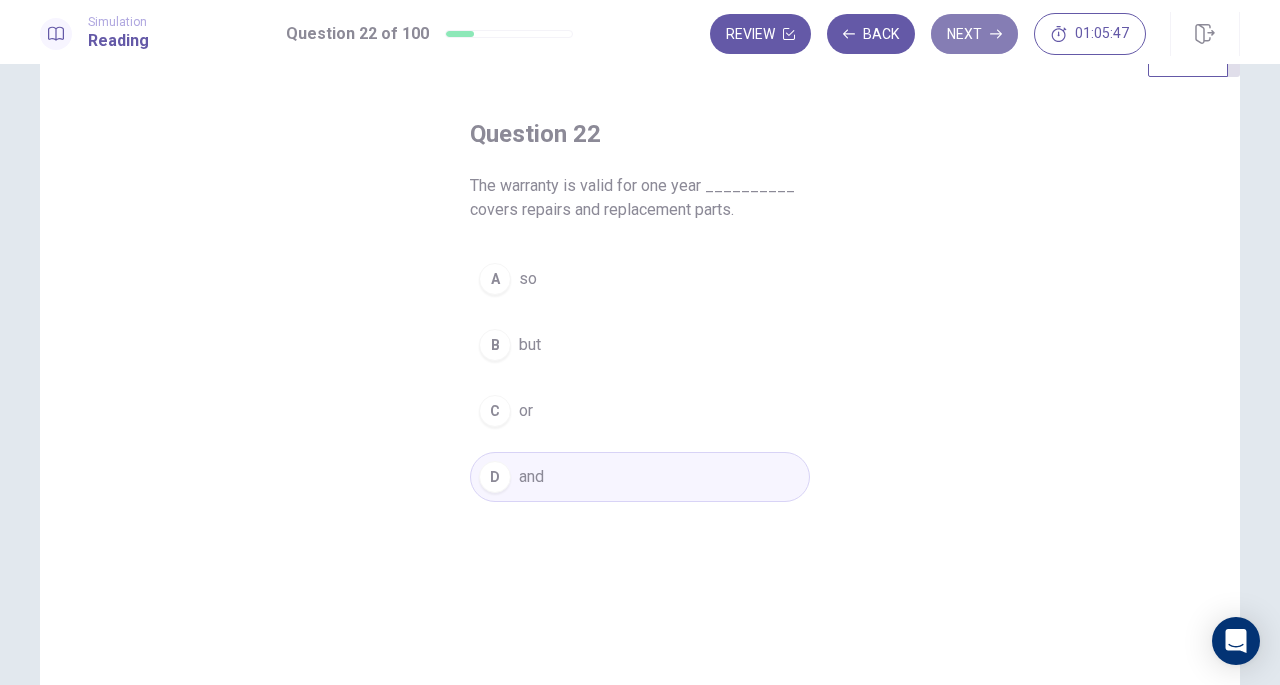 click on "Next" at bounding box center [974, 34] 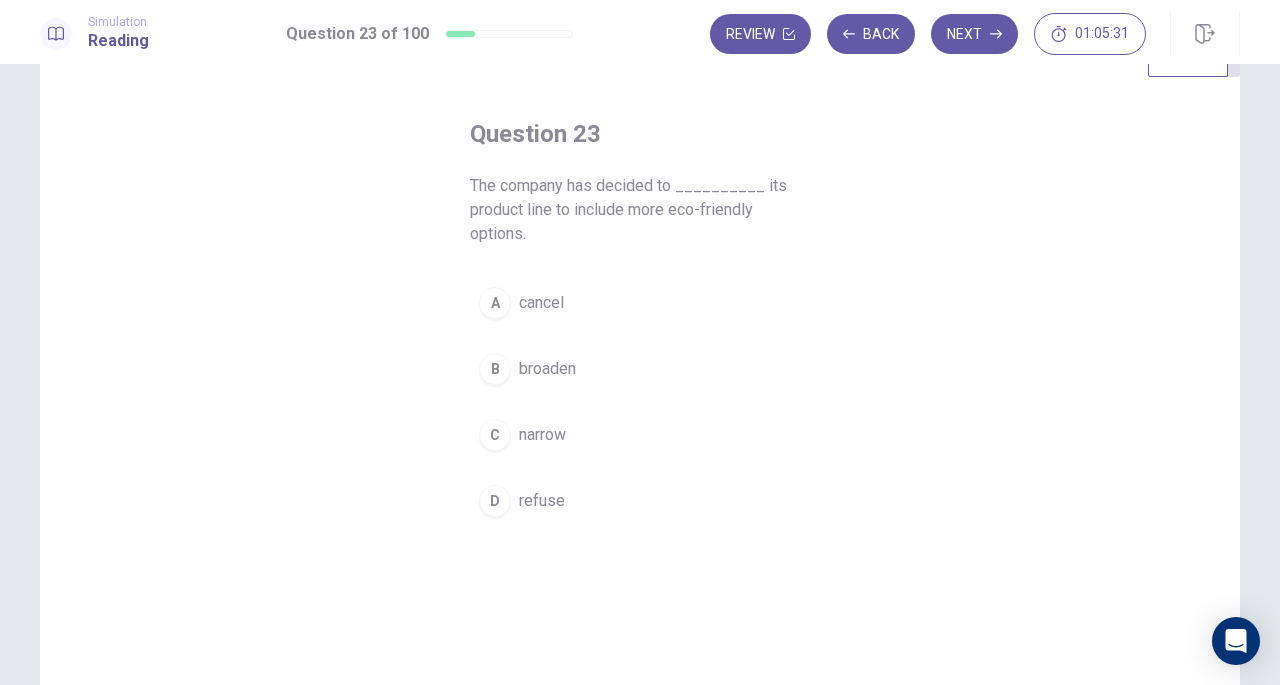click on "A cancel" at bounding box center (640, 303) 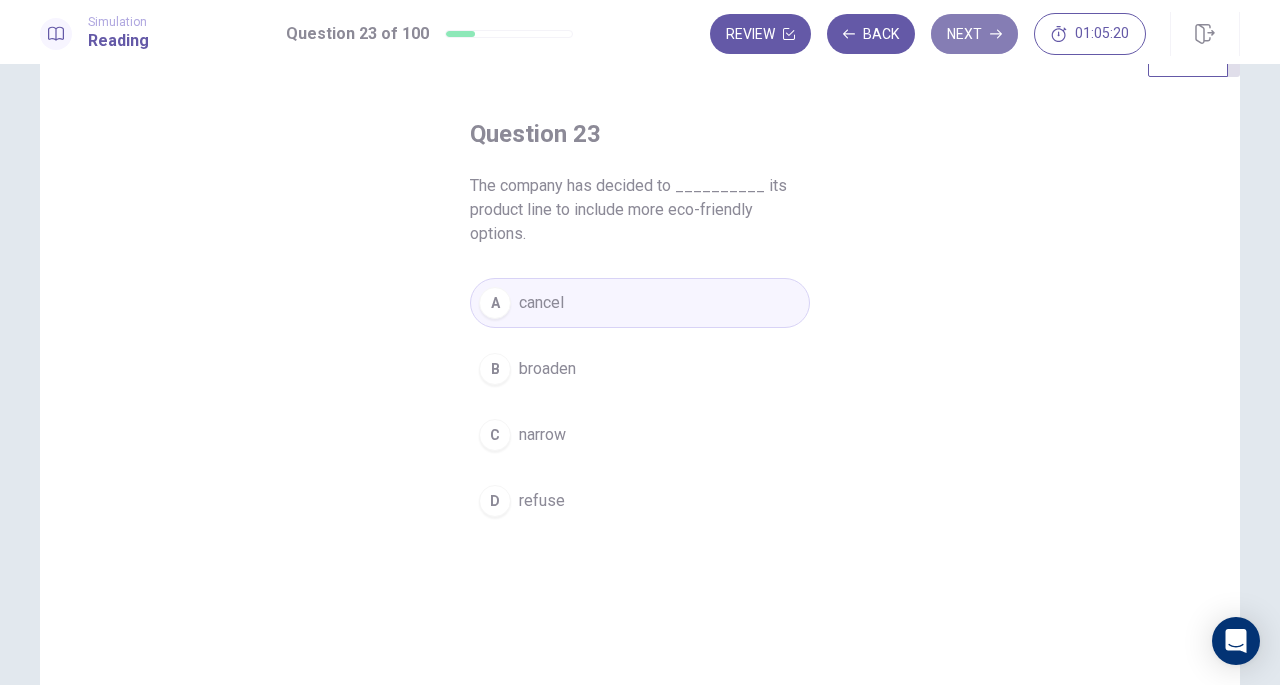 click on "Next" at bounding box center [974, 34] 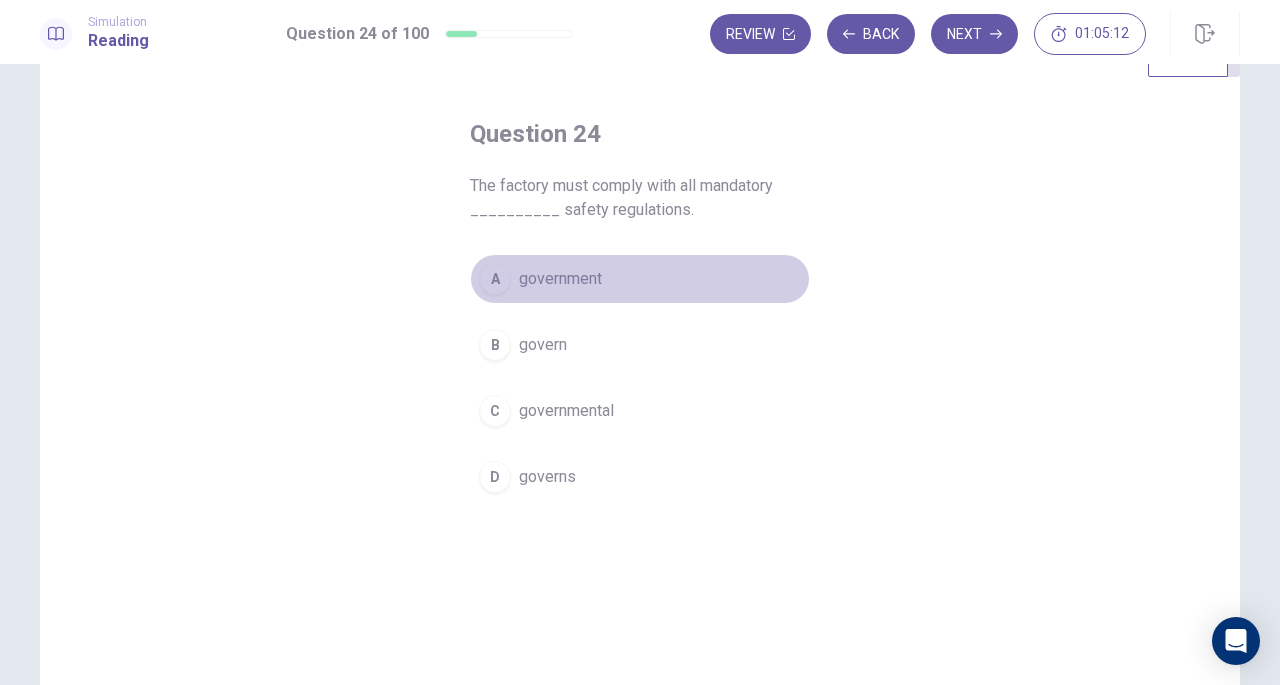 click on "government" at bounding box center (560, 279) 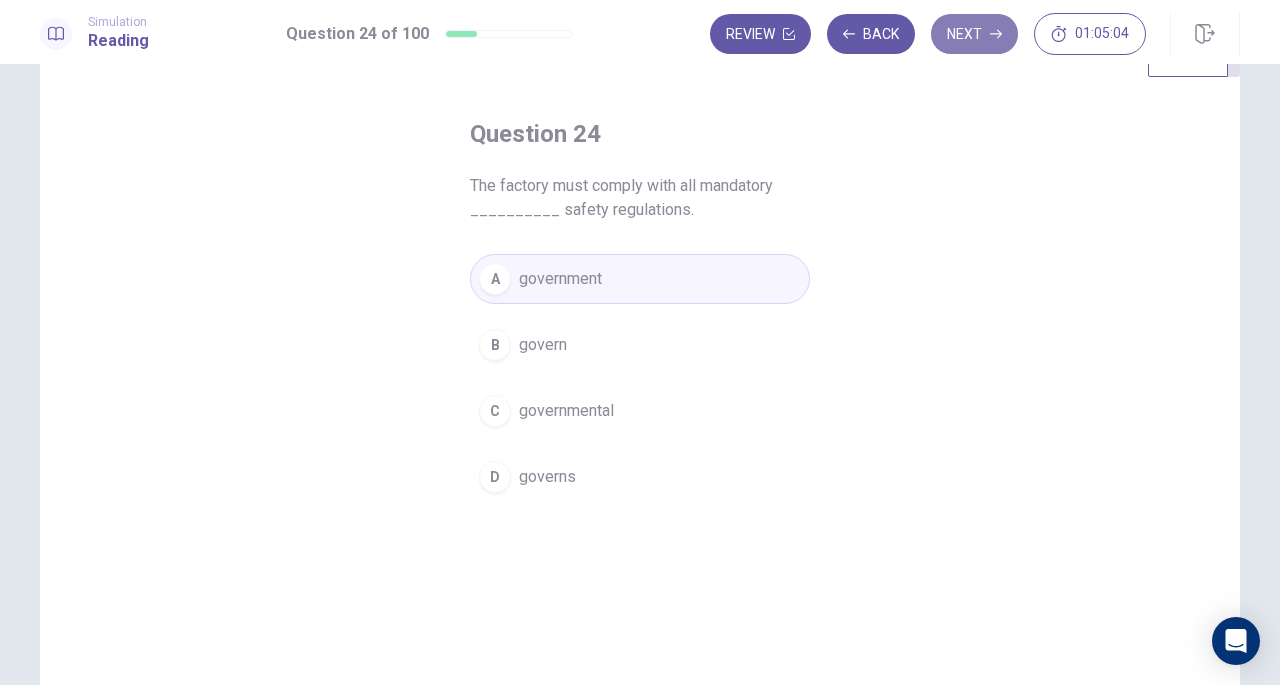 click on "Next" at bounding box center (974, 34) 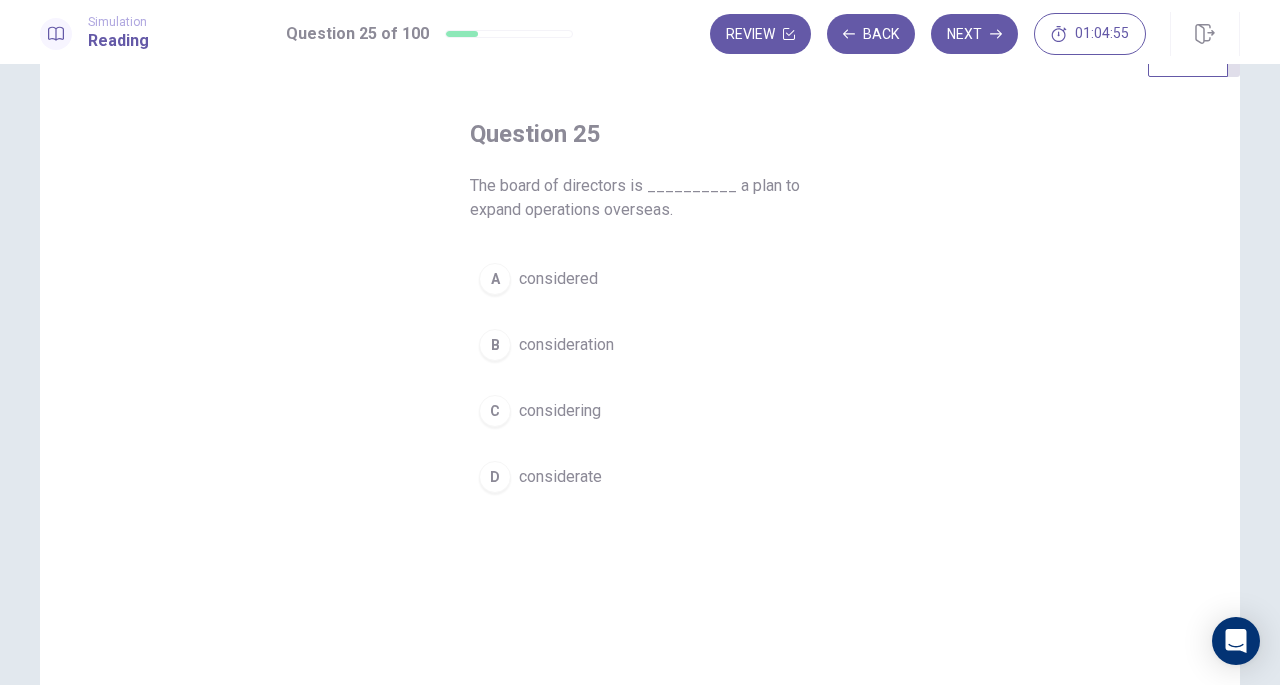 click on "considering" at bounding box center (560, 411) 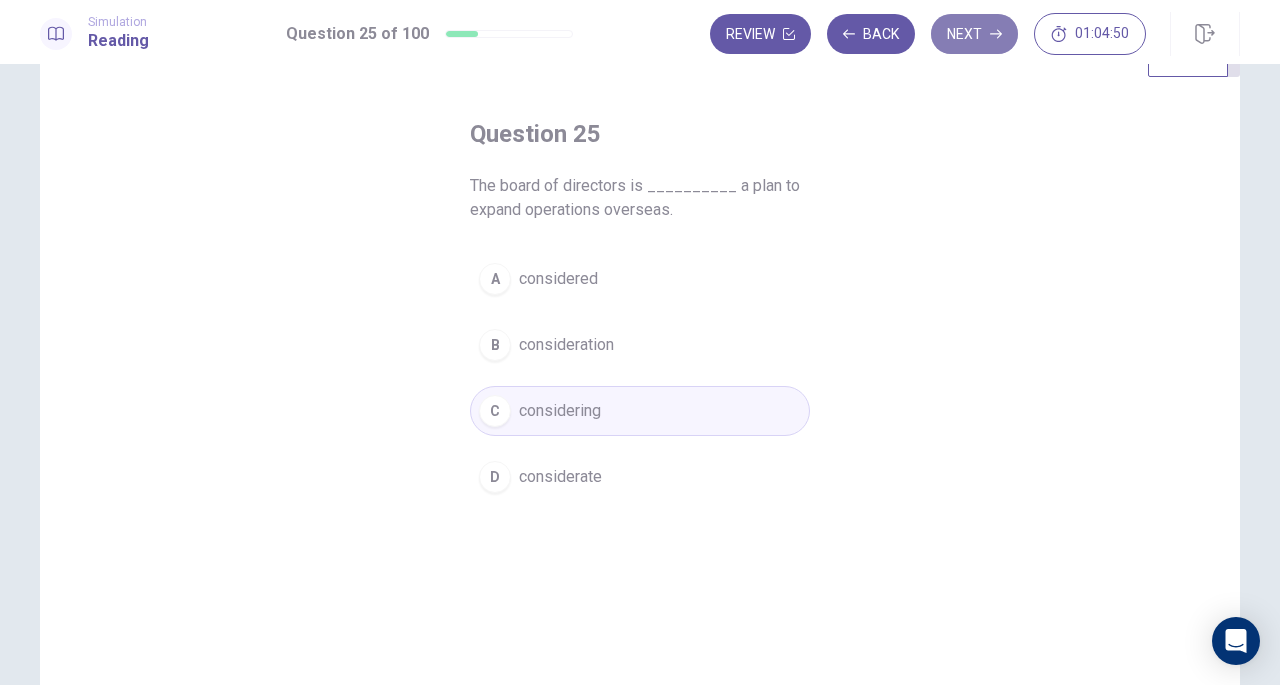 click on "Next" at bounding box center (974, 34) 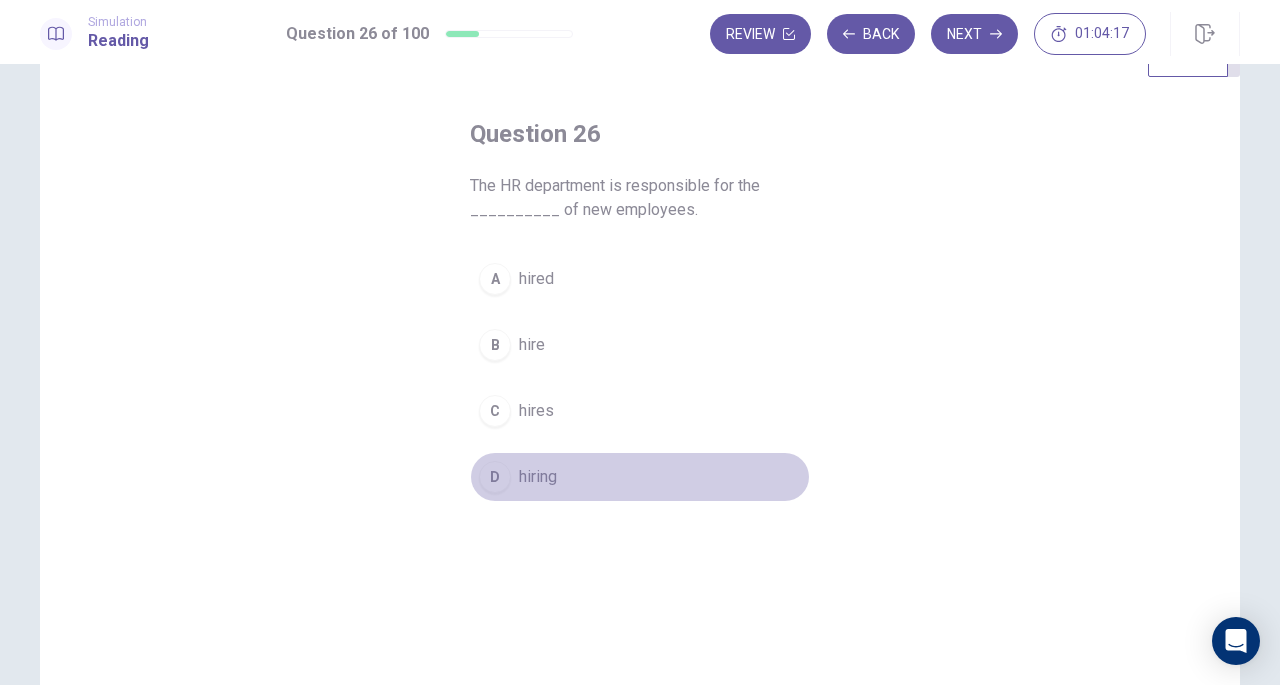 click on "D" at bounding box center [495, 477] 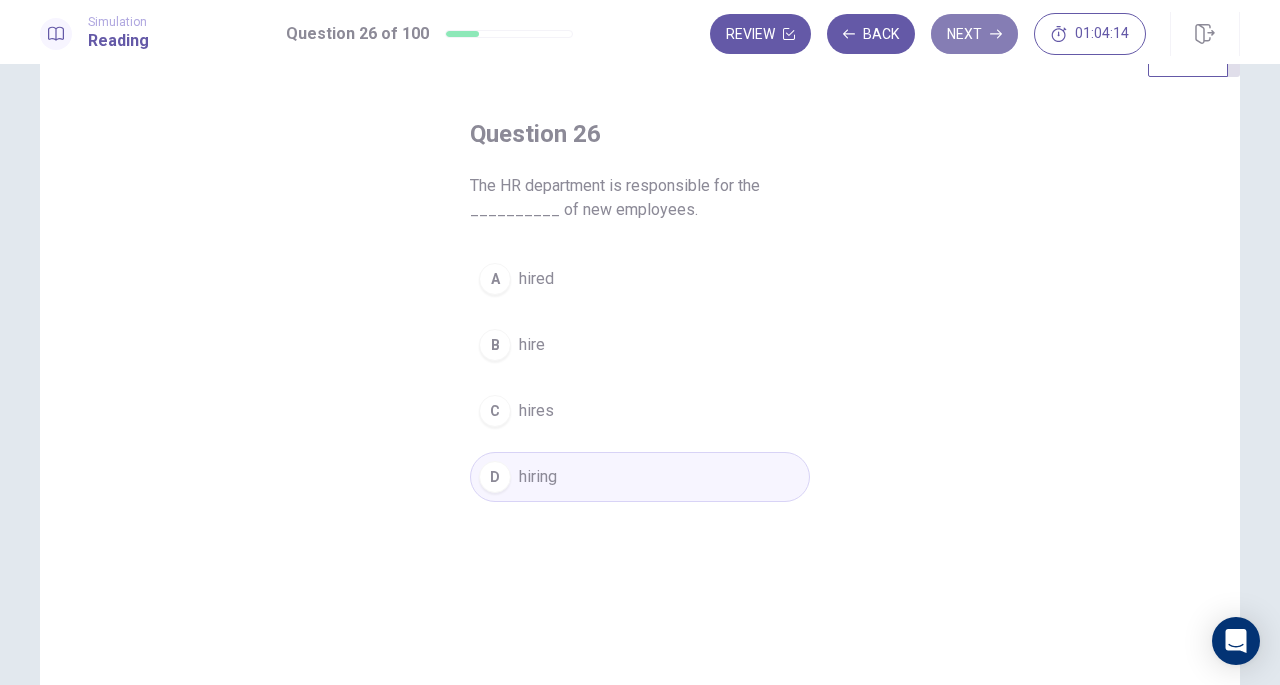 click on "Next" at bounding box center (974, 34) 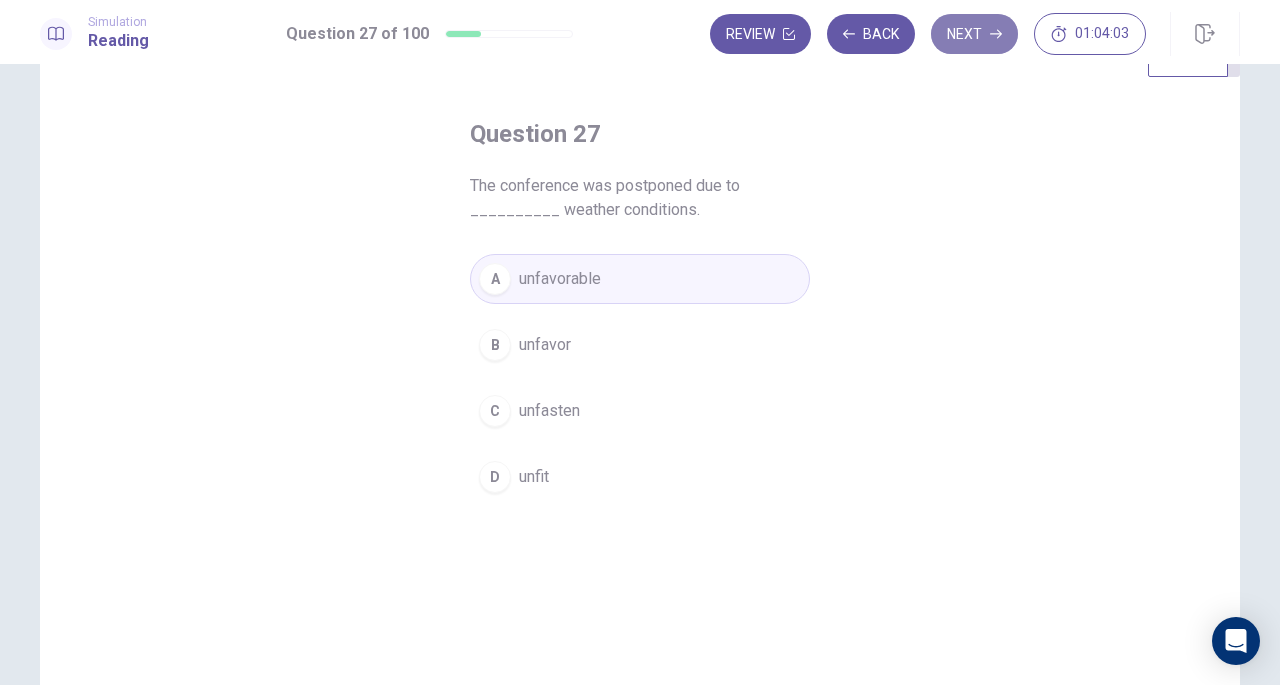 click on "Next" at bounding box center (974, 34) 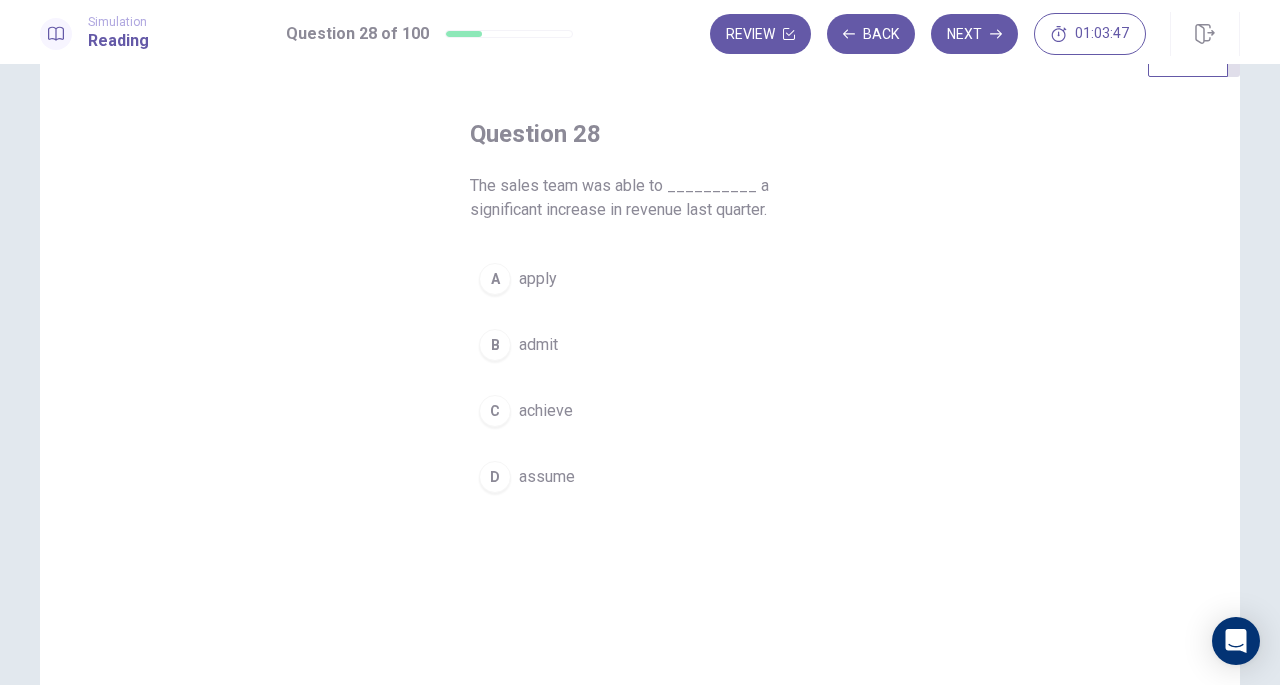 click on "achieve" at bounding box center (546, 411) 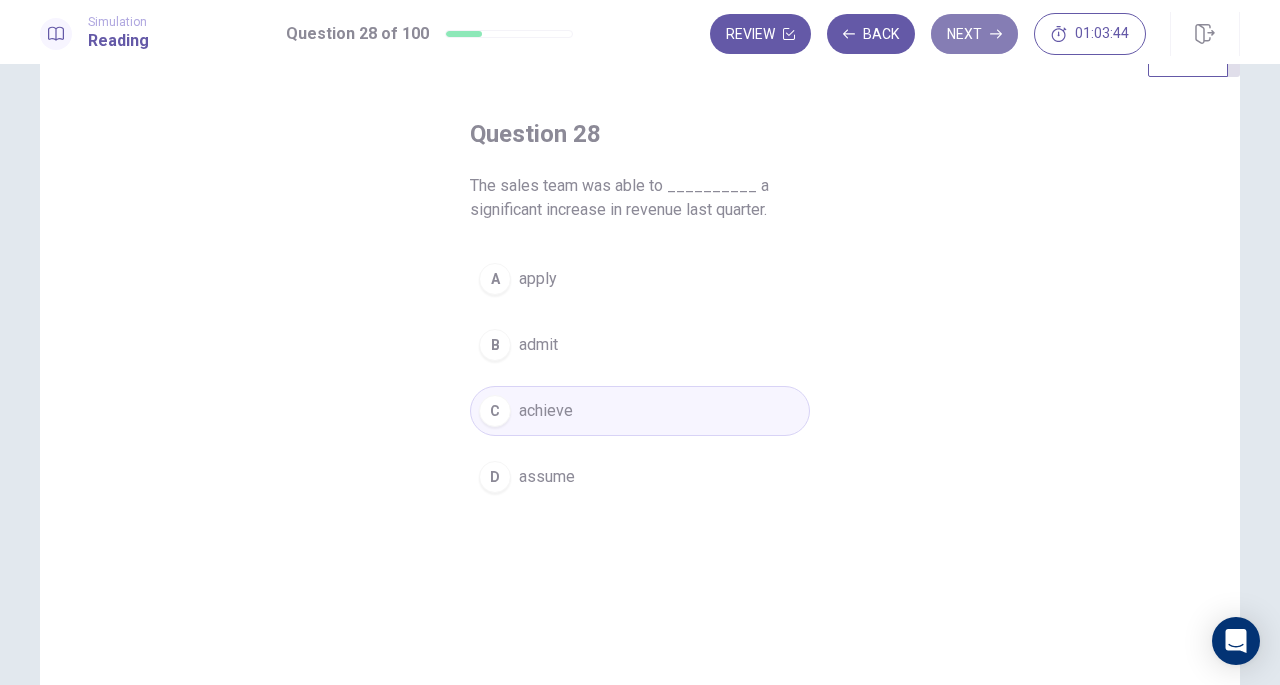 click on "Next" at bounding box center (974, 34) 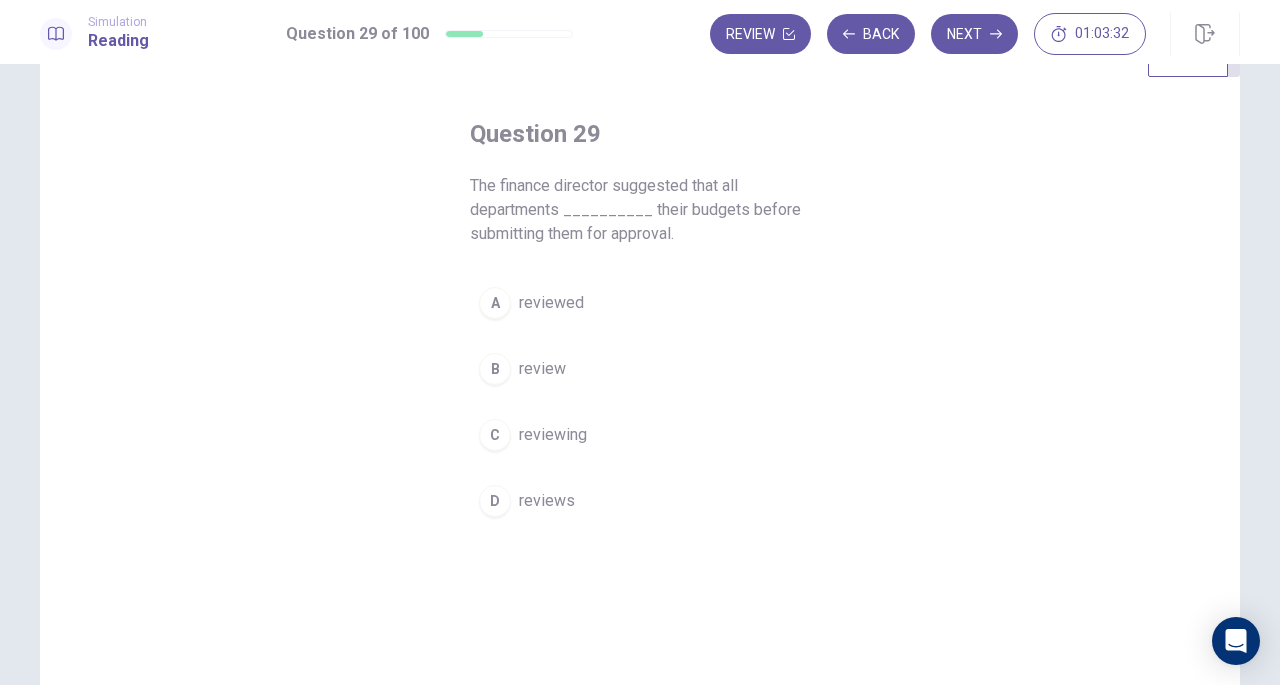 click on "review" at bounding box center (542, 369) 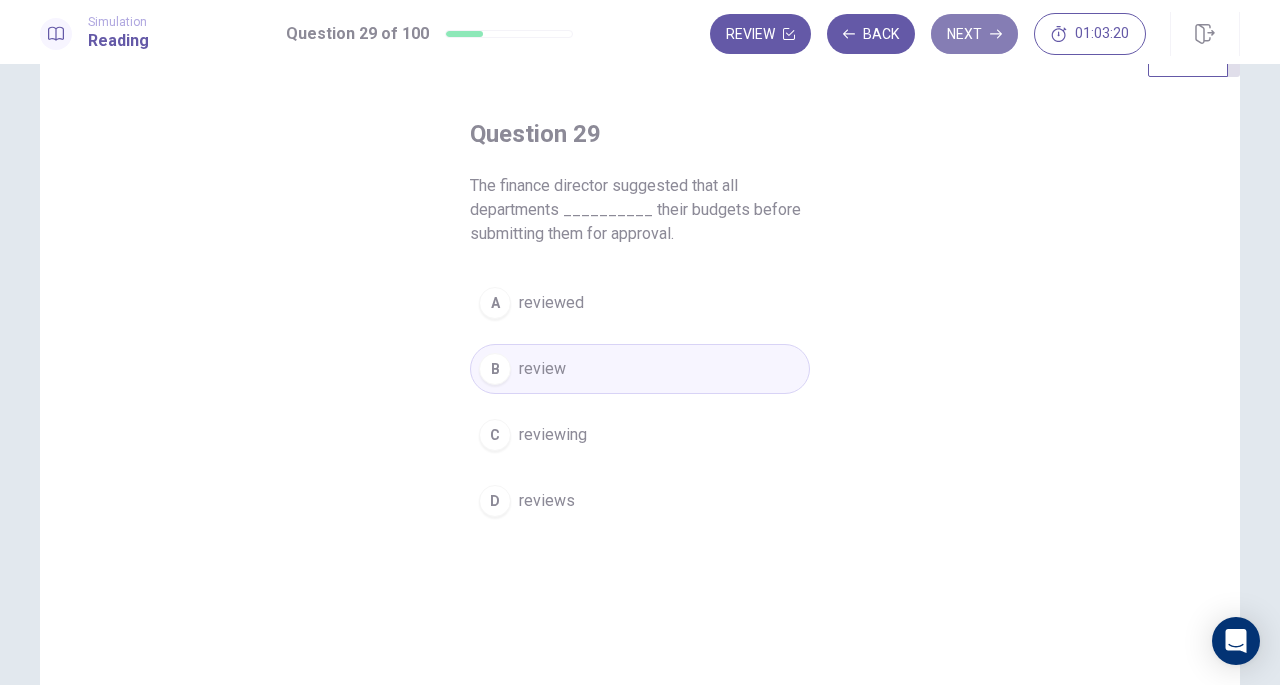 click on "Next" at bounding box center (974, 34) 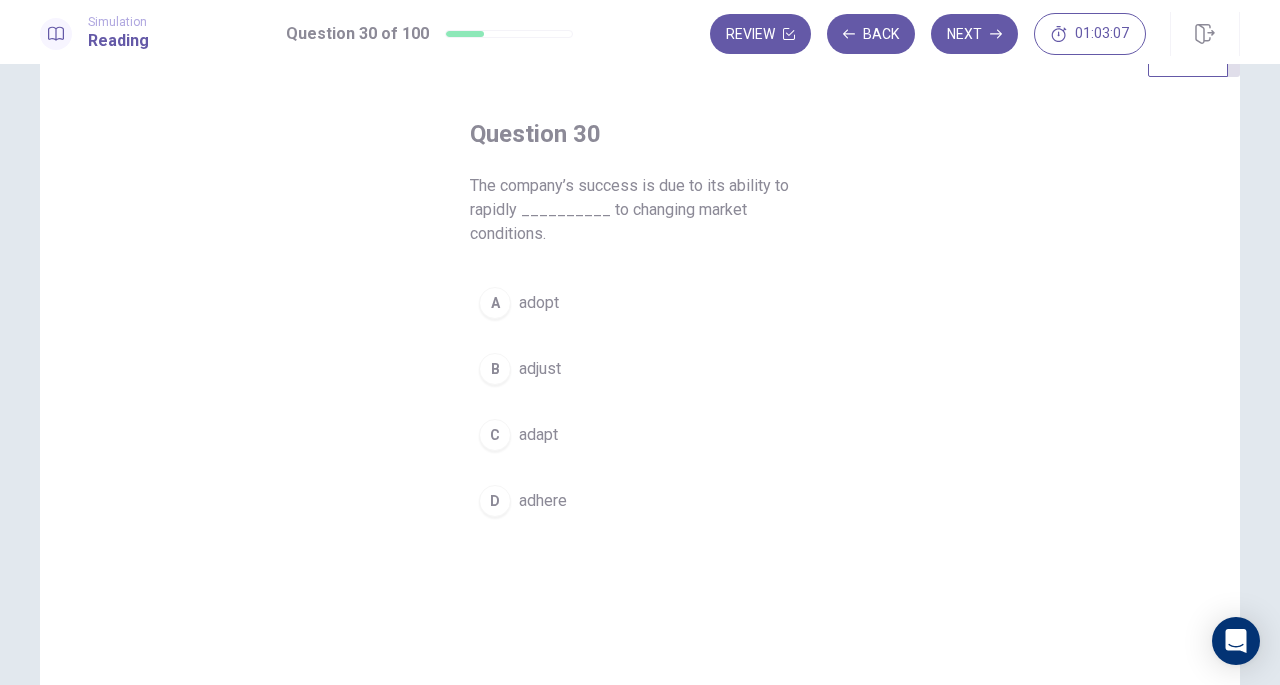 click on "adapt" at bounding box center [538, 435] 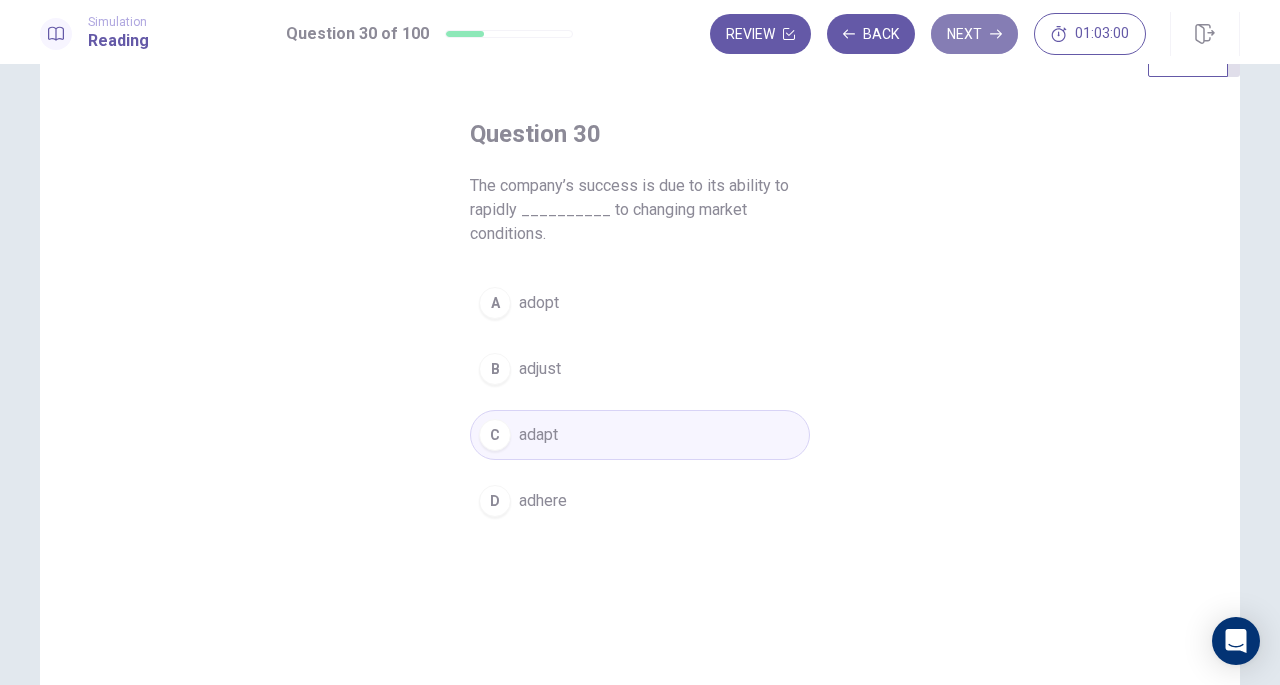 click on "Next" at bounding box center [974, 34] 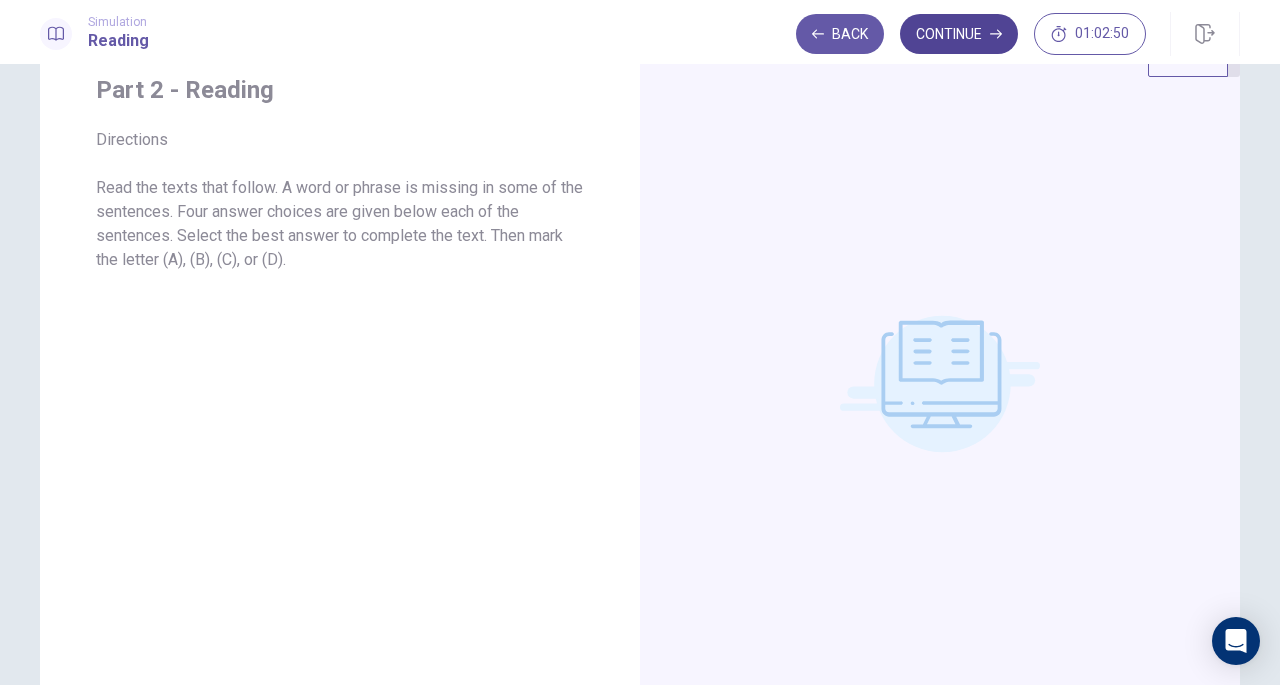 click on "Continue" at bounding box center [959, 34] 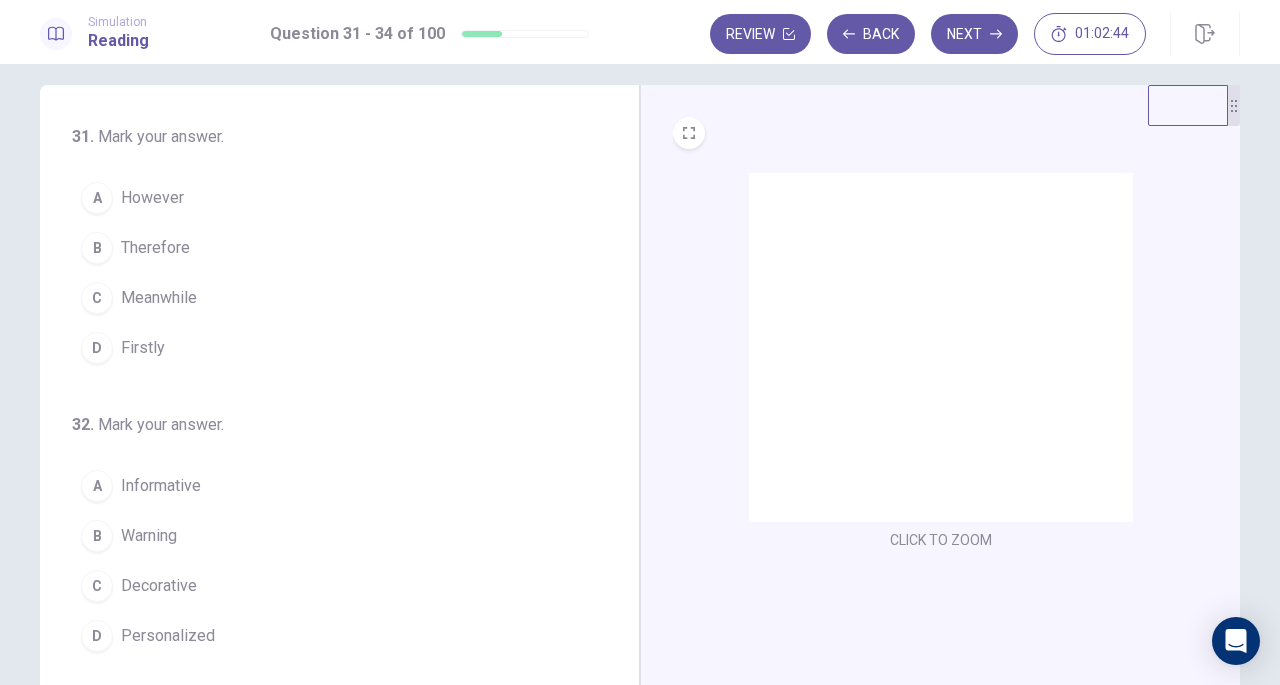 scroll, scrollTop: 18, scrollLeft: 0, axis: vertical 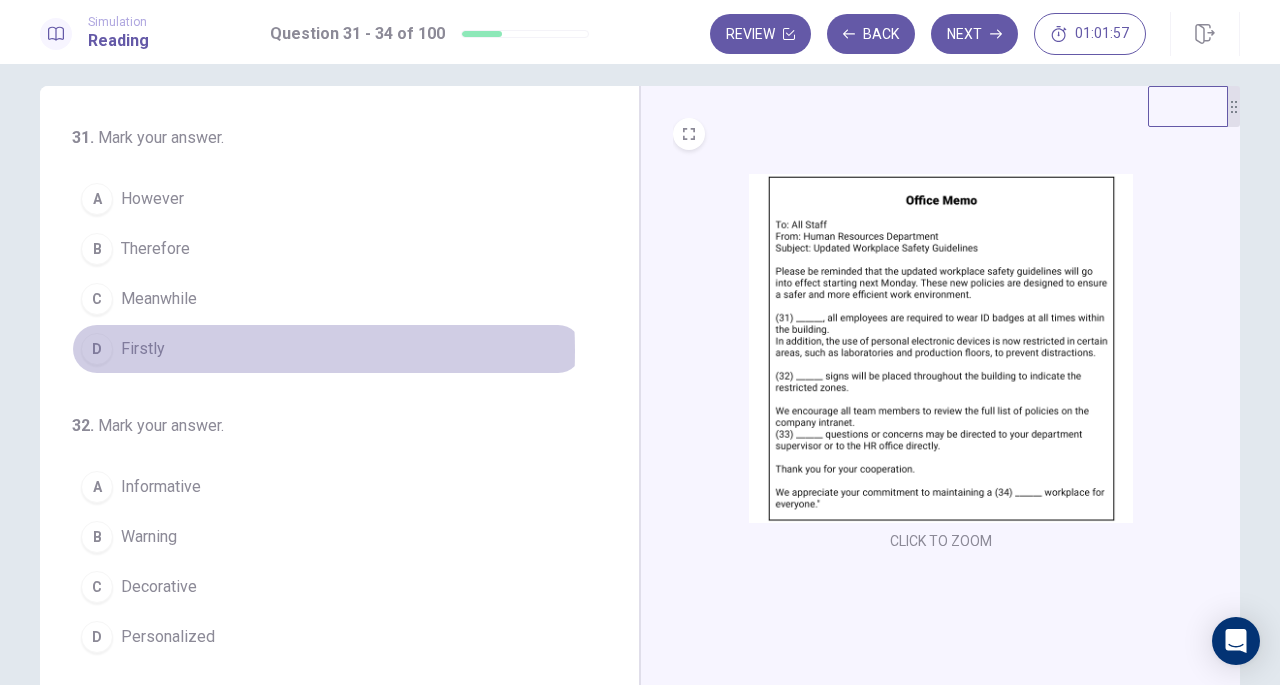 click on "Firstly" at bounding box center [143, 349] 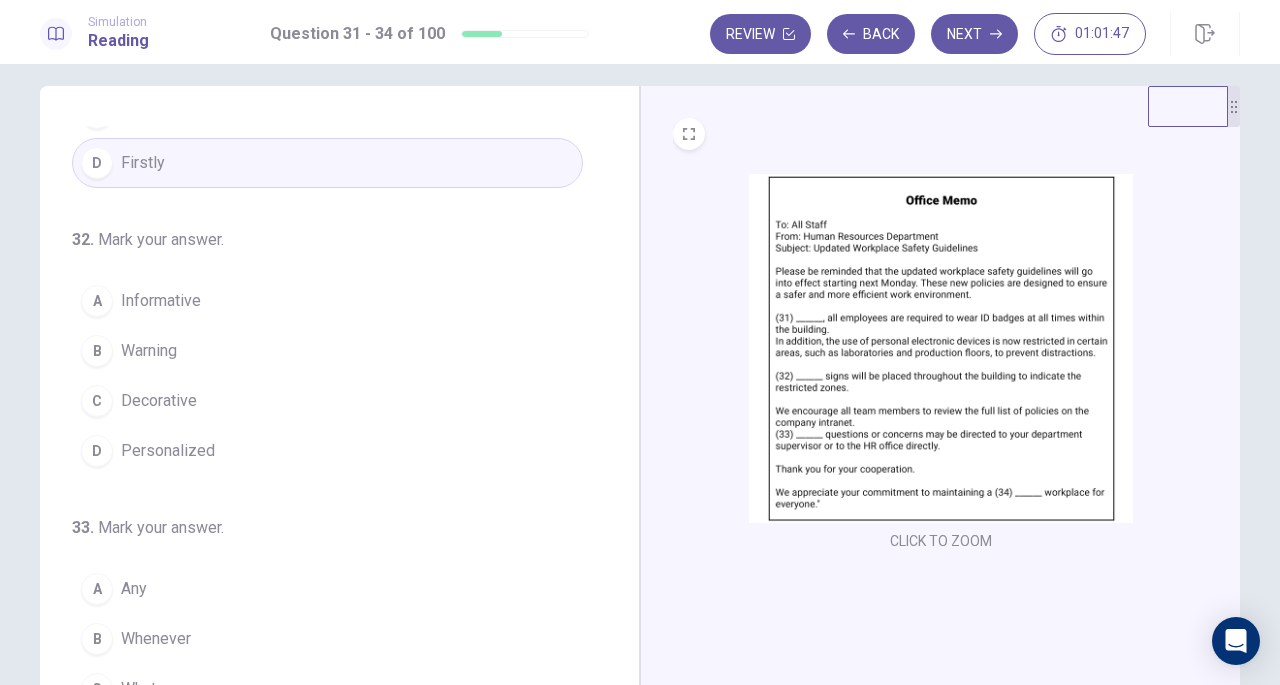 scroll, scrollTop: 188, scrollLeft: 0, axis: vertical 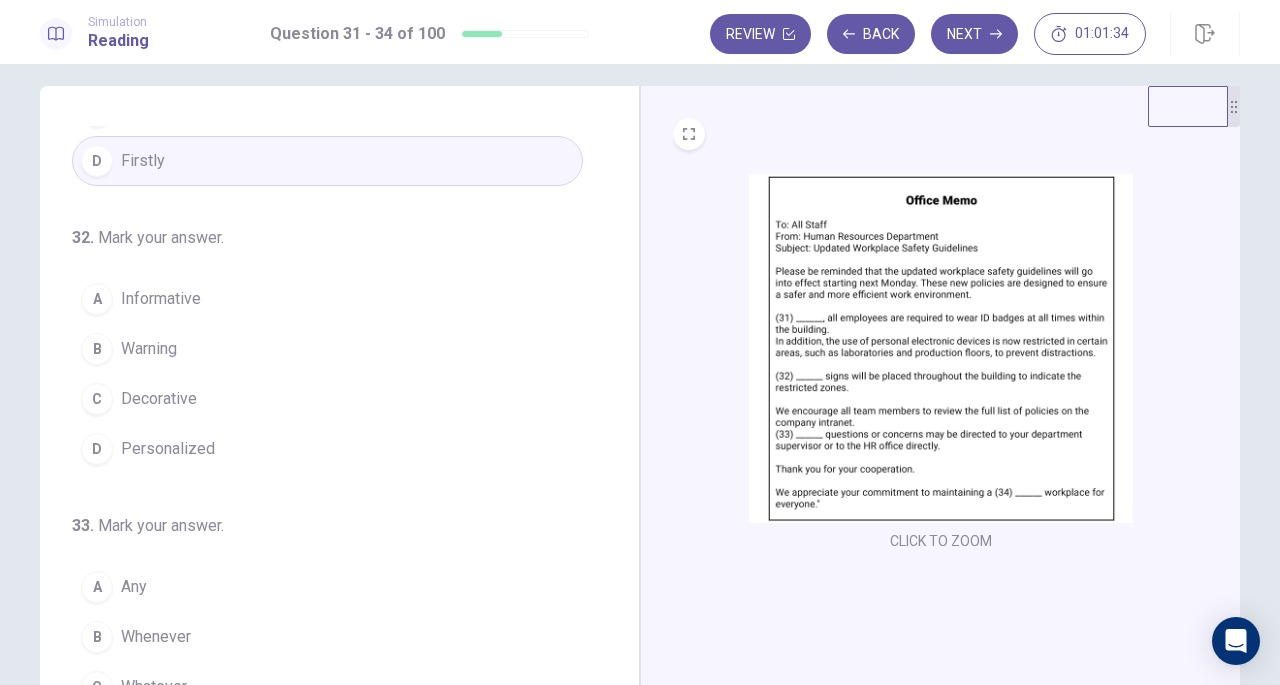 click on "Warning" at bounding box center (149, 349) 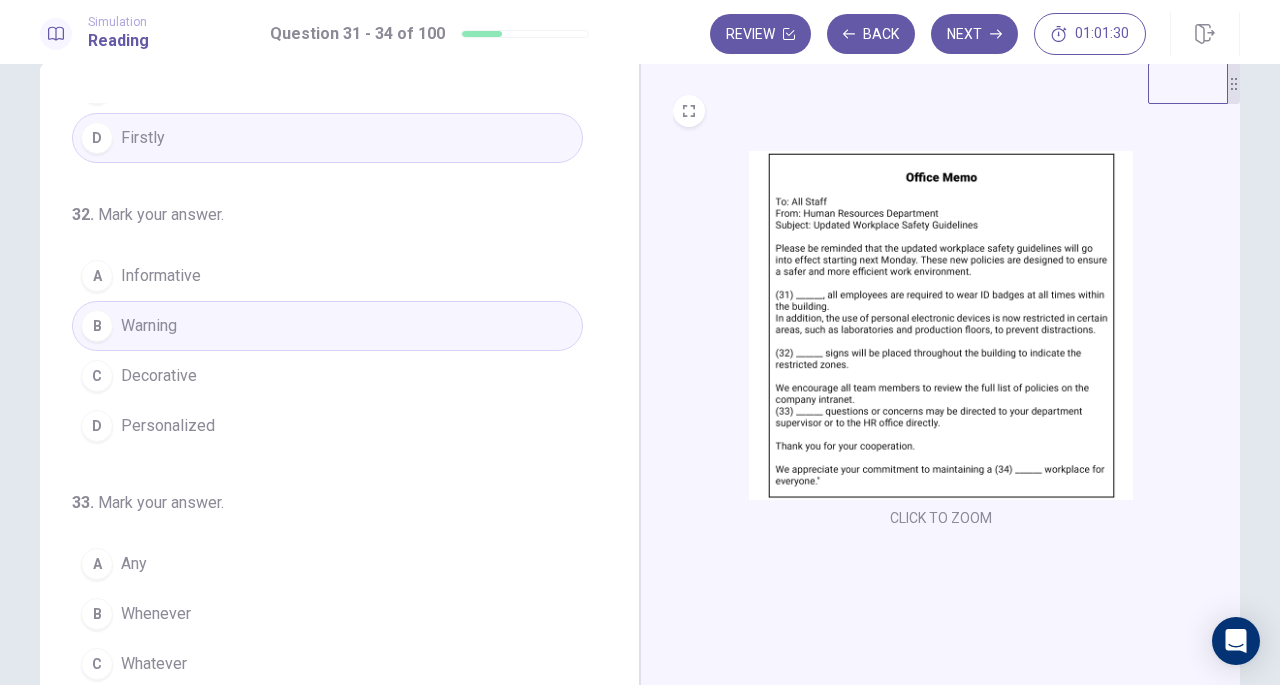 scroll, scrollTop: 45, scrollLeft: 0, axis: vertical 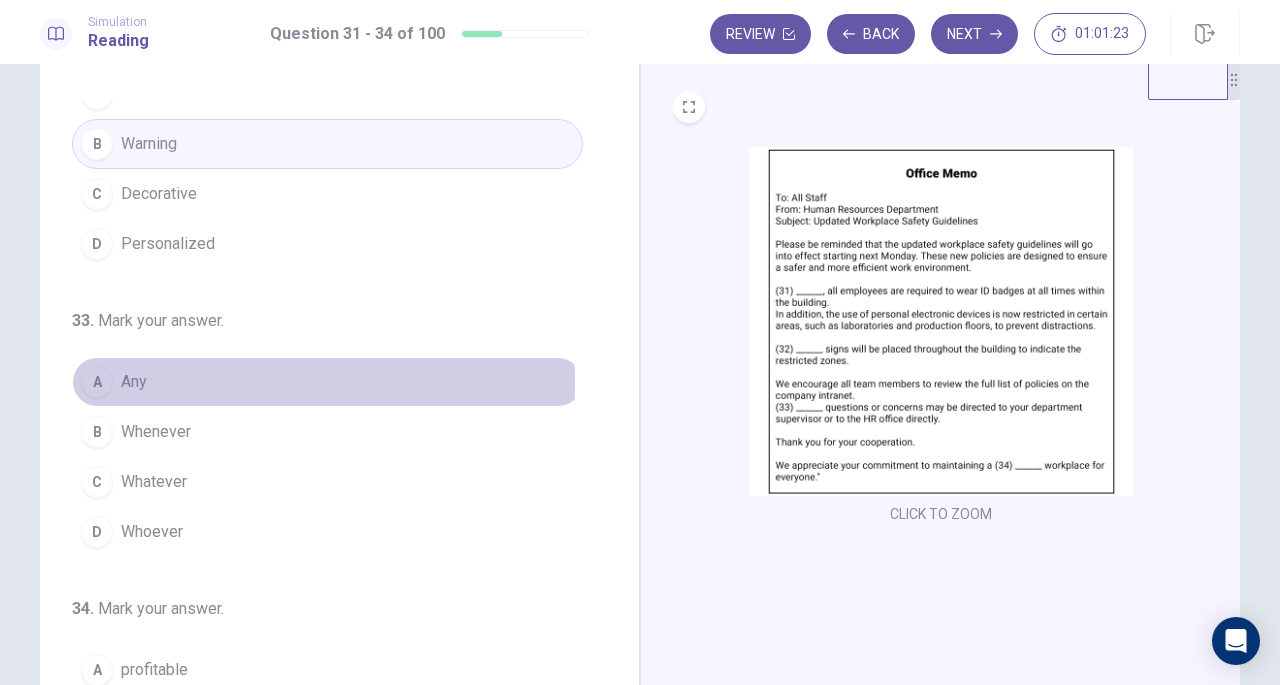 click on "Any" at bounding box center (134, 382) 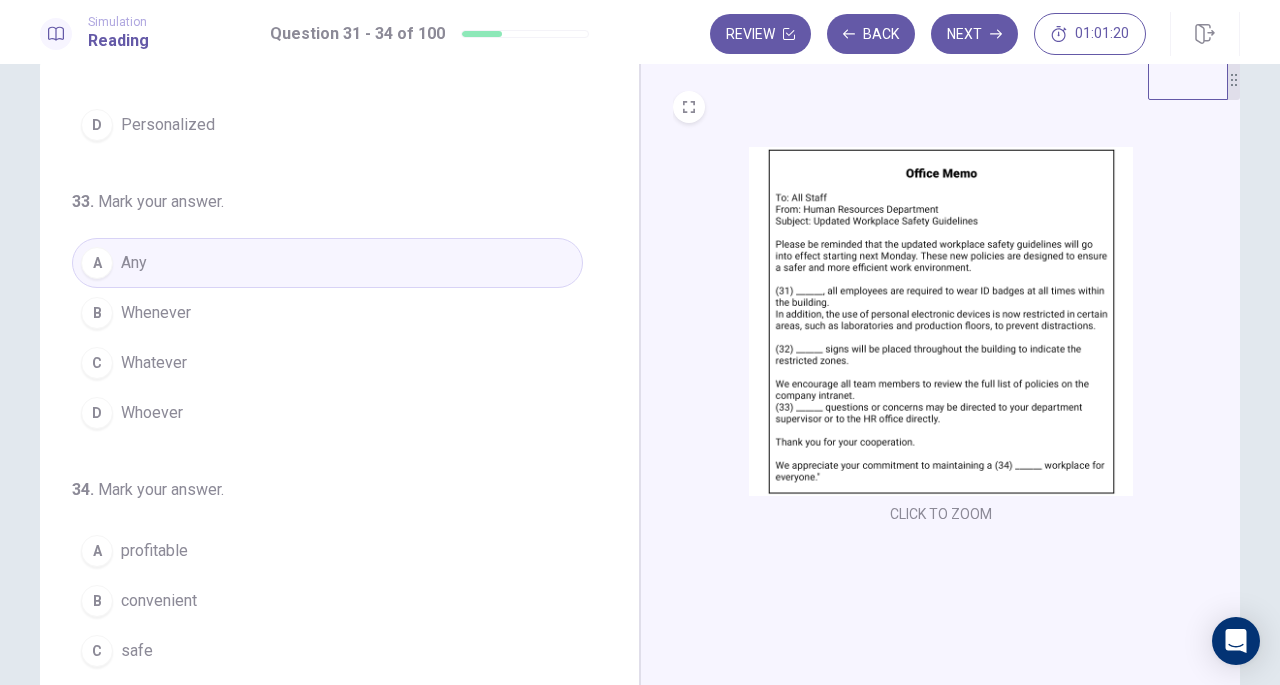 scroll, scrollTop: 486, scrollLeft: 0, axis: vertical 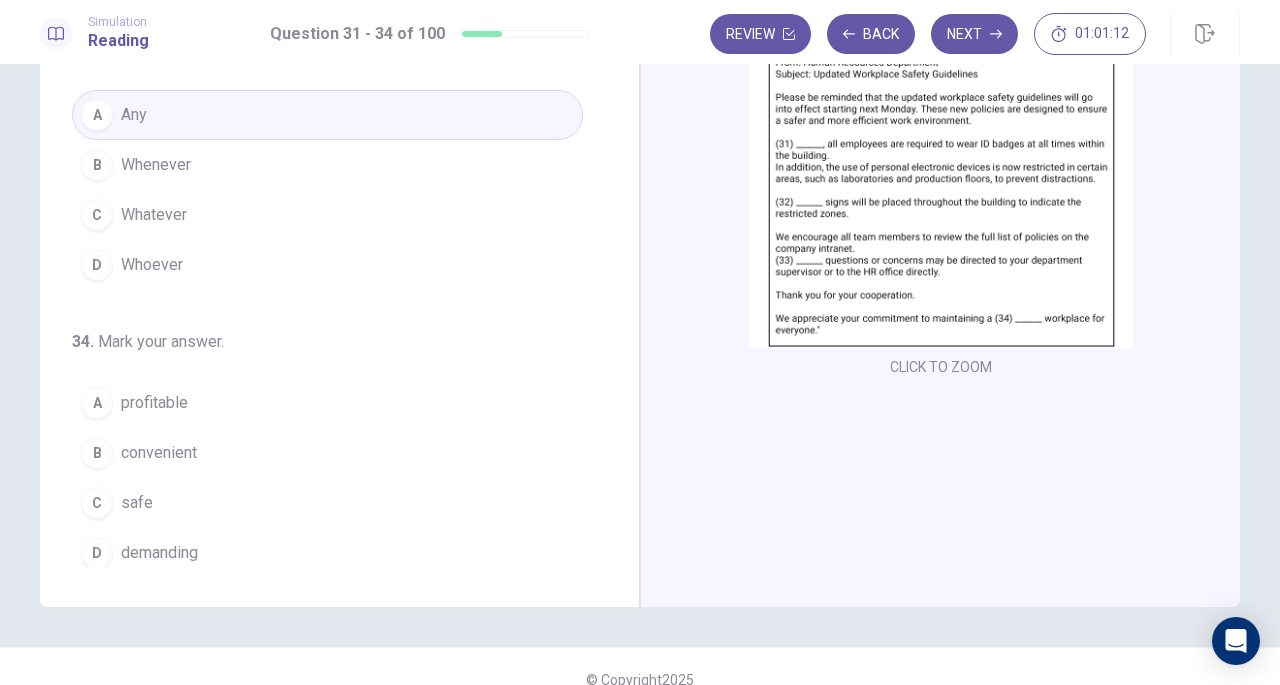 click on "safe" at bounding box center [137, 503] 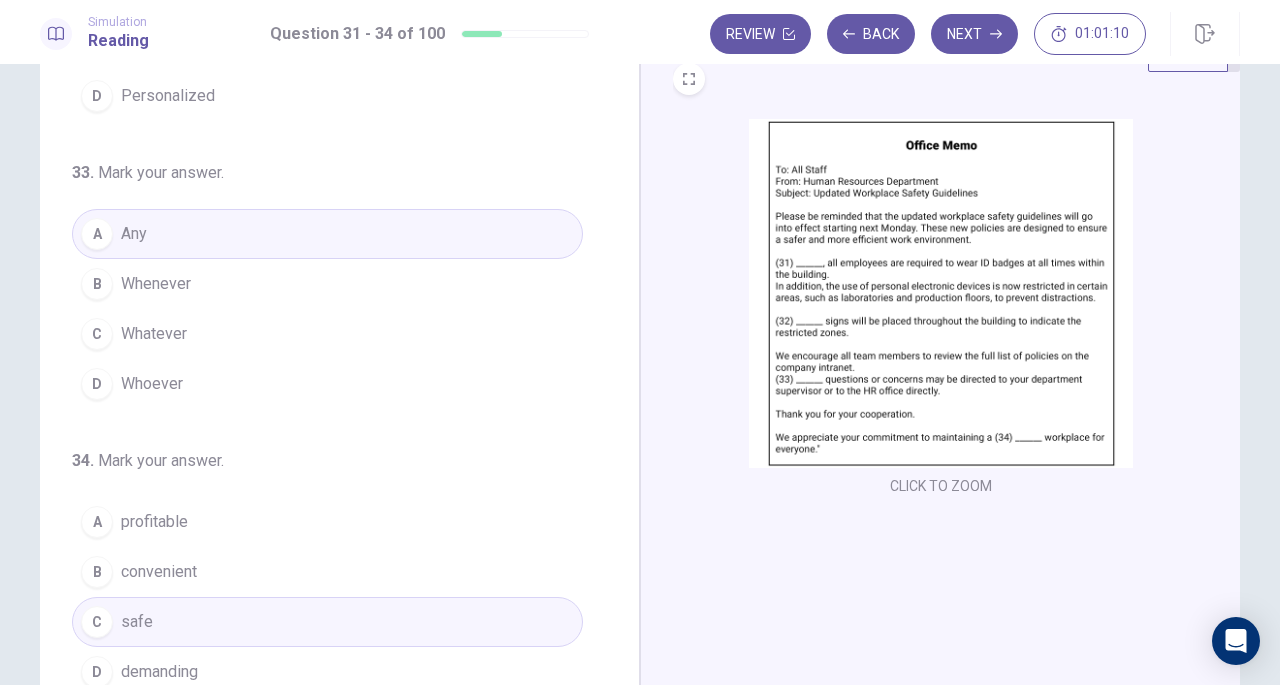 scroll, scrollTop: 0, scrollLeft: 0, axis: both 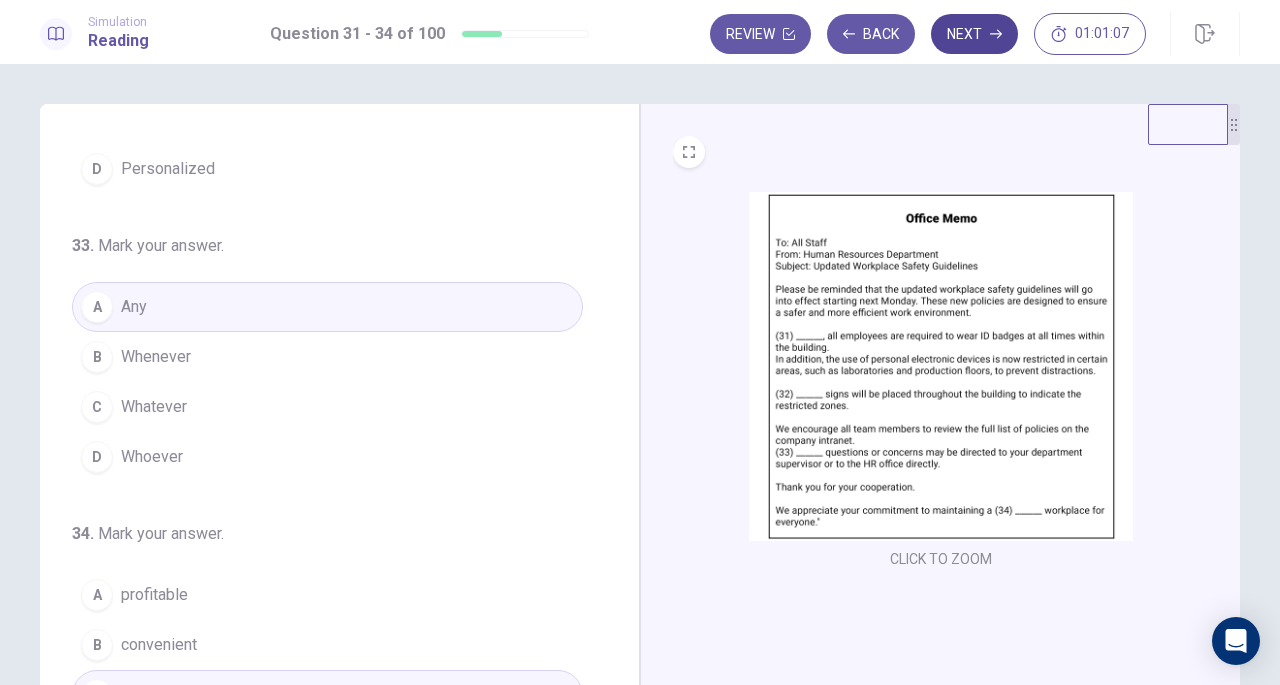 click on "Next" at bounding box center (974, 34) 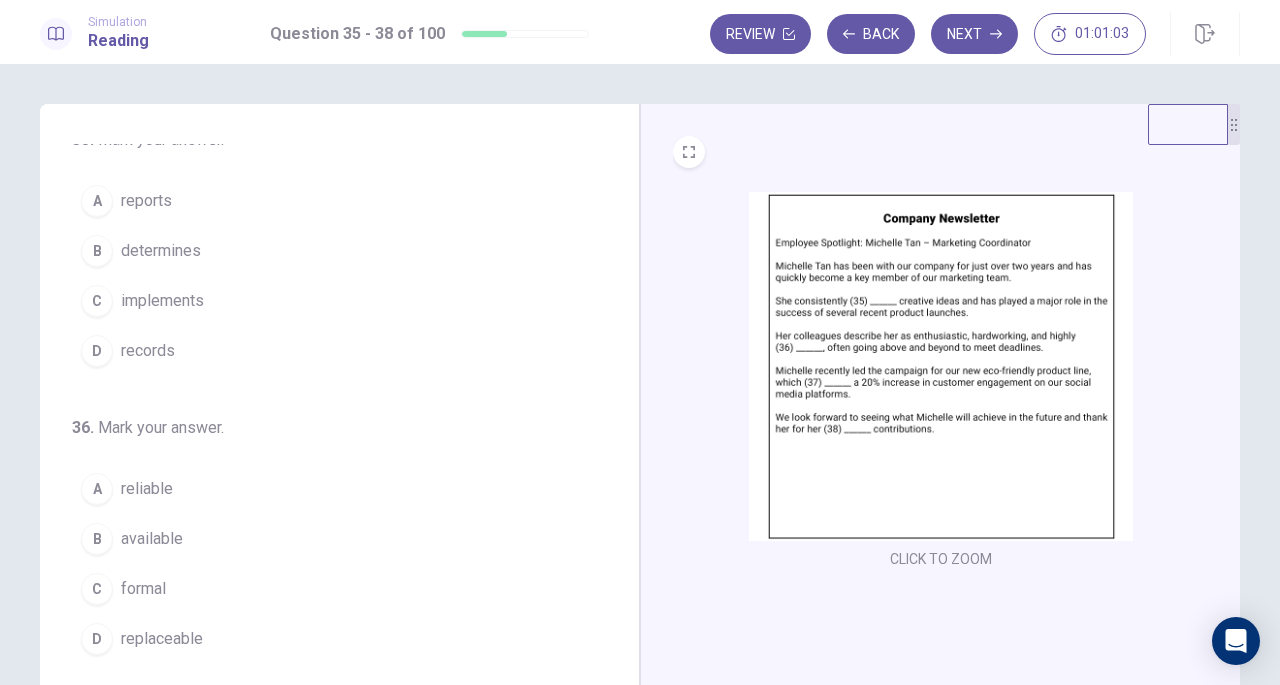 scroll, scrollTop: 0, scrollLeft: 0, axis: both 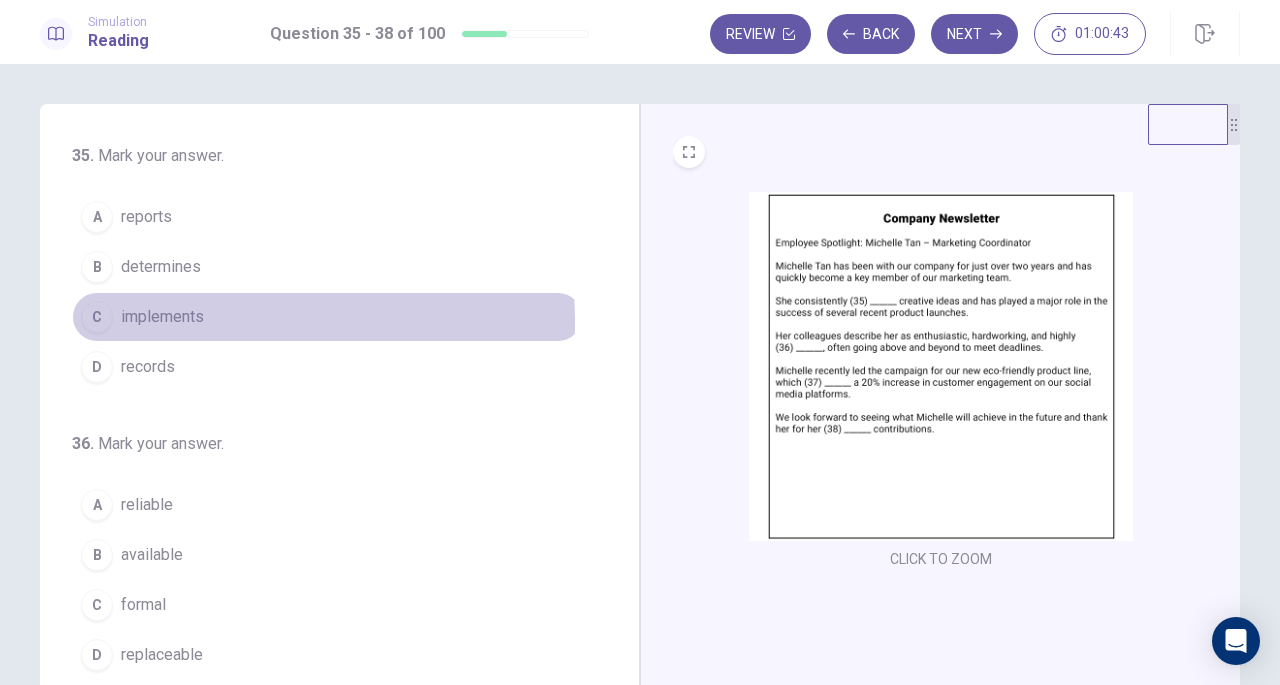 click on "implements" at bounding box center [162, 317] 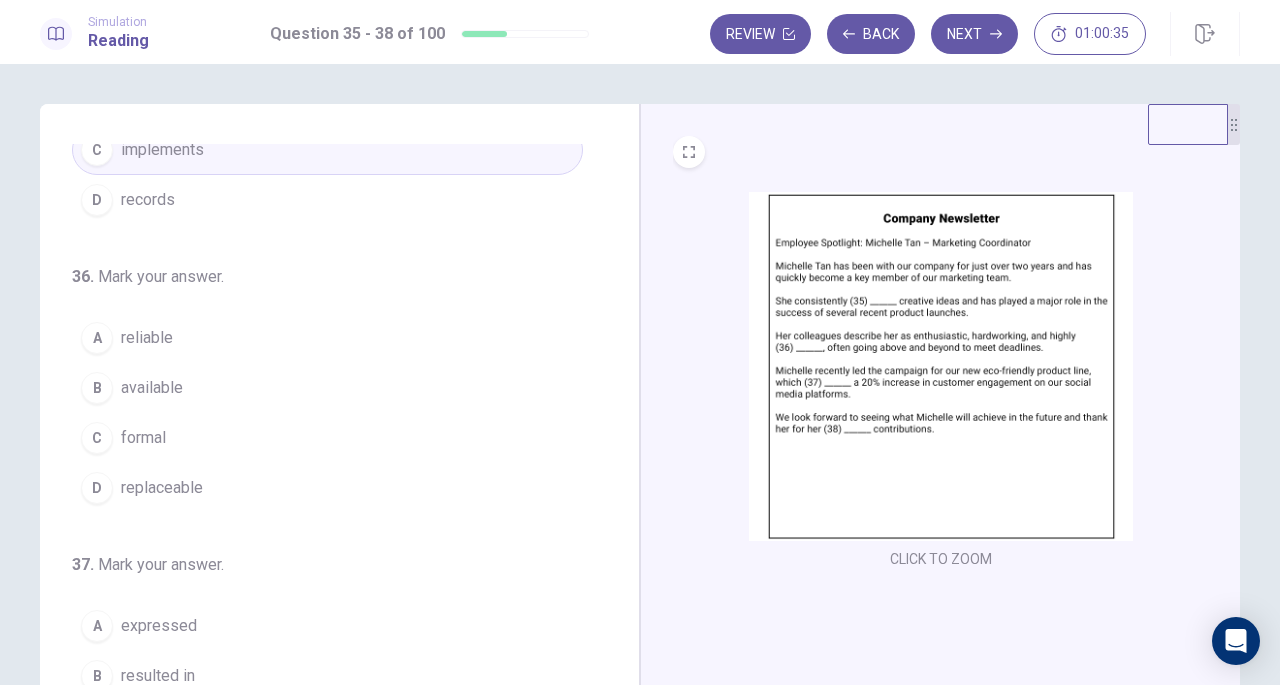 scroll, scrollTop: 169, scrollLeft: 0, axis: vertical 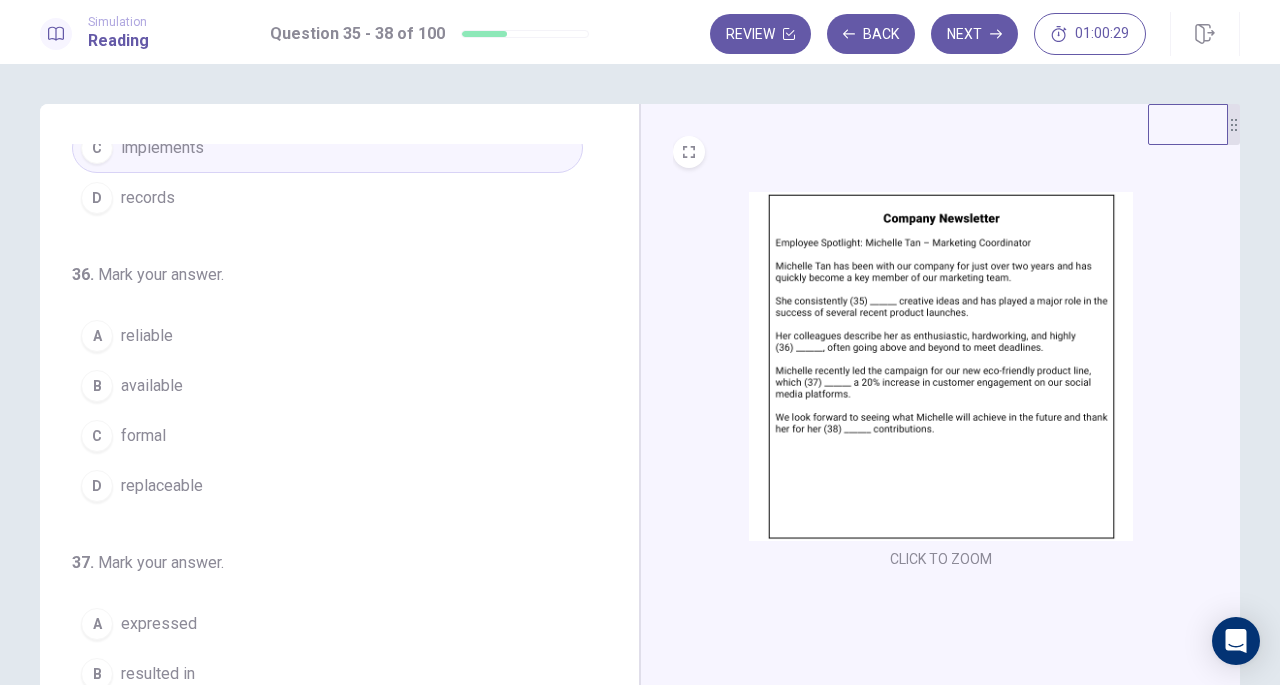 click on "reliable" at bounding box center (147, 336) 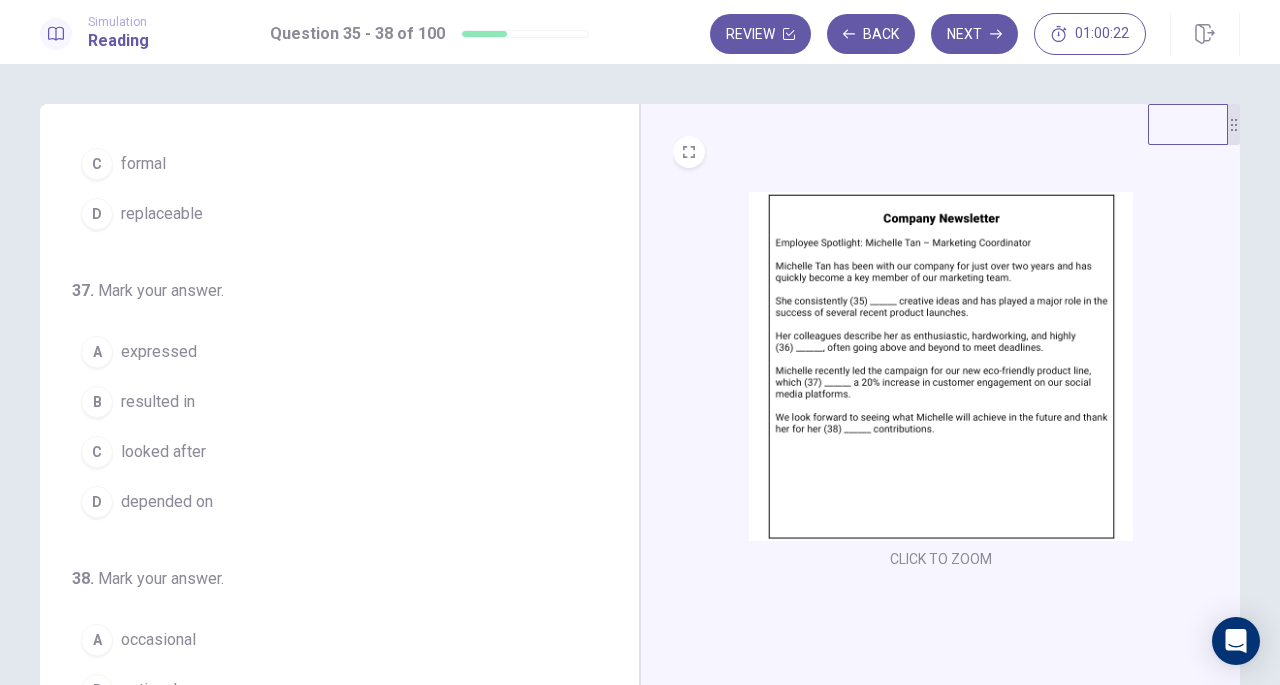 scroll, scrollTop: 442, scrollLeft: 0, axis: vertical 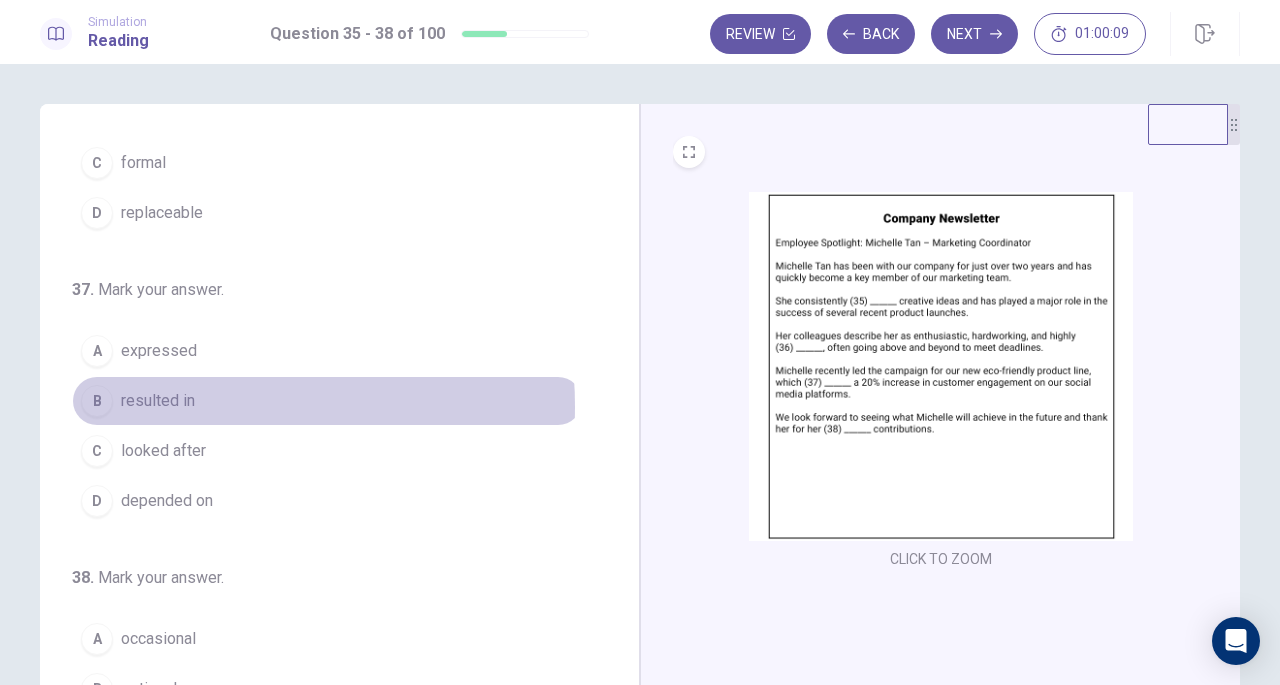 click on "resulted in" at bounding box center [158, 401] 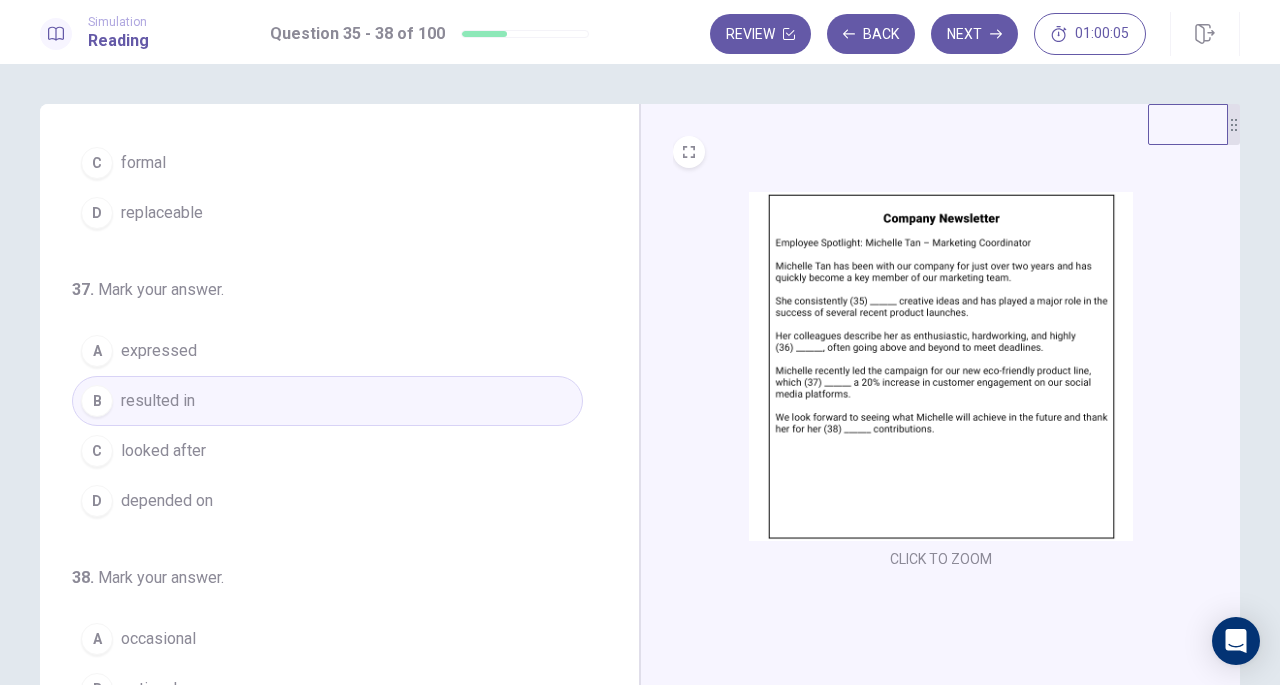 scroll, scrollTop: 486, scrollLeft: 0, axis: vertical 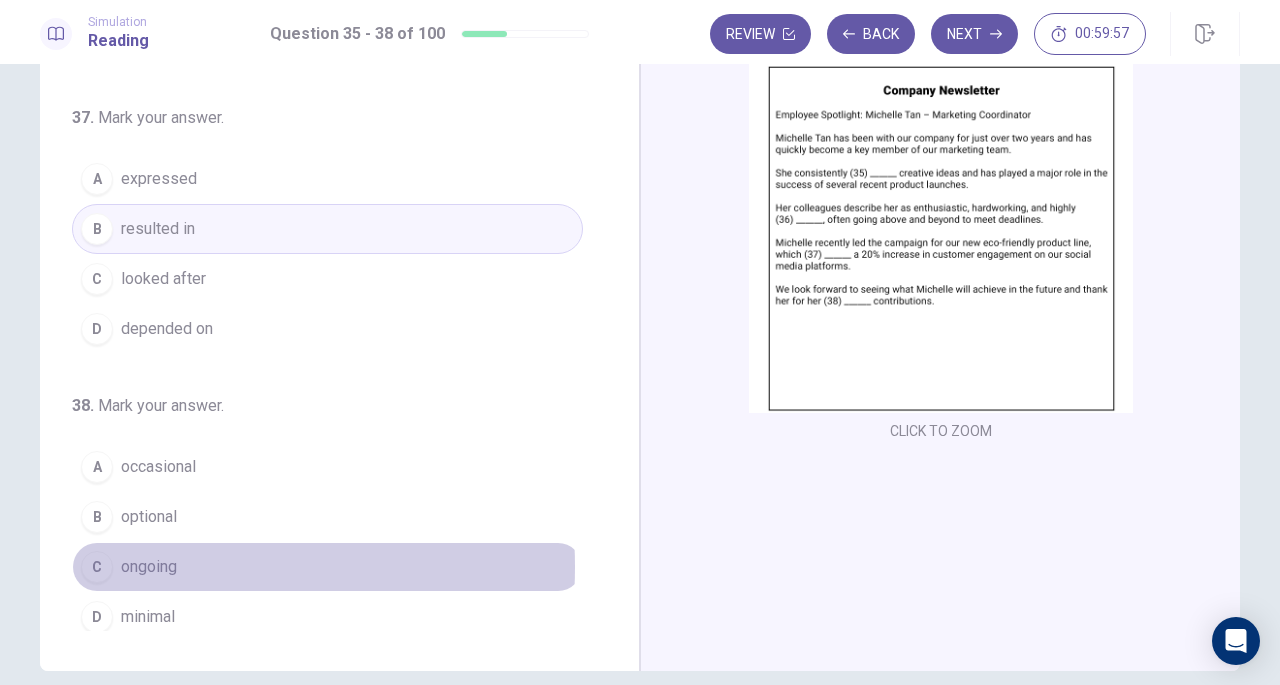 click on "ongoing" at bounding box center (149, 567) 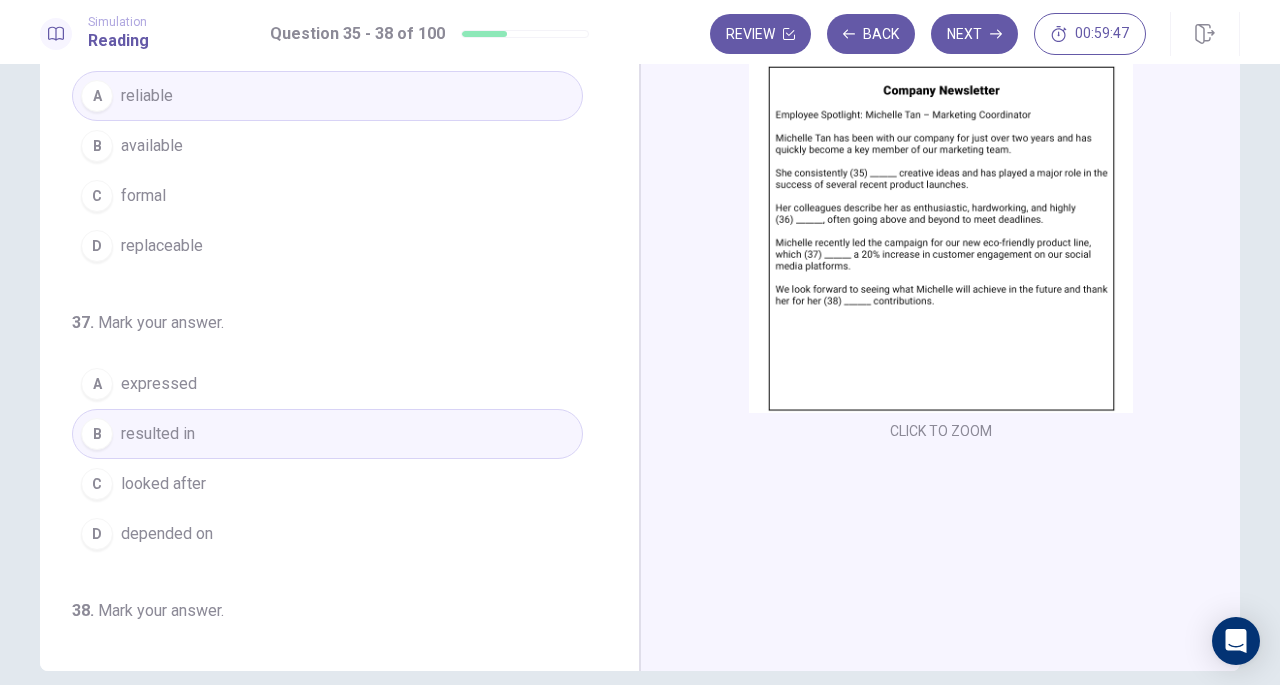 scroll, scrollTop: 277, scrollLeft: 0, axis: vertical 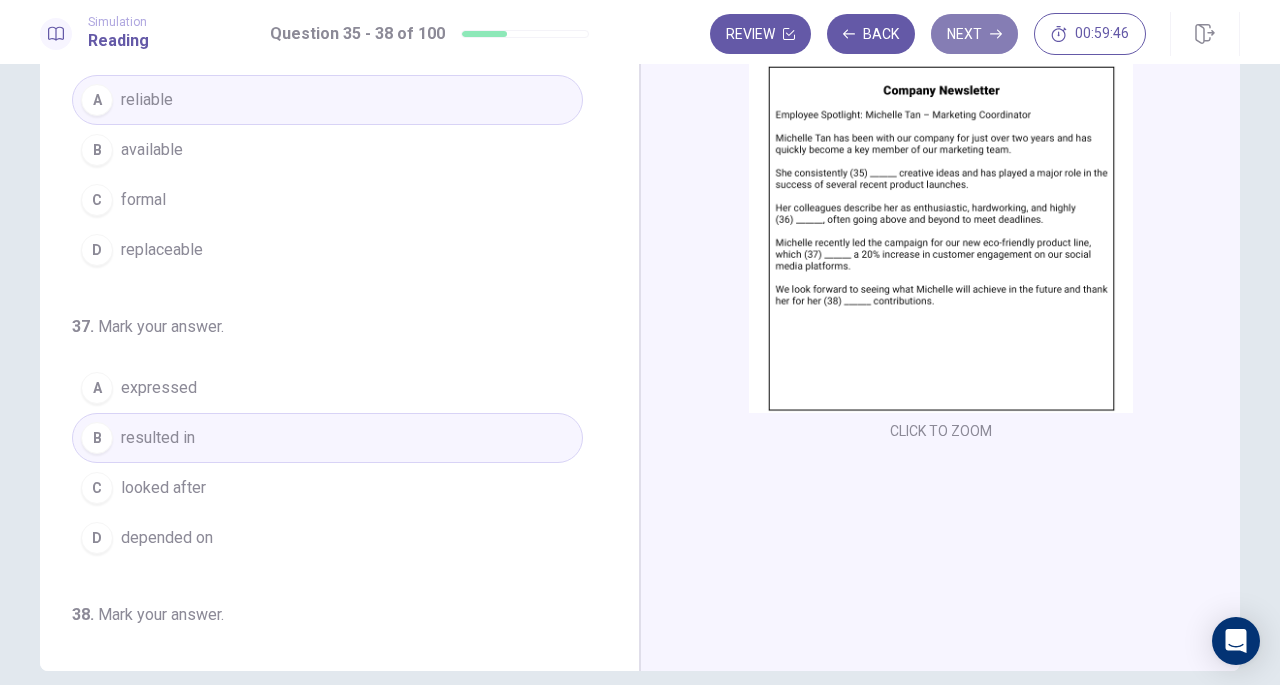 click on "Next" at bounding box center [974, 34] 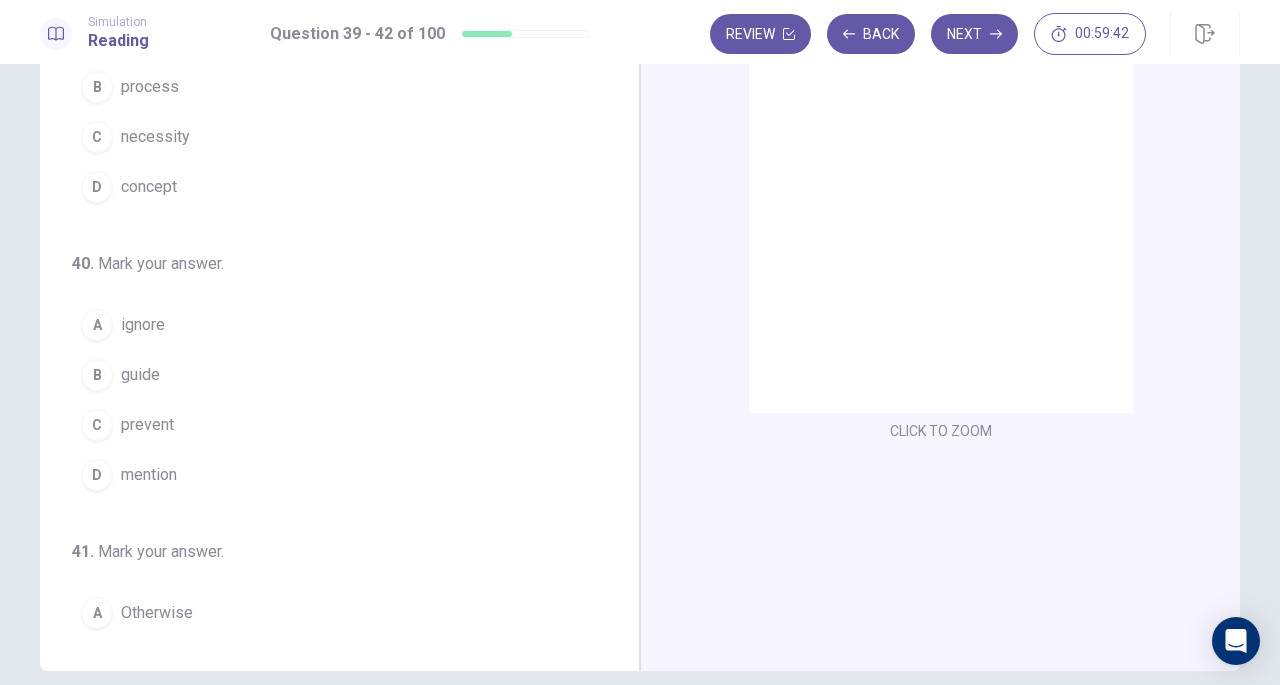 scroll, scrollTop: 0, scrollLeft: 0, axis: both 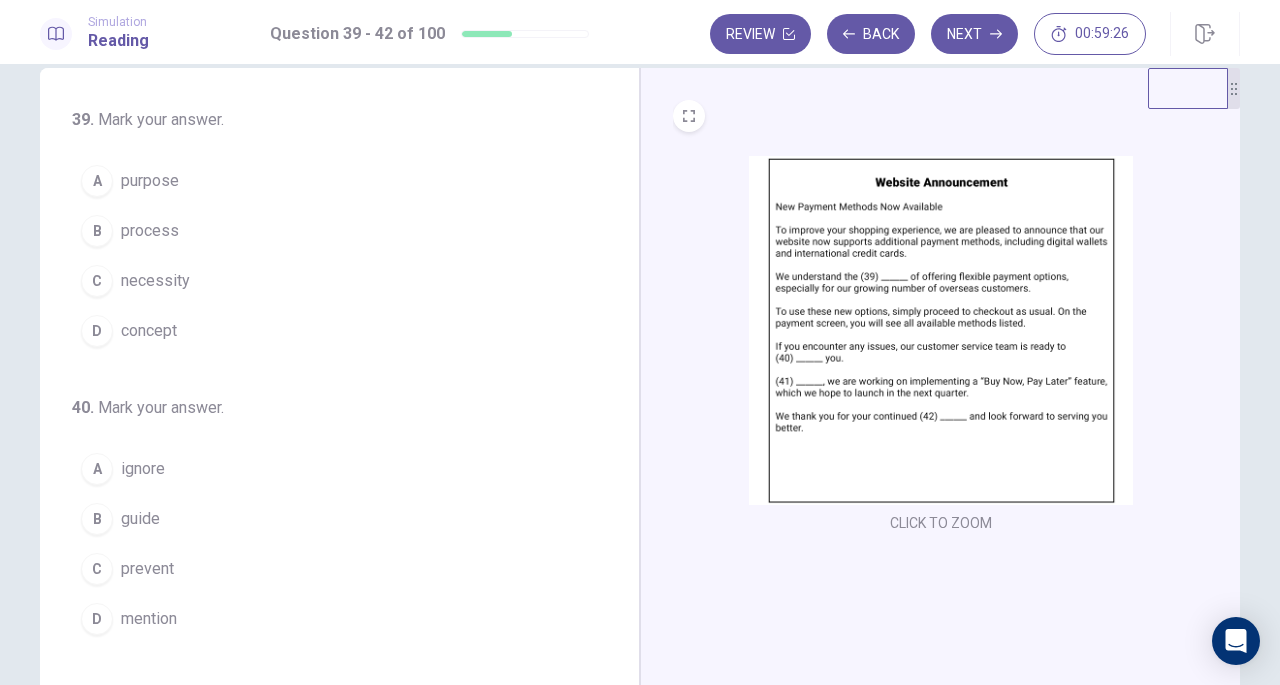 click on "39 .   Mark your answer.  A purpose	 B process	 C necessity	 D concept 40 .   Mark your answer.  A ignore	 B guide	 C prevent	 D mention 41 .   Mark your answer.  A Otherwise	 B In addition C In contrast	 D As a result 42 .   Mark your answer.  A support	 B account	 C payment	 D loyalty" at bounding box center (327, 455) 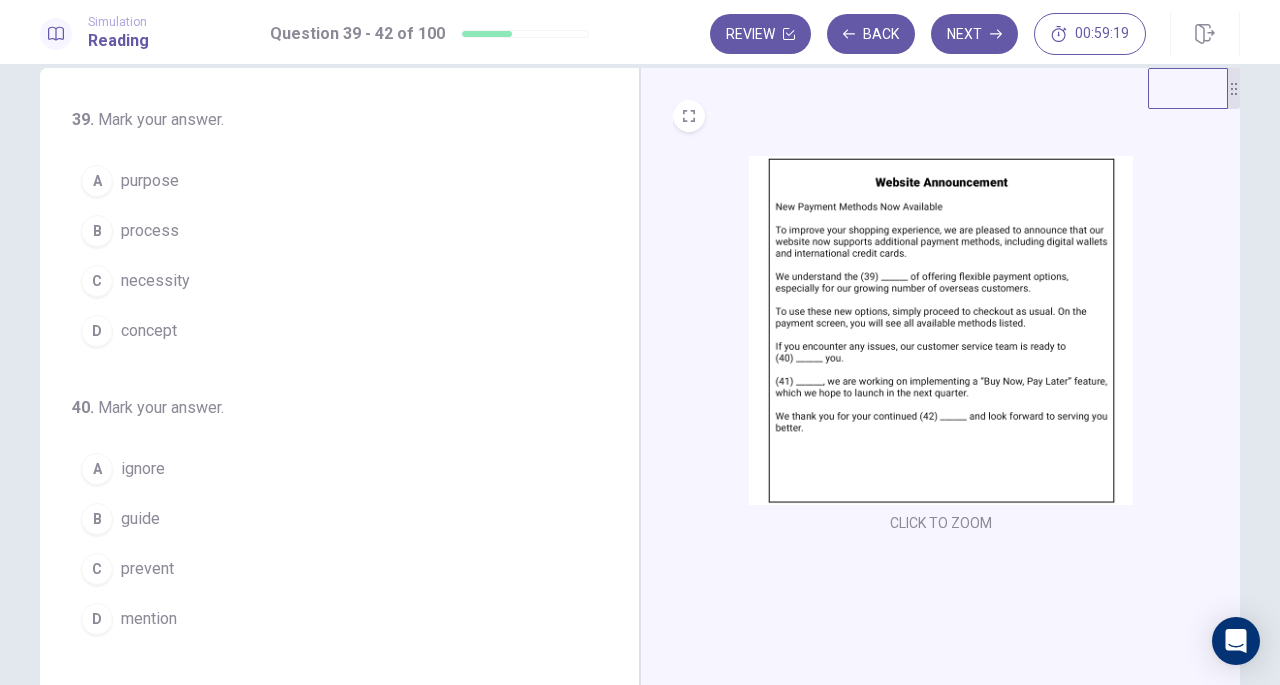 click on "necessity" at bounding box center (155, 281) 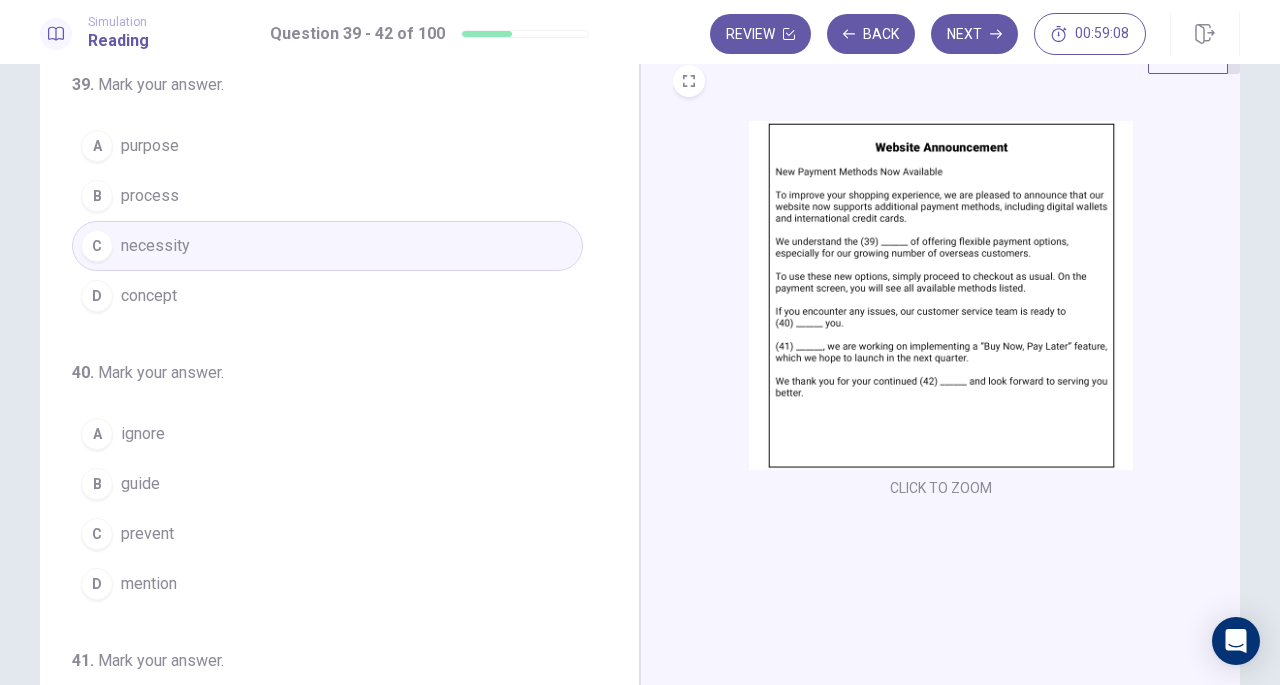 scroll, scrollTop: 91, scrollLeft: 0, axis: vertical 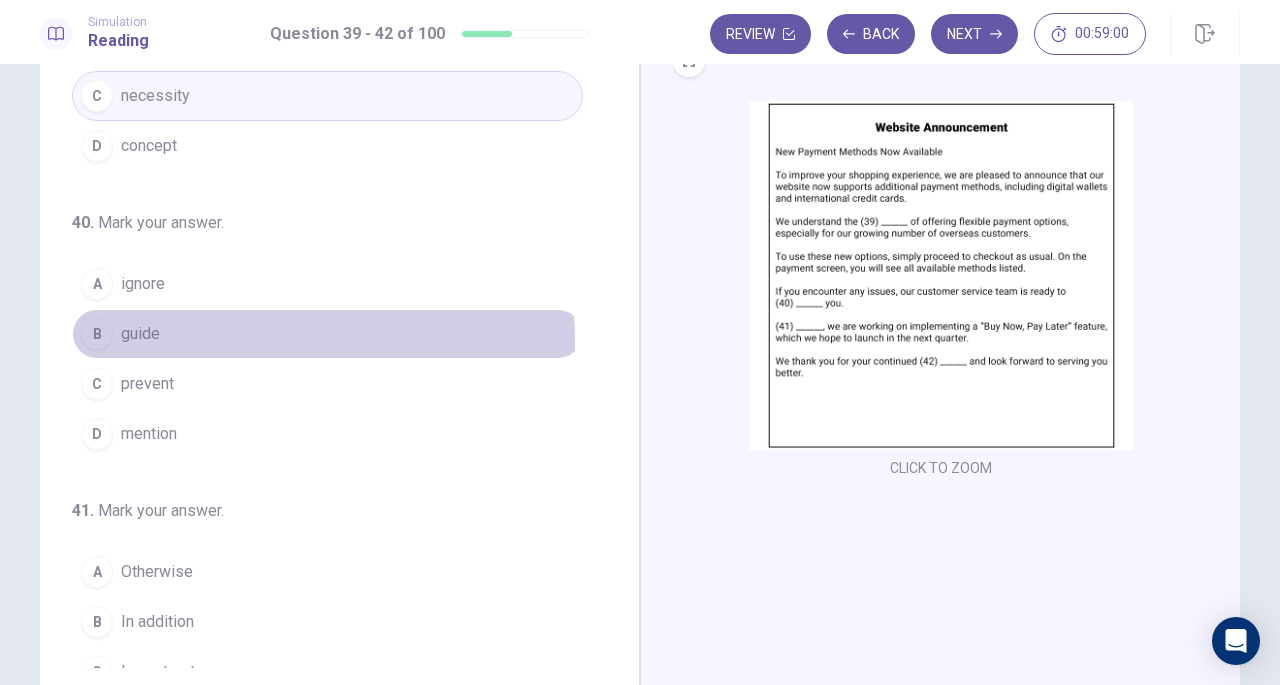 click on "guide" at bounding box center [140, 334] 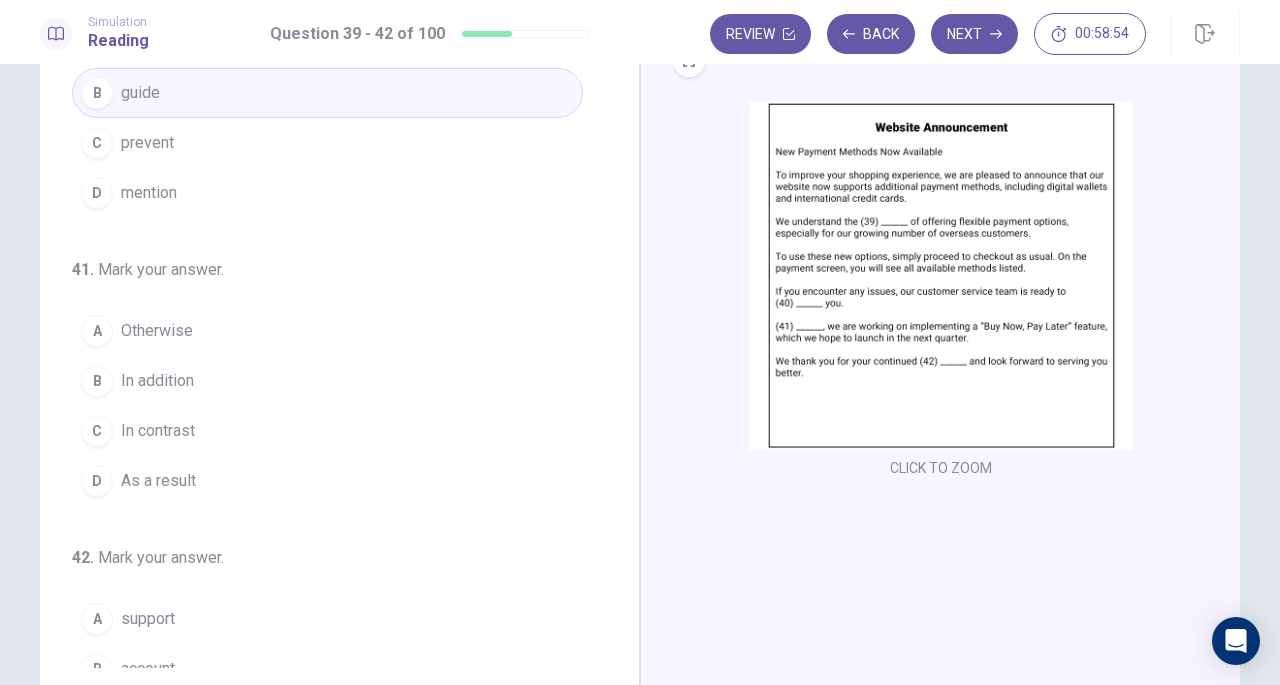 scroll, scrollTop: 368, scrollLeft: 0, axis: vertical 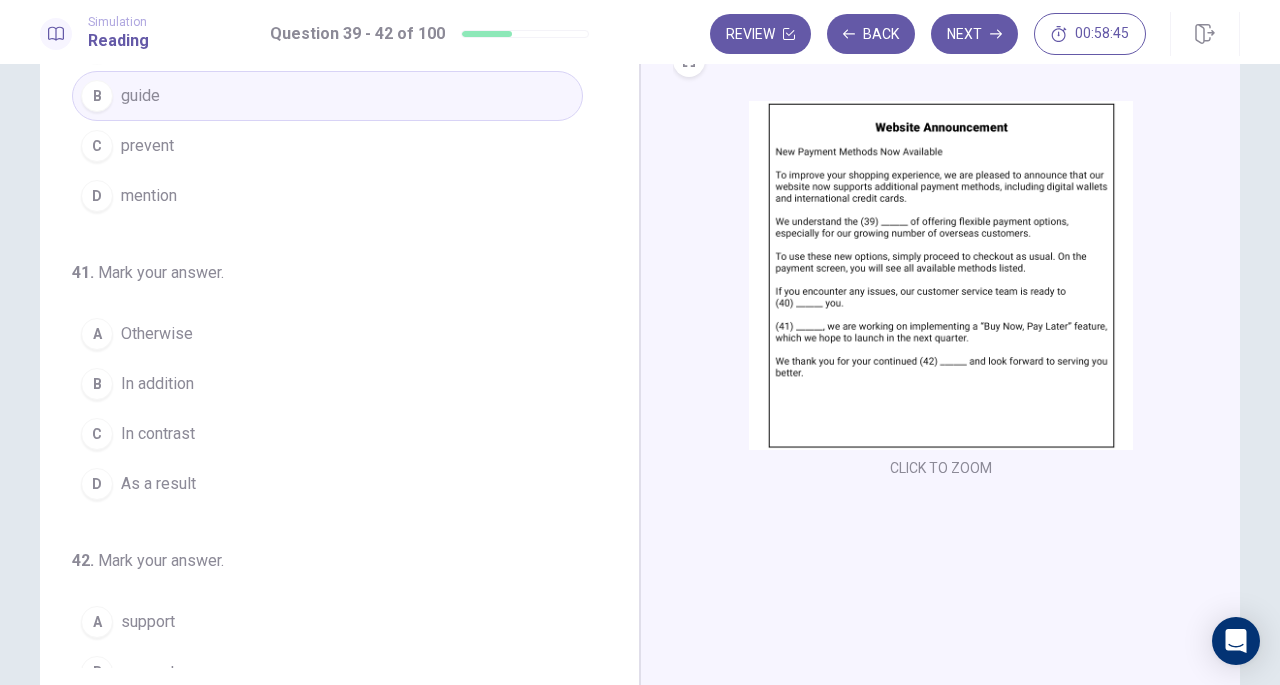click on "In addition" at bounding box center [157, 384] 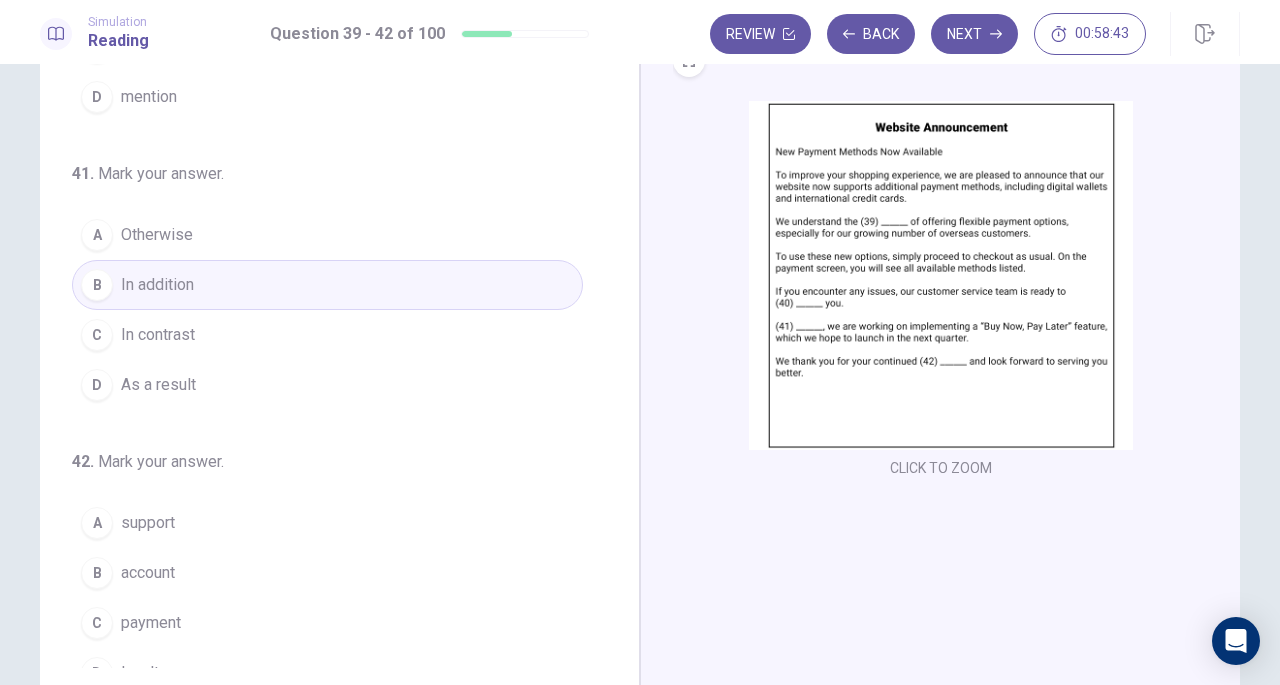 scroll, scrollTop: 486, scrollLeft: 0, axis: vertical 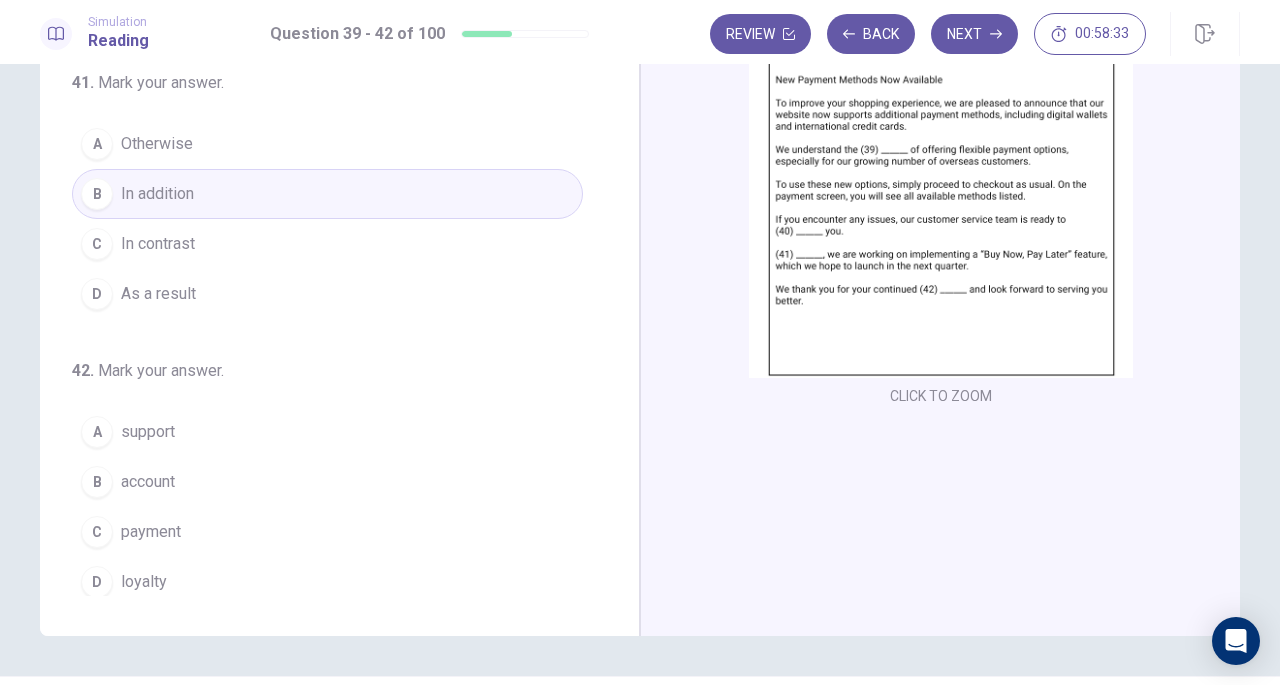 click on "loyalty" at bounding box center (144, 582) 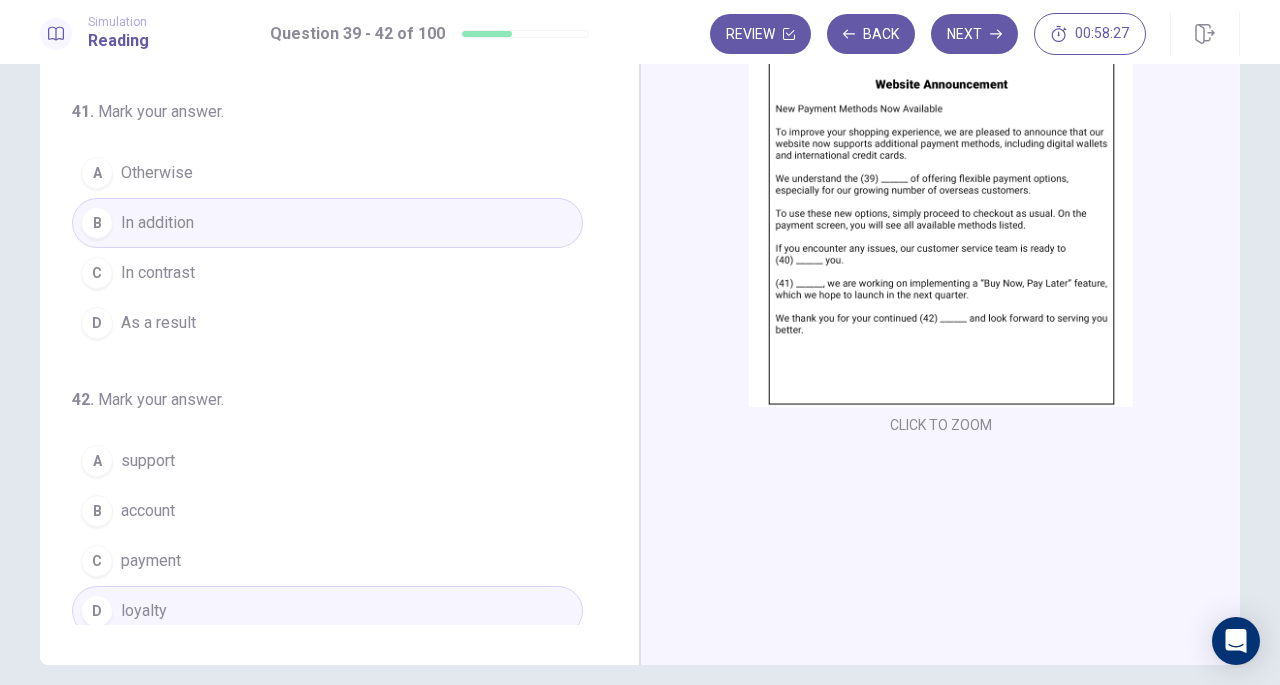 scroll, scrollTop: 0, scrollLeft: 0, axis: both 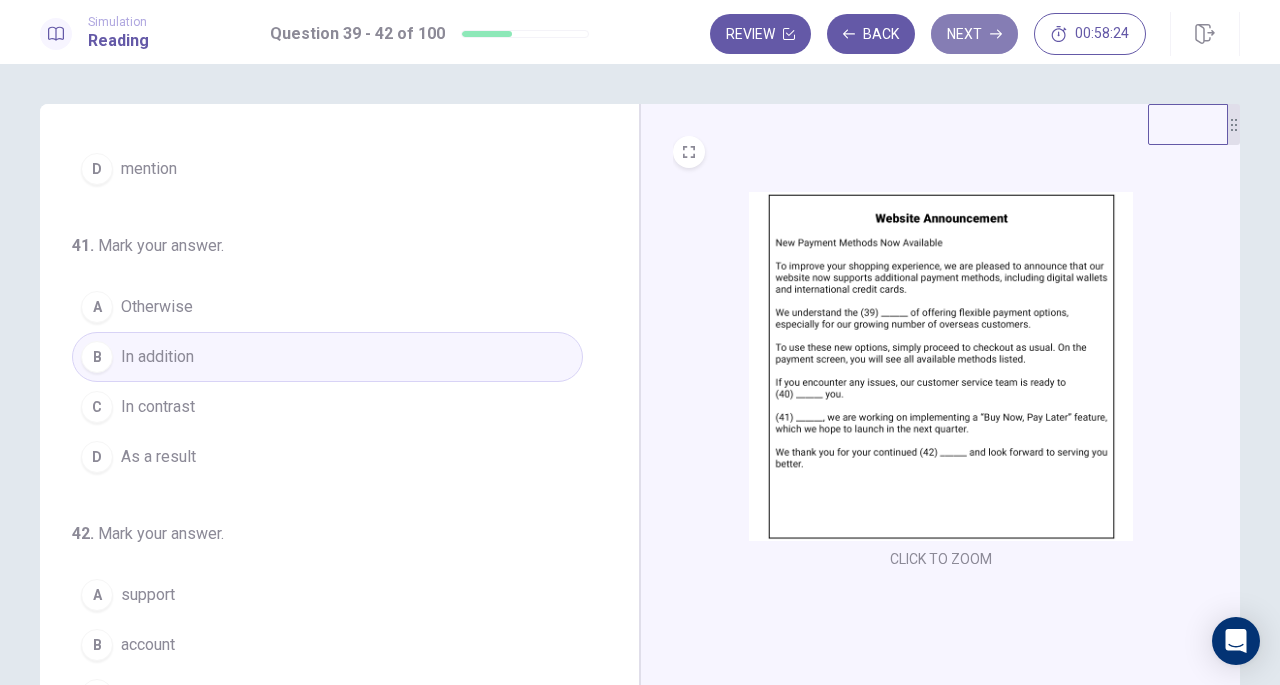 click on "Next" at bounding box center [974, 34] 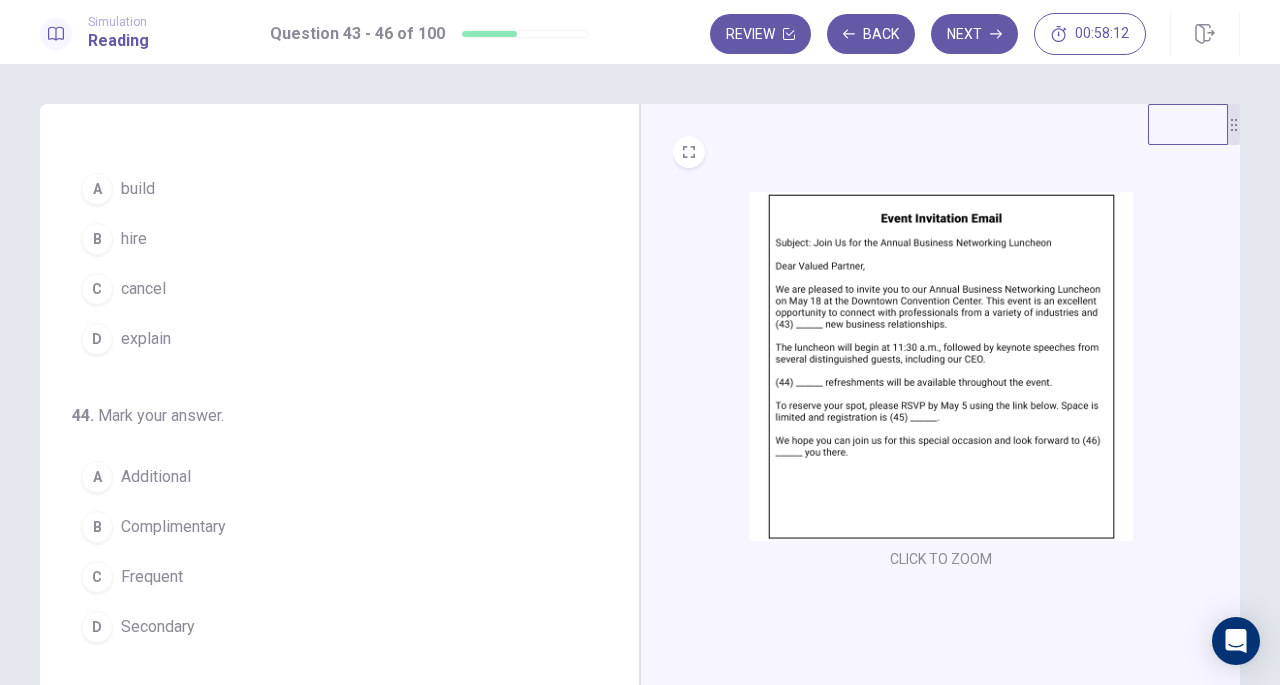 scroll, scrollTop: 0, scrollLeft: 0, axis: both 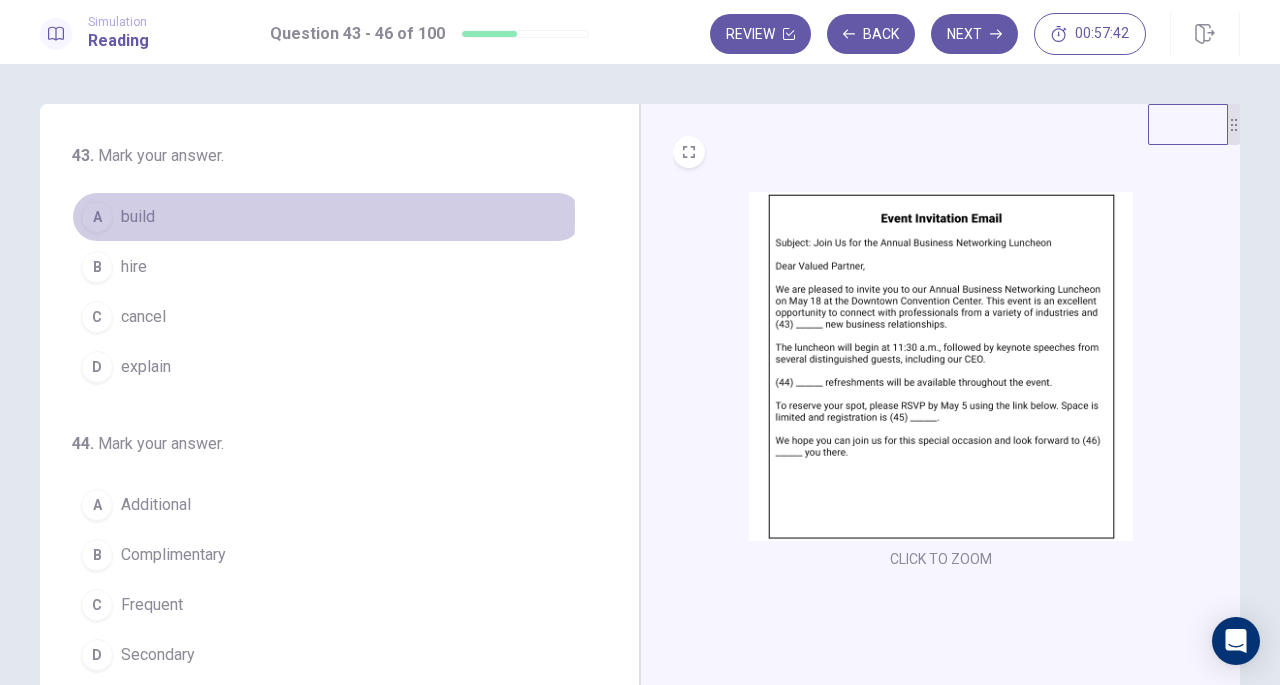 click on "build" at bounding box center (138, 217) 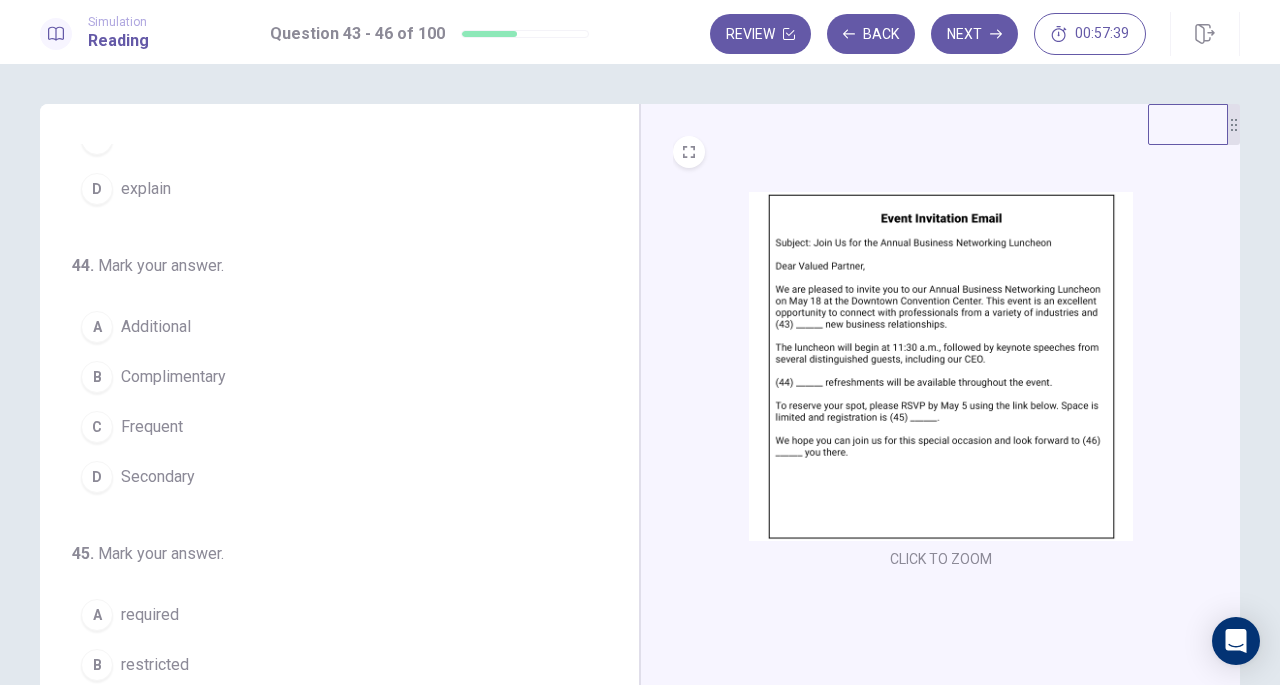 scroll, scrollTop: 184, scrollLeft: 0, axis: vertical 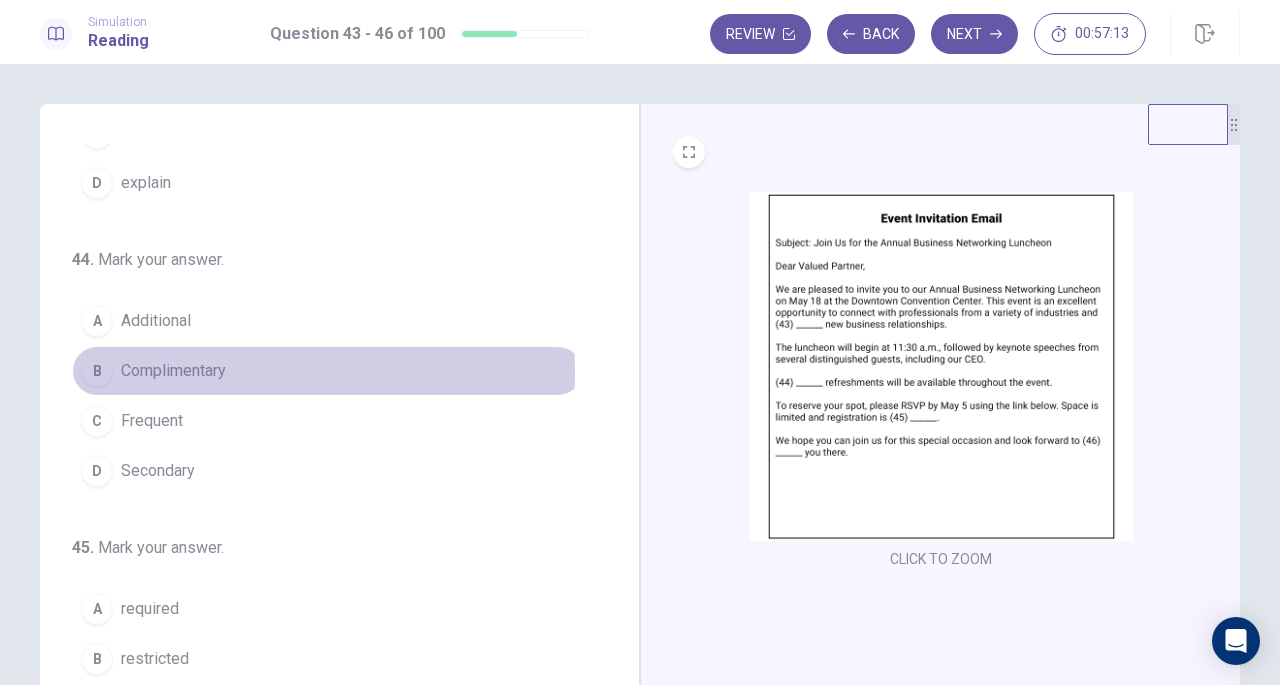 click on "Complimentary" at bounding box center (173, 371) 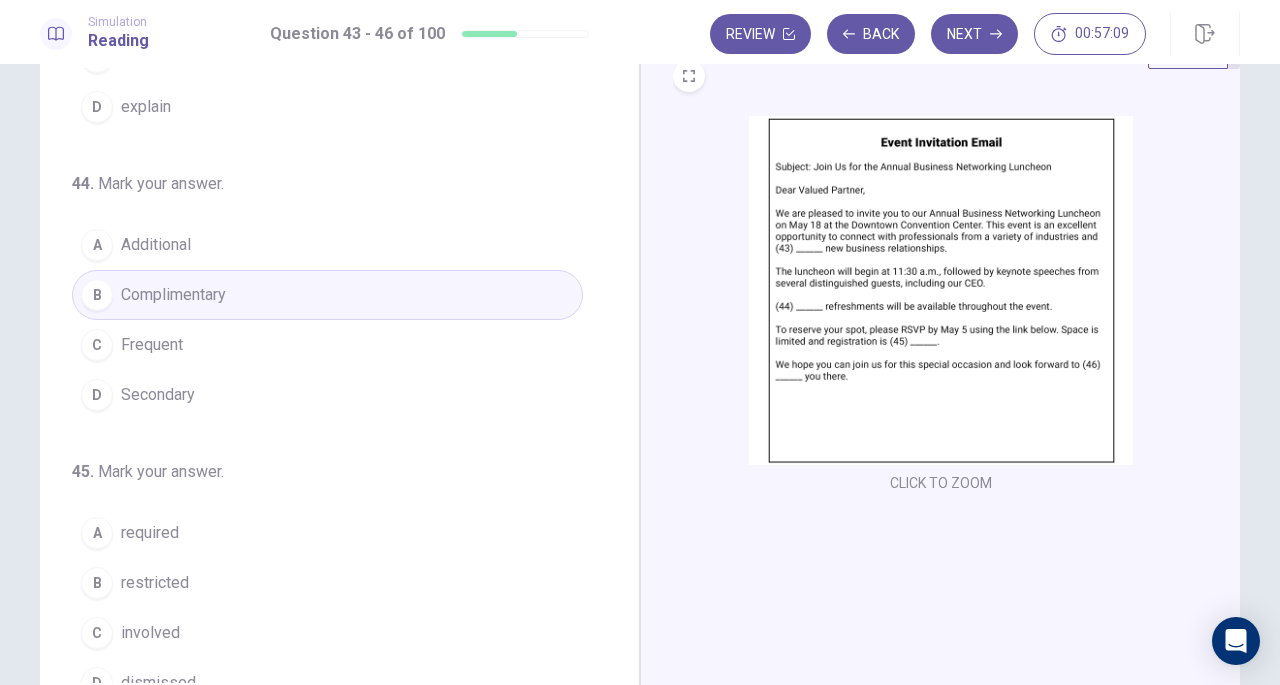 scroll, scrollTop: 77, scrollLeft: 0, axis: vertical 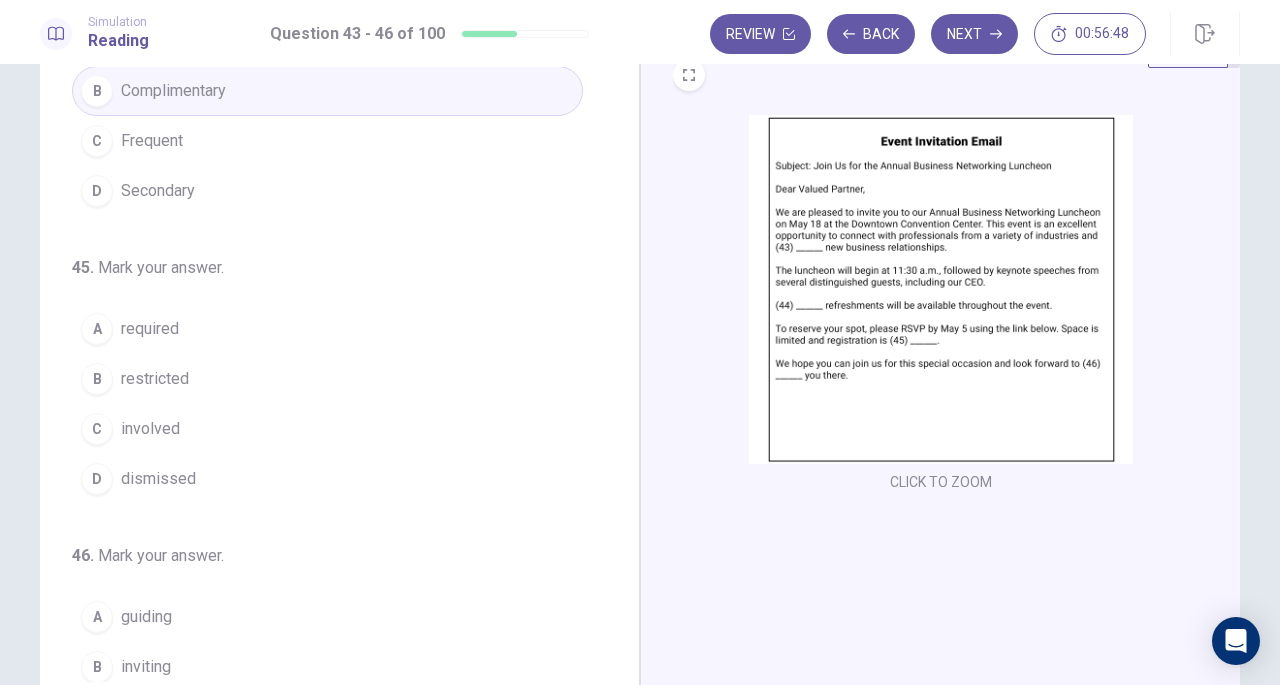click on "required" at bounding box center [150, 329] 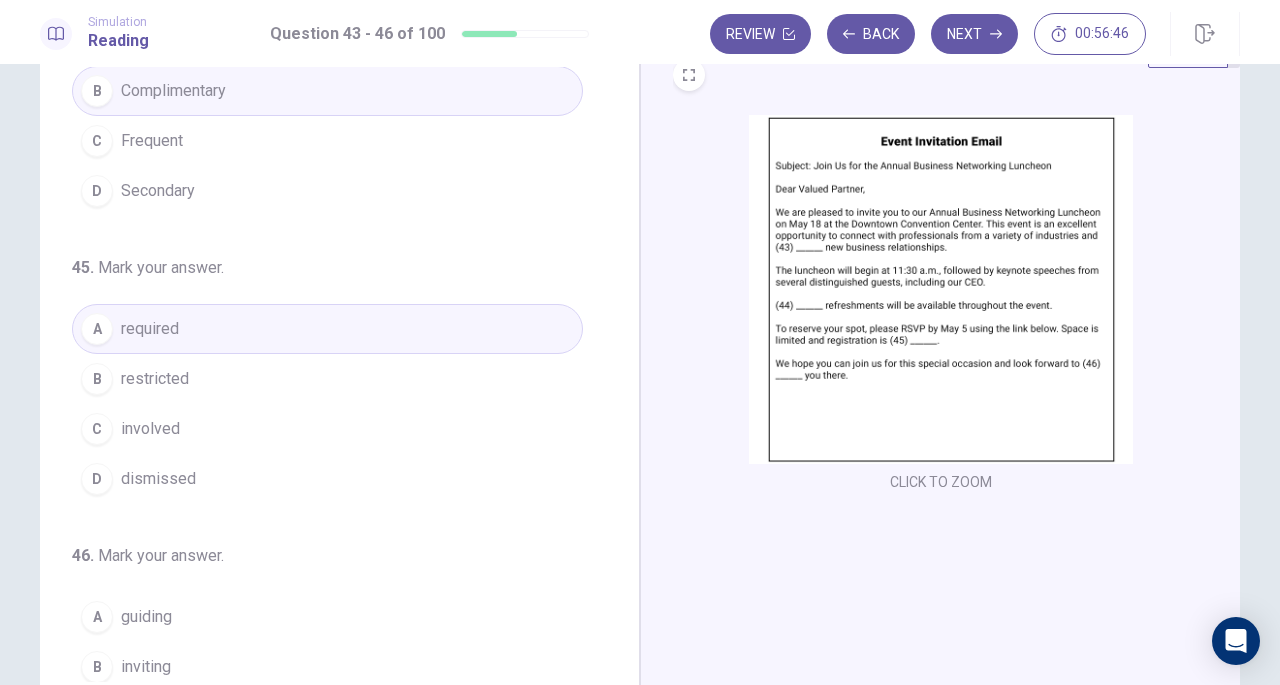 scroll, scrollTop: 486, scrollLeft: 0, axis: vertical 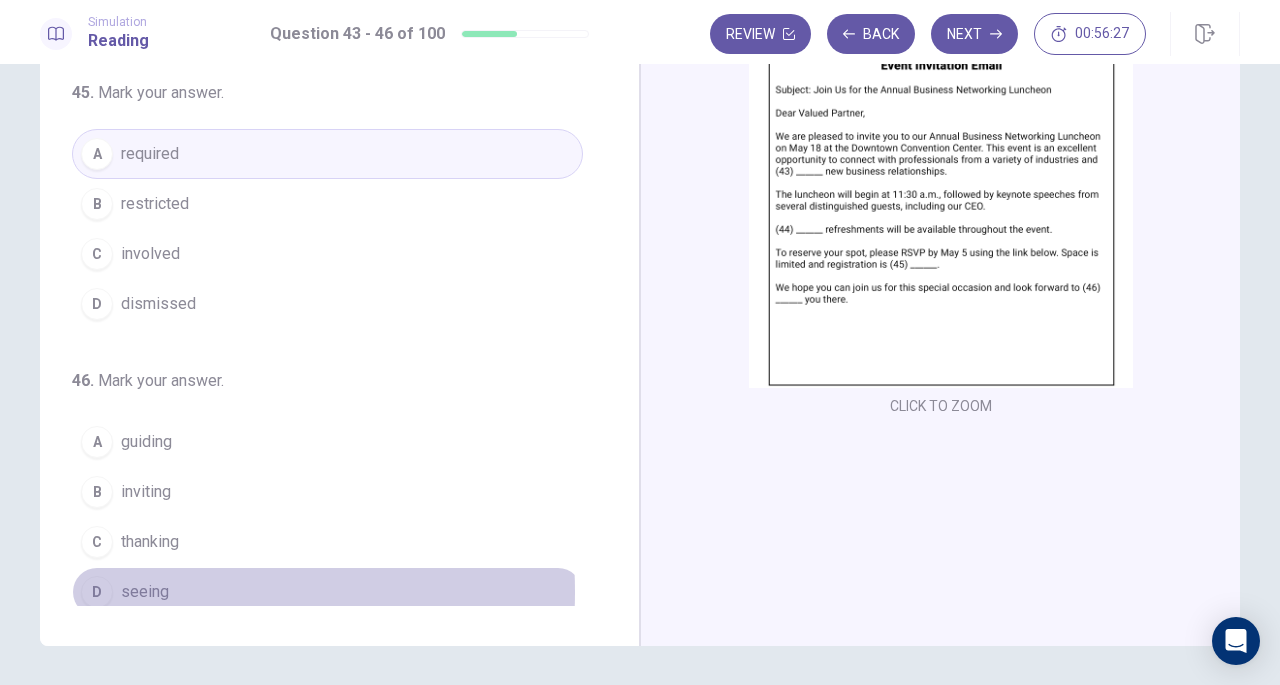 click on "seeing" at bounding box center (145, 592) 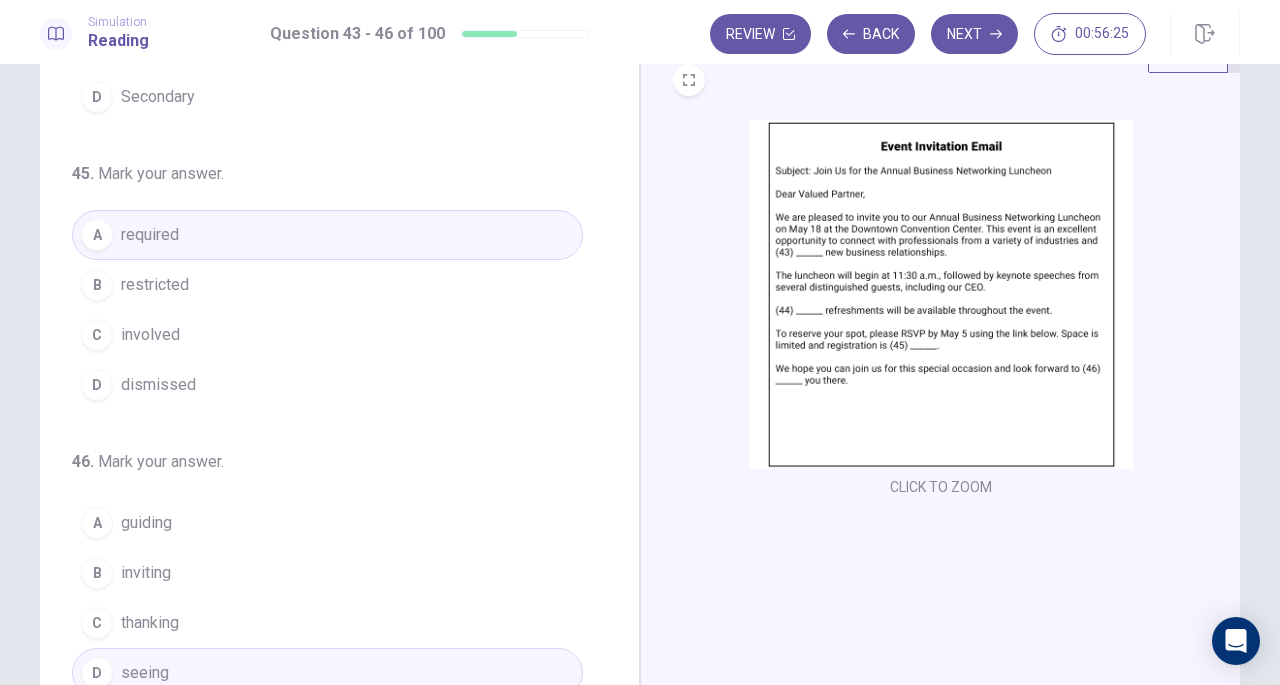 scroll, scrollTop: 0, scrollLeft: 0, axis: both 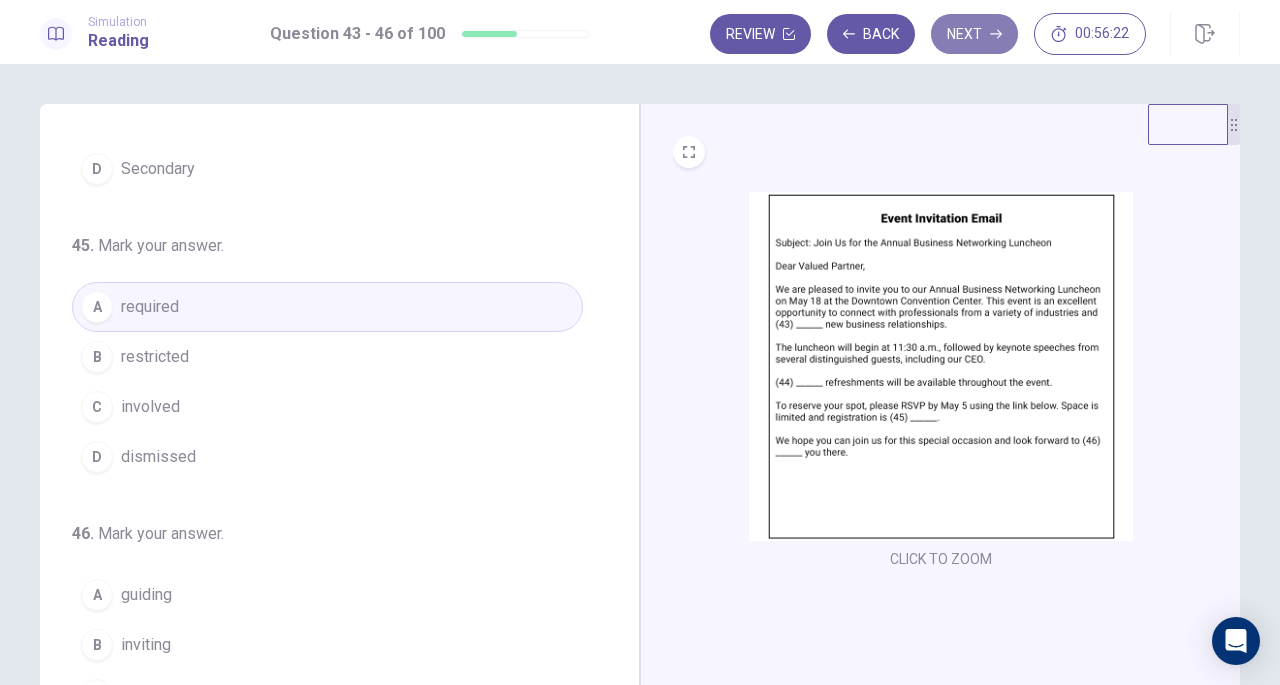 click on "Next" at bounding box center (974, 34) 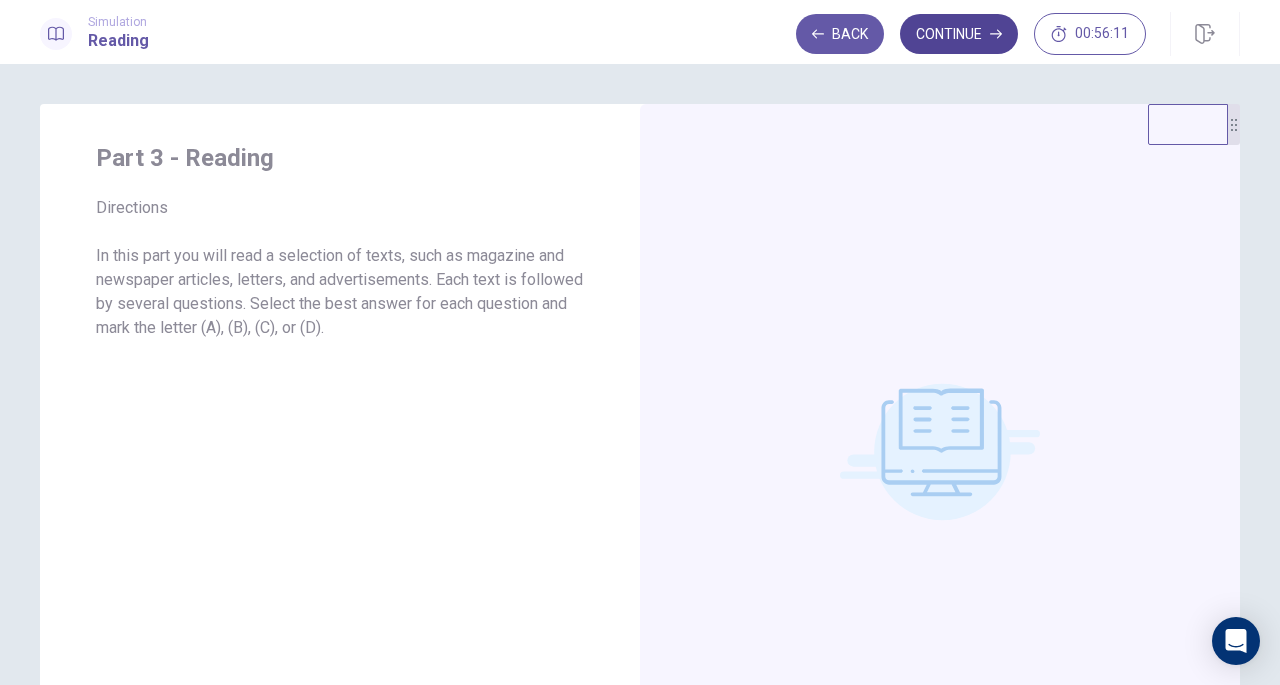 click on "Continue" at bounding box center [959, 34] 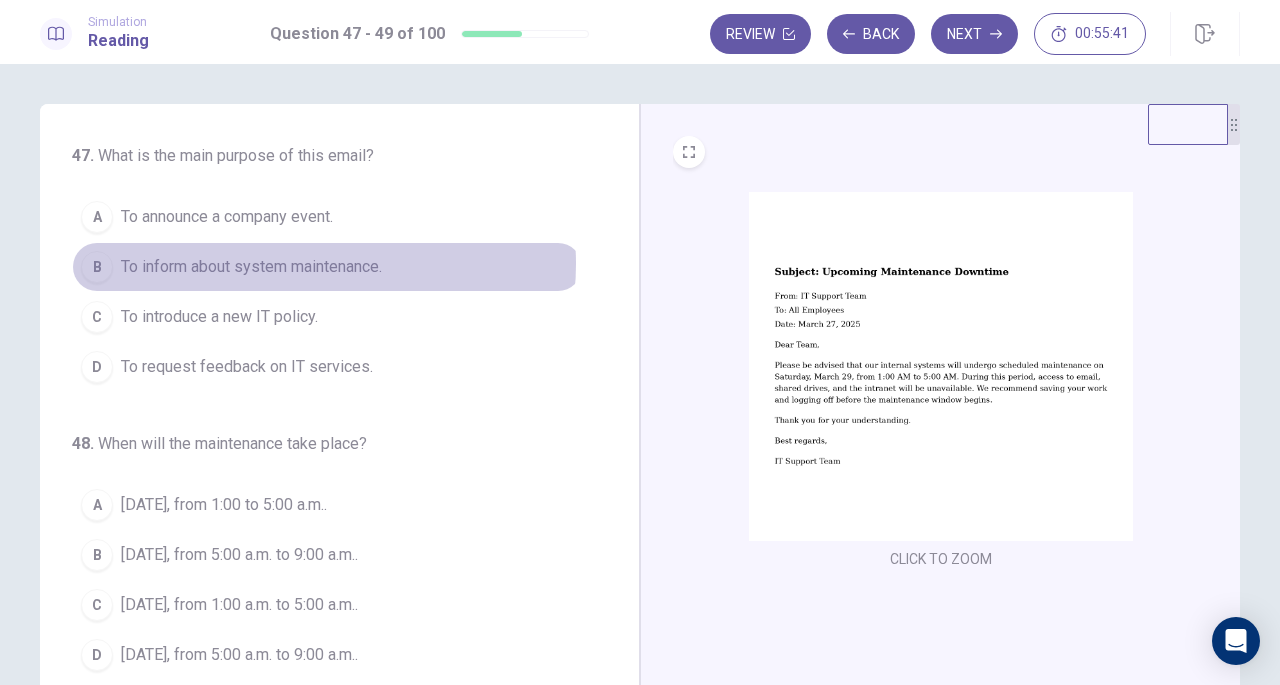 click on "To inform about system maintenance." at bounding box center [251, 267] 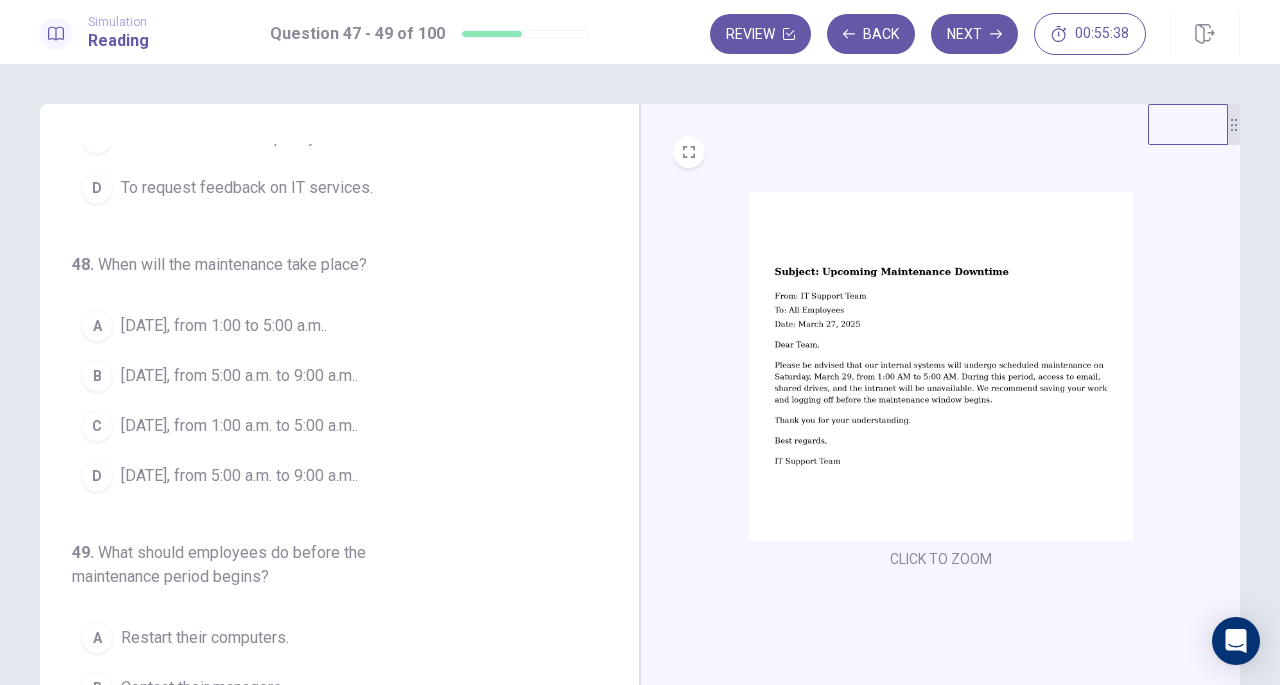 scroll, scrollTop: 180, scrollLeft: 0, axis: vertical 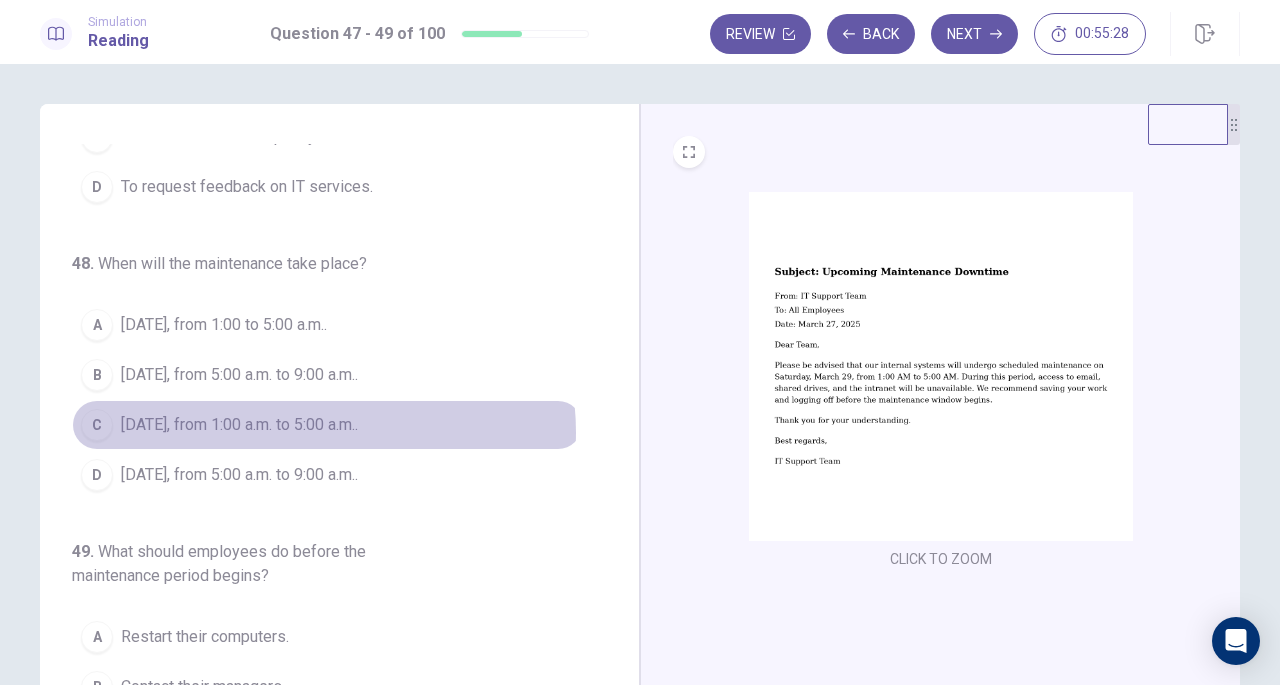 click on "March 29, from 1:00 a.m. to 5:00 a.m.." at bounding box center (239, 425) 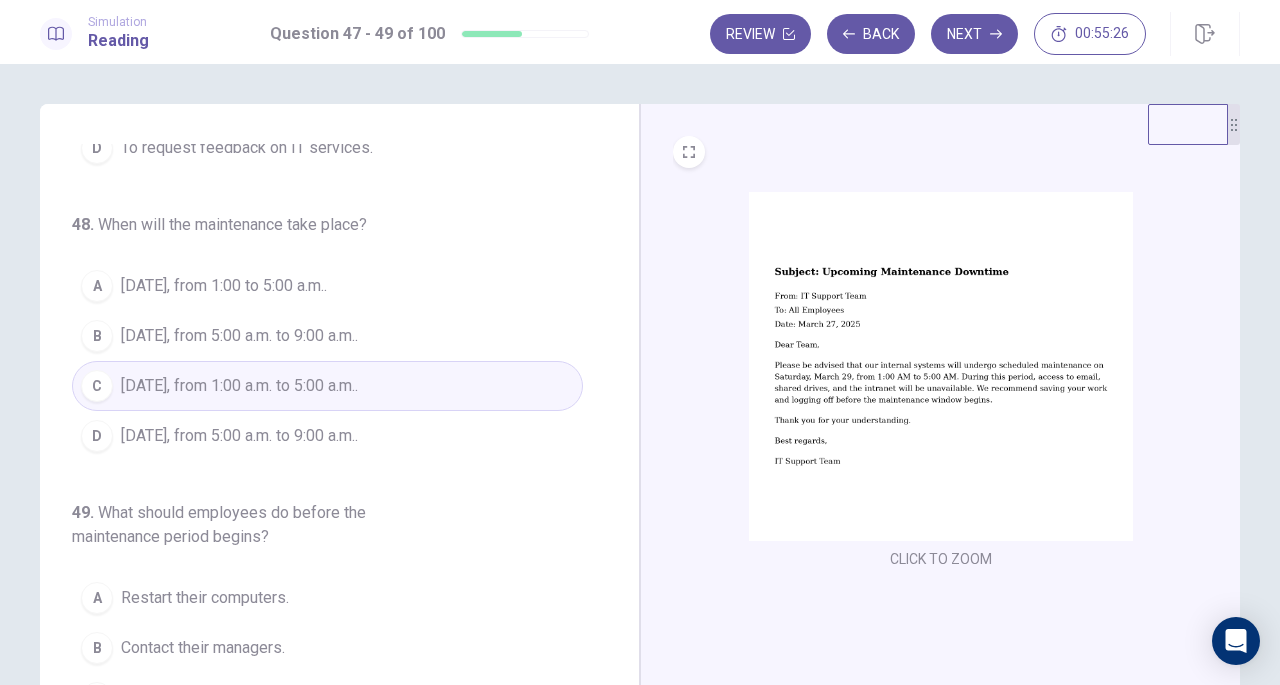 scroll, scrollTop: 224, scrollLeft: 0, axis: vertical 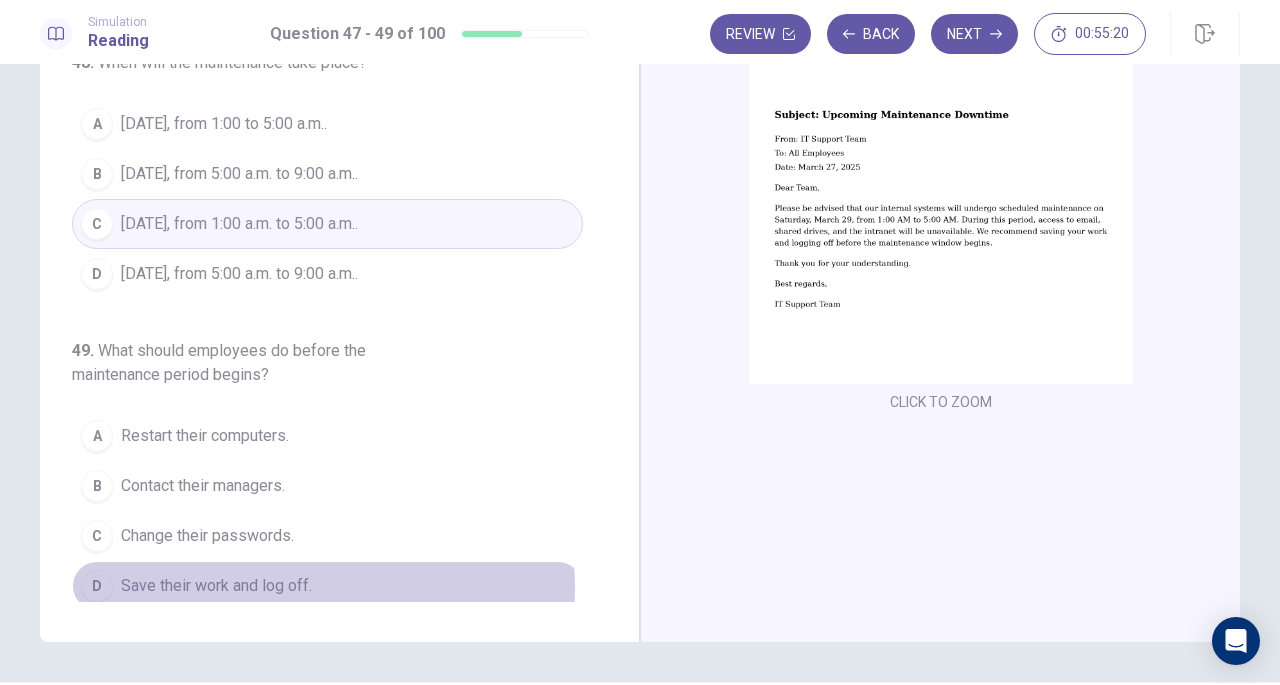 click on "Save their work and log off." at bounding box center (216, 586) 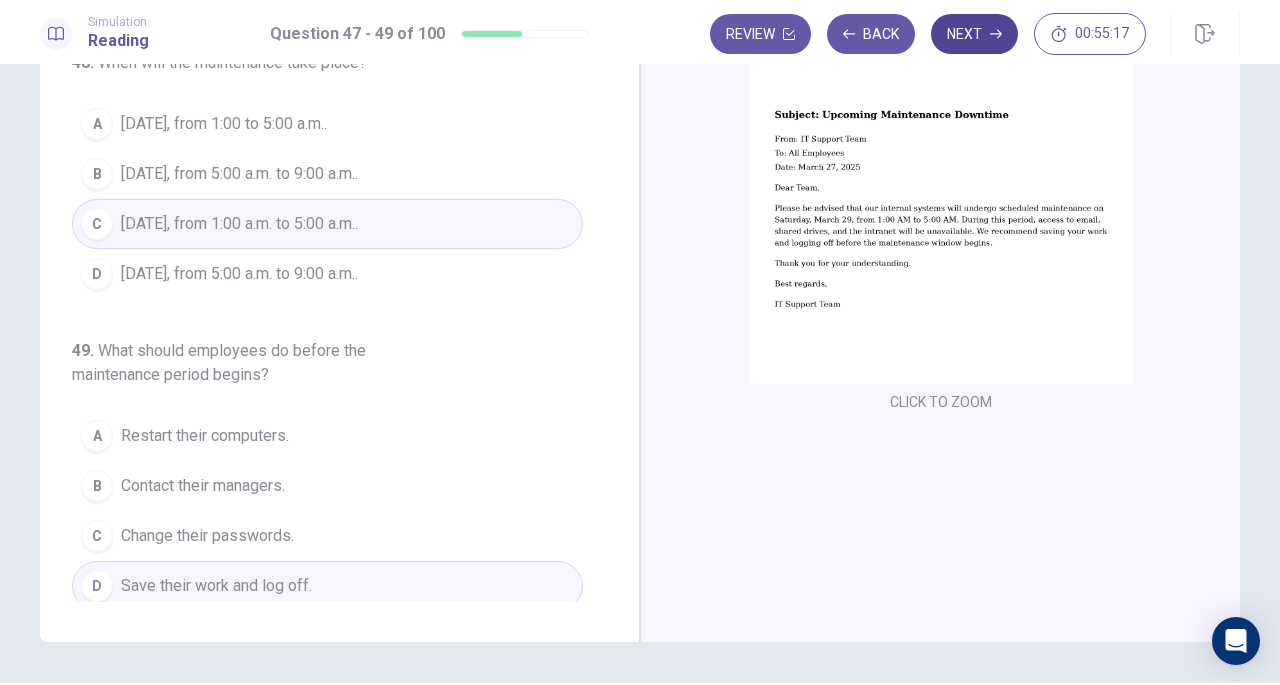 click on "Next" at bounding box center (974, 34) 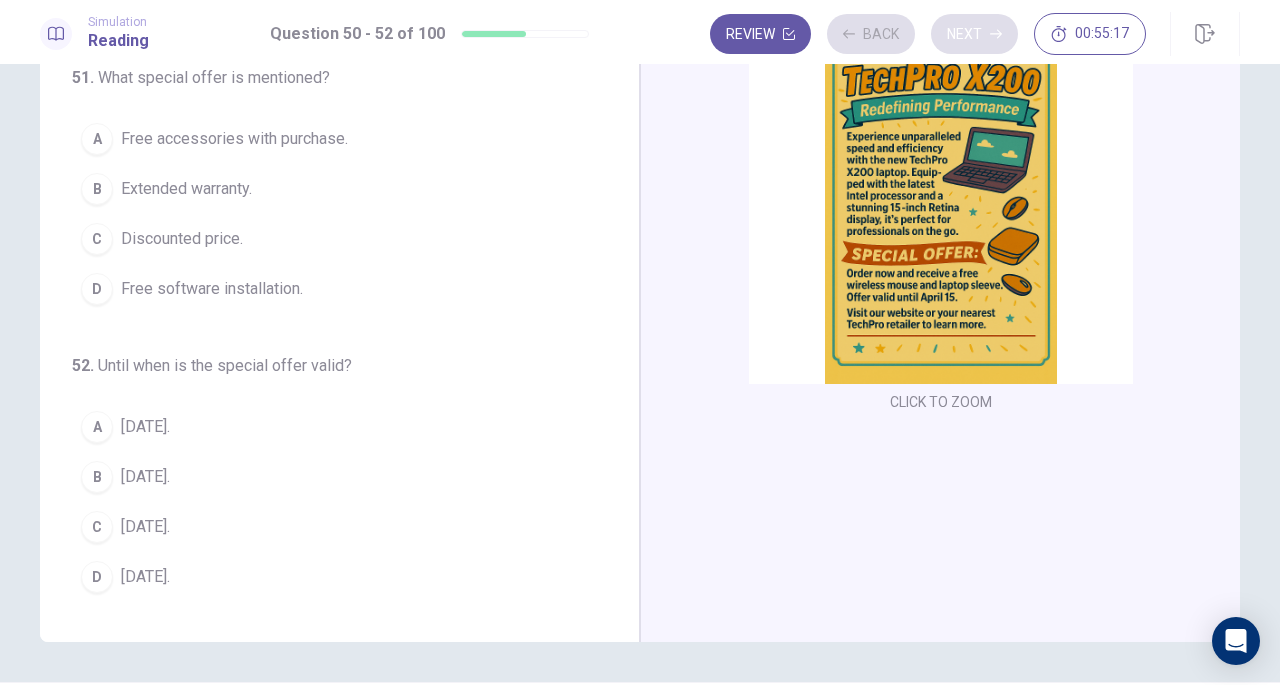 scroll, scrollTop: 200, scrollLeft: 0, axis: vertical 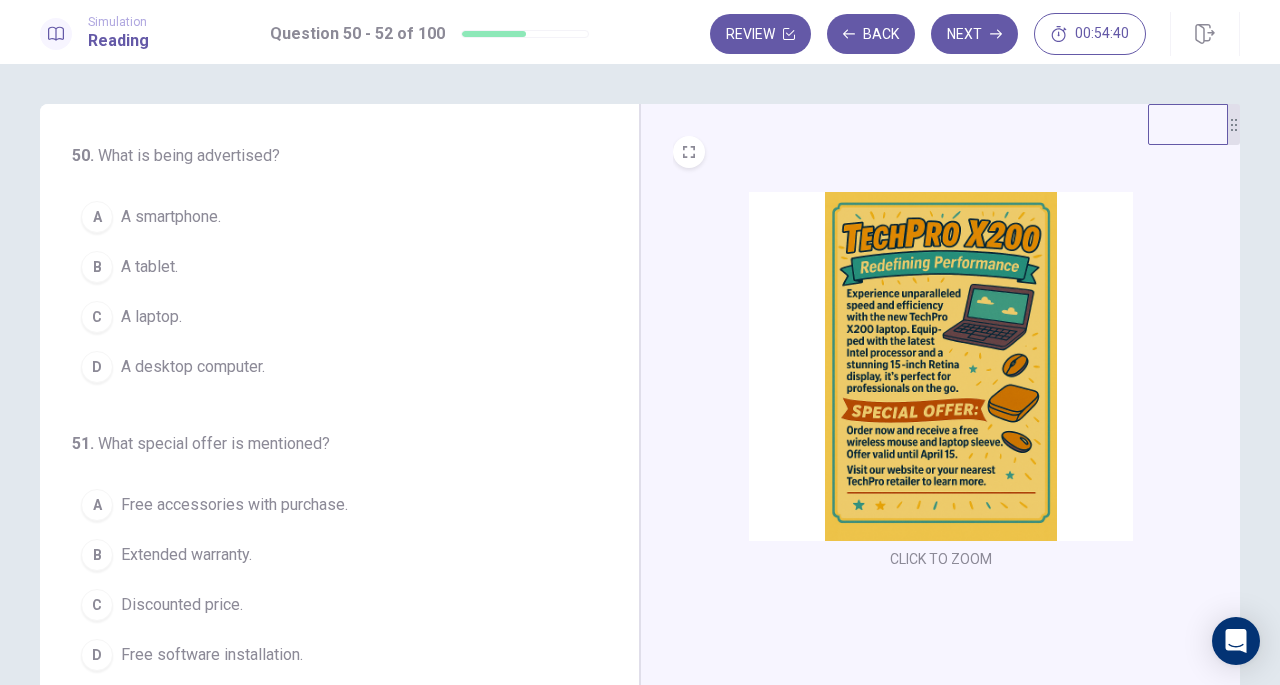 click on "A laptop." at bounding box center (151, 317) 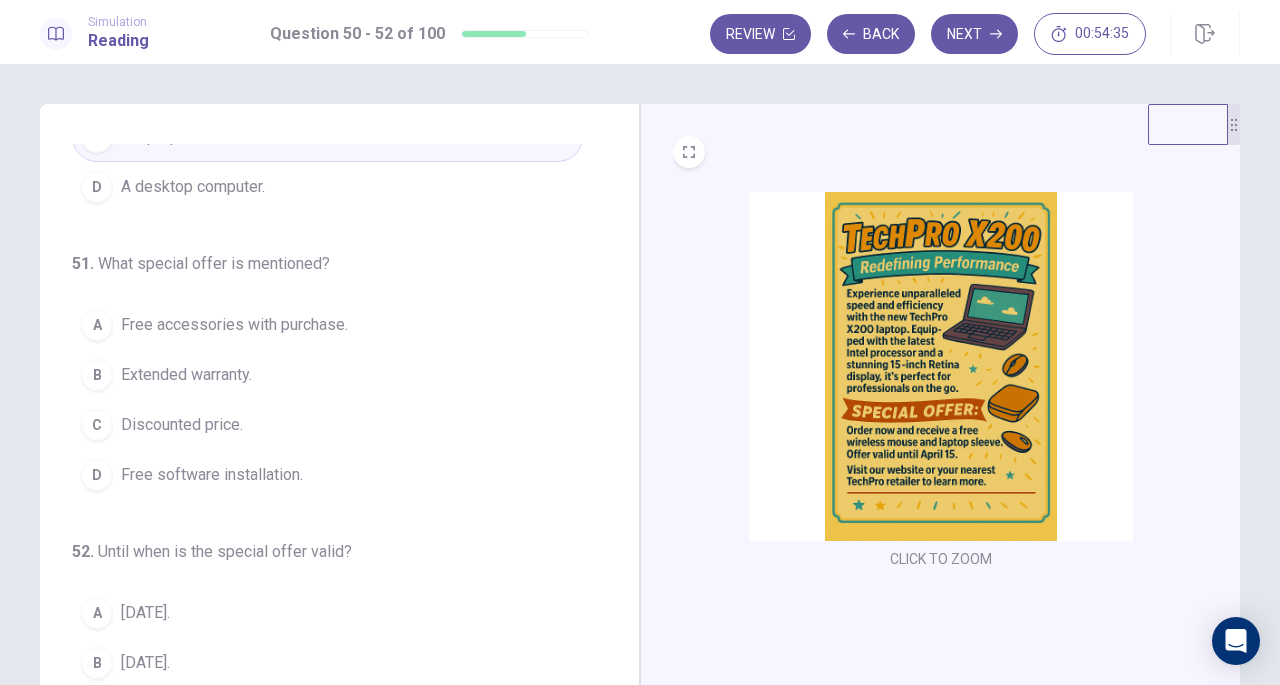 scroll, scrollTop: 182, scrollLeft: 0, axis: vertical 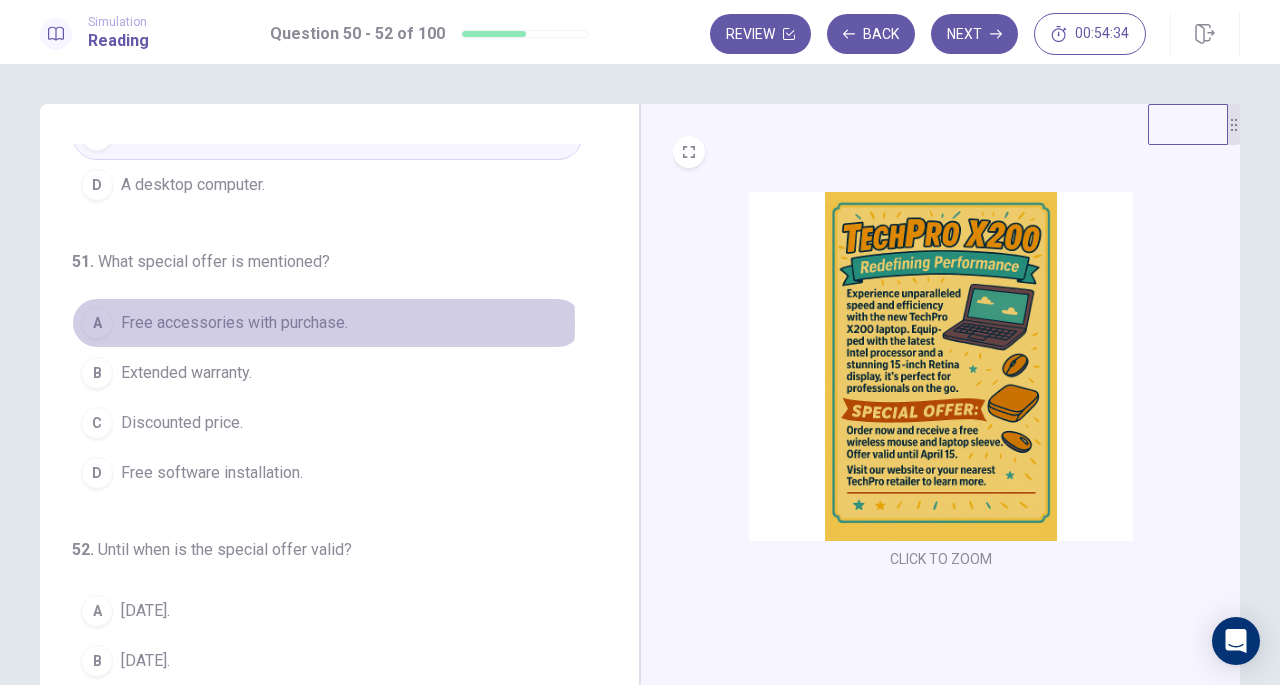 click on "Free accessories with purchase." at bounding box center [234, 323] 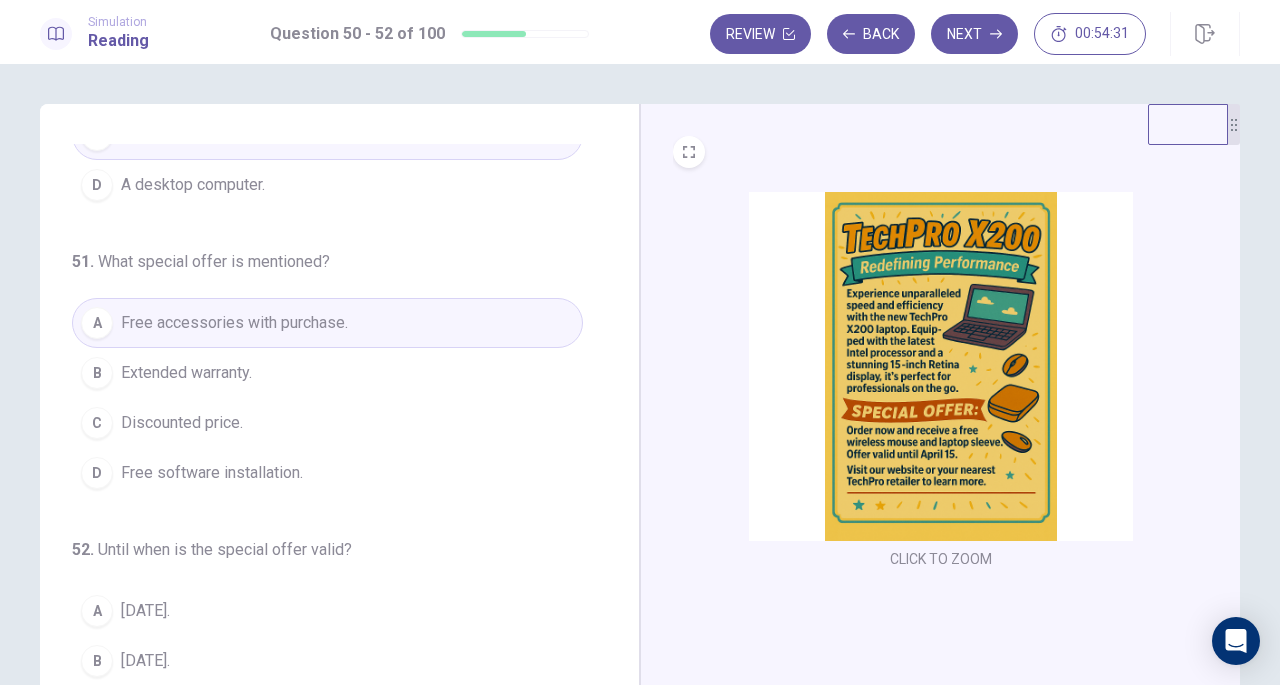 scroll, scrollTop: 200, scrollLeft: 0, axis: vertical 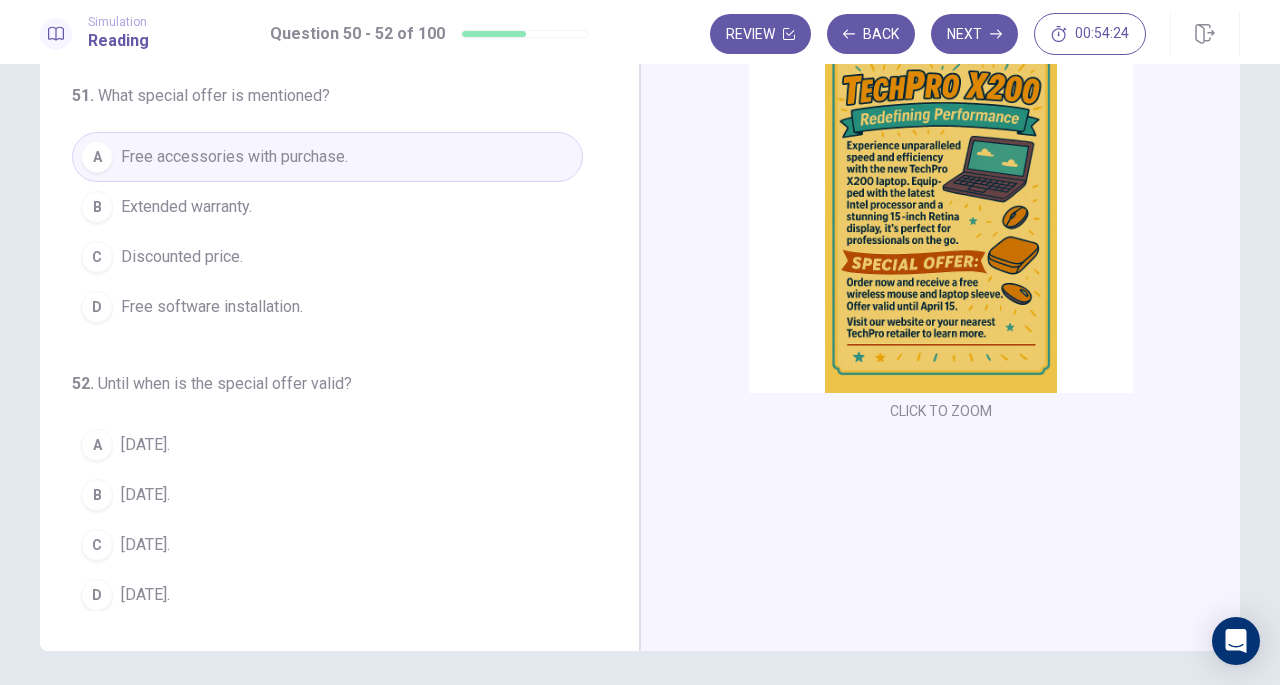 click on "April 15." at bounding box center [145, 545] 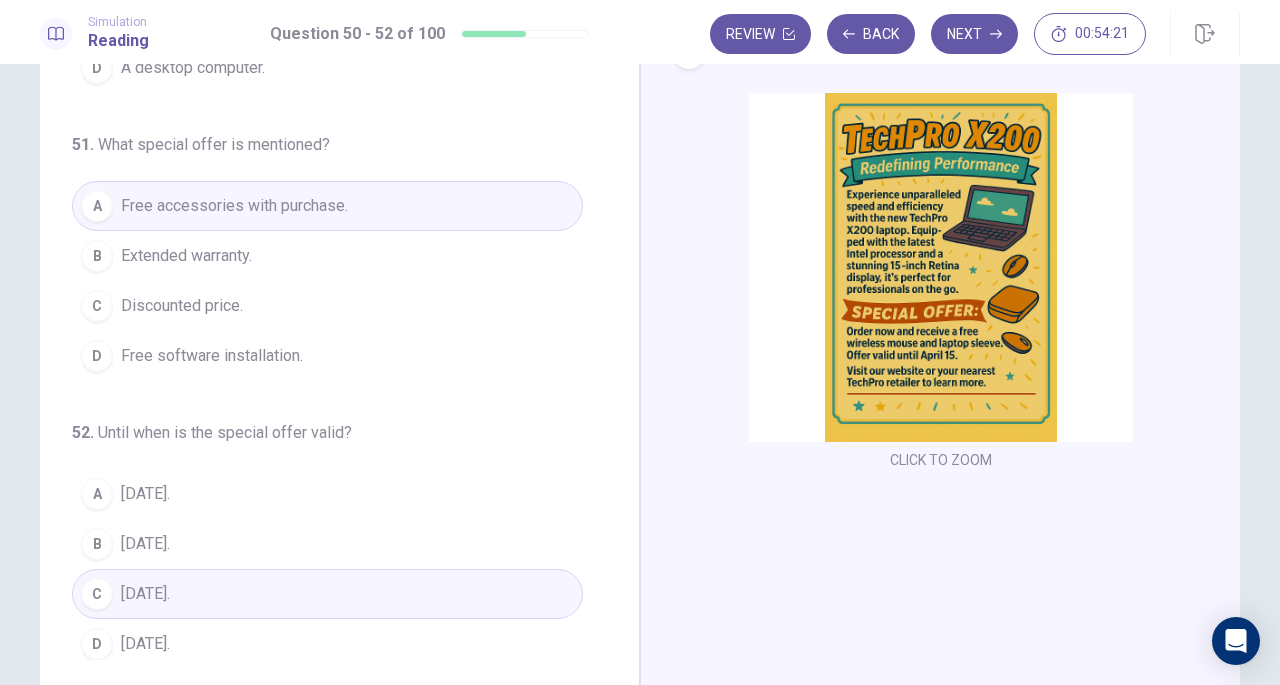 scroll, scrollTop: 0, scrollLeft: 0, axis: both 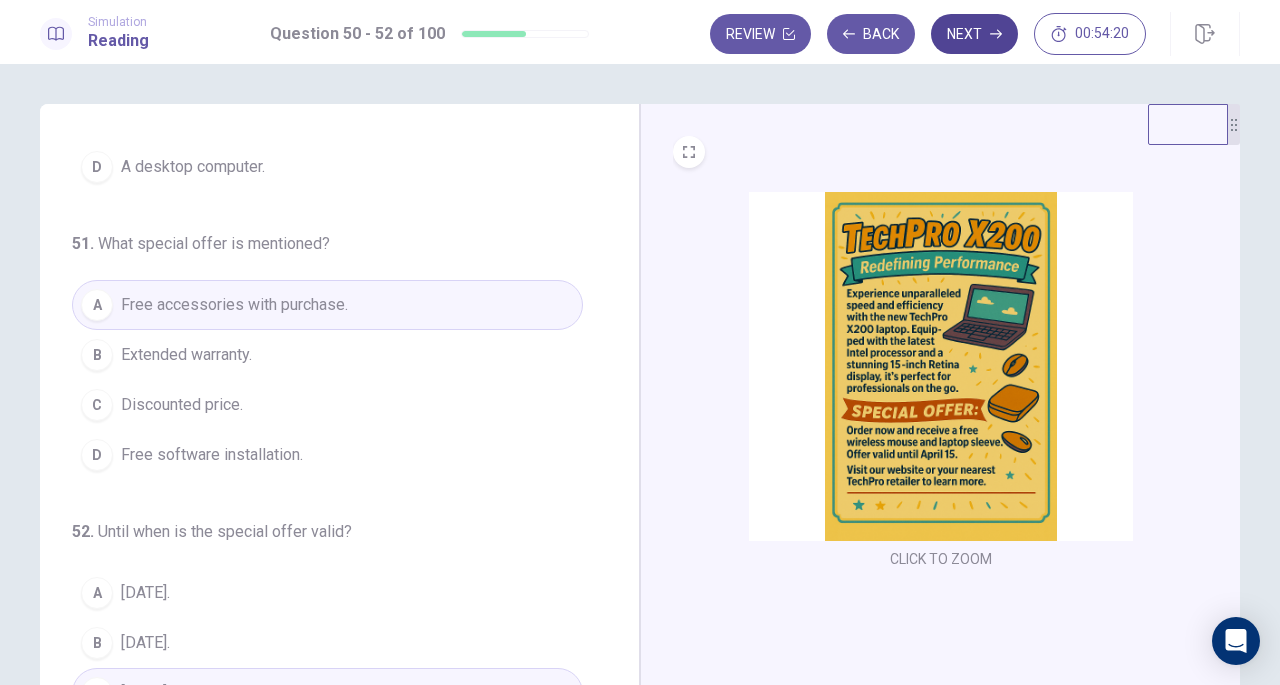click on "Next" at bounding box center (974, 34) 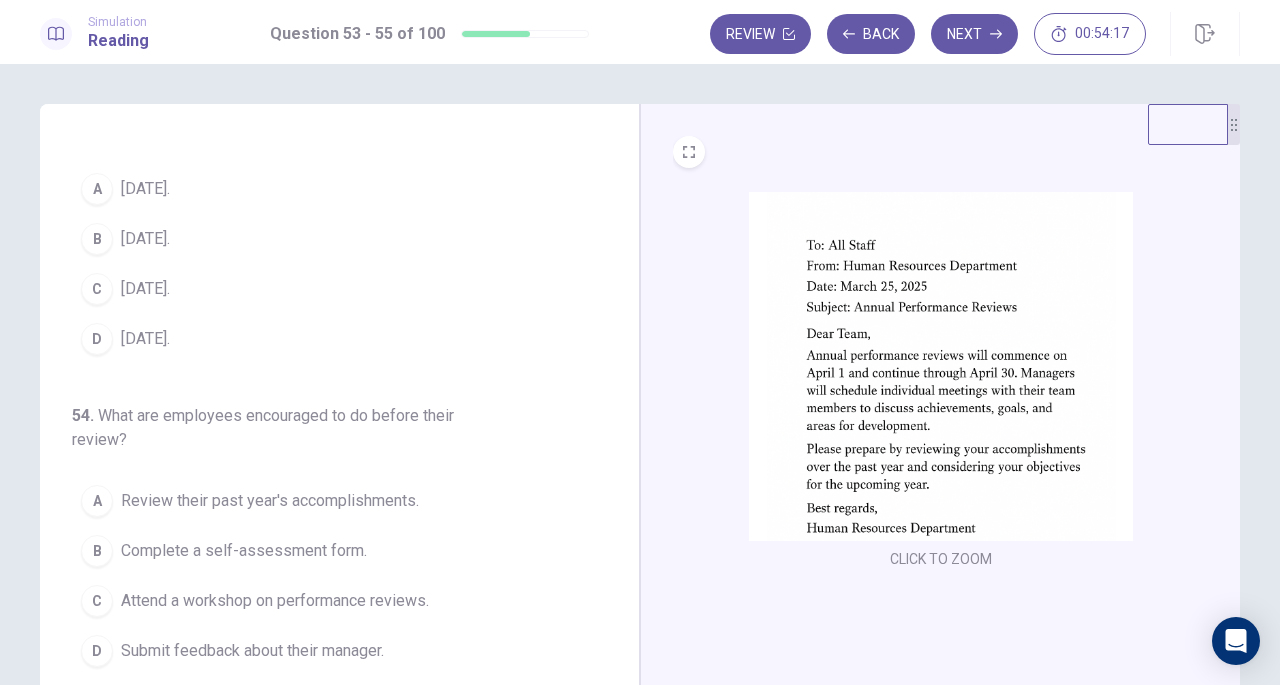 scroll, scrollTop: 0, scrollLeft: 0, axis: both 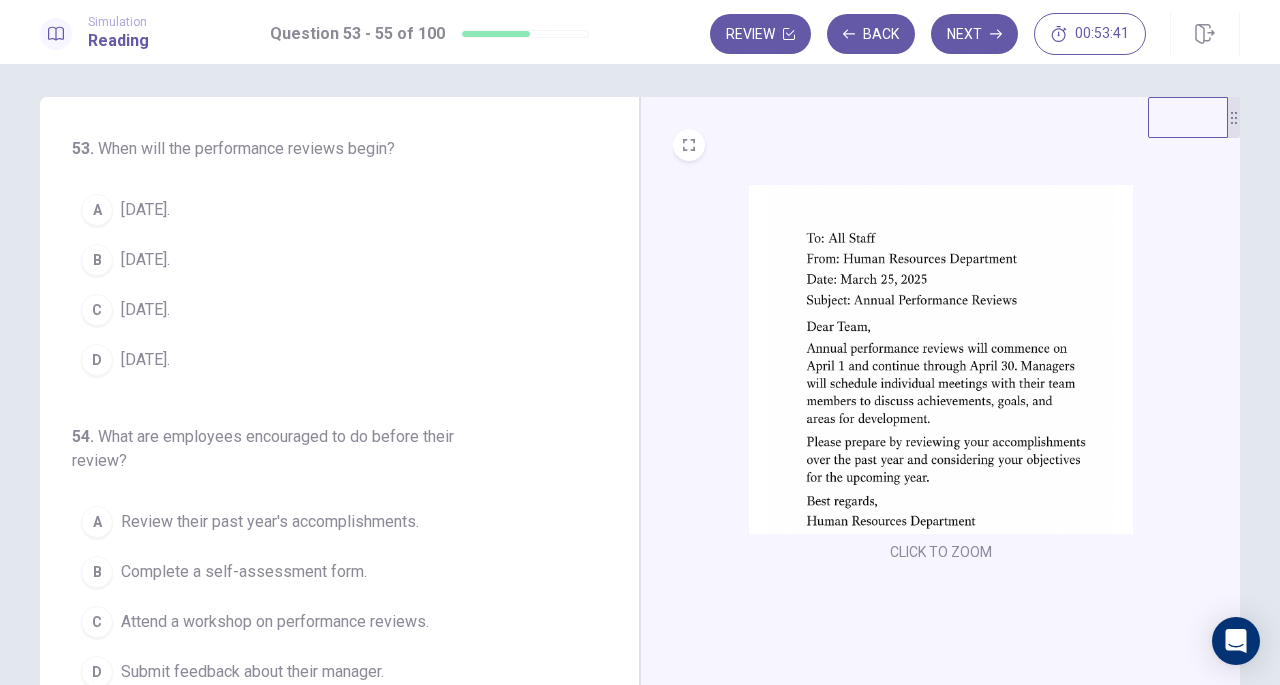 click on "A April 1." at bounding box center (327, 210) 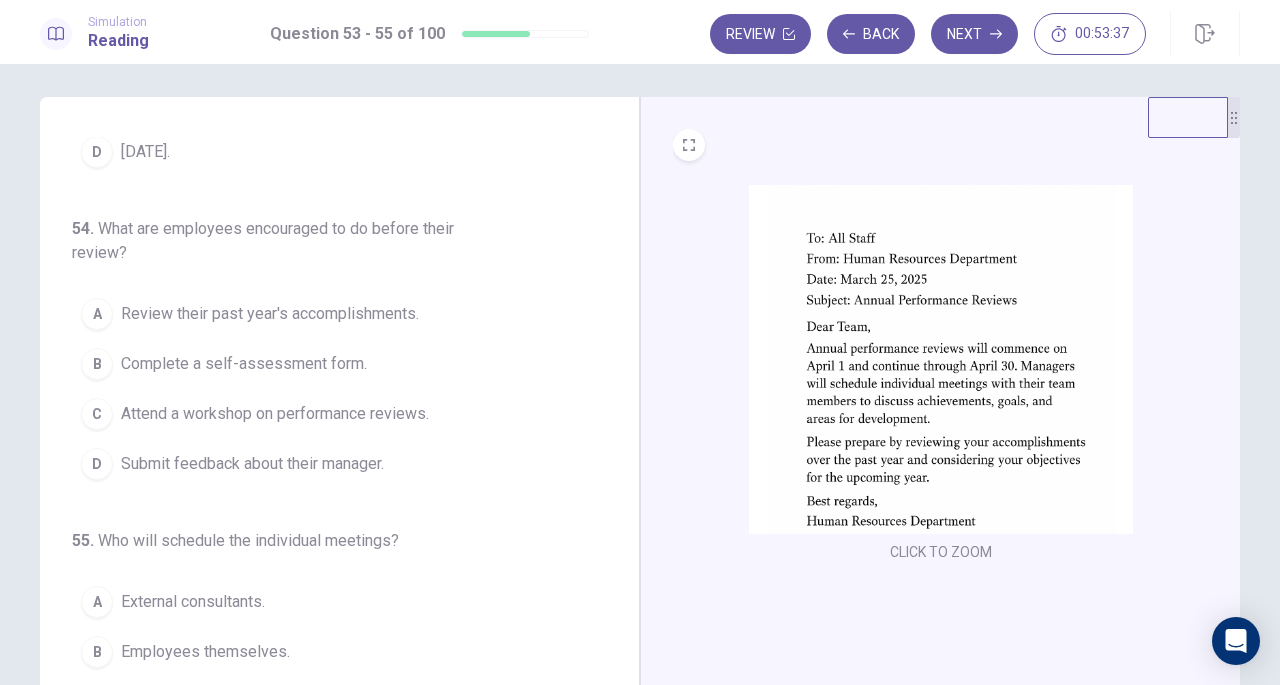 scroll, scrollTop: 207, scrollLeft: 0, axis: vertical 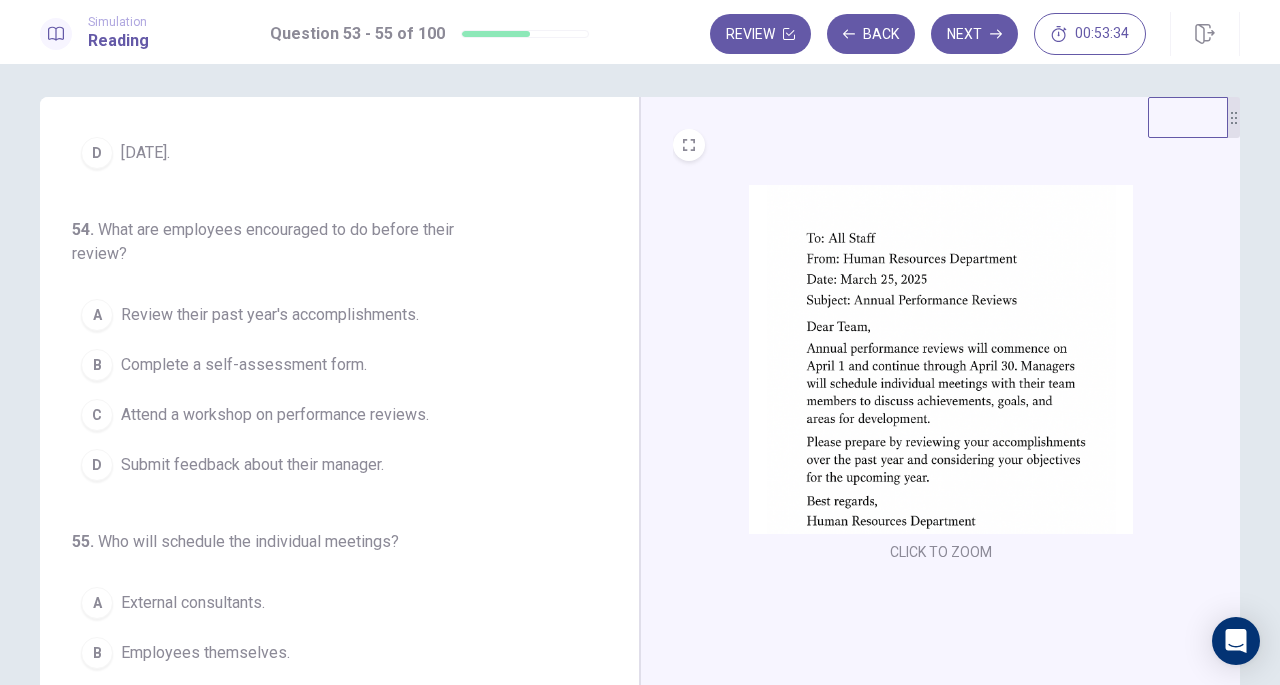 click on "Review their past year's accomplishments." at bounding box center [270, 315] 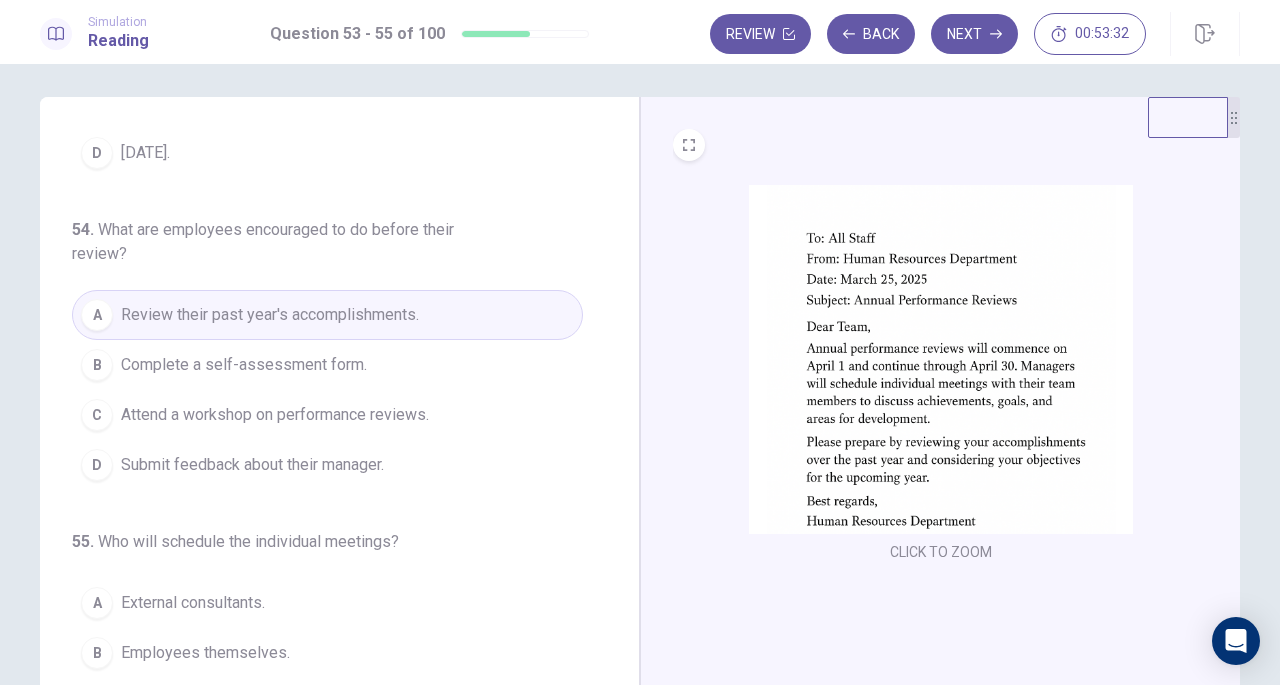 scroll, scrollTop: 224, scrollLeft: 0, axis: vertical 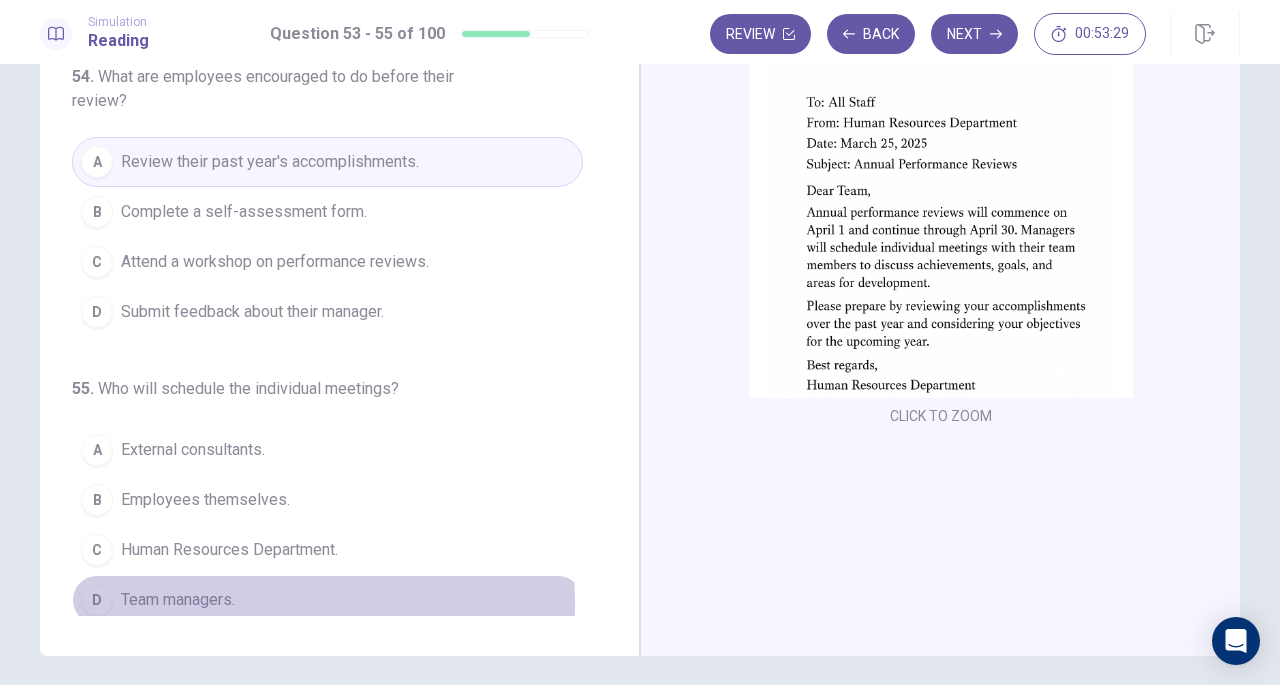 click on "Team managers." at bounding box center (178, 600) 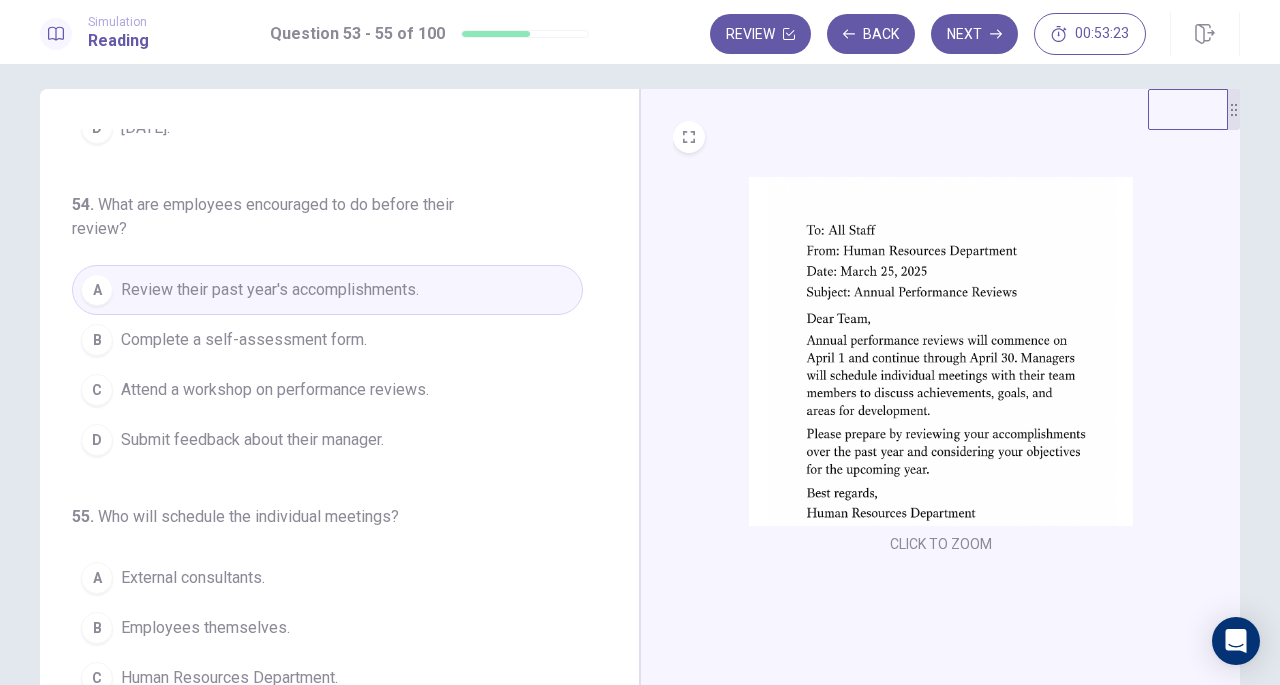 scroll, scrollTop: 0, scrollLeft: 0, axis: both 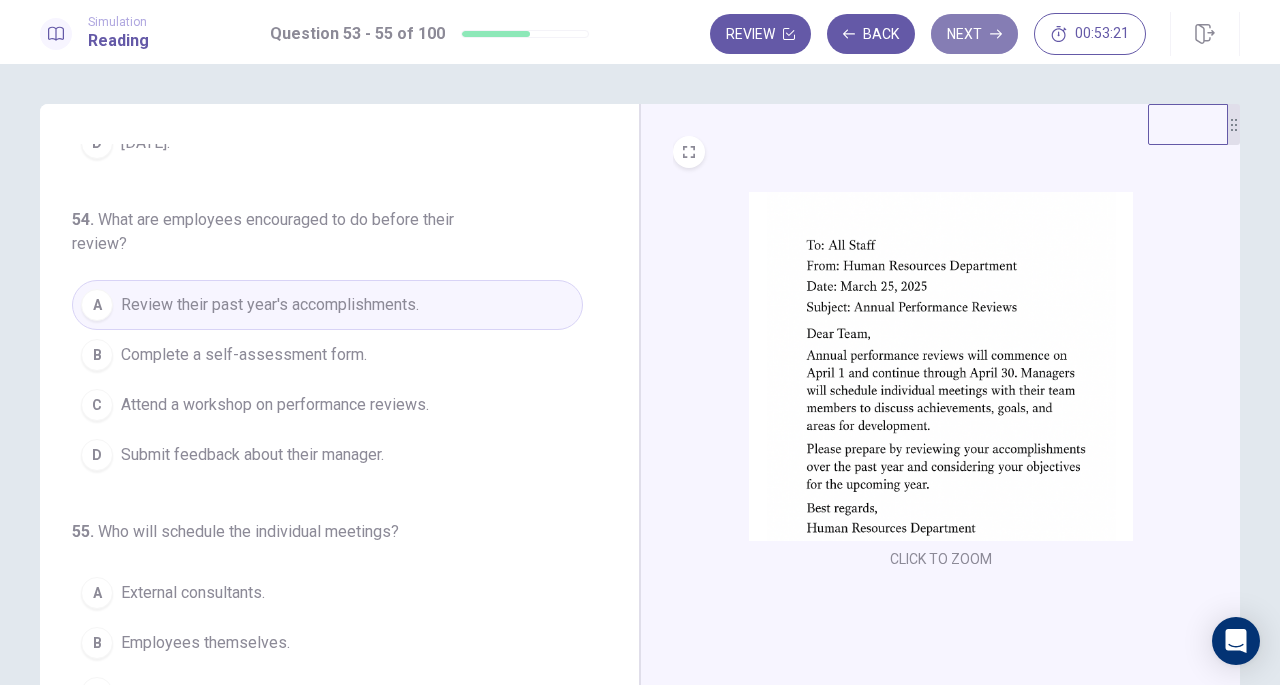 click on "Next" at bounding box center [974, 34] 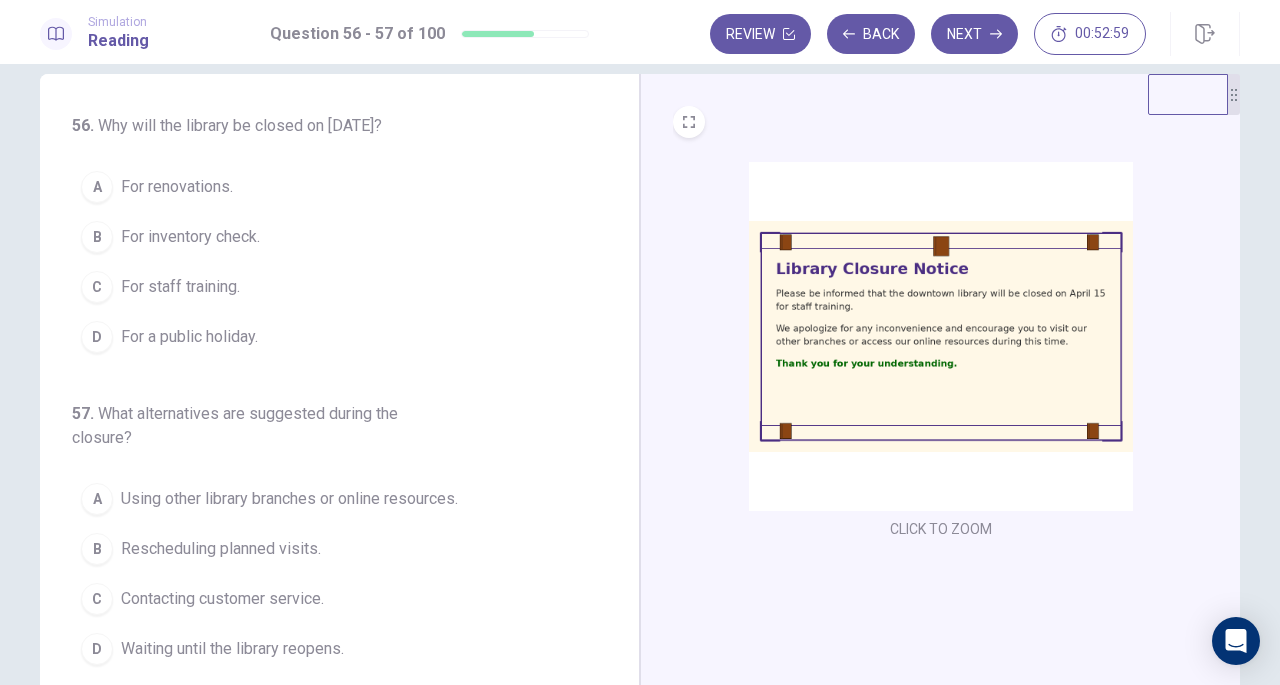 scroll, scrollTop: 31, scrollLeft: 0, axis: vertical 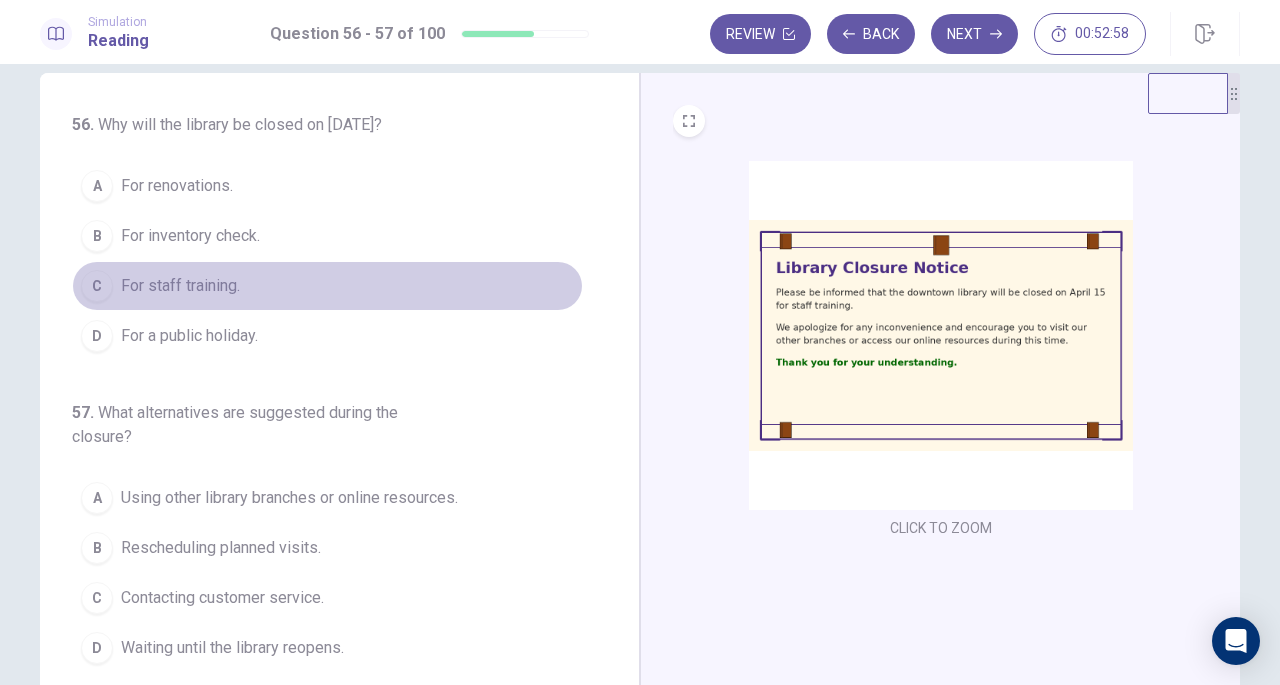 click on "For staff training." at bounding box center [180, 286] 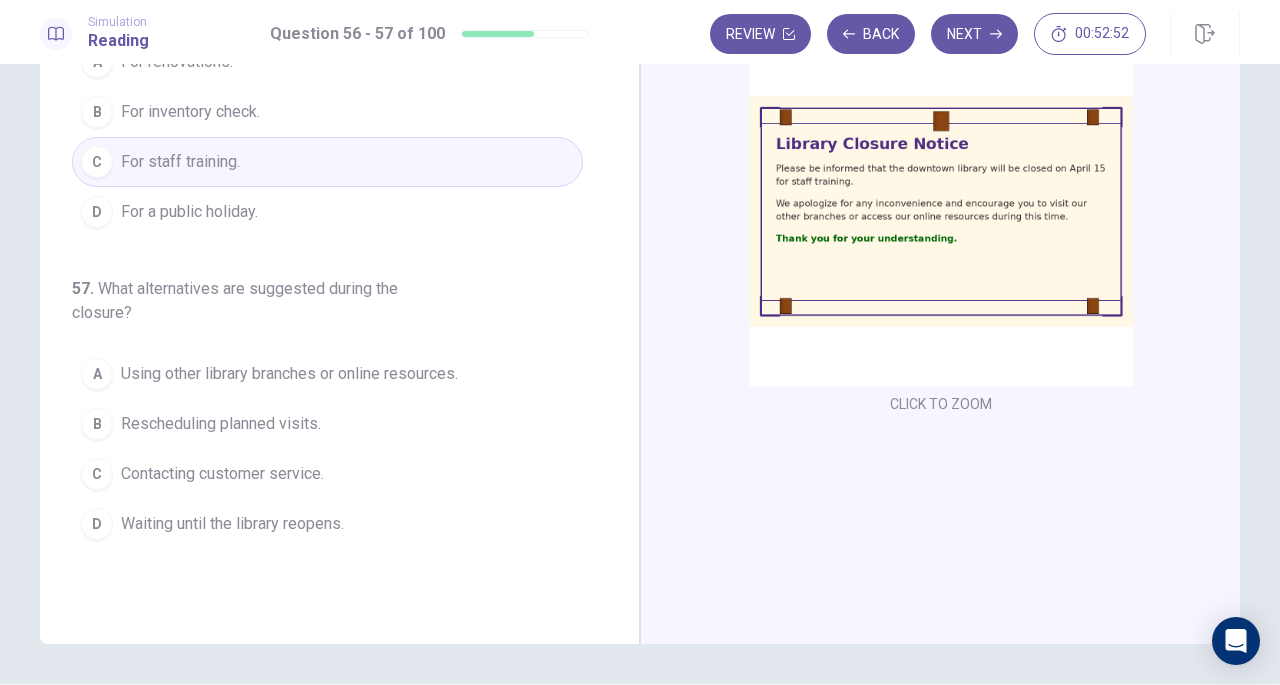 scroll, scrollTop: 156, scrollLeft: 0, axis: vertical 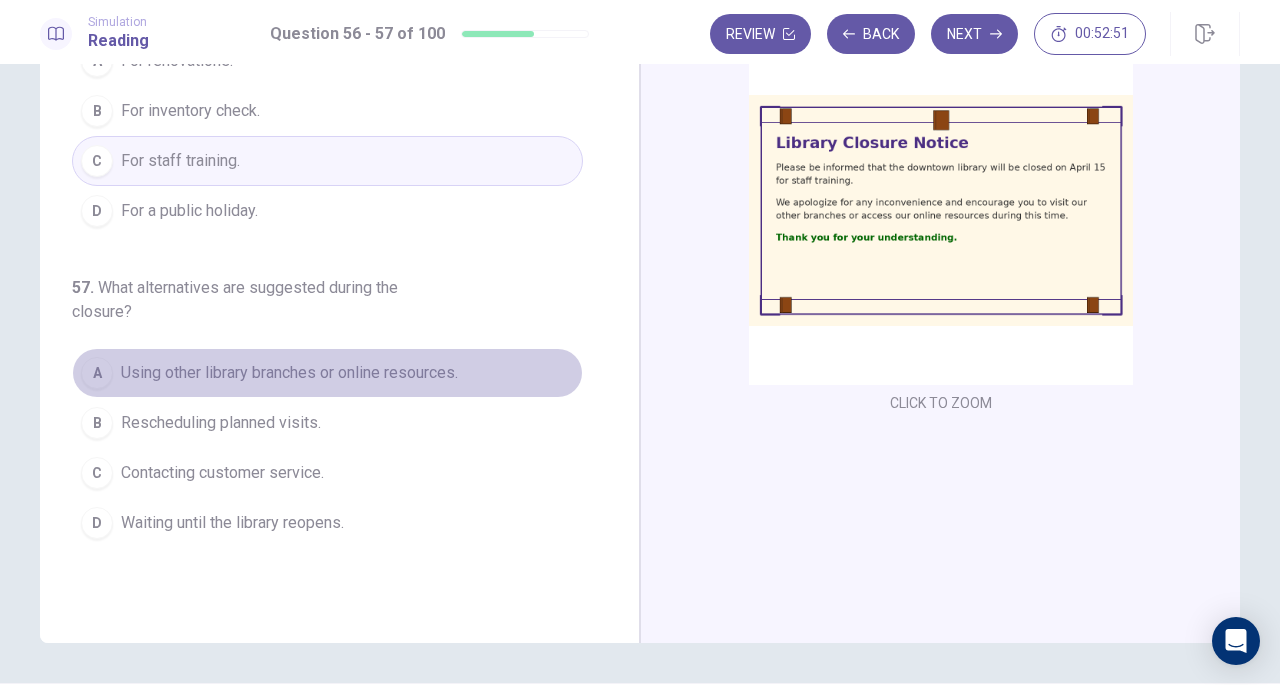 click on "A Using other library branches or online resources." at bounding box center [327, 373] 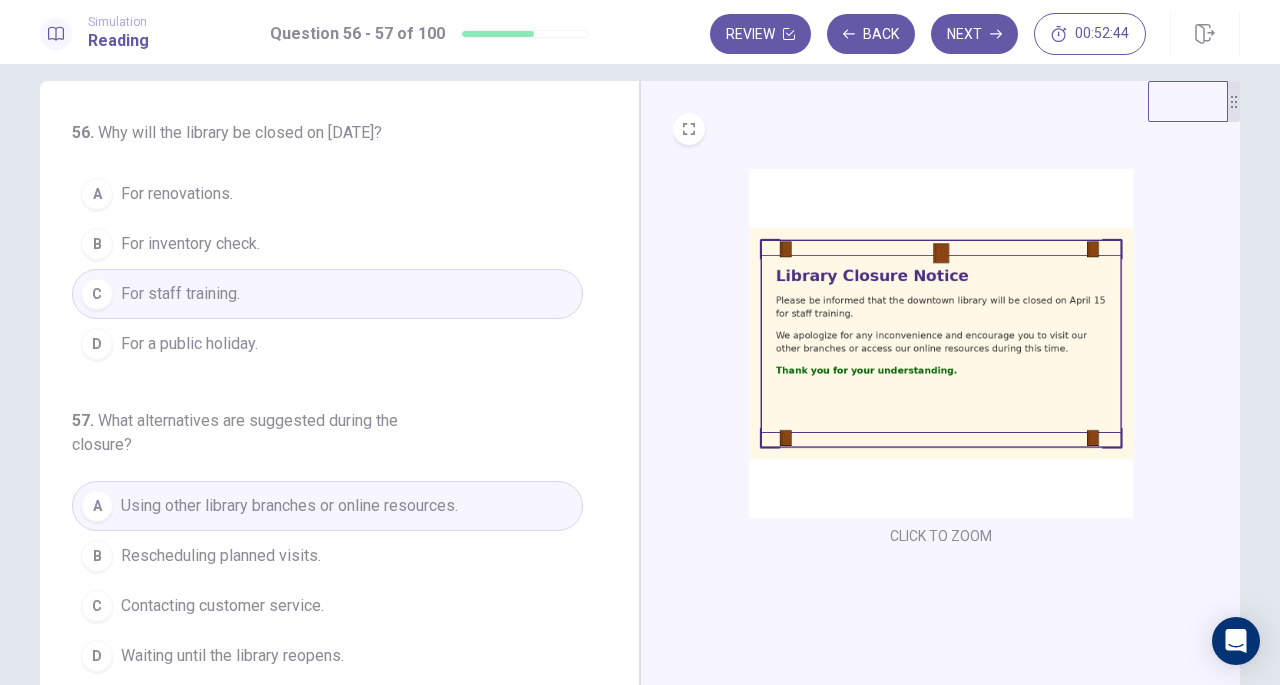 scroll, scrollTop: 0, scrollLeft: 0, axis: both 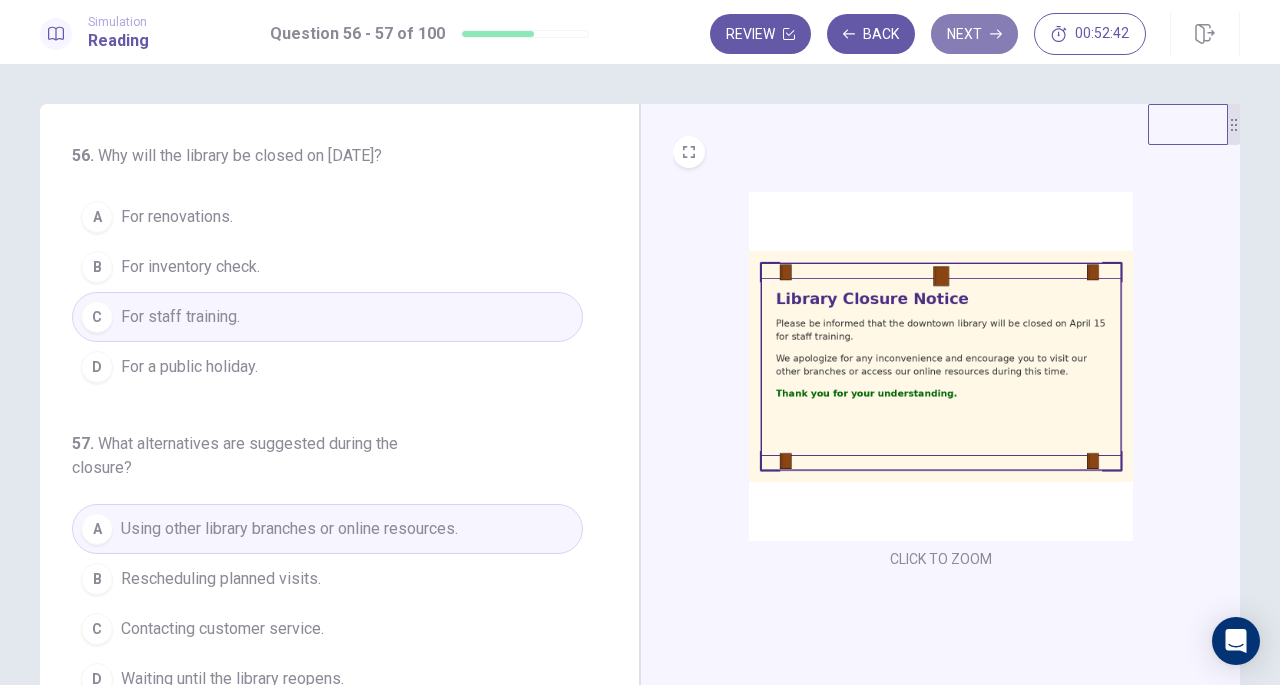 click on "Next" at bounding box center [974, 34] 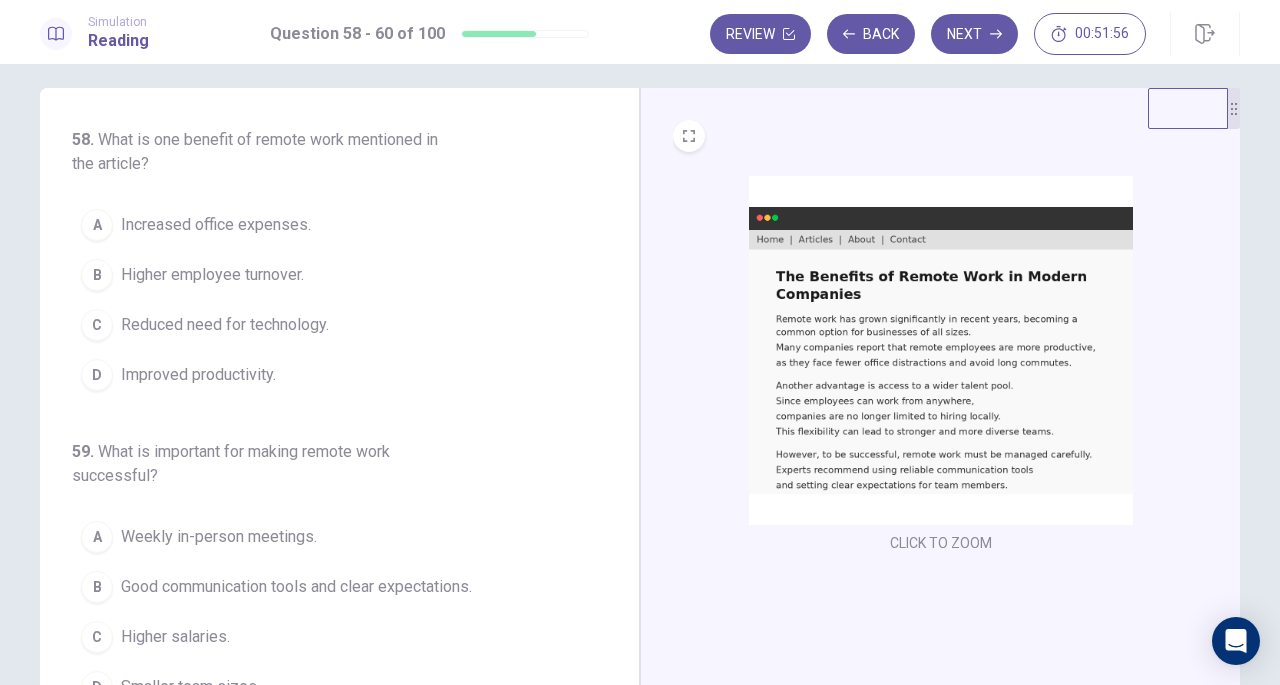 scroll, scrollTop: 15, scrollLeft: 0, axis: vertical 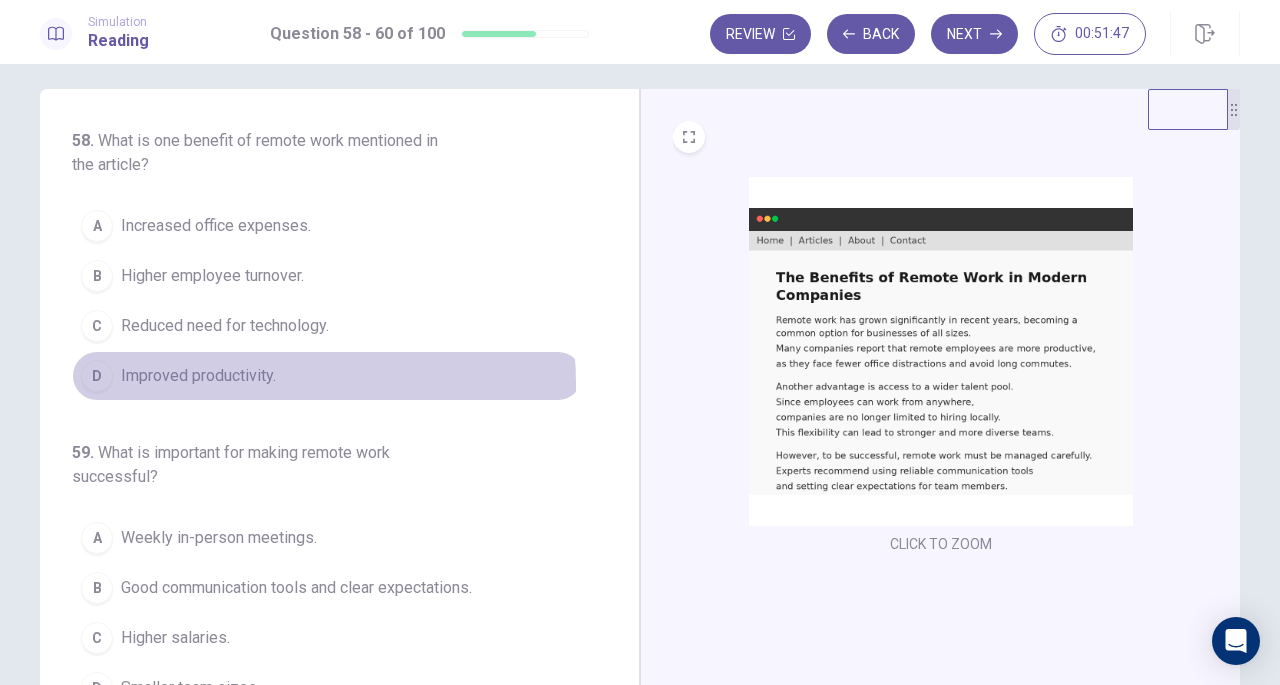 click on "Improved productivity." at bounding box center [198, 376] 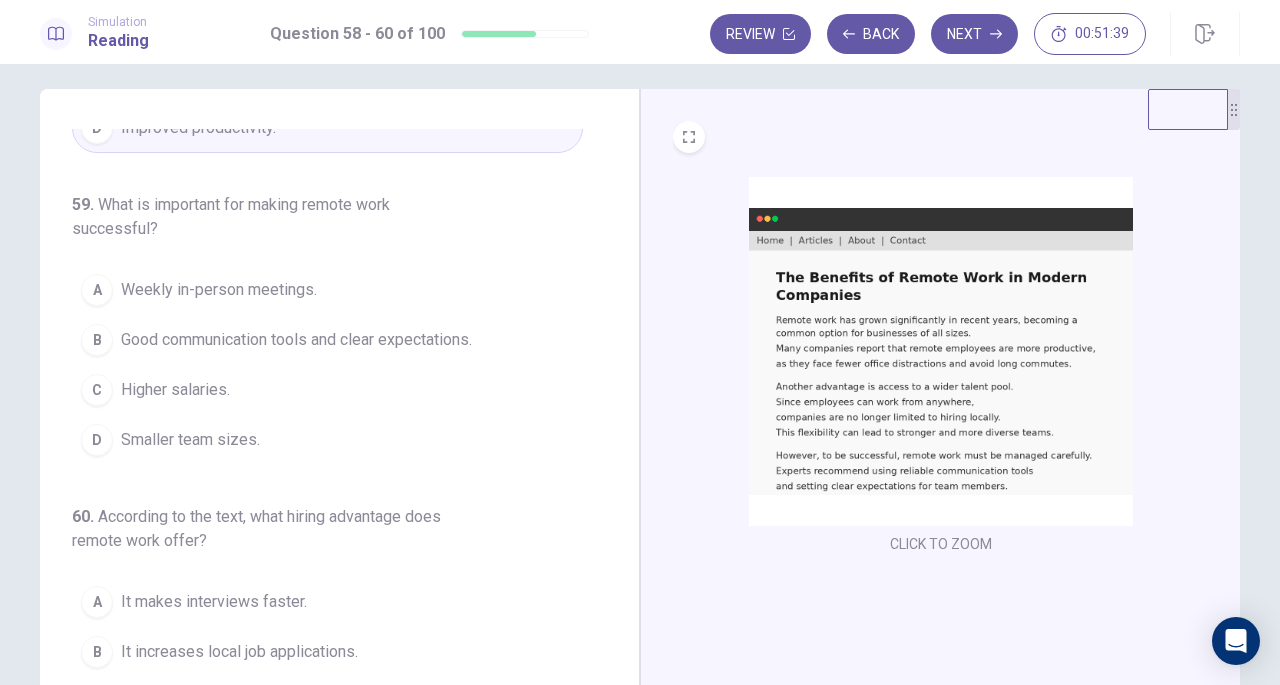 scroll, scrollTop: 253, scrollLeft: 0, axis: vertical 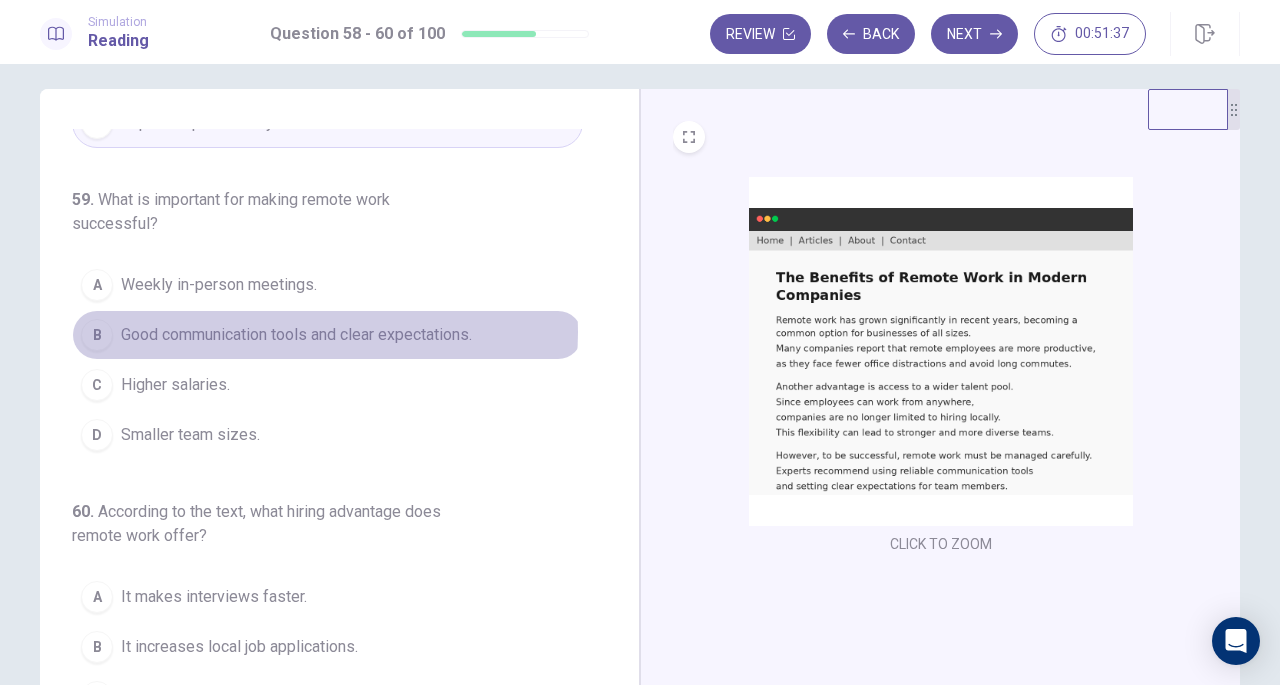 click on "Good communication tools and clear expectations." at bounding box center (296, 335) 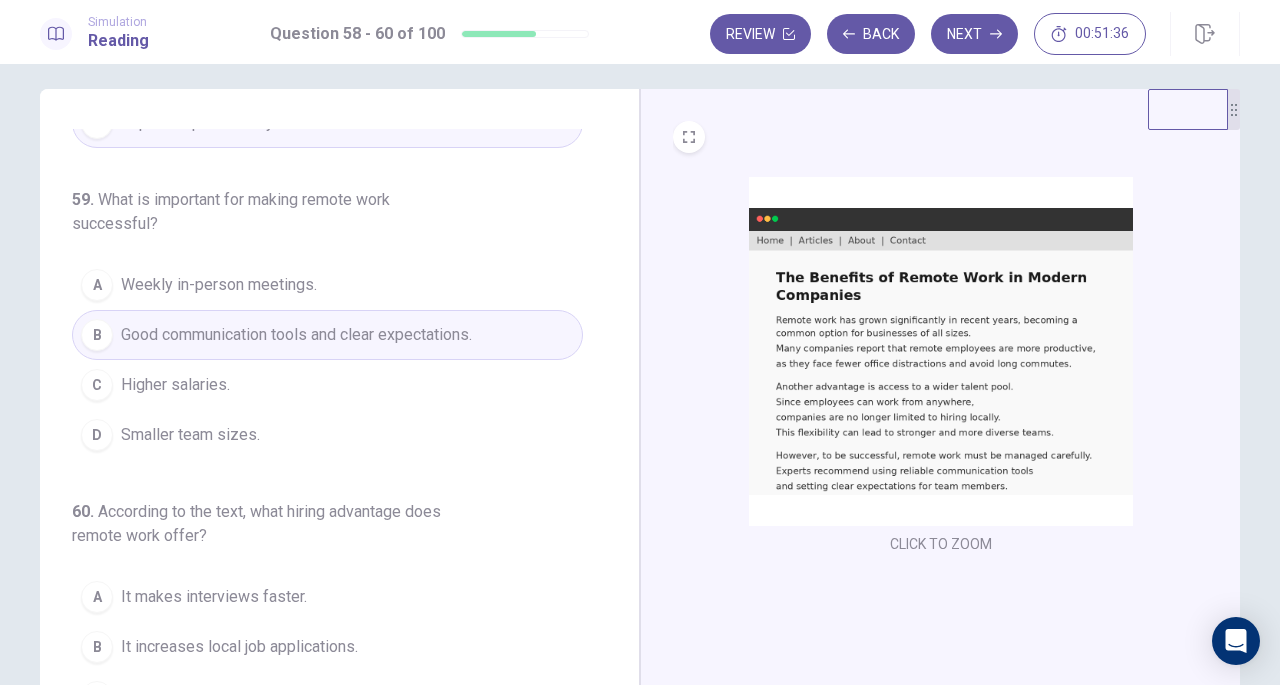 scroll, scrollTop: 272, scrollLeft: 0, axis: vertical 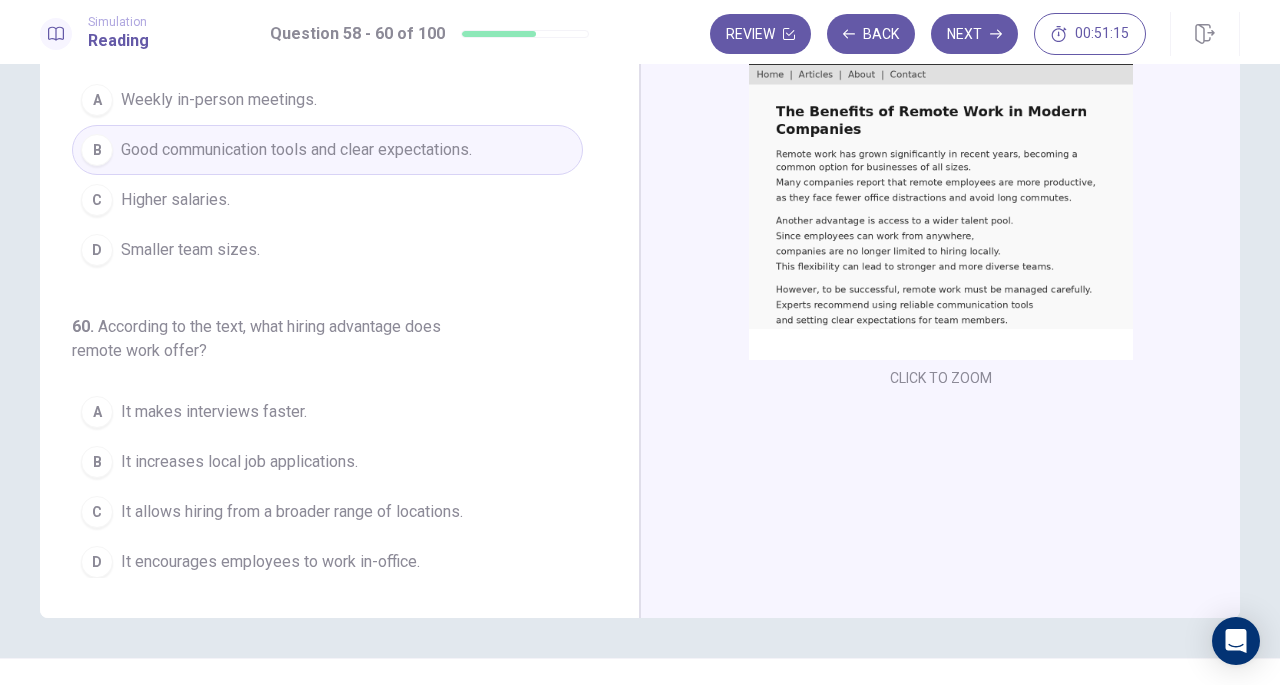 drag, startPoint x: 63, startPoint y: 513, endPoint x: 108, endPoint y: 504, distance: 45.891174 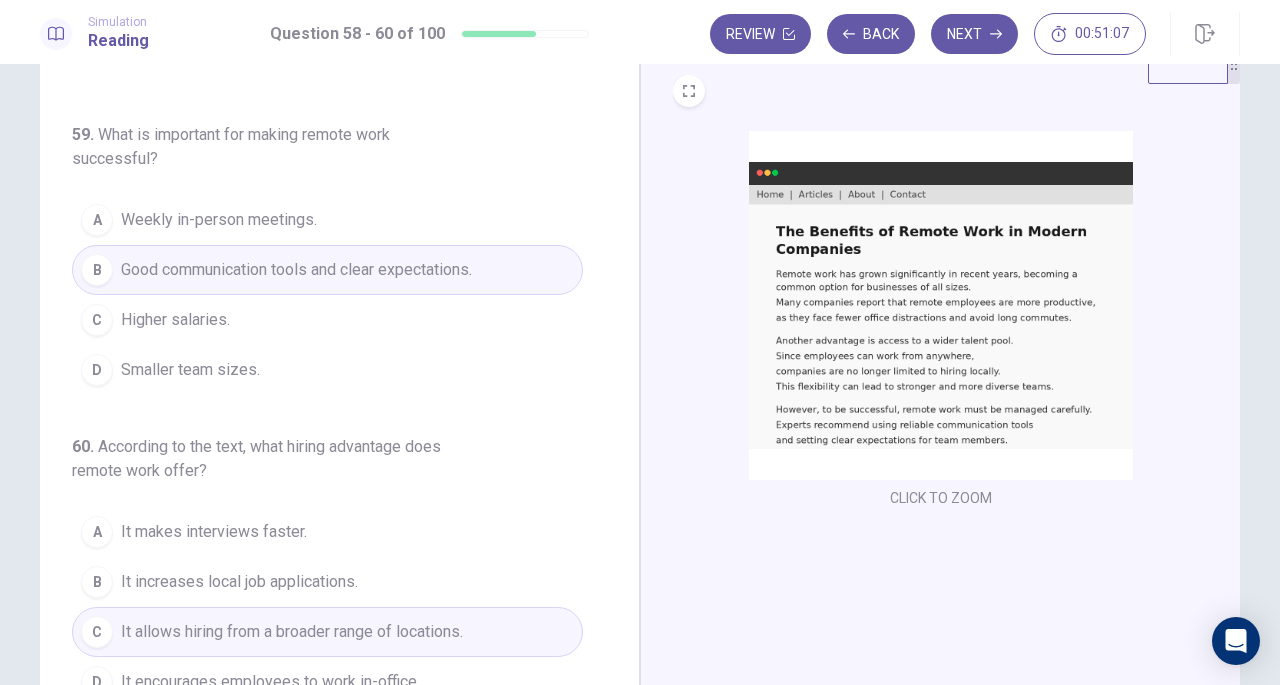 scroll, scrollTop: 0, scrollLeft: 0, axis: both 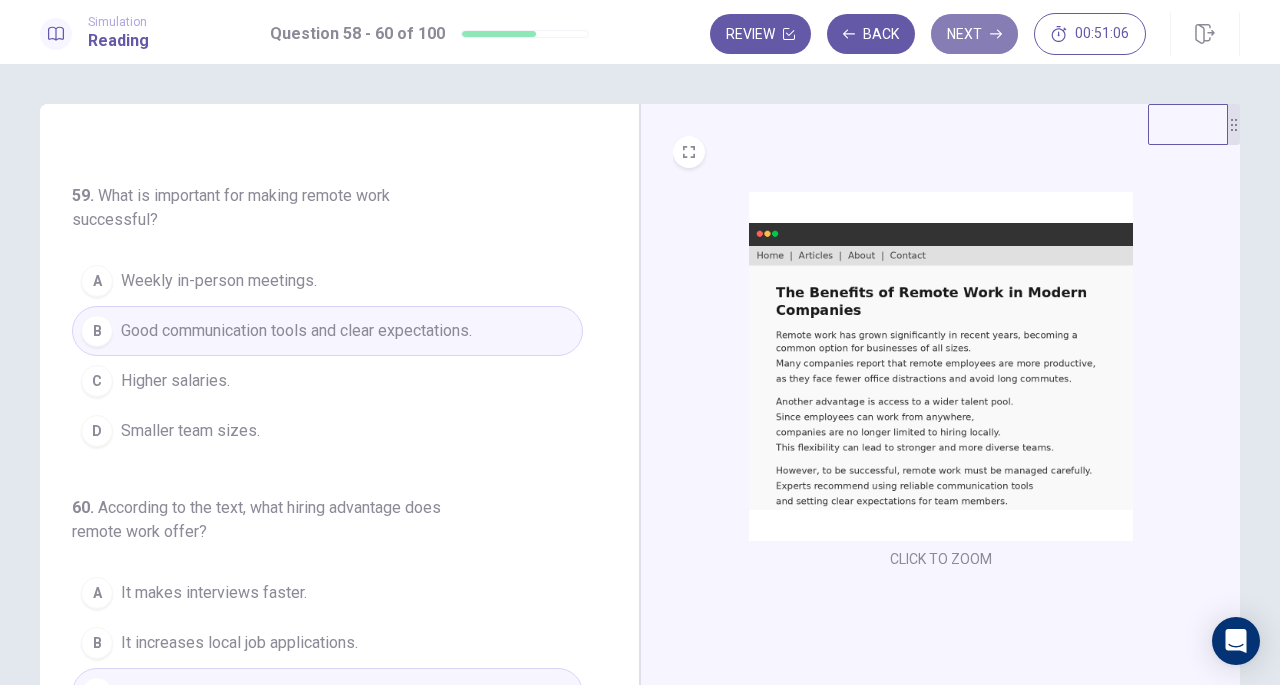 click on "Next" at bounding box center (974, 34) 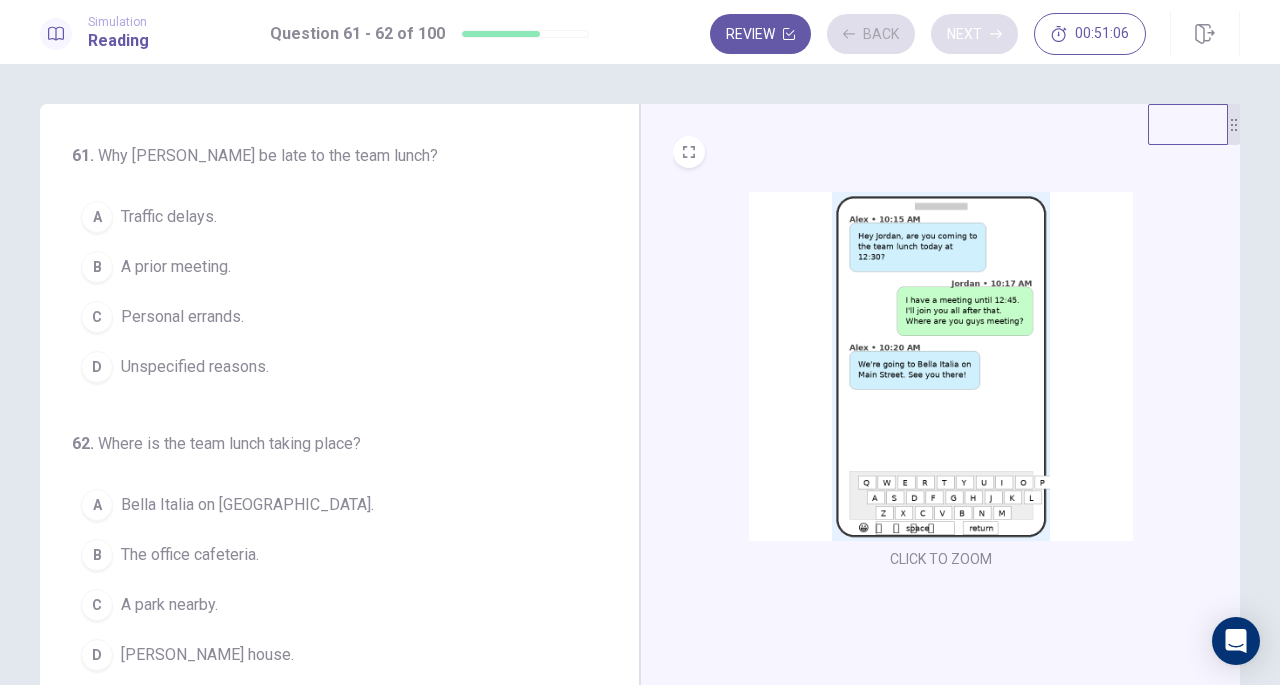 scroll, scrollTop: 0, scrollLeft: 0, axis: both 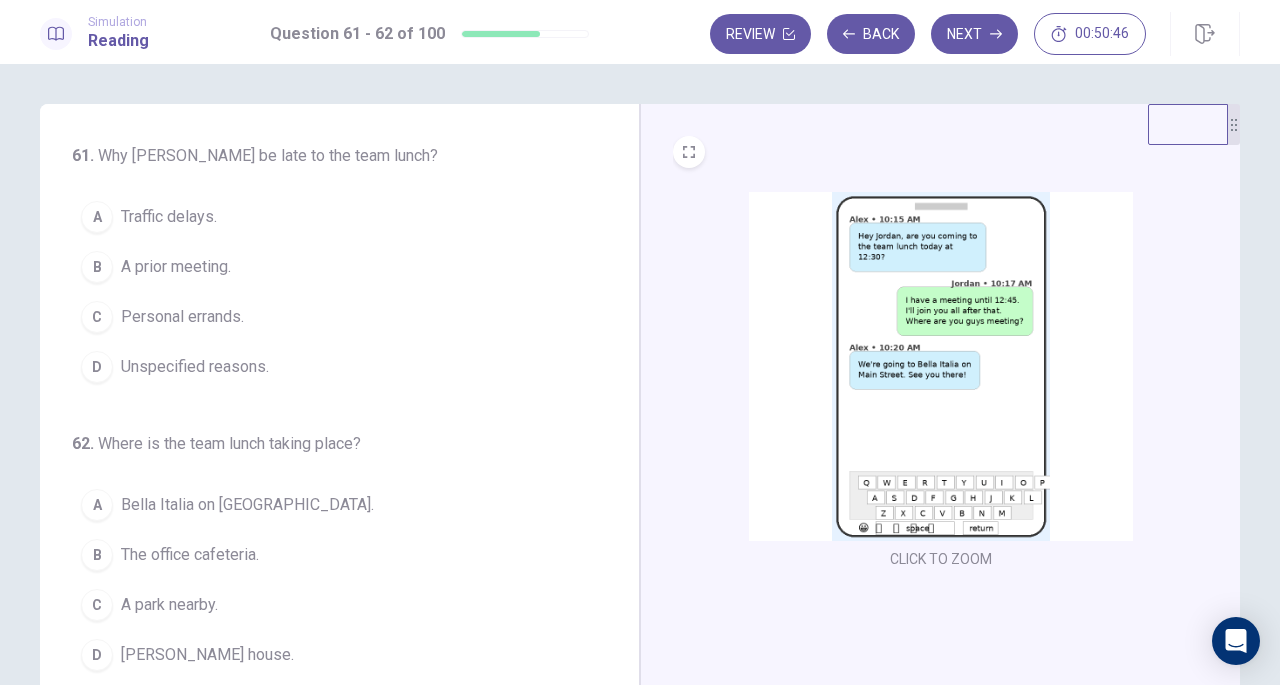click on "A prior meeting." at bounding box center [176, 267] 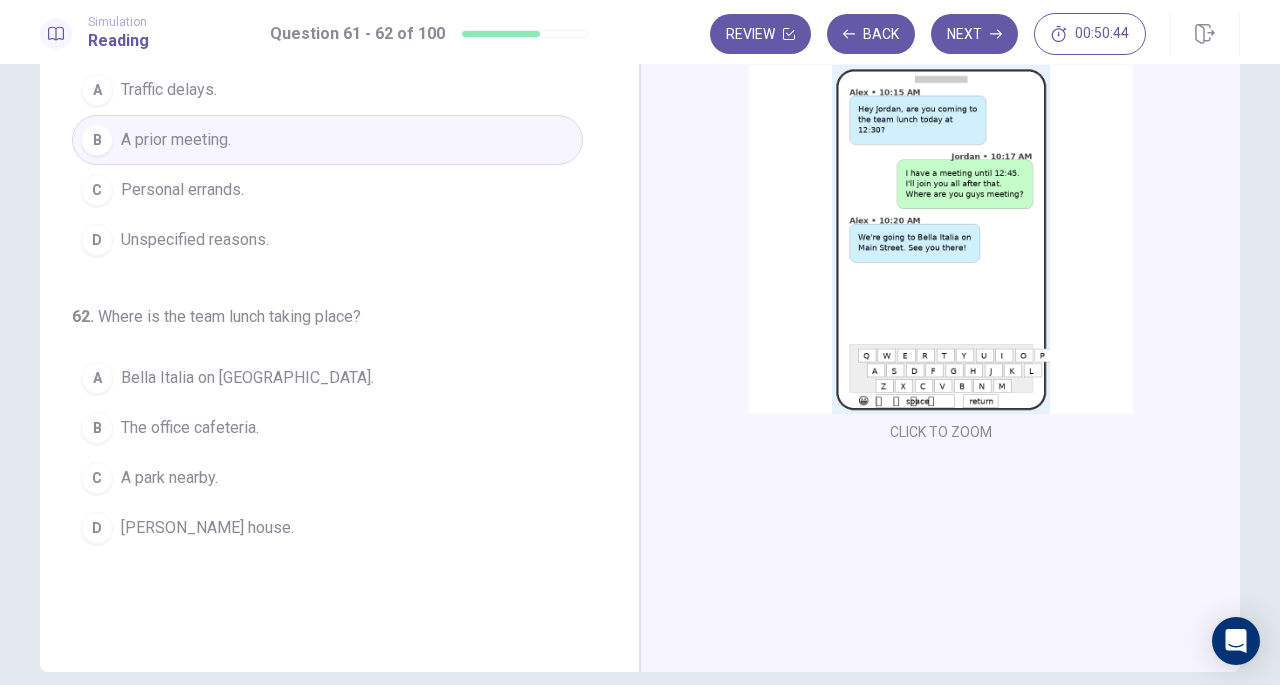 scroll, scrollTop: 130, scrollLeft: 0, axis: vertical 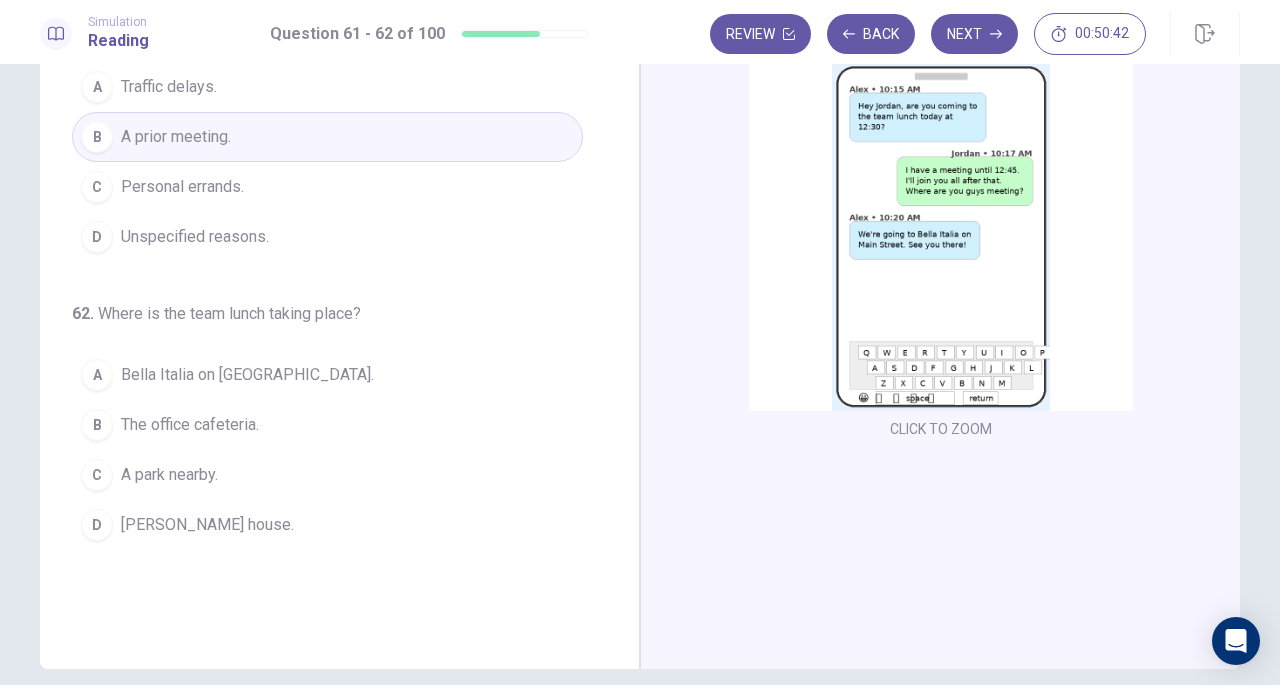 click on "Bella Italia on Main Street." at bounding box center [247, 375] 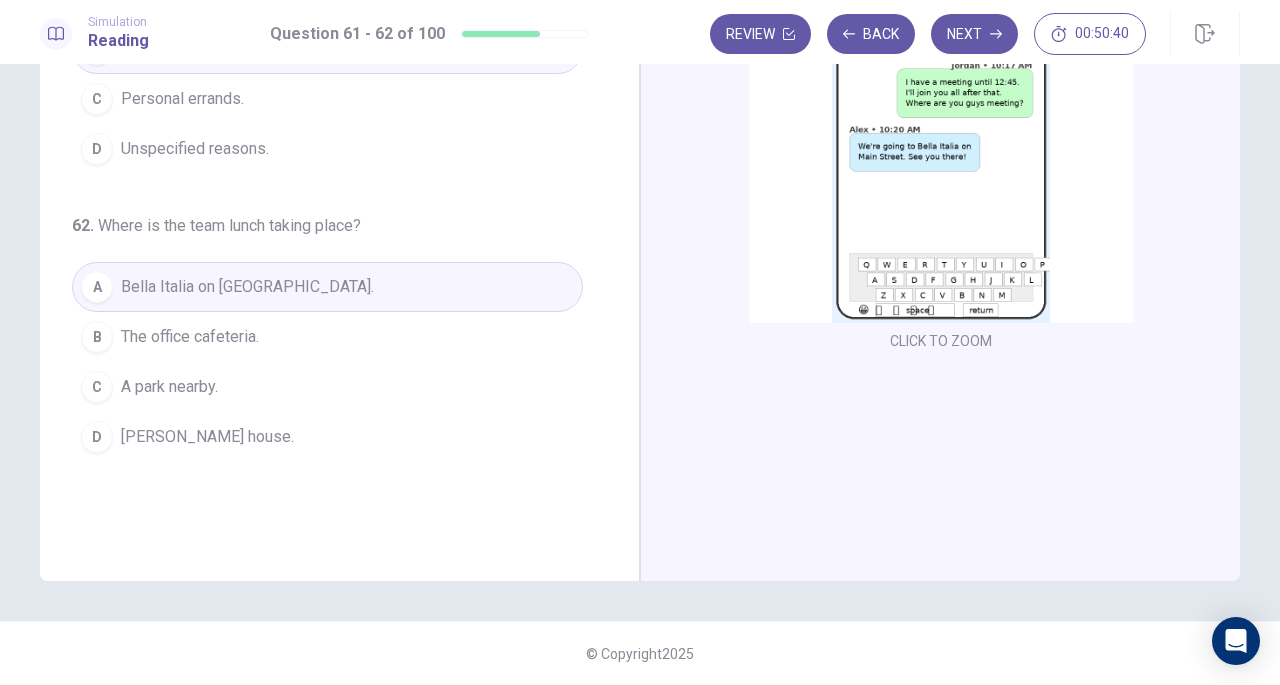 scroll, scrollTop: 0, scrollLeft: 0, axis: both 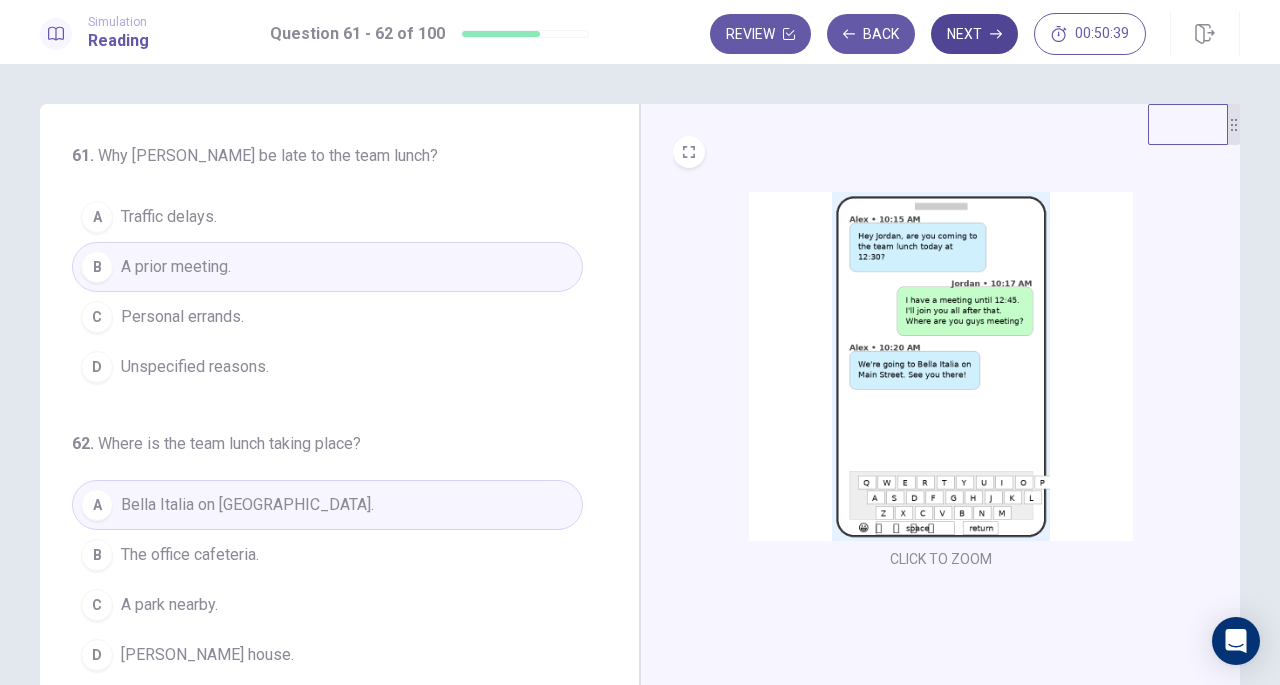 click on "Next" at bounding box center [974, 34] 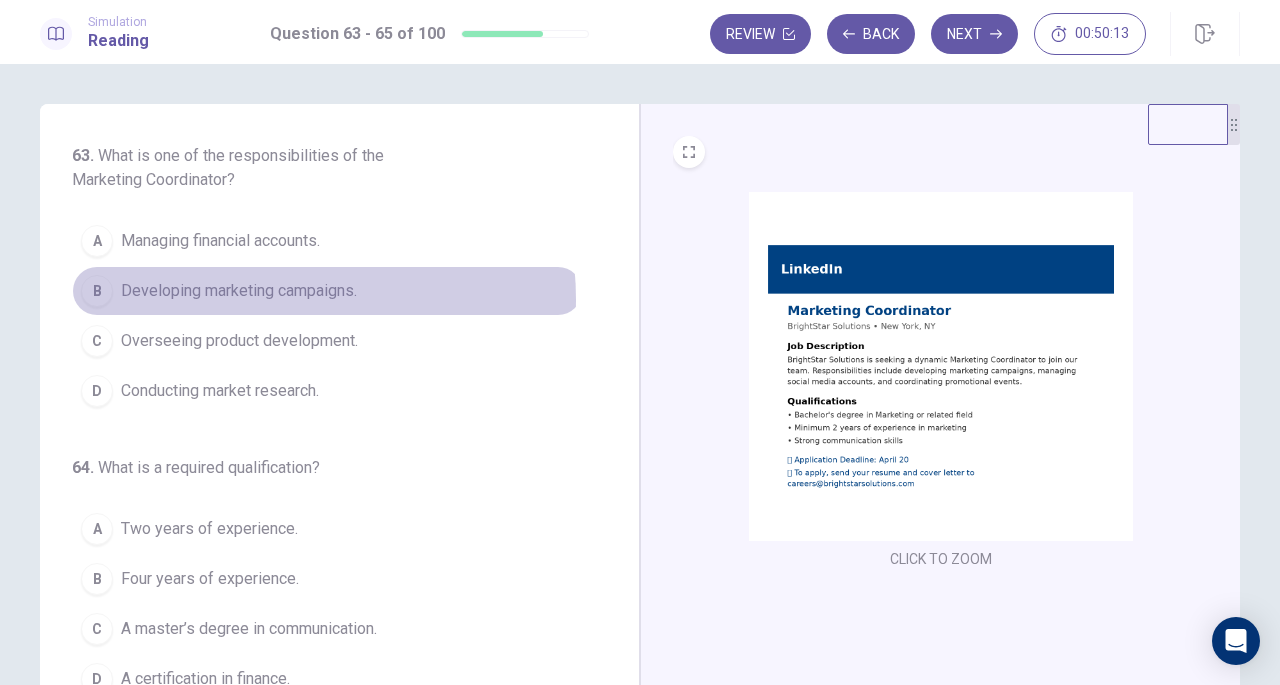 click on "Developing marketing campaigns." at bounding box center [239, 291] 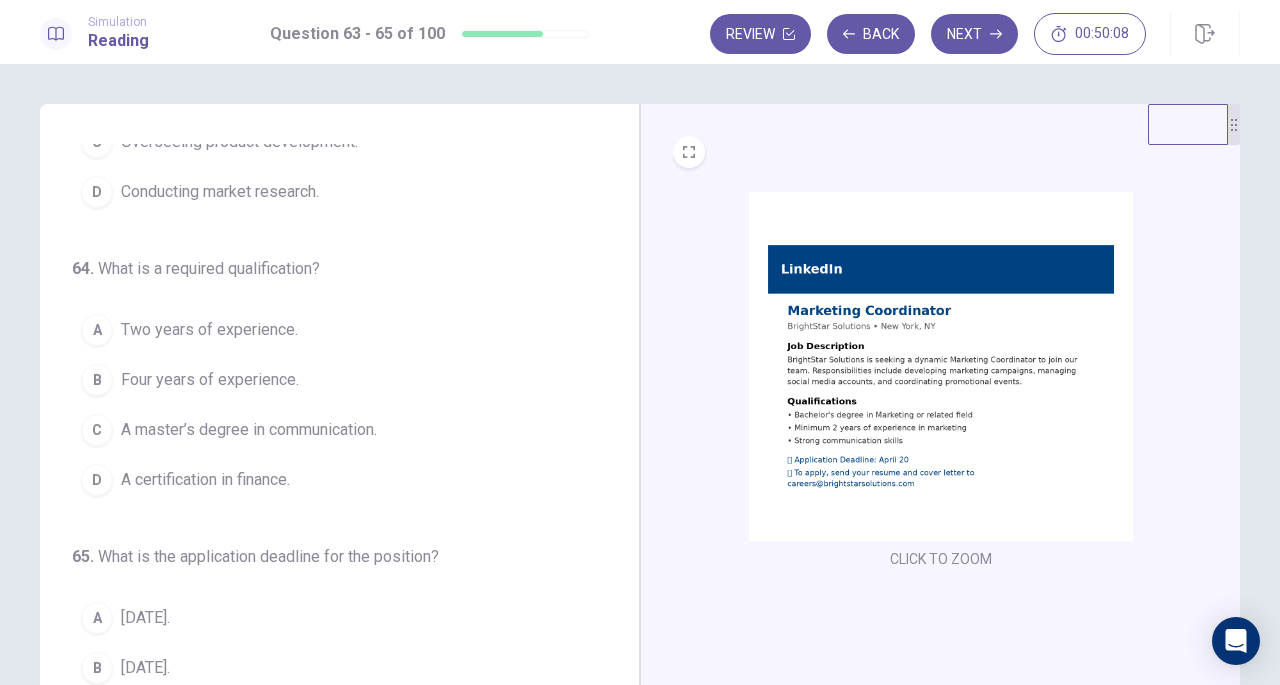 scroll, scrollTop: 198, scrollLeft: 0, axis: vertical 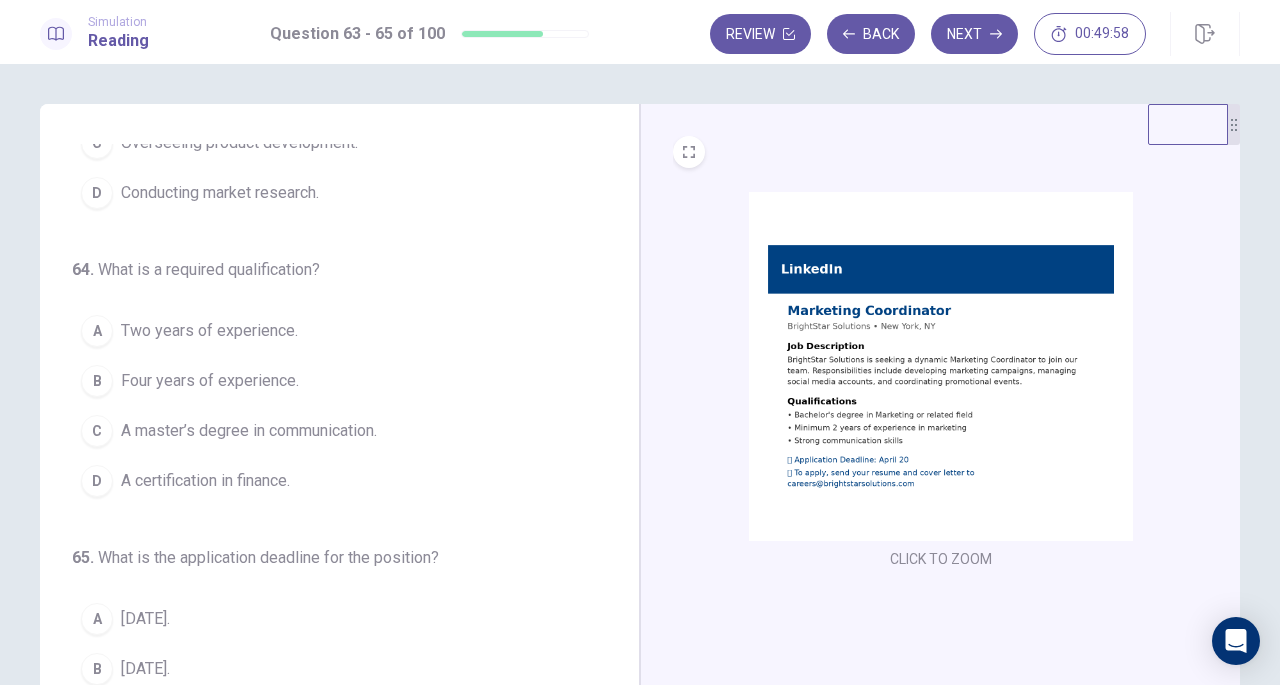 click on "Two years of experience." at bounding box center [209, 331] 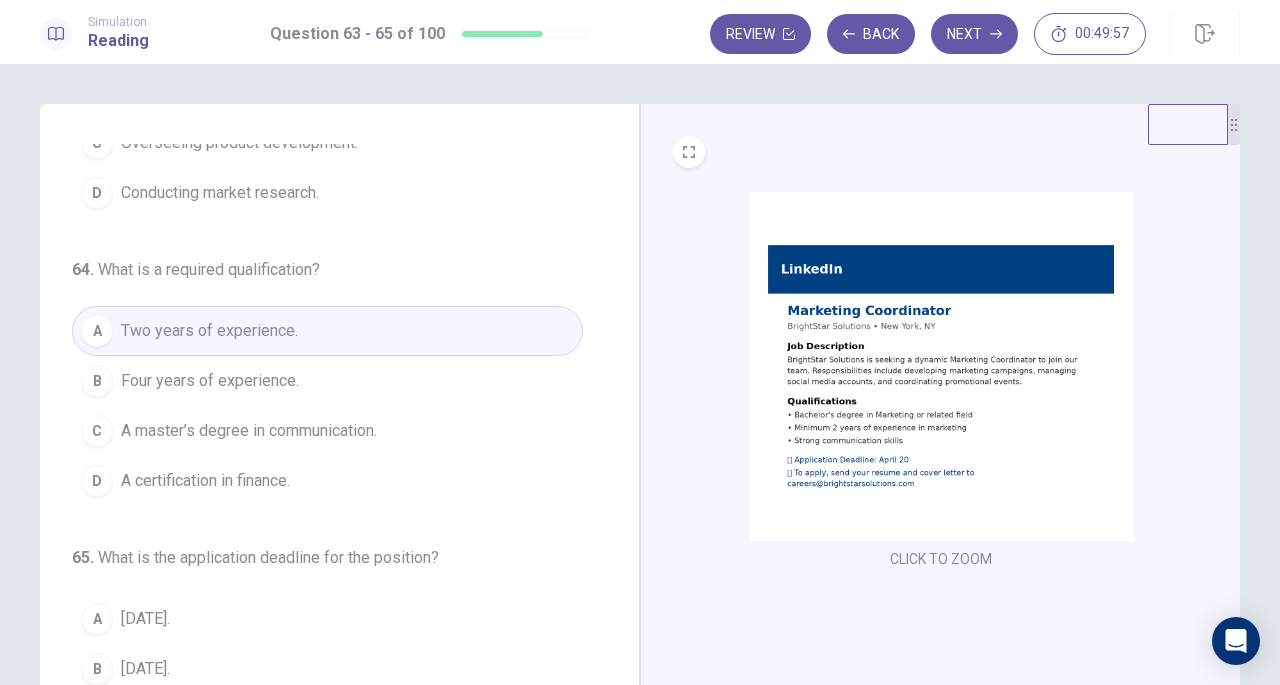 scroll, scrollTop: 224, scrollLeft: 0, axis: vertical 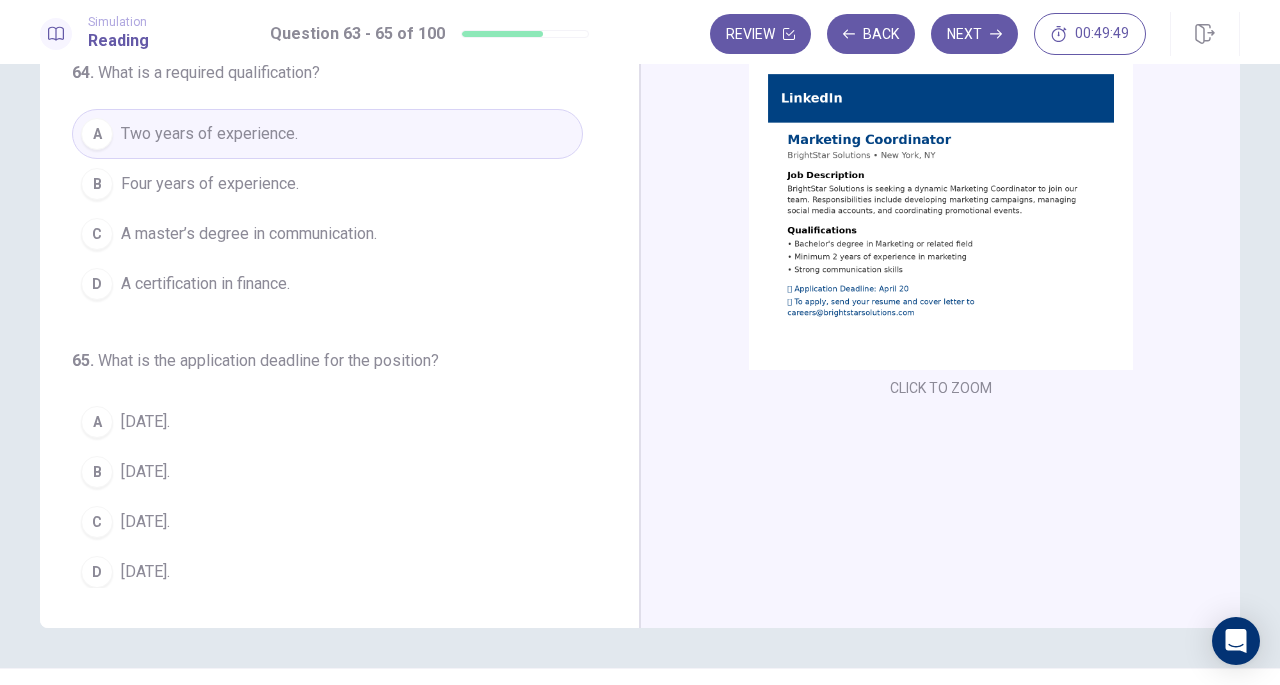 click on "C April 20." at bounding box center [327, 522] 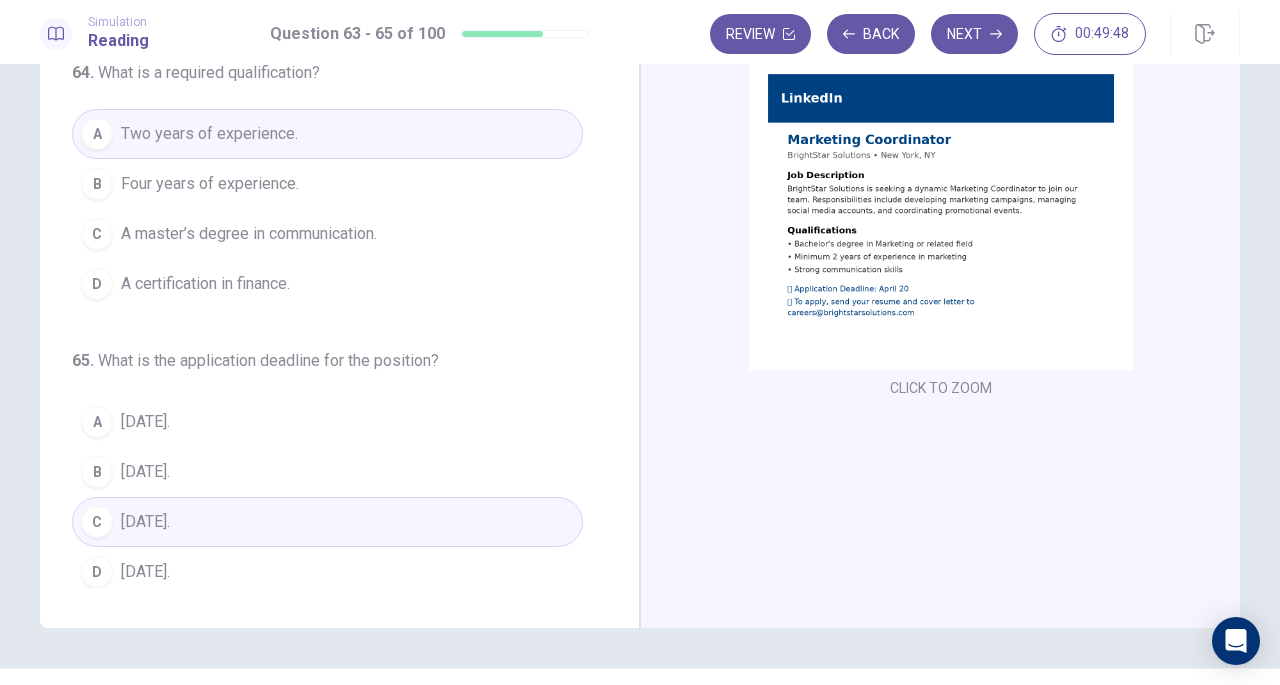 scroll, scrollTop: 0, scrollLeft: 0, axis: both 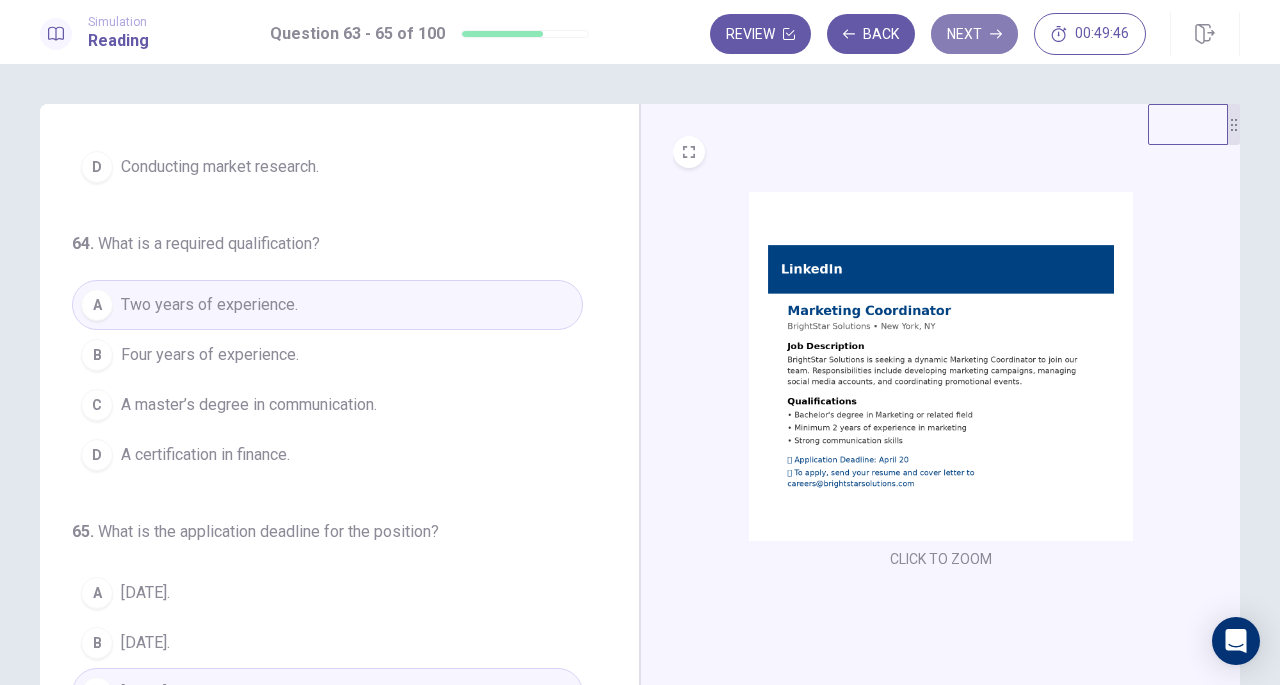 click on "Next" at bounding box center (974, 34) 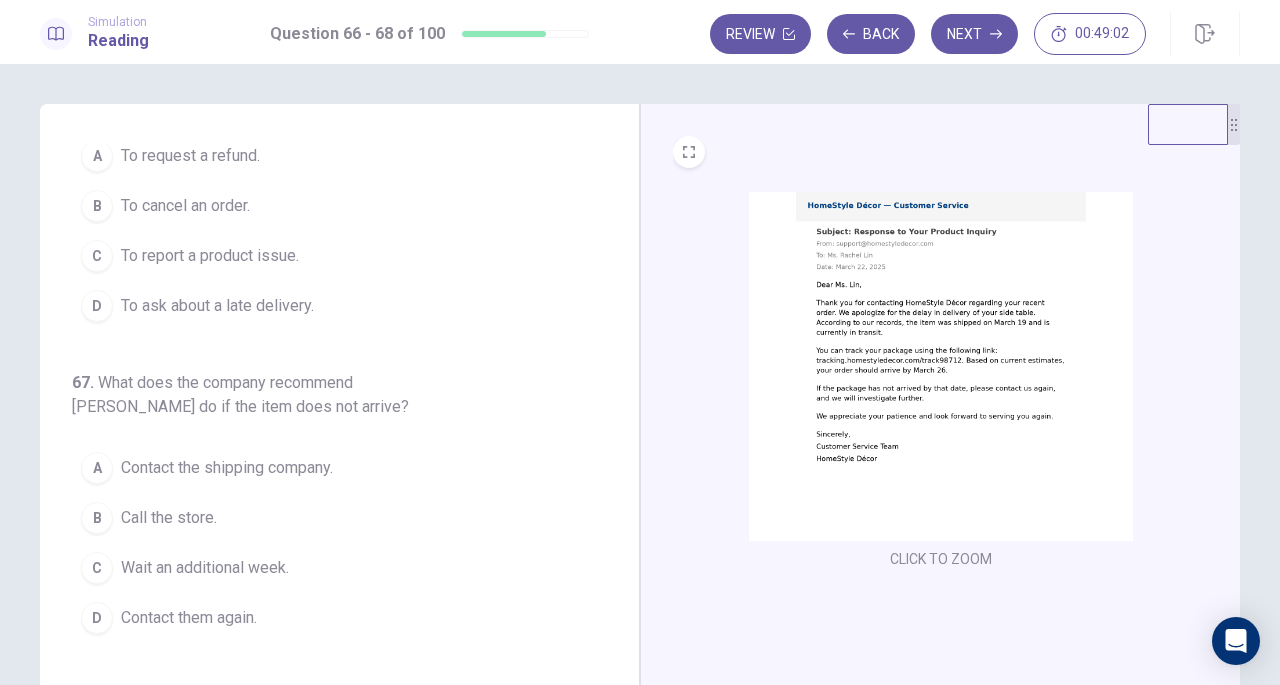 scroll, scrollTop: 62, scrollLeft: 0, axis: vertical 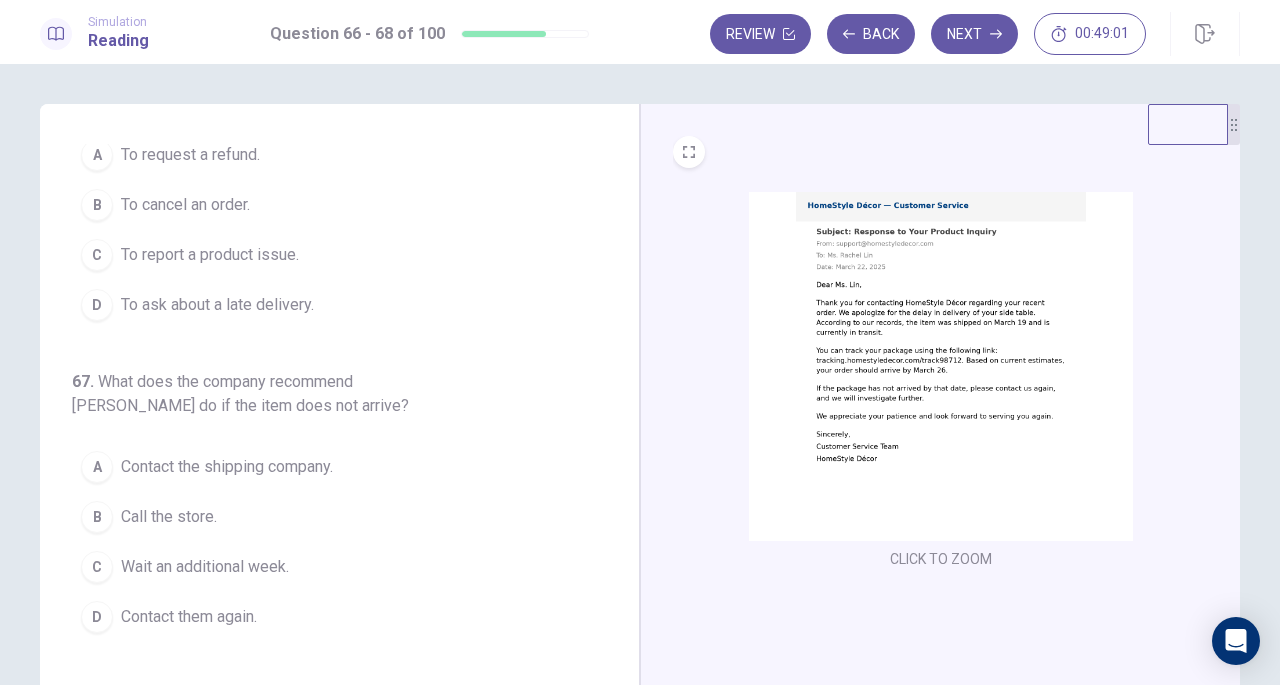 click on "To ask about a late delivery." at bounding box center (217, 305) 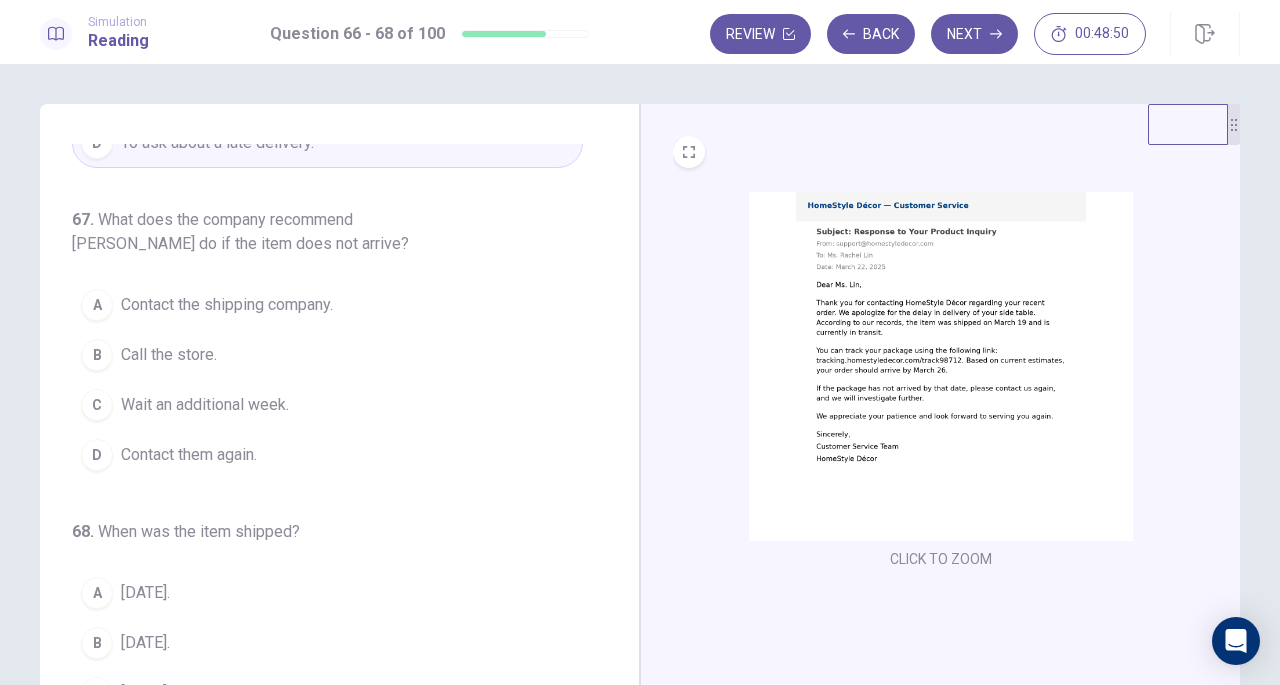 scroll, scrollTop: 222, scrollLeft: 0, axis: vertical 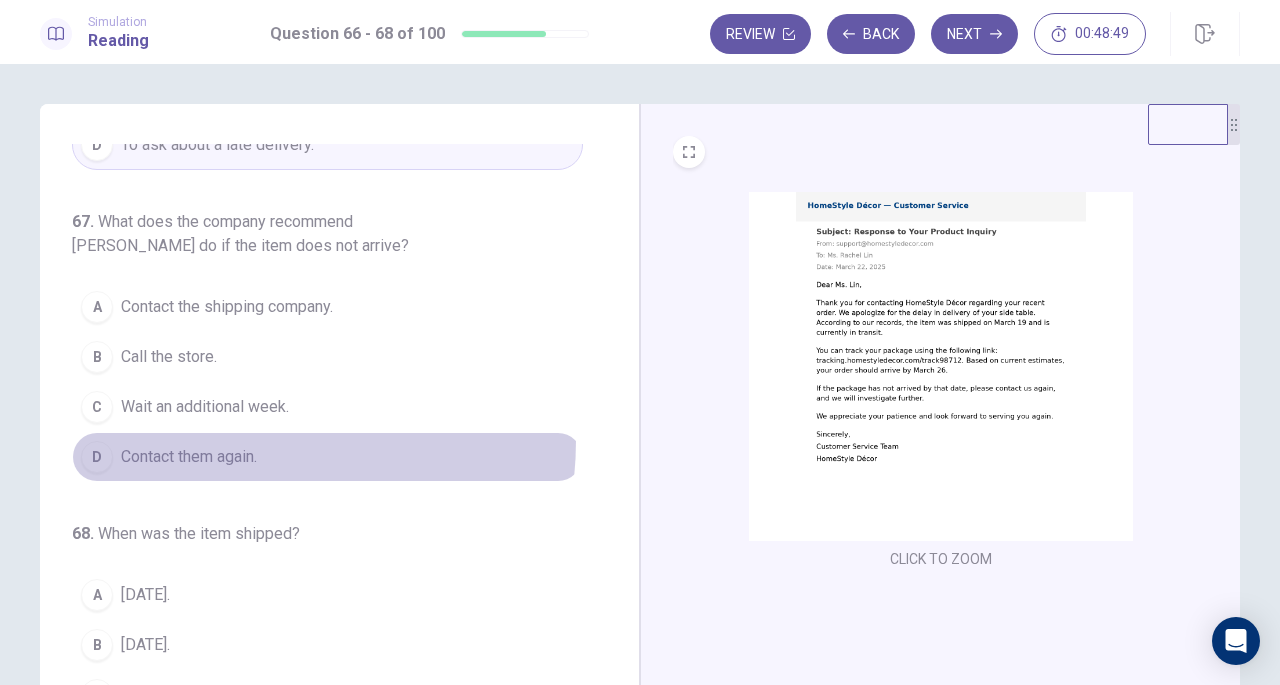 click on "D Contact them again." at bounding box center [327, 457] 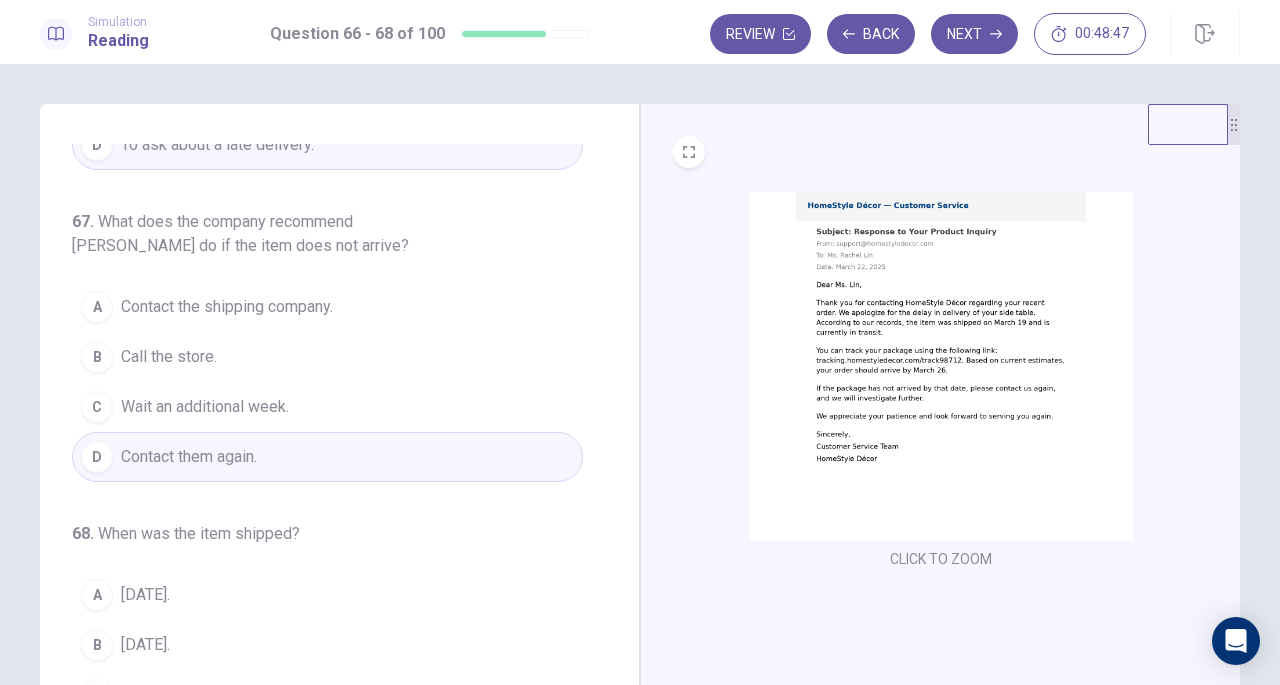 scroll, scrollTop: 224, scrollLeft: 0, axis: vertical 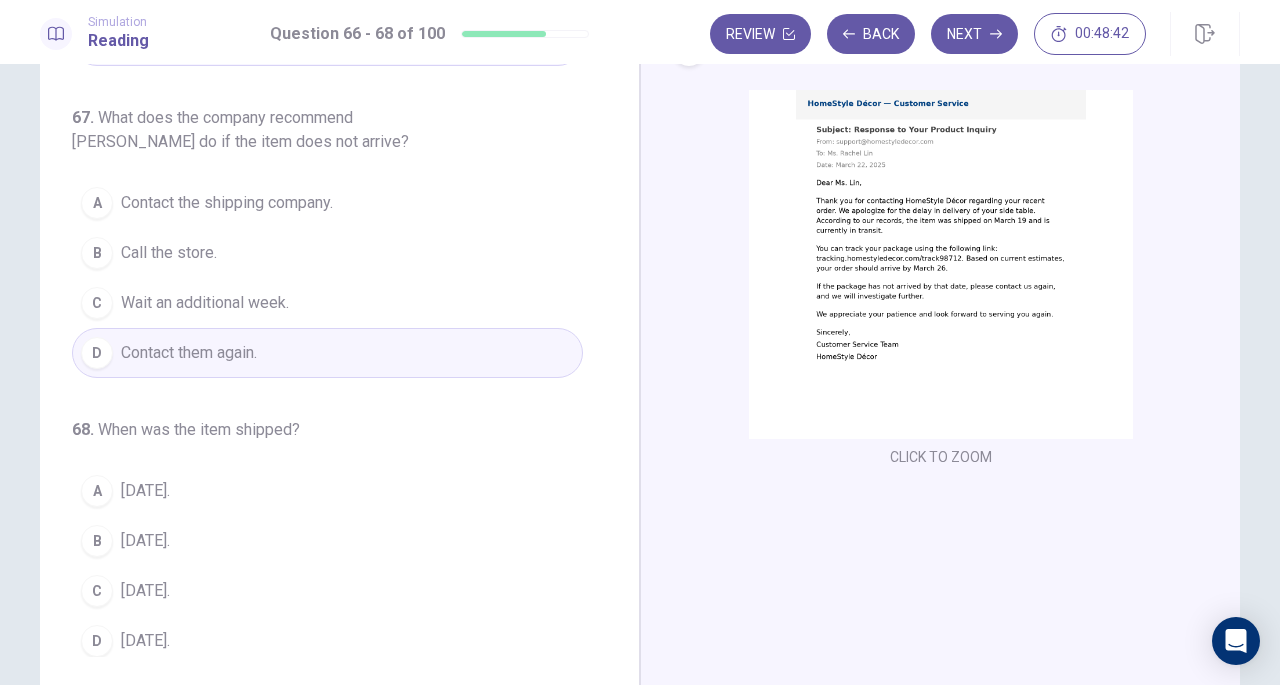 click on "March 19." at bounding box center [145, 541] 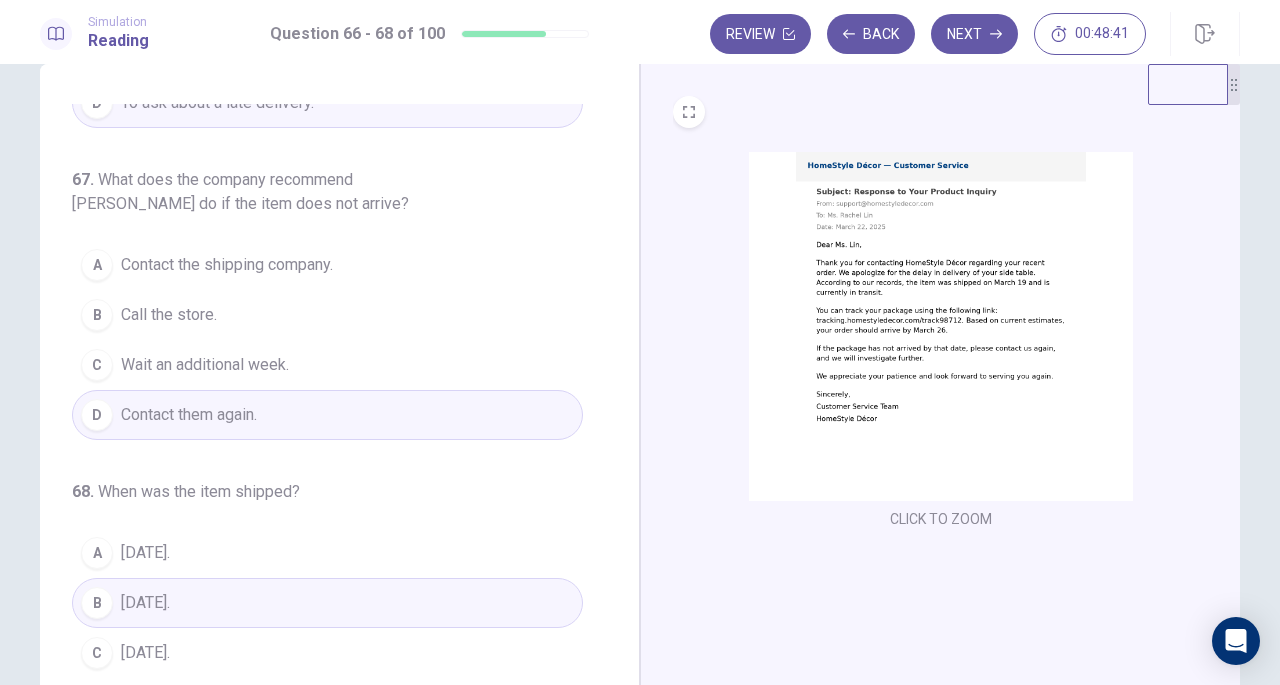 scroll, scrollTop: 0, scrollLeft: 0, axis: both 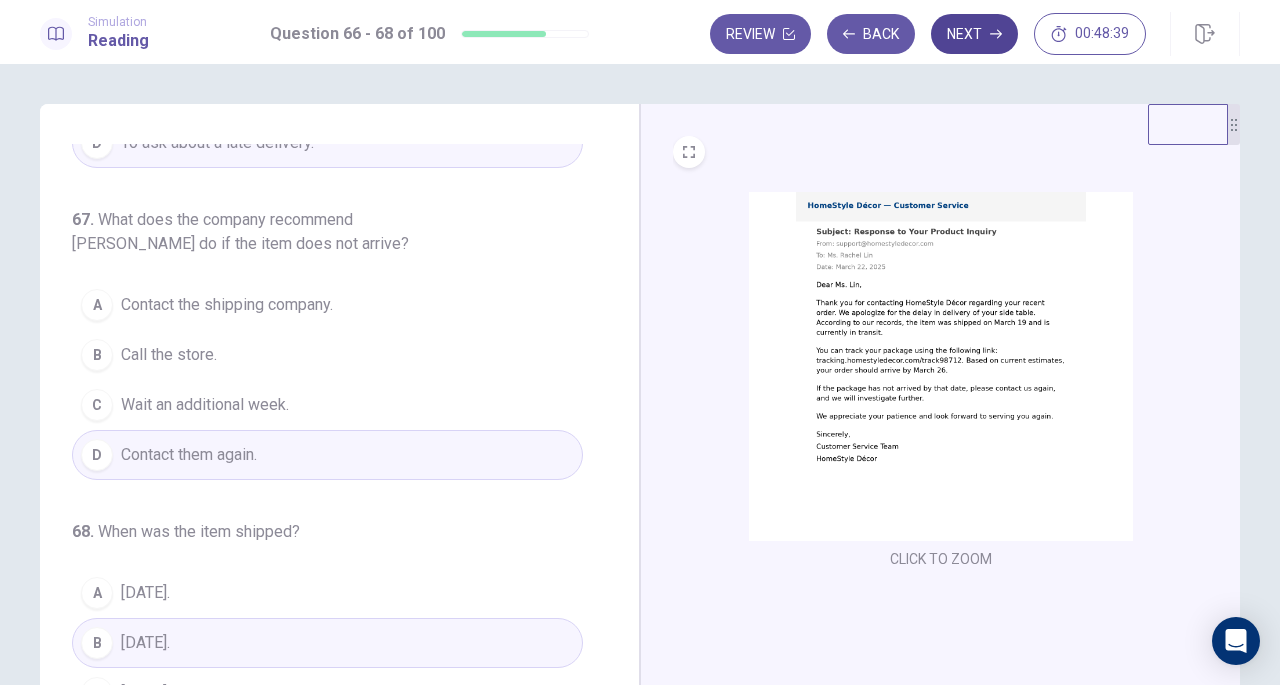 click on "Next" at bounding box center (974, 34) 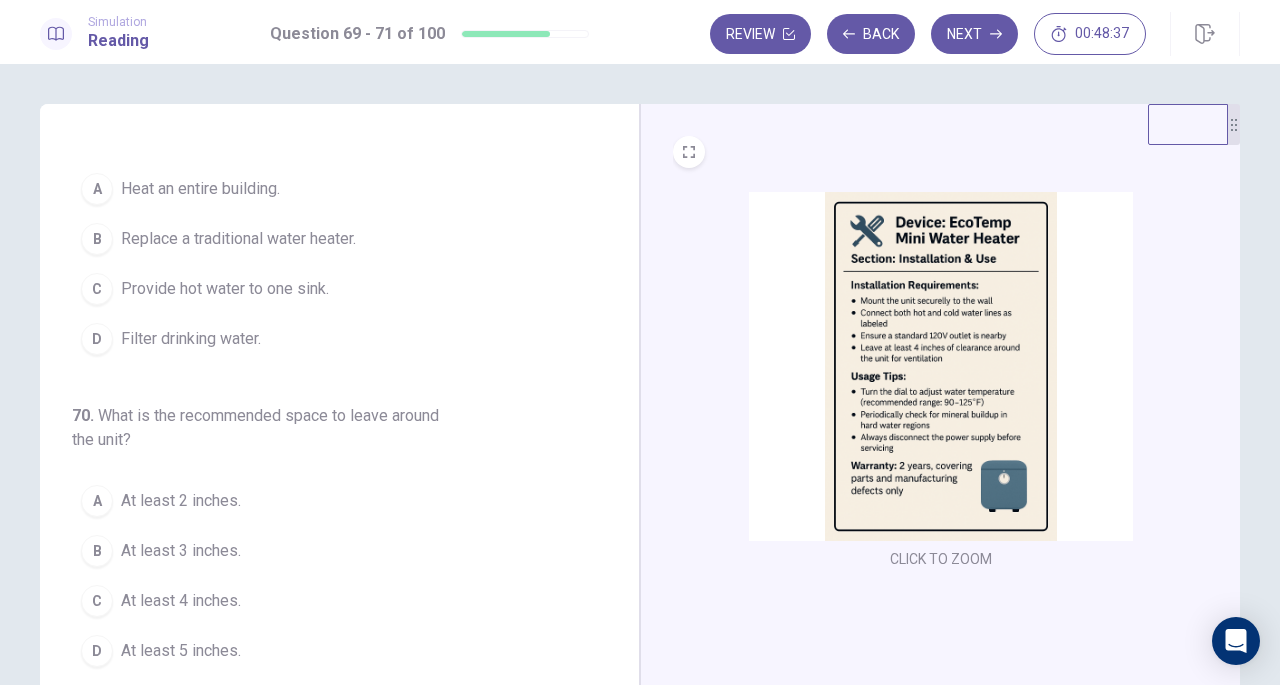 scroll, scrollTop: 0, scrollLeft: 0, axis: both 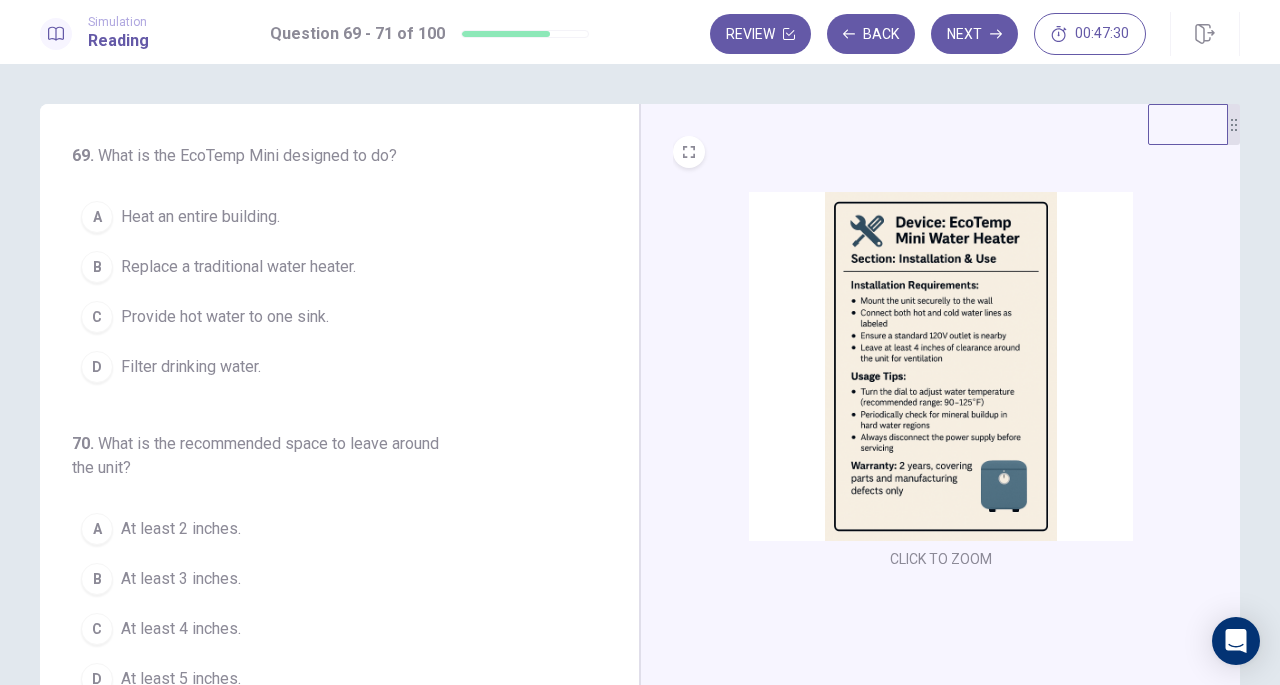click on "Provide hot water to one sink." at bounding box center [225, 317] 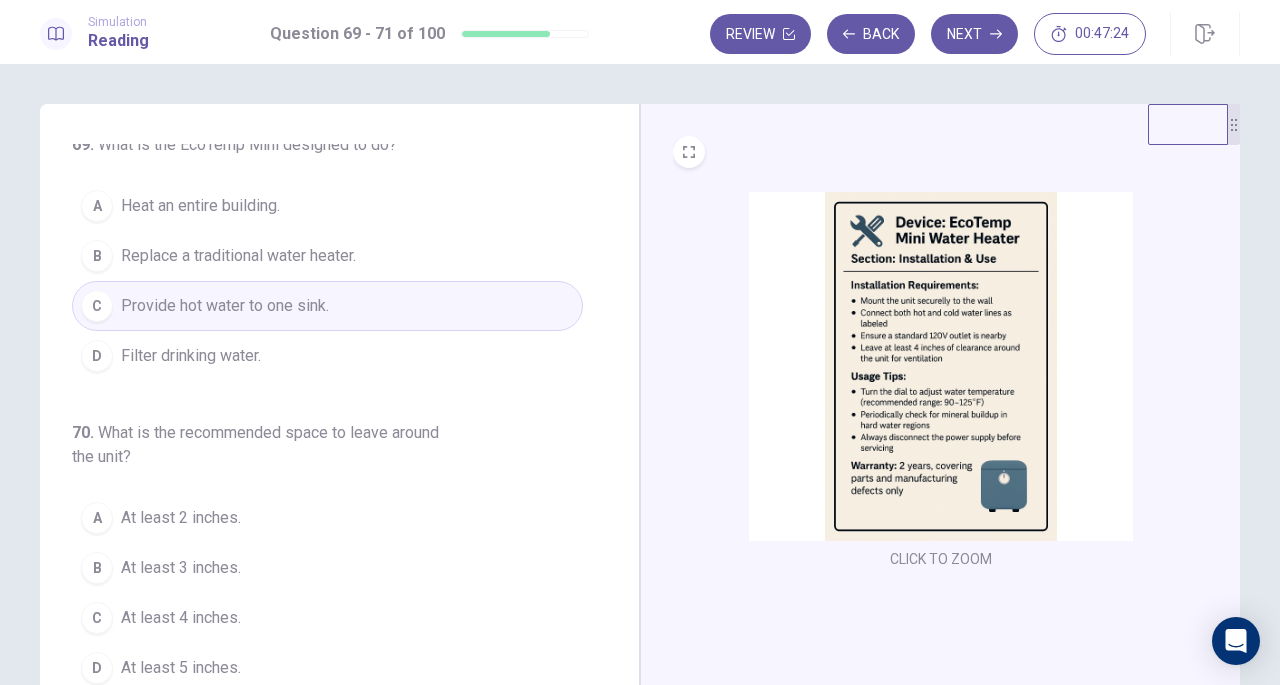 scroll, scrollTop: 12, scrollLeft: 0, axis: vertical 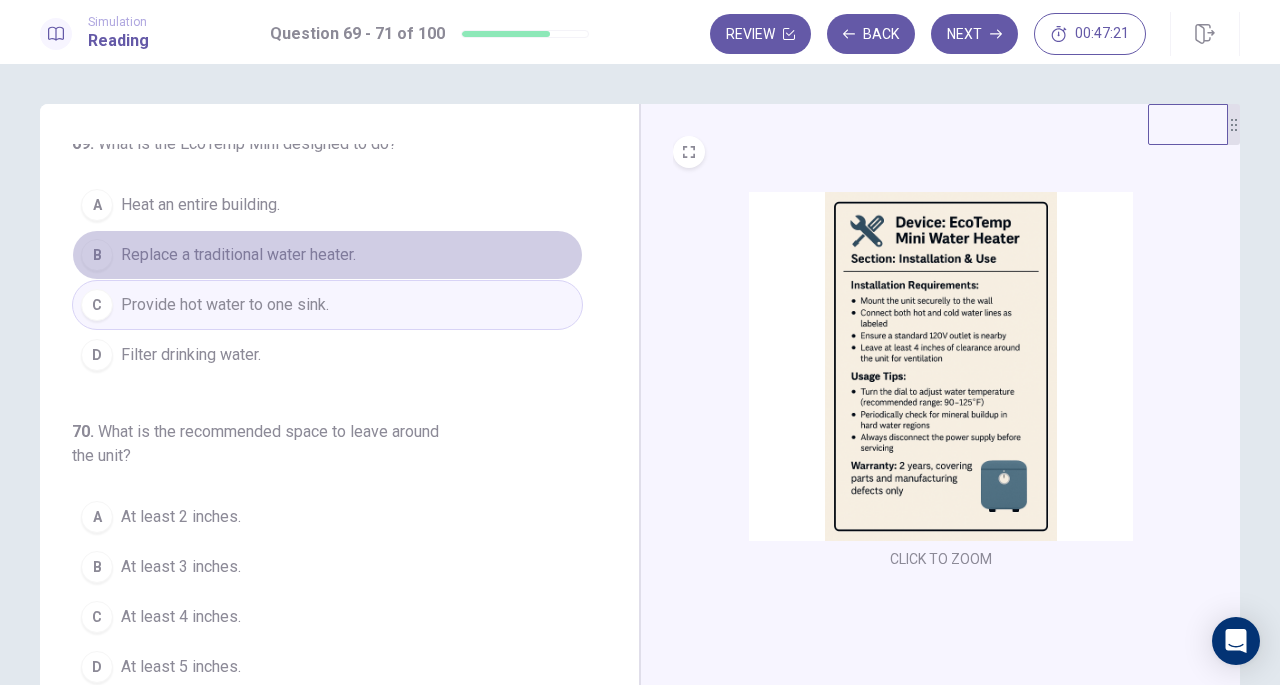 click on "Replace a traditional water heater." at bounding box center [238, 255] 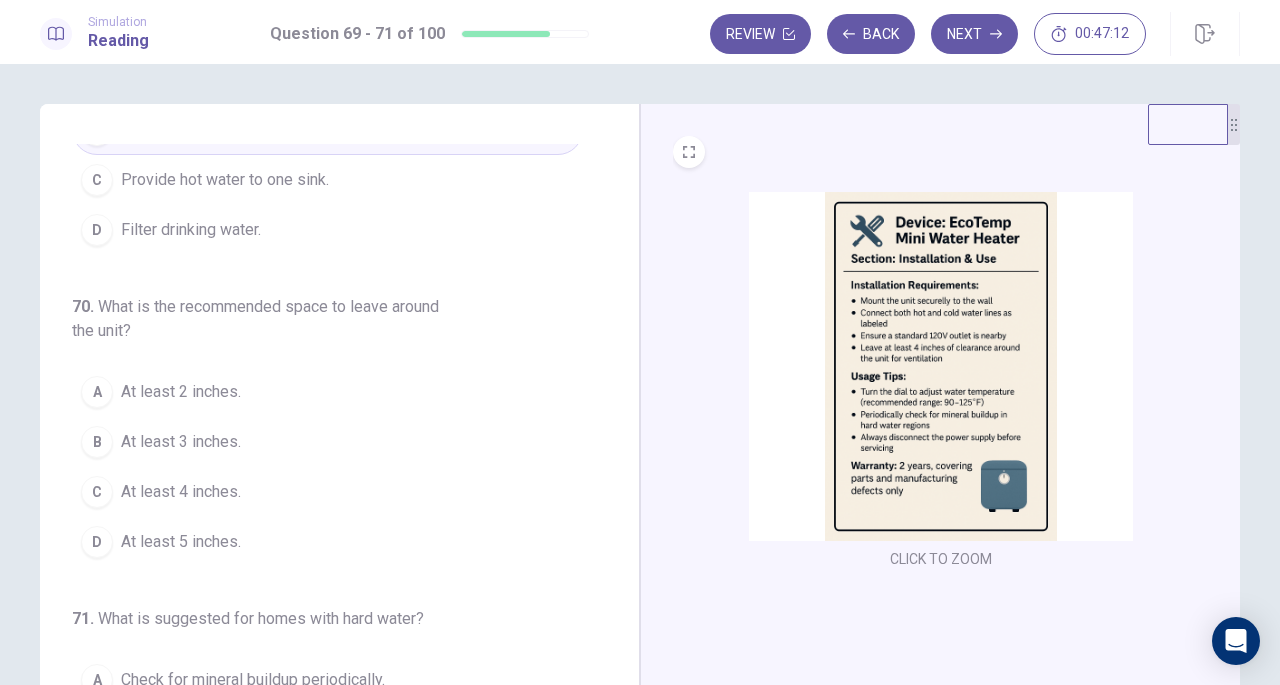 scroll, scrollTop: 140, scrollLeft: 0, axis: vertical 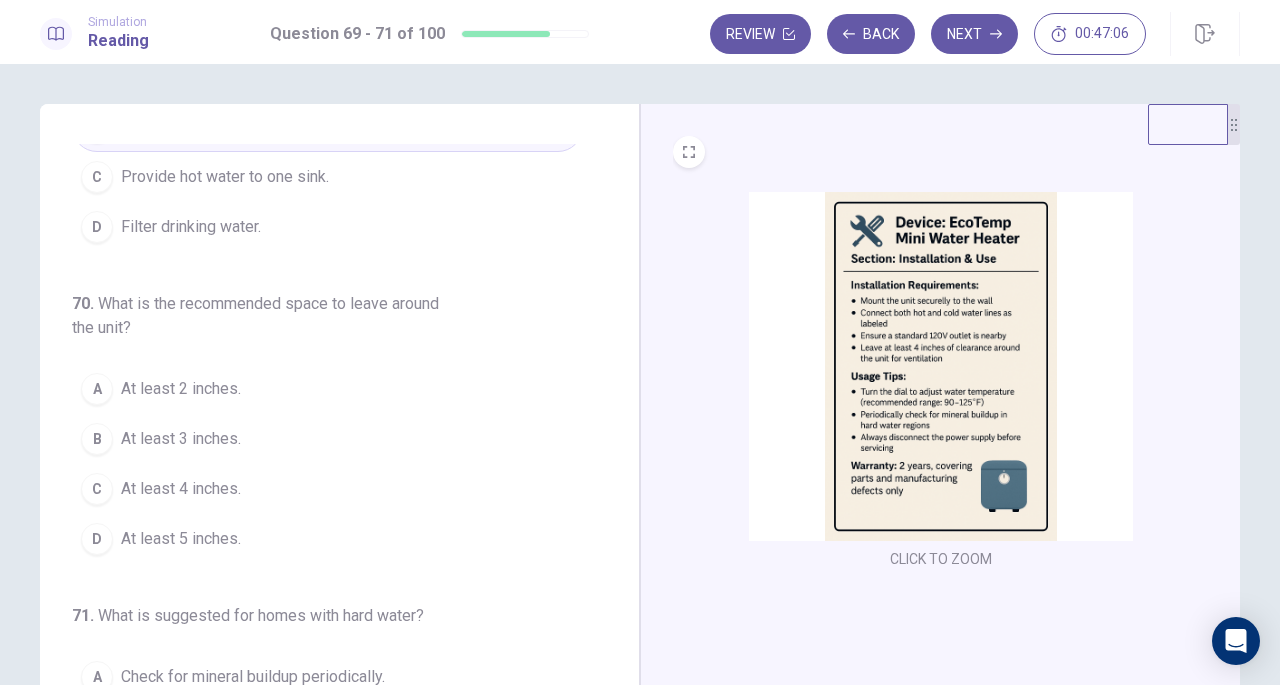 click on "At least 4 inches." at bounding box center [181, 489] 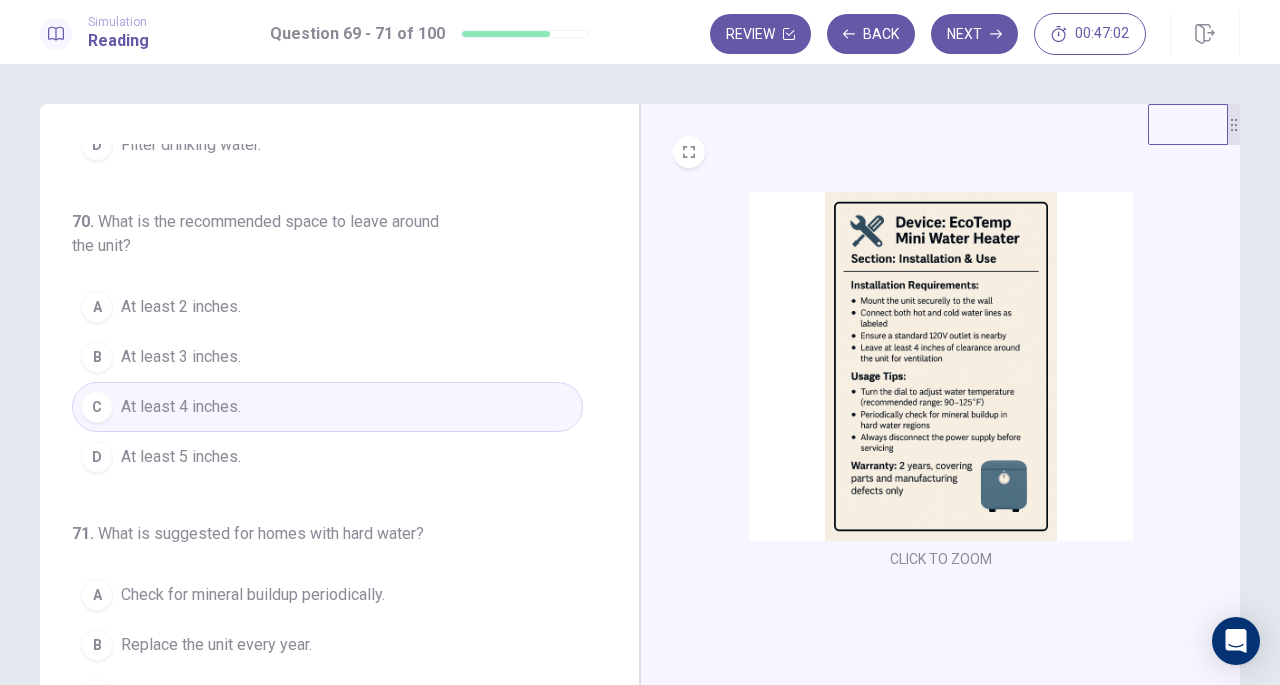 scroll, scrollTop: 224, scrollLeft: 0, axis: vertical 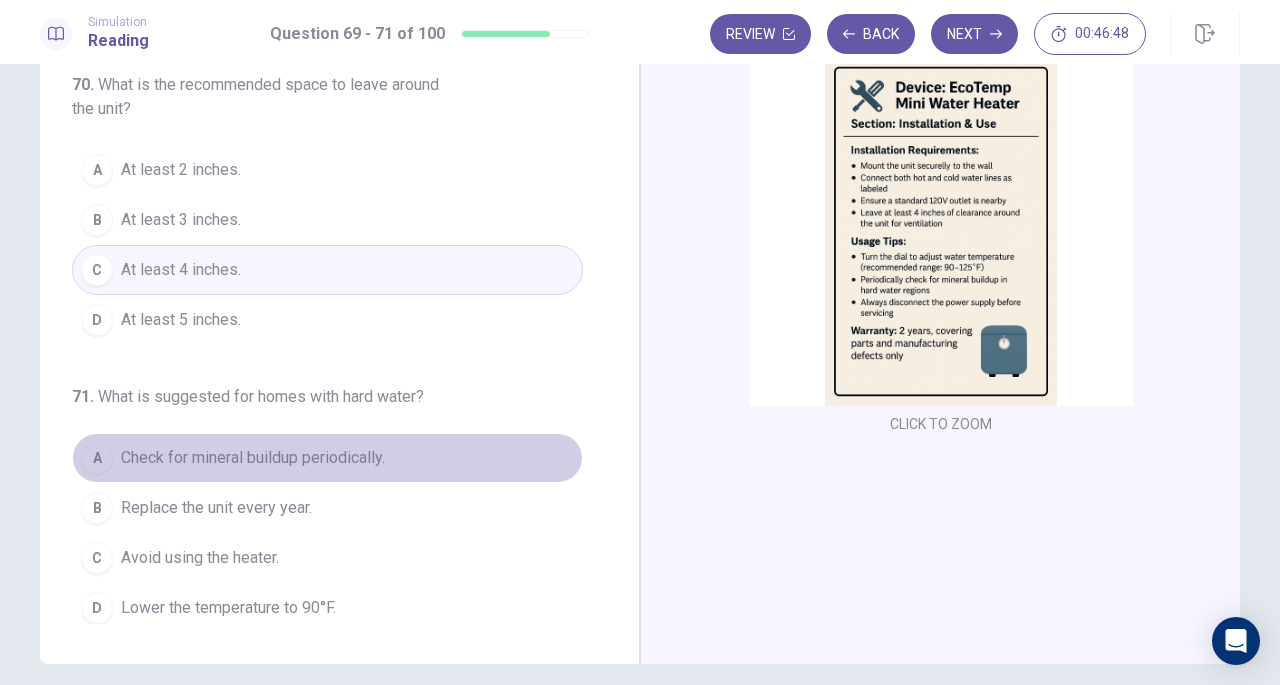 click on "Check for mineral buildup periodically." at bounding box center [253, 458] 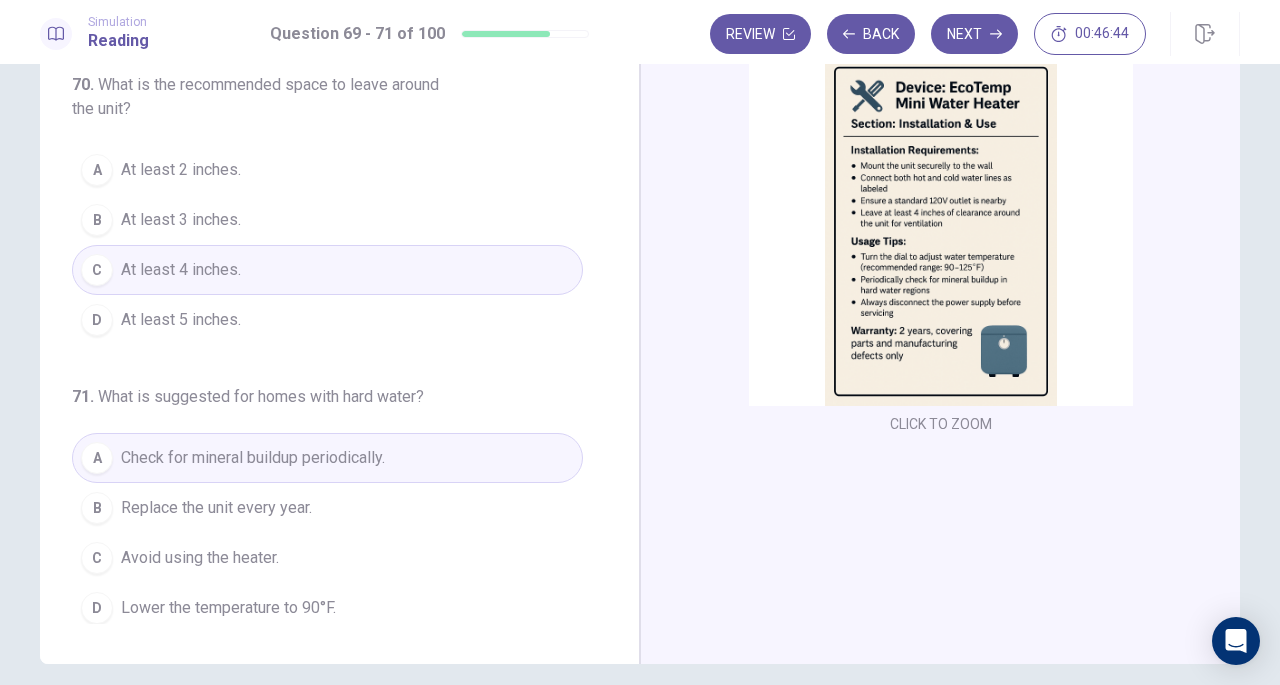 scroll, scrollTop: 0, scrollLeft: 0, axis: both 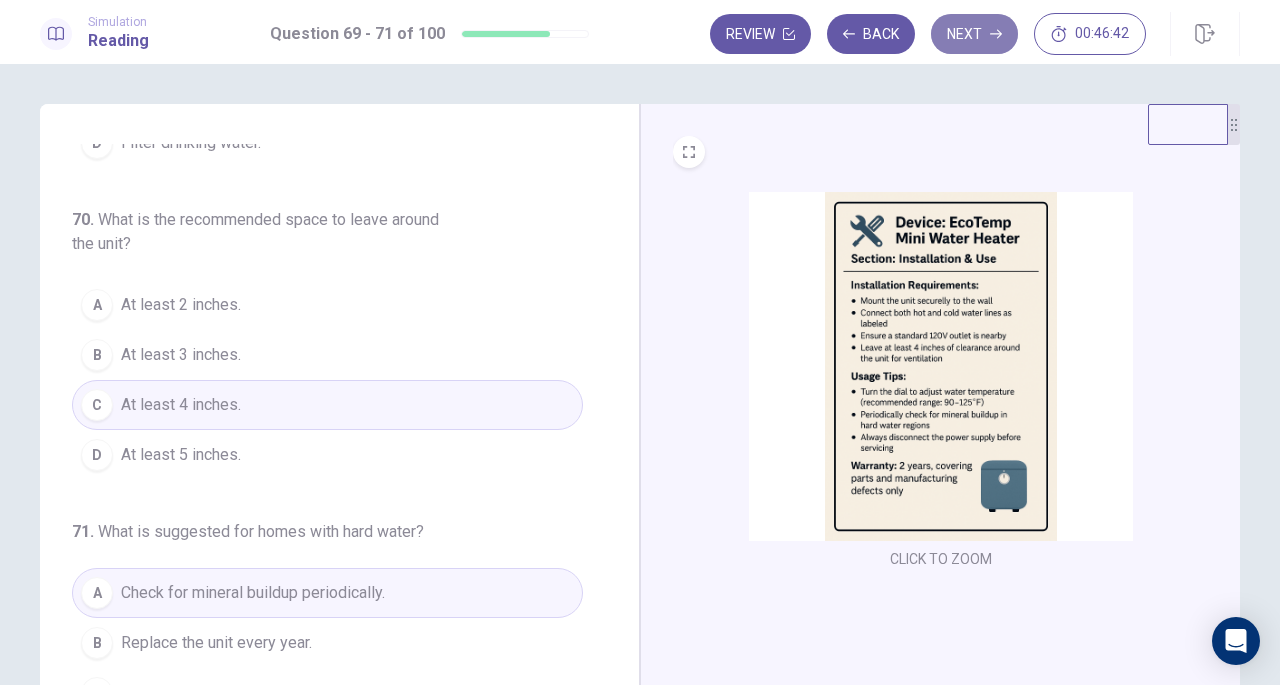 click on "Next" at bounding box center [974, 34] 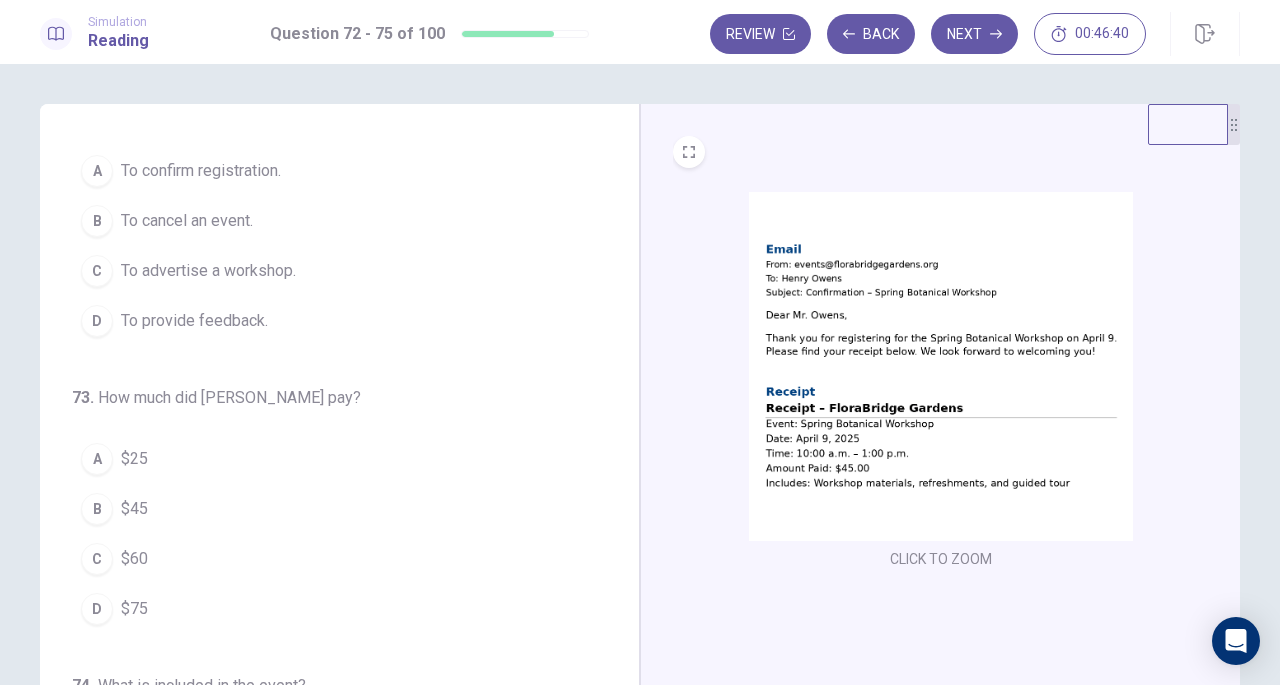scroll, scrollTop: 44, scrollLeft: 0, axis: vertical 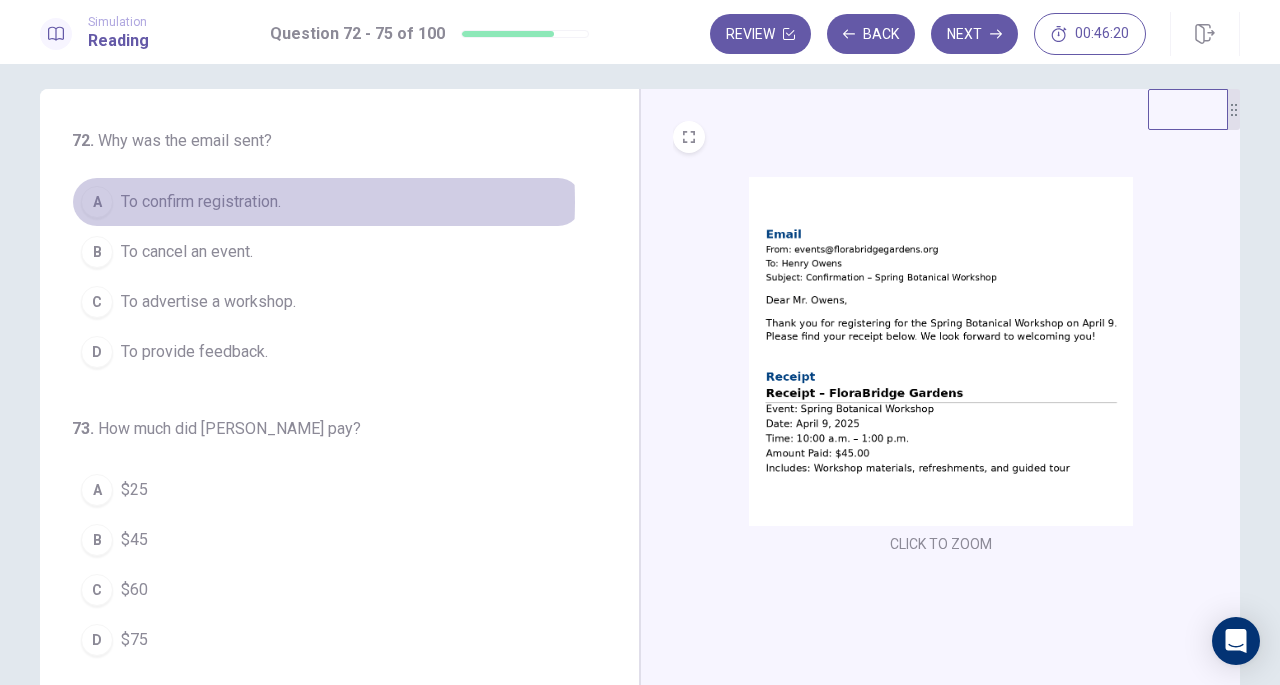 click on "To confirm registration." at bounding box center [201, 202] 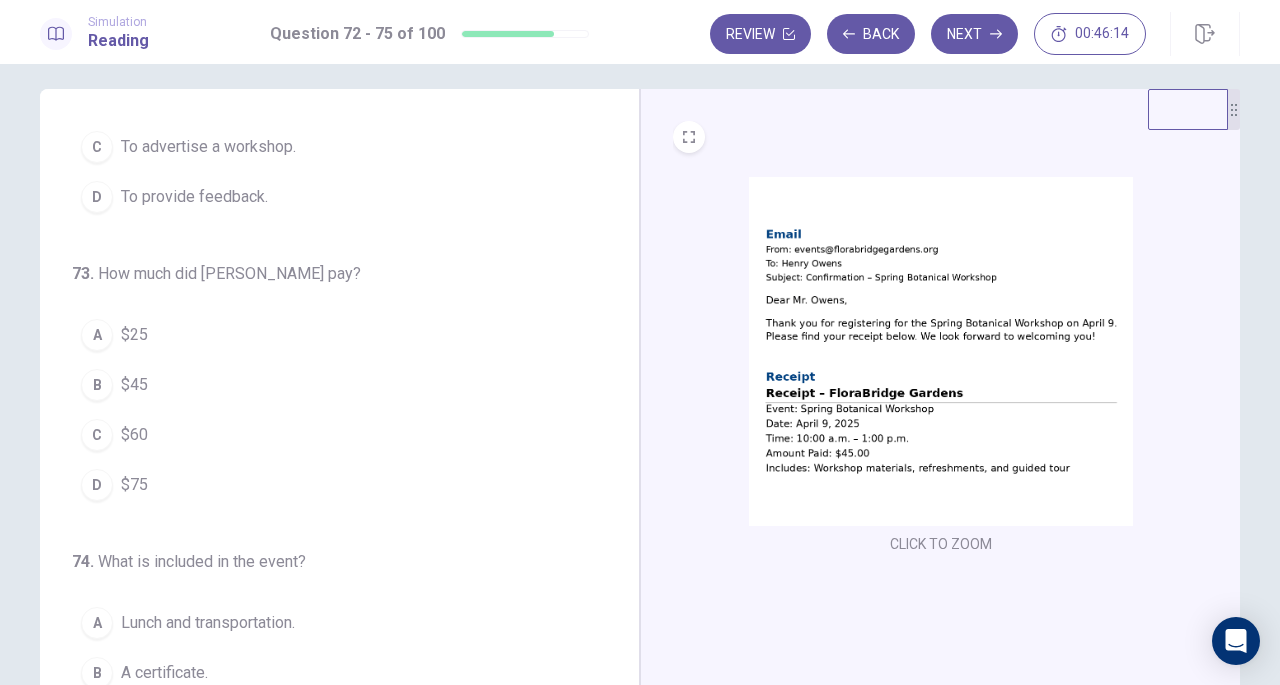 scroll, scrollTop: 157, scrollLeft: 0, axis: vertical 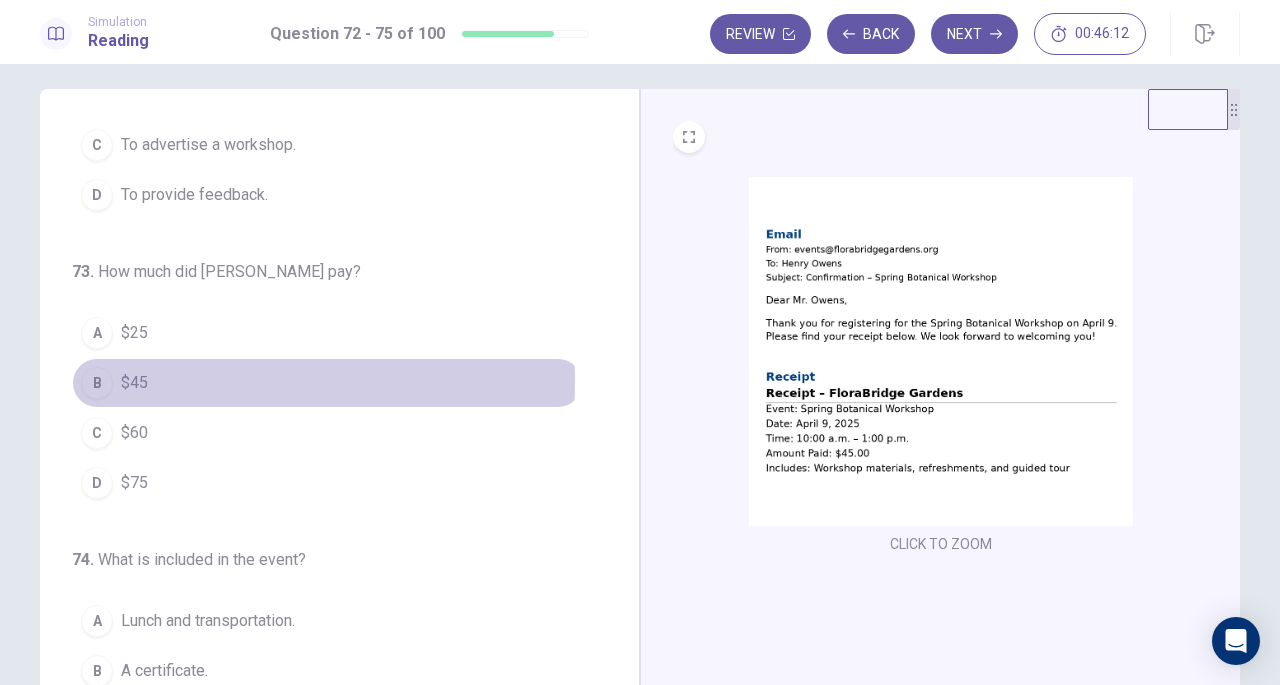 click on "B $45" at bounding box center [327, 383] 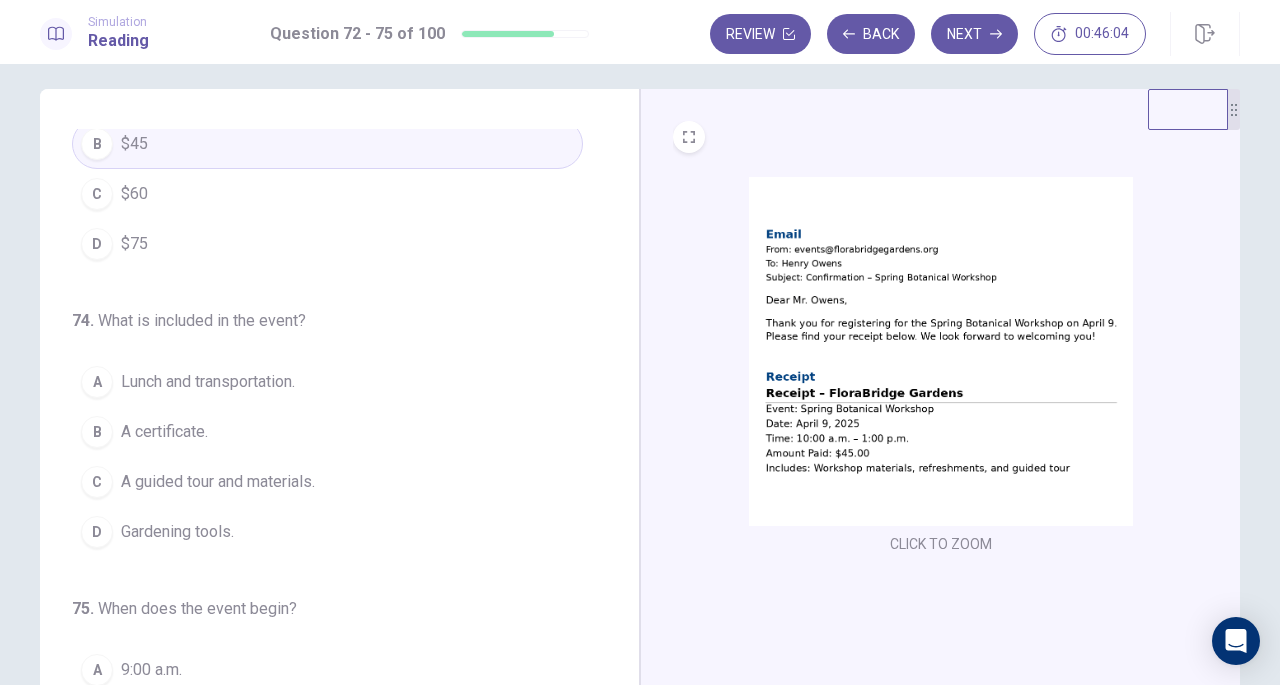 scroll, scrollTop: 395, scrollLeft: 0, axis: vertical 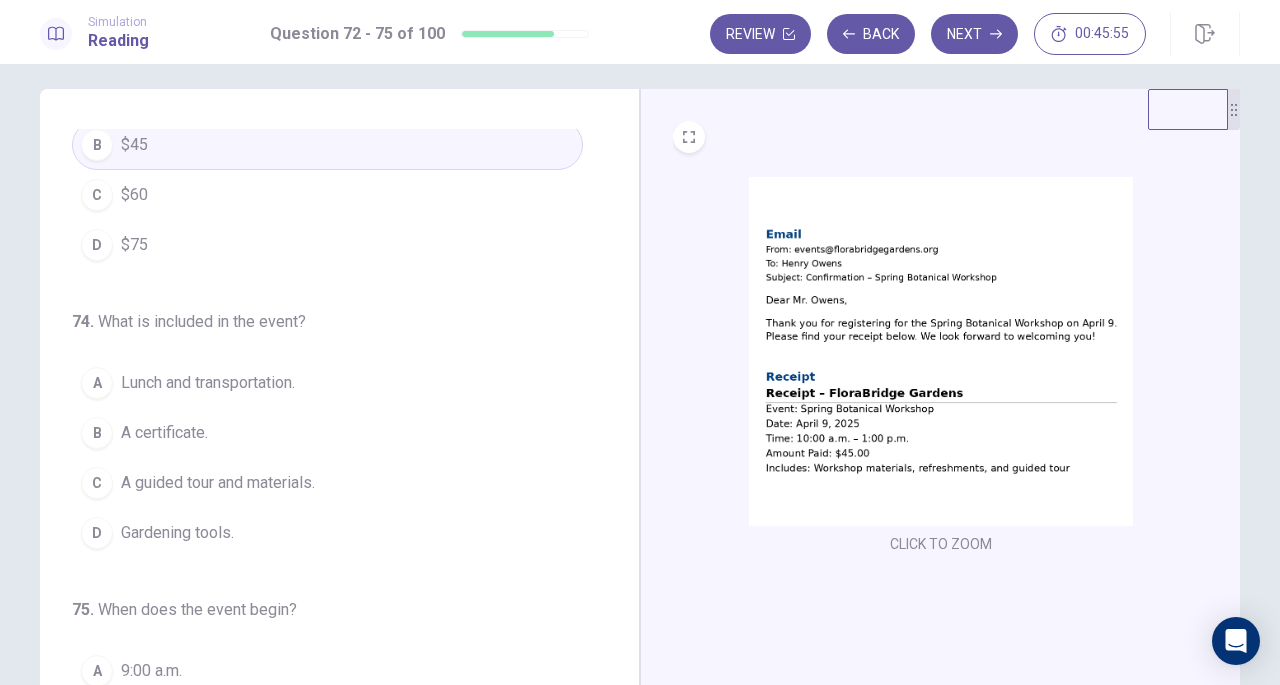 click on "A guided tour and materials." at bounding box center (218, 483) 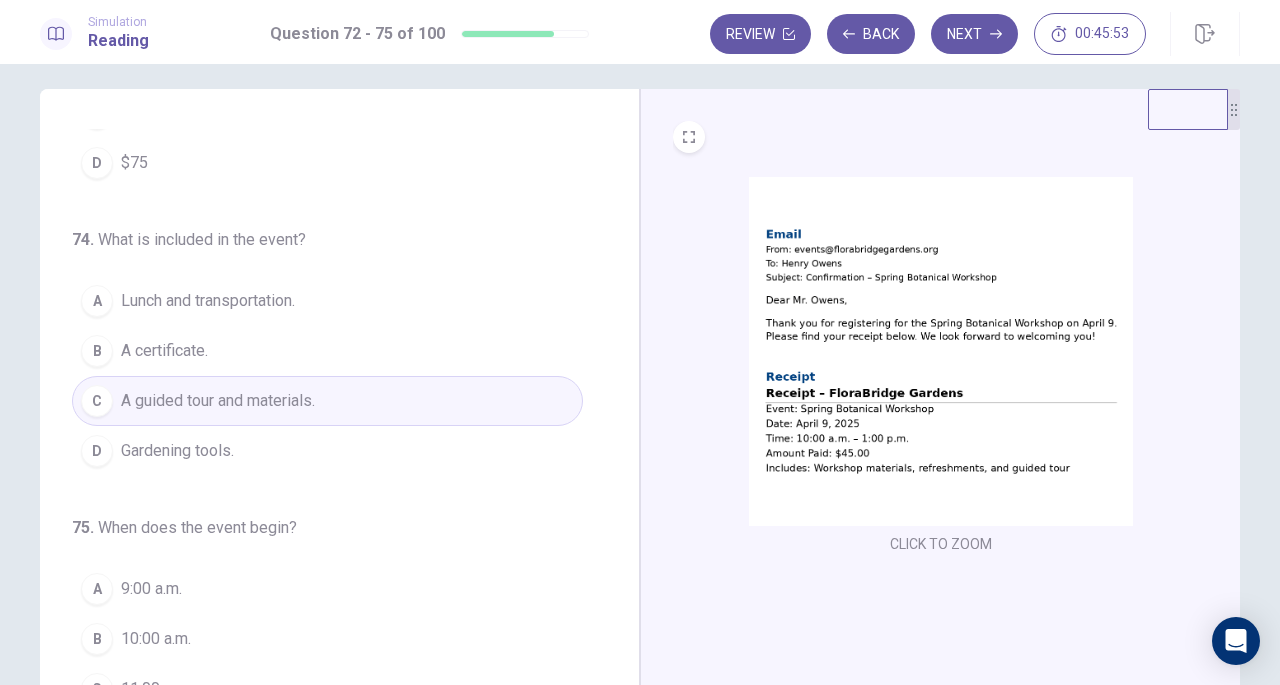 scroll, scrollTop: 486, scrollLeft: 0, axis: vertical 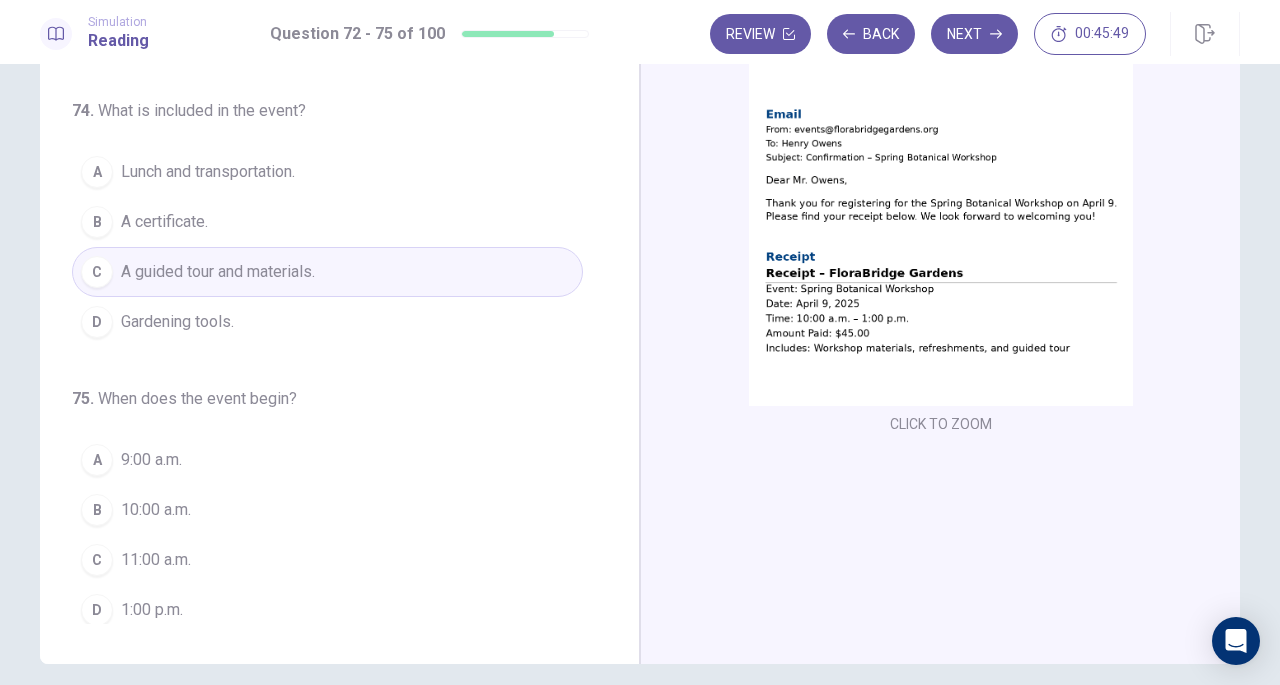 click on "10:00 a.m." at bounding box center (156, 510) 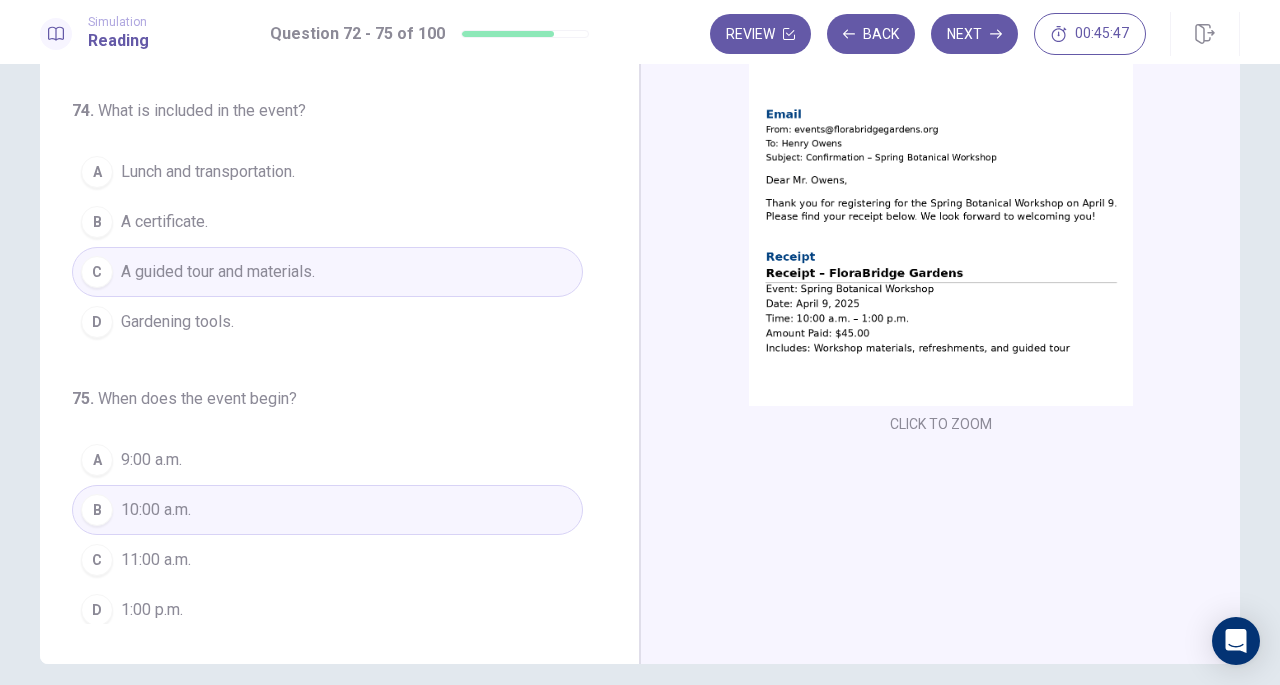 scroll, scrollTop: 0, scrollLeft: 0, axis: both 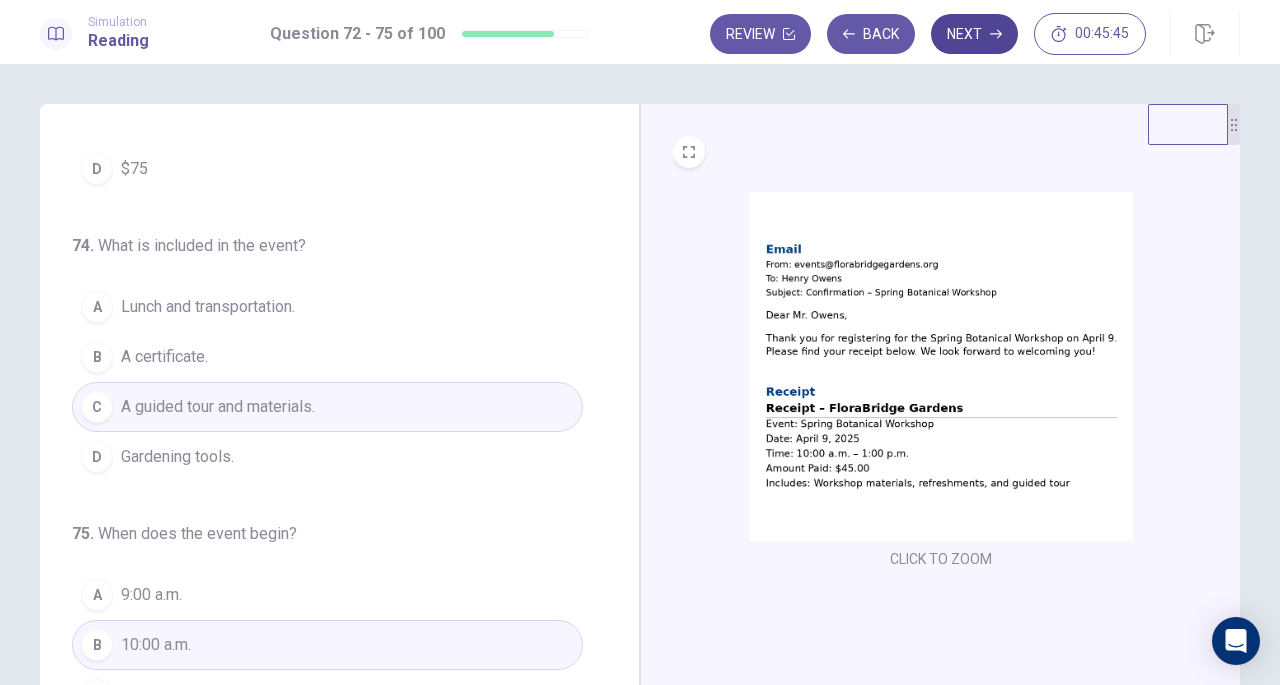 click on "Next" at bounding box center [974, 34] 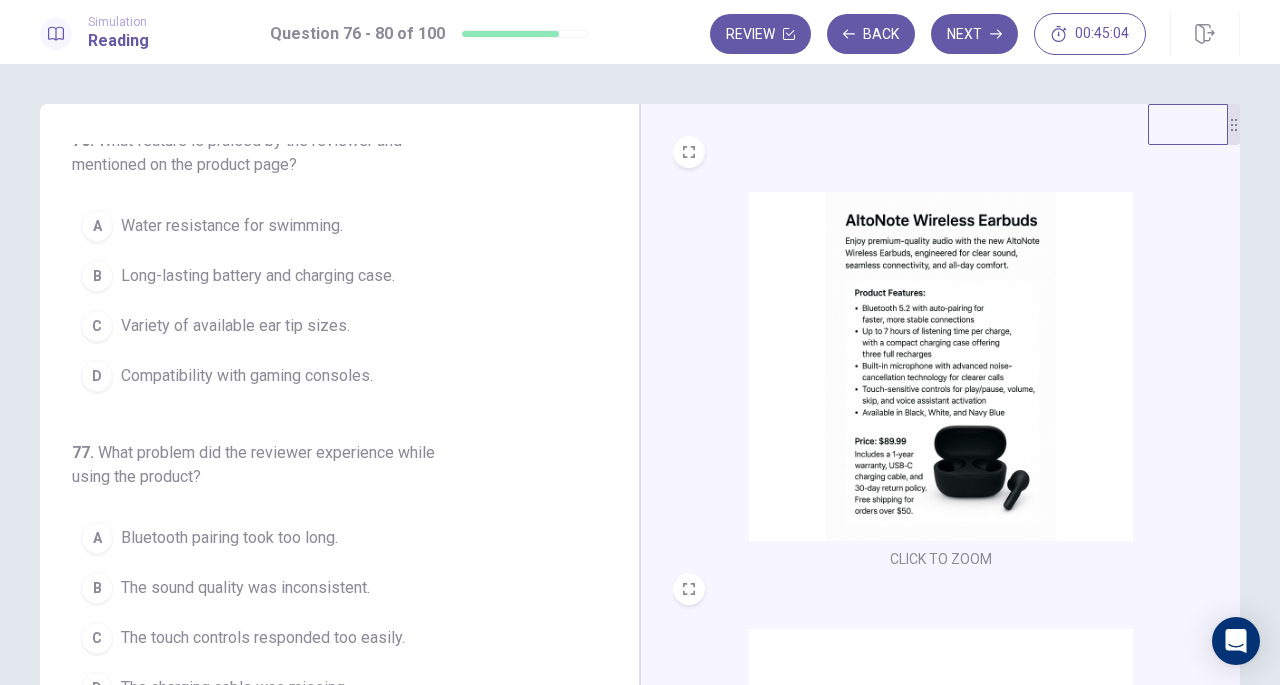 scroll, scrollTop: 0, scrollLeft: 0, axis: both 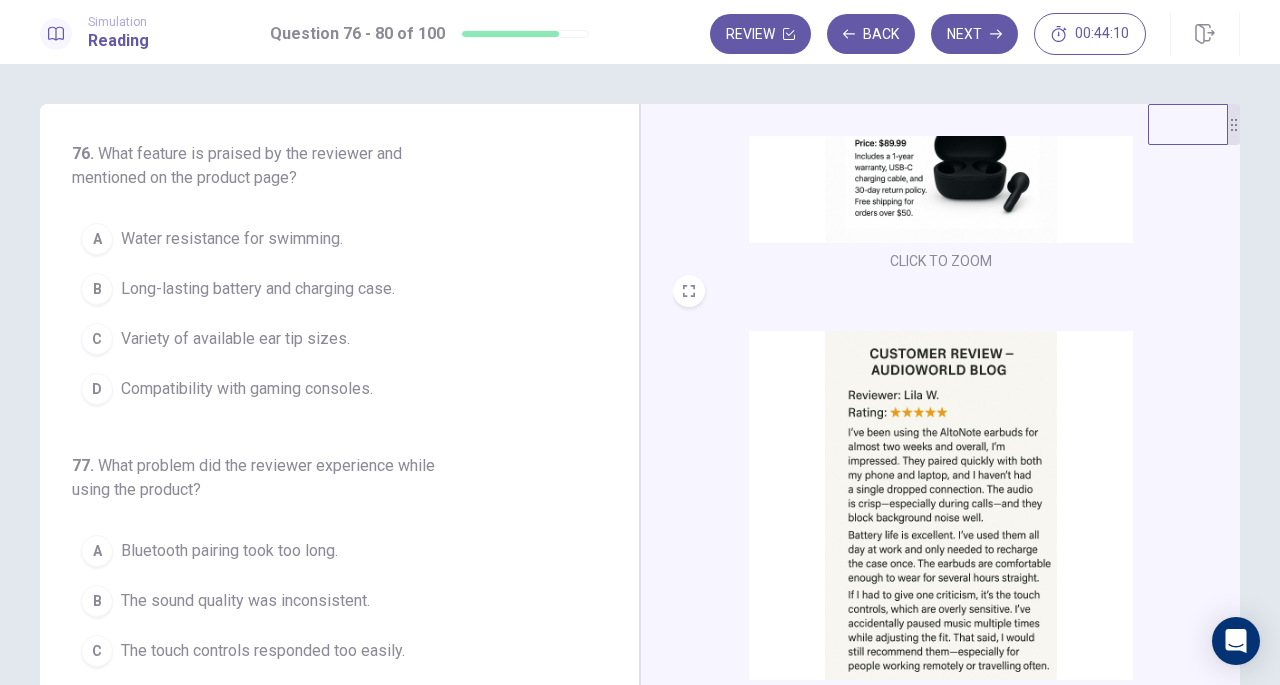 click on "Long-lasting battery and charging case." at bounding box center (258, 289) 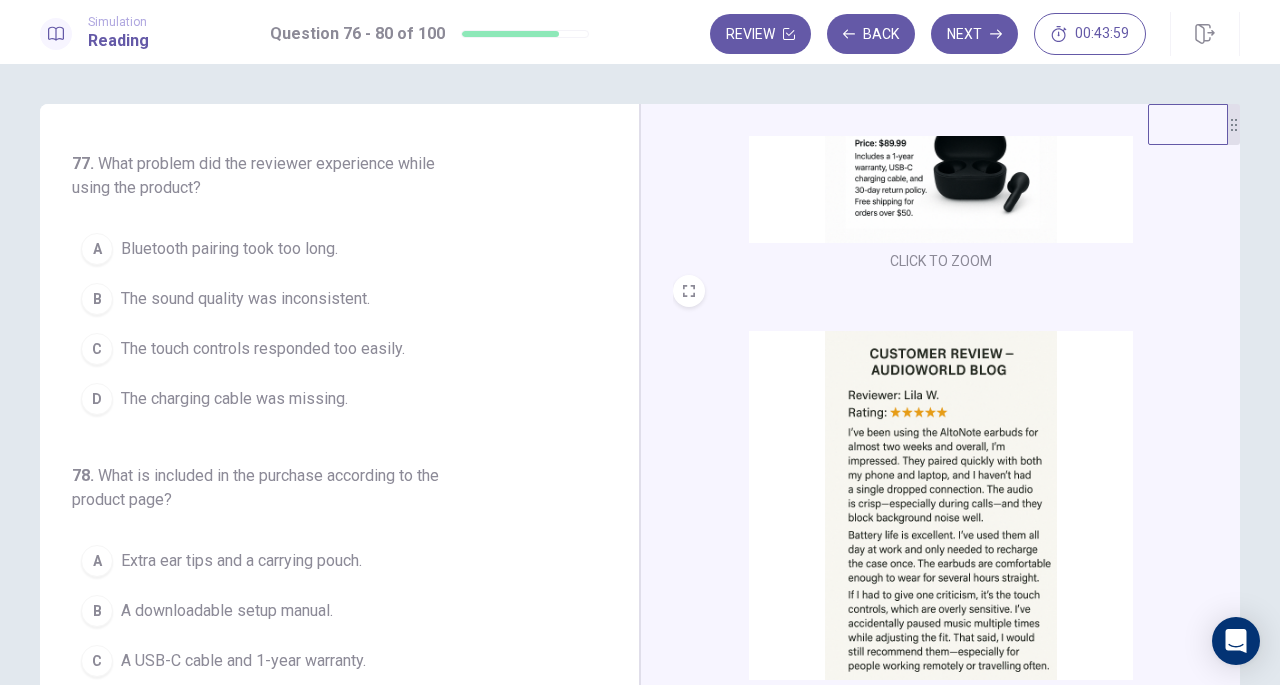 scroll, scrollTop: 305, scrollLeft: 0, axis: vertical 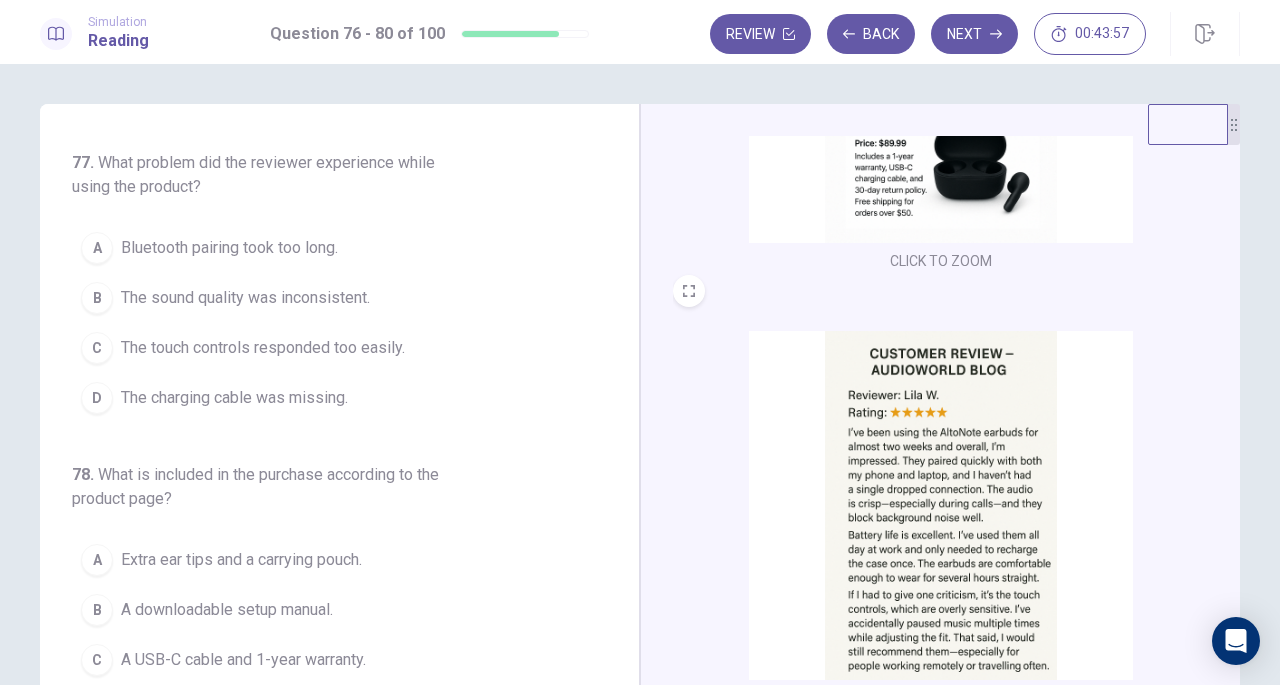 click on "The touch controls responded too easily." at bounding box center (263, 348) 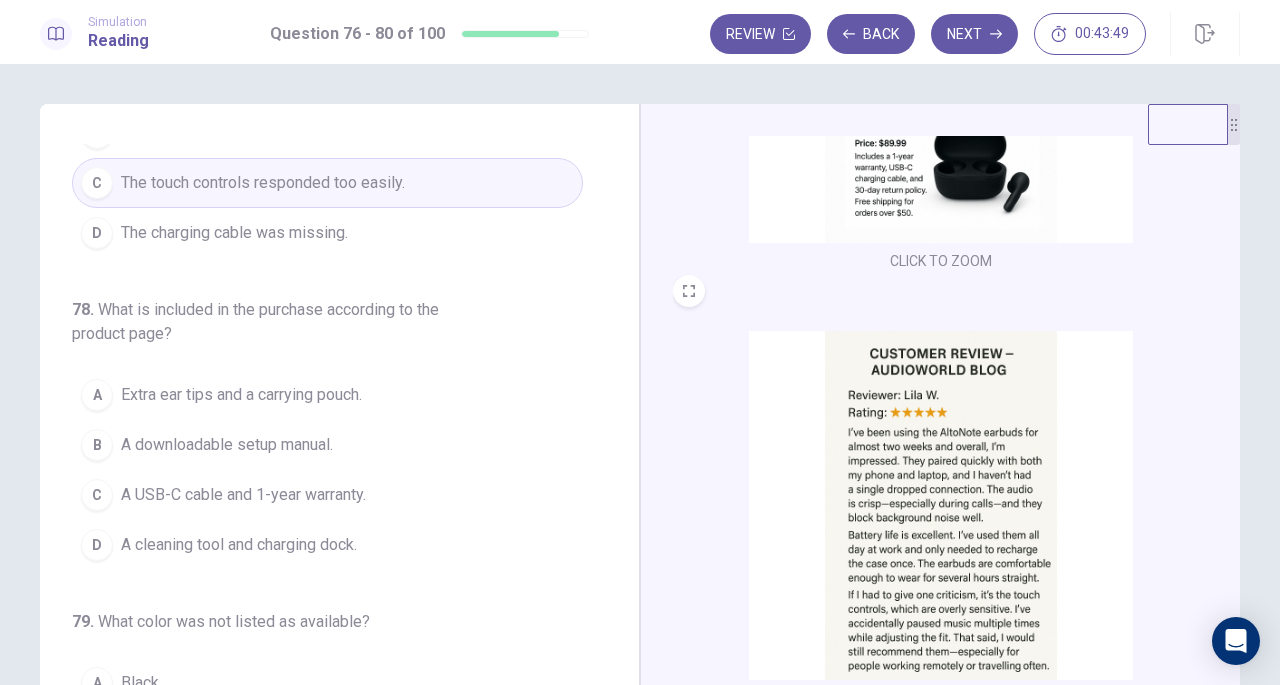 scroll, scrollTop: 462, scrollLeft: 0, axis: vertical 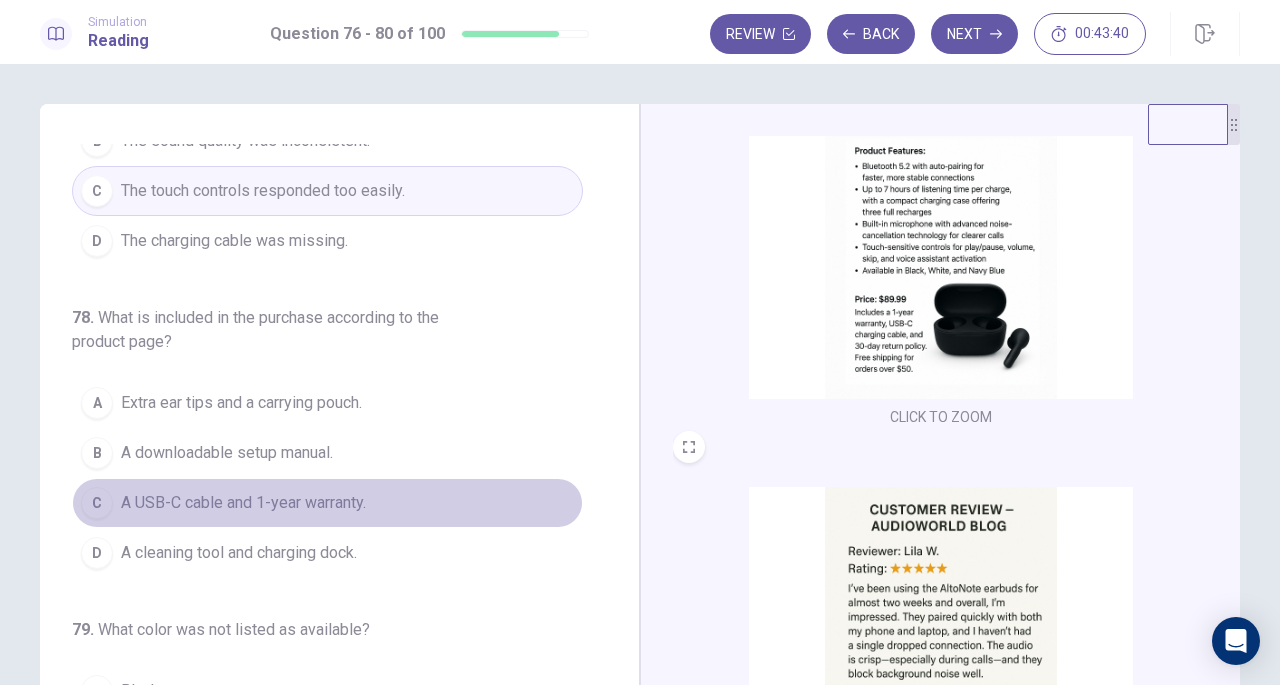 click on "A USB-C cable and 1-year warranty." at bounding box center (243, 503) 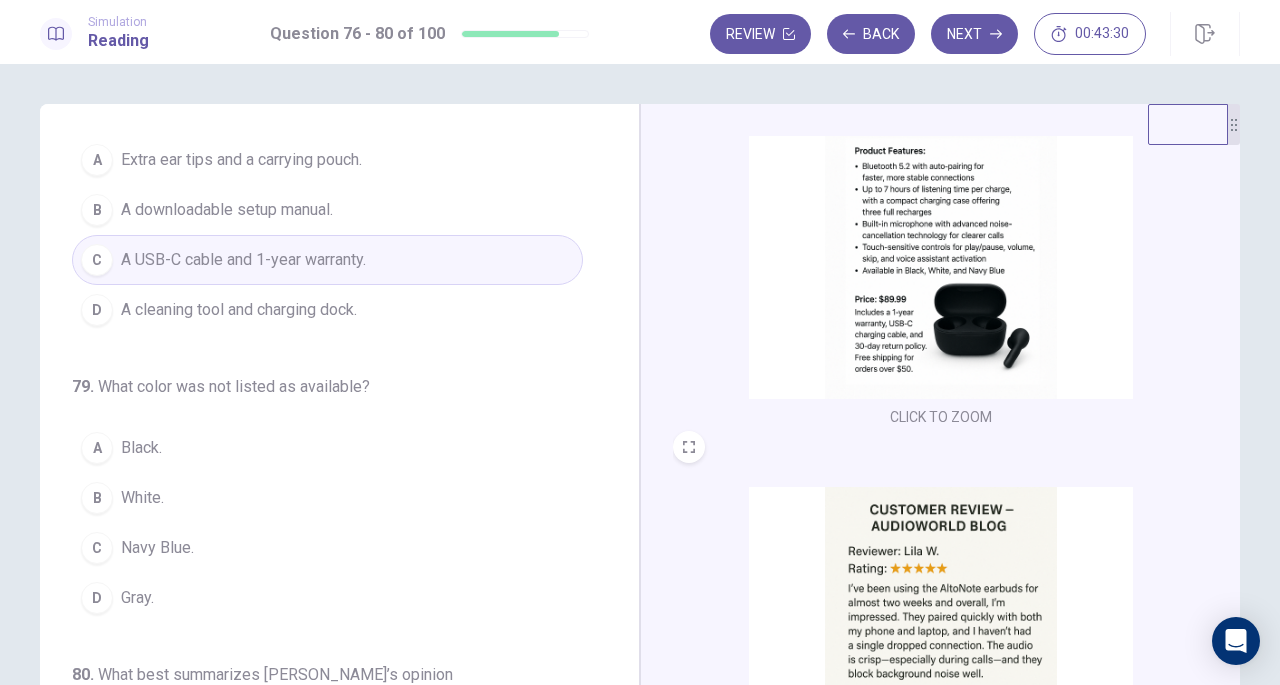 scroll, scrollTop: 706, scrollLeft: 0, axis: vertical 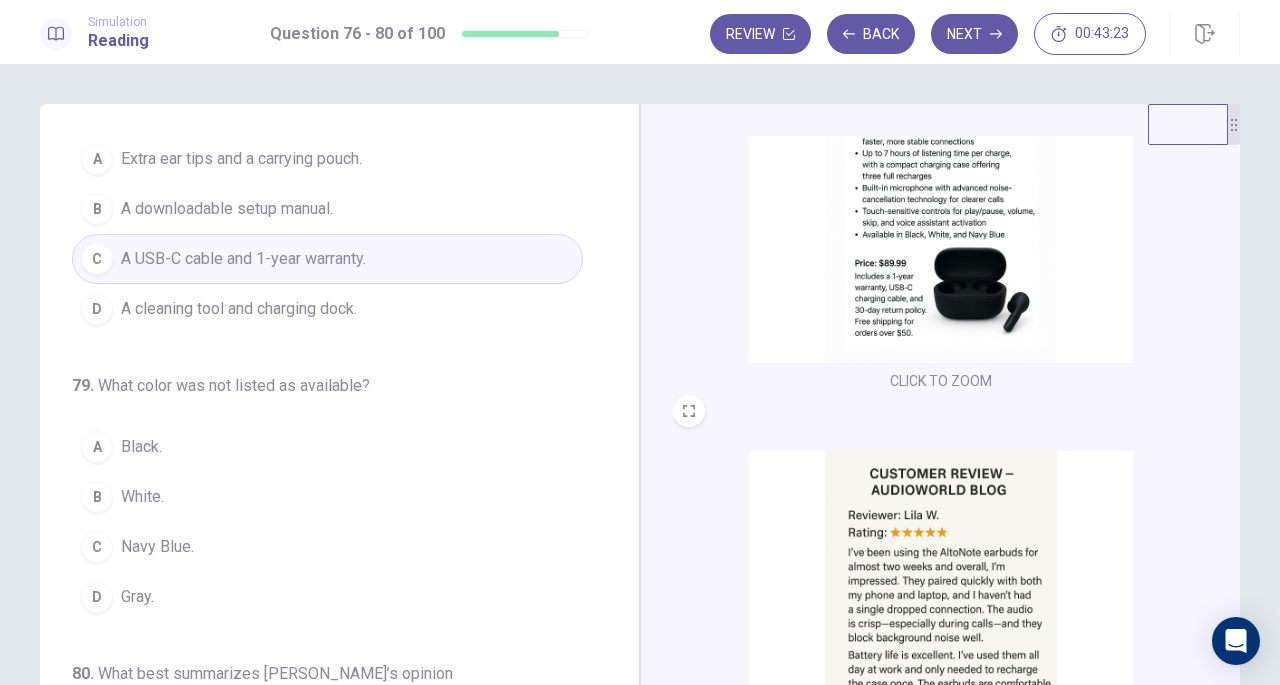 click on "D Gray." at bounding box center [327, 597] 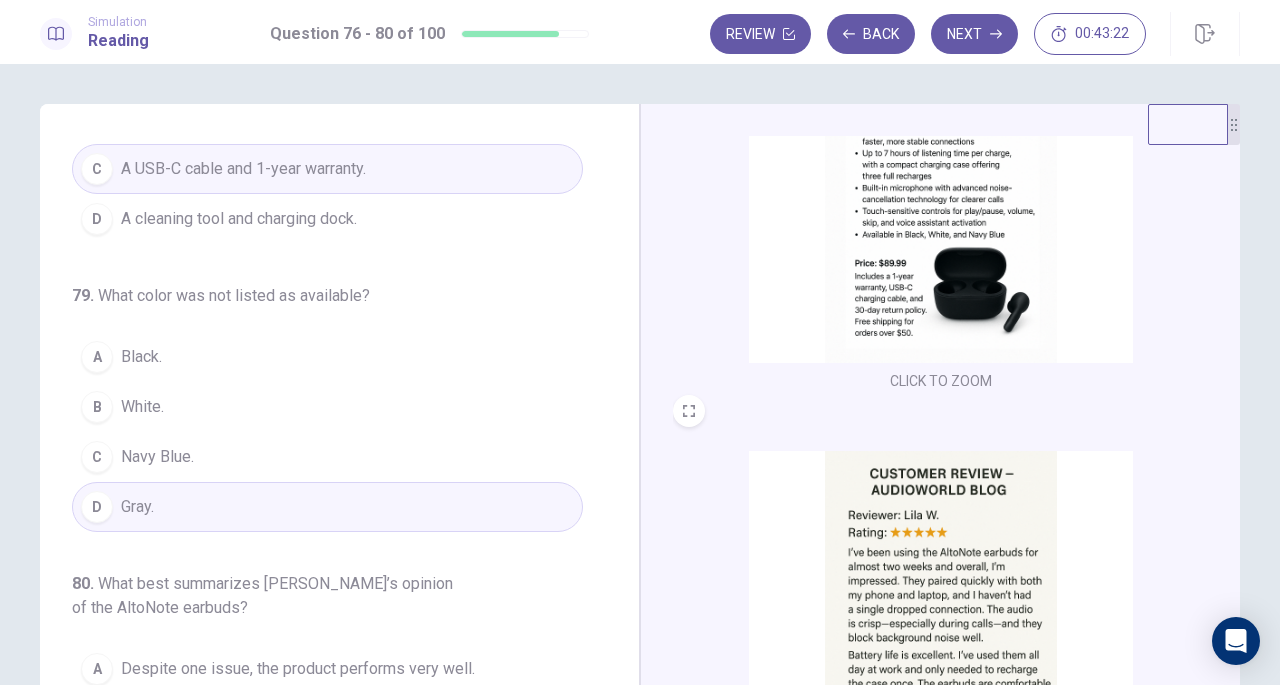 scroll, scrollTop: 867, scrollLeft: 0, axis: vertical 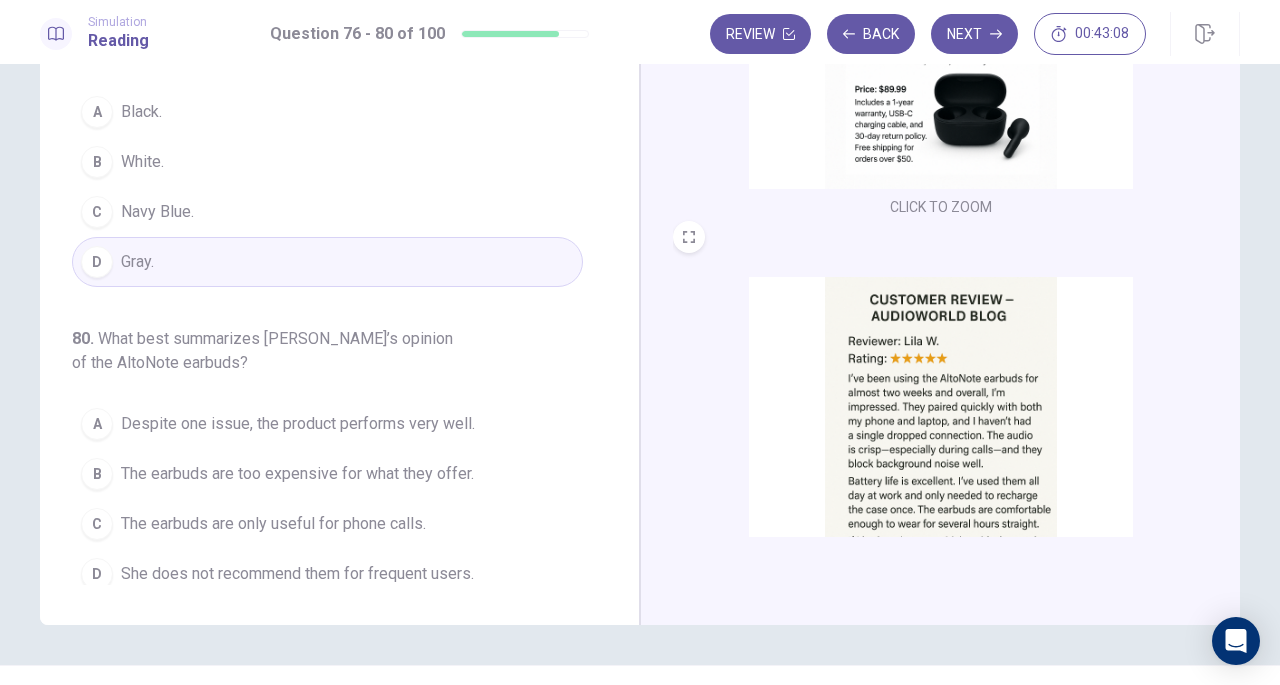 click on "Despite one issue, the product performs very well." at bounding box center [298, 424] 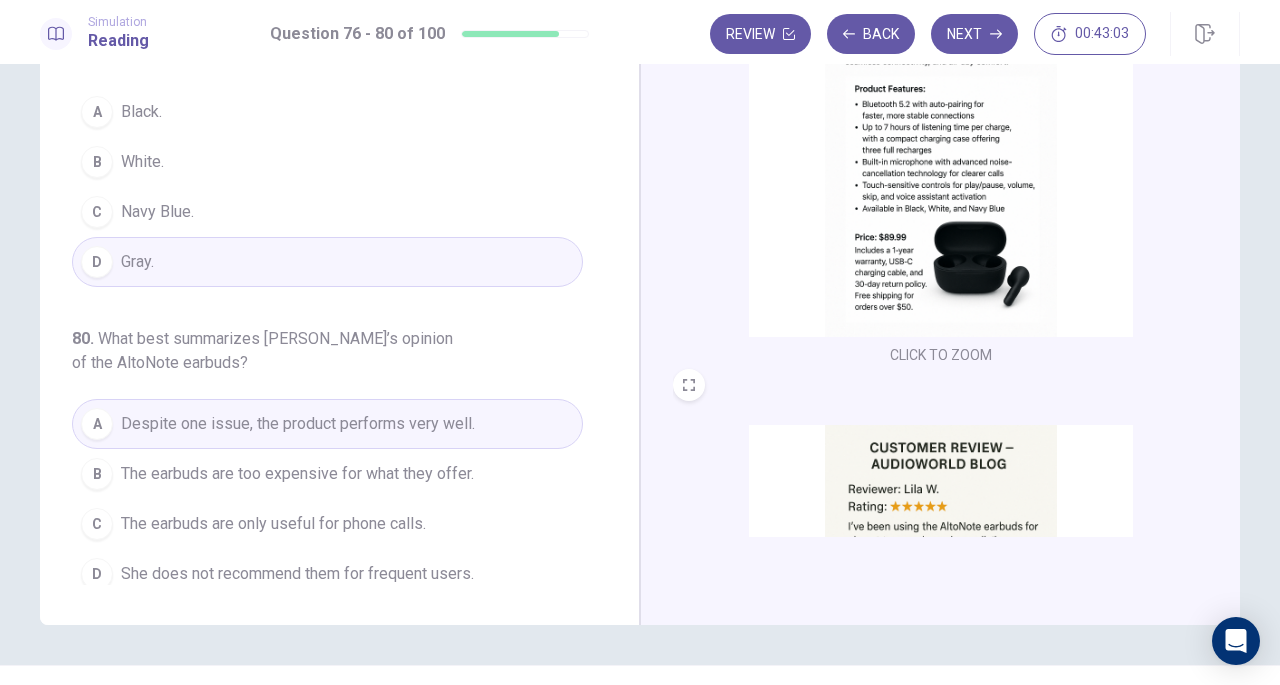 scroll, scrollTop: 0, scrollLeft: 0, axis: both 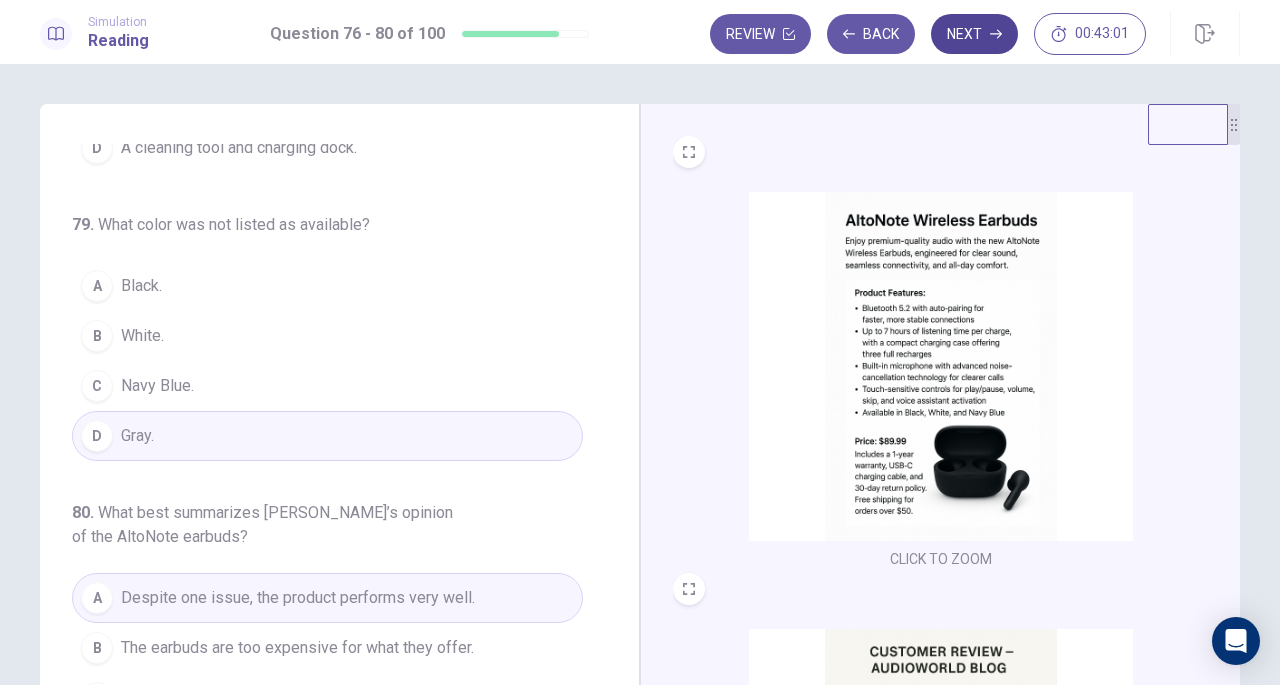 click on "Next" at bounding box center [974, 34] 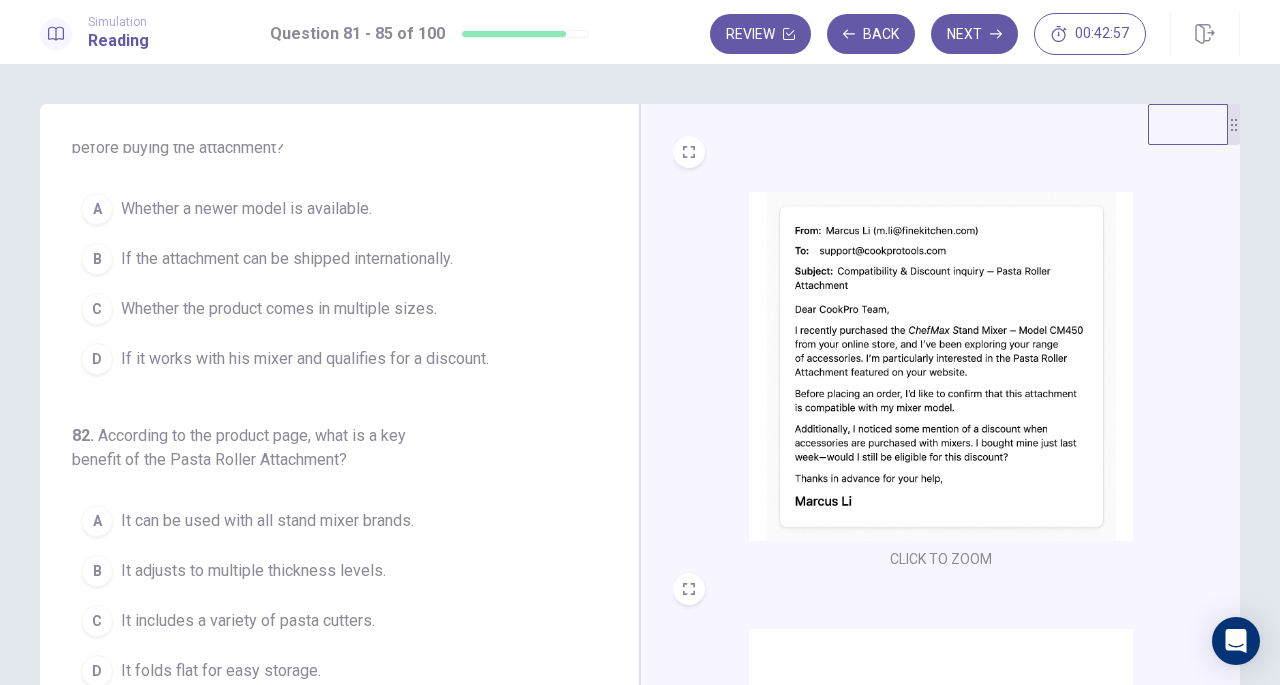 scroll, scrollTop: 0, scrollLeft: 0, axis: both 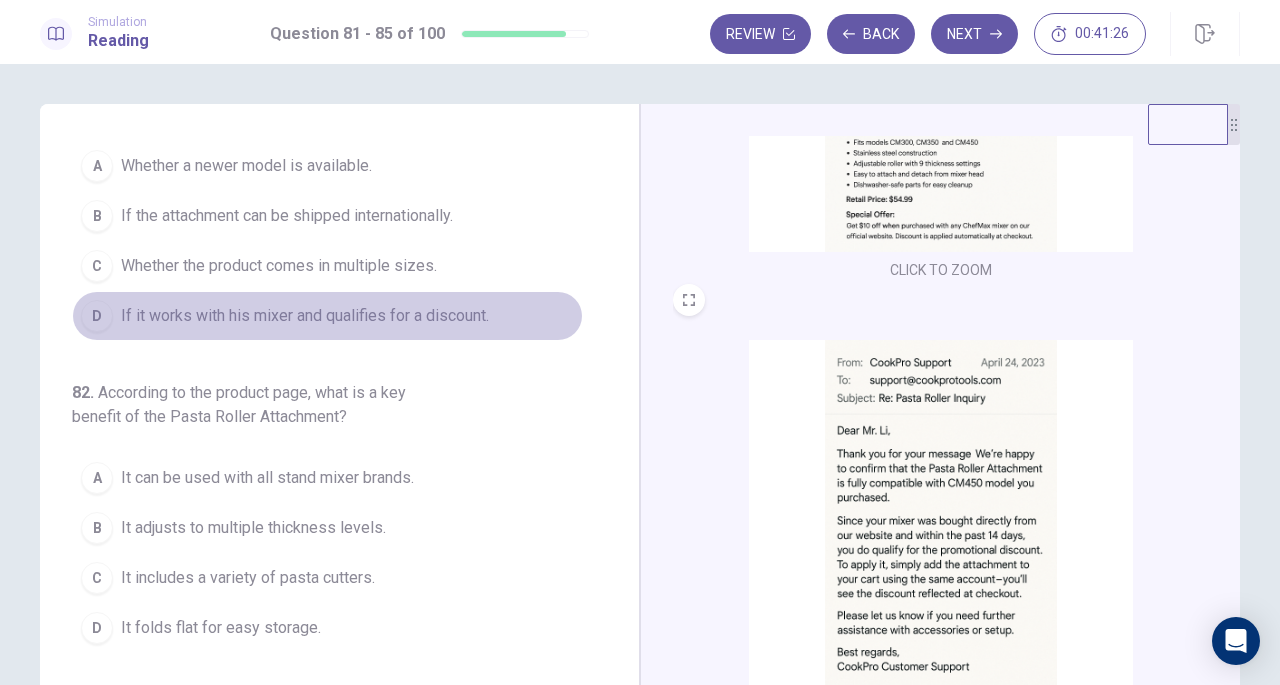 click on "If it works with his mixer and qualifies for a discount." at bounding box center (305, 316) 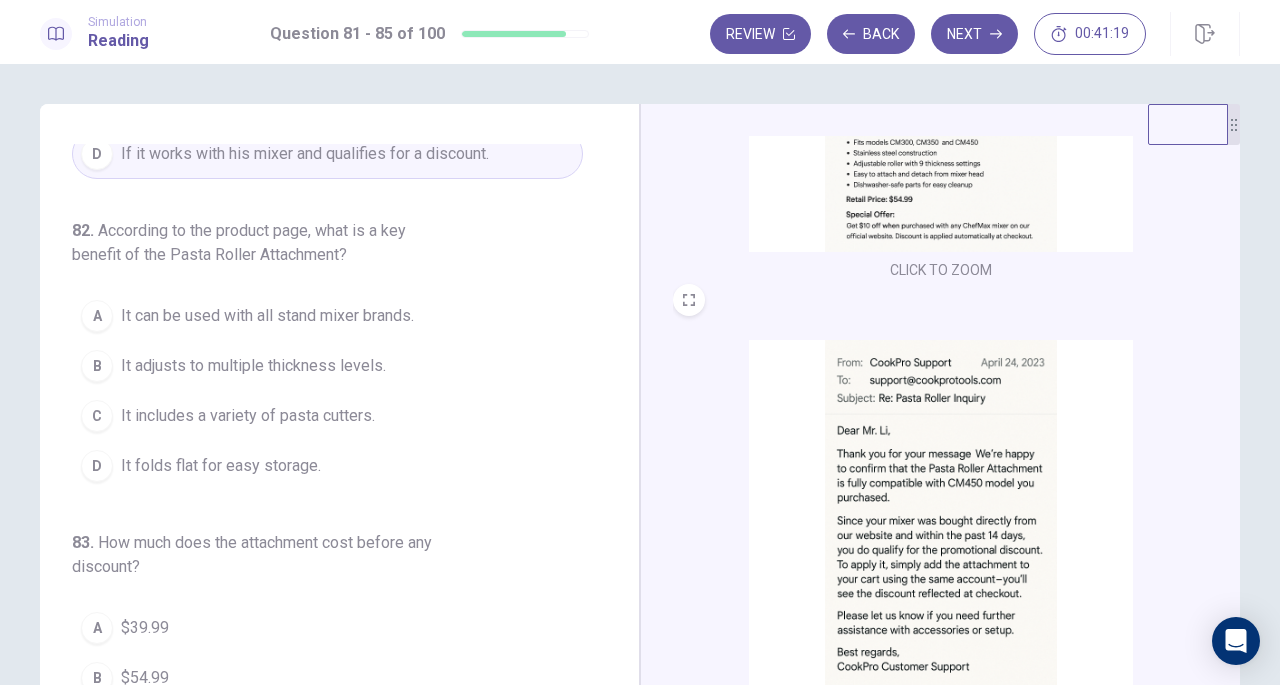 scroll, scrollTop: 237, scrollLeft: 0, axis: vertical 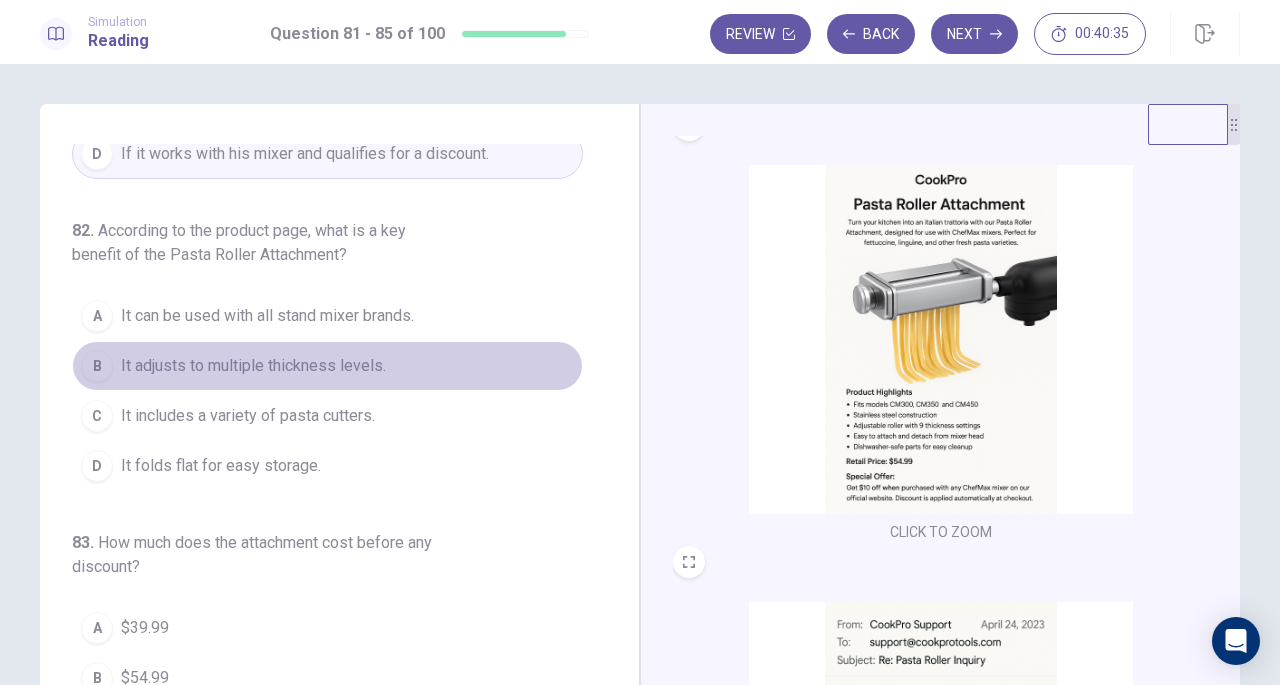 click on "It adjusts to multiple thickness levels." at bounding box center (253, 366) 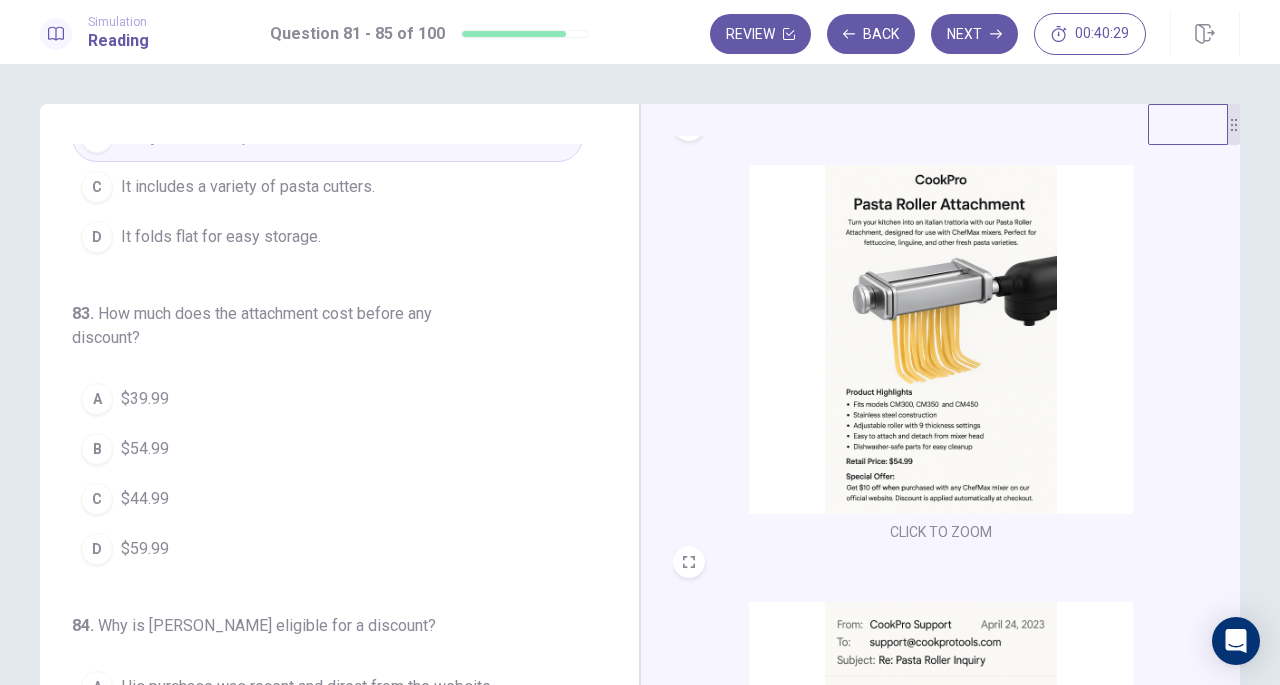 scroll, scrollTop: 467, scrollLeft: 0, axis: vertical 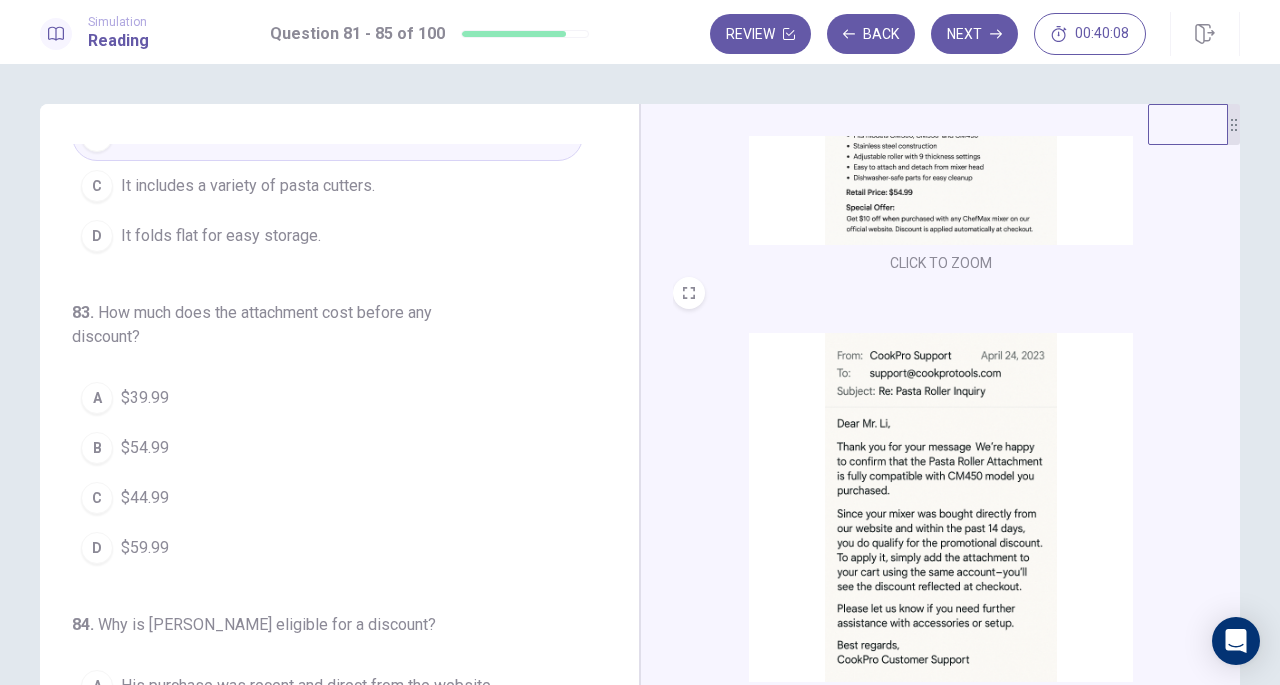 click on "$54.99" at bounding box center [145, 448] 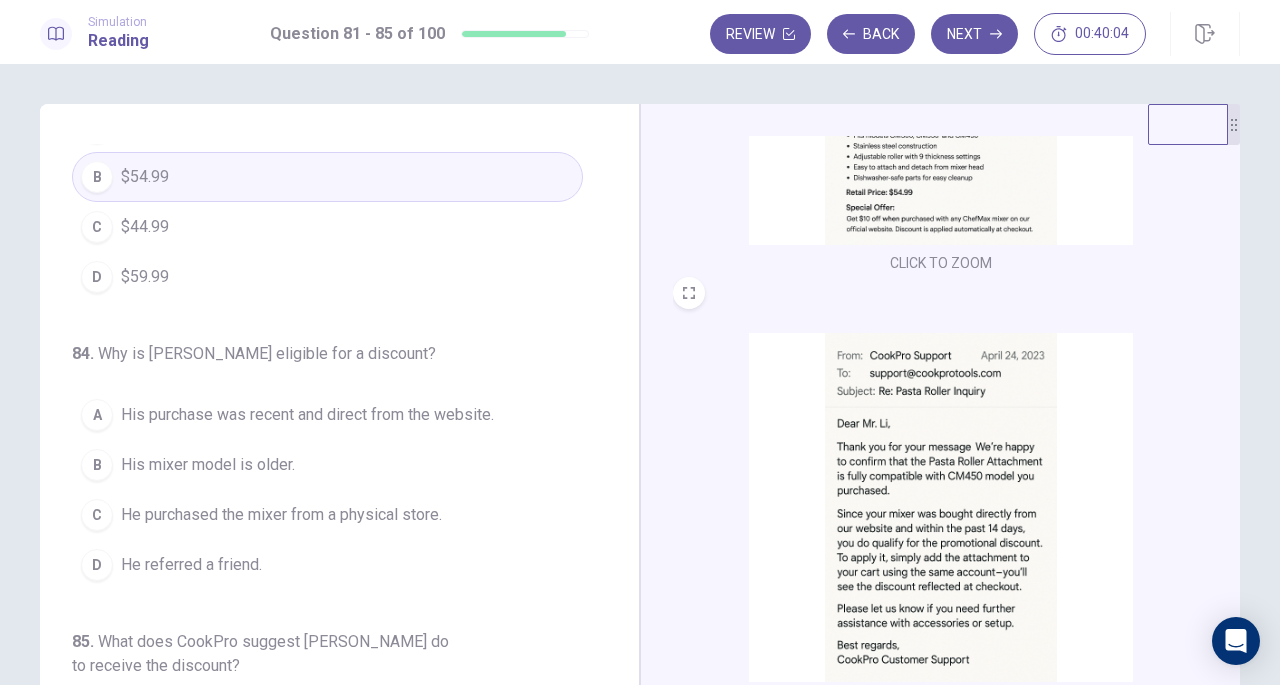 scroll, scrollTop: 739, scrollLeft: 0, axis: vertical 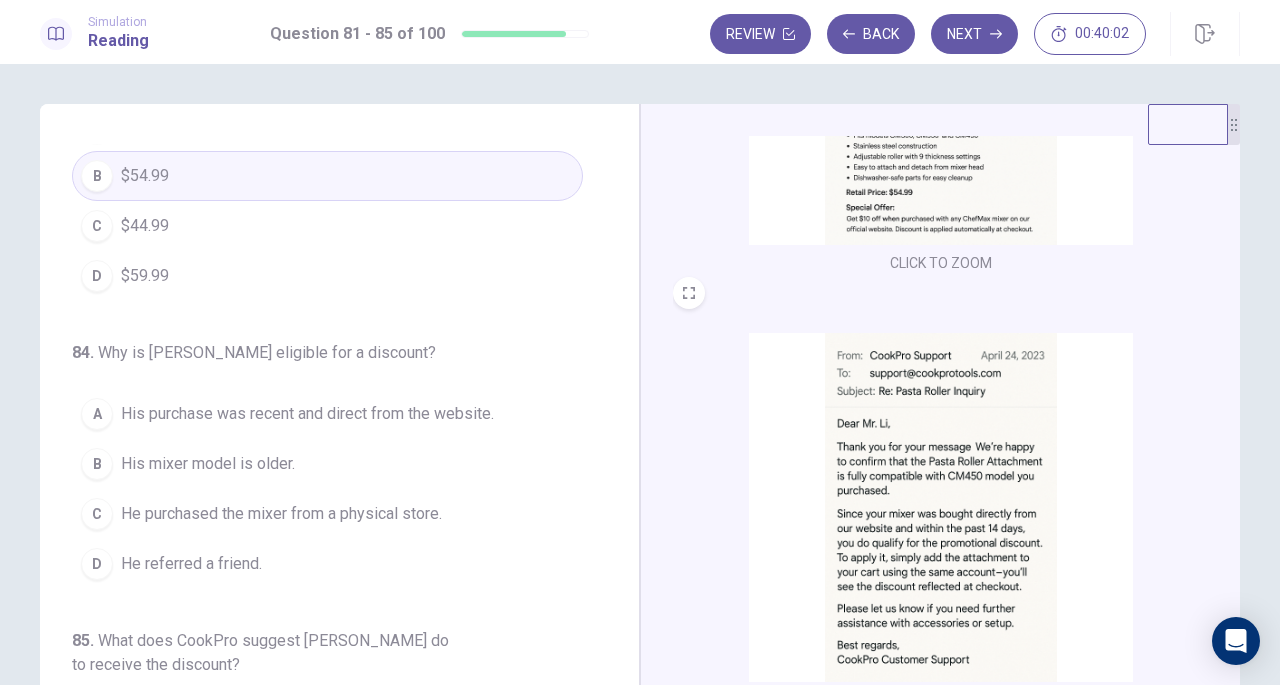 click on "His purchase was recent and direct from the website." at bounding box center (307, 414) 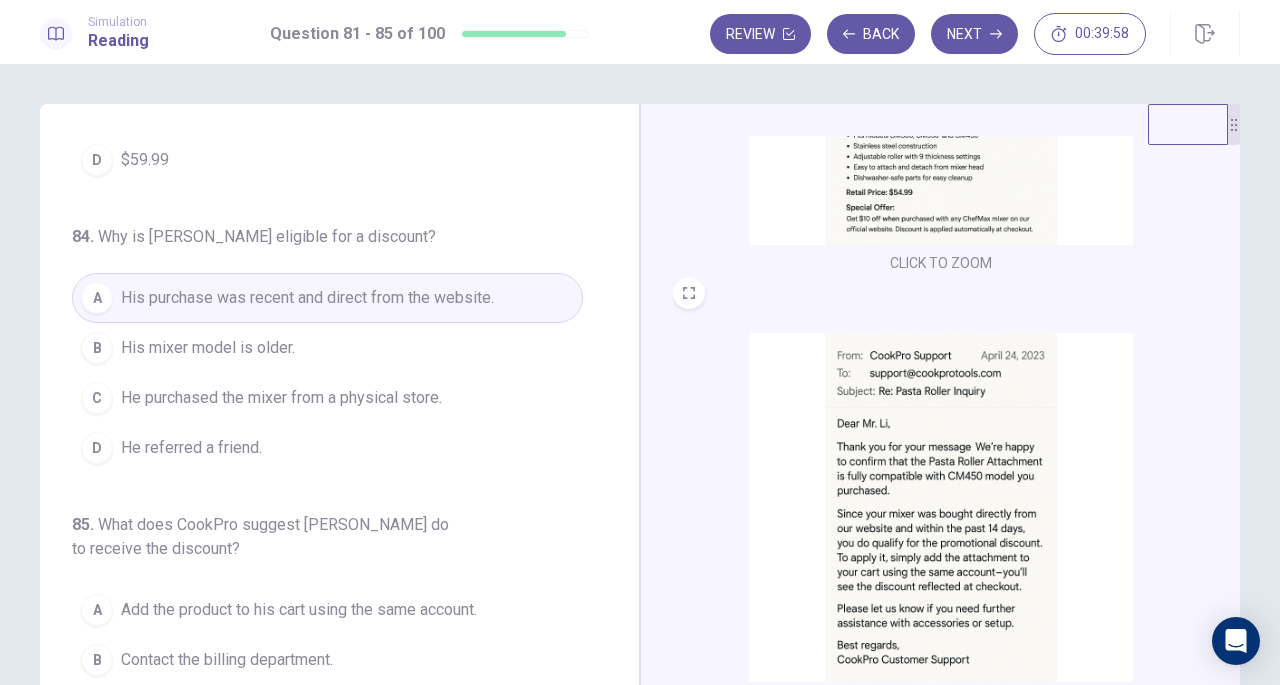 scroll, scrollTop: 867, scrollLeft: 0, axis: vertical 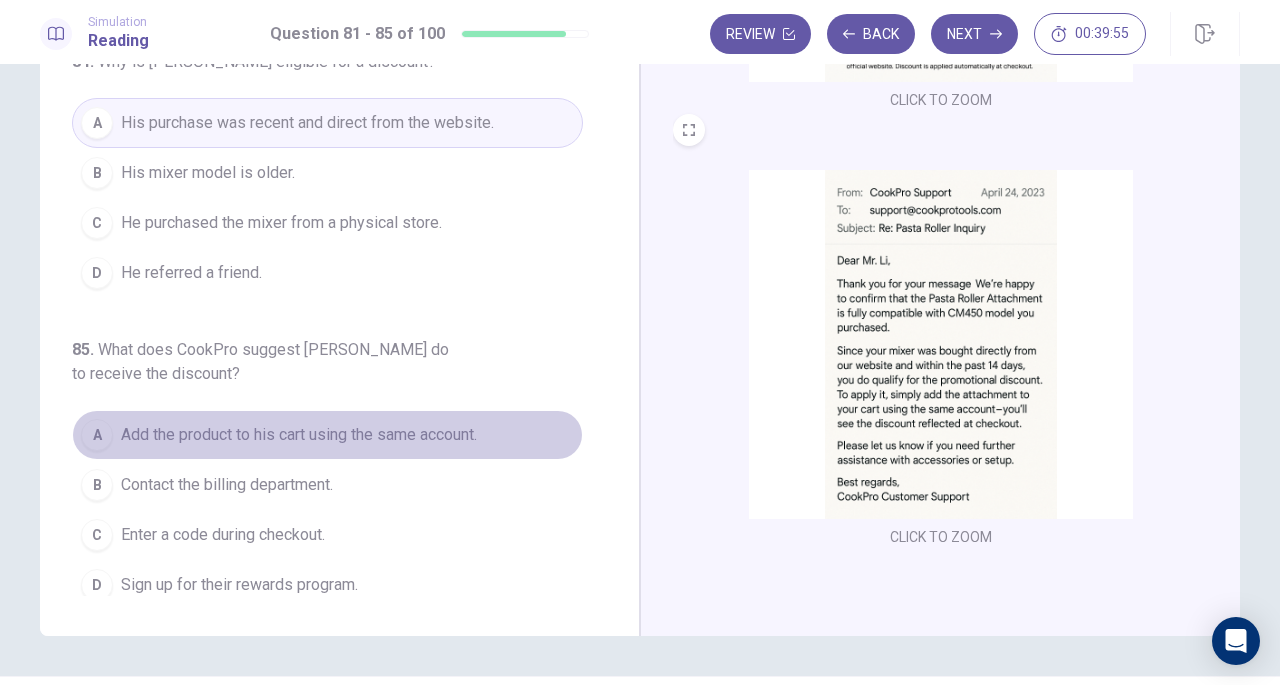 click on "Add the product to his cart using the same account." at bounding box center [299, 435] 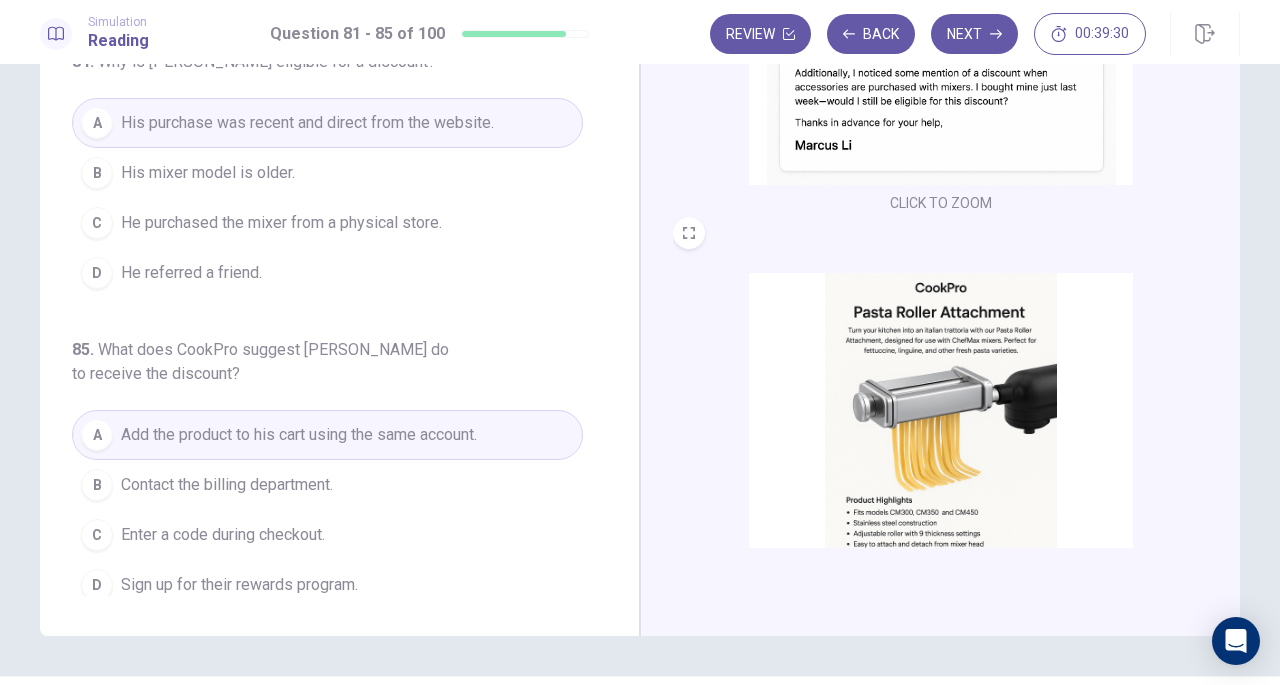 scroll, scrollTop: 174, scrollLeft: 0, axis: vertical 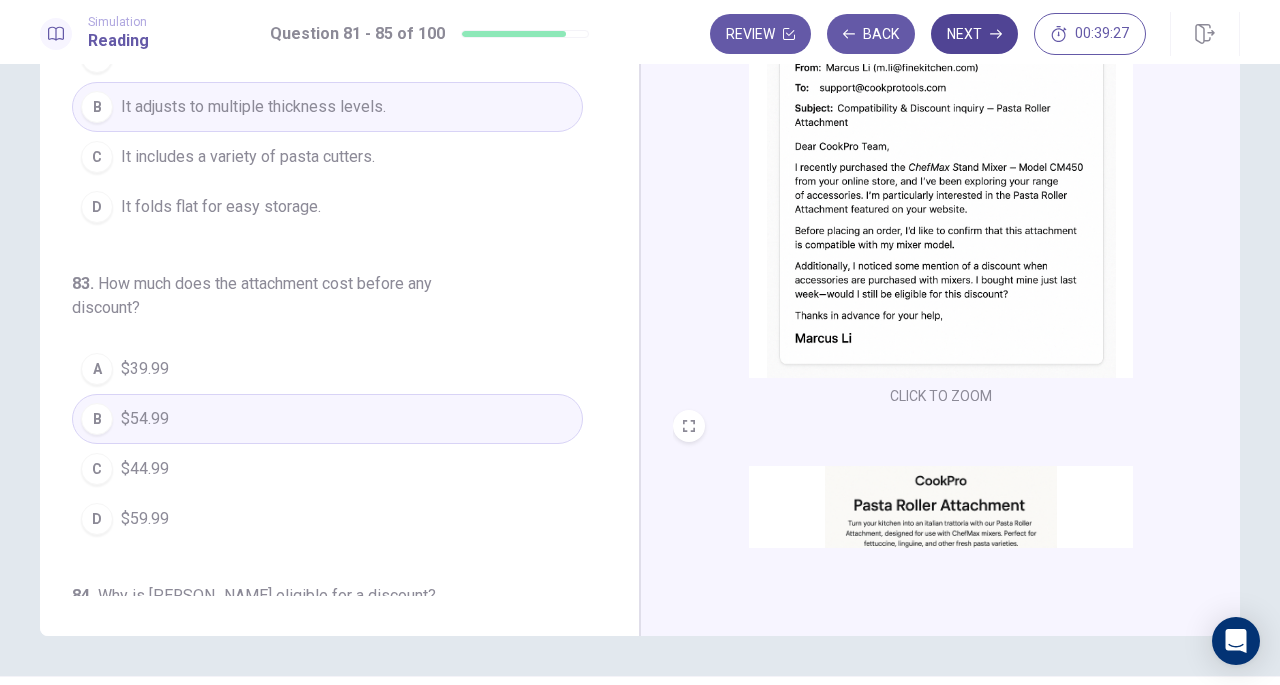 click on "Next" at bounding box center (974, 34) 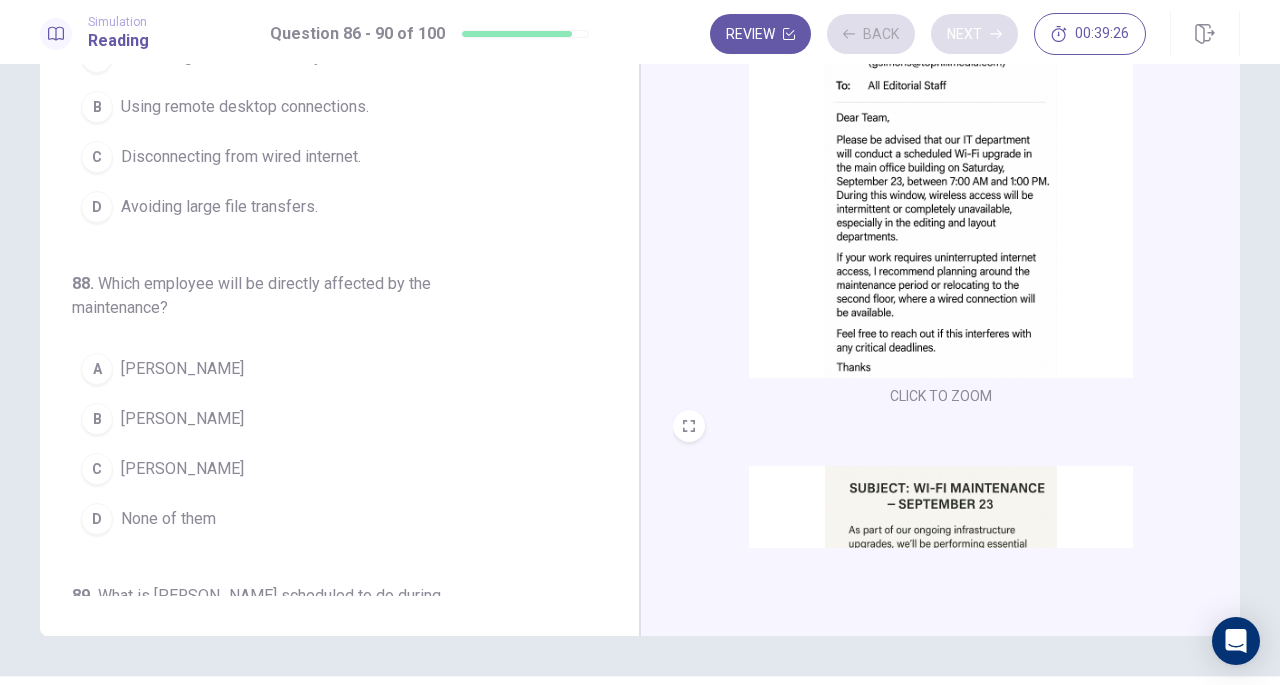 scroll, scrollTop: 163, scrollLeft: 0, axis: vertical 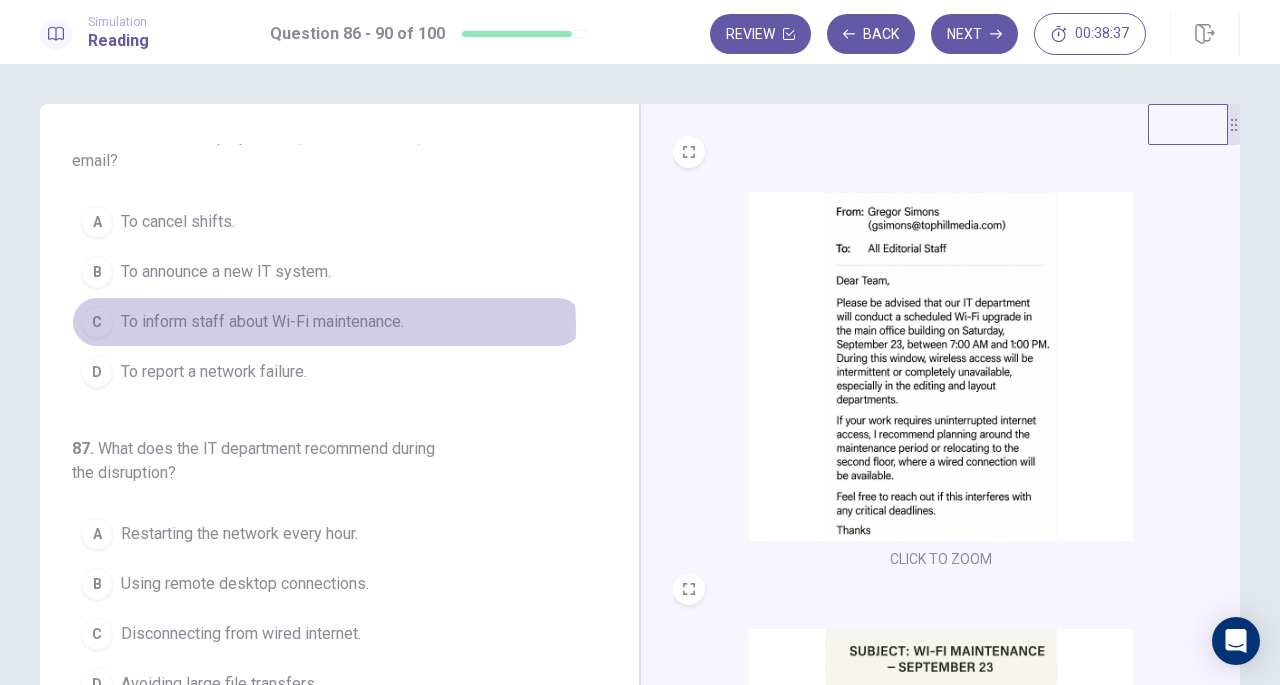 click on "To inform staff about Wi-Fi maintenance." at bounding box center [262, 322] 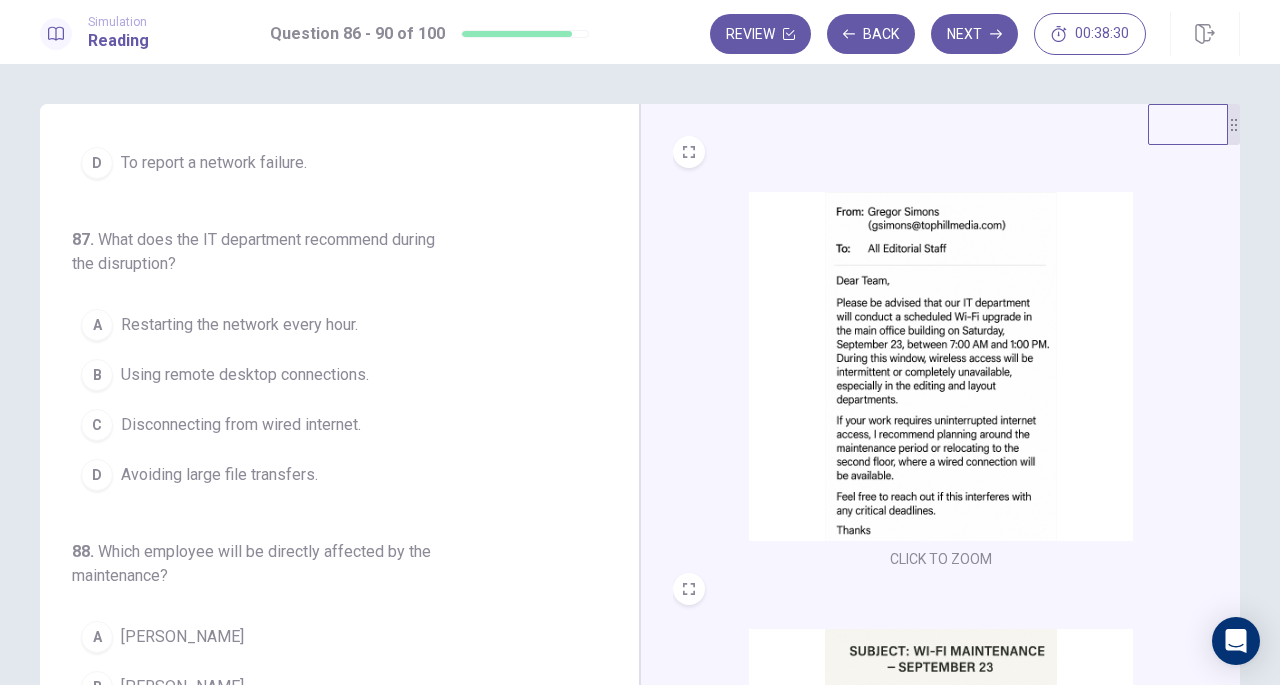 scroll, scrollTop: 234, scrollLeft: 0, axis: vertical 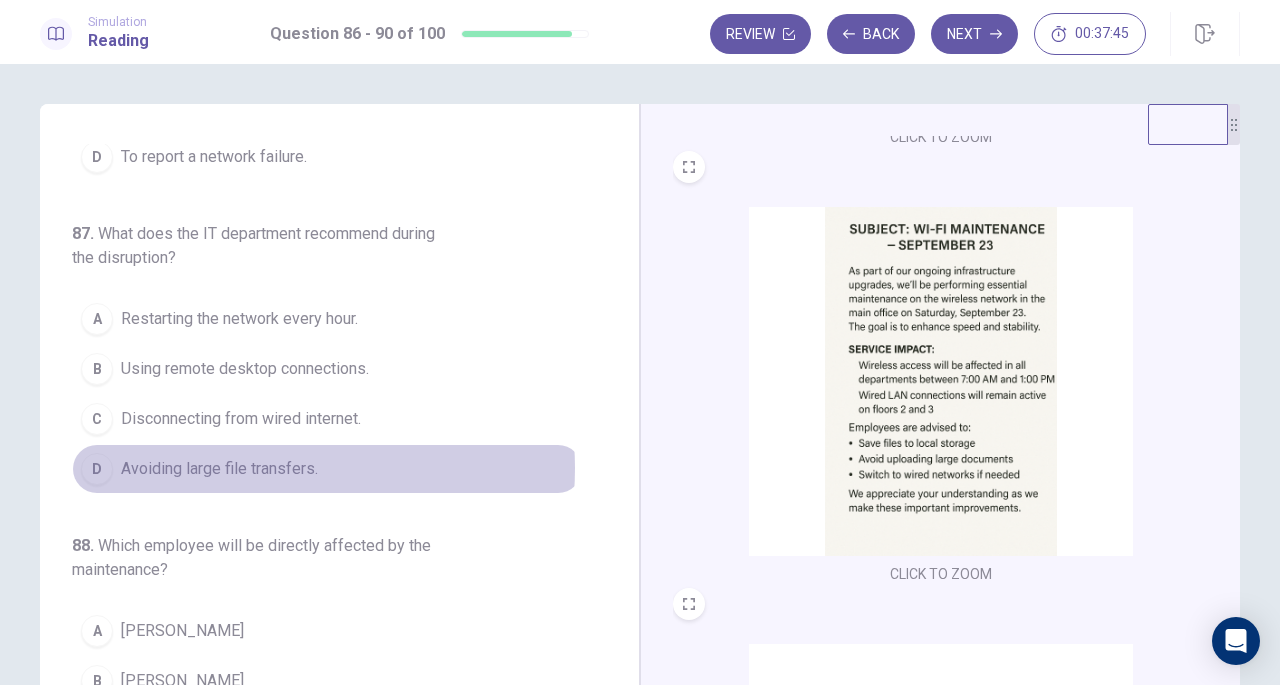 click on "Avoiding large file transfers." at bounding box center (219, 469) 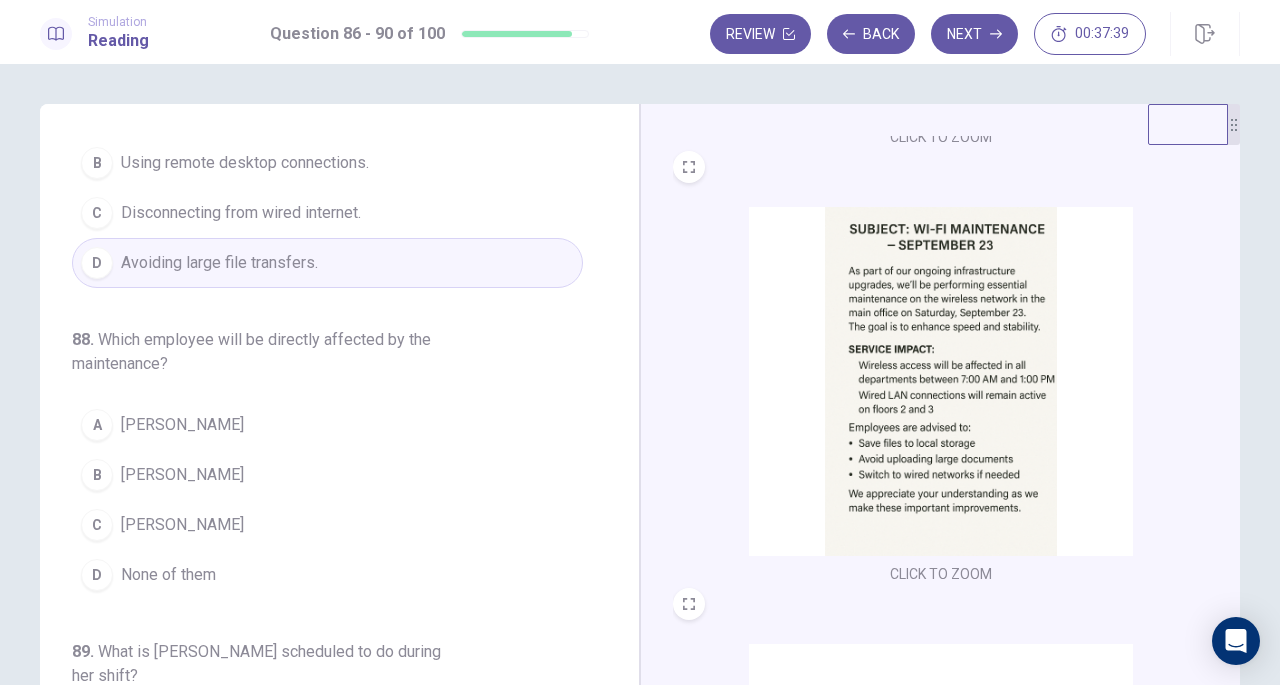 scroll, scrollTop: 439, scrollLeft: 0, axis: vertical 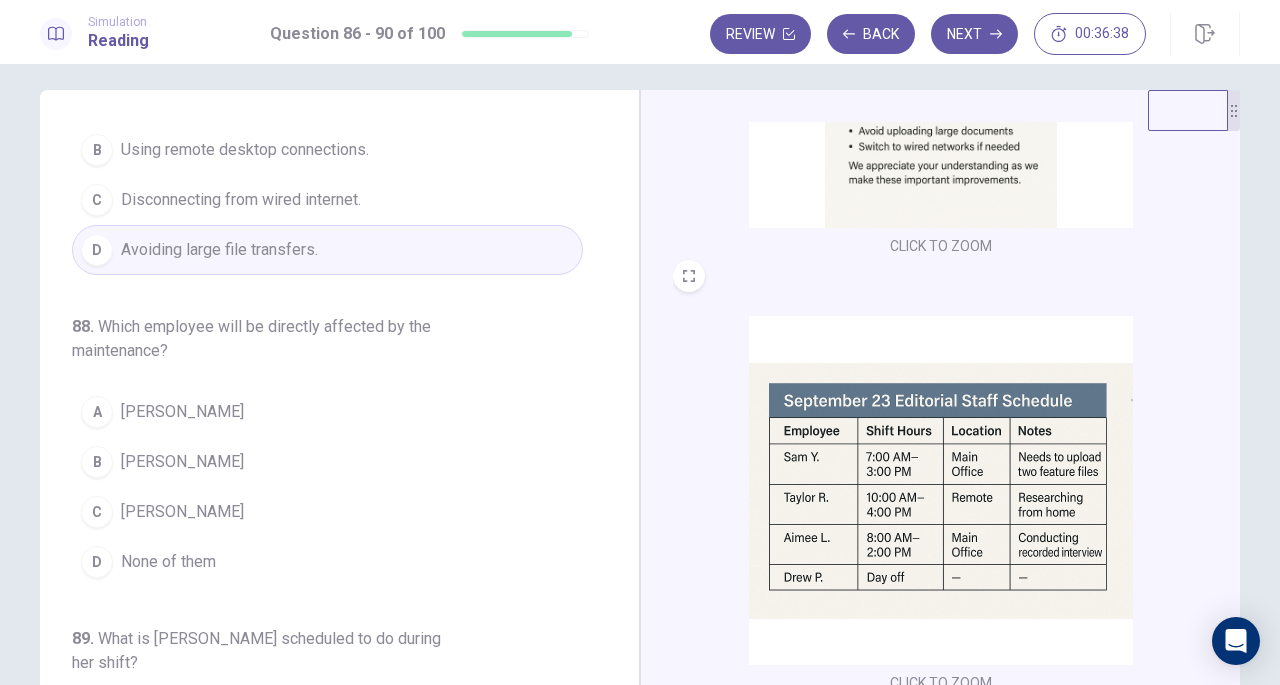 click on "Sam Y." at bounding box center (182, 512) 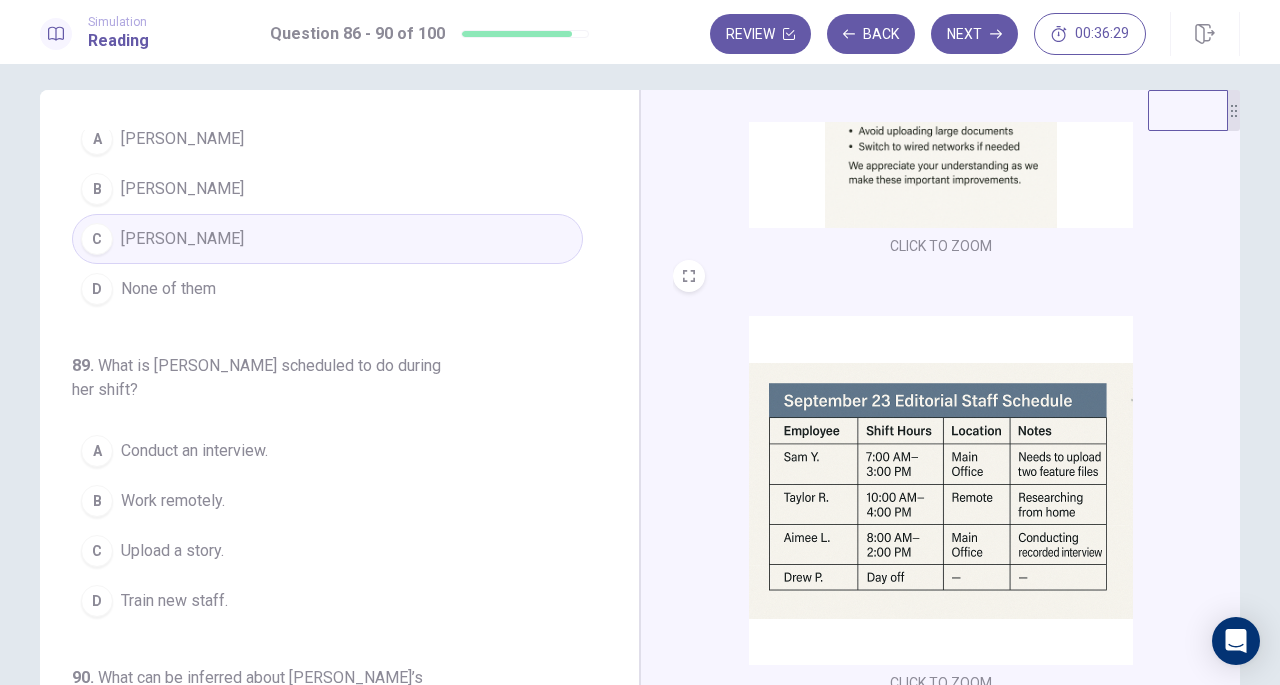 scroll, scrollTop: 713, scrollLeft: 0, axis: vertical 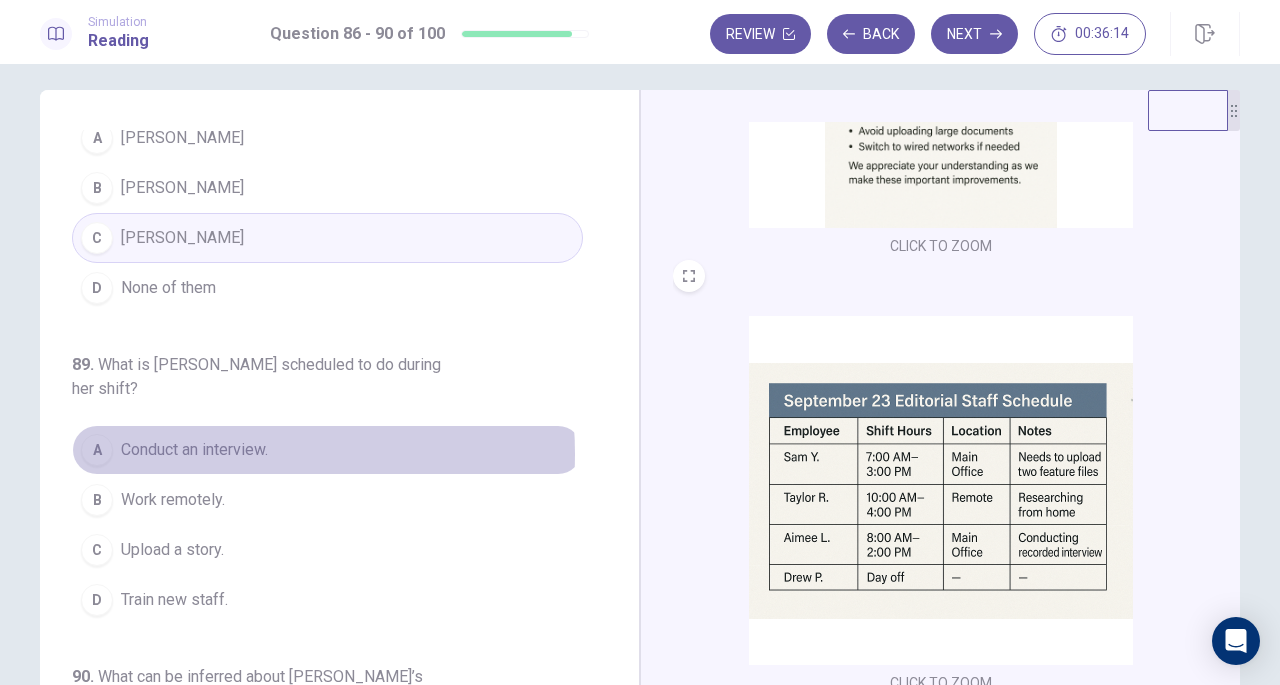 click on "Conduct an interview." at bounding box center [194, 450] 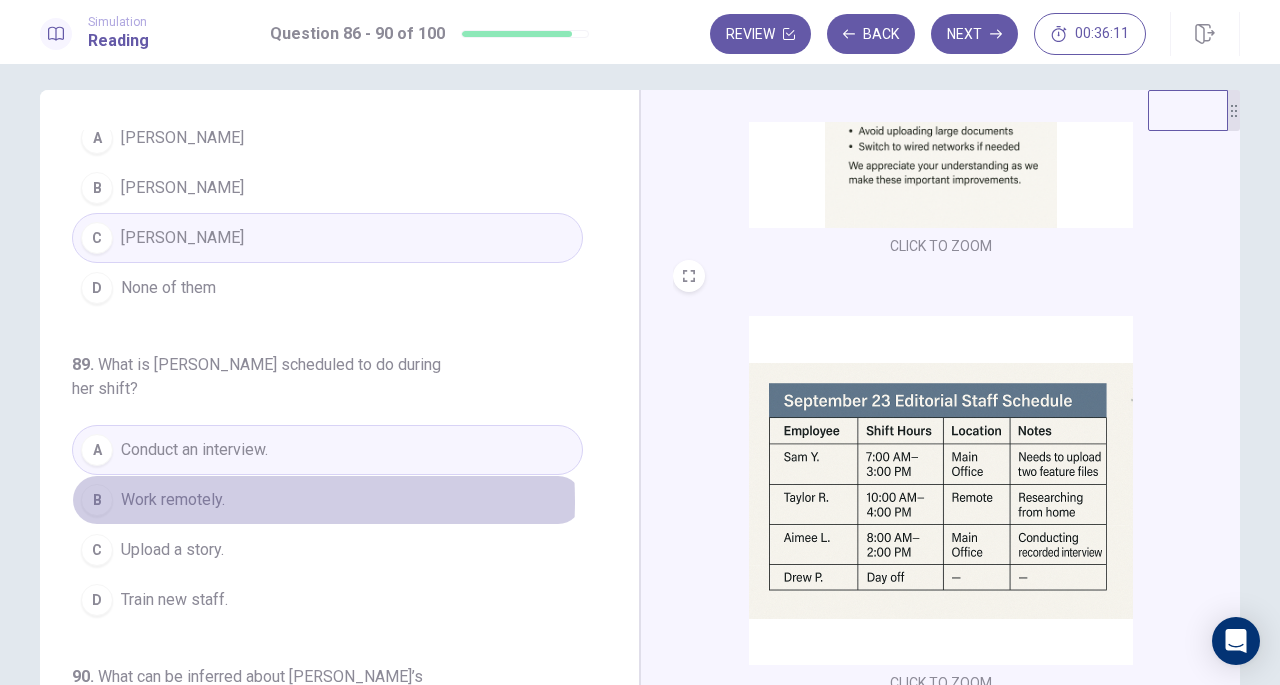 click on "Work remotely." at bounding box center [173, 500] 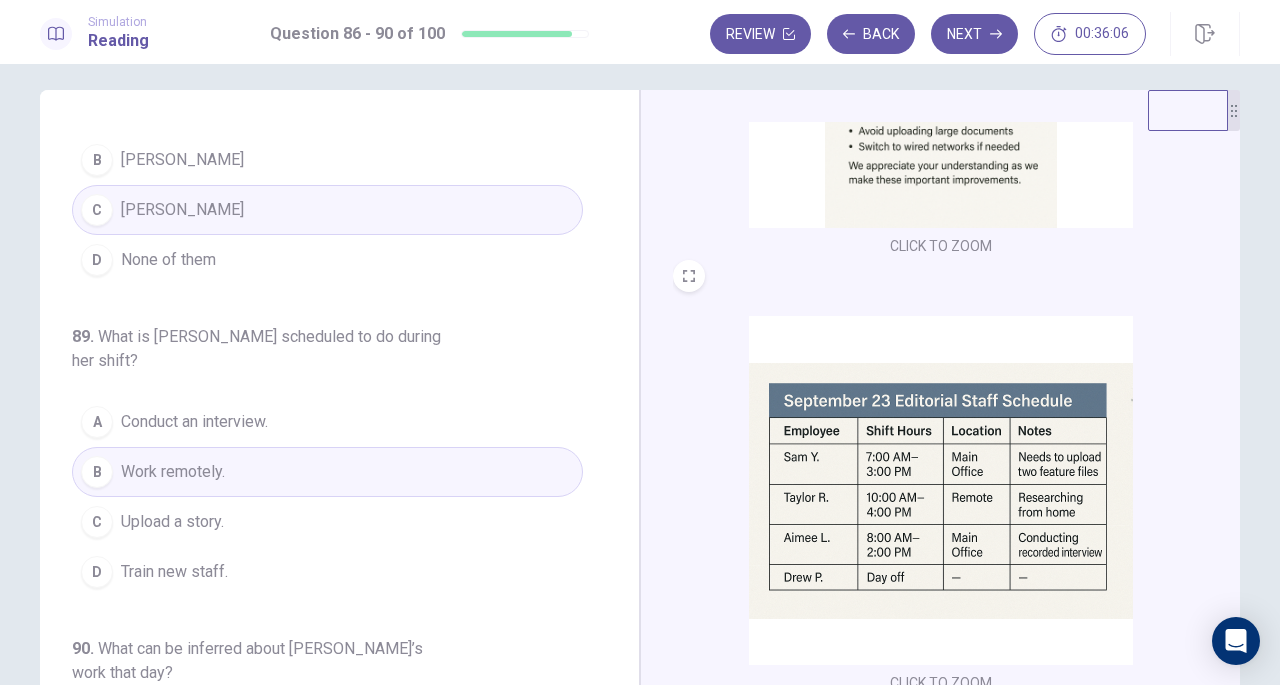 scroll, scrollTop: 741, scrollLeft: 0, axis: vertical 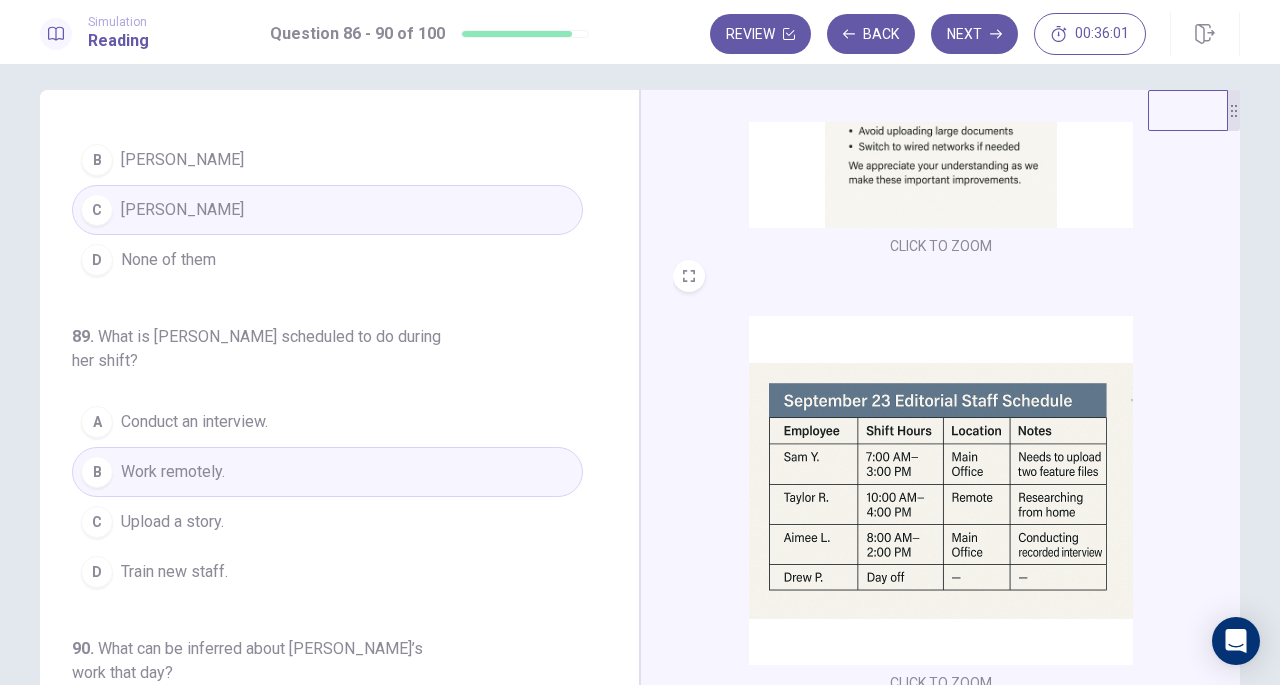 click on "A Conduct an interview." at bounding box center (327, 422) 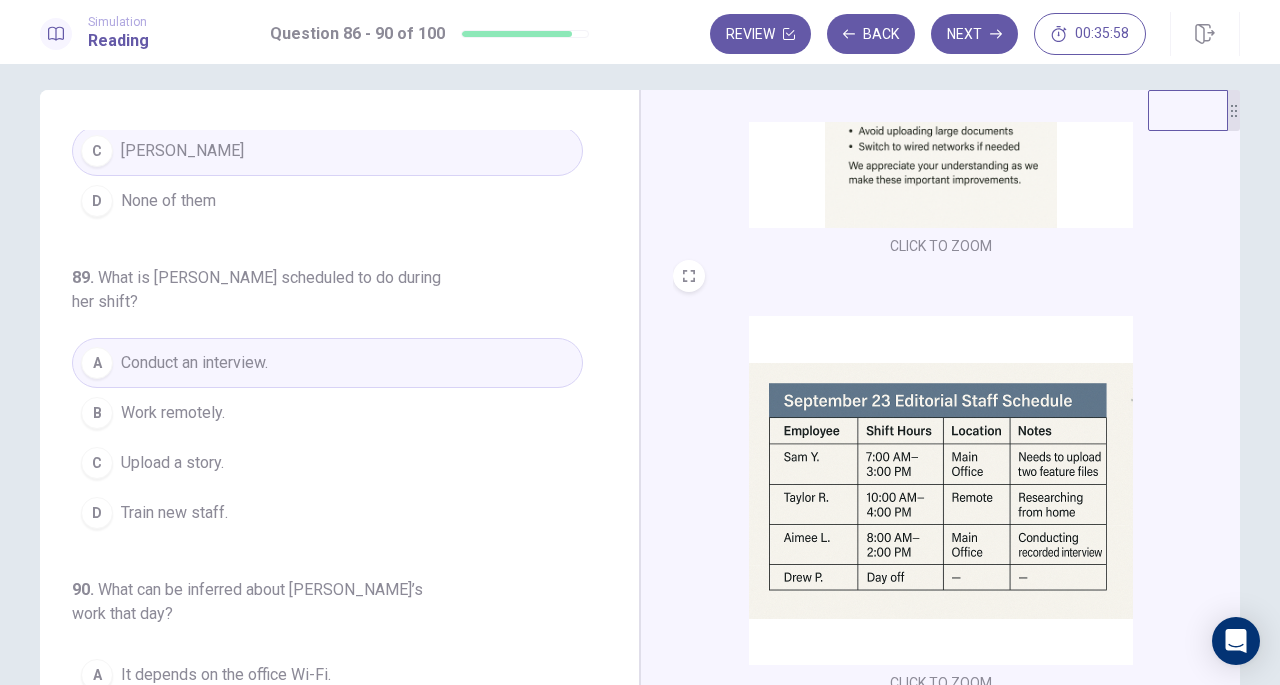 scroll, scrollTop: 843, scrollLeft: 0, axis: vertical 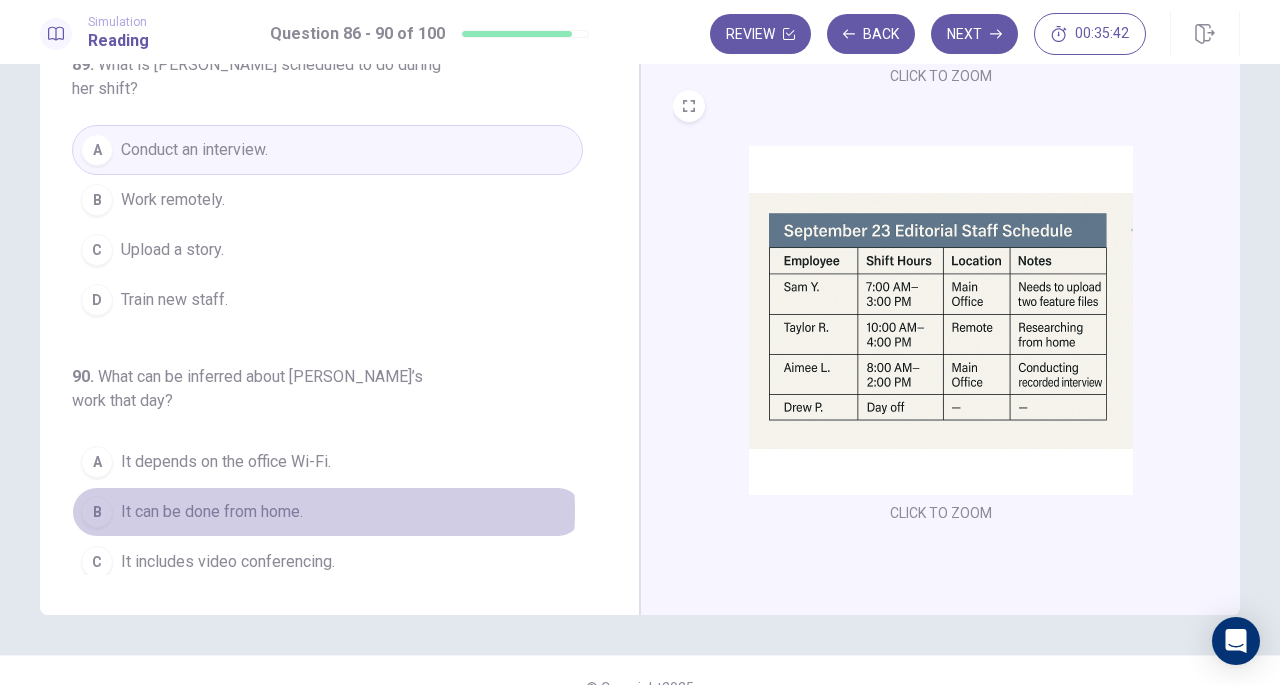 click on "It can be done from home." at bounding box center (212, 512) 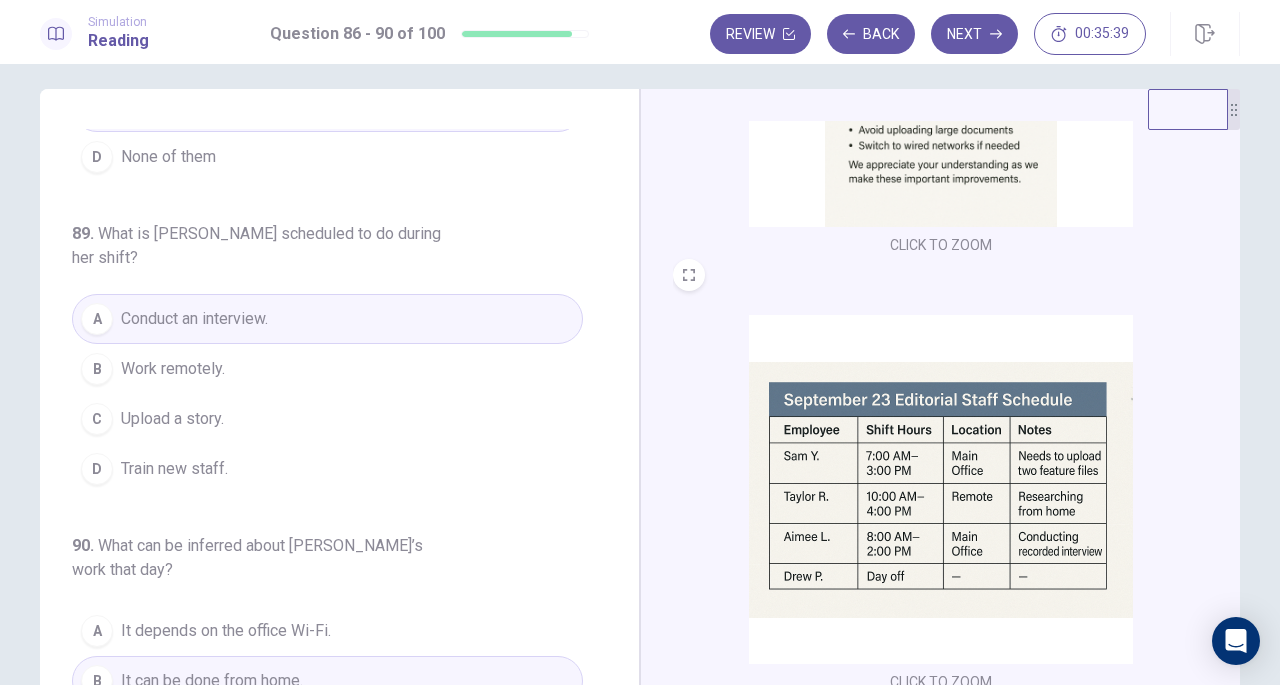 scroll, scrollTop: 14, scrollLeft: 0, axis: vertical 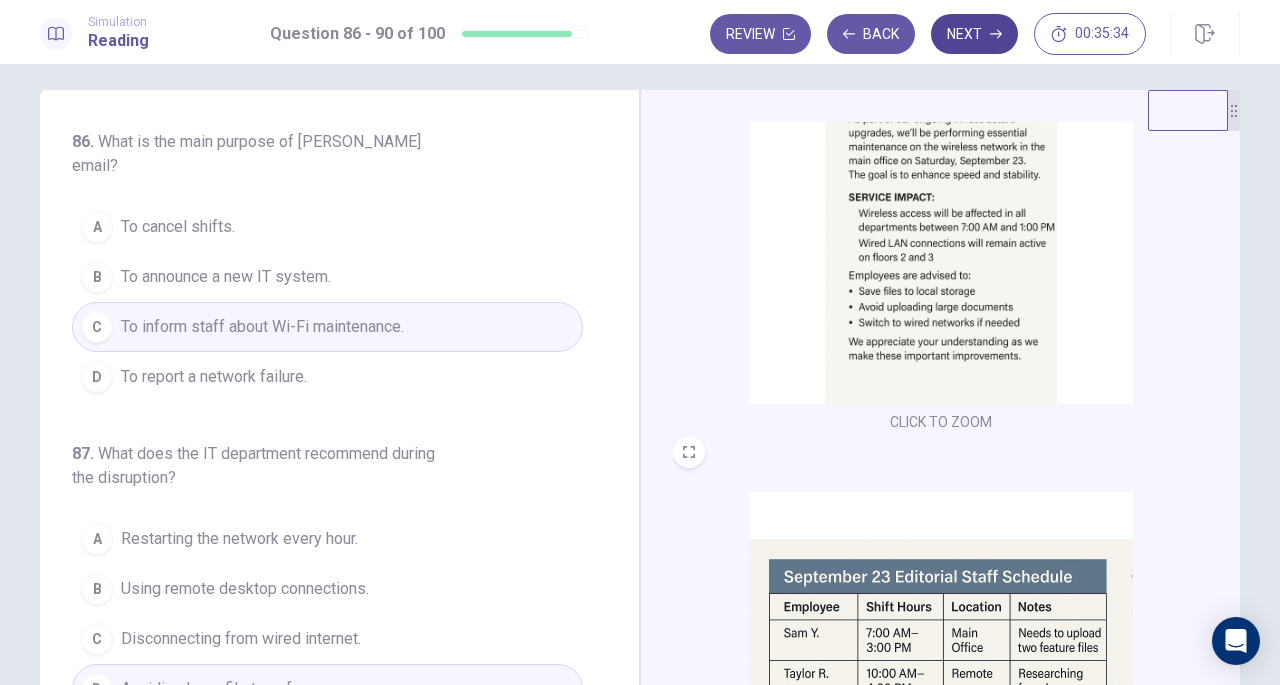 click on "Next" at bounding box center (974, 34) 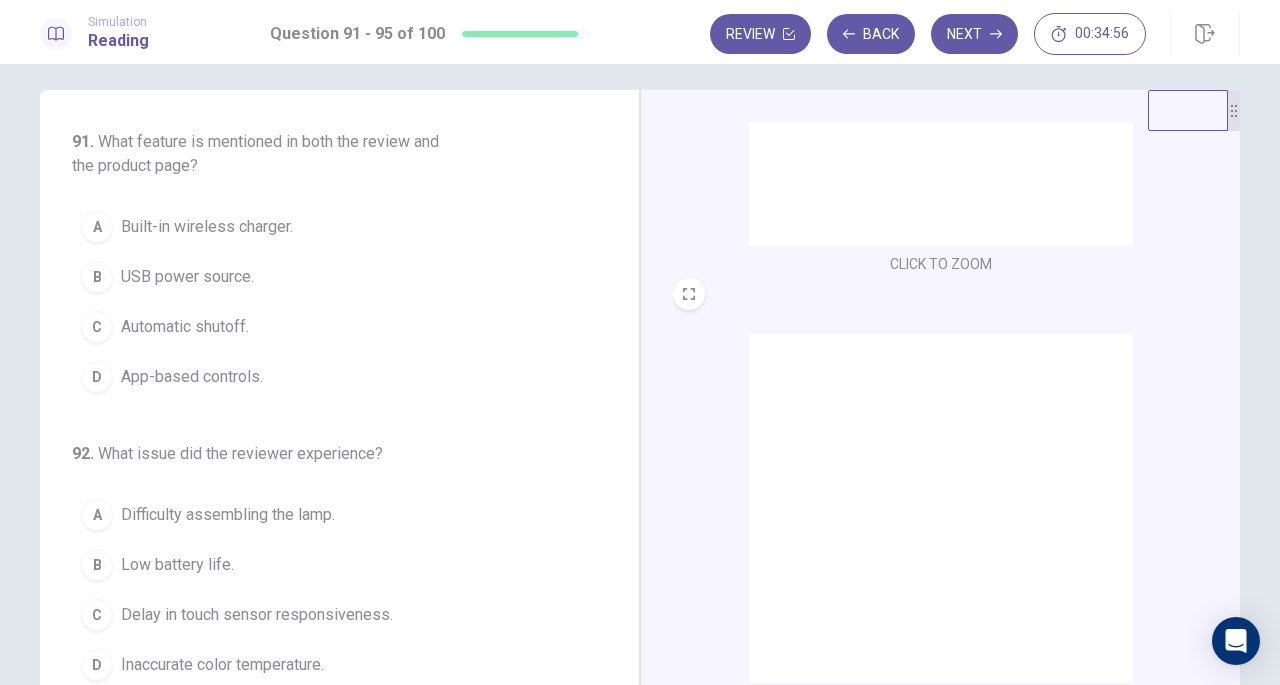 scroll, scrollTop: 298, scrollLeft: 0, axis: vertical 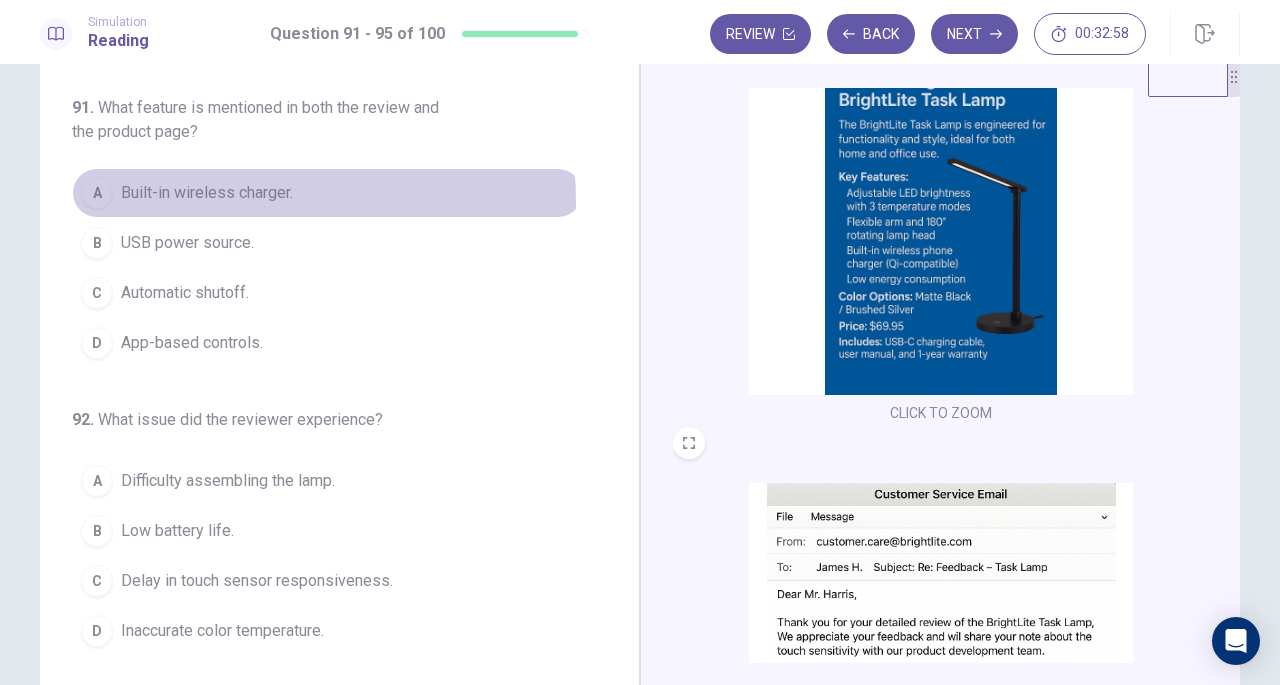 click on "Built-in wireless charger." at bounding box center [207, 193] 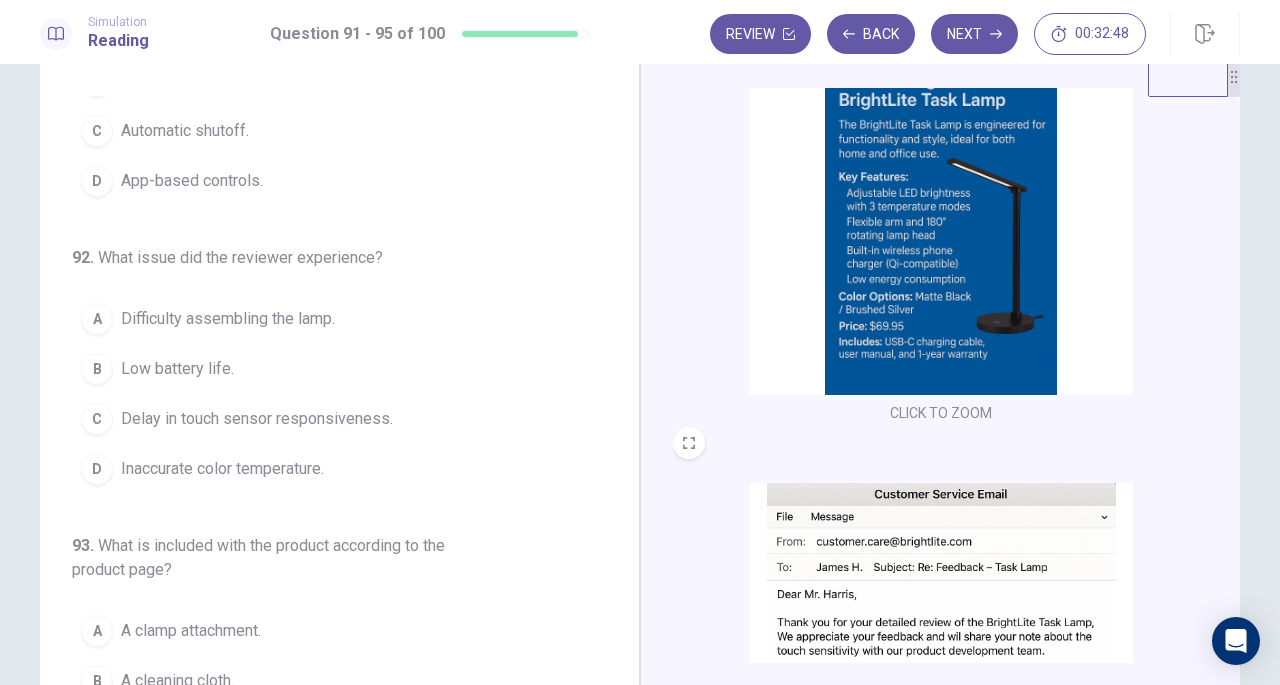 scroll, scrollTop: 163, scrollLeft: 0, axis: vertical 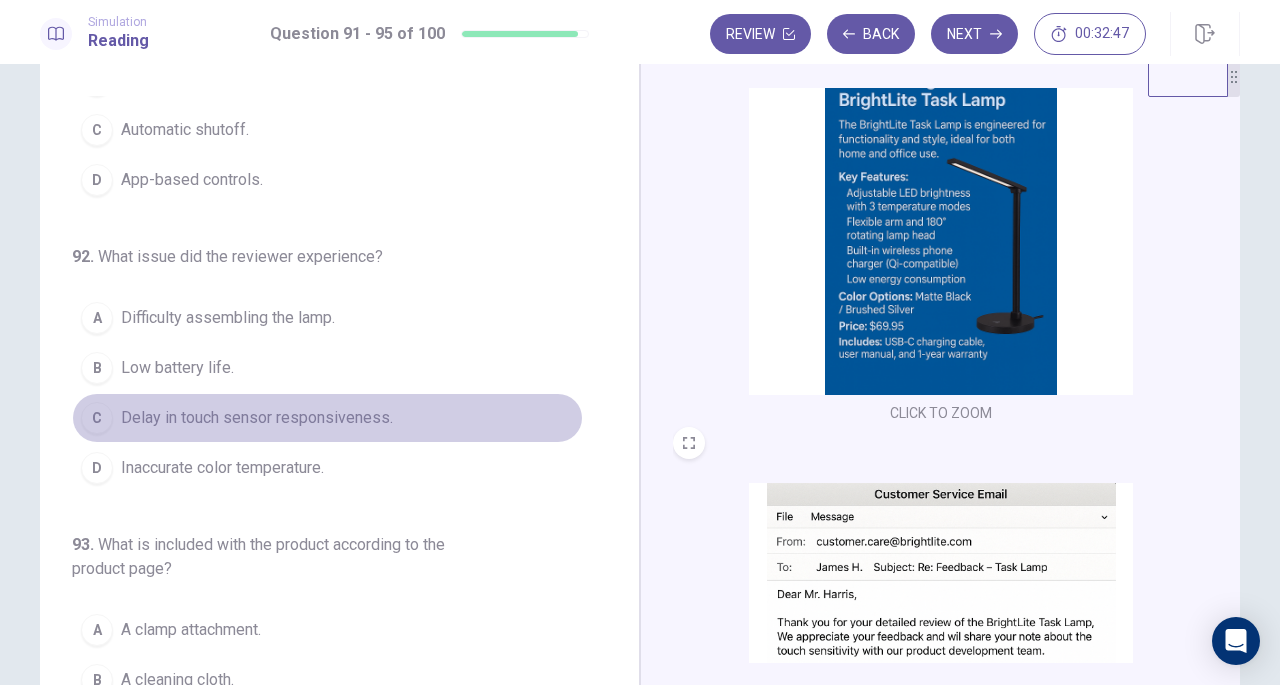 click on "Delay in touch sensor responsiveness." at bounding box center [257, 418] 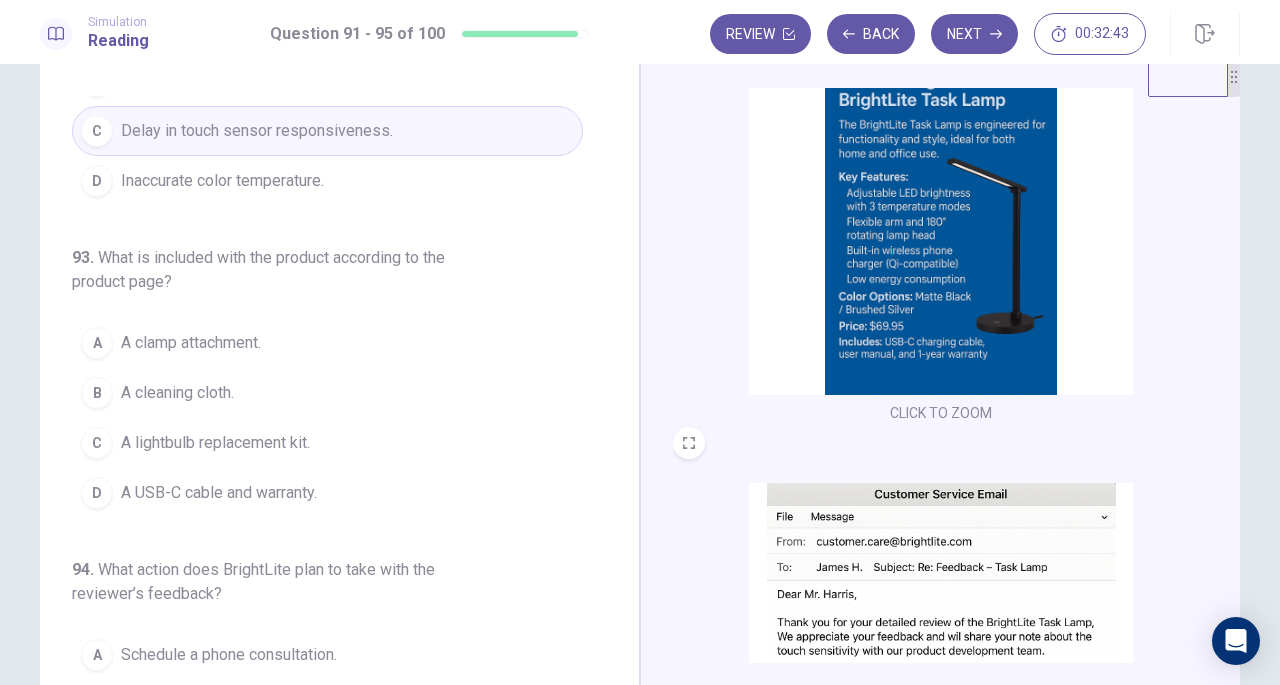 scroll, scrollTop: 450, scrollLeft: 0, axis: vertical 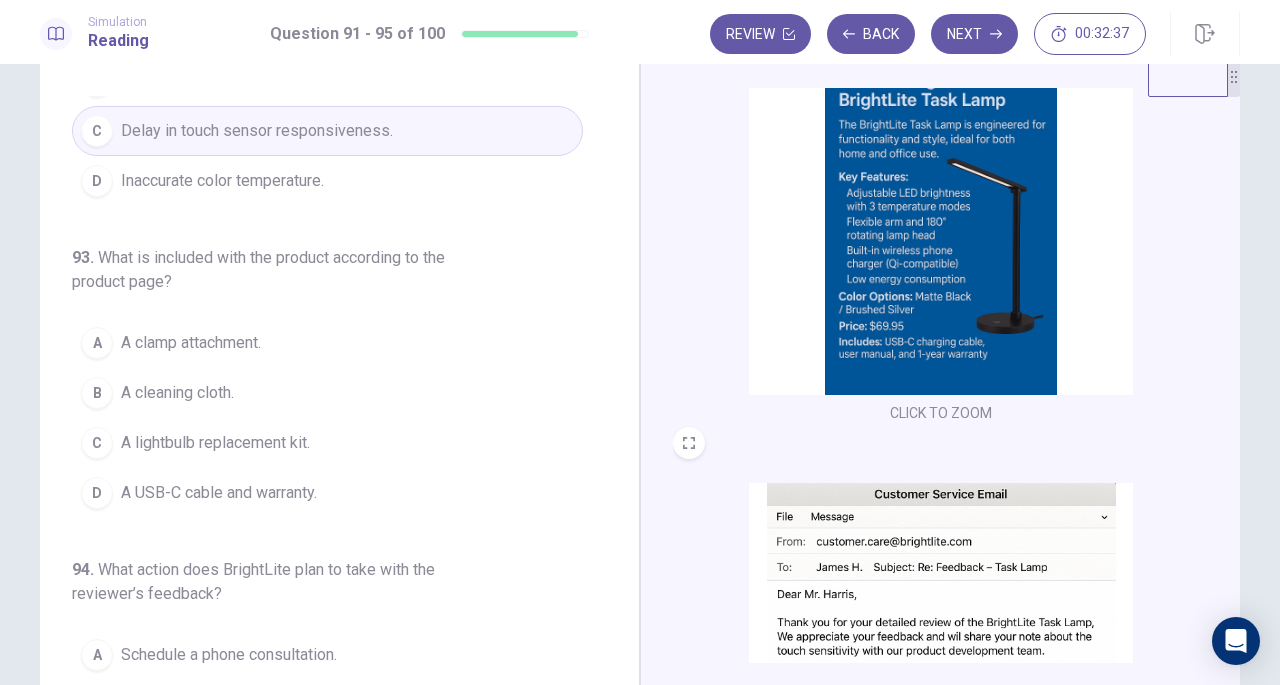 click on "A USB-C cable and warranty." at bounding box center [219, 493] 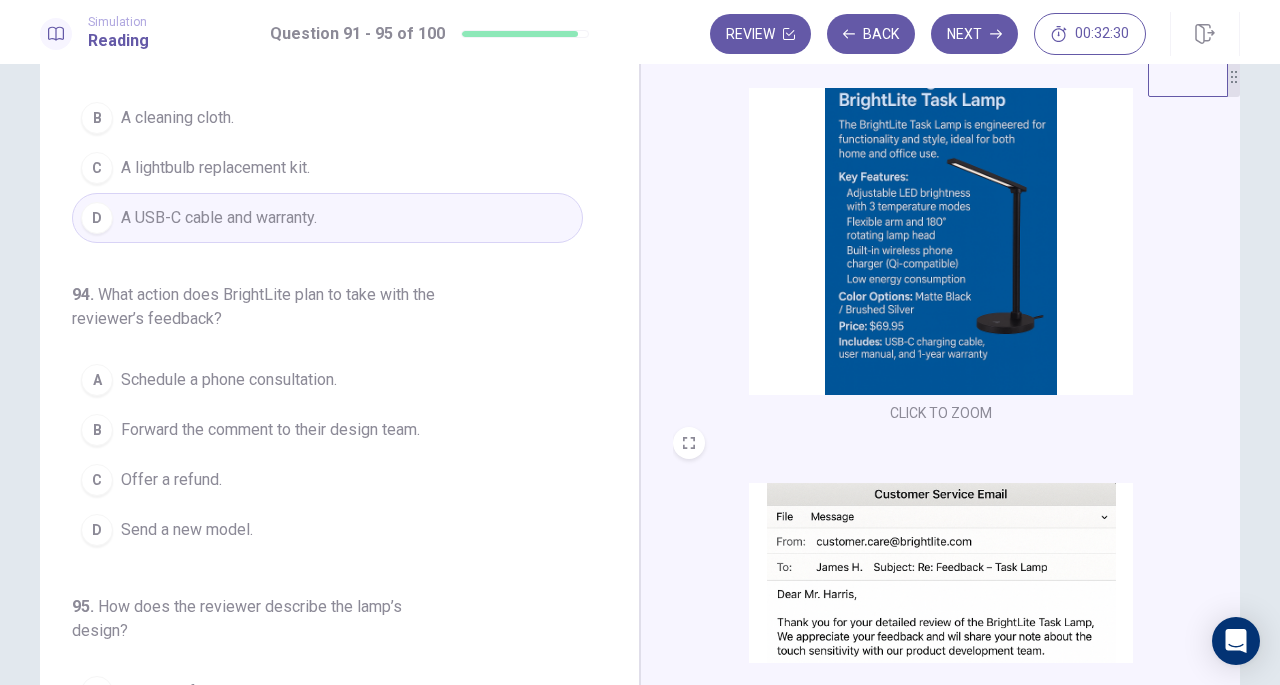 scroll, scrollTop: 727, scrollLeft: 0, axis: vertical 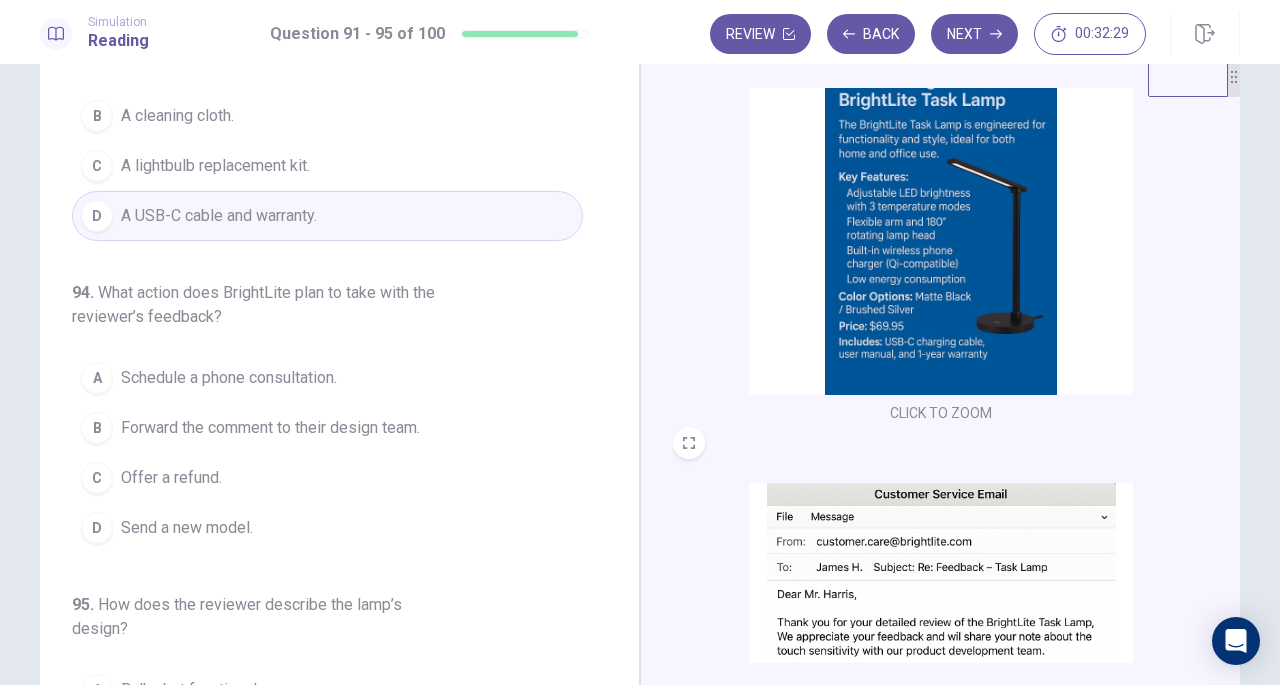 click on "Forward the comment to their design team." at bounding box center [270, 428] 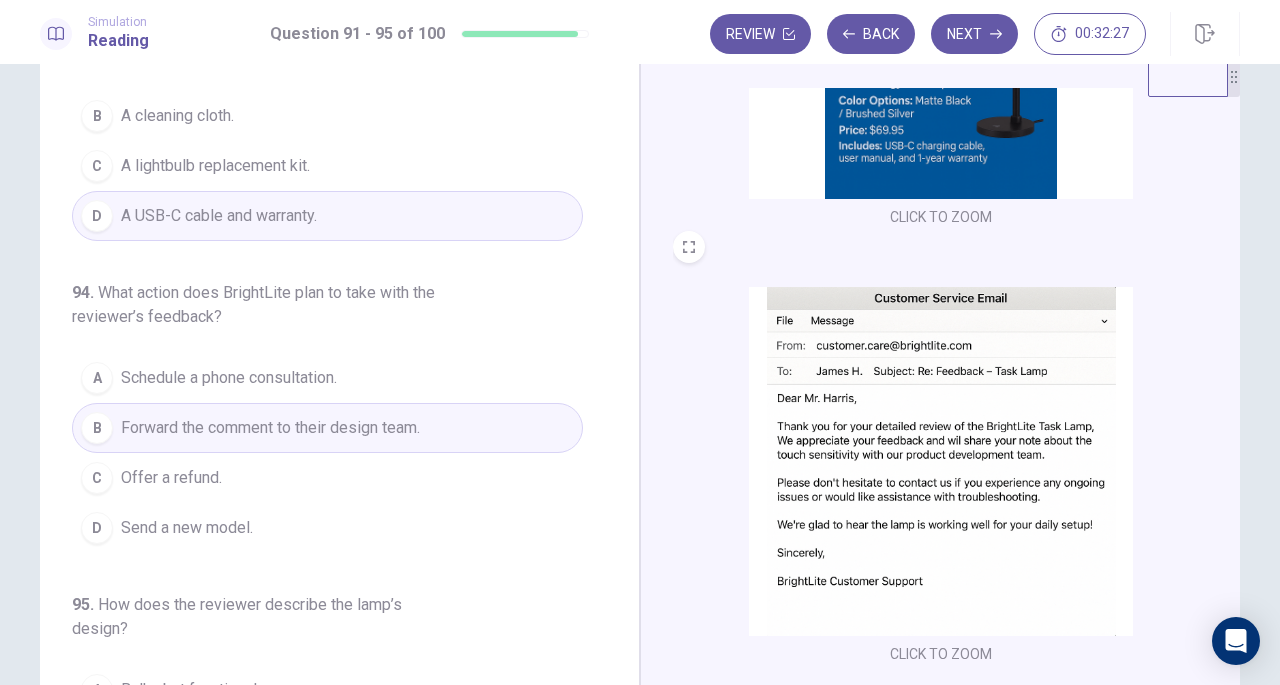 scroll, scrollTop: 298, scrollLeft: 0, axis: vertical 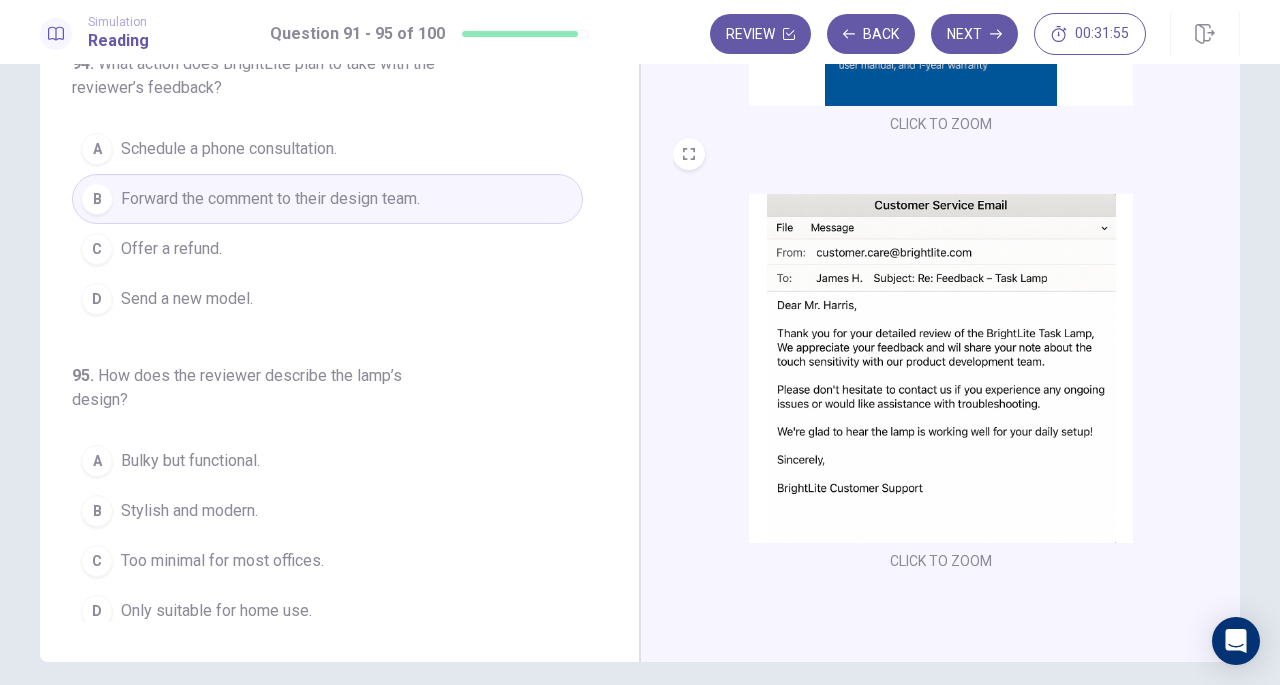click on "Stylish and modern." at bounding box center [189, 511] 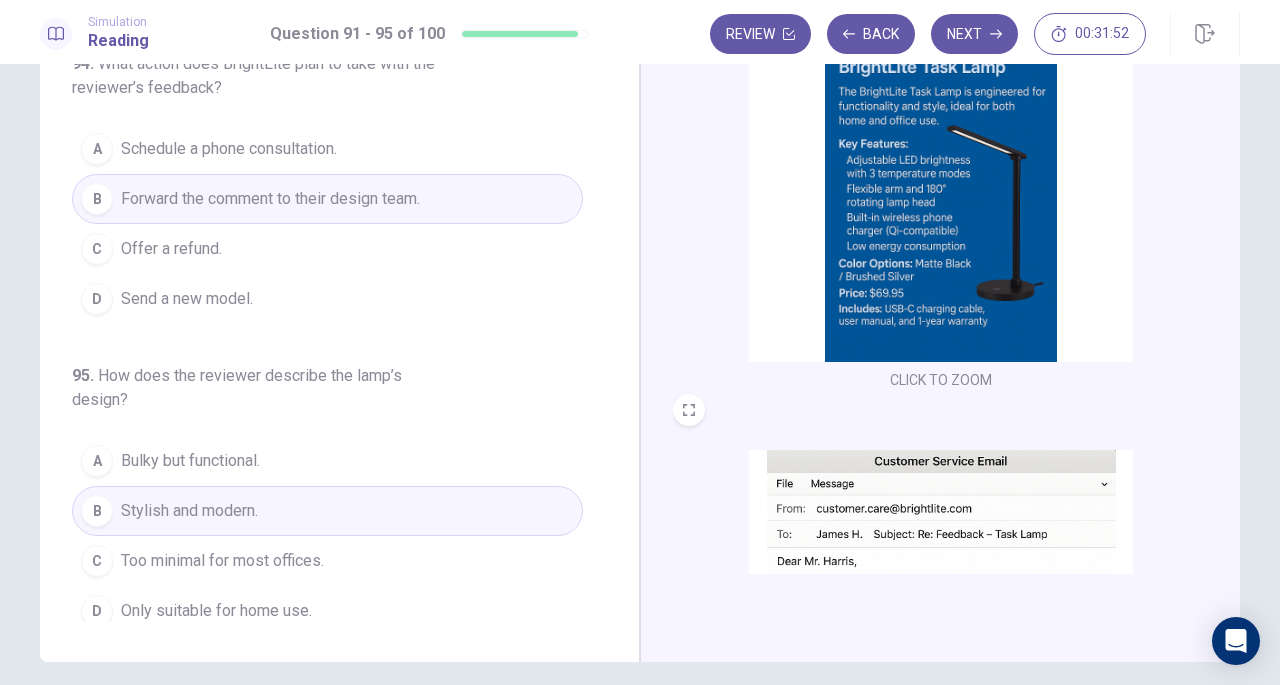 scroll, scrollTop: 0, scrollLeft: 0, axis: both 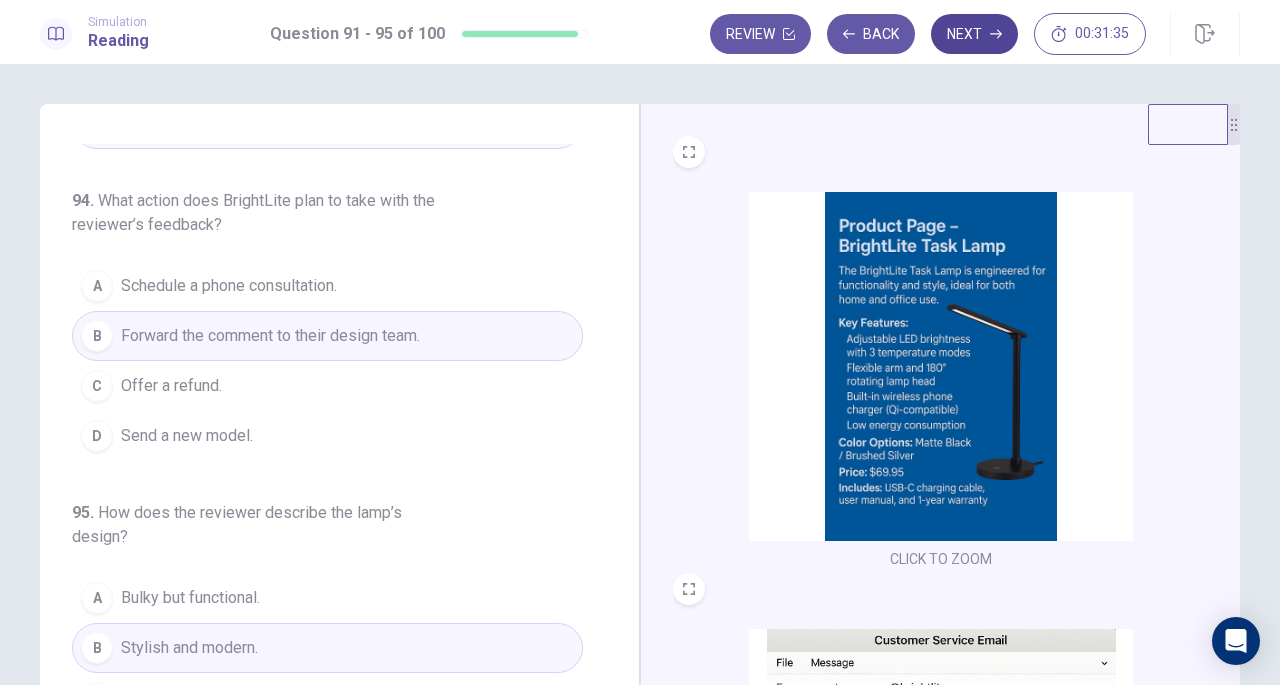 click on "Next" at bounding box center (974, 34) 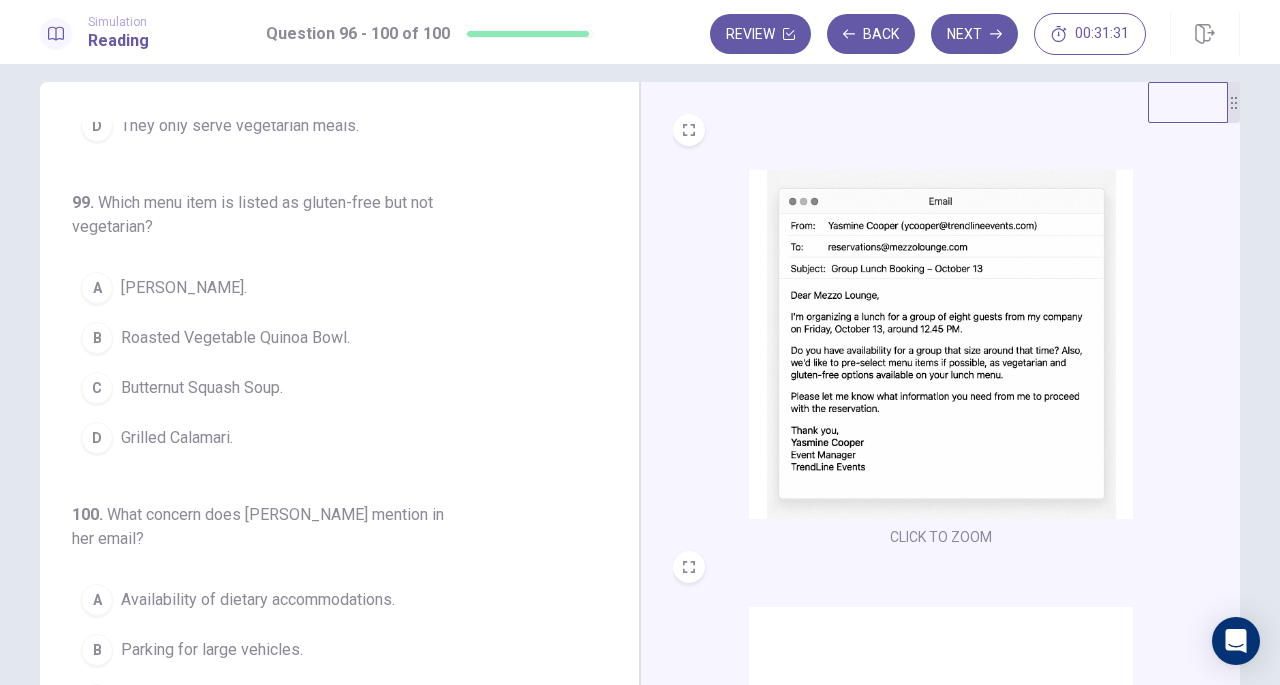scroll, scrollTop: 9, scrollLeft: 0, axis: vertical 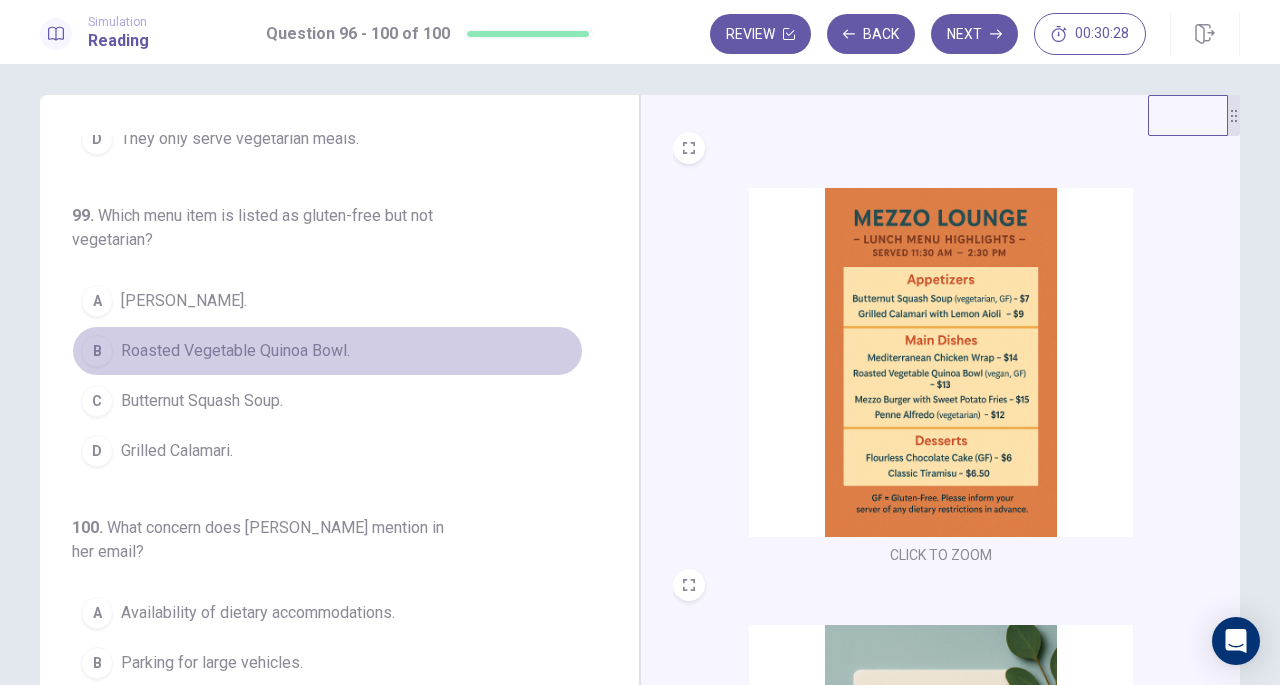click on "Roasted Vegetable Quinoa Bowl." at bounding box center [235, 351] 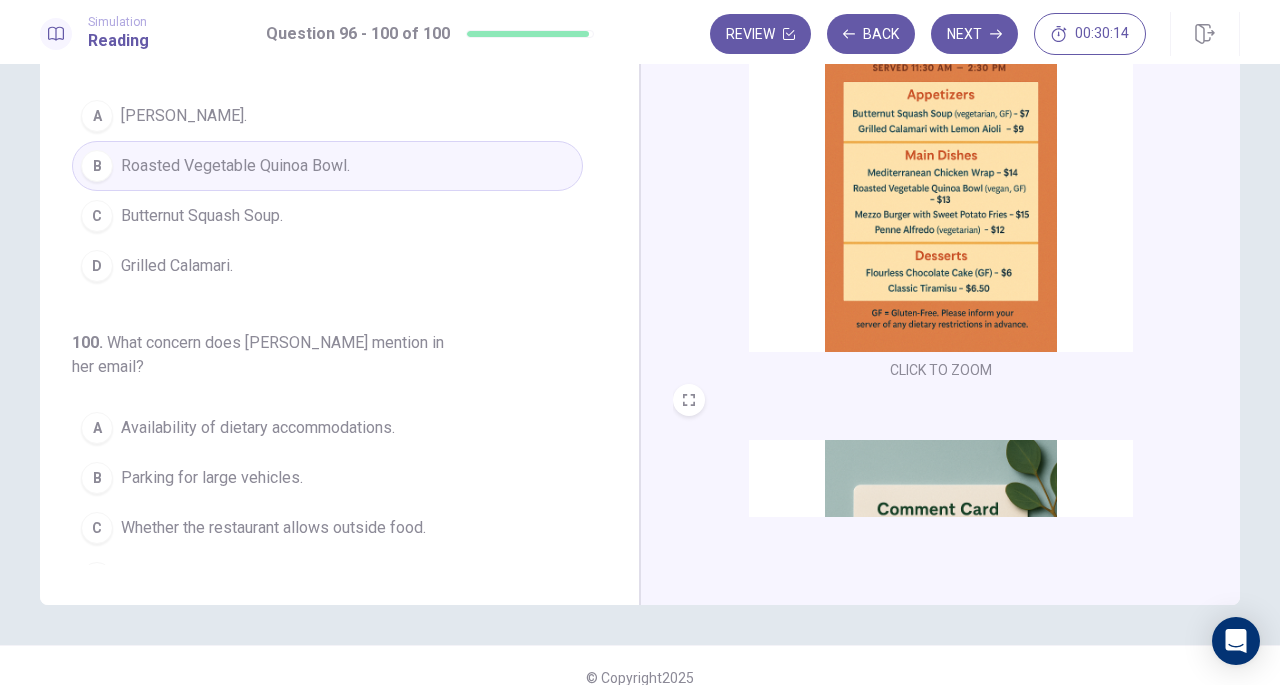 scroll, scrollTop: 193, scrollLeft: 0, axis: vertical 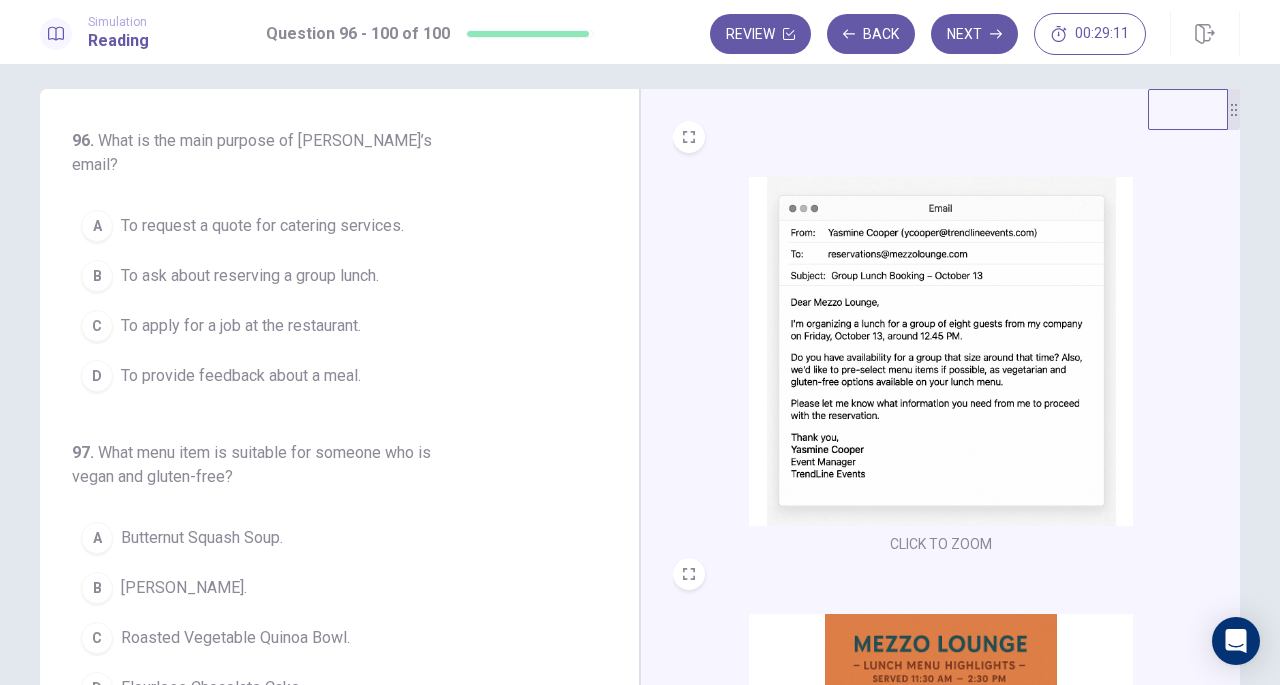 click on "To ask about reserving a group lunch." at bounding box center [250, 276] 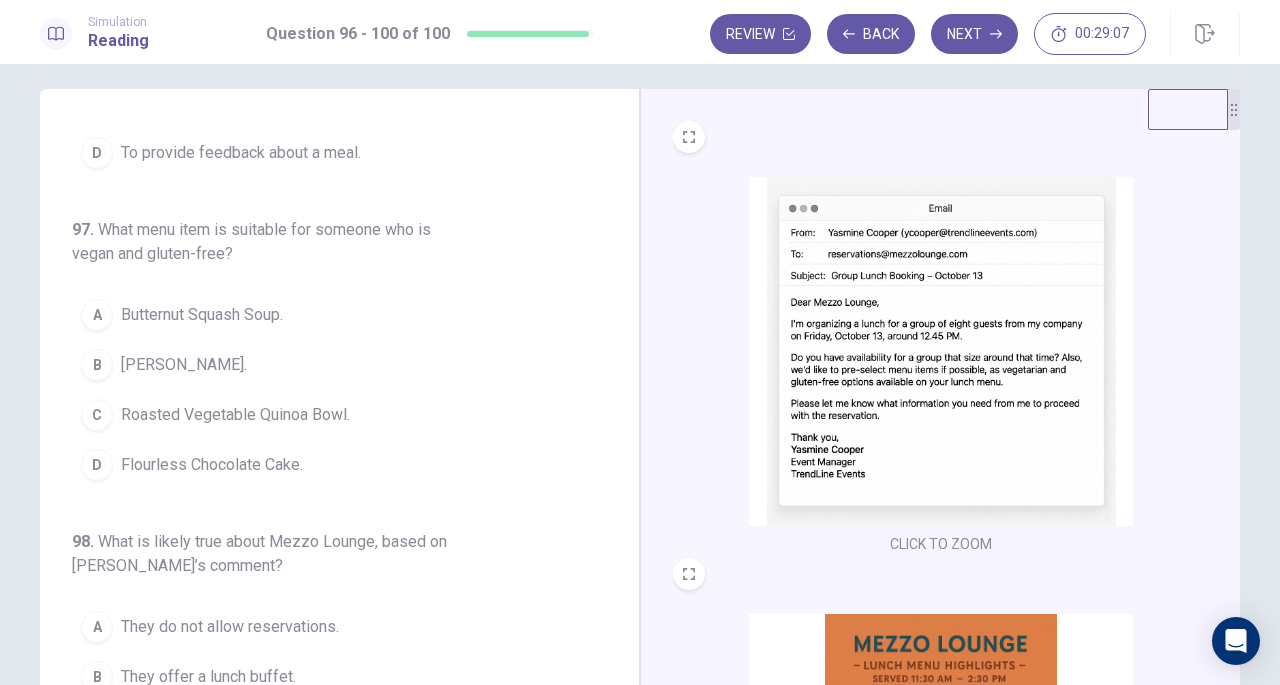 scroll, scrollTop: 224, scrollLeft: 0, axis: vertical 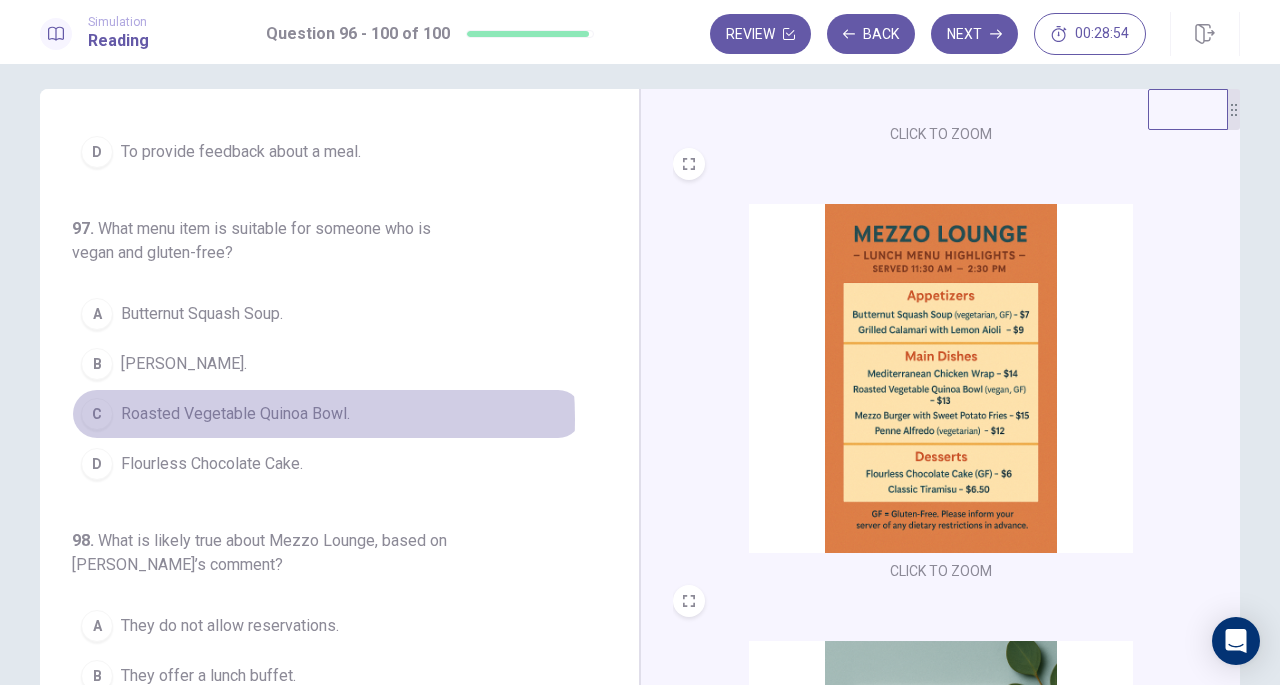 click on "Roasted Vegetable Quinoa Bowl." at bounding box center [235, 414] 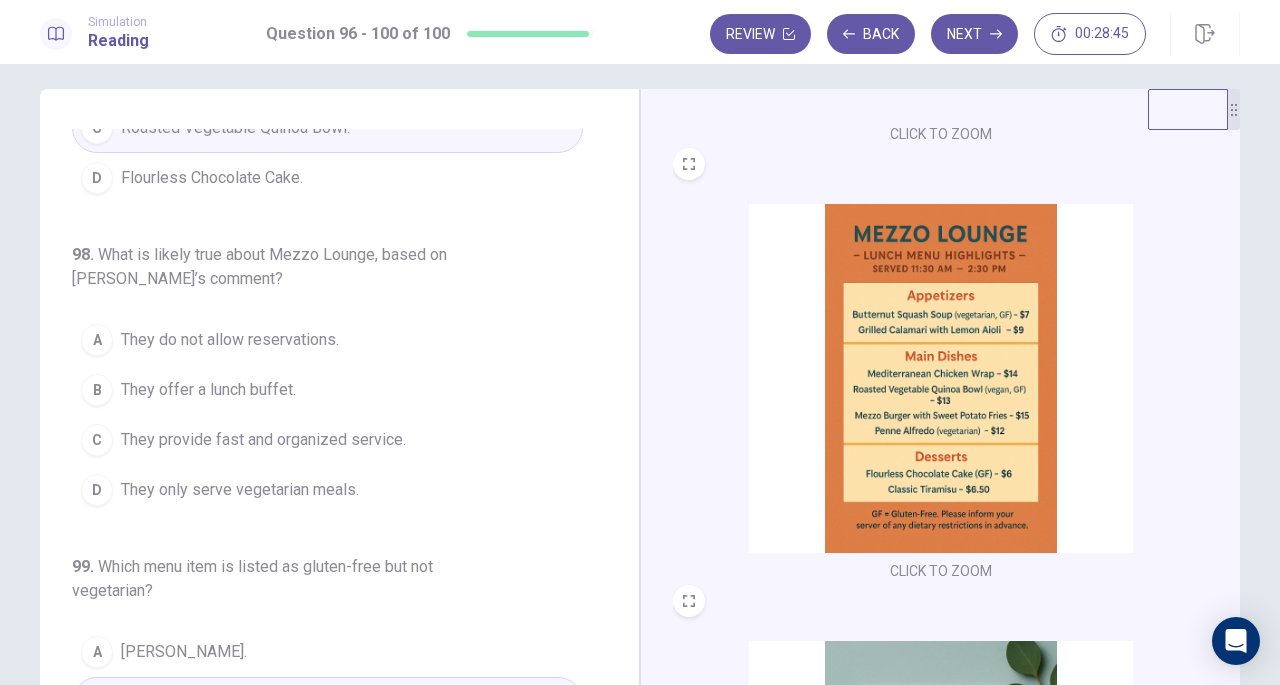 scroll, scrollTop: 522, scrollLeft: 0, axis: vertical 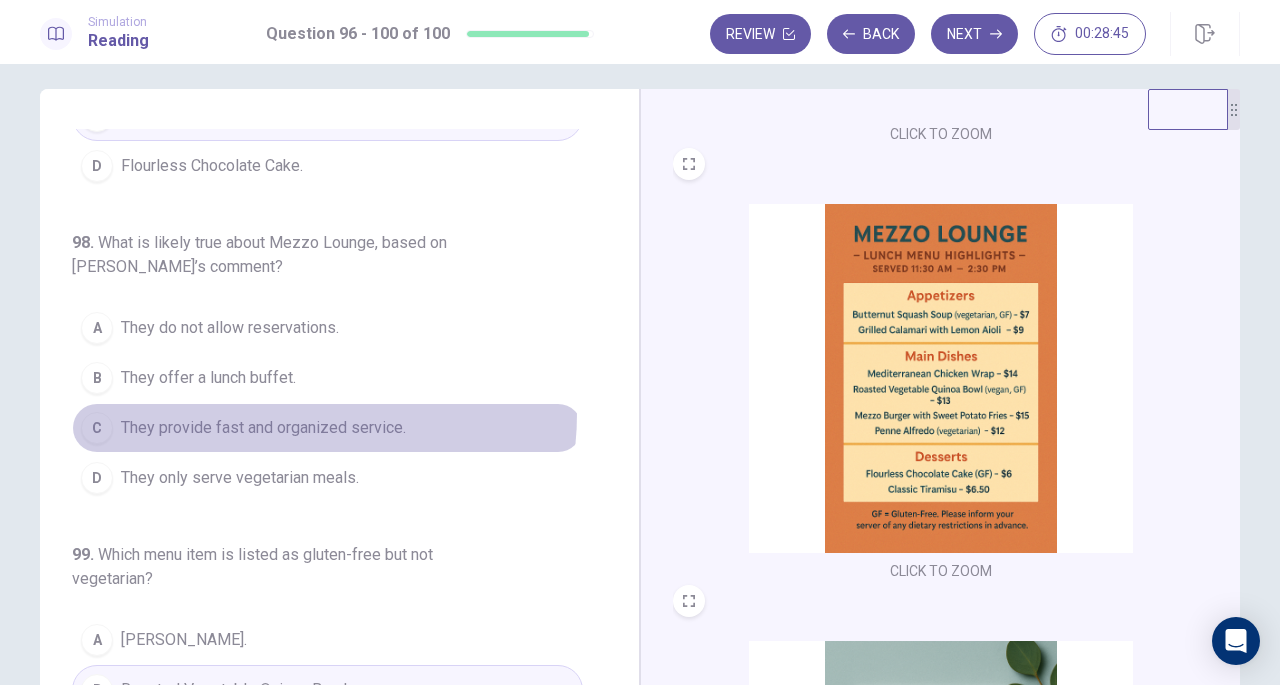 click on "C They provide fast and organized service." at bounding box center [327, 428] 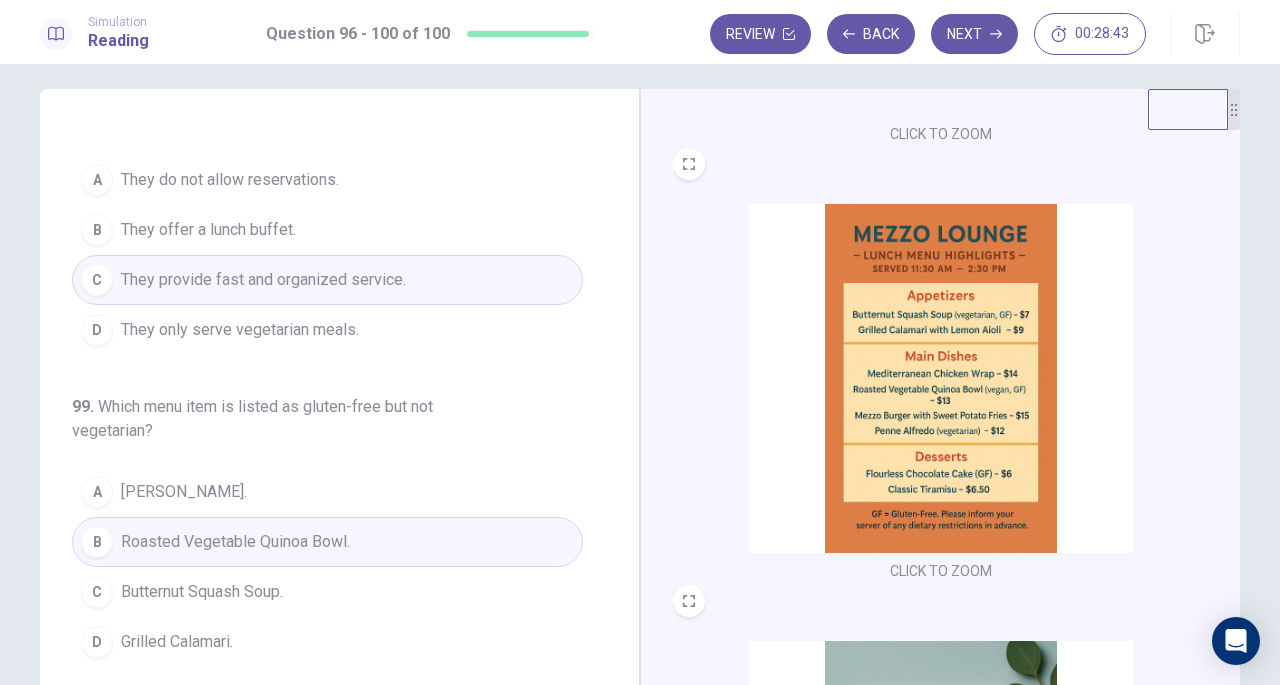 scroll, scrollTop: 672, scrollLeft: 0, axis: vertical 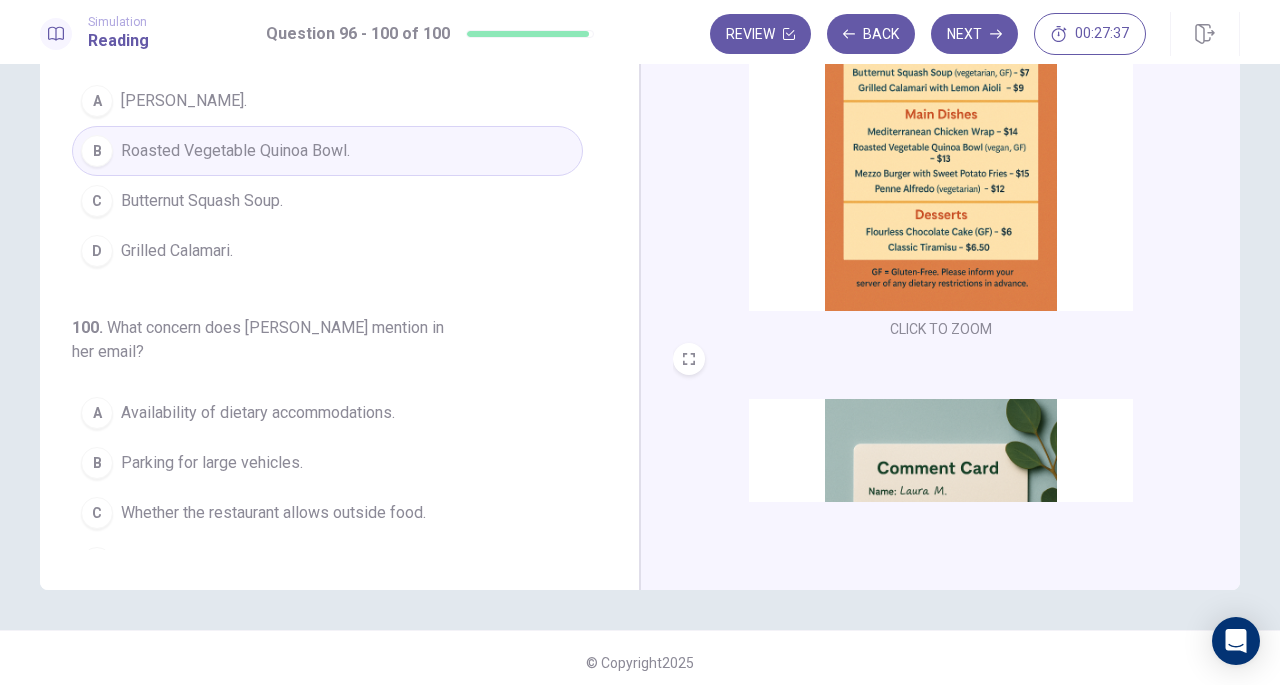 click on "Availability of dietary accommodations." at bounding box center (258, 413) 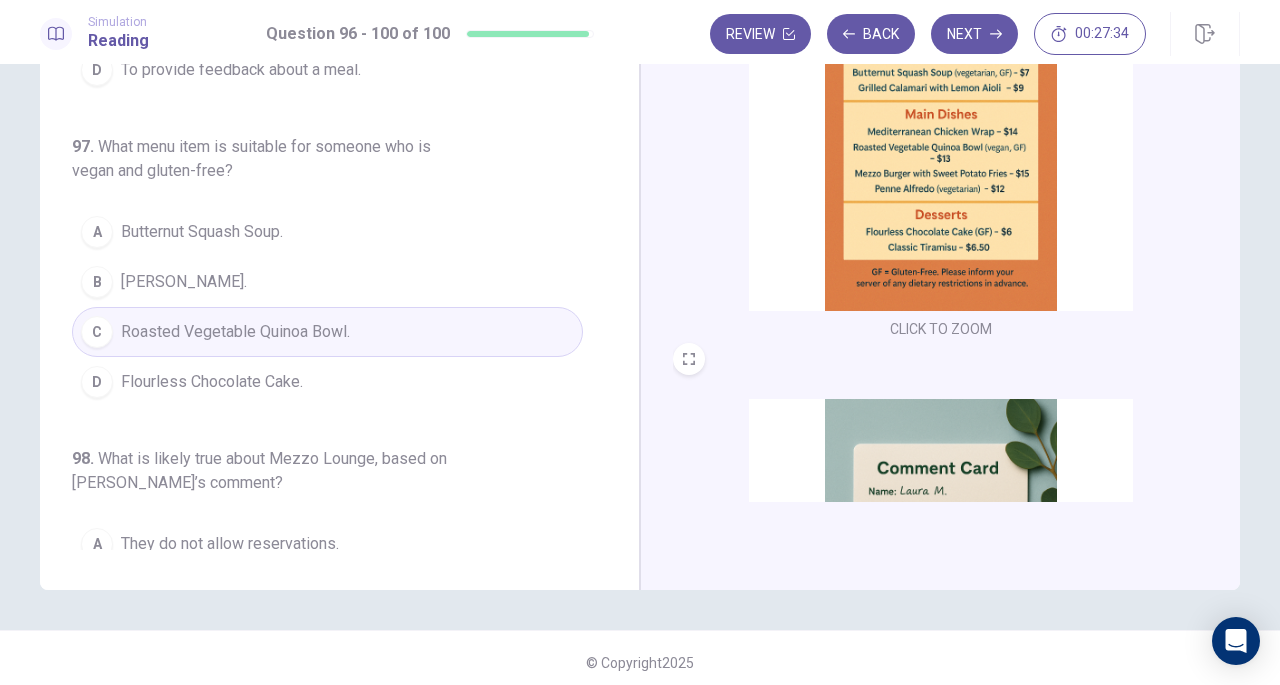 scroll, scrollTop: 0, scrollLeft: 0, axis: both 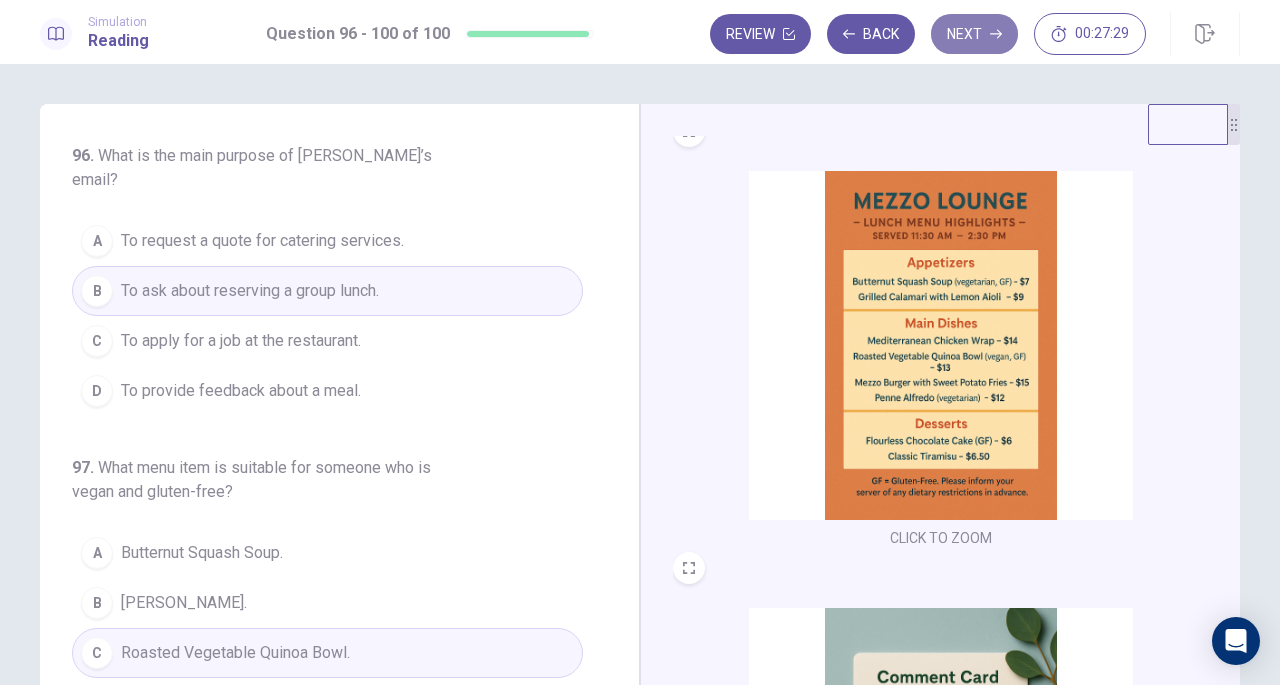 click on "Next" at bounding box center (974, 34) 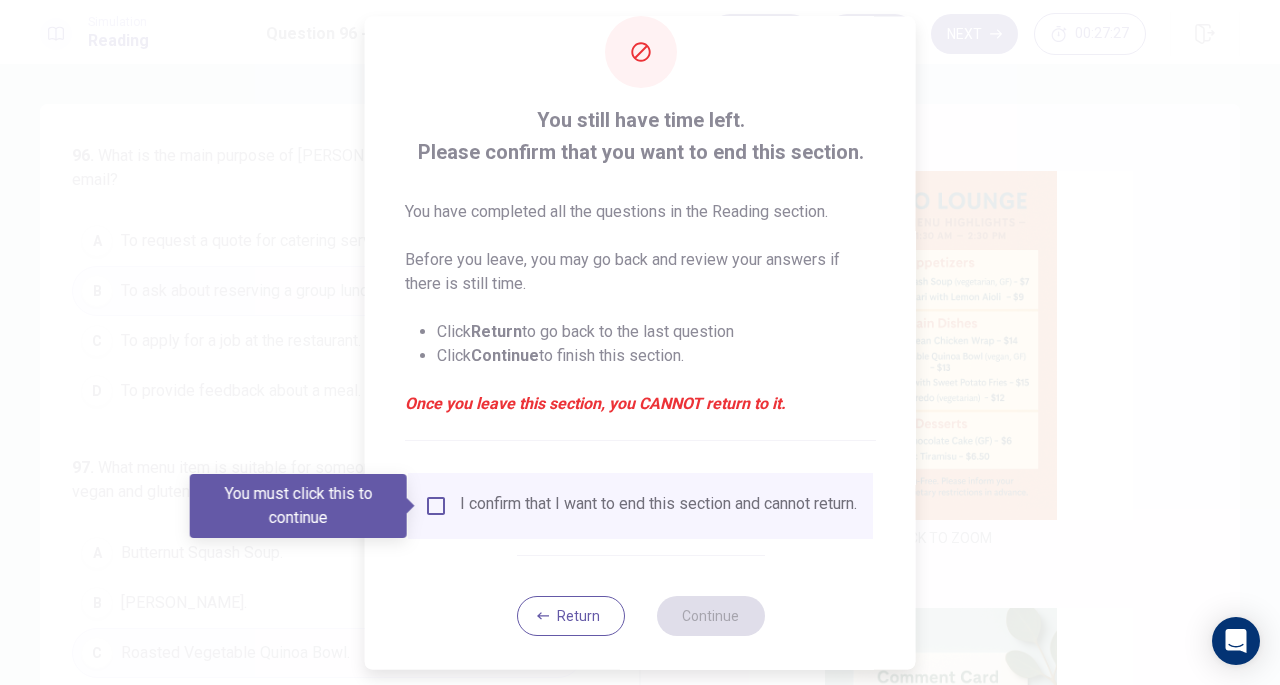 scroll, scrollTop: 60, scrollLeft: 0, axis: vertical 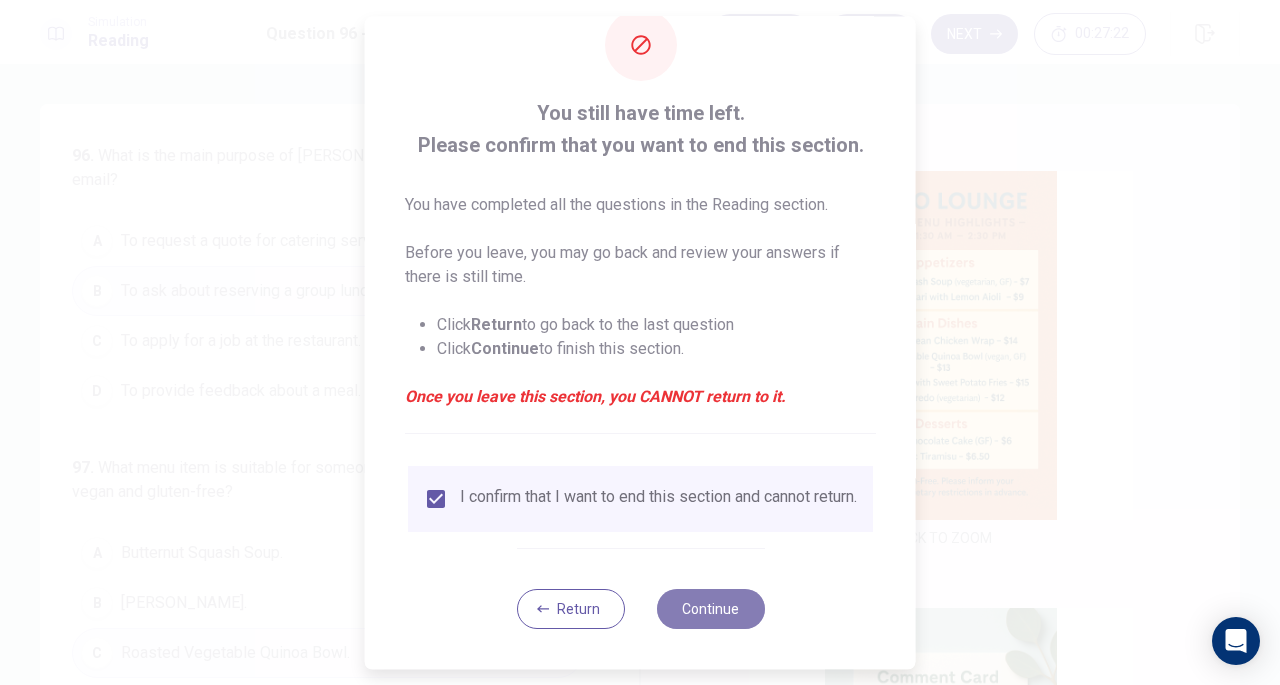 click on "Continue" at bounding box center (710, 609) 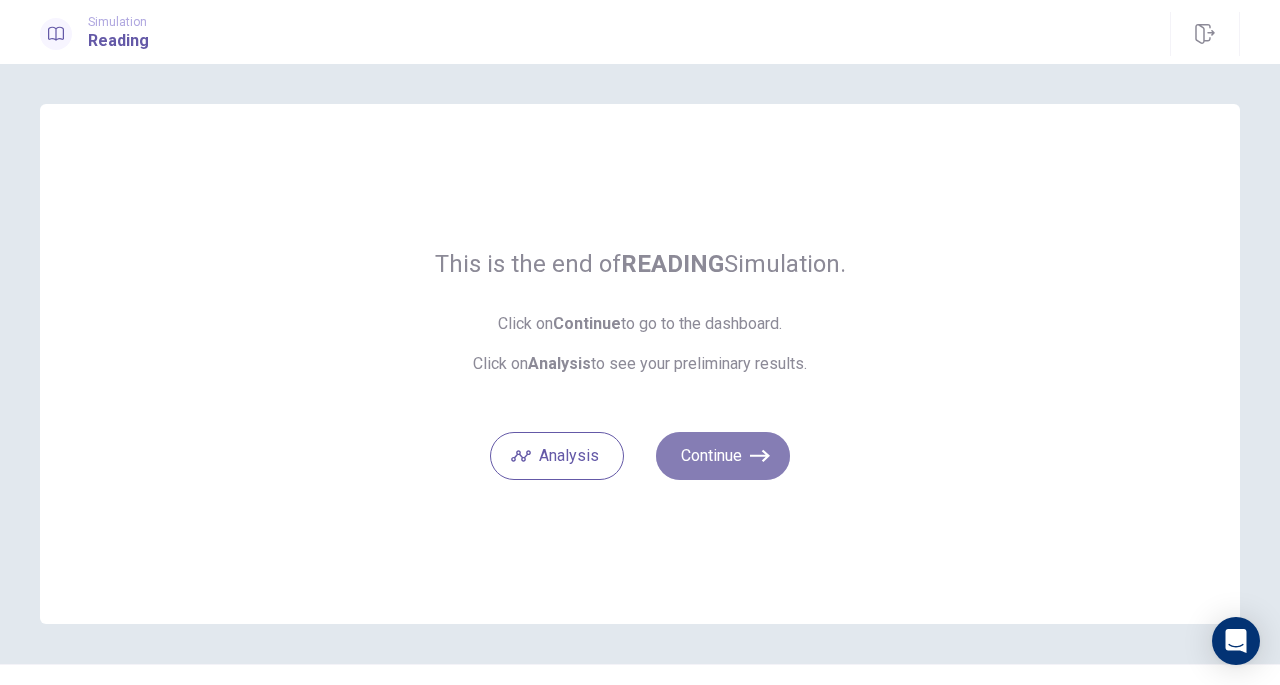 click on "Continue" at bounding box center [723, 456] 